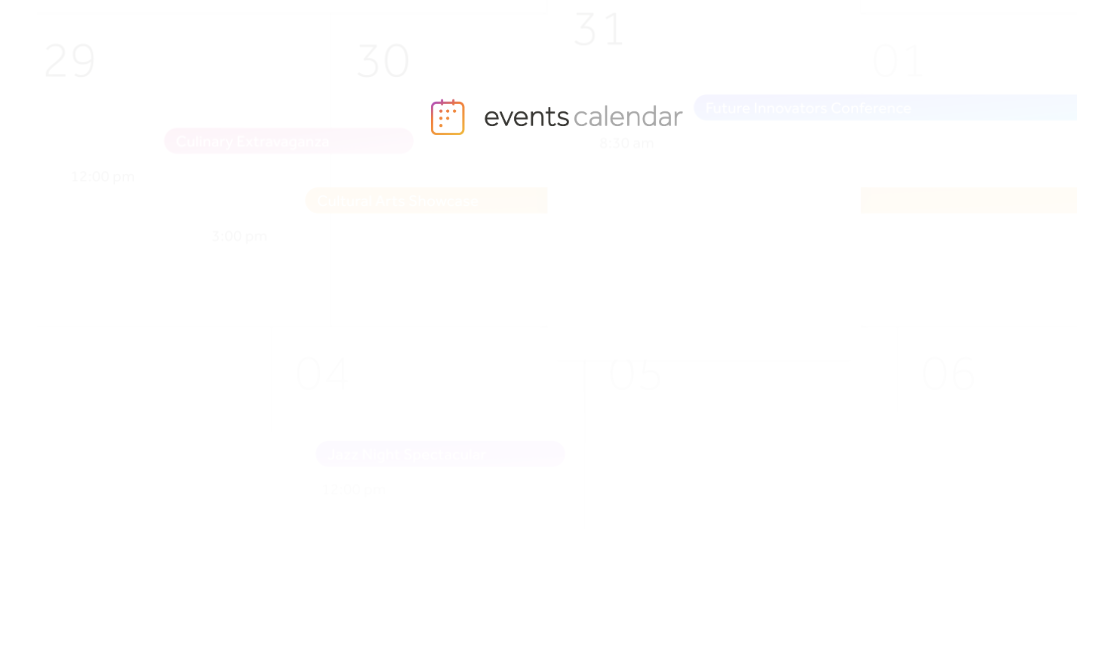 scroll, scrollTop: 0, scrollLeft: 0, axis: both 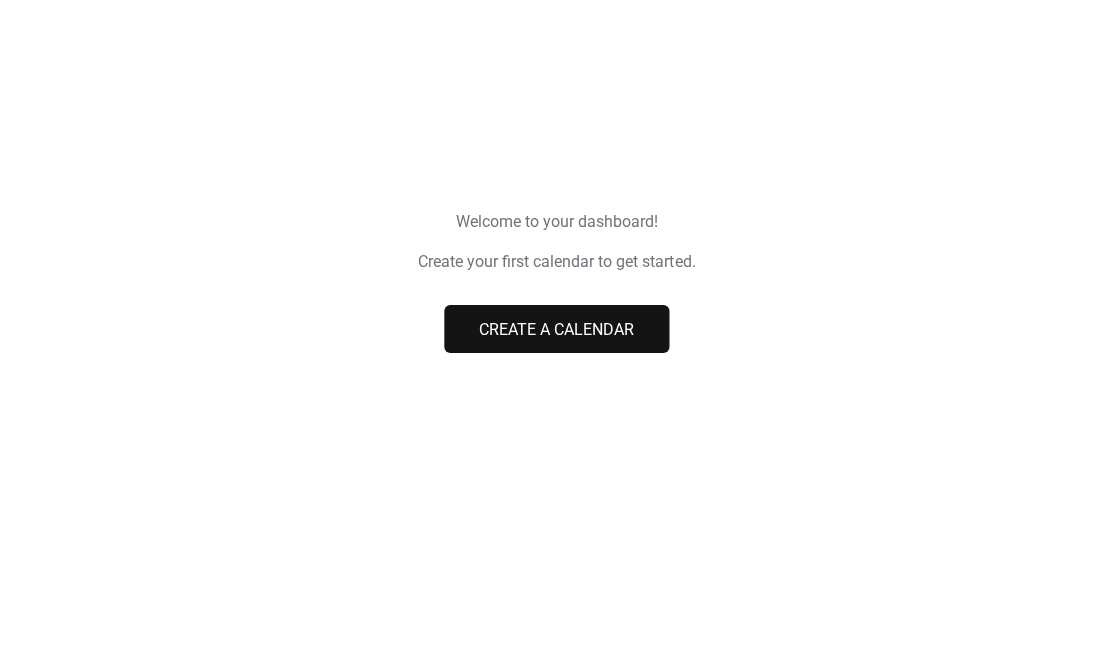 click on "Create a calendar" at bounding box center [556, 329] 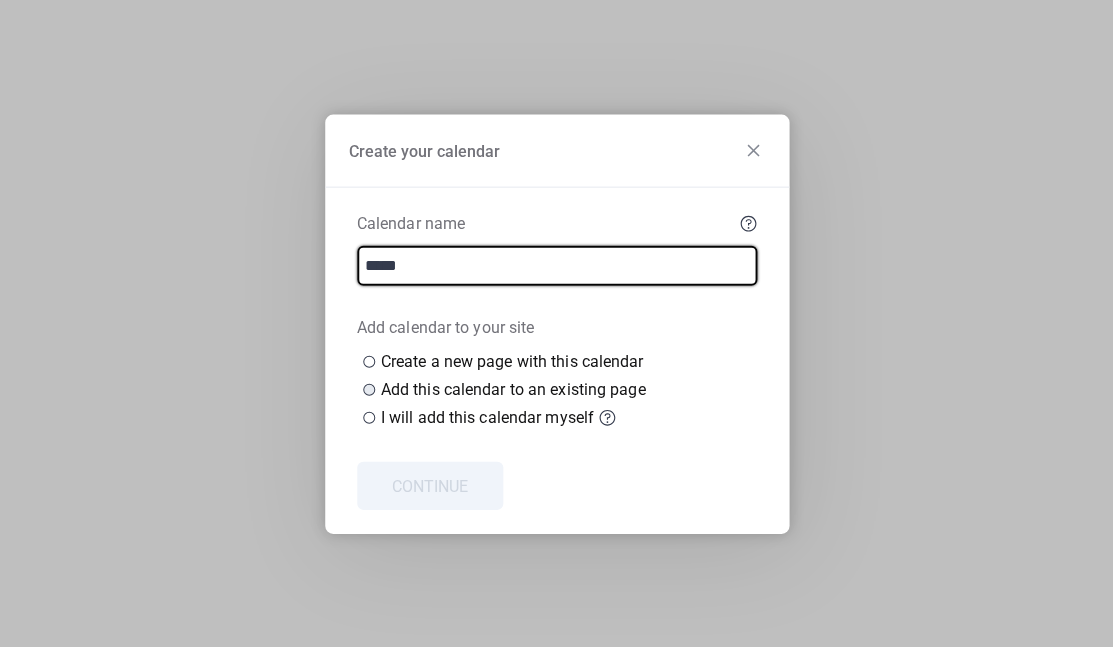 type on "*****" 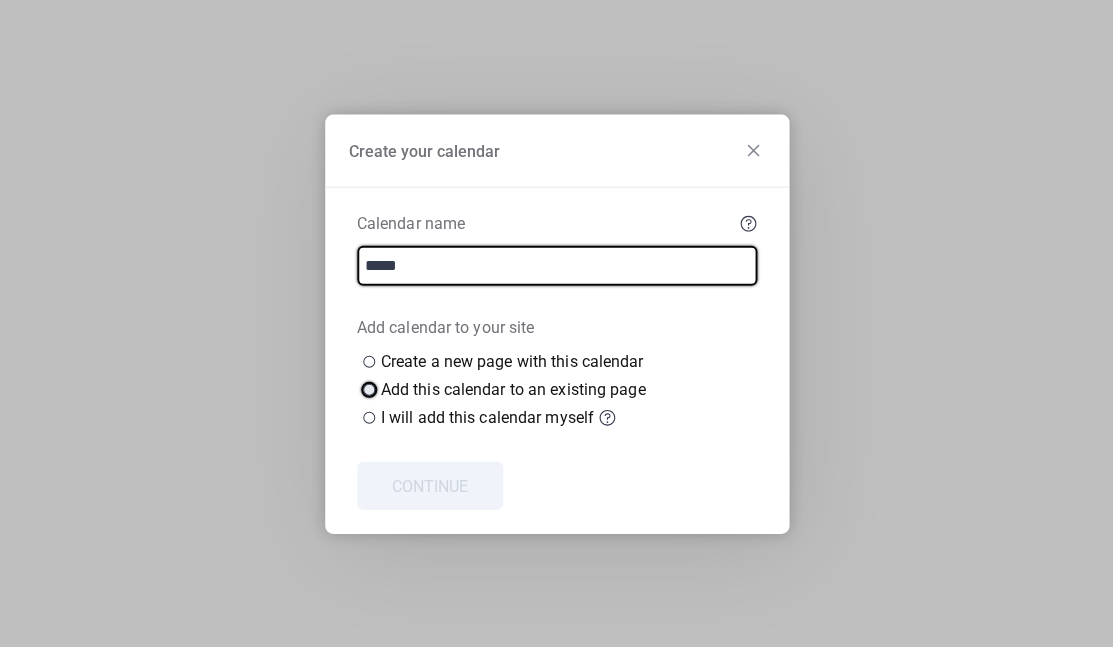click at bounding box center (369, 389) 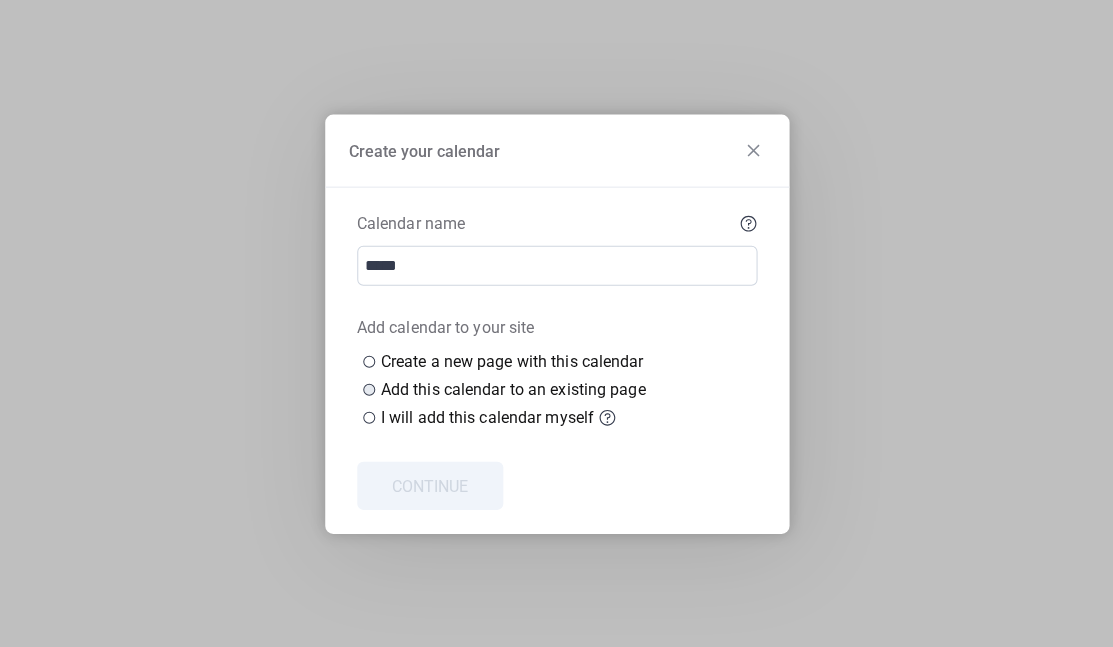 click on "Choose page" at bounding box center (0, 0) 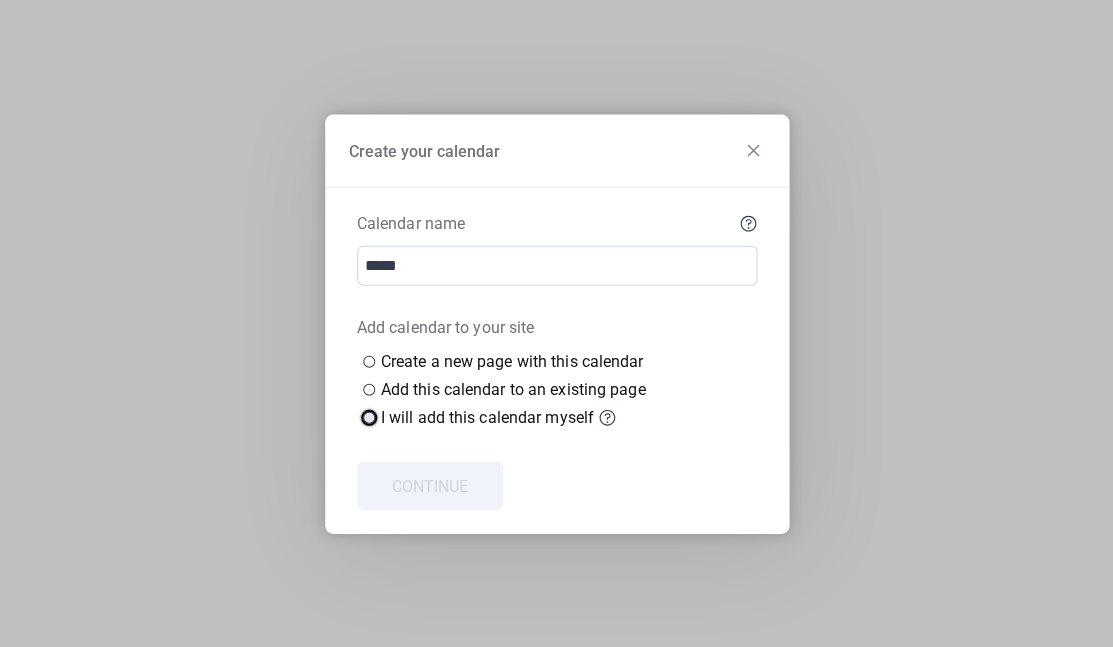click at bounding box center (369, 417) 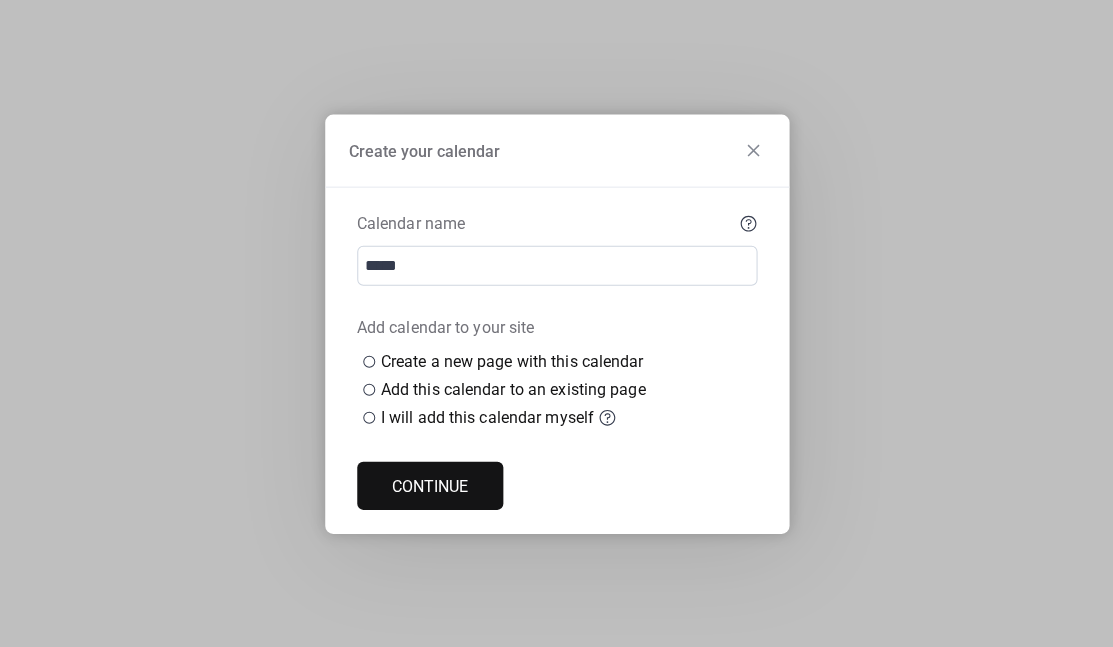 click on "Continue" at bounding box center [430, 485] 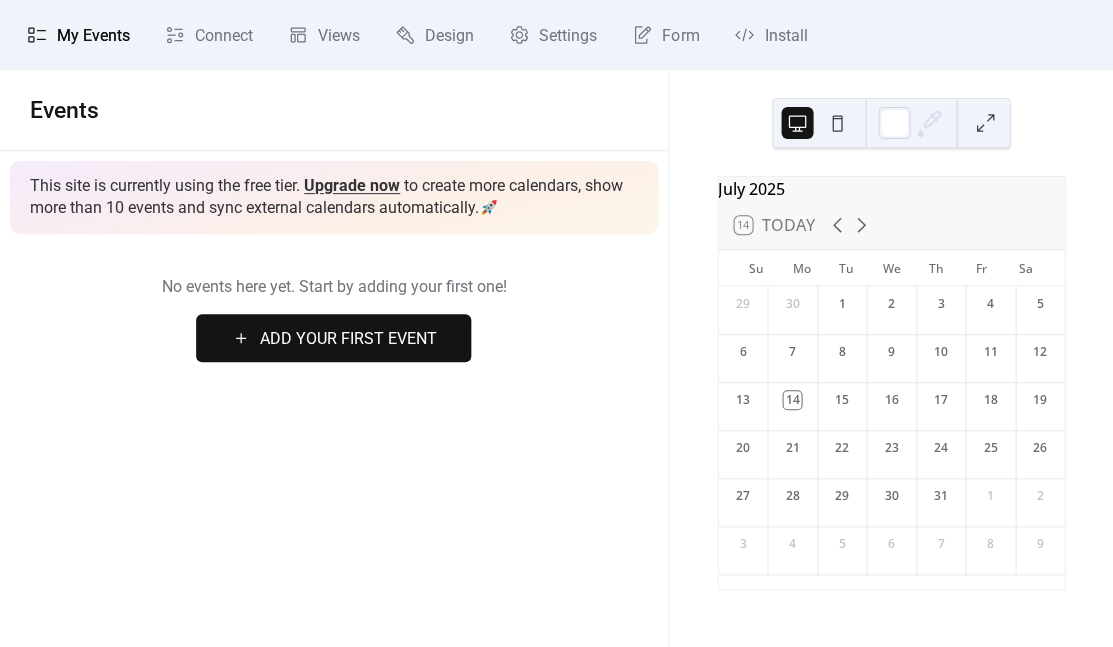 click on "My Events" at bounding box center (93, 36) 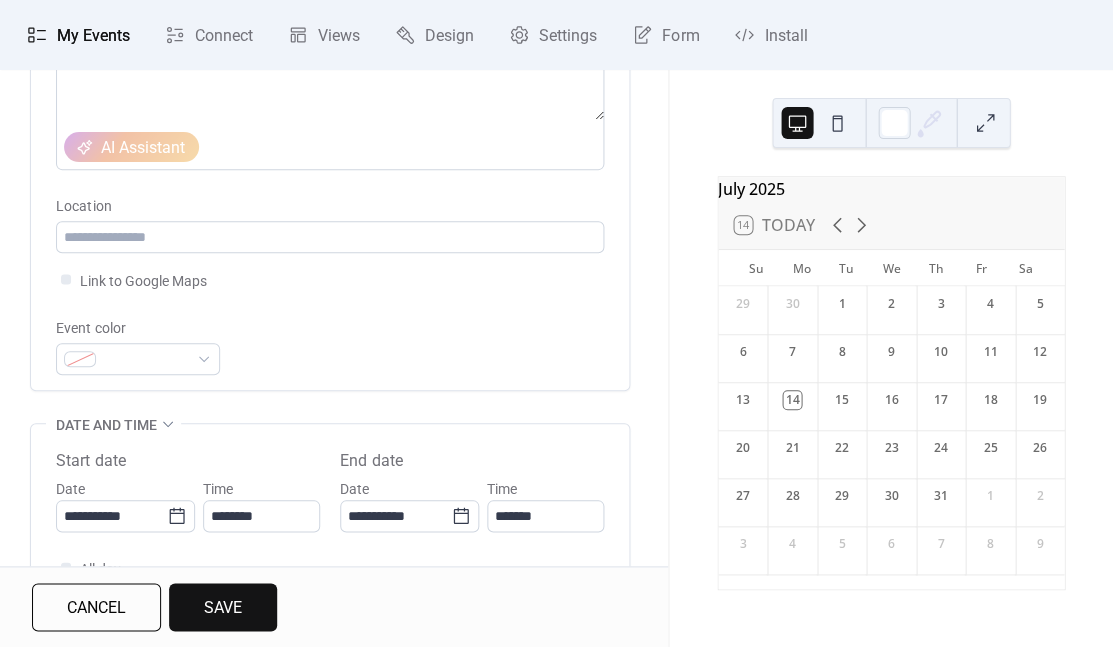 scroll, scrollTop: 347, scrollLeft: 0, axis: vertical 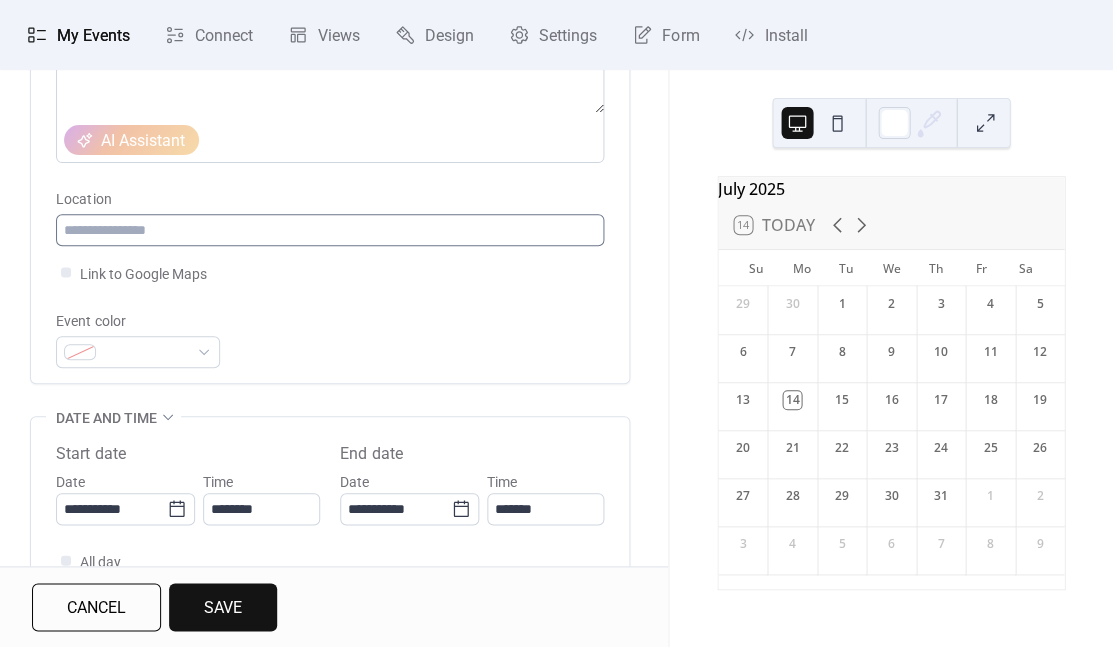 type on "**********" 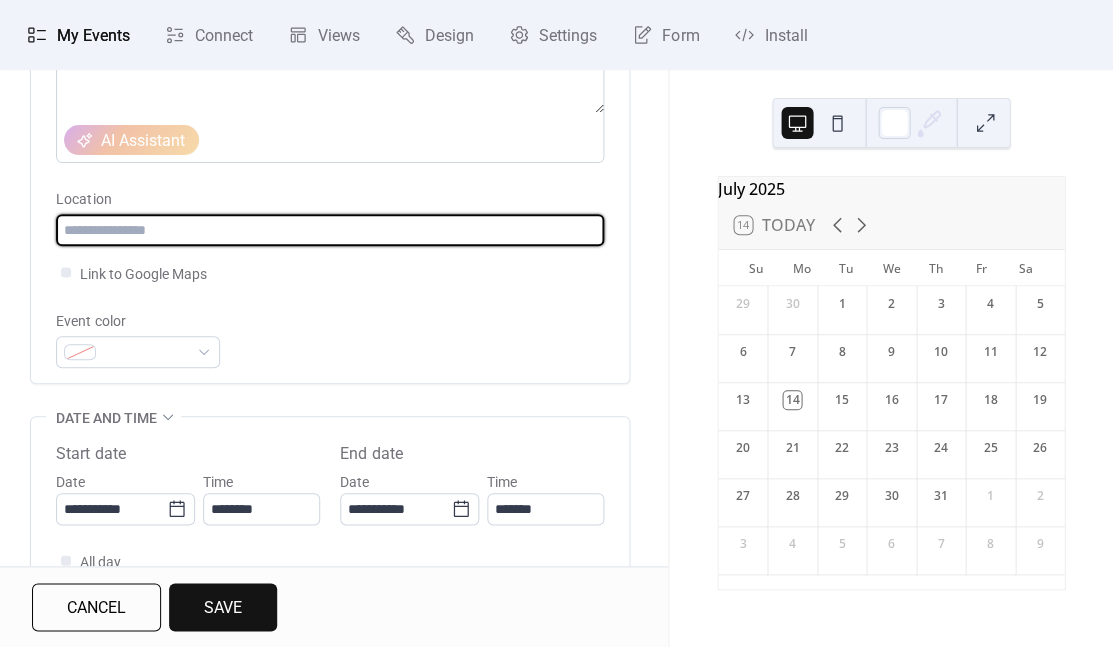 click at bounding box center [330, 230] 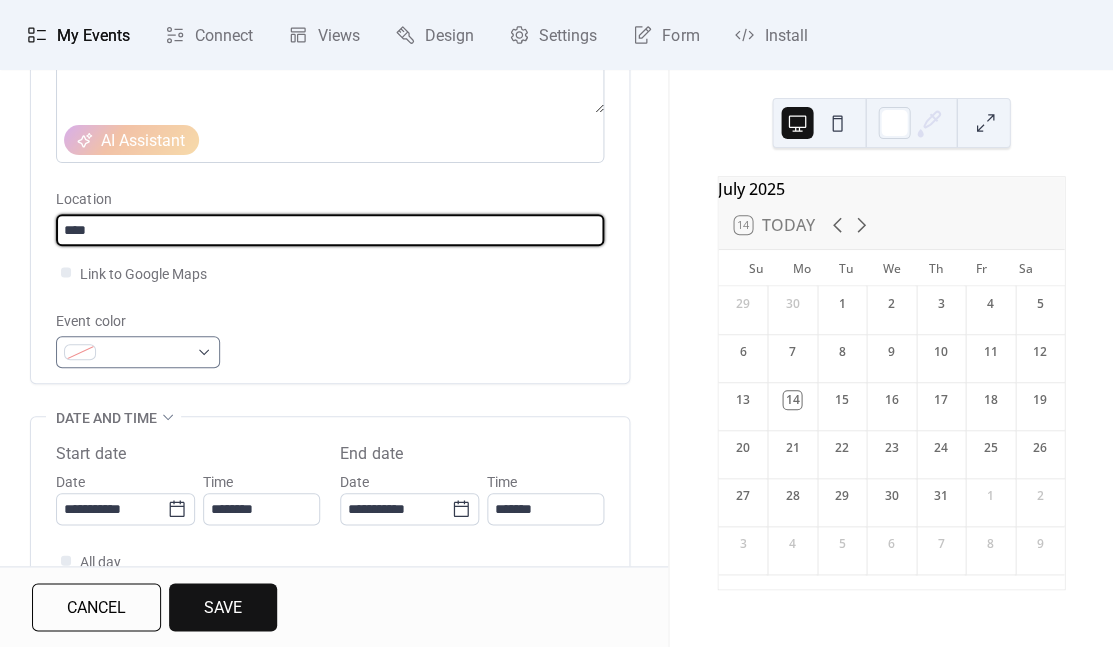 type on "****" 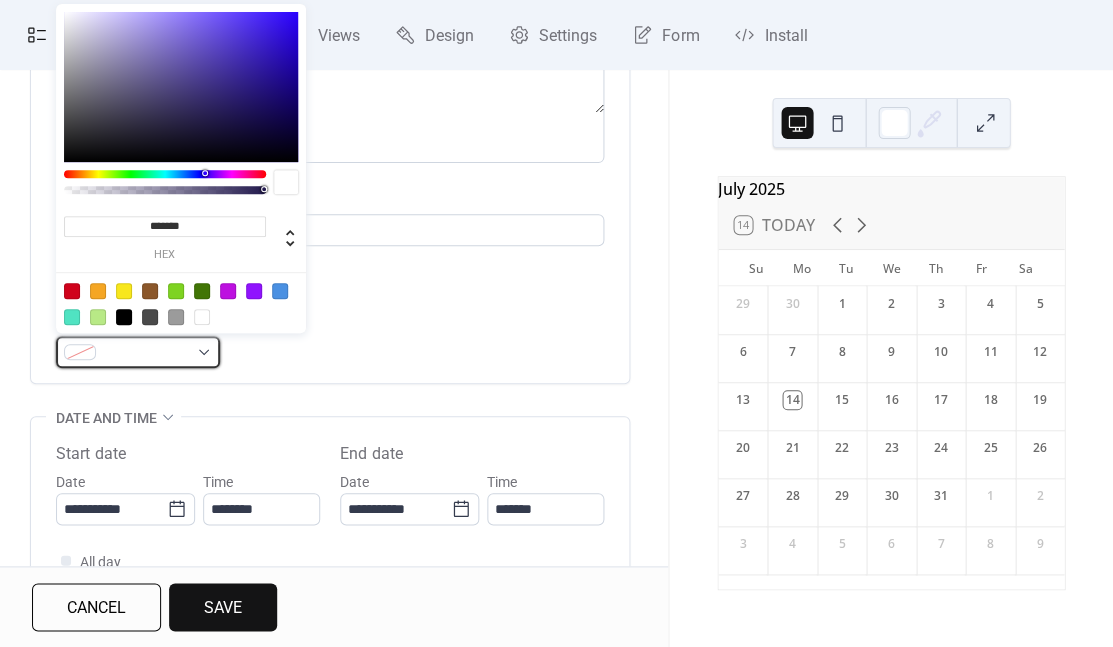 click at bounding box center [146, 353] 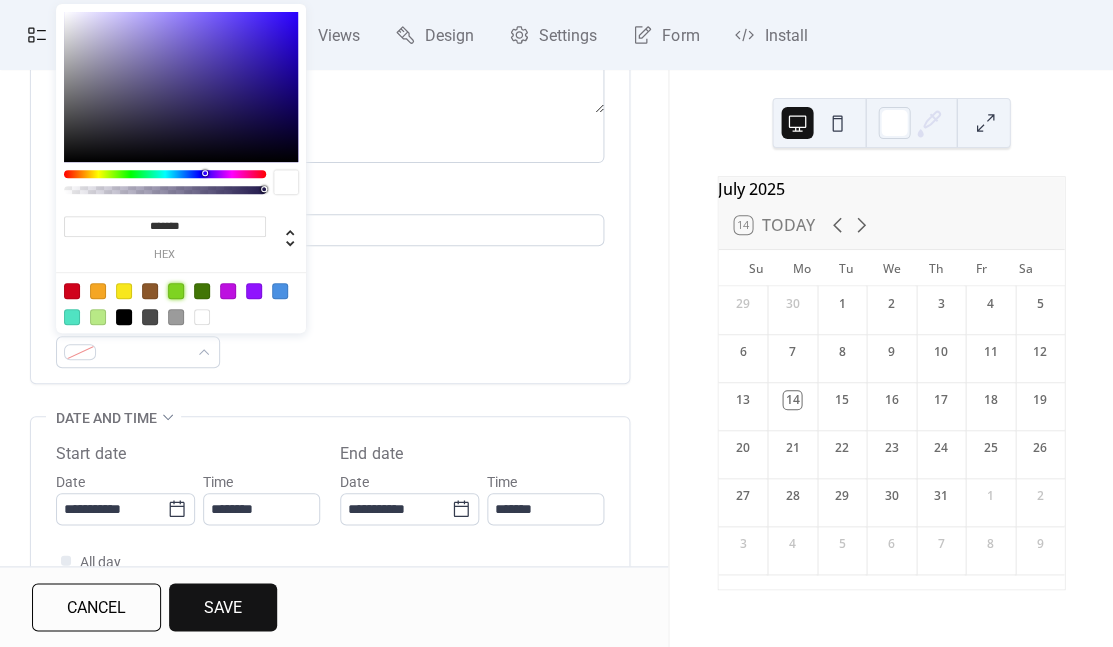 click at bounding box center (176, 291) 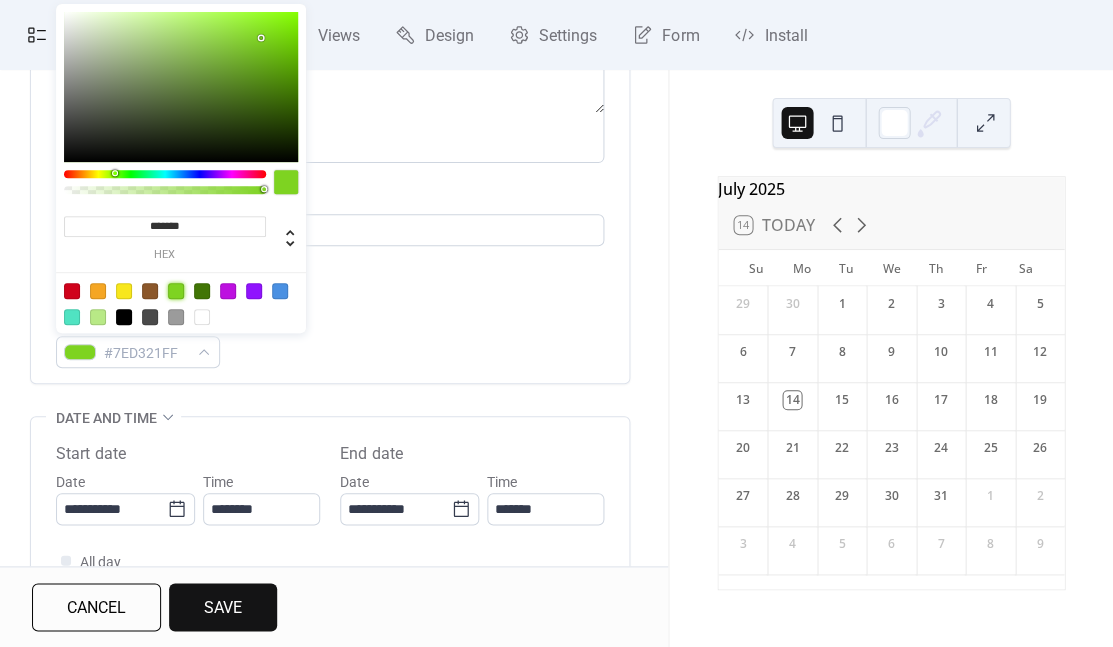 click on "Event color #7ED321FF" at bounding box center (330, 338) 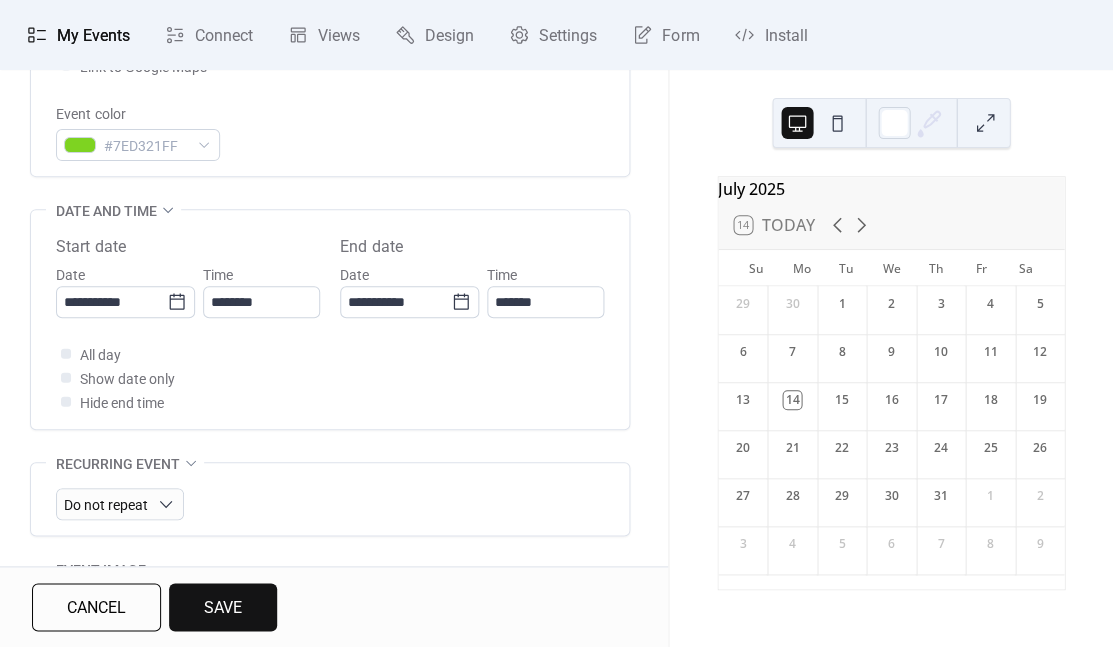 scroll, scrollTop: 560, scrollLeft: 0, axis: vertical 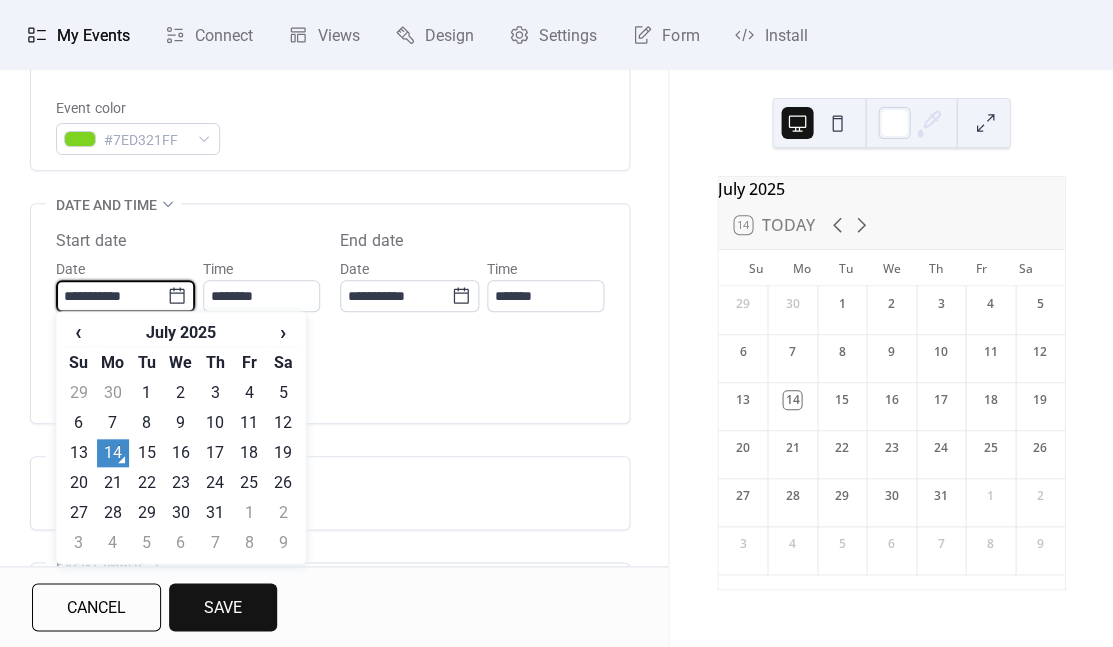 click on "**********" at bounding box center (111, 296) 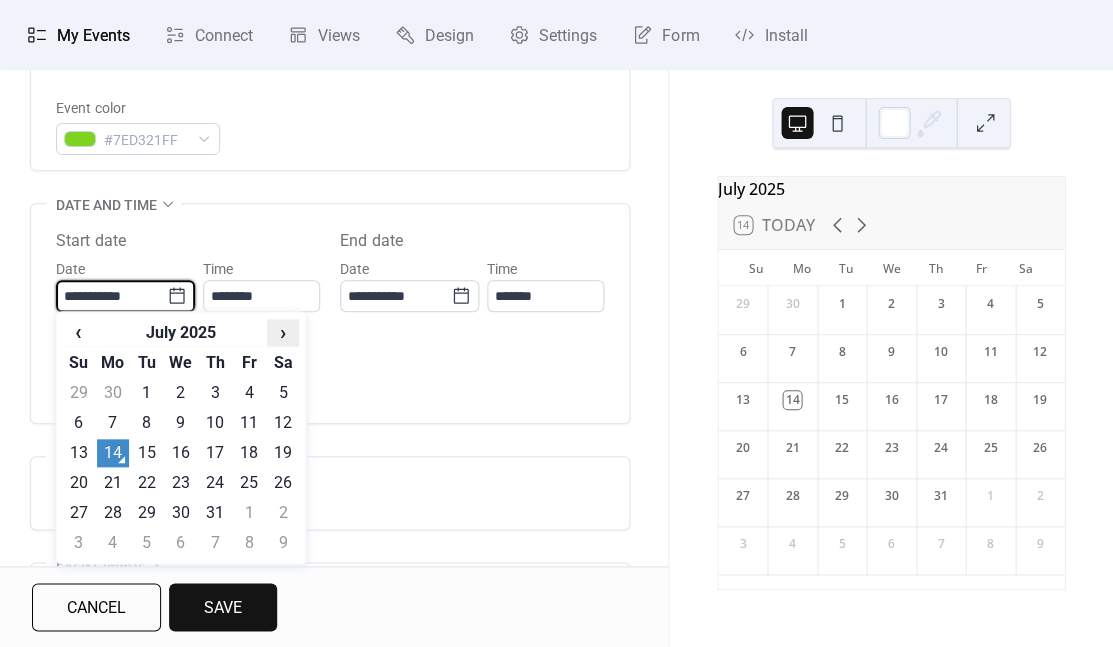 click on "›" at bounding box center [283, 332] 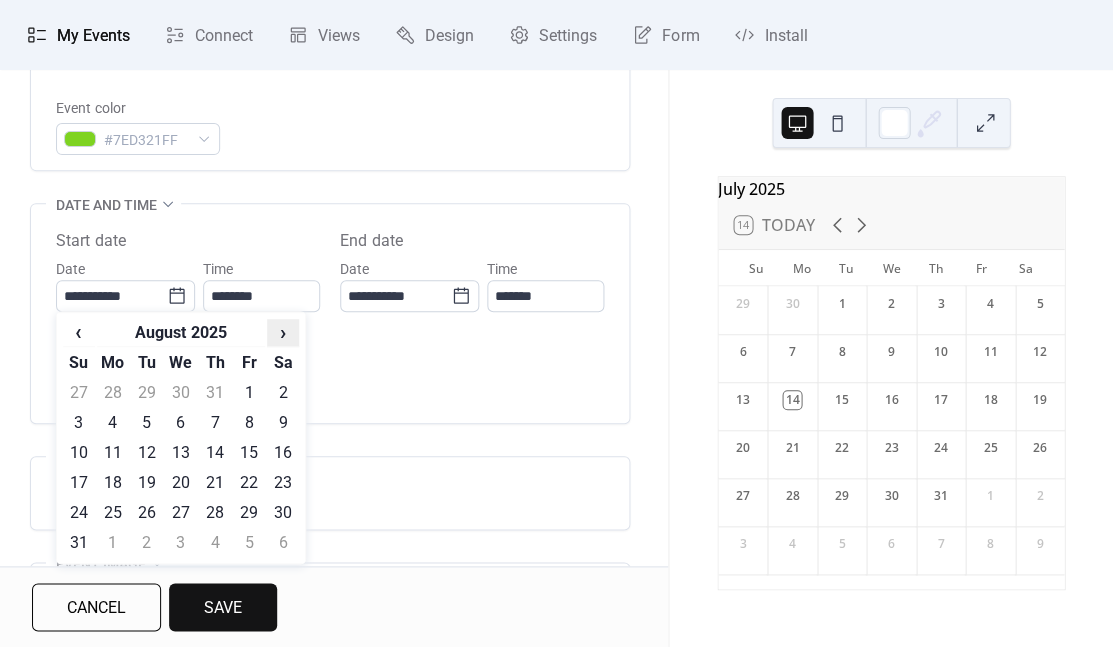 click on "›" at bounding box center [283, 332] 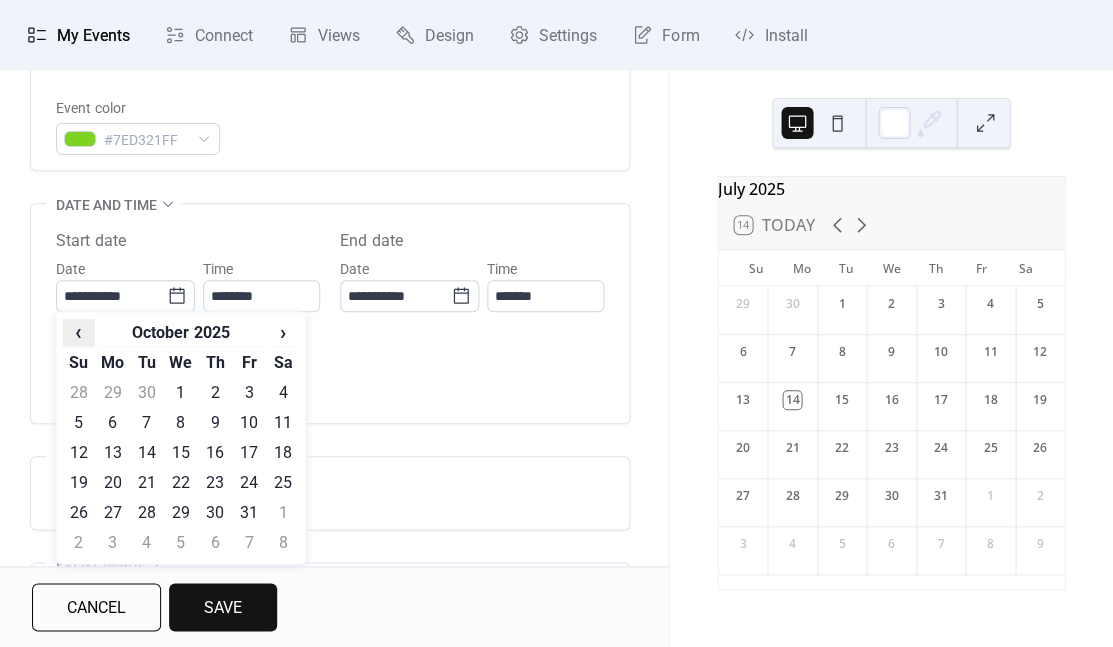 click on "‹" at bounding box center [79, 332] 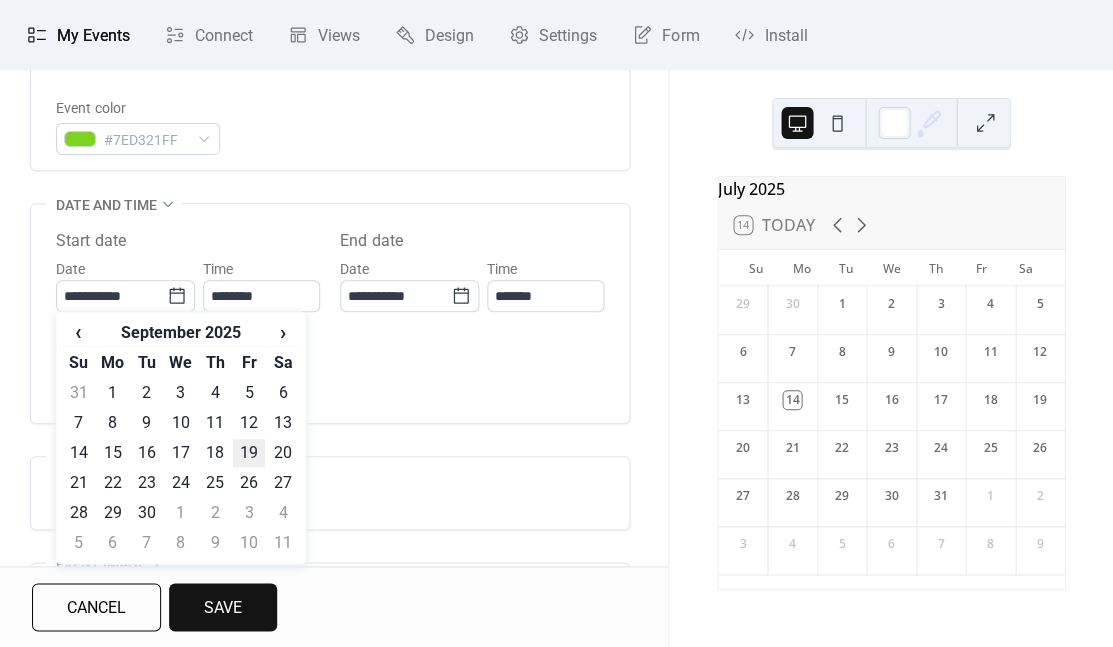 click on "19" at bounding box center (249, 453) 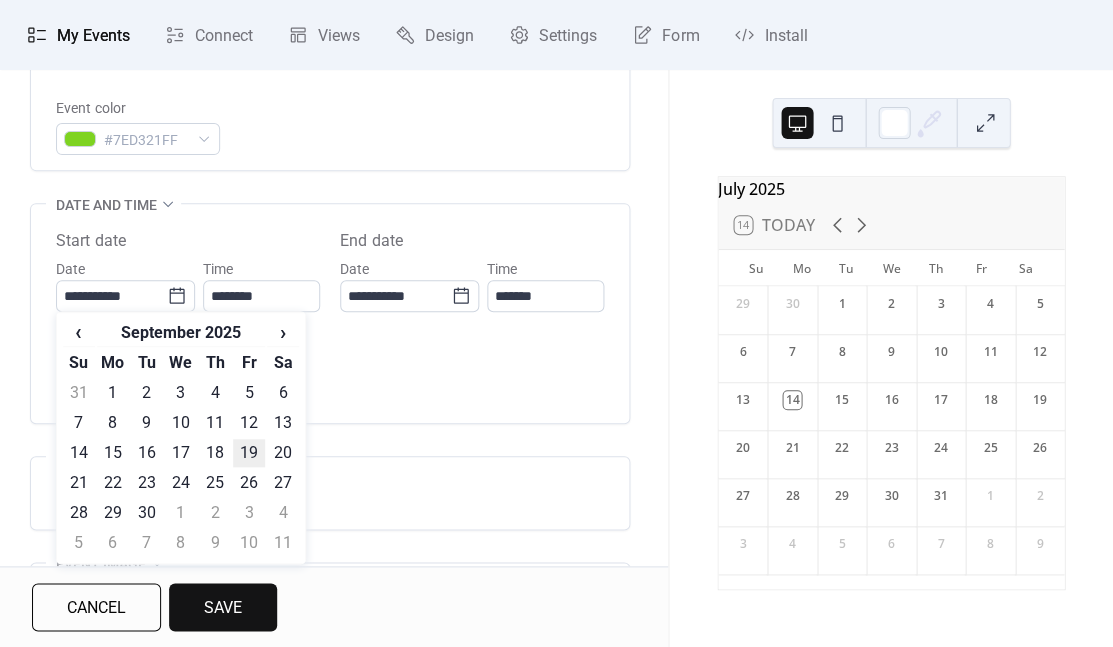type on "**********" 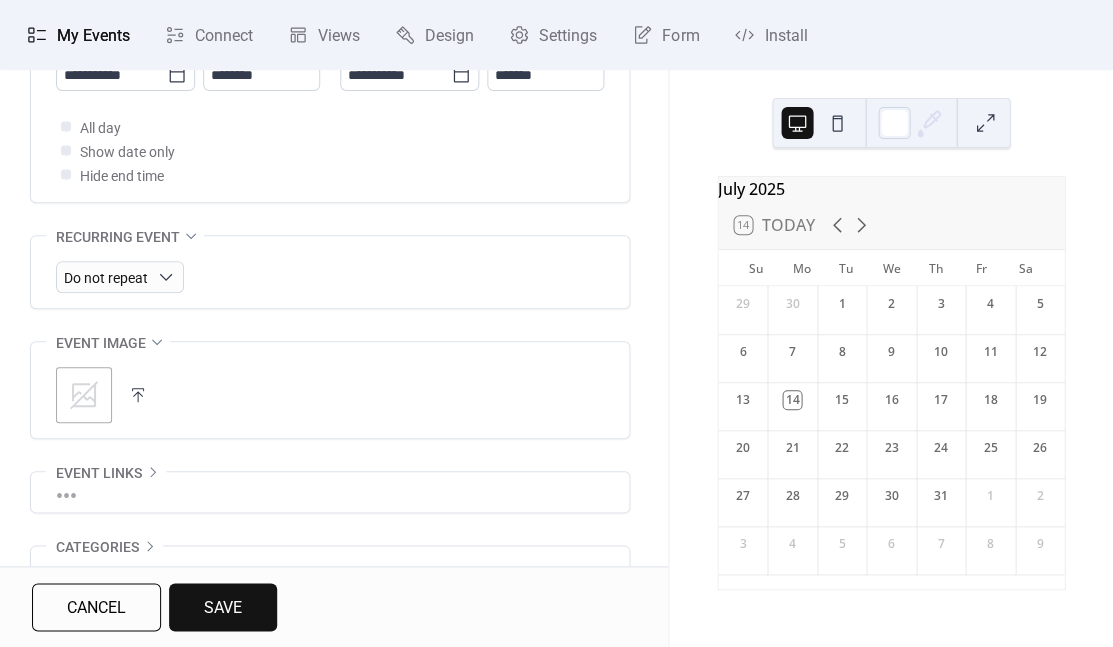 scroll, scrollTop: 824, scrollLeft: 0, axis: vertical 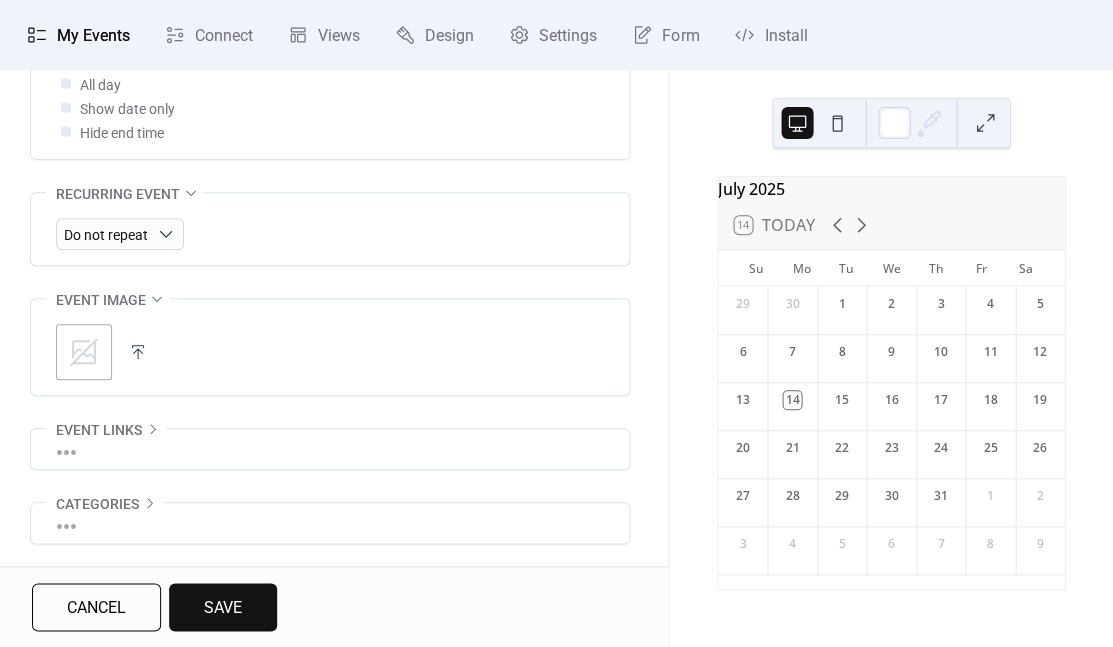 click on "Save" at bounding box center (223, 607) 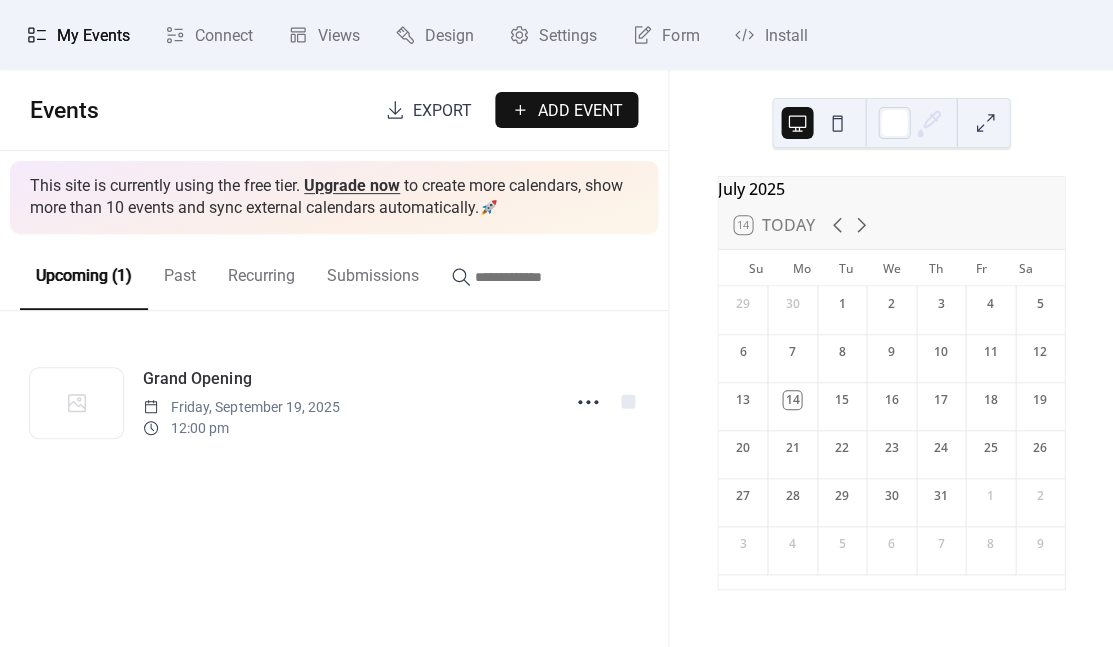 click at bounding box center [985, 123] 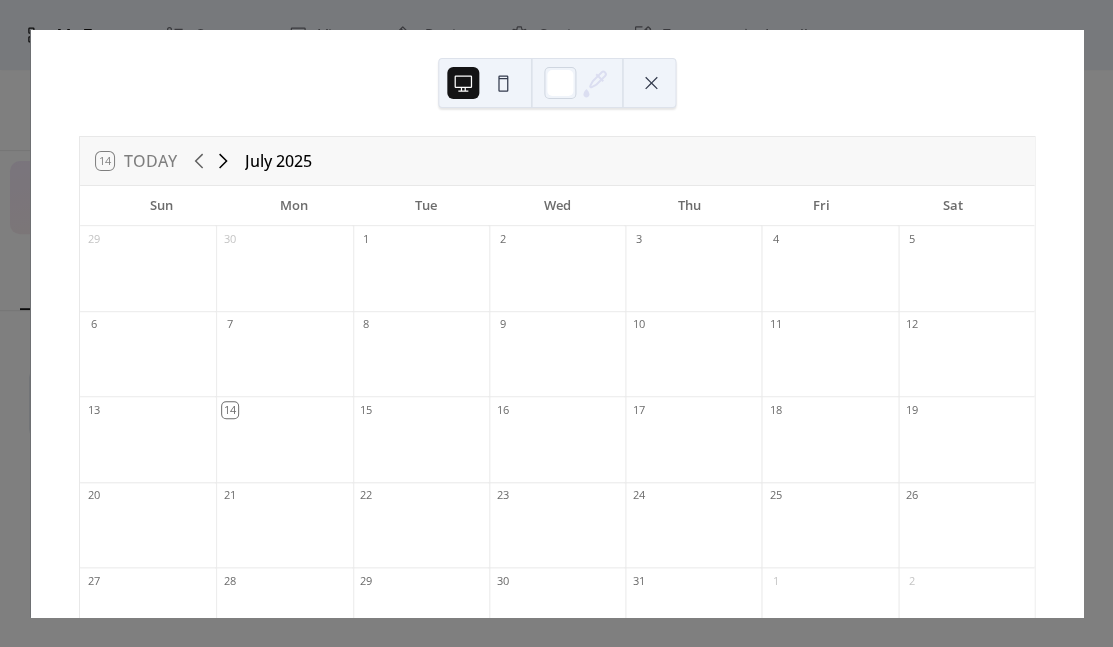 click 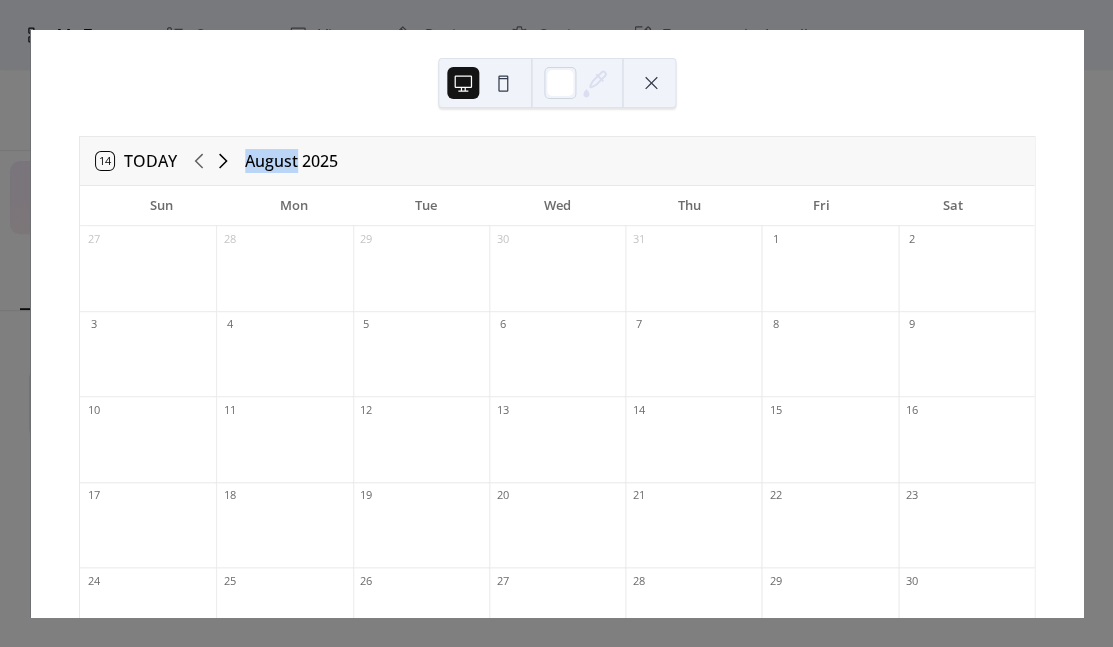 click 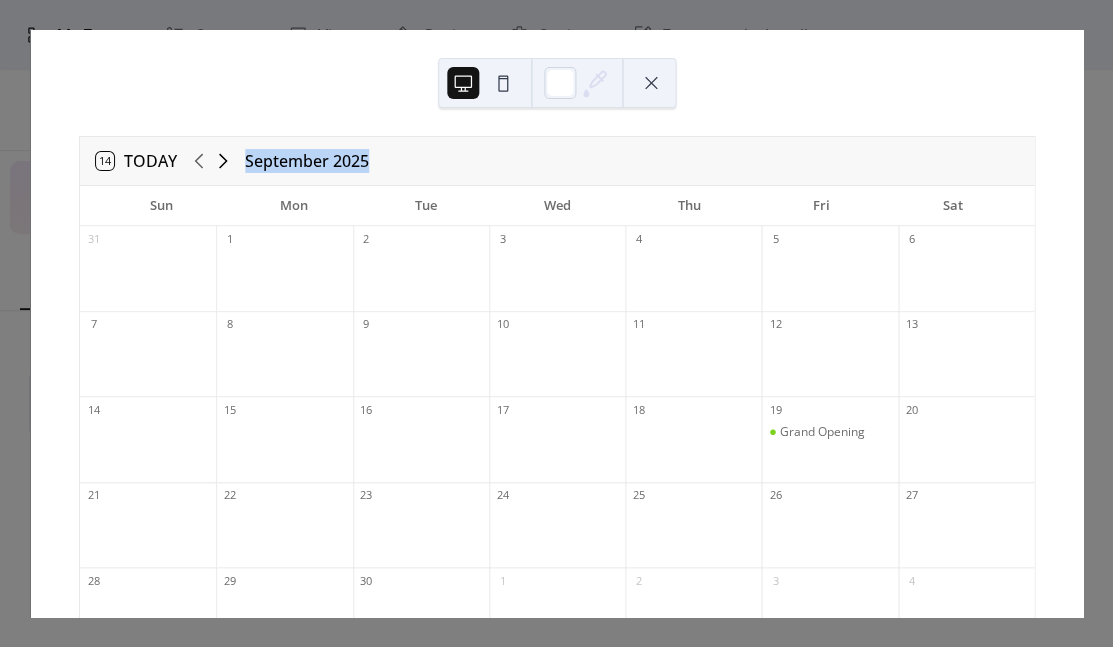 click 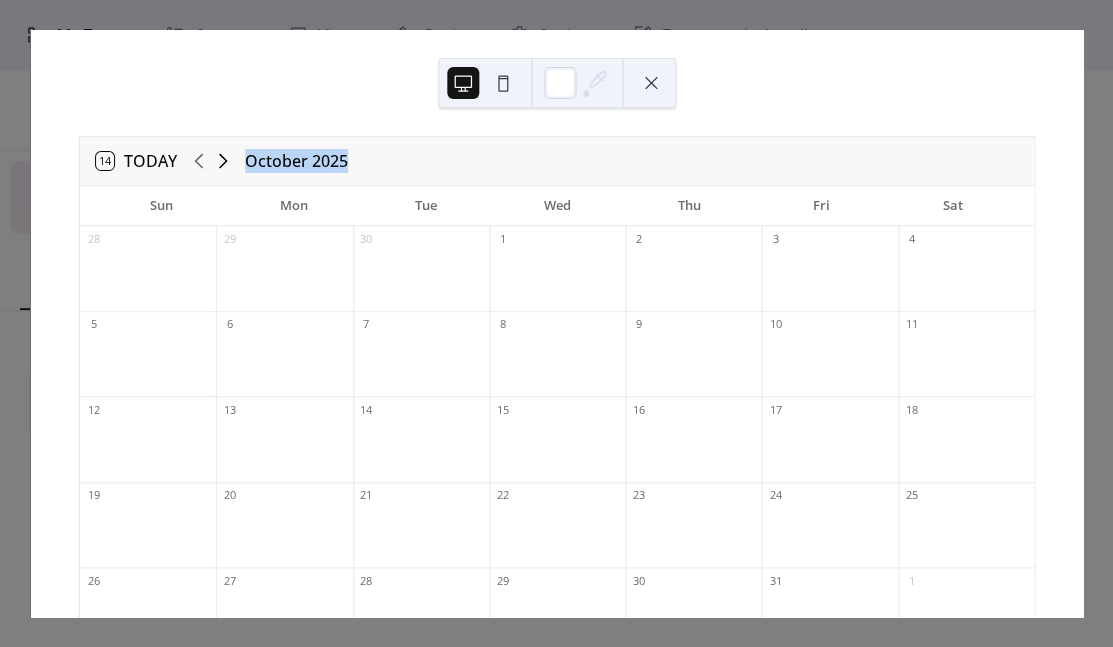 click 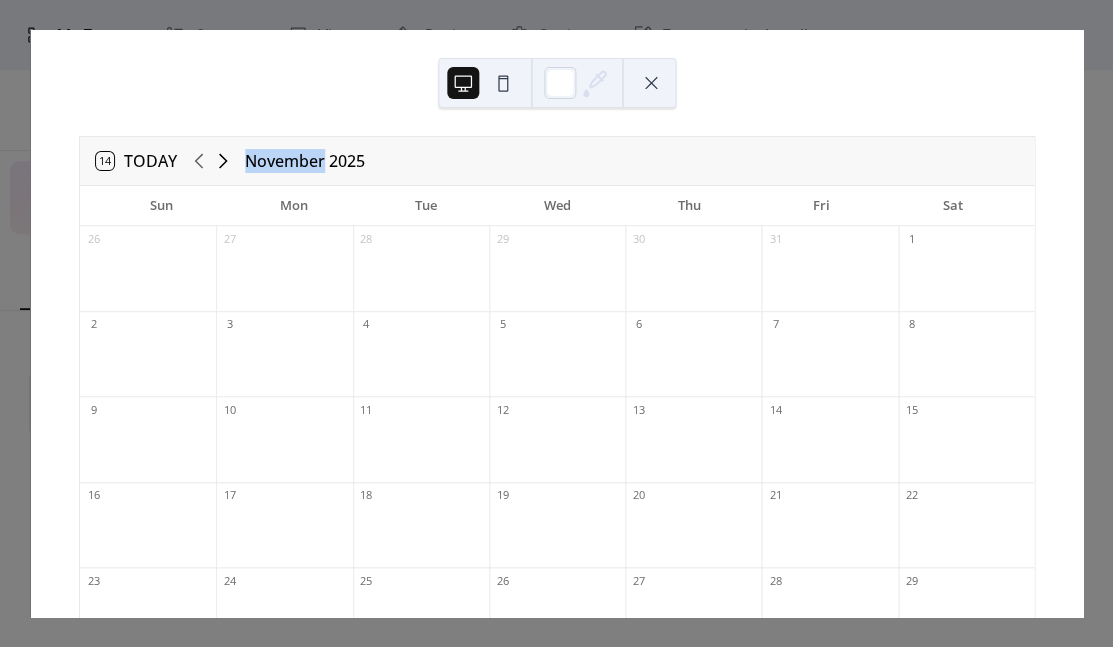 click 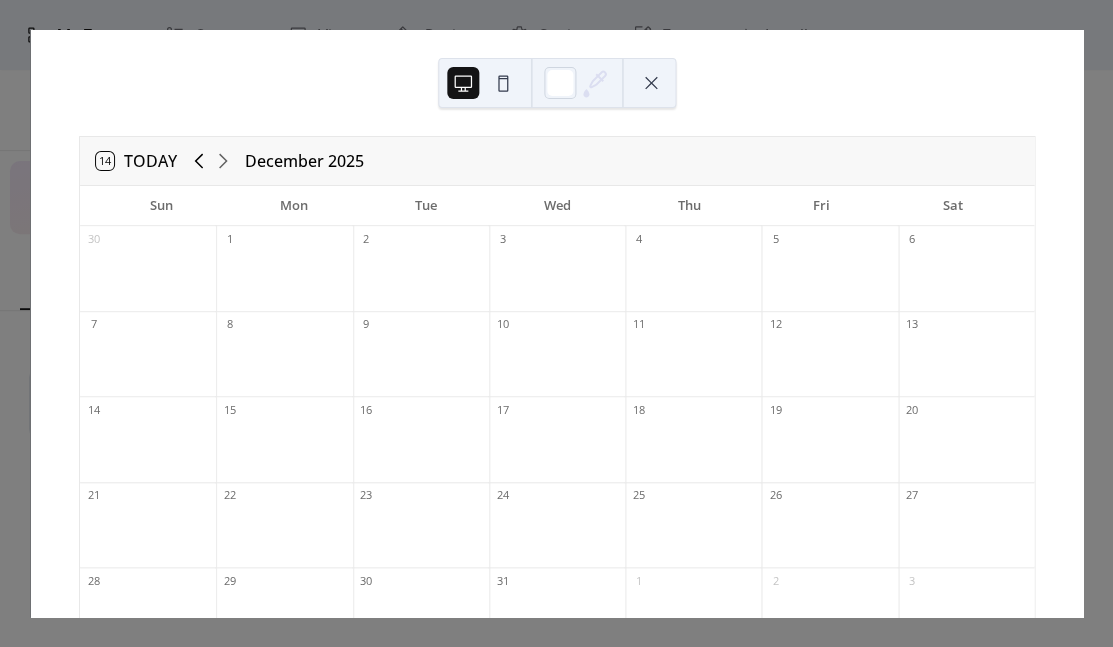 click 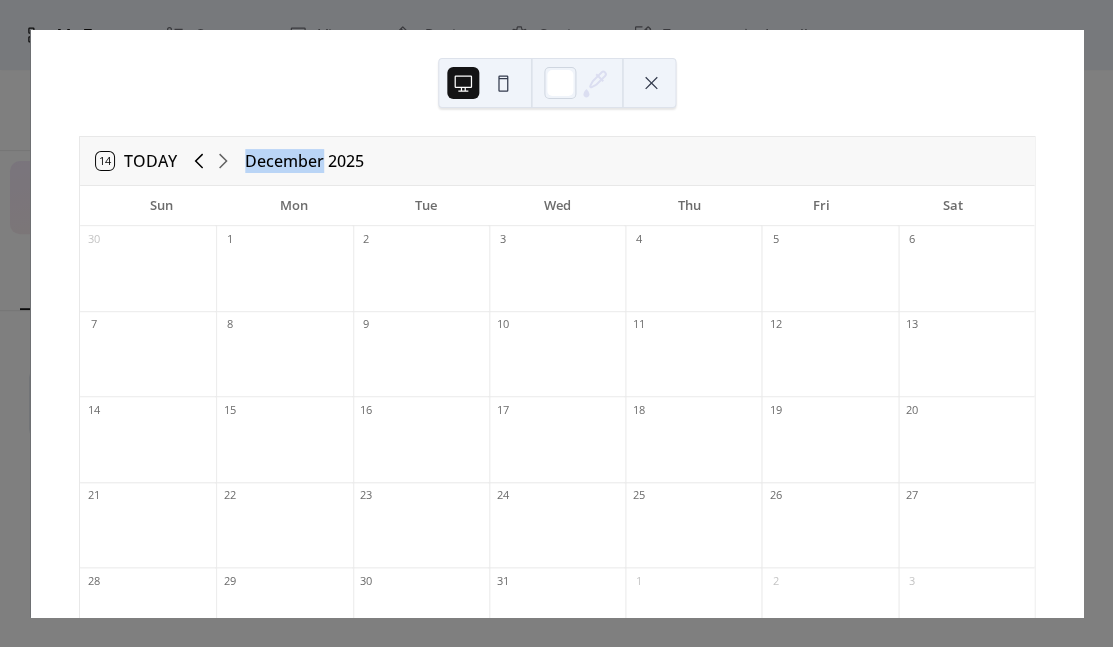 click 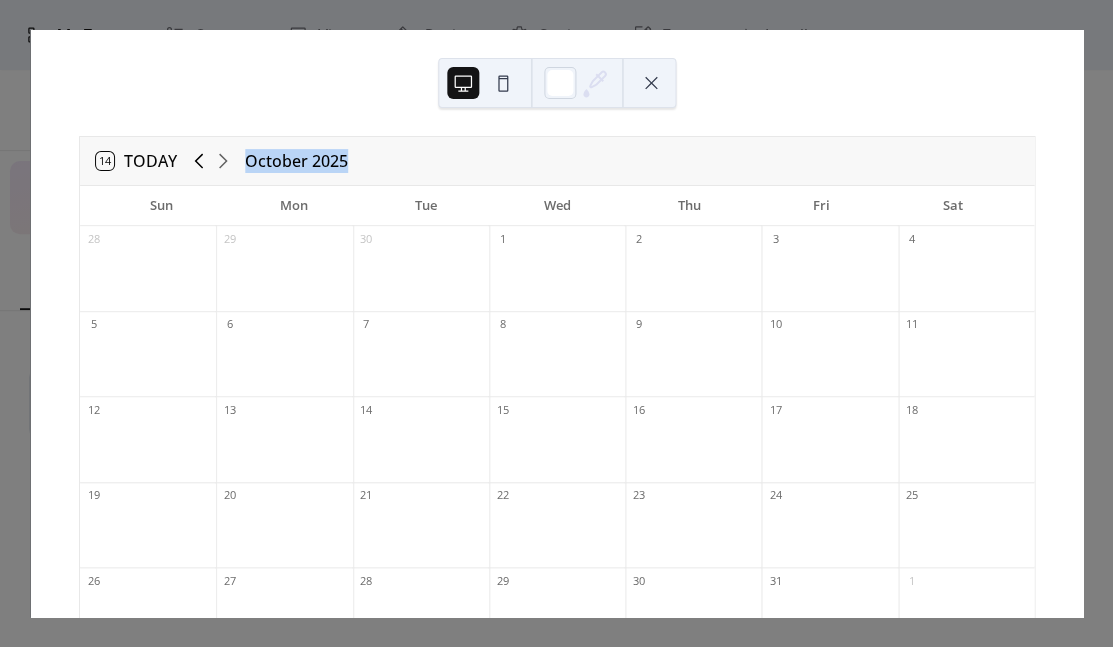 click 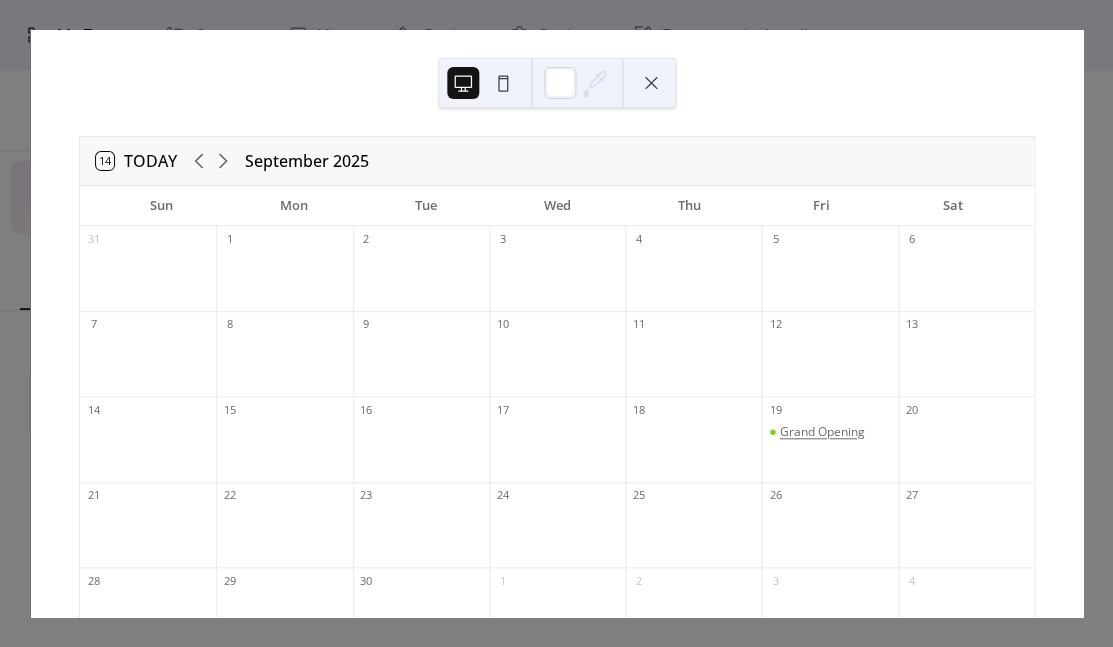 click on "Grand Opening" at bounding box center [821, 432] 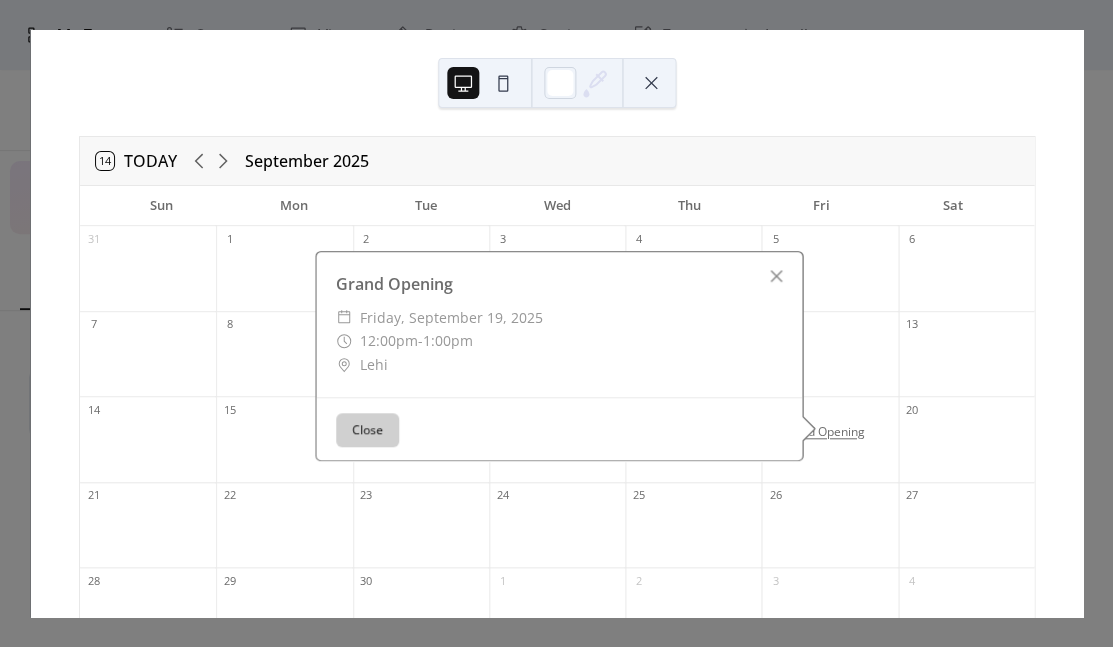 click on "Grand Opening" at bounding box center [821, 432] 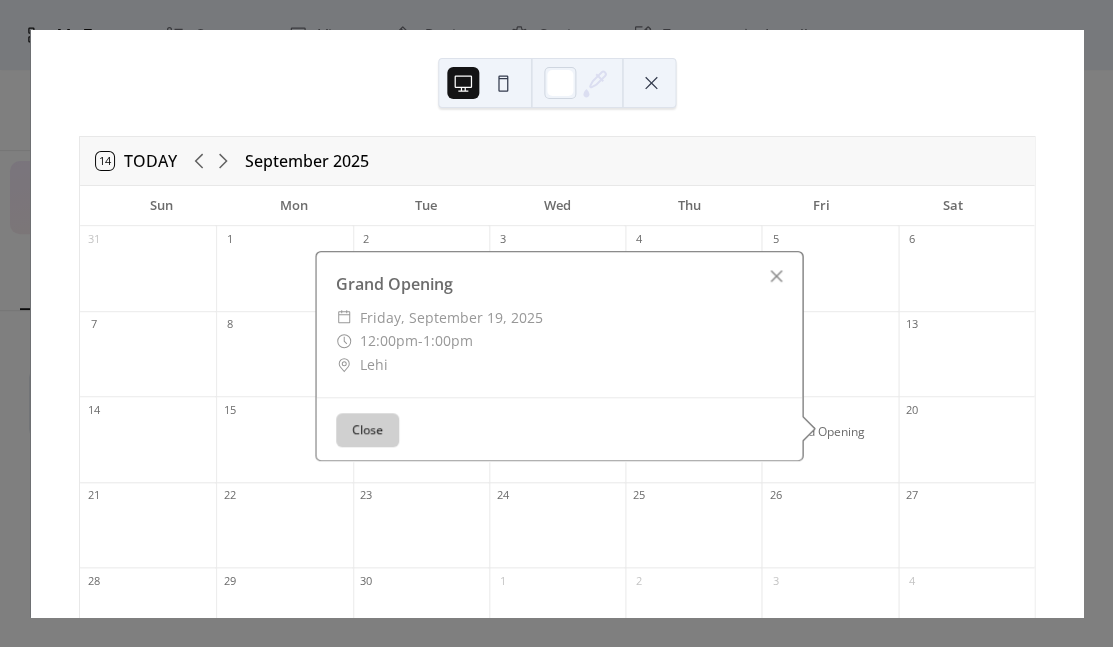 click on "Grand Opening" at bounding box center [829, 449] 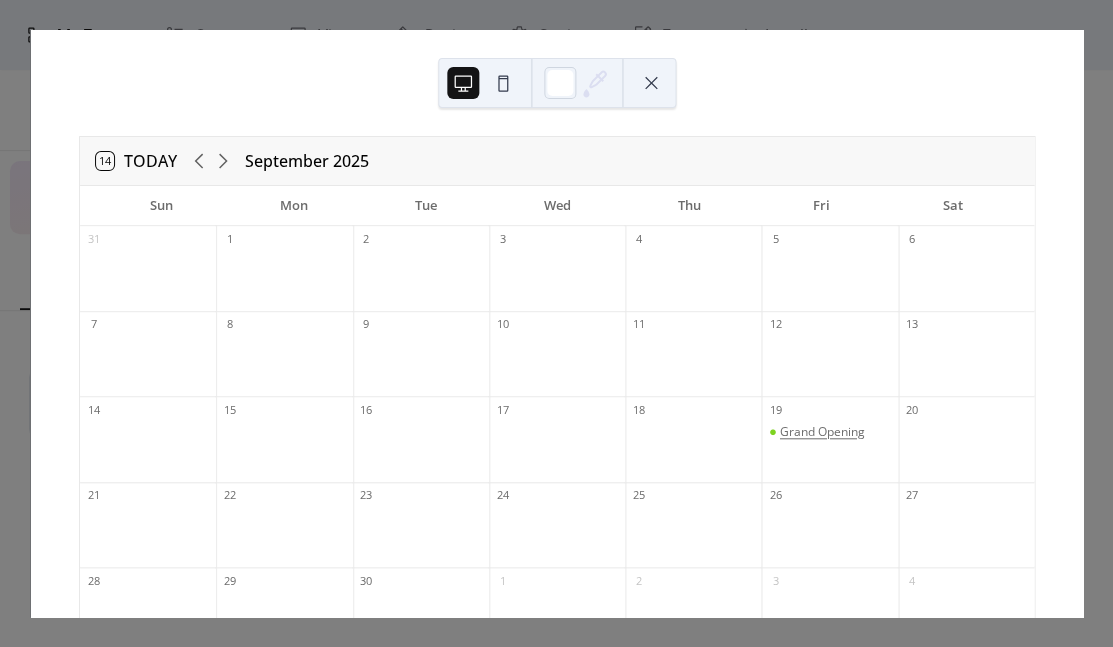 click on "Grand Opening" at bounding box center [821, 432] 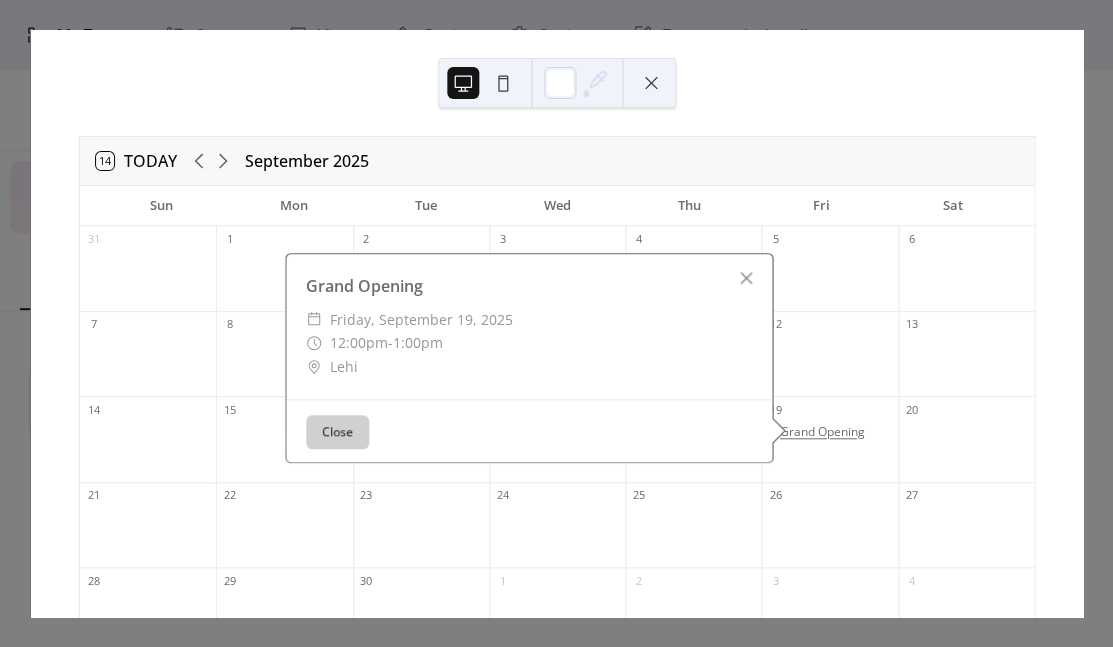 click on "Grand Opening" at bounding box center [821, 432] 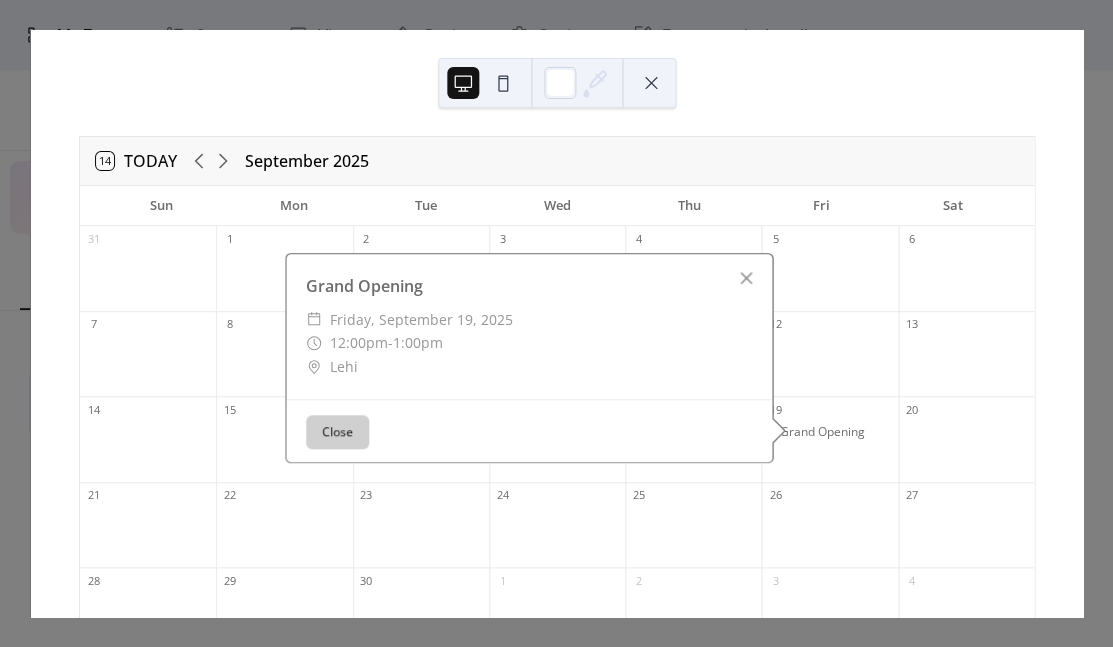 click at bounding box center [557, 83] 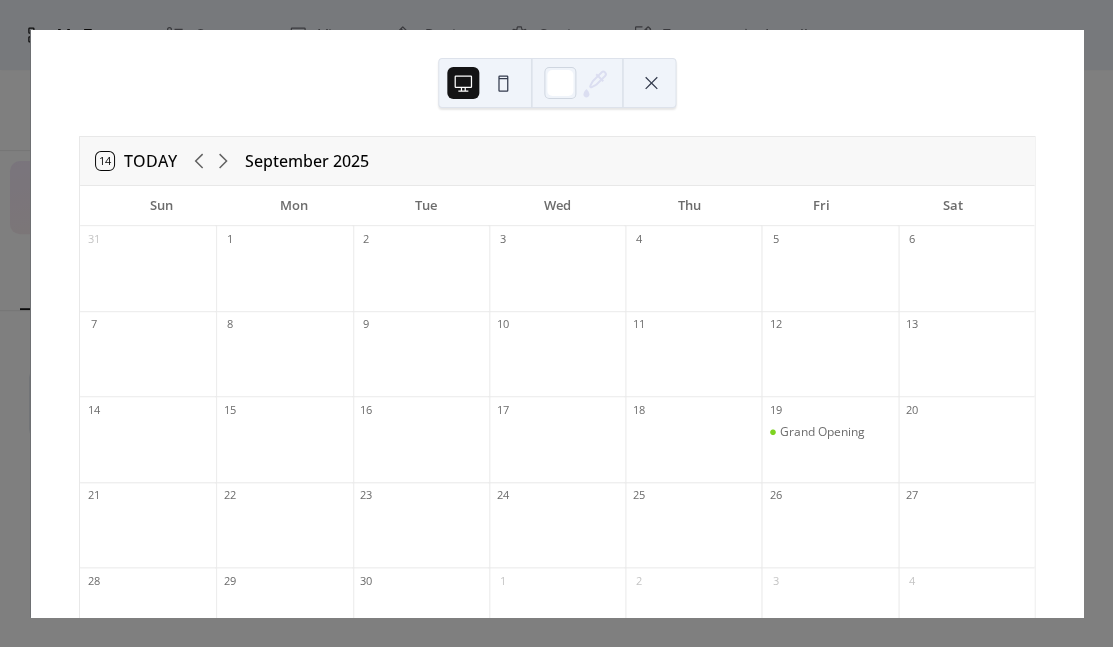 click at bounding box center [651, 83] 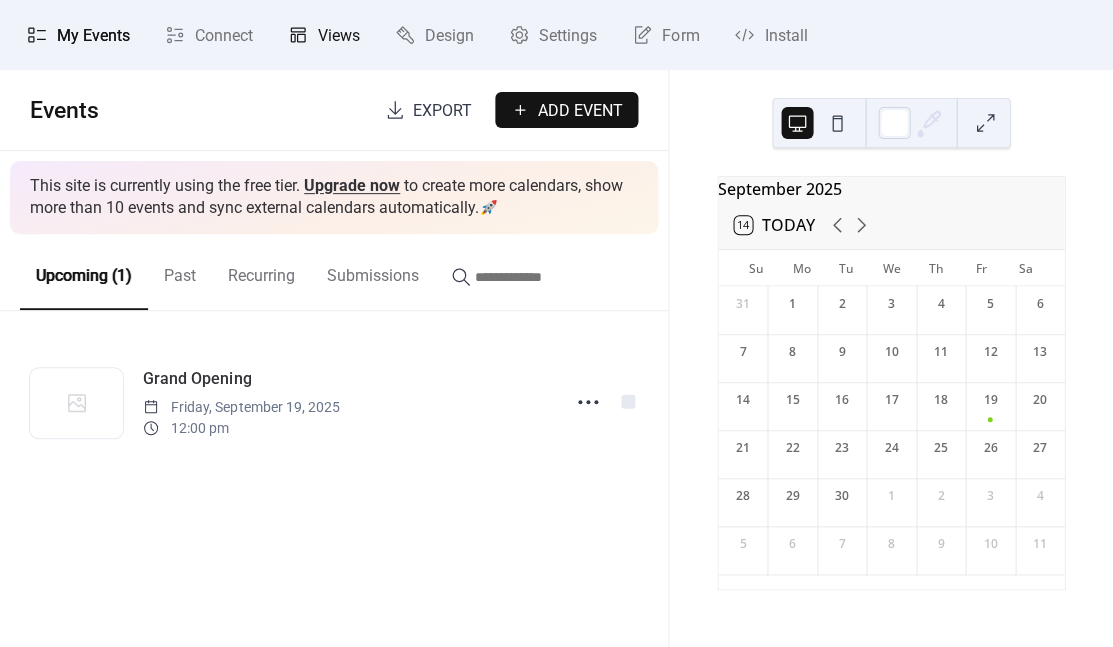 click on "Views" at bounding box center (339, 36) 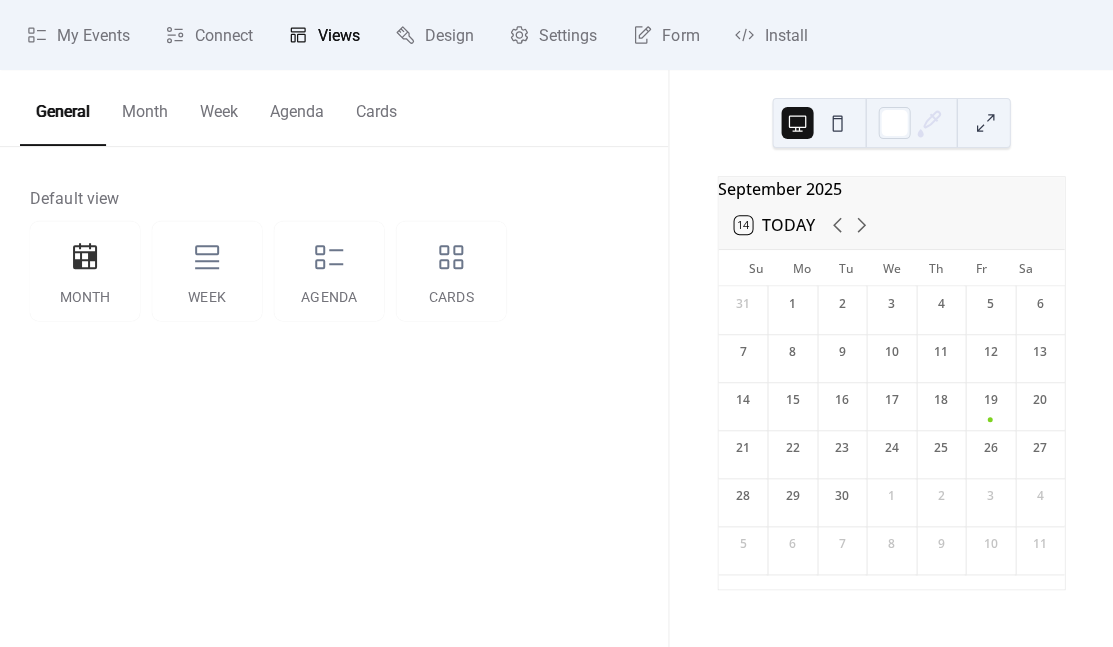 click on "Month" at bounding box center [145, 107] 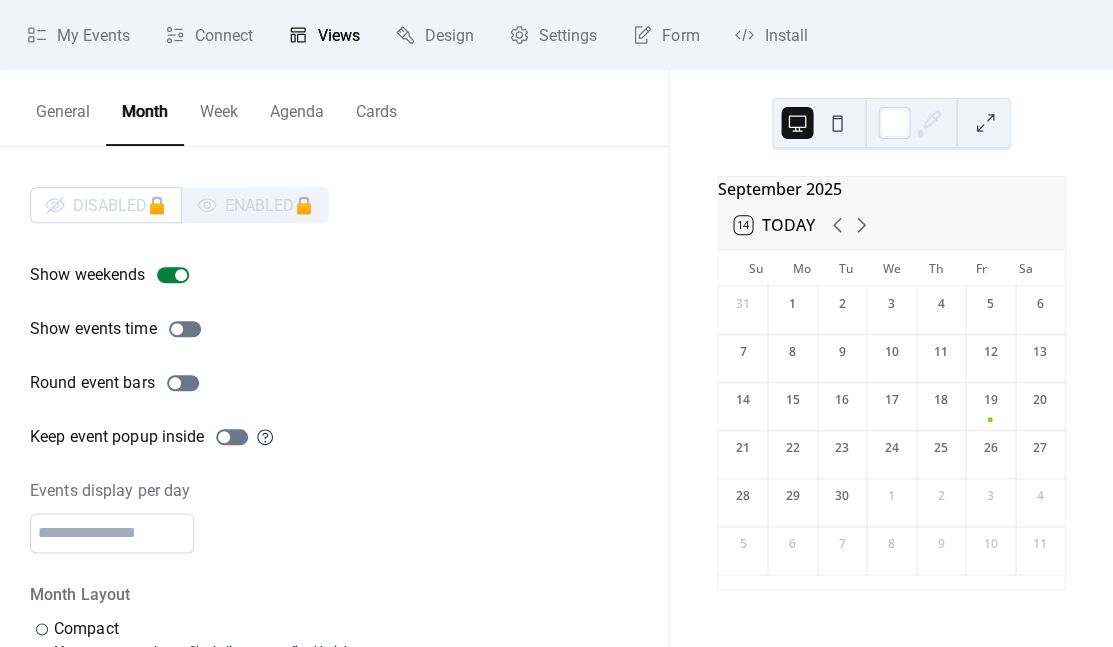scroll, scrollTop: 0, scrollLeft: 0, axis: both 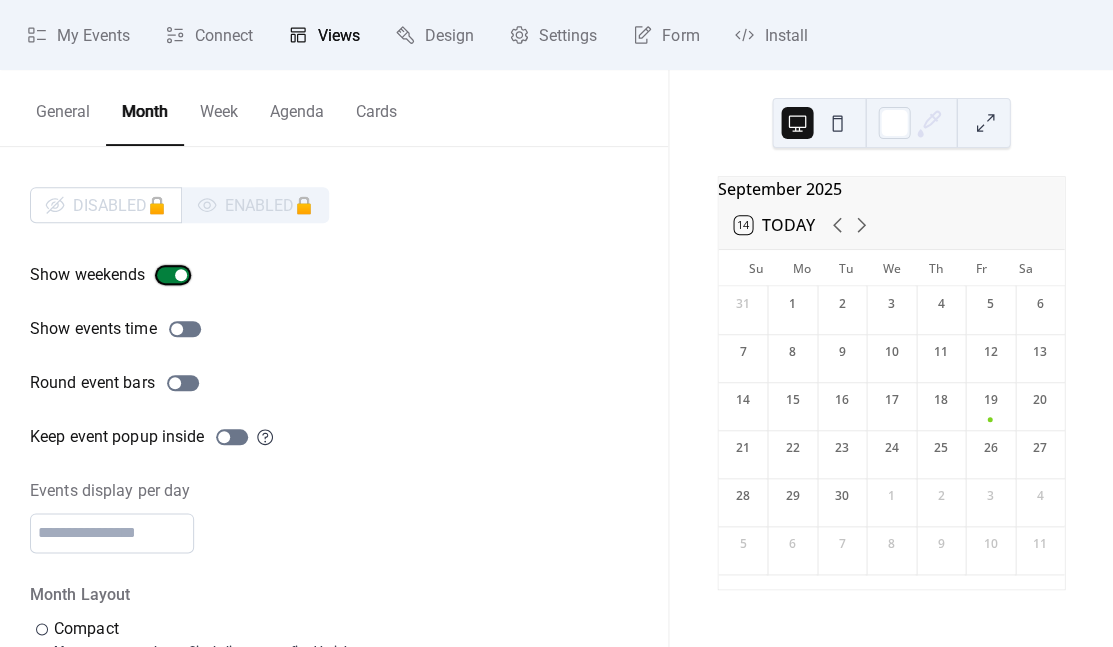 click at bounding box center (181, 275) 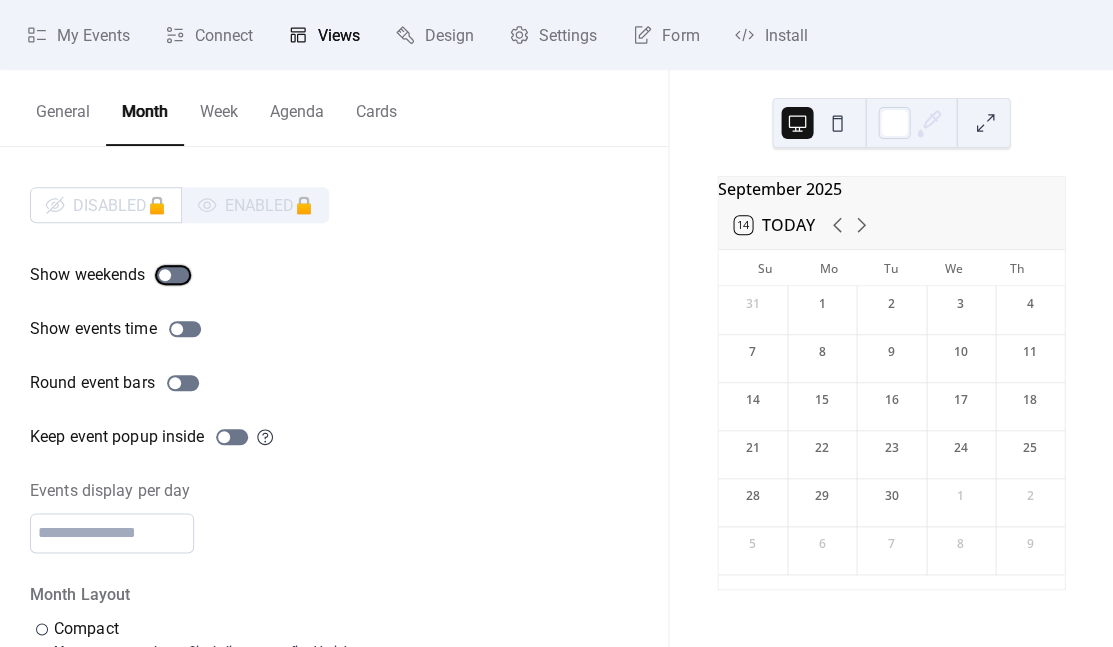 click at bounding box center [173, 275] 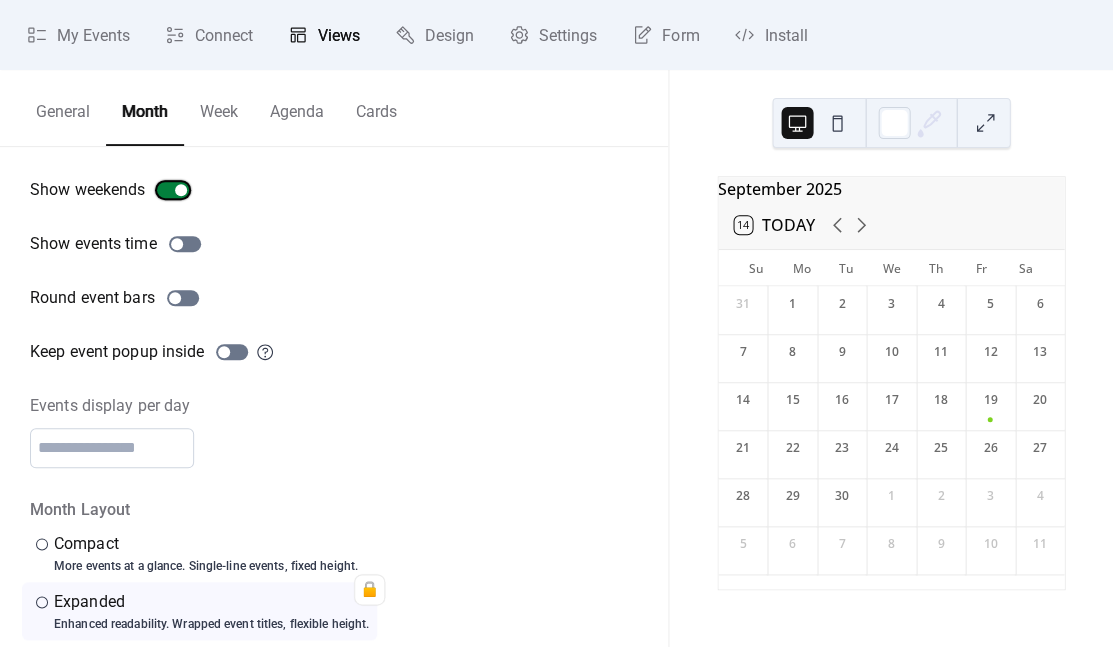 scroll, scrollTop: 83, scrollLeft: 0, axis: vertical 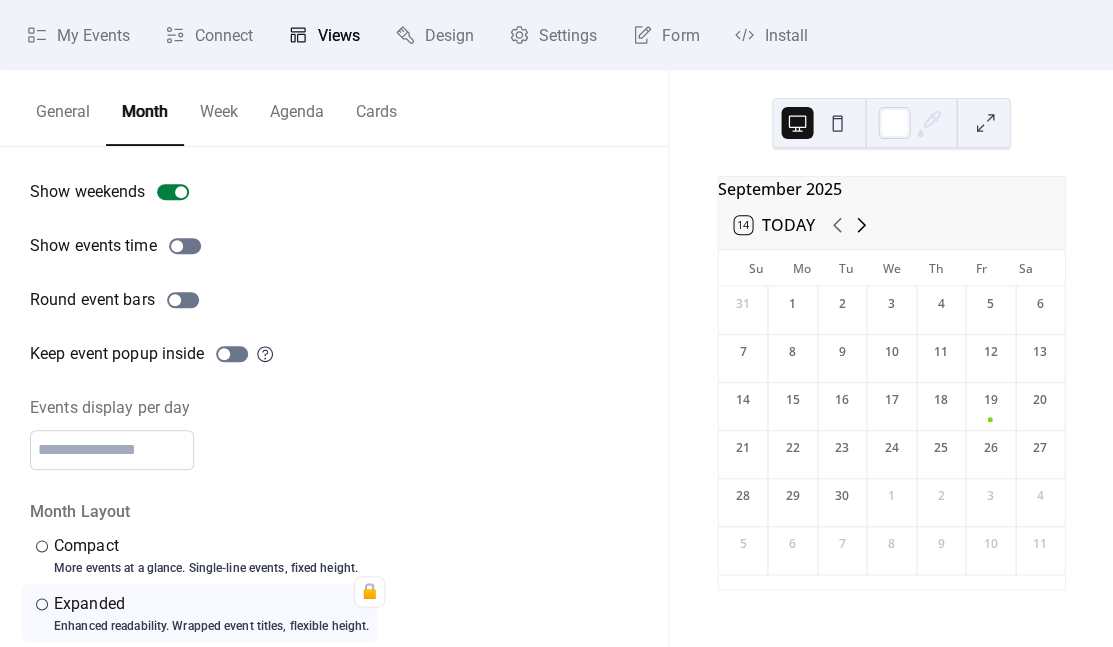 click 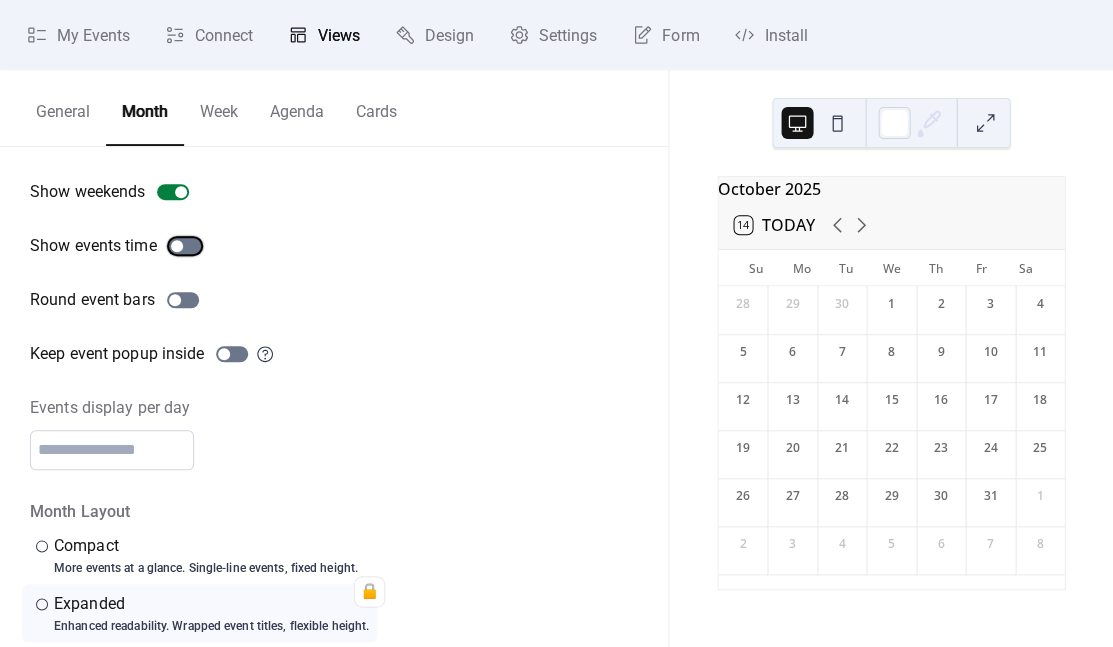 click at bounding box center [177, 246] 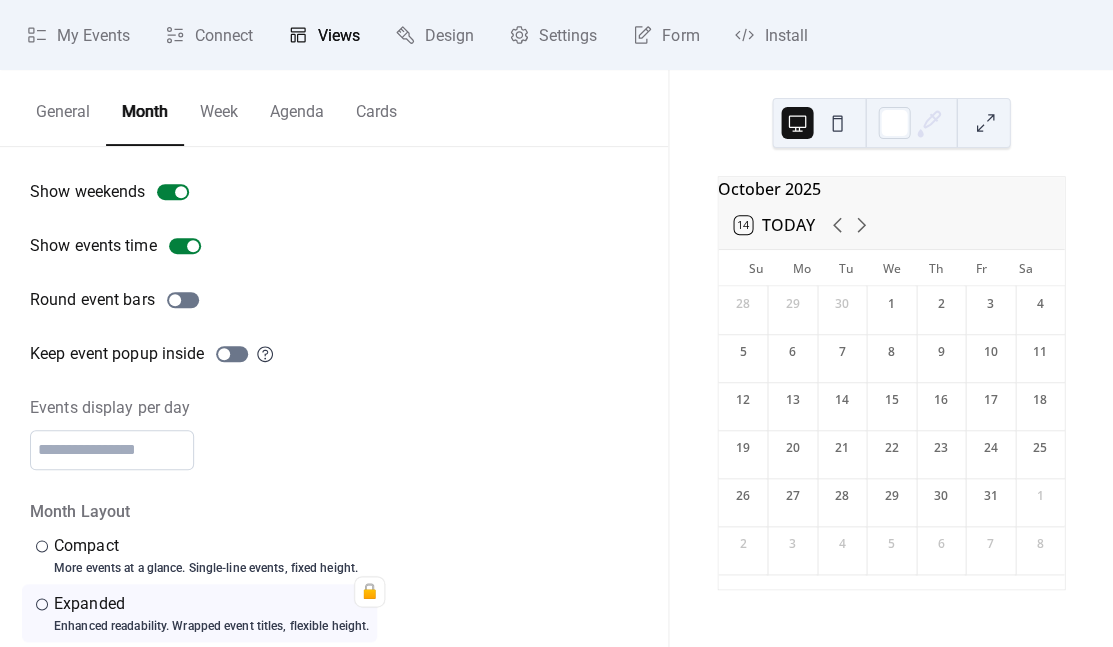 click on "14 Today" at bounding box center (774, 225) 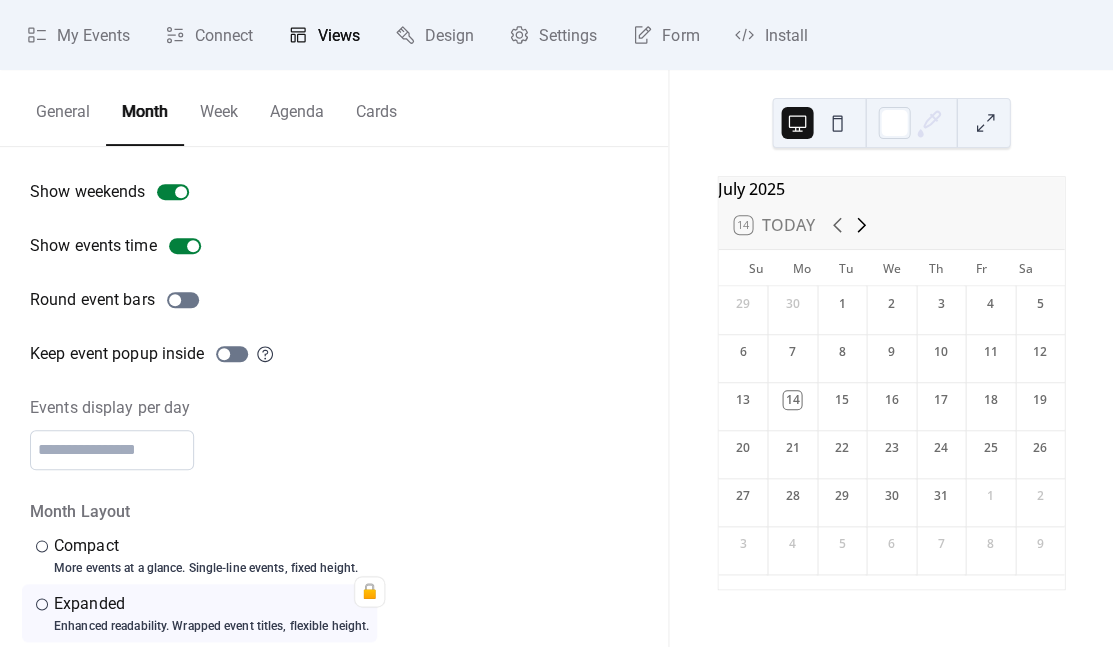 click 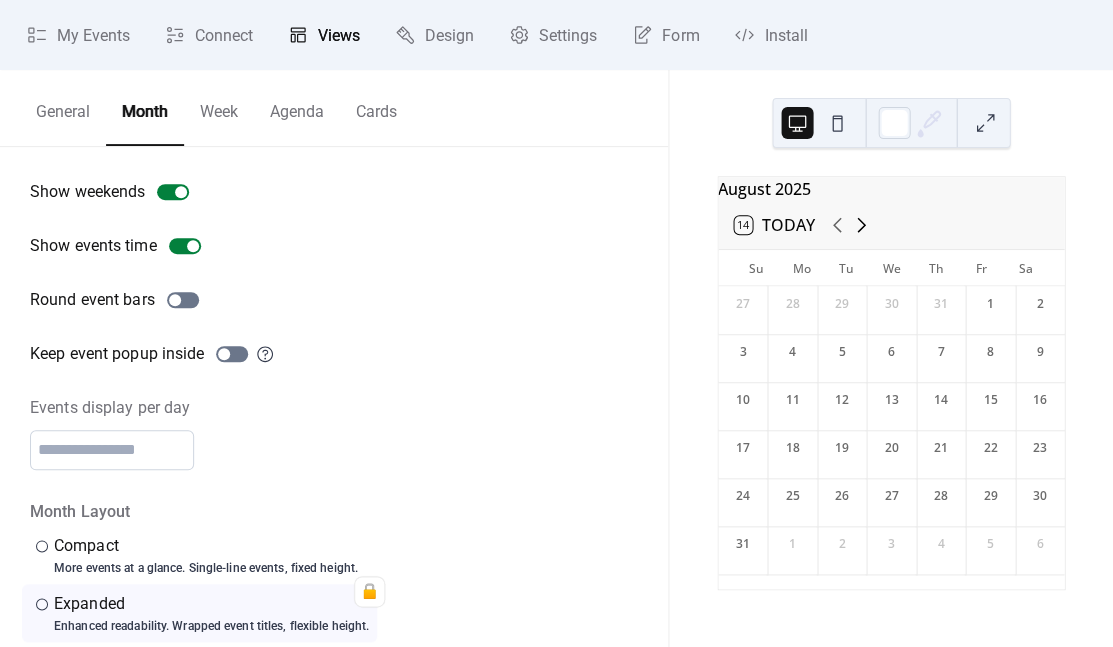 click 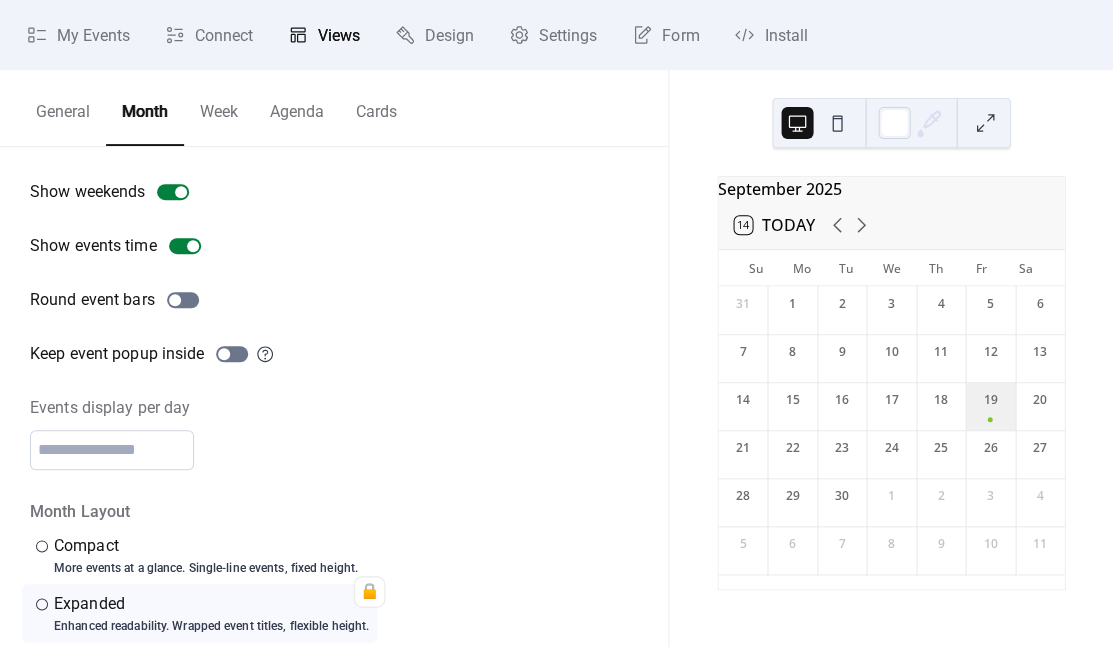 click on "19" at bounding box center [989, 406] 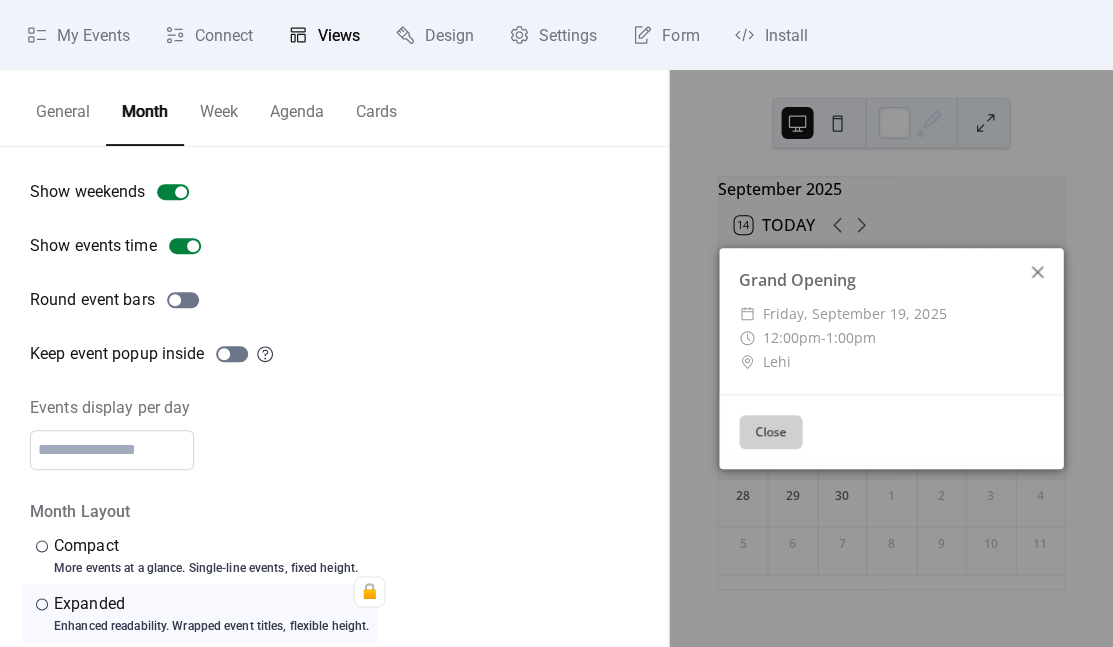 click 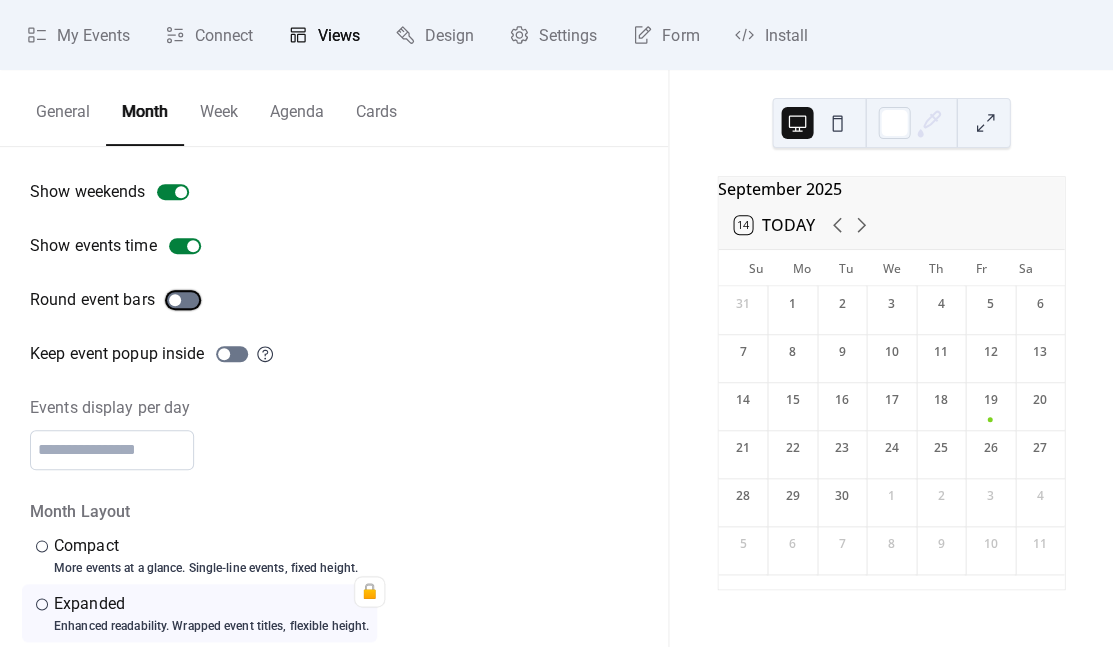 click at bounding box center (183, 300) 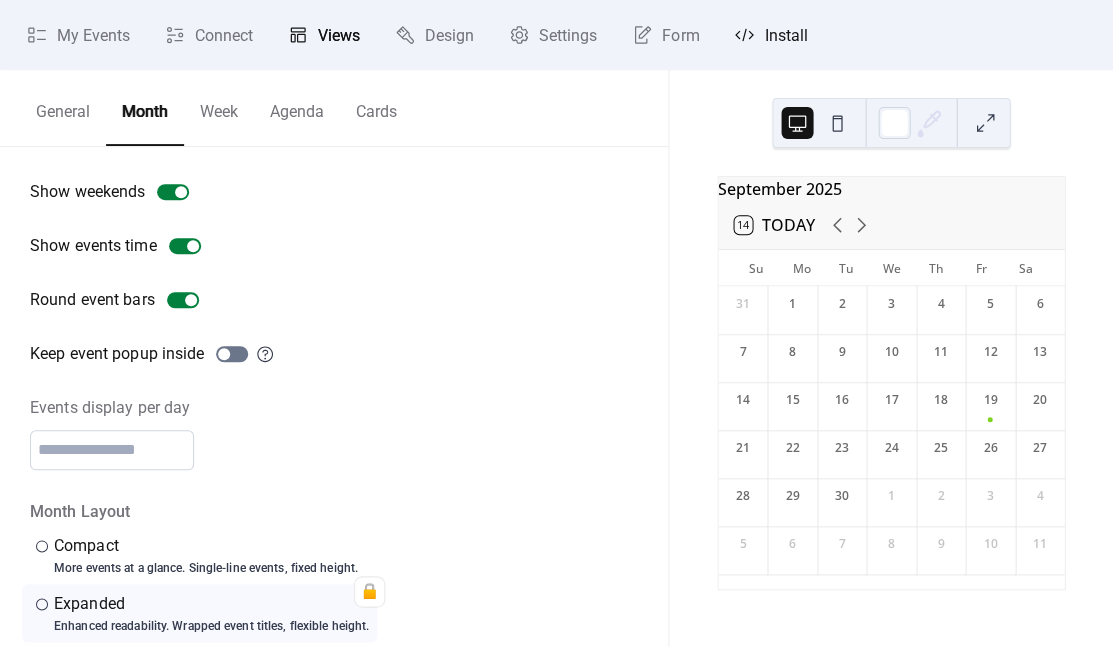 click on "Install" at bounding box center [785, 36] 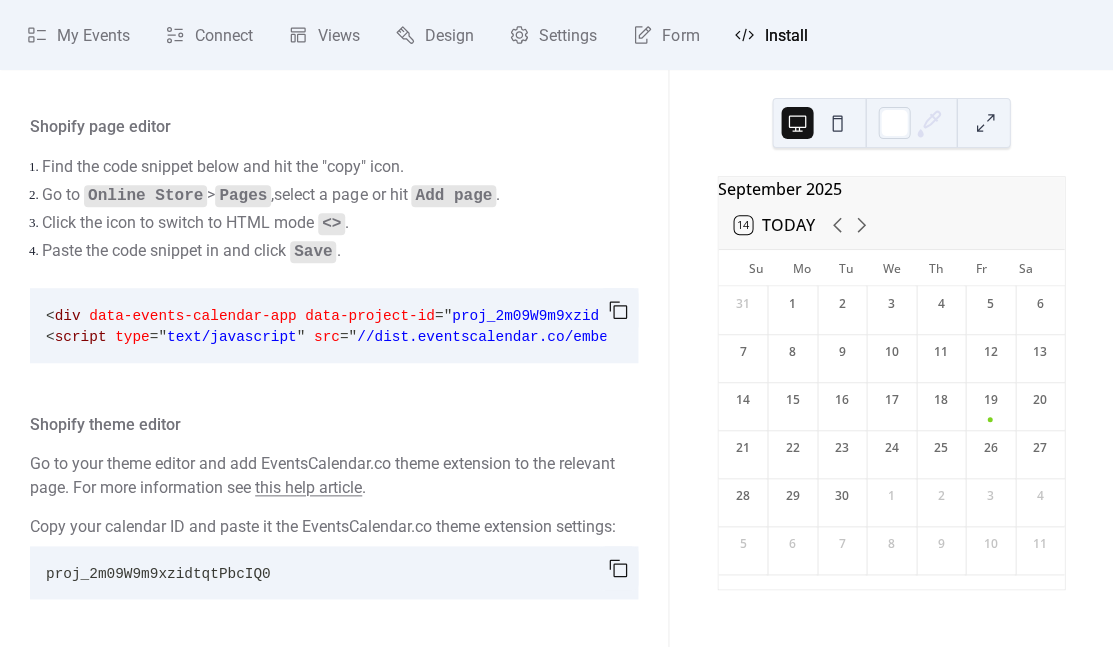 scroll, scrollTop: 88, scrollLeft: 0, axis: vertical 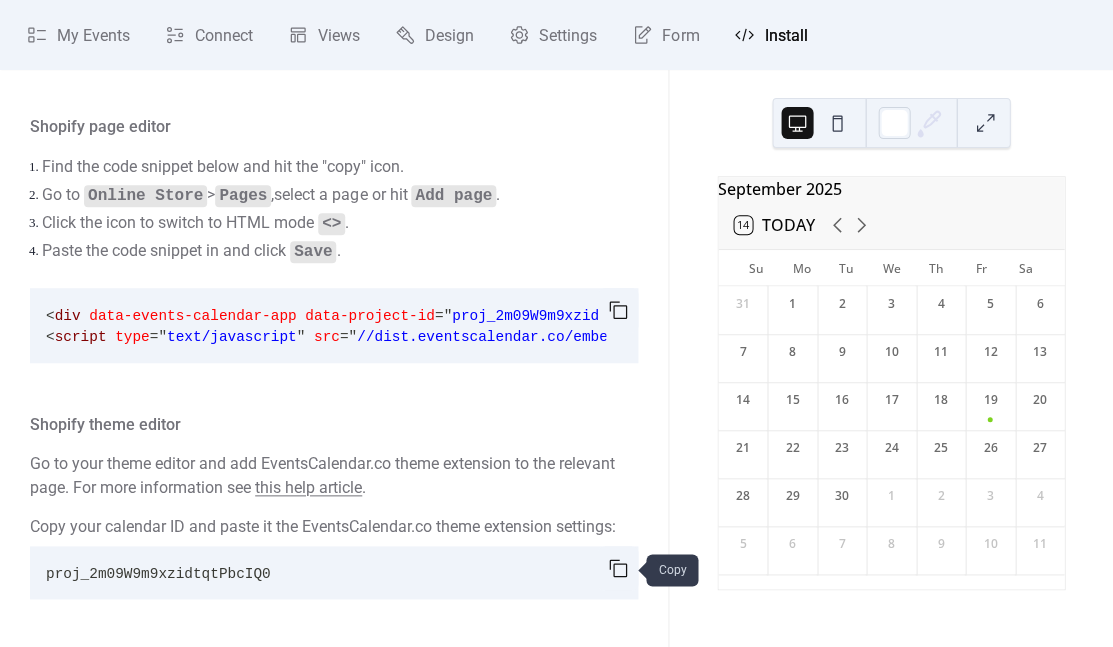 click at bounding box center (618, 568) 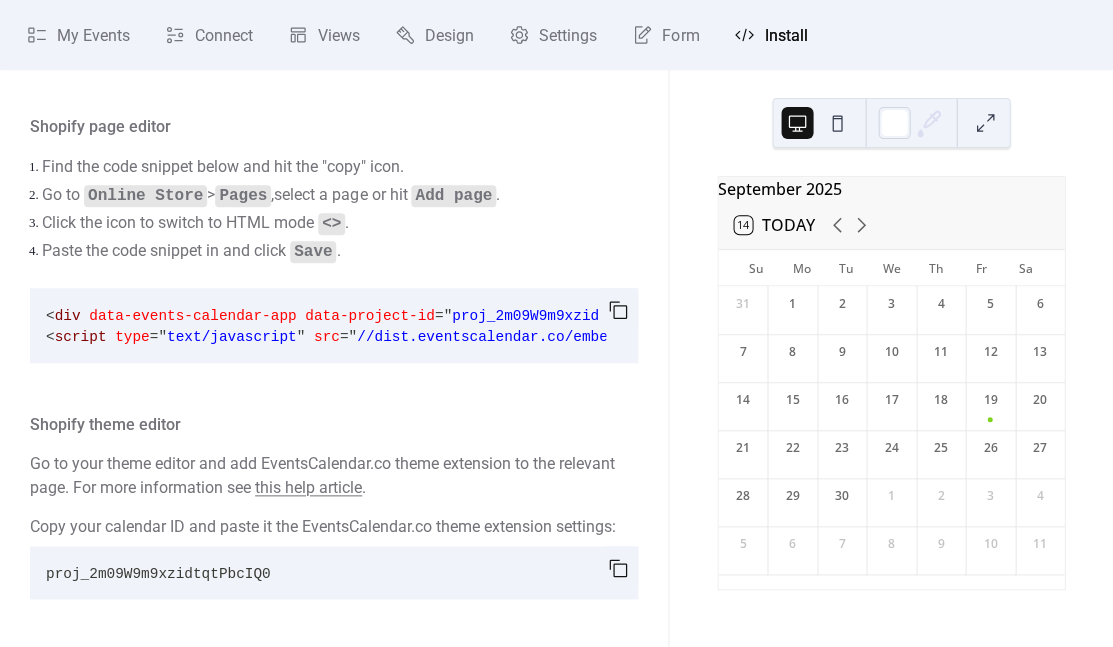 type 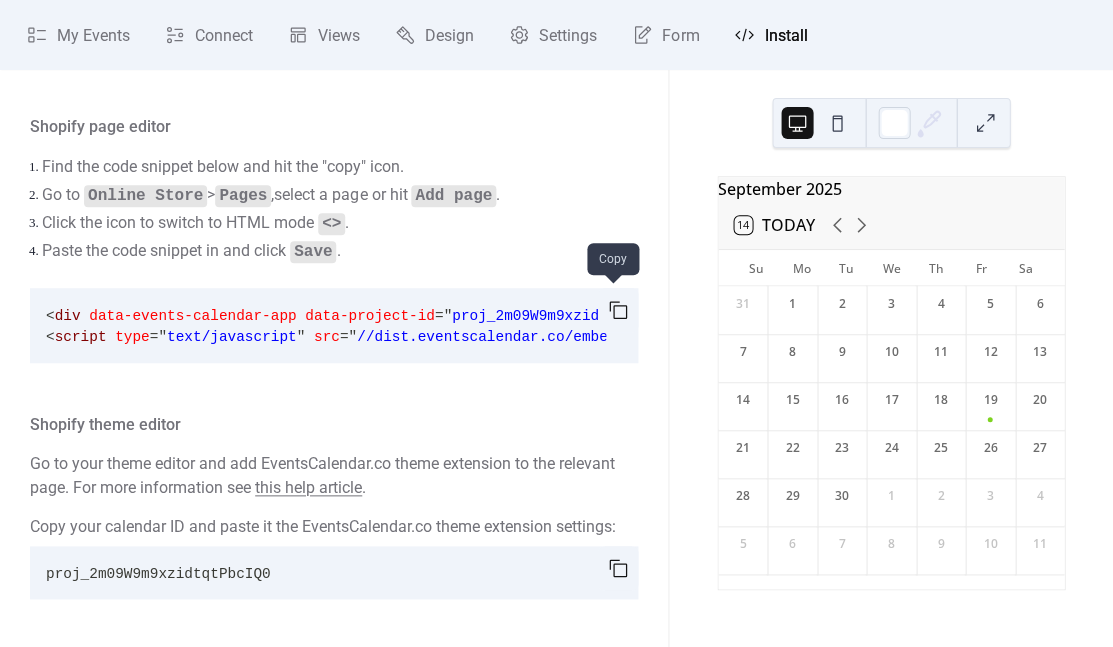 click at bounding box center (618, 310) 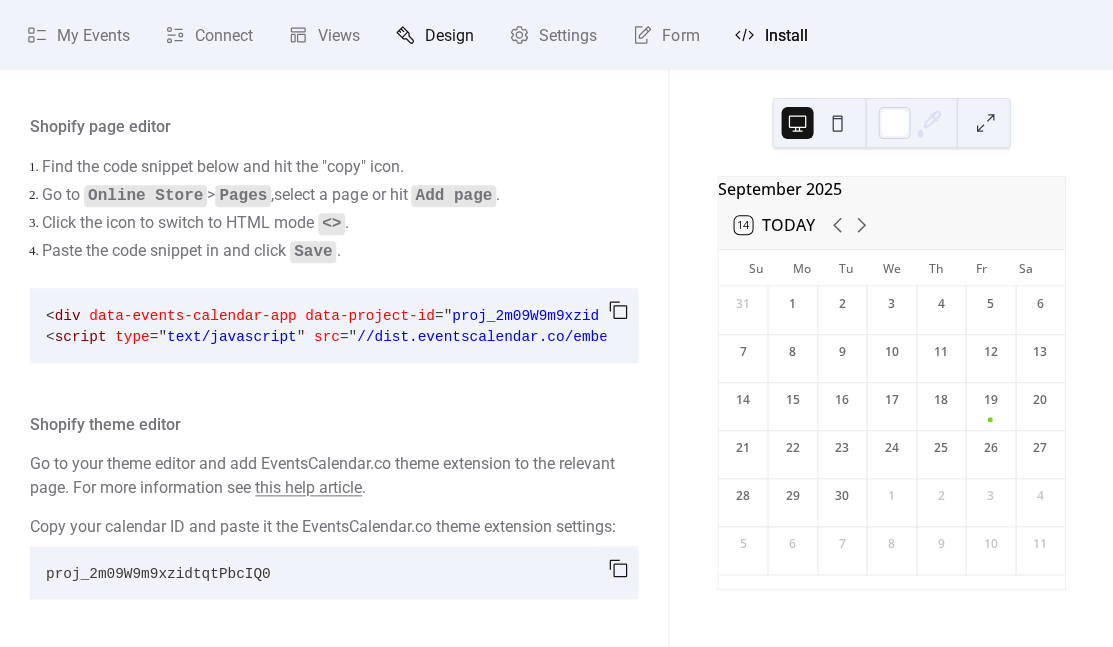 click on "Design" at bounding box center (449, 36) 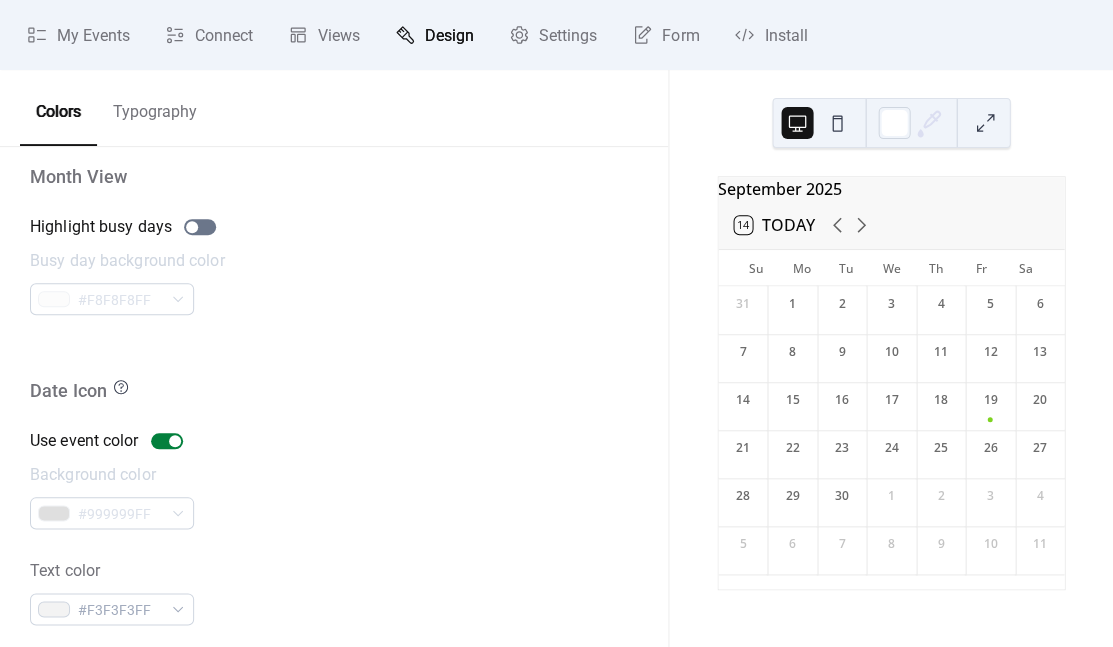 scroll, scrollTop: 1419, scrollLeft: 0, axis: vertical 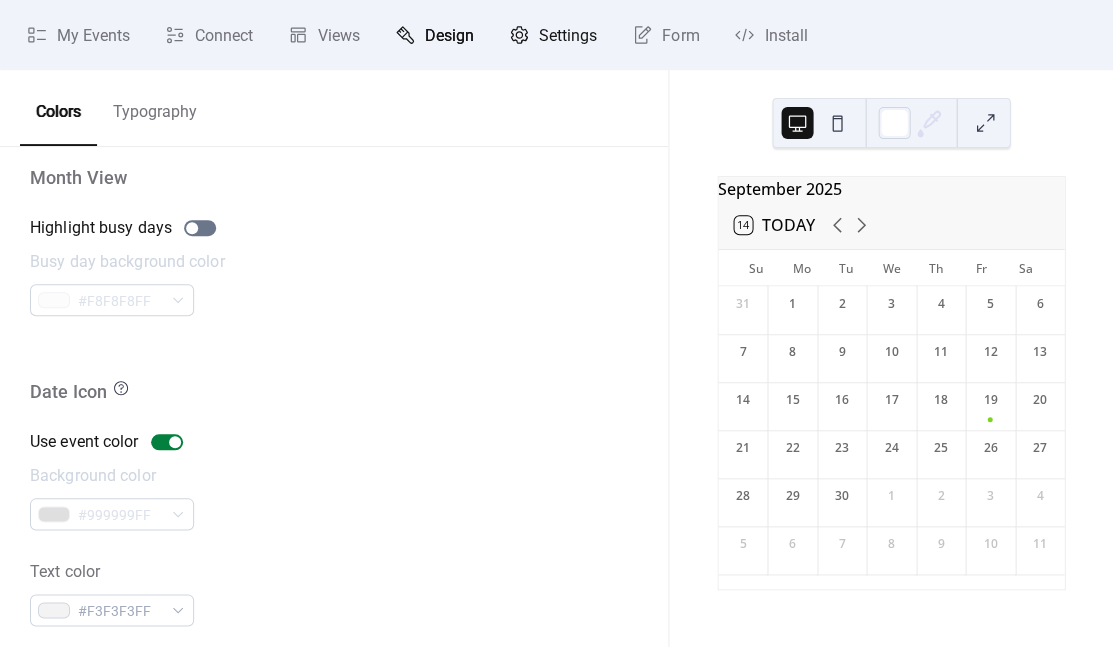 click on "Settings" at bounding box center [553, 35] 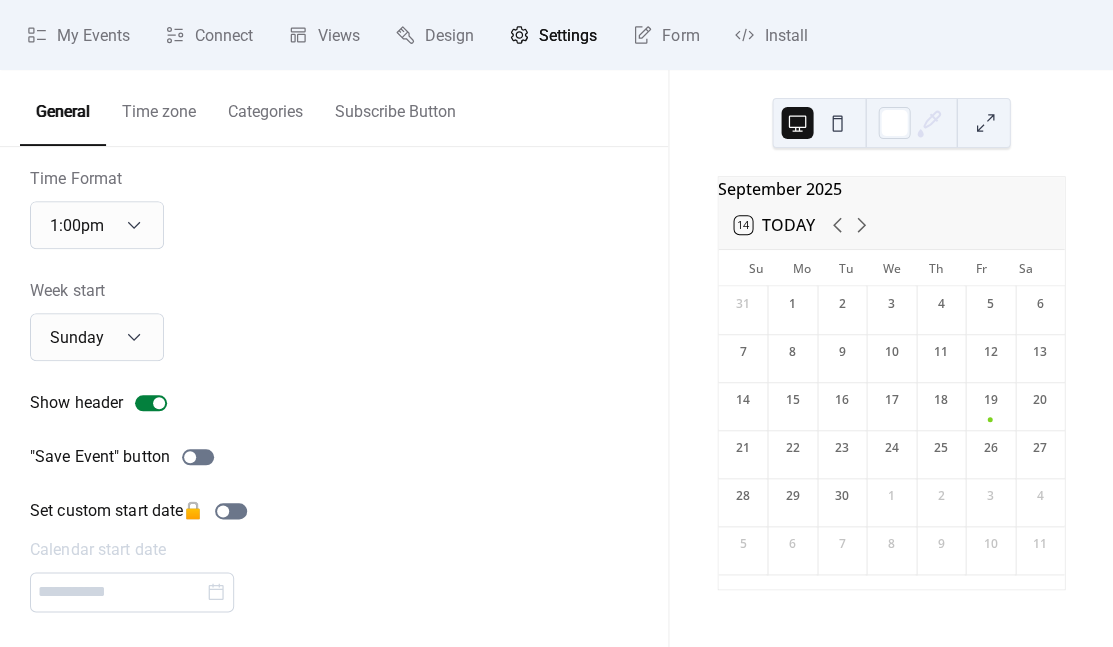 scroll, scrollTop: 131, scrollLeft: 0, axis: vertical 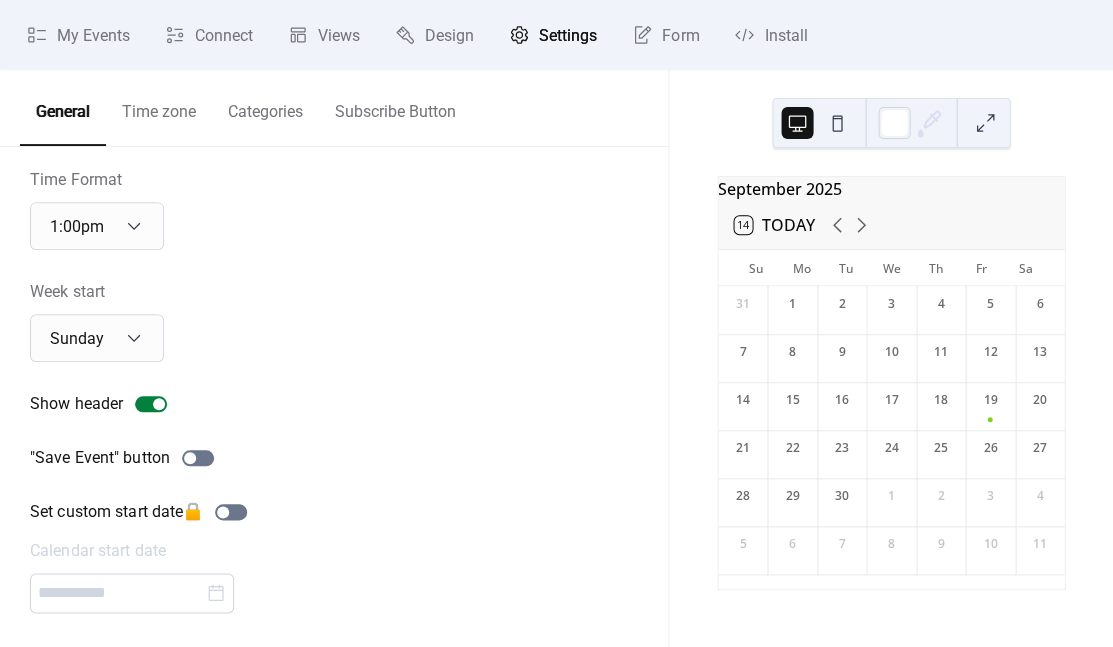 click on "Categories" at bounding box center [265, 107] 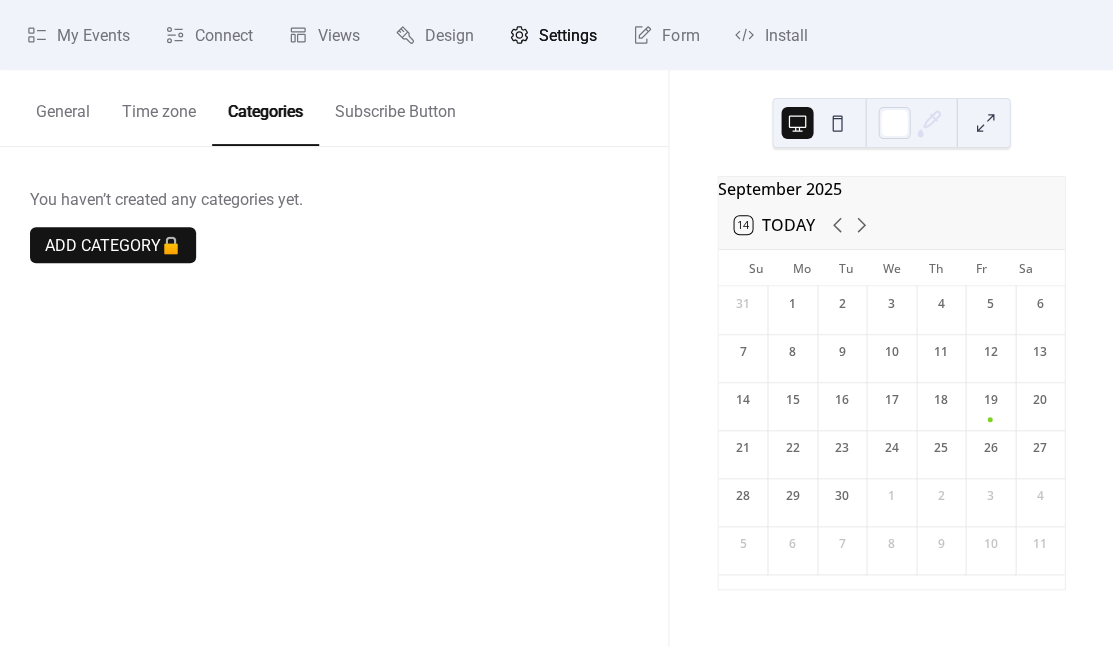 scroll, scrollTop: 0, scrollLeft: 0, axis: both 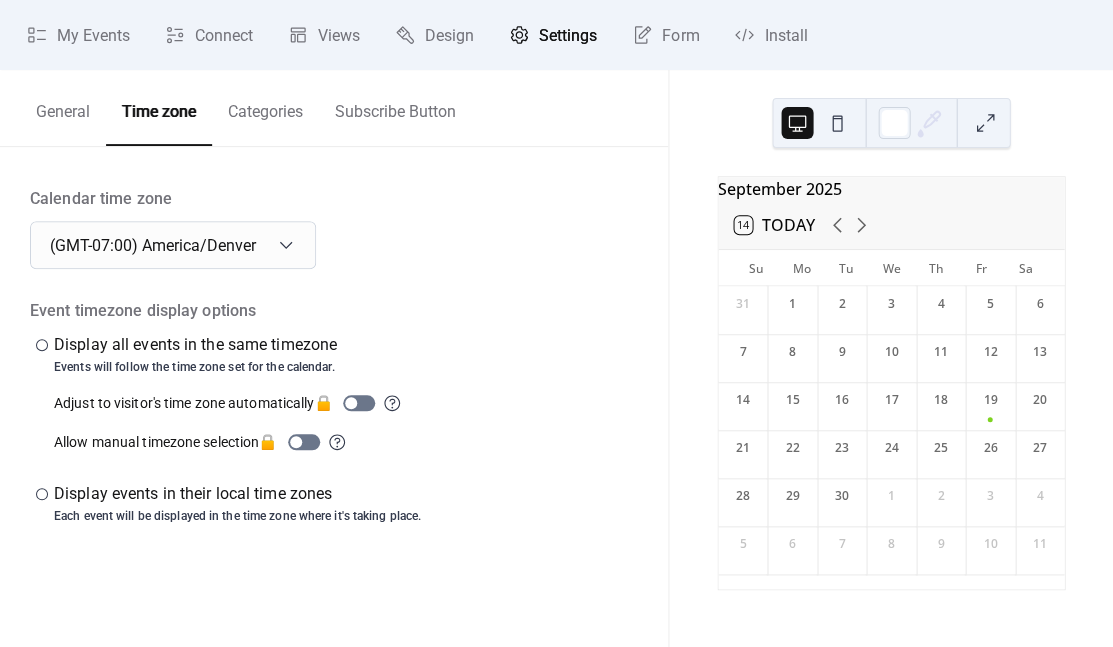 click on "General" at bounding box center (63, 107) 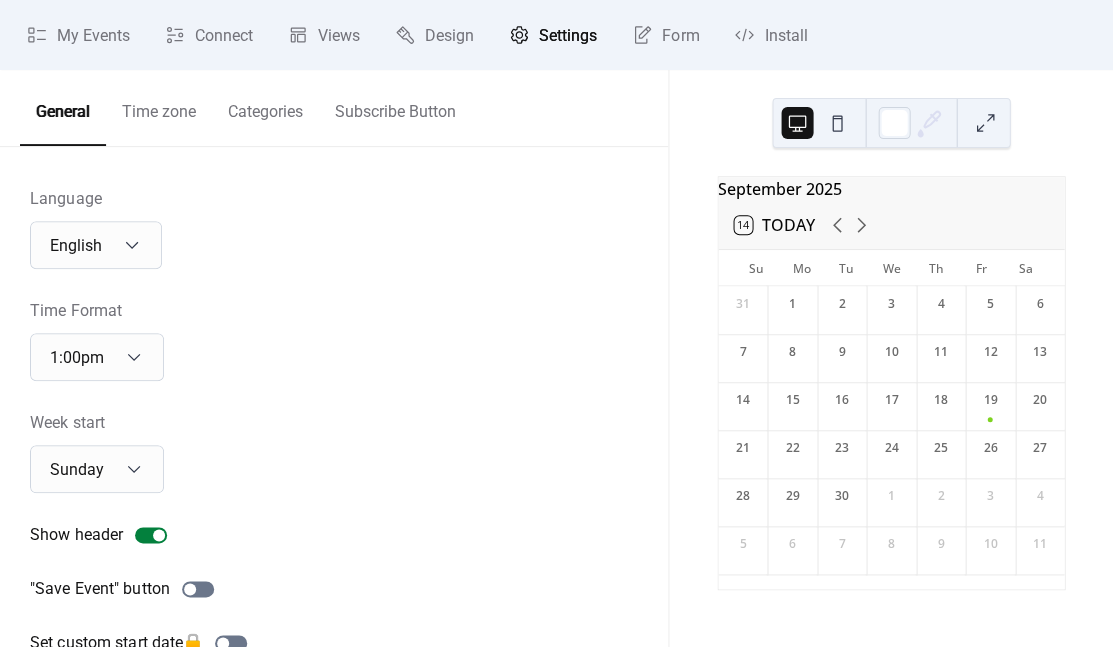 click on "Time zone" at bounding box center [159, 107] 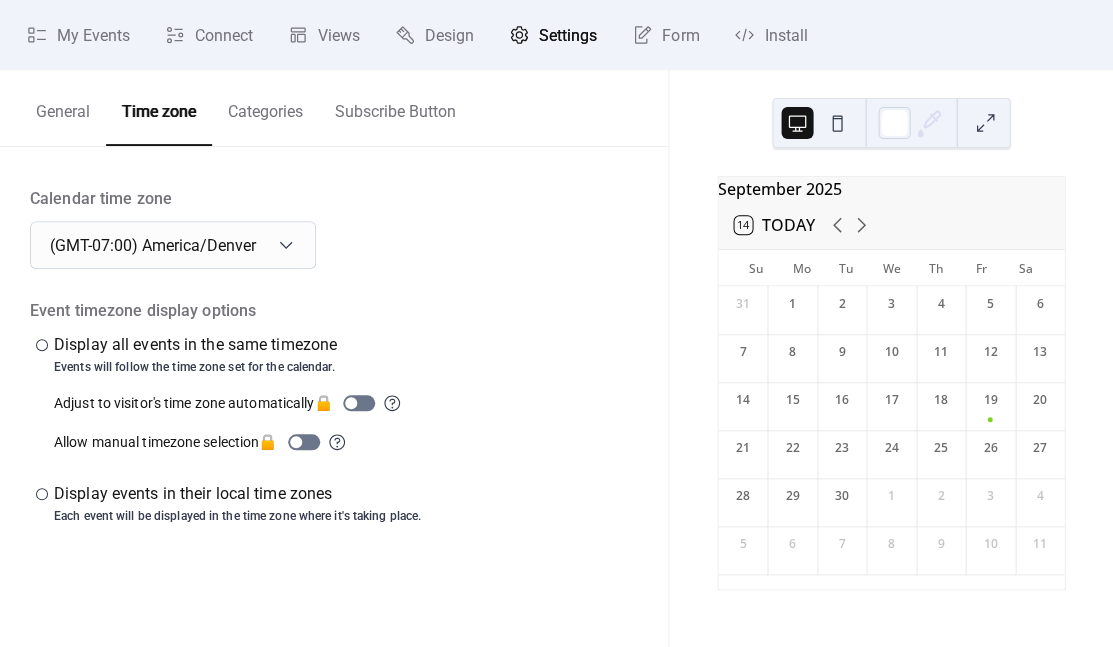 click on "General" at bounding box center (63, 107) 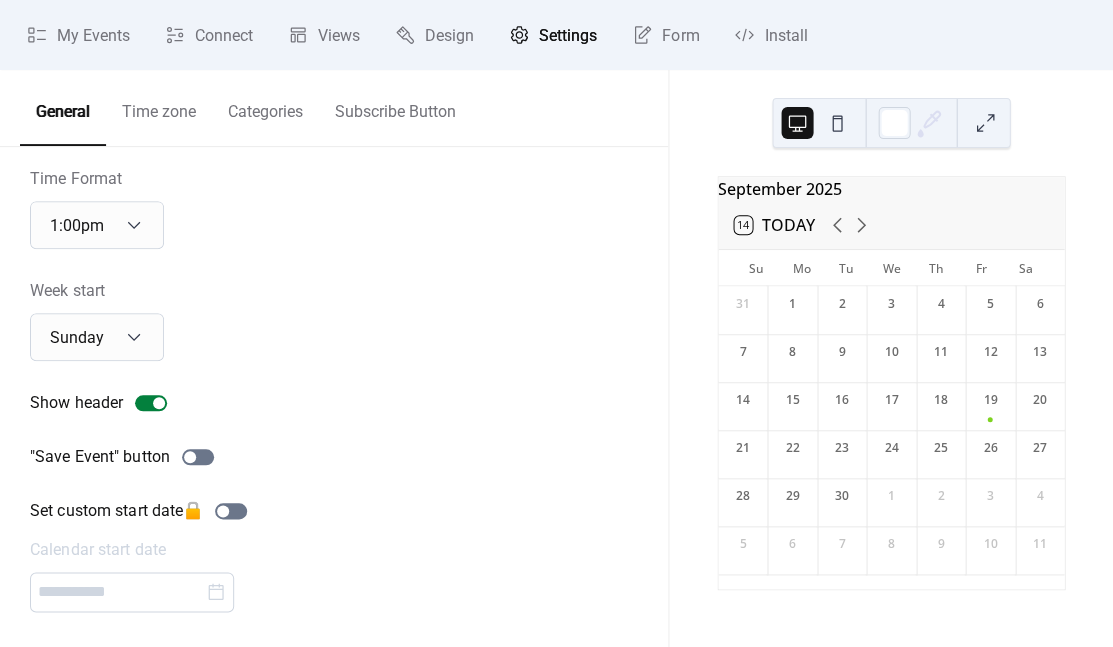 scroll, scrollTop: 131, scrollLeft: 0, axis: vertical 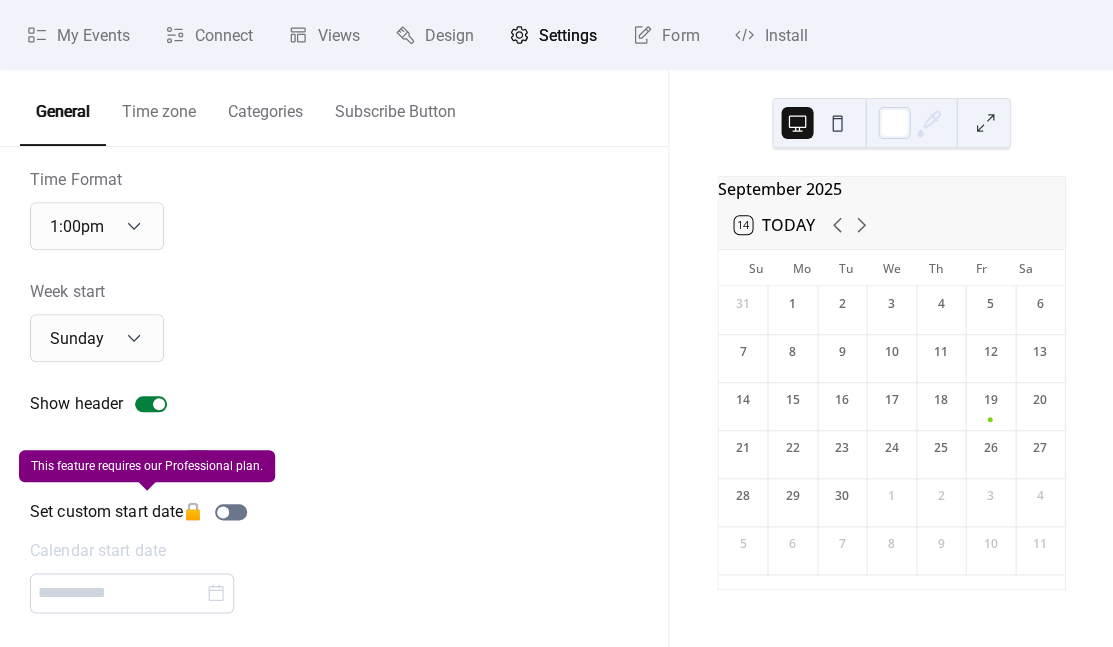 click on "Set custom start date  🔒 Calendar start date" at bounding box center [142, 556] 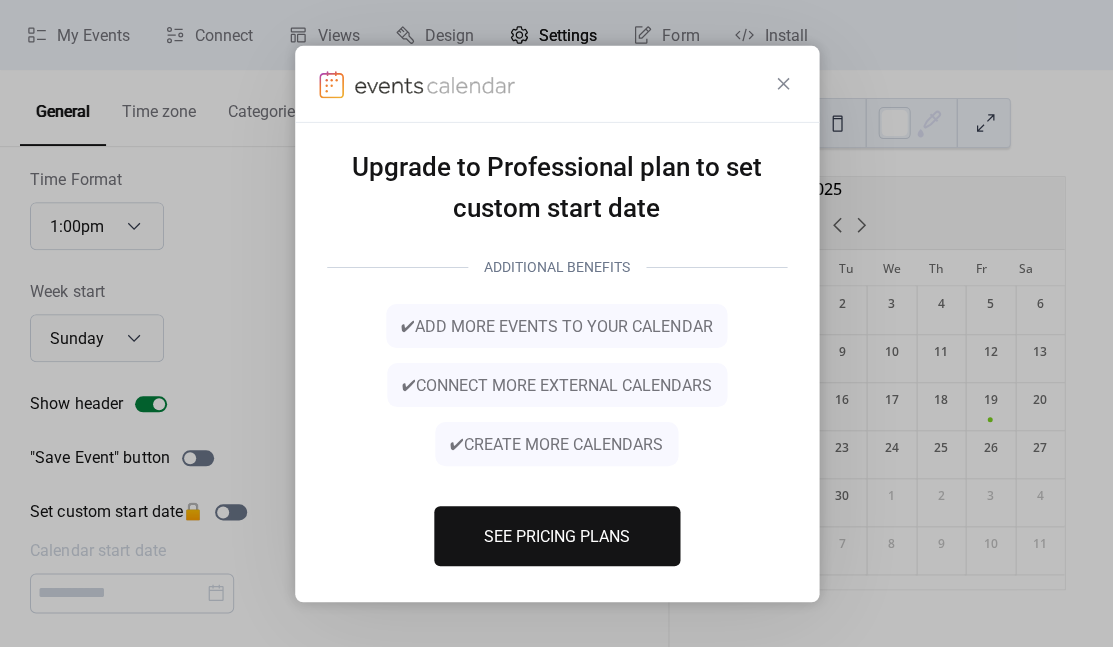 click on "Upgrade to Professional plan to set custom start date ADDITIONAL BENEFITS ✔  add more events to your calendar ✔  connect more external calendars ✔  create more calendars See Pricing Plans" at bounding box center (556, 323) 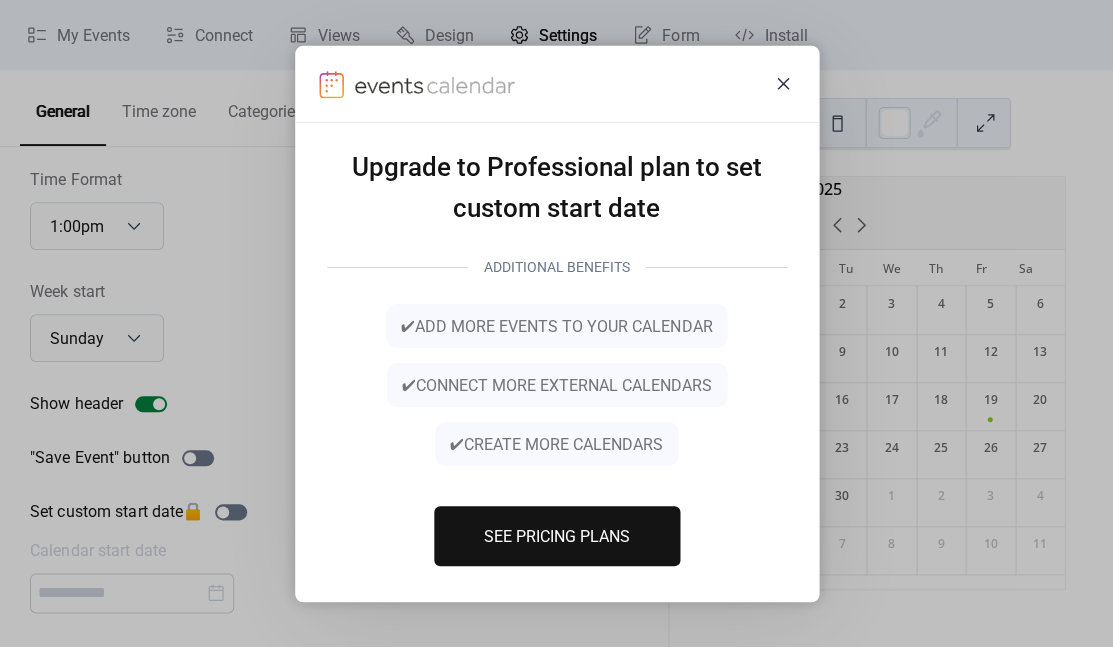 click 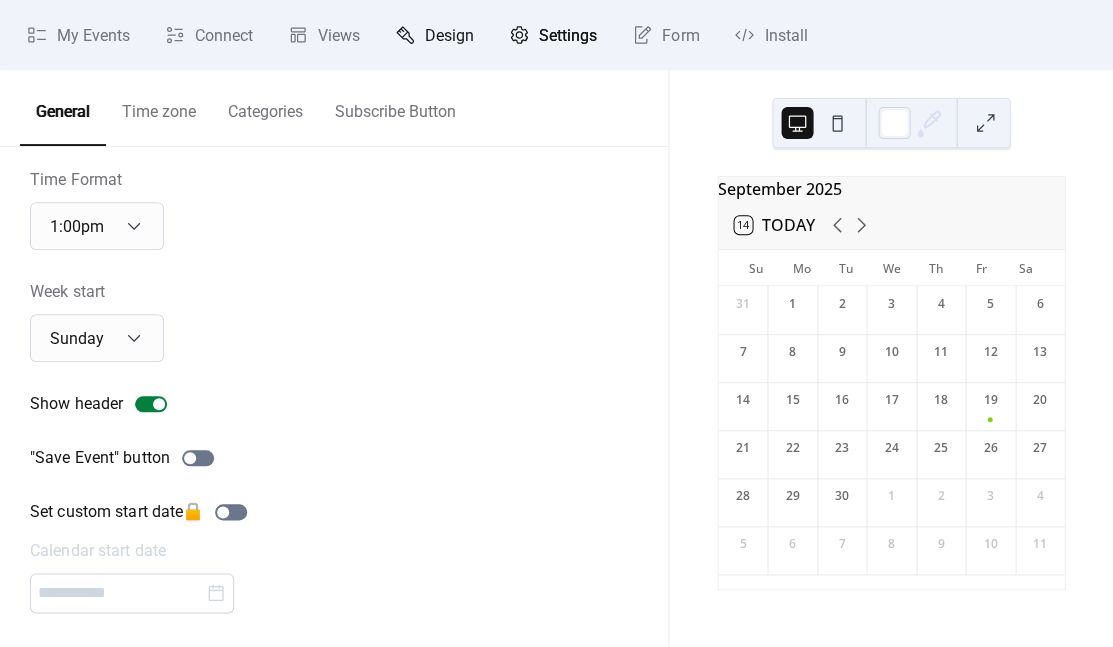 click on "Design" at bounding box center [449, 36] 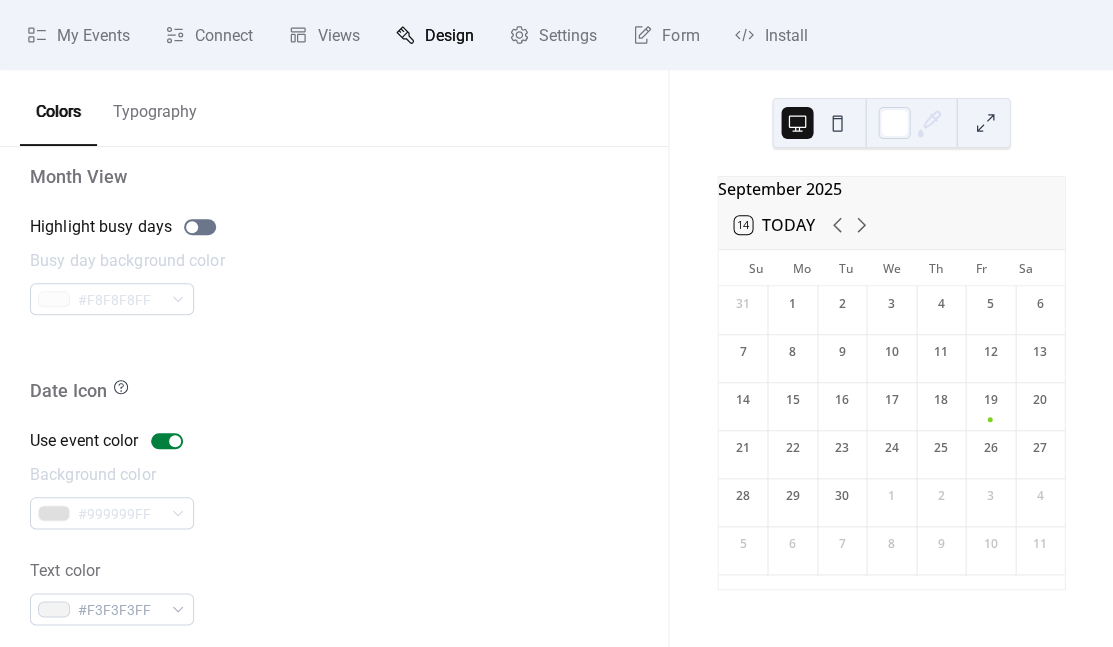 scroll, scrollTop: 1419, scrollLeft: 0, axis: vertical 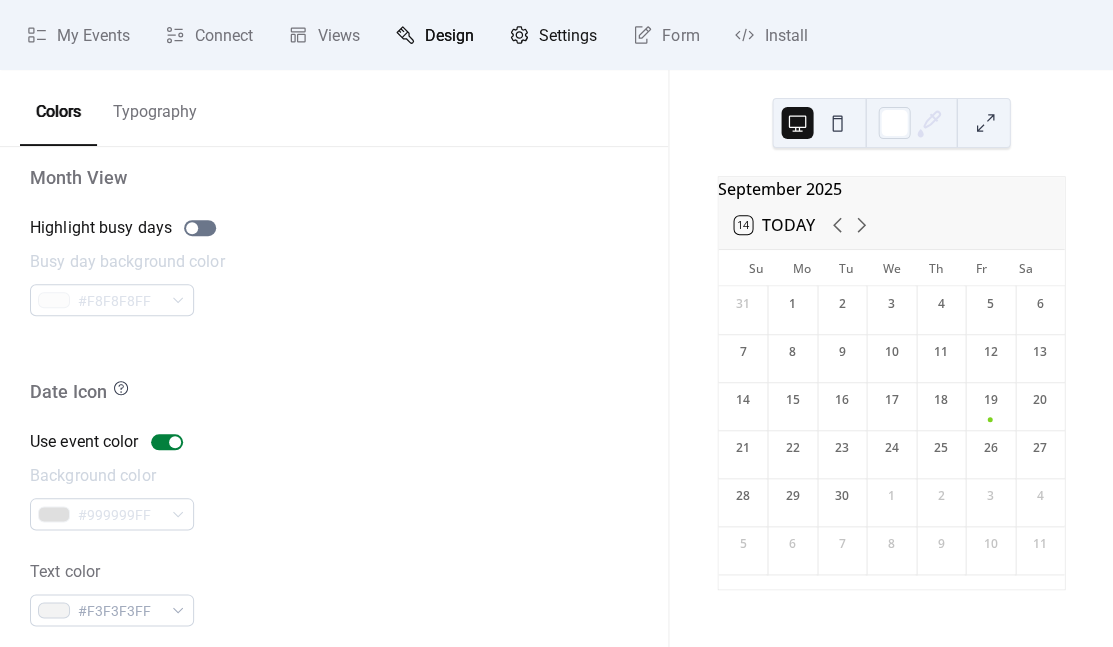 click on "Settings" at bounding box center (568, 36) 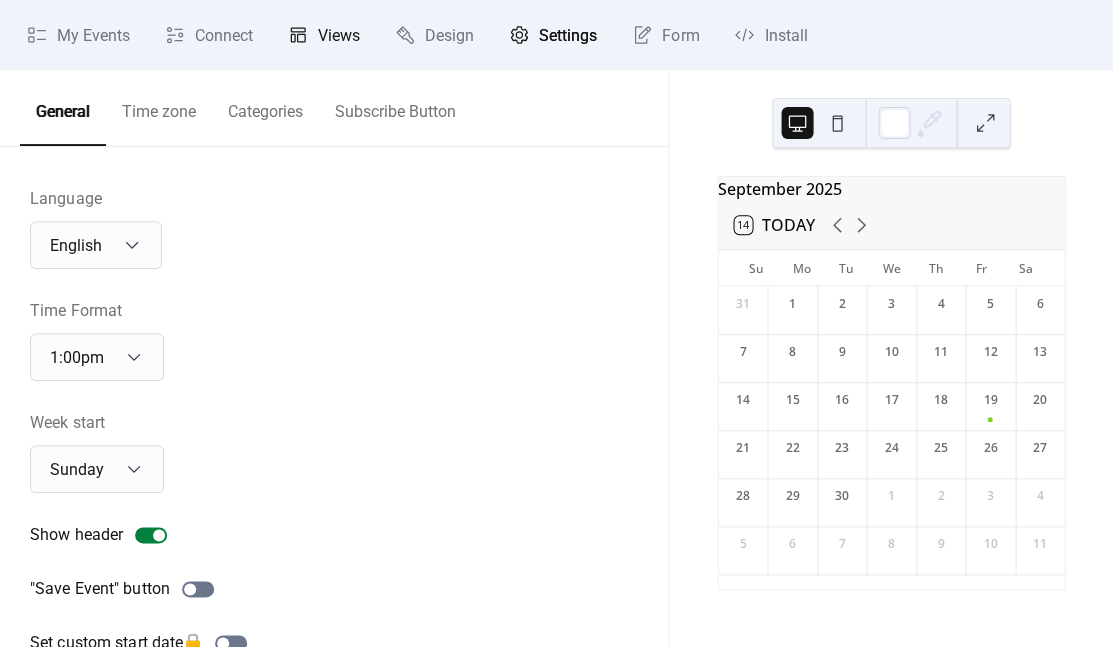 click on "Views" at bounding box center (339, 36) 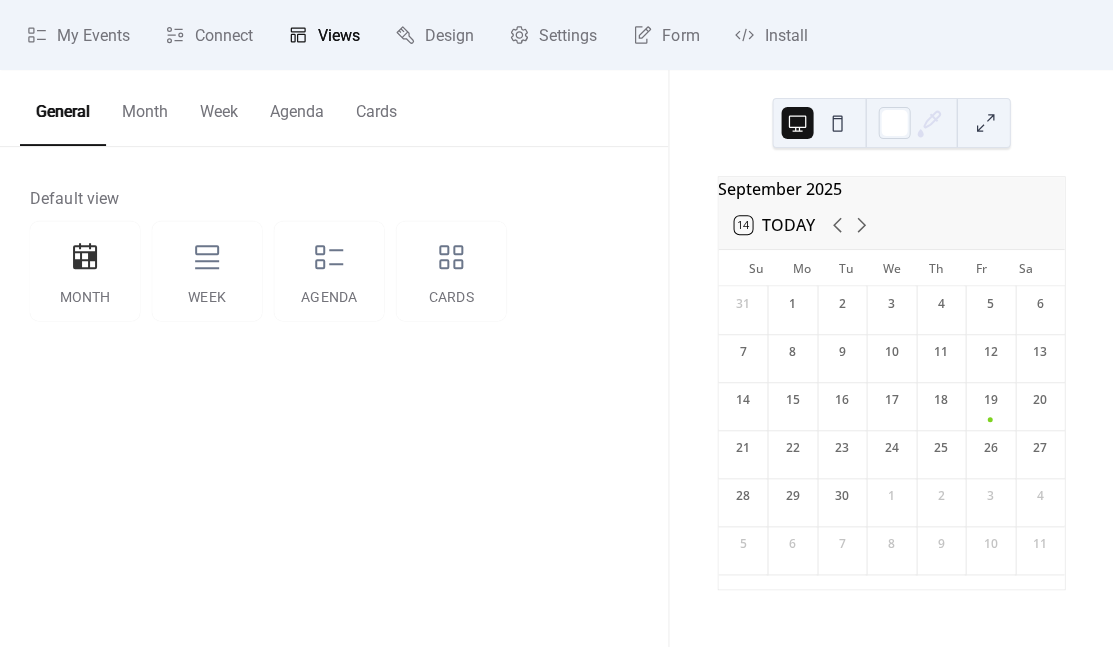 click on "Month" at bounding box center (145, 107) 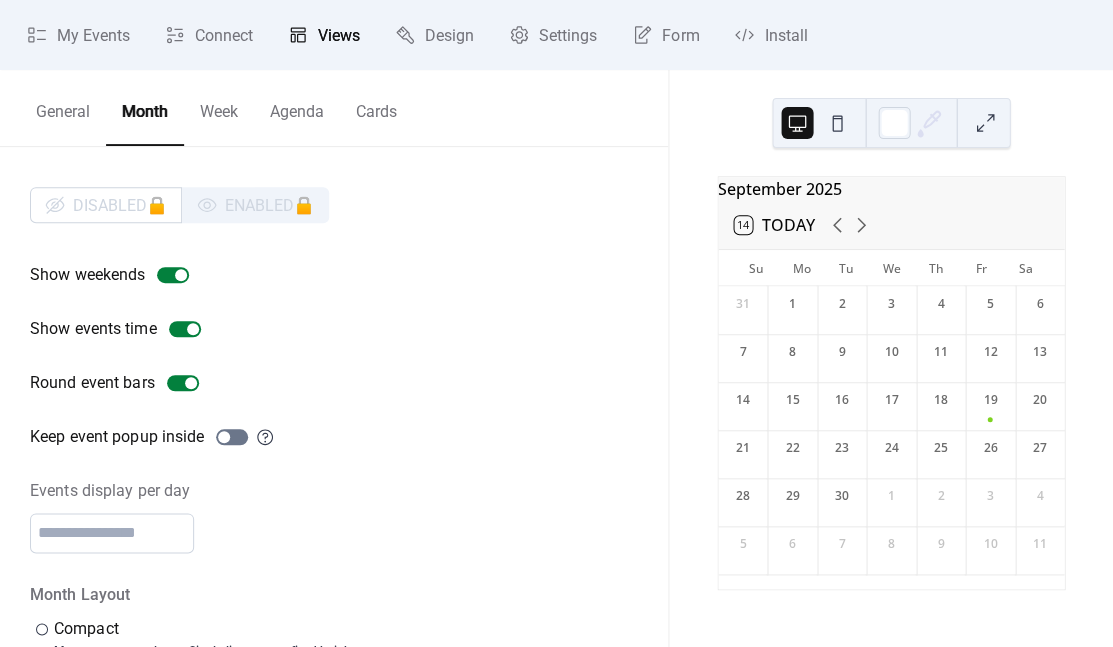 click on "General" at bounding box center [63, 107] 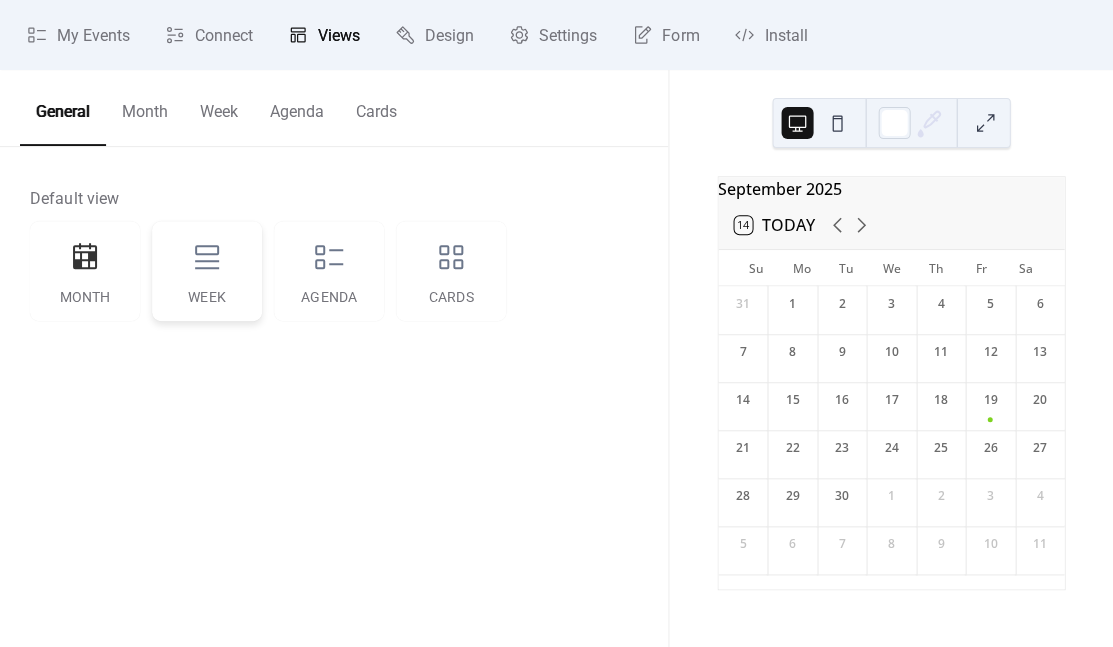click on "Week" at bounding box center (207, 271) 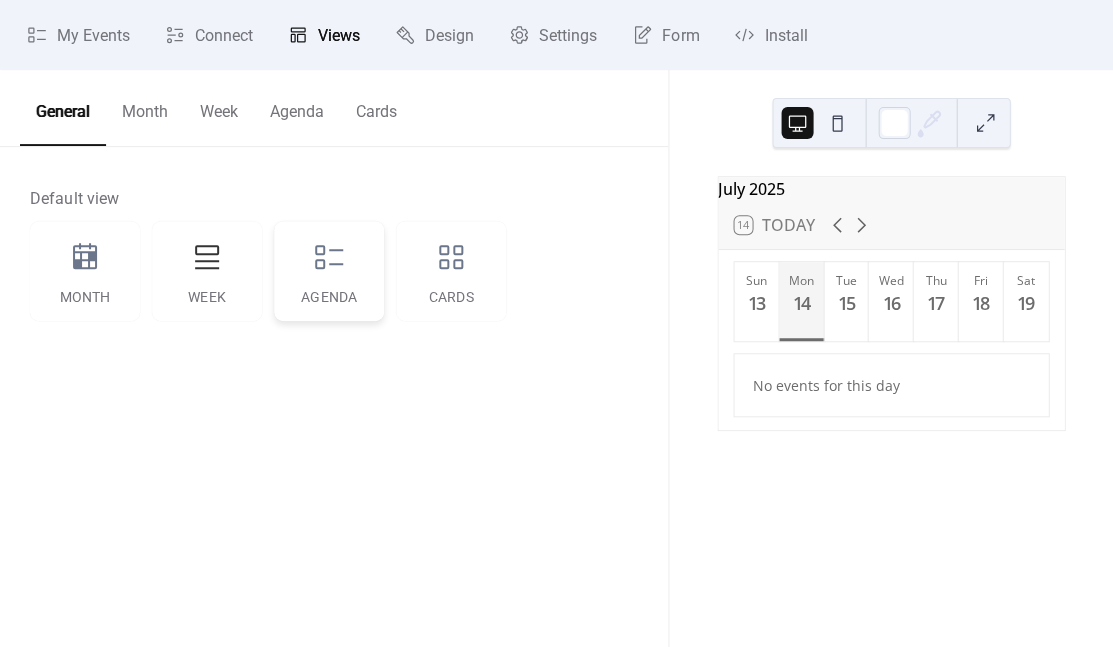 click on "Agenda" at bounding box center [329, 271] 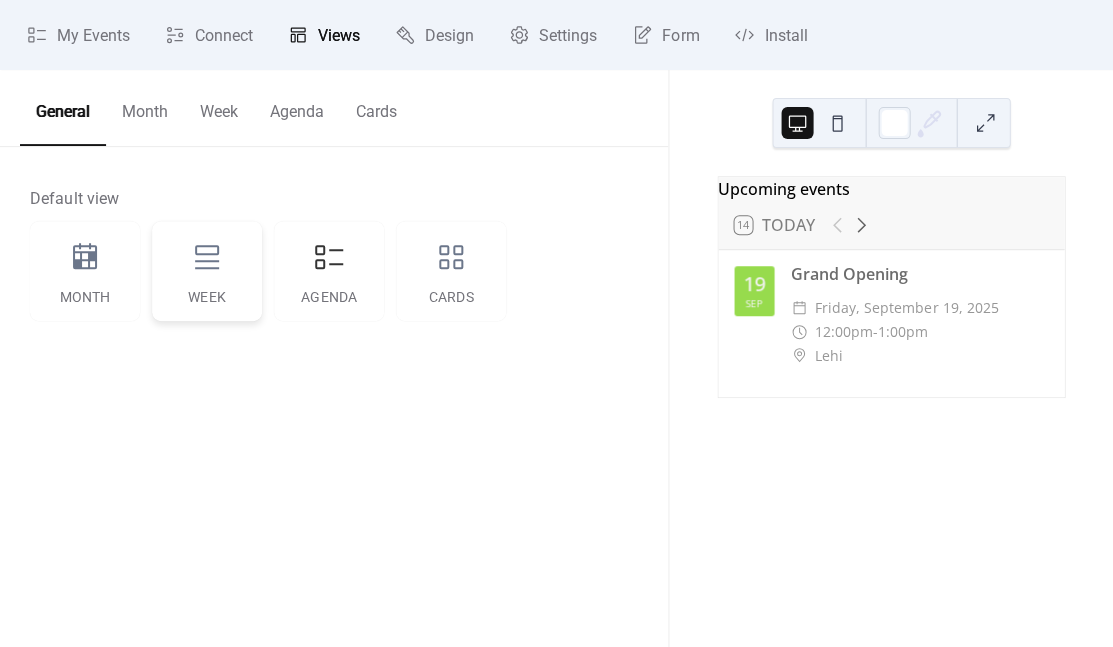 click 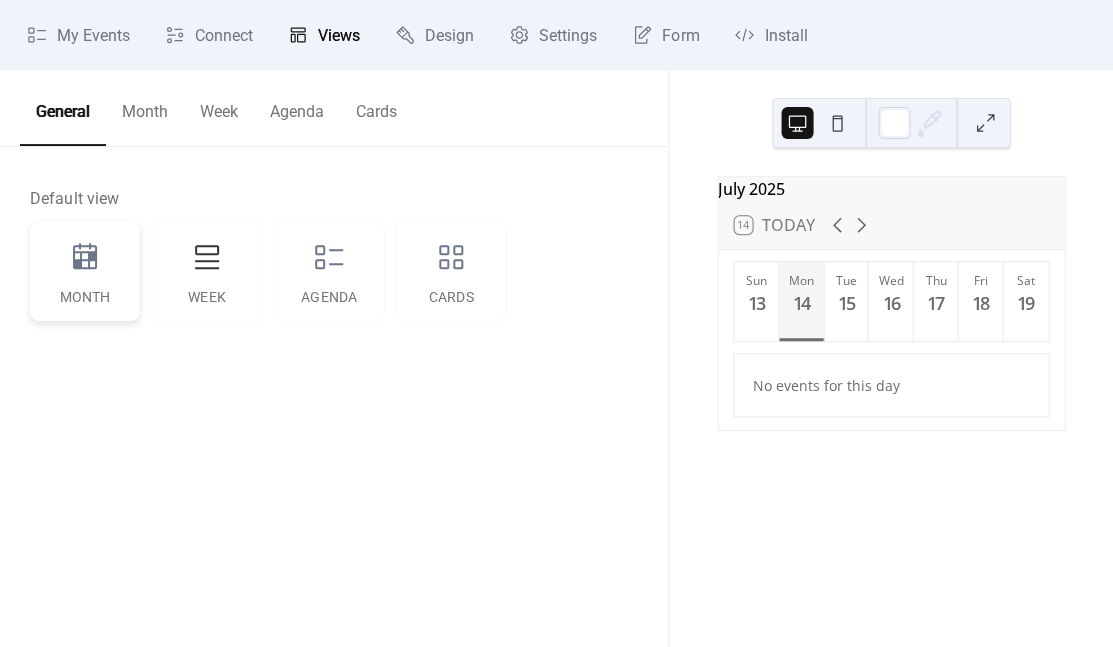 click 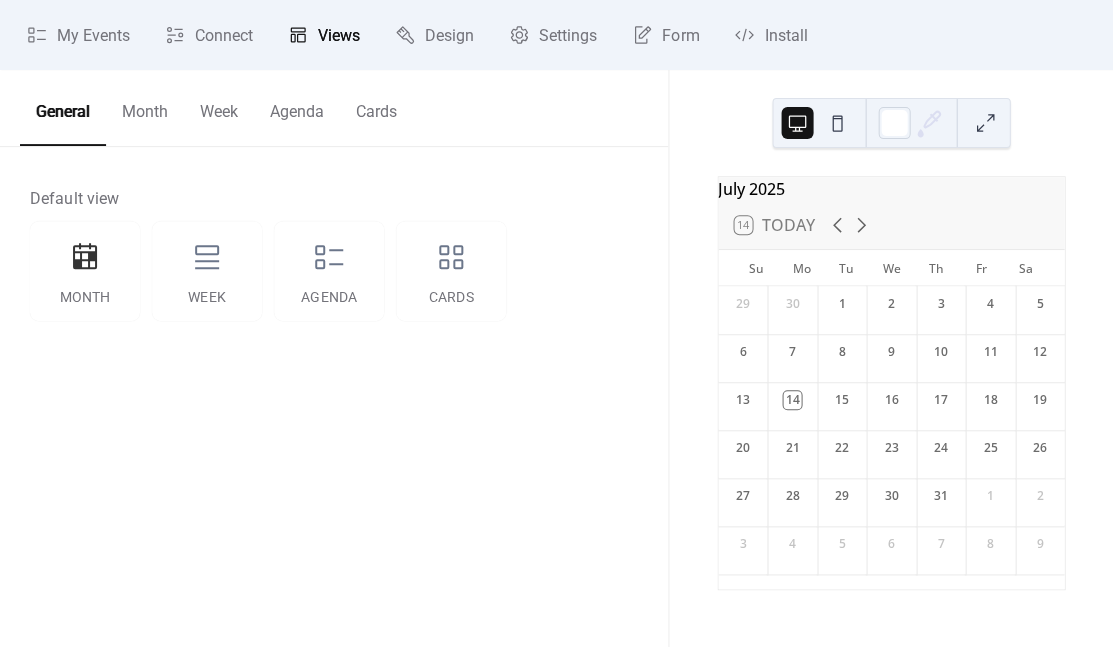 click on "Month" at bounding box center (145, 107) 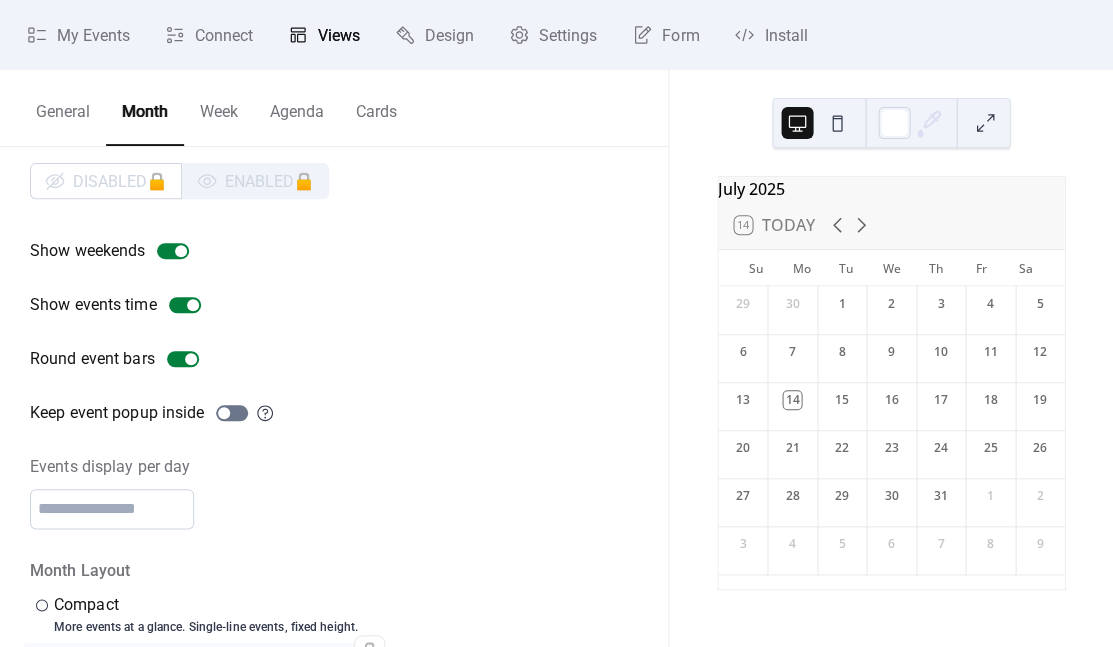 scroll, scrollTop: 0, scrollLeft: 0, axis: both 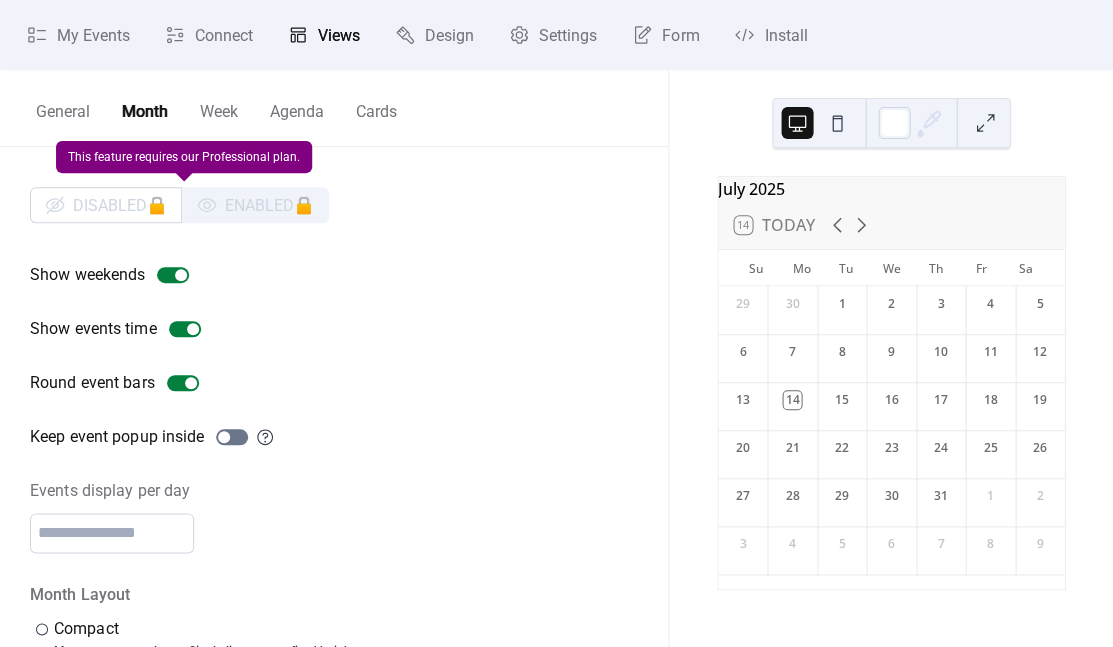 click on "Disabled  🔒 Enabled  🔒" at bounding box center (179, 205) 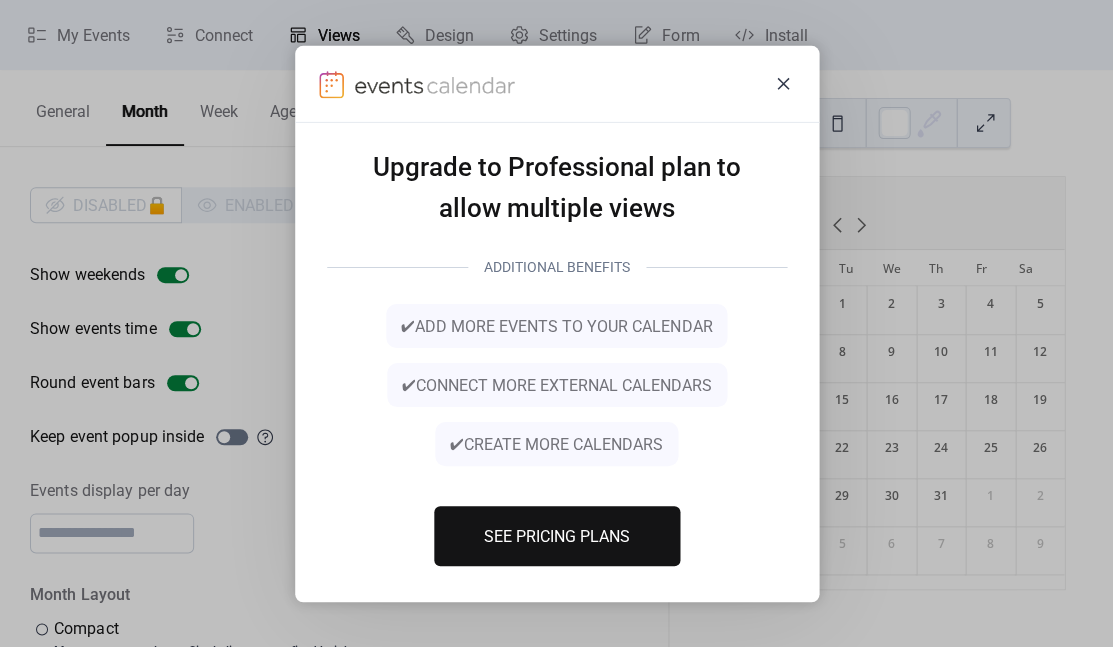 click 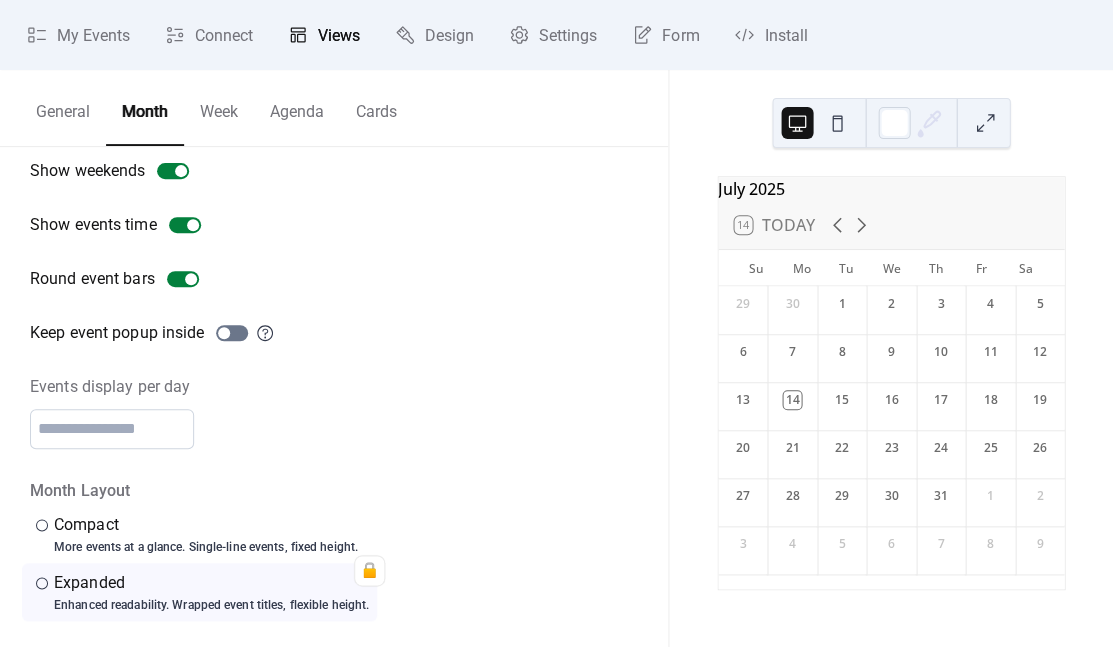 scroll, scrollTop: 103, scrollLeft: 0, axis: vertical 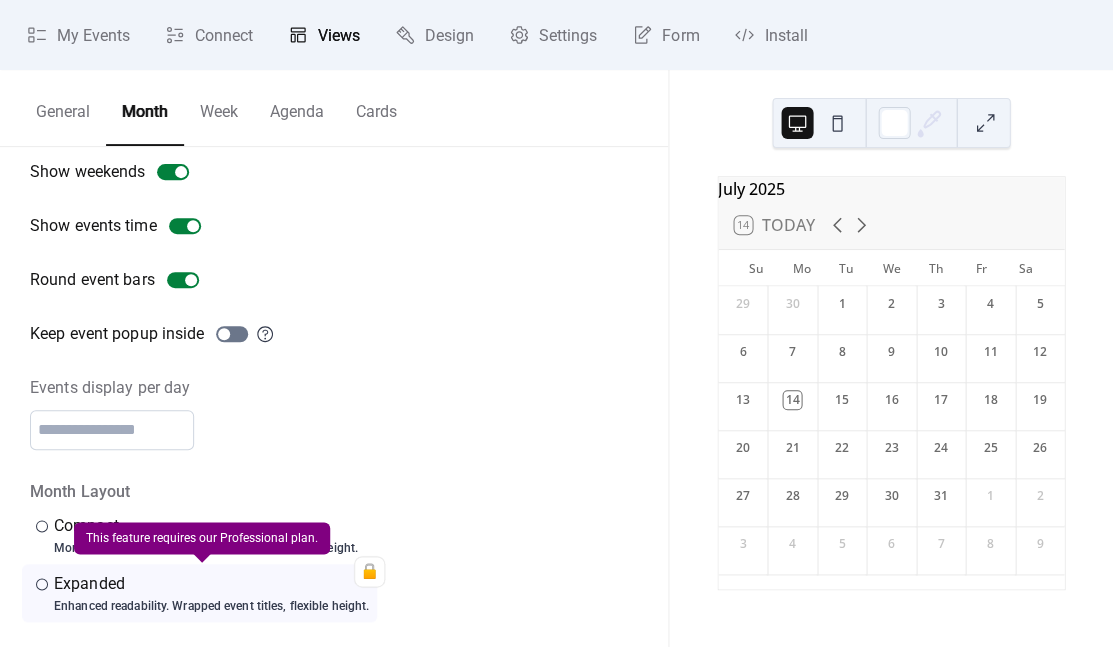 click on "🔒 ​ Expanded Enhanced readability. Wrapped event titles, flexible height." at bounding box center [199, 593] 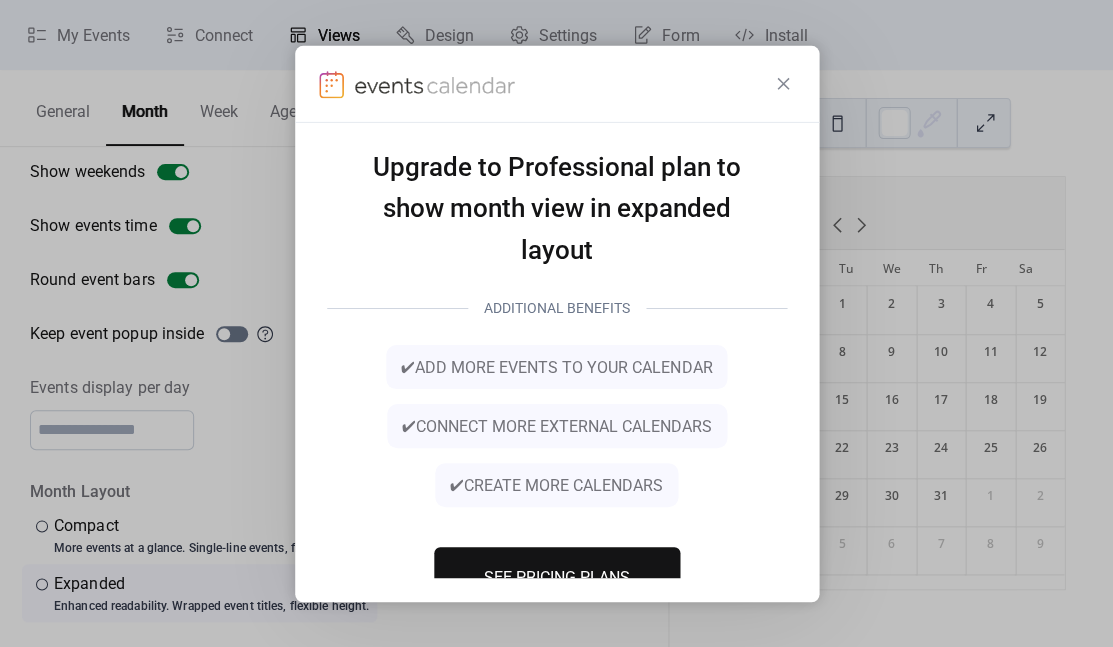 click on "Upgrade to Professional plan to show month view in expanded layout ADDITIONAL BENEFITS ✔  add more events to your calendar ✔  connect more external calendars ✔  create more calendars See Pricing Plans" at bounding box center (556, 323) 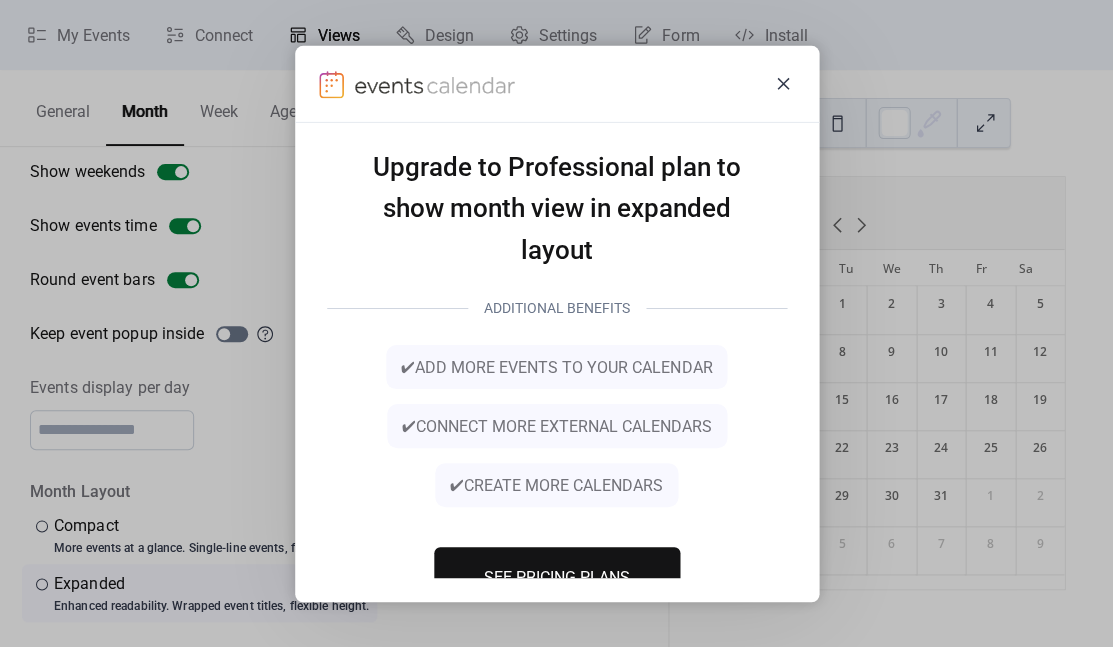 click 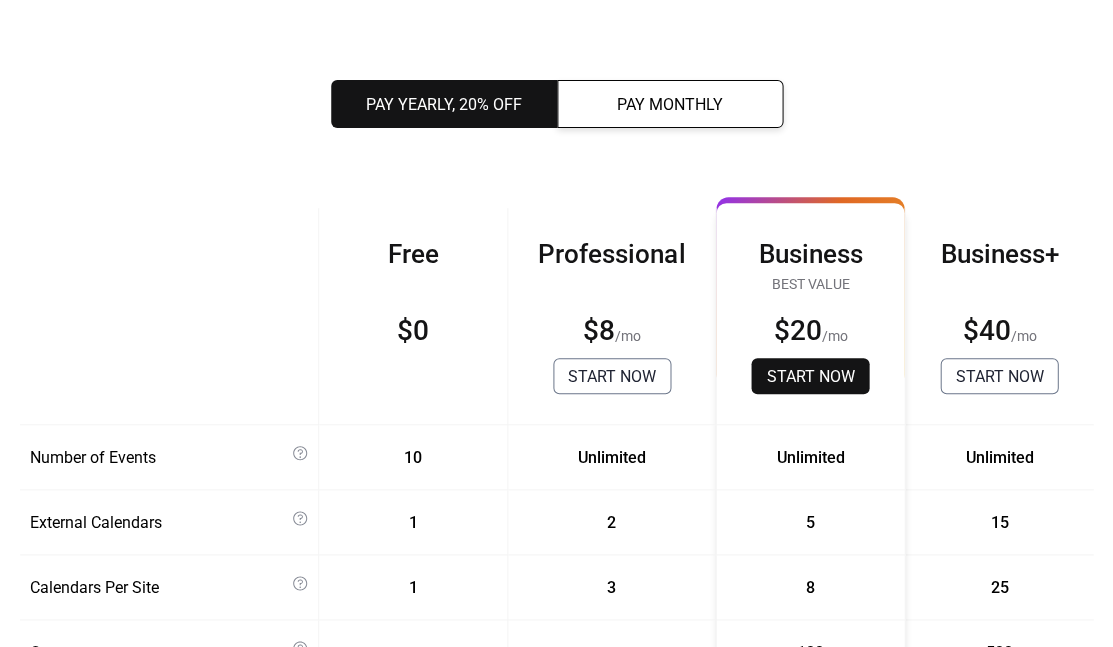 click on "Pay Monthly" at bounding box center (670, 104) 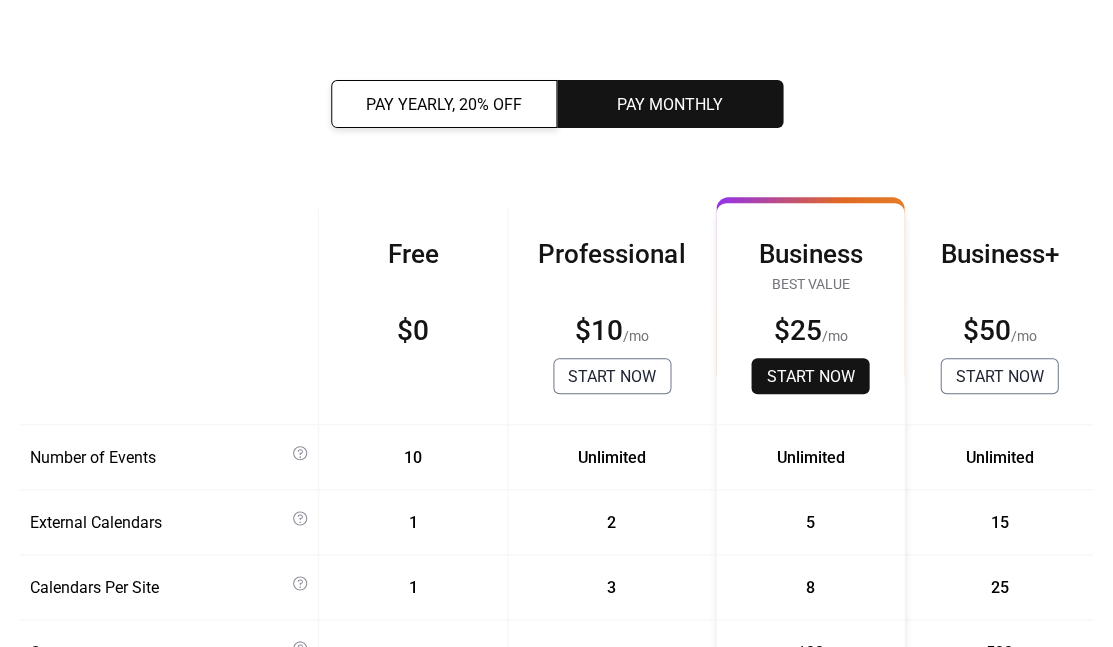 click on "Start Now" at bounding box center (612, 377) 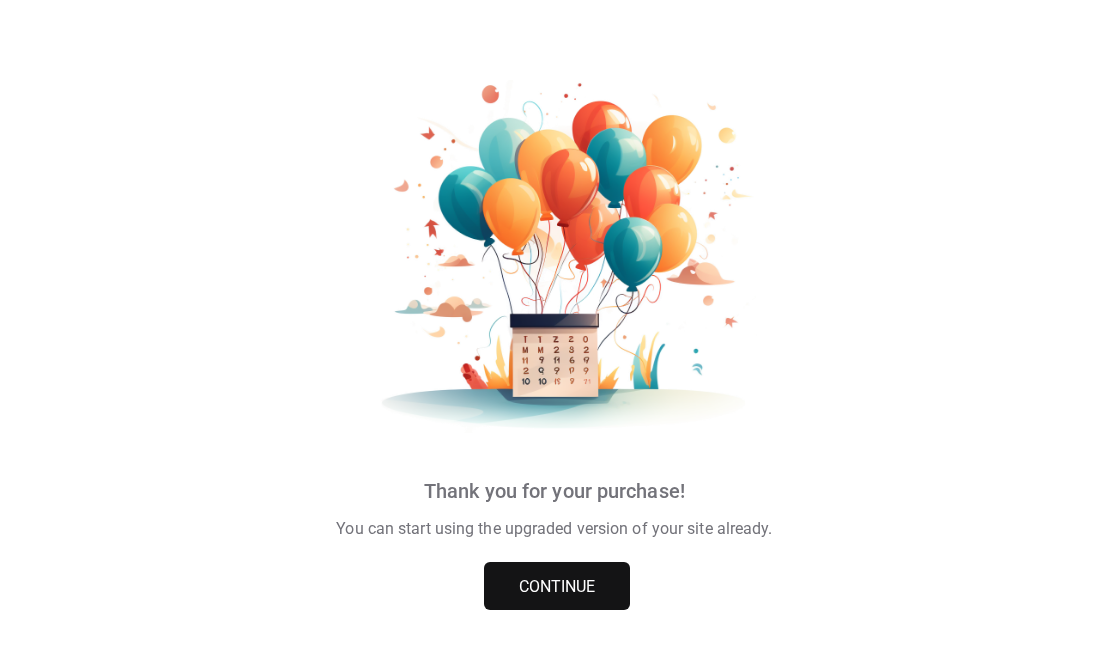 scroll, scrollTop: 0, scrollLeft: 0, axis: both 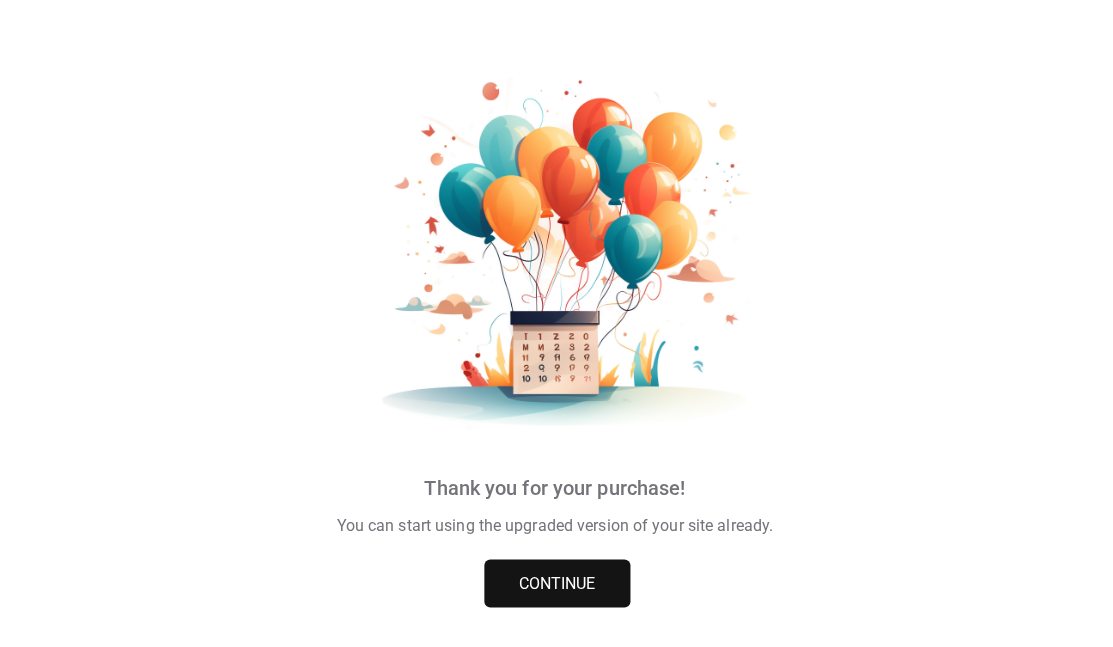 click on "Continue" at bounding box center (557, 584) 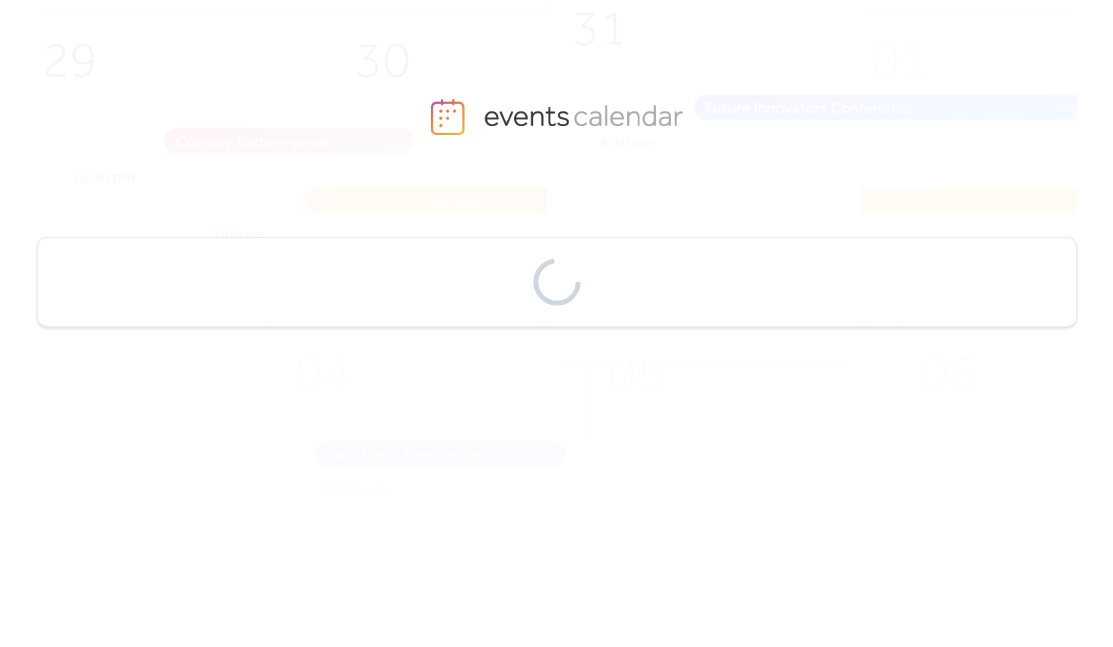 scroll, scrollTop: 0, scrollLeft: 0, axis: both 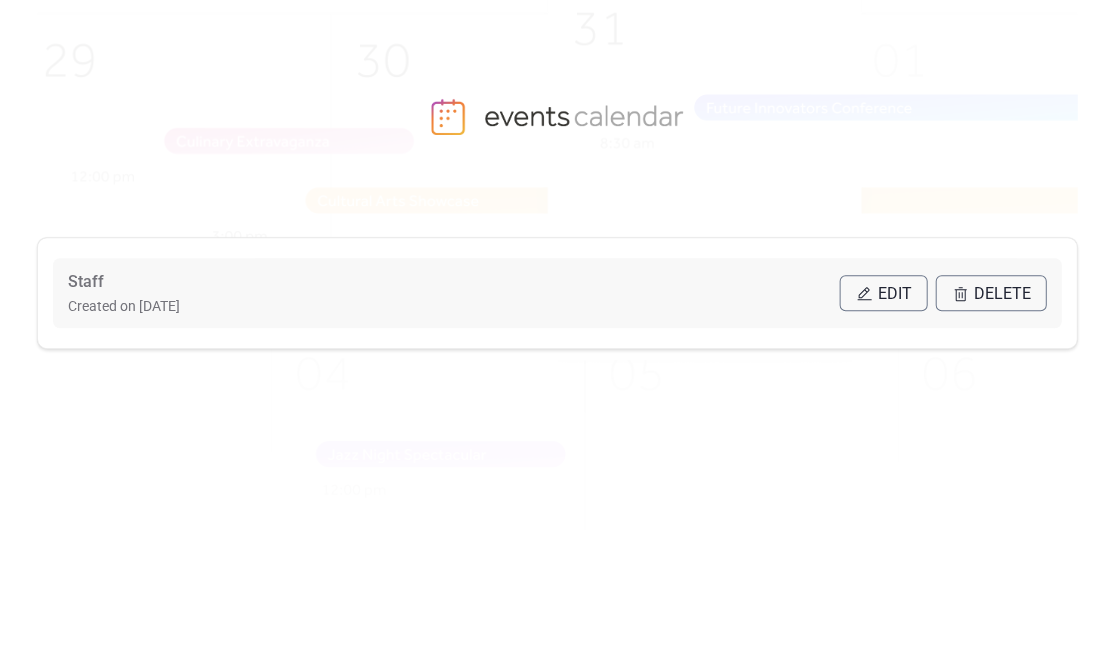 click on "Edit" at bounding box center [883, 293] 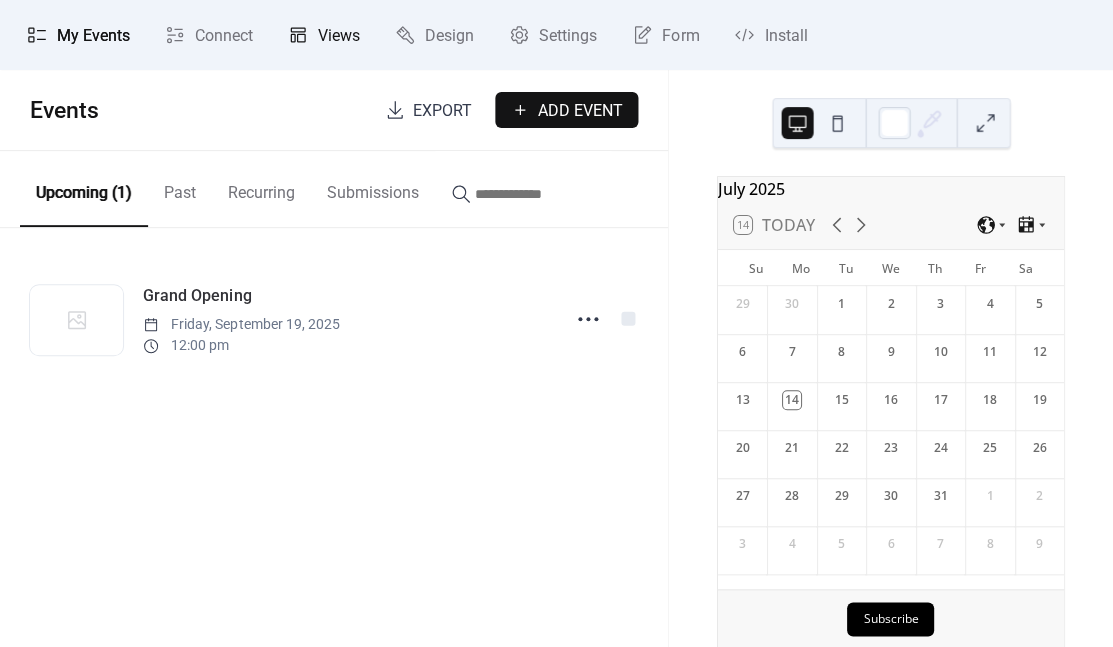 click on "Views" at bounding box center (324, 35) 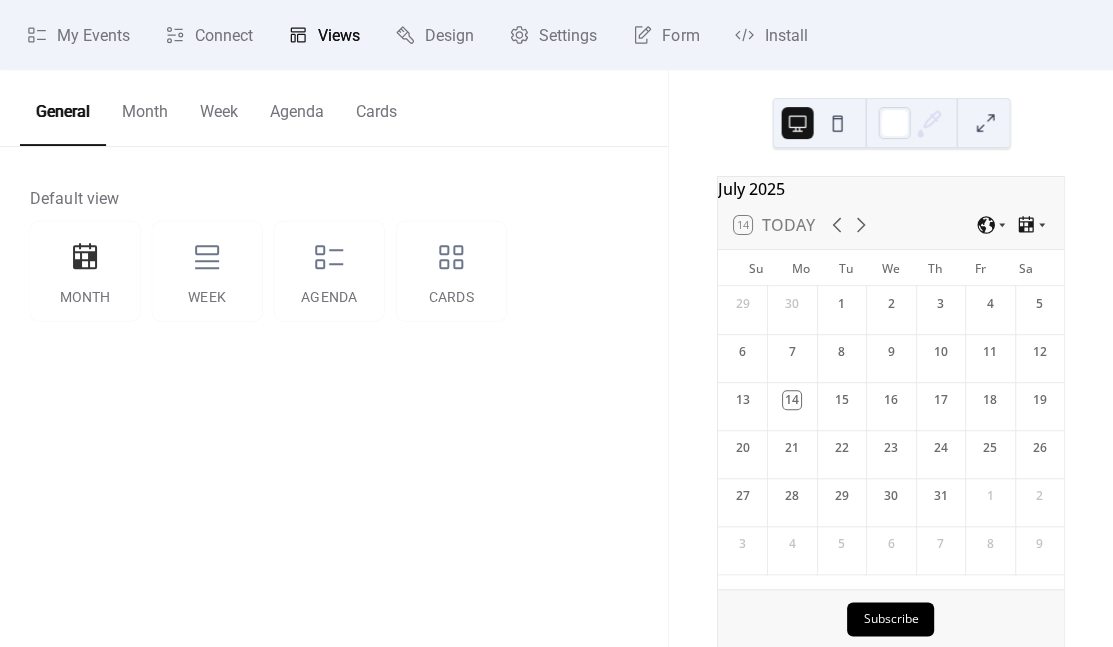 click on "Month" at bounding box center (145, 107) 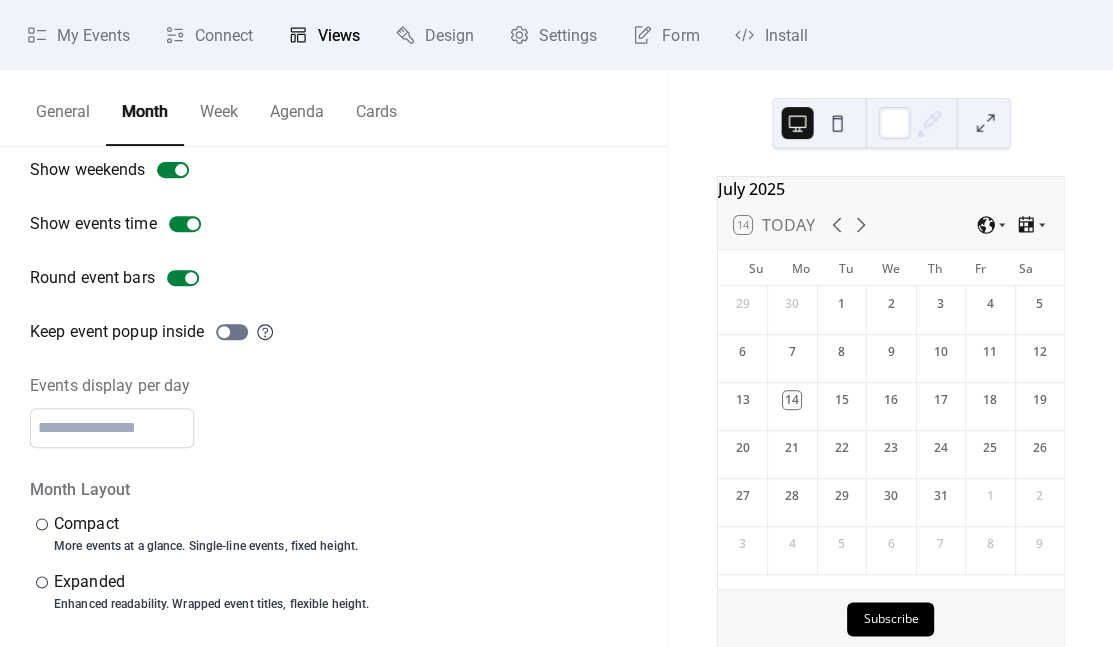 scroll, scrollTop: 103, scrollLeft: 0, axis: vertical 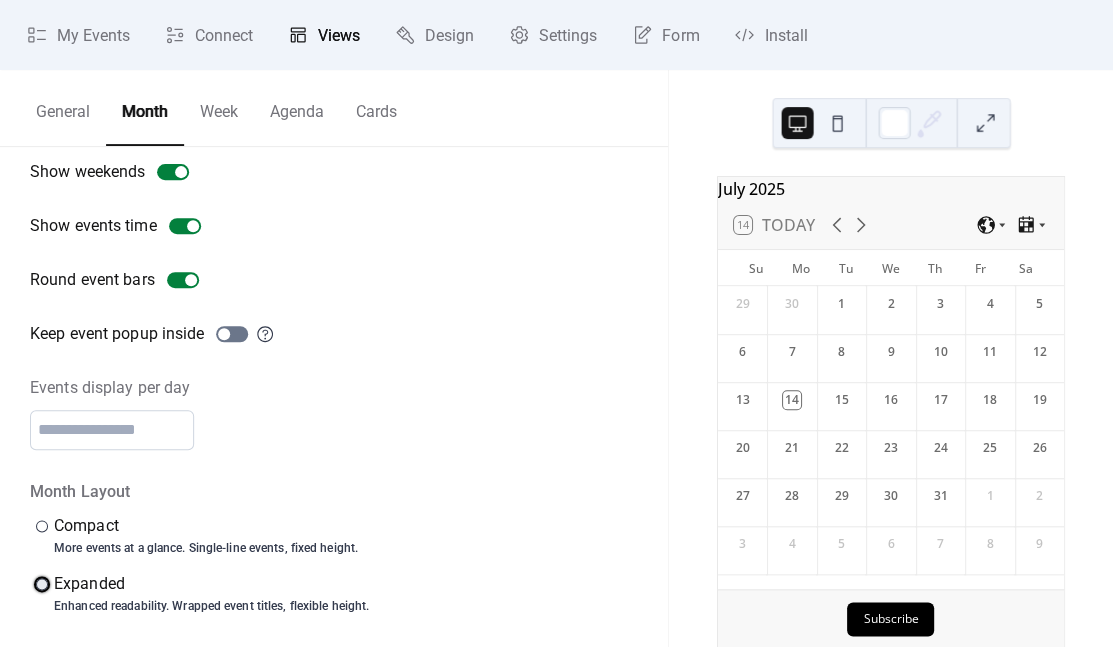 click on "​" at bounding box center (40, 584) 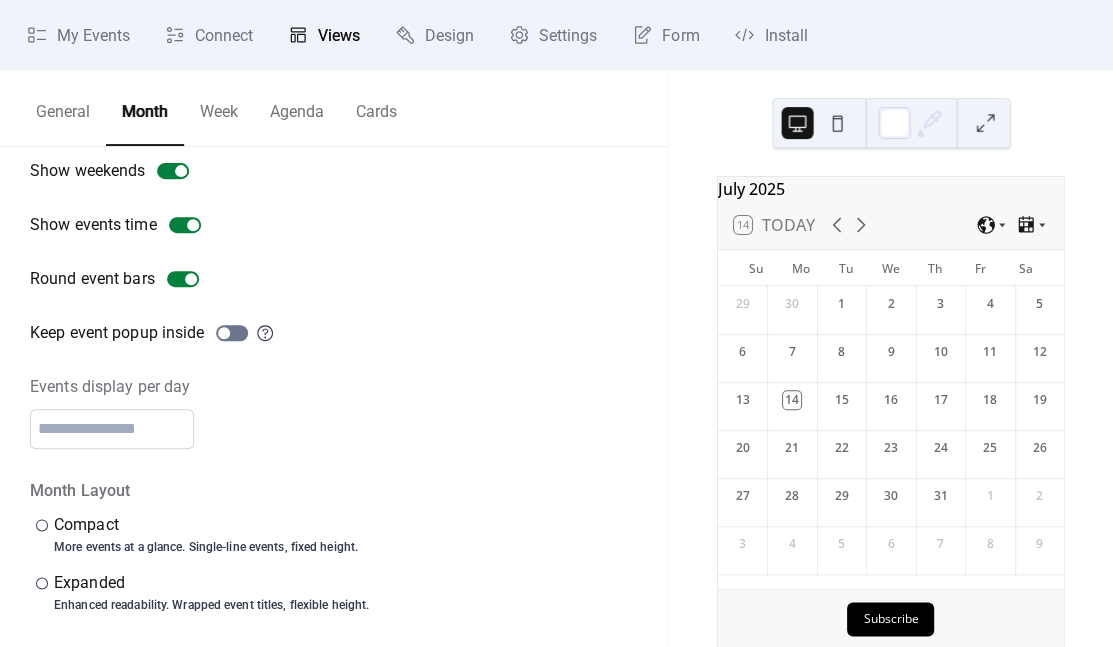 scroll, scrollTop: 103, scrollLeft: 0, axis: vertical 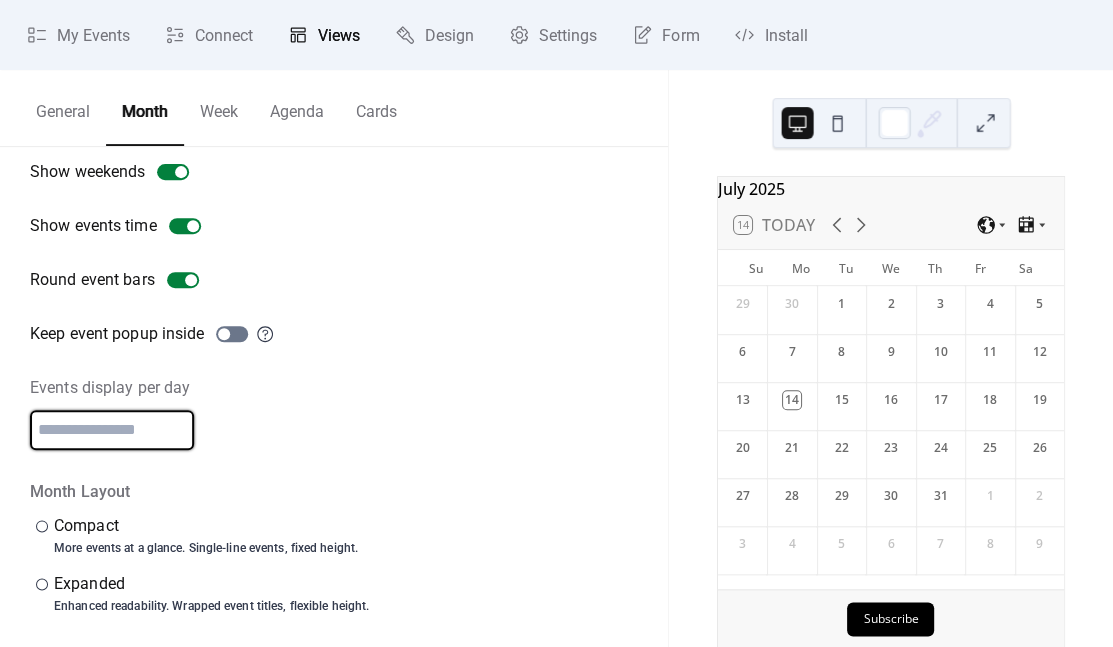 click on "*" at bounding box center [112, 430] 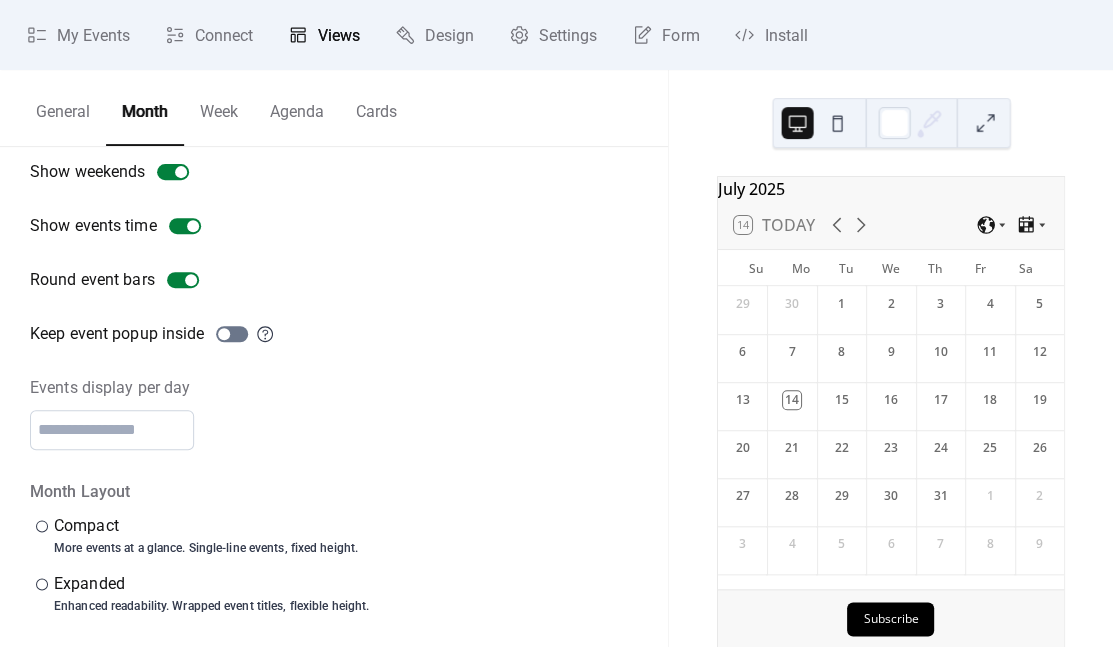 click on "Events display per day *" at bounding box center (334, 413) 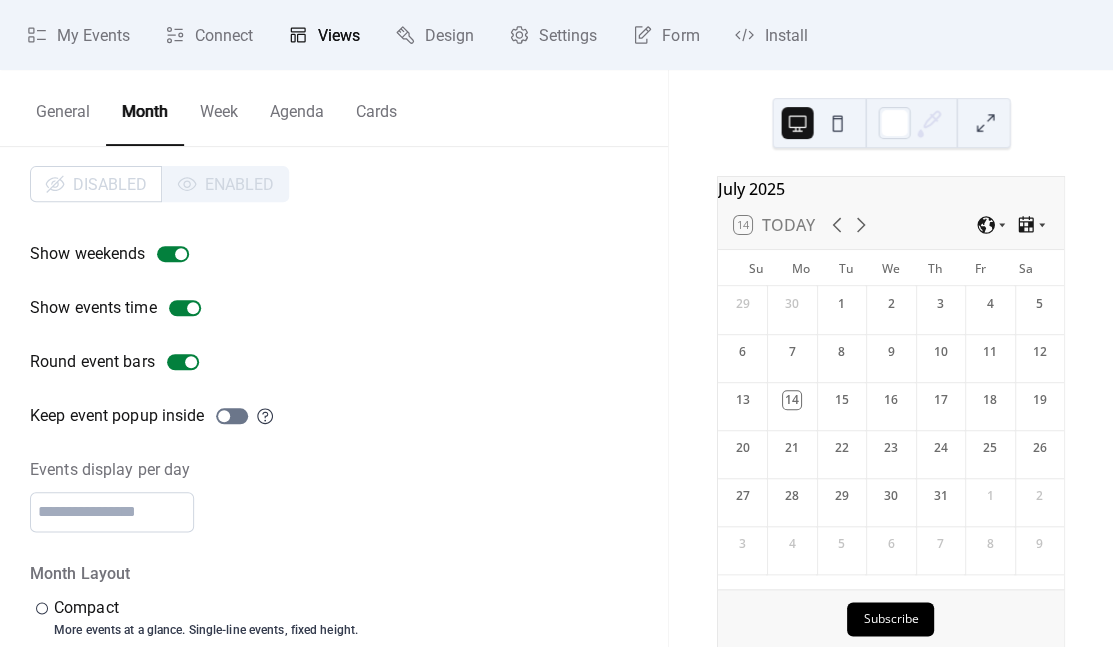 scroll, scrollTop: 18, scrollLeft: 0, axis: vertical 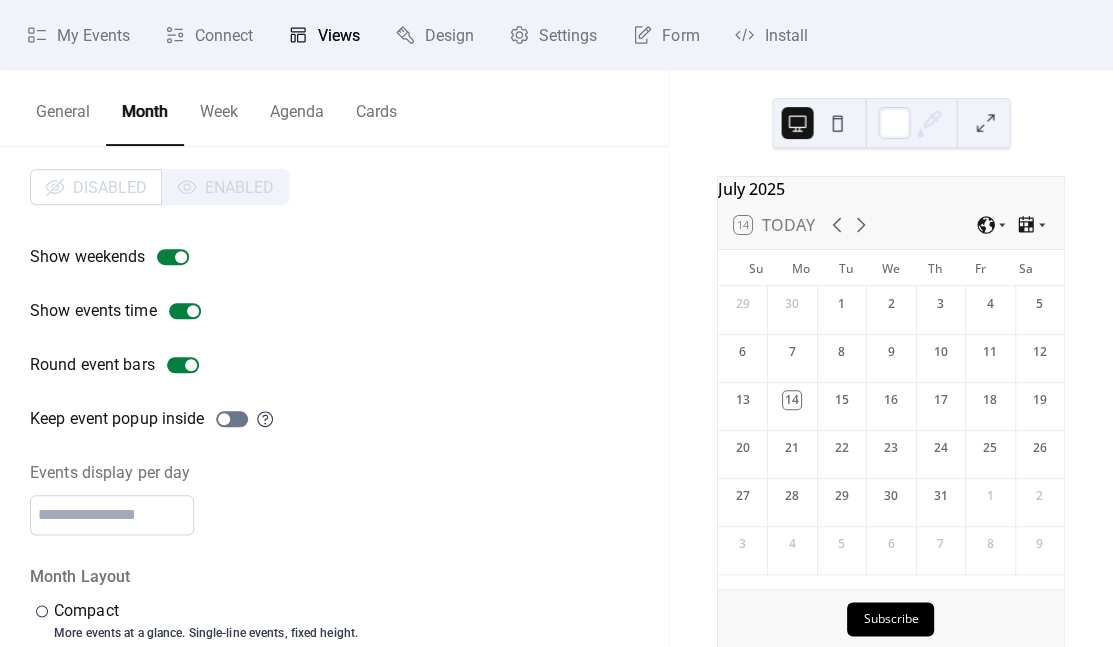 click on "Disabled Enabled" at bounding box center (159, 187) 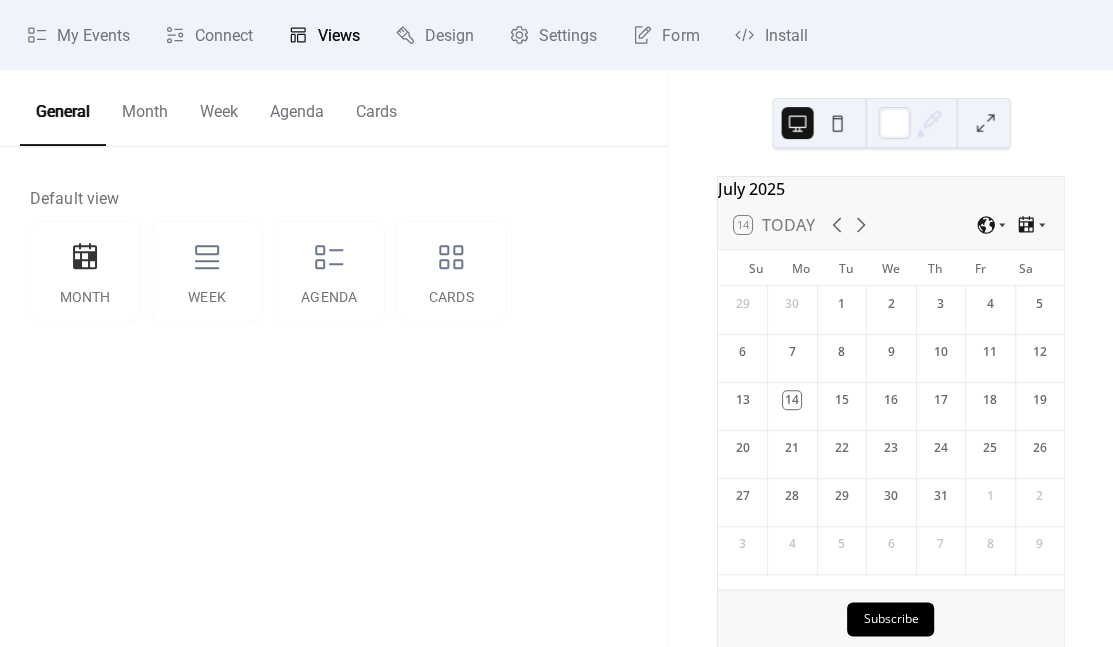 click on "Week" at bounding box center [219, 107] 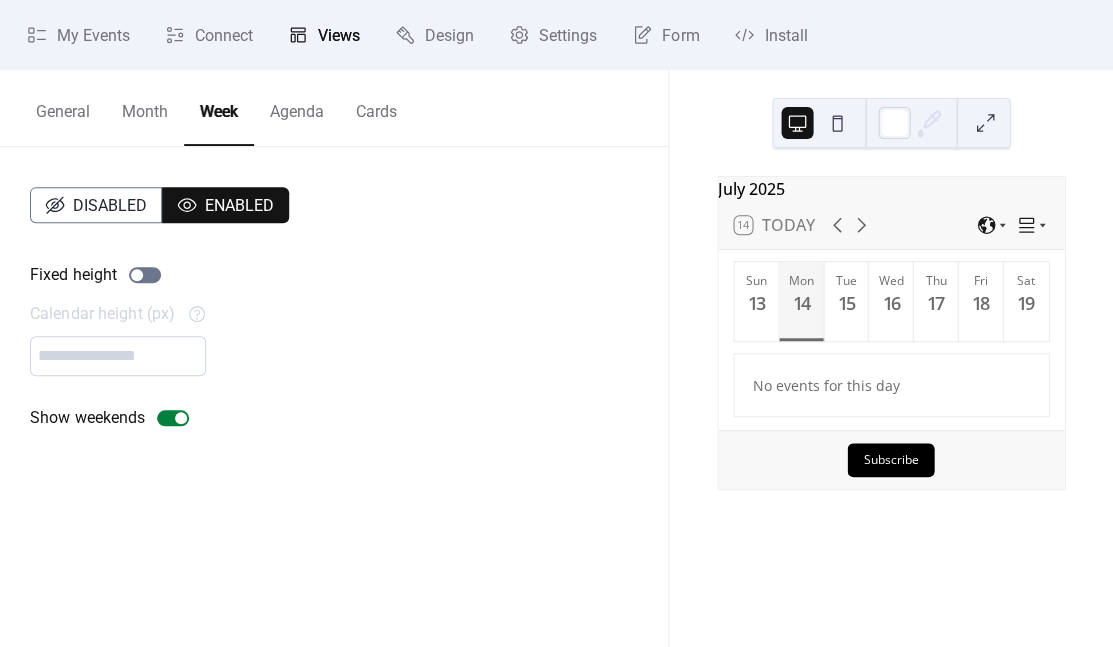 click on "Month" at bounding box center [145, 107] 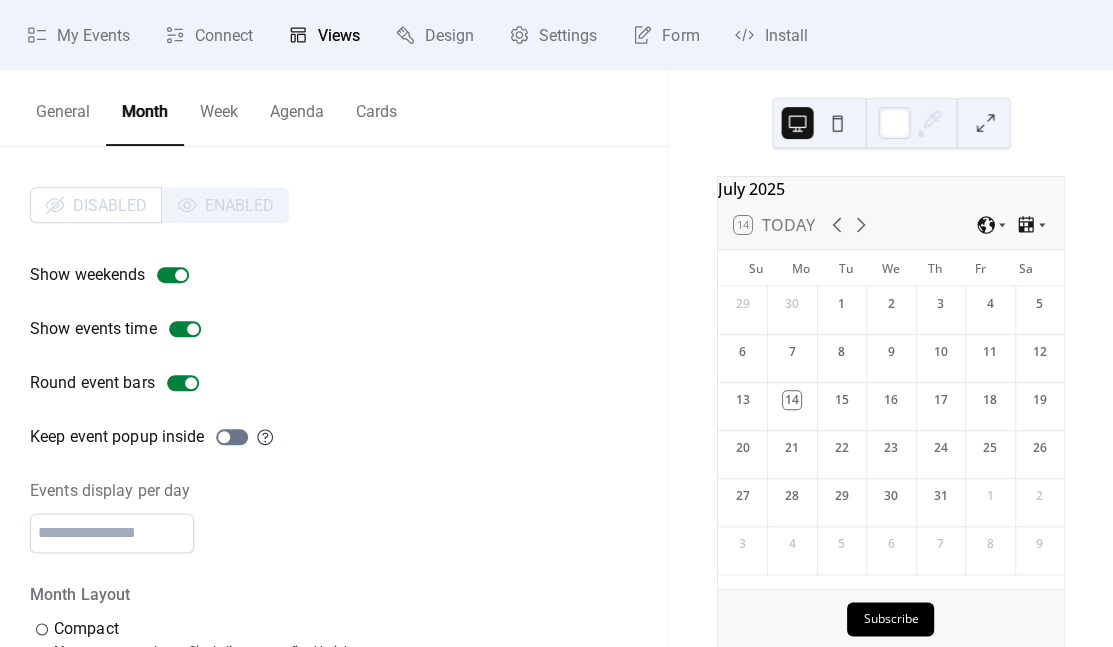 click on "Week" at bounding box center (219, 107) 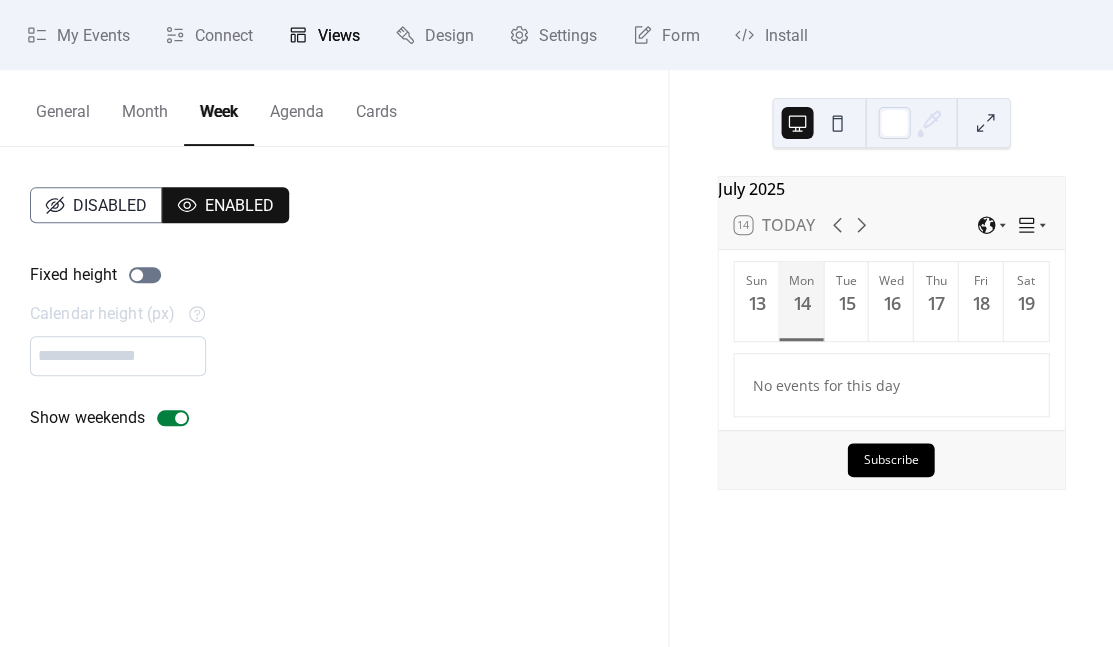 click on "Agenda" at bounding box center [297, 107] 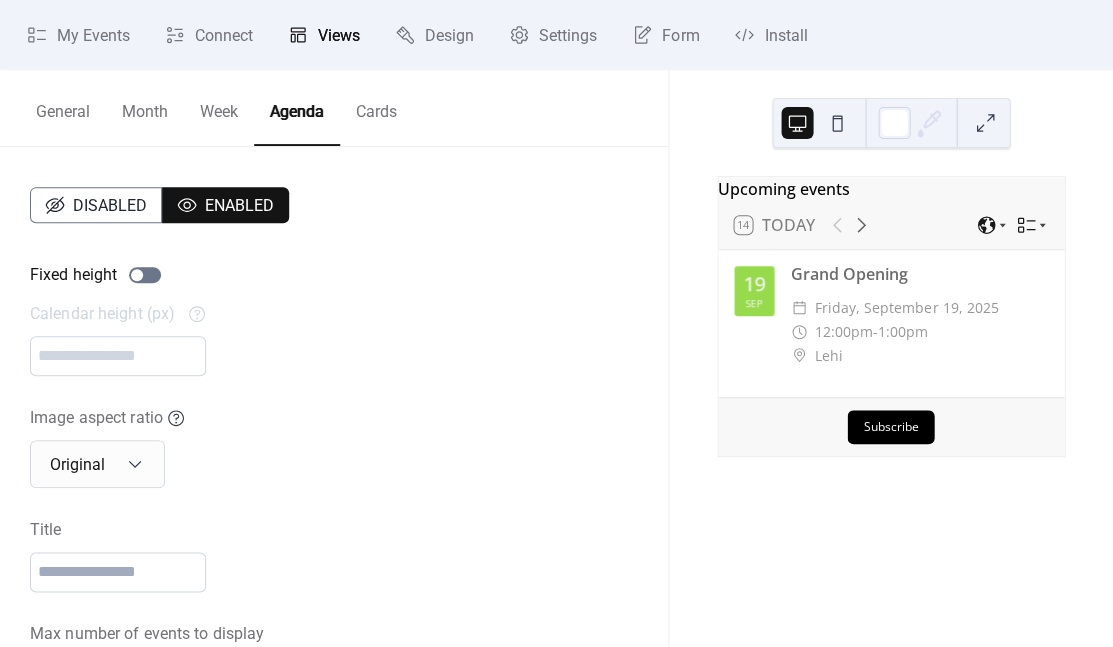 click on "Cards" at bounding box center (376, 107) 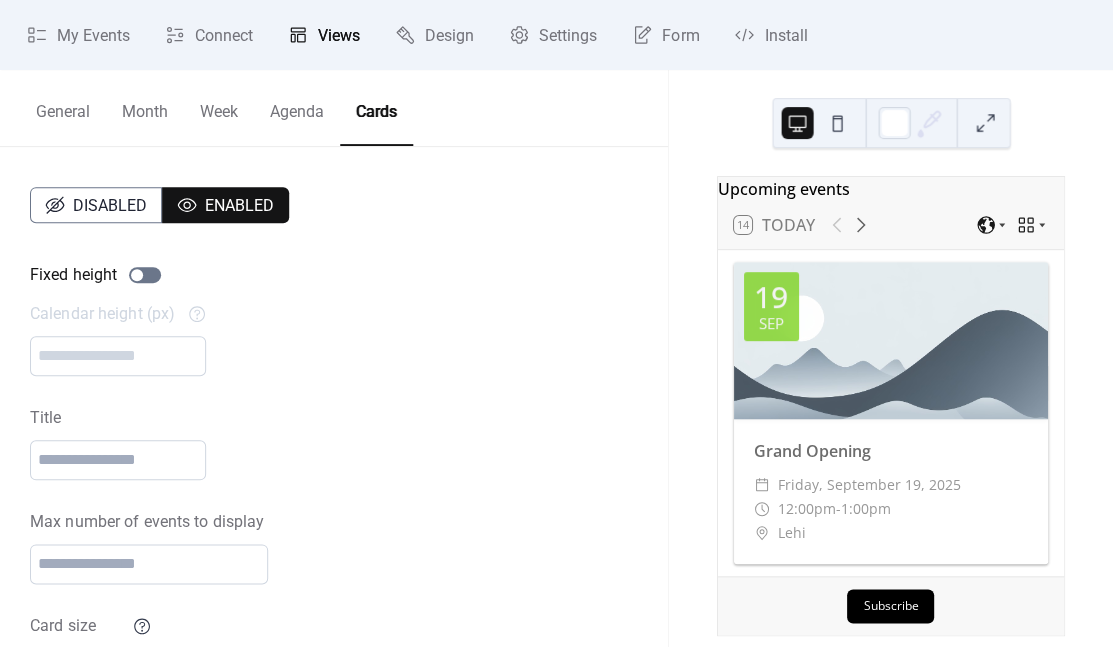 click on "Disabled" at bounding box center [110, 206] 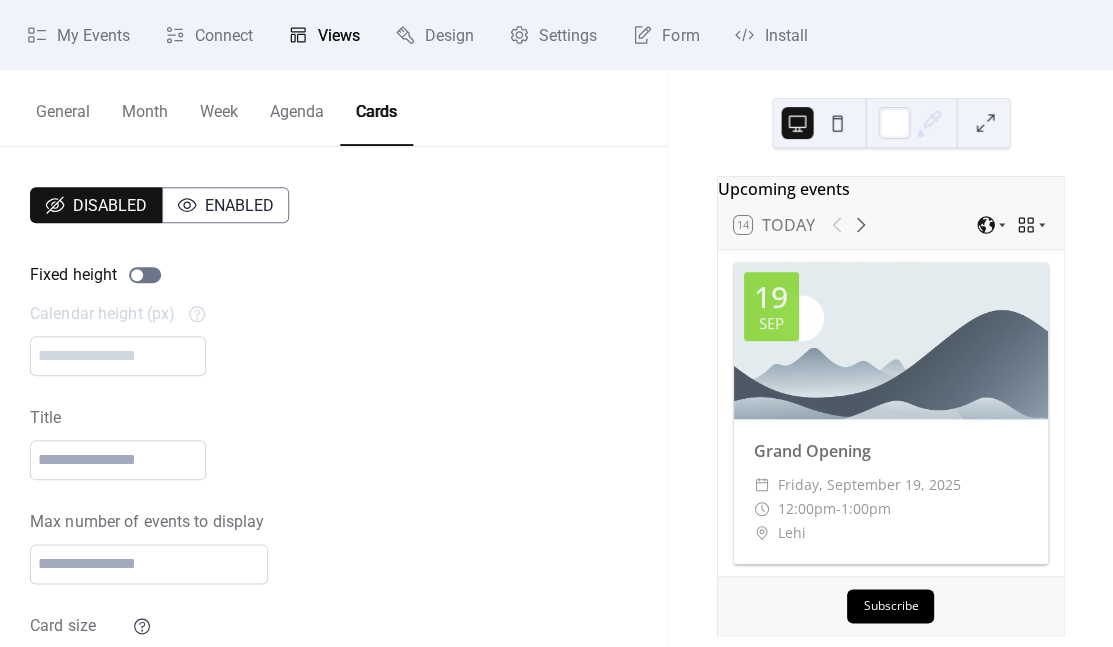 click on "Agenda" at bounding box center [297, 107] 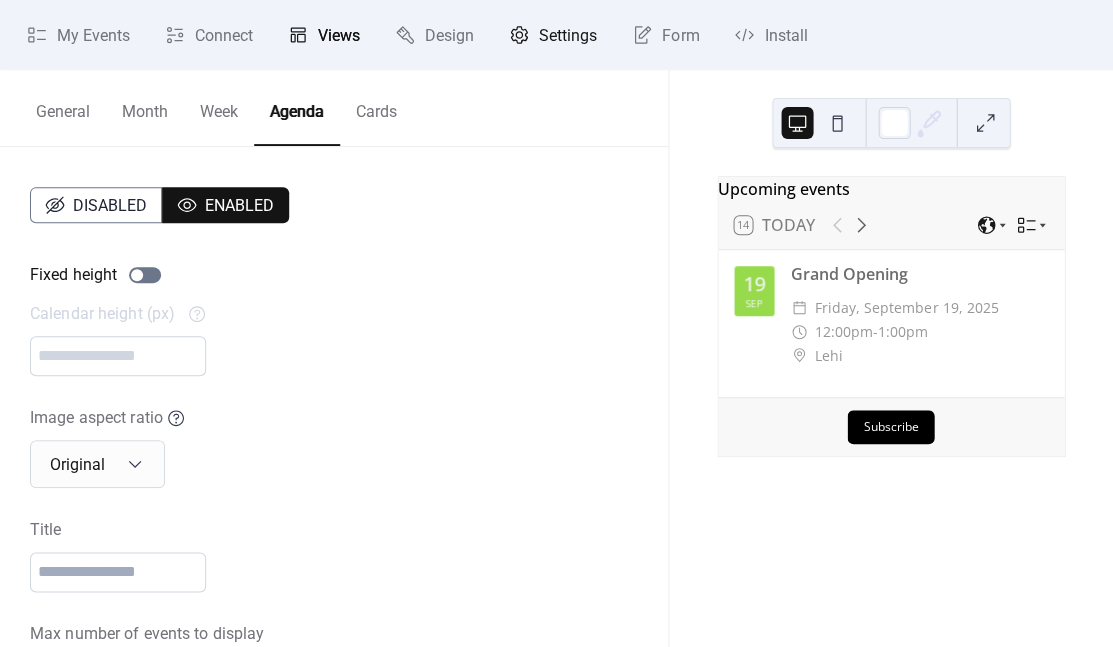 click on "Settings" at bounding box center [553, 35] 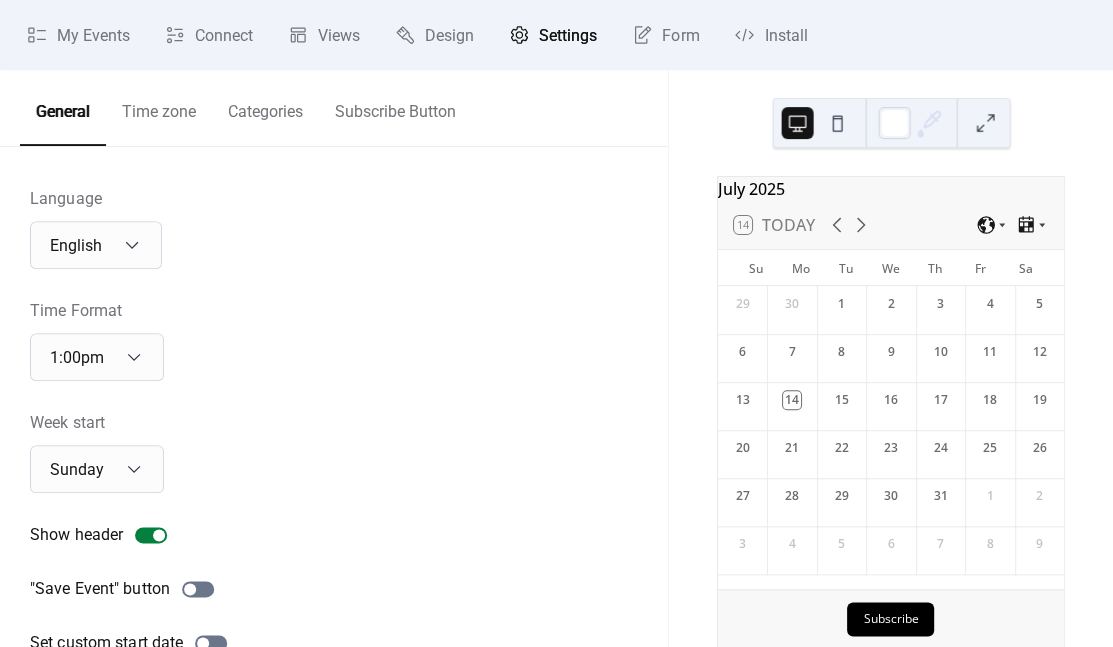 scroll, scrollTop: 1, scrollLeft: 0, axis: vertical 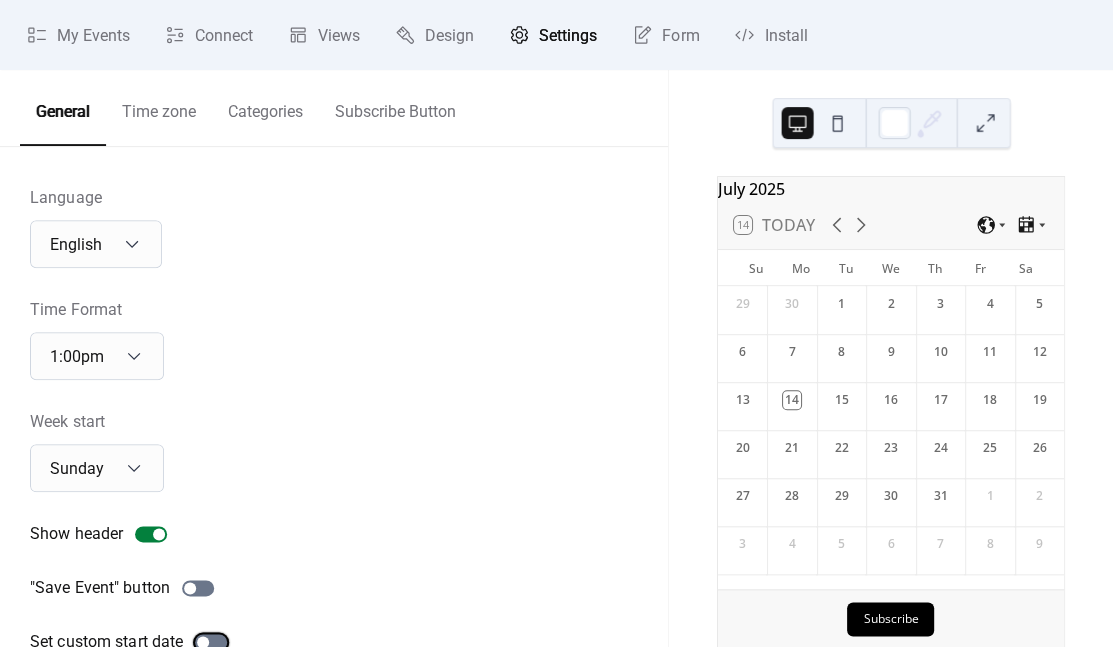 click at bounding box center (203, 642) 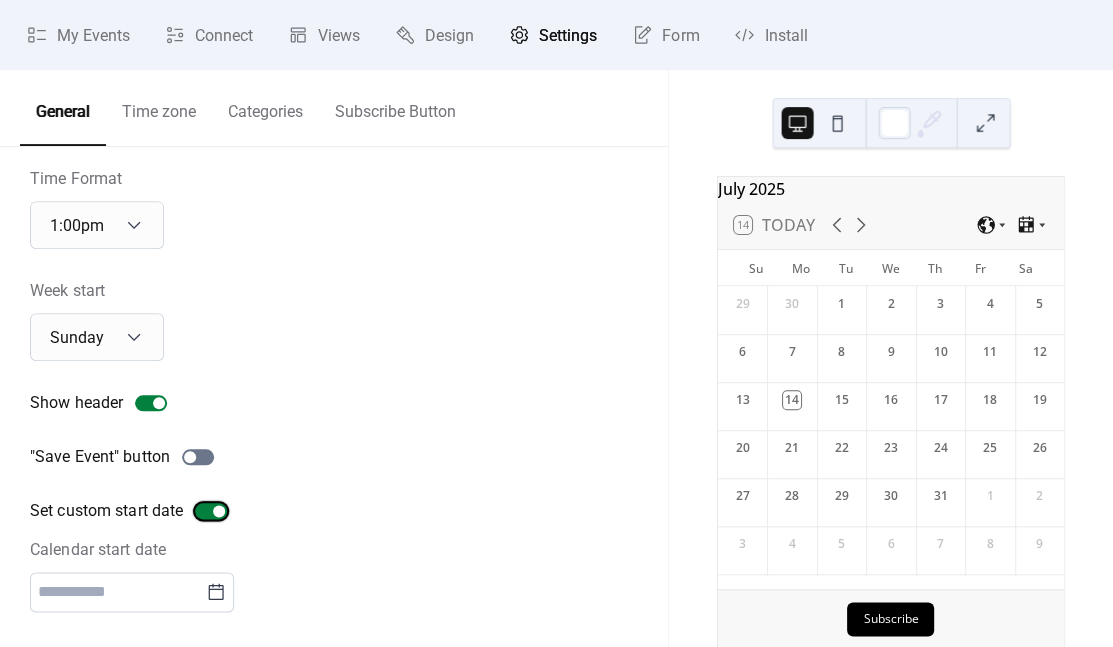 scroll, scrollTop: 131, scrollLeft: 0, axis: vertical 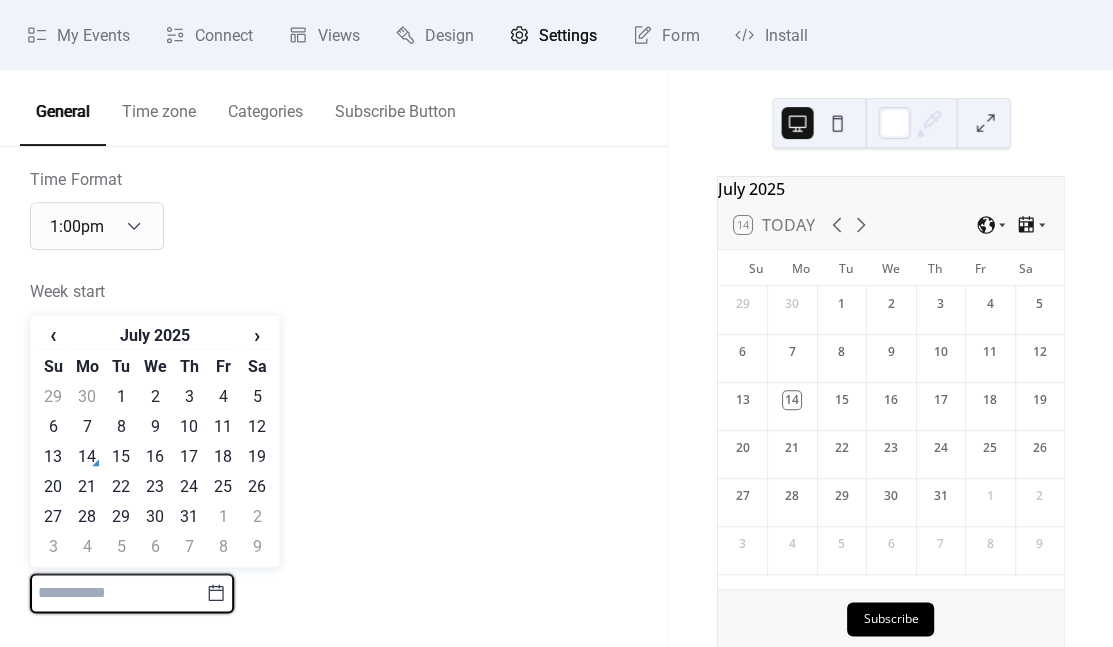 click at bounding box center [118, 593] 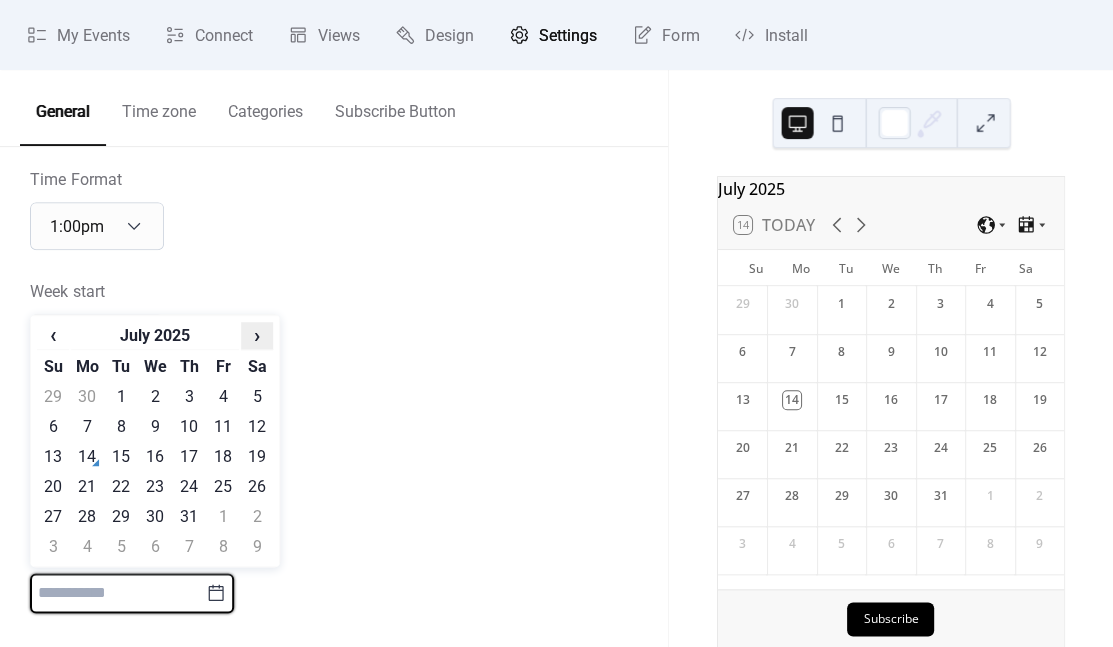 click on "›" at bounding box center [257, 335] 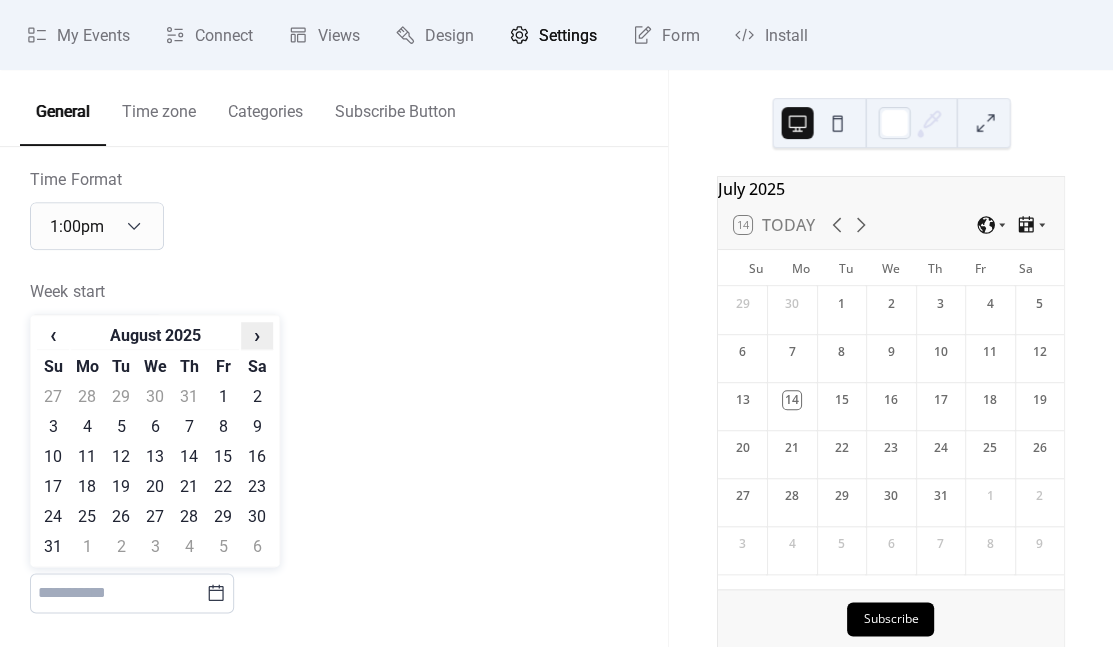 click on "›" at bounding box center (257, 335) 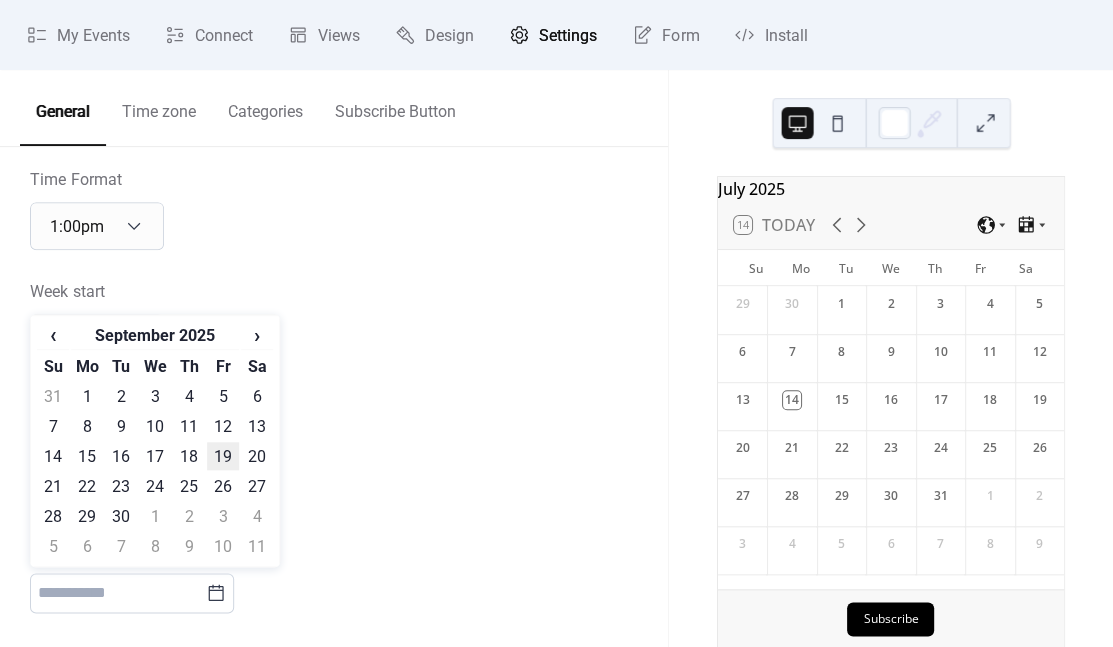 click on "19" at bounding box center [223, 456] 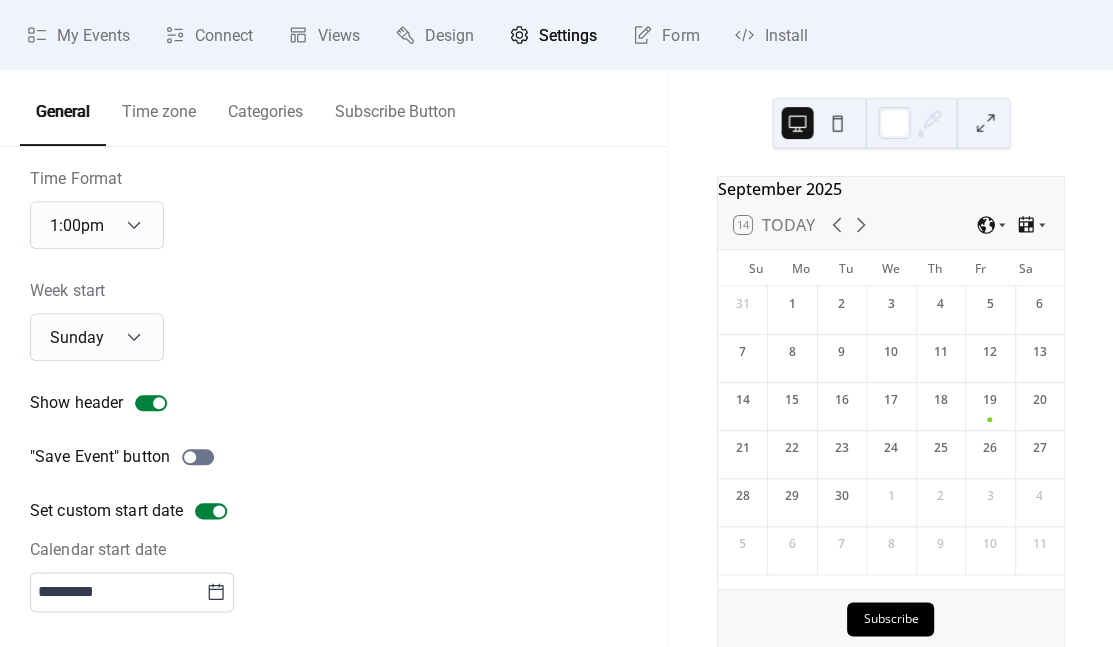 scroll, scrollTop: 131, scrollLeft: 0, axis: vertical 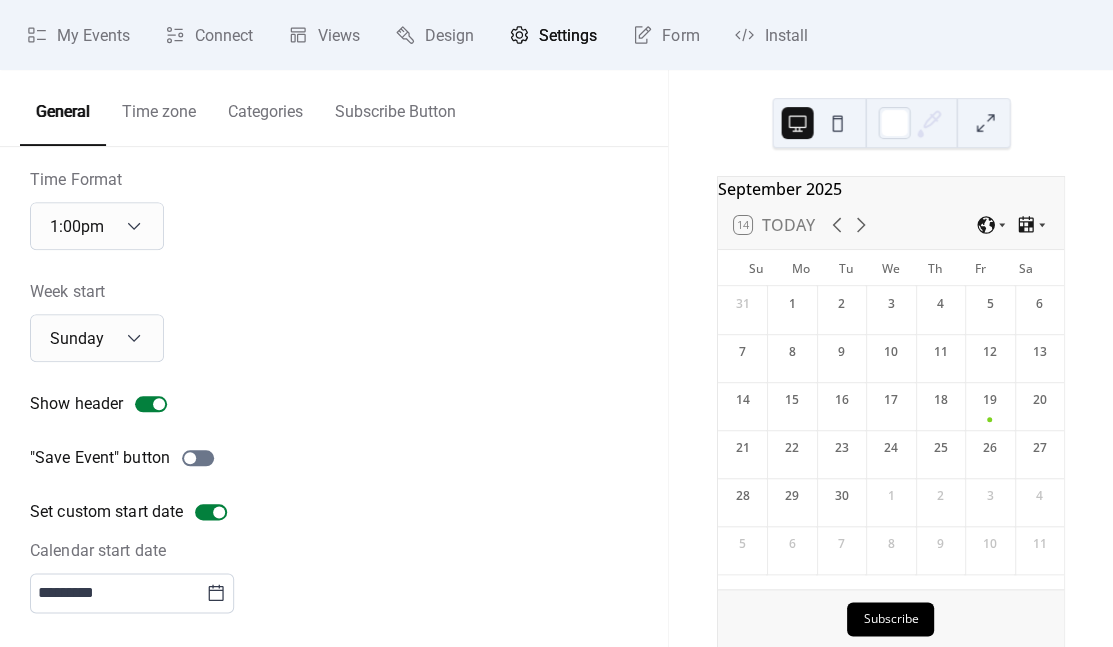 click on "Subscribe Button" at bounding box center [395, 107] 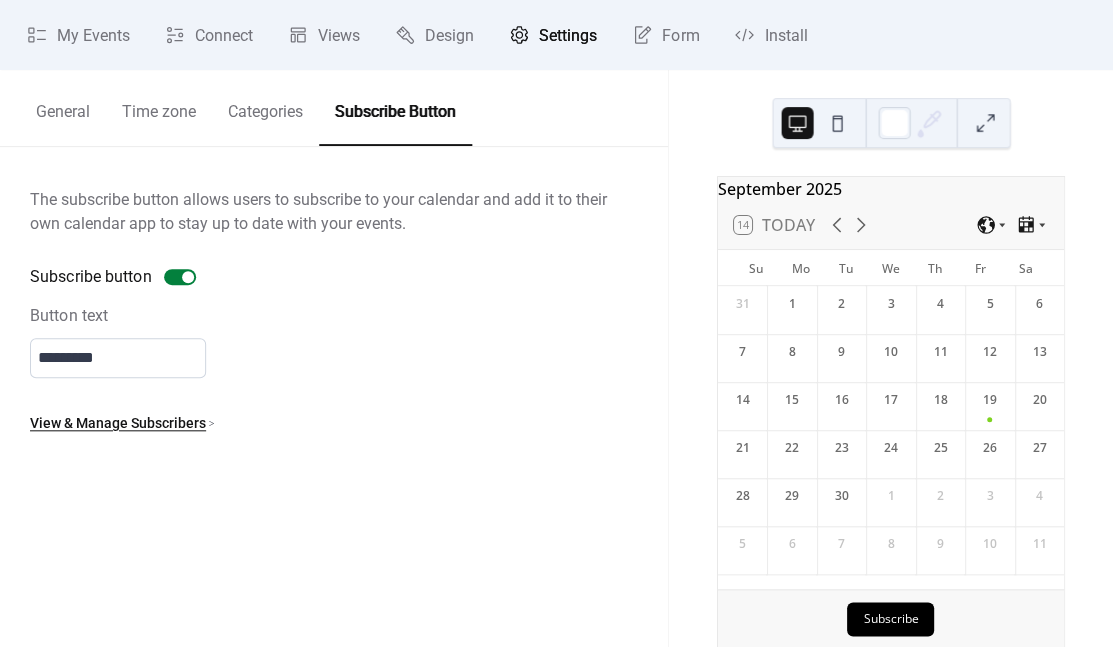 scroll, scrollTop: 0, scrollLeft: 0, axis: both 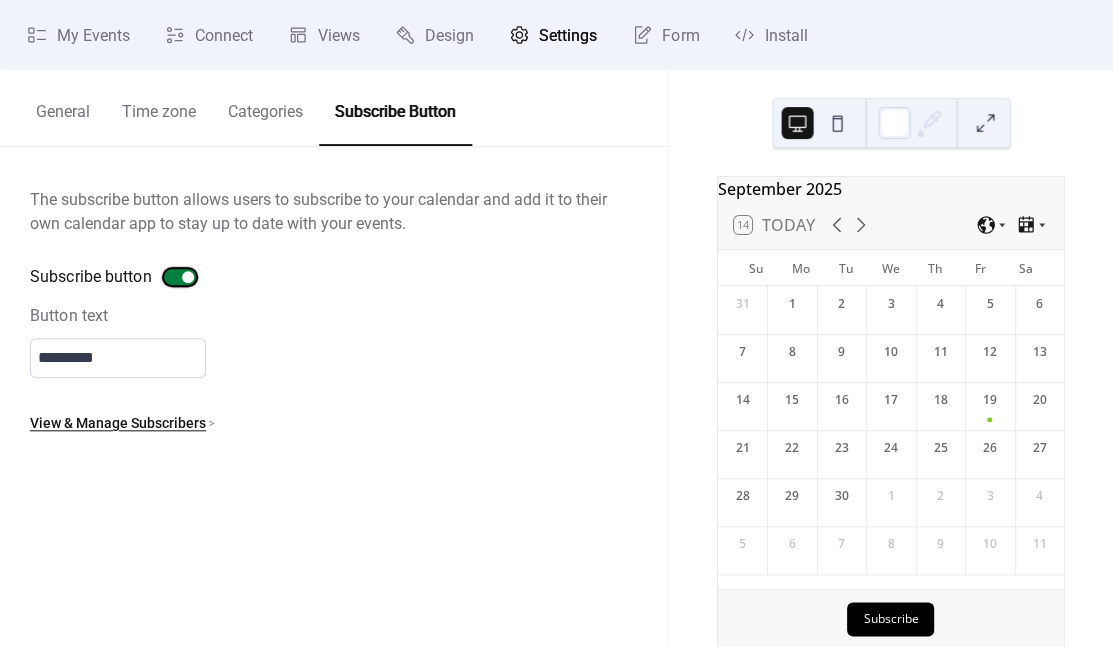 click on "Subscribe button" at bounding box center (117, 277) 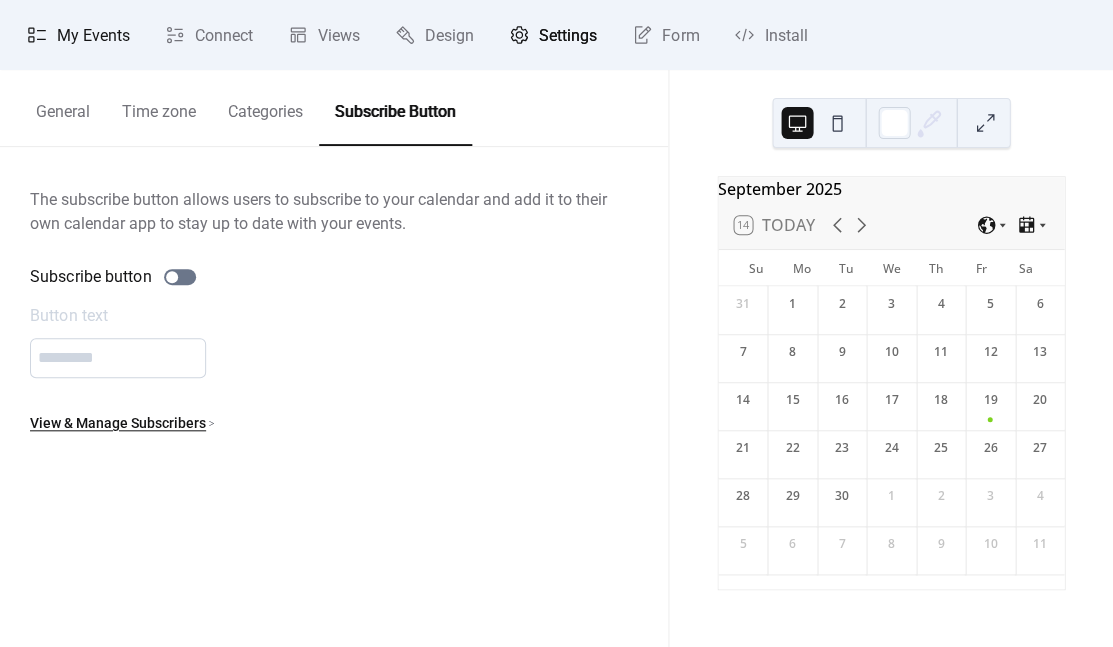 click on "My Events" at bounding box center (93, 36) 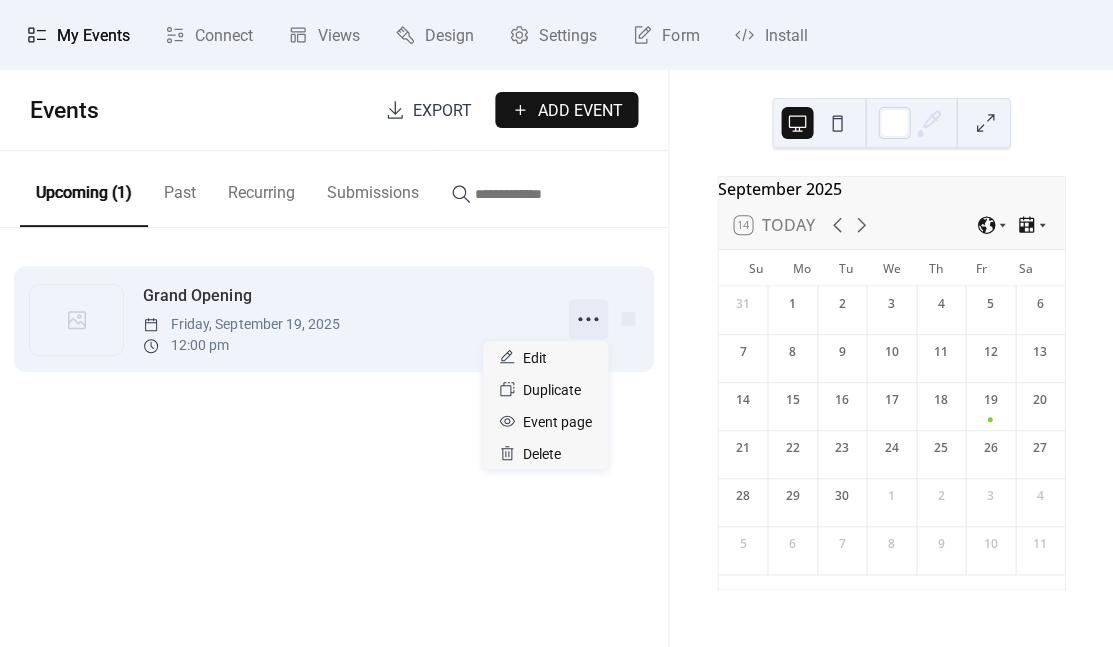 click 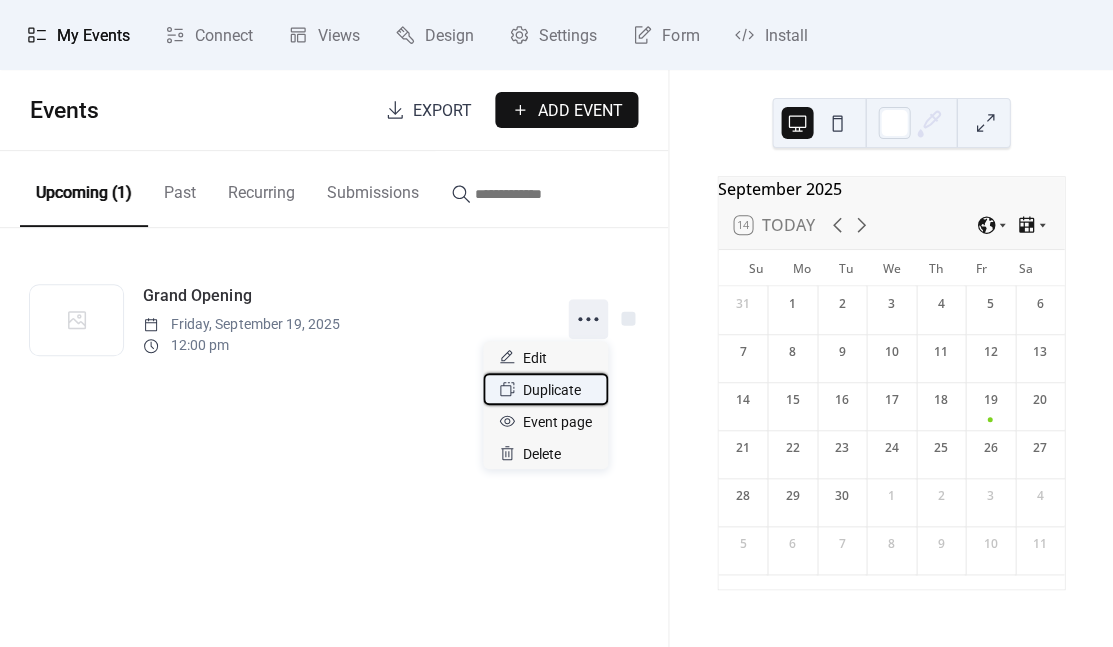 click on "Duplicate" at bounding box center [552, 390] 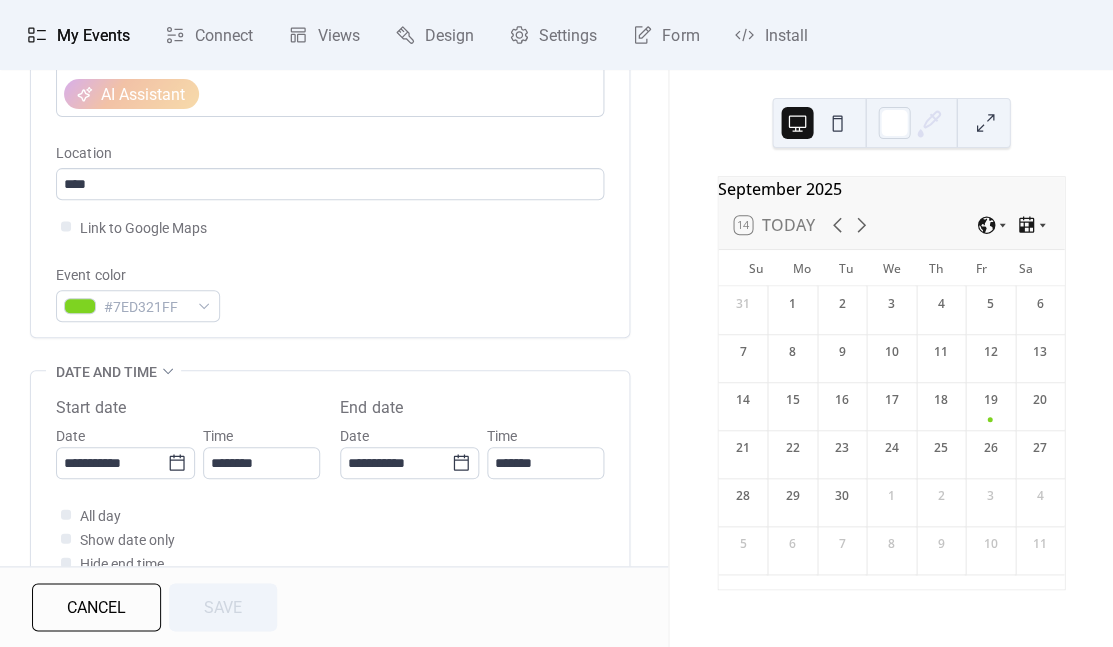 scroll, scrollTop: 466, scrollLeft: 0, axis: vertical 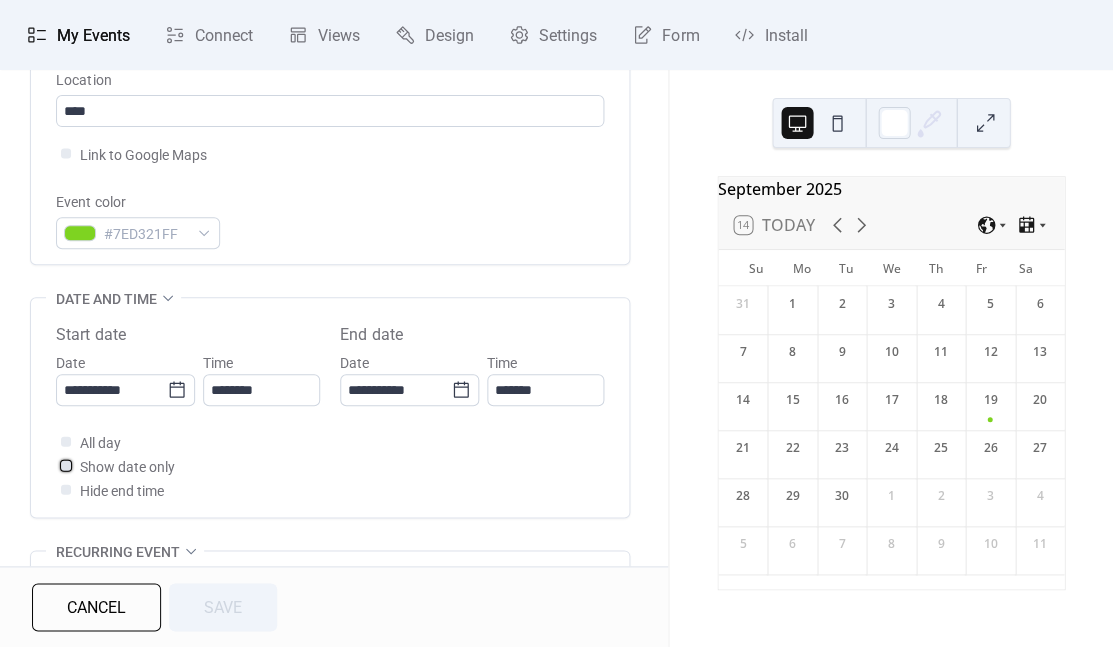 click at bounding box center (66, 465) 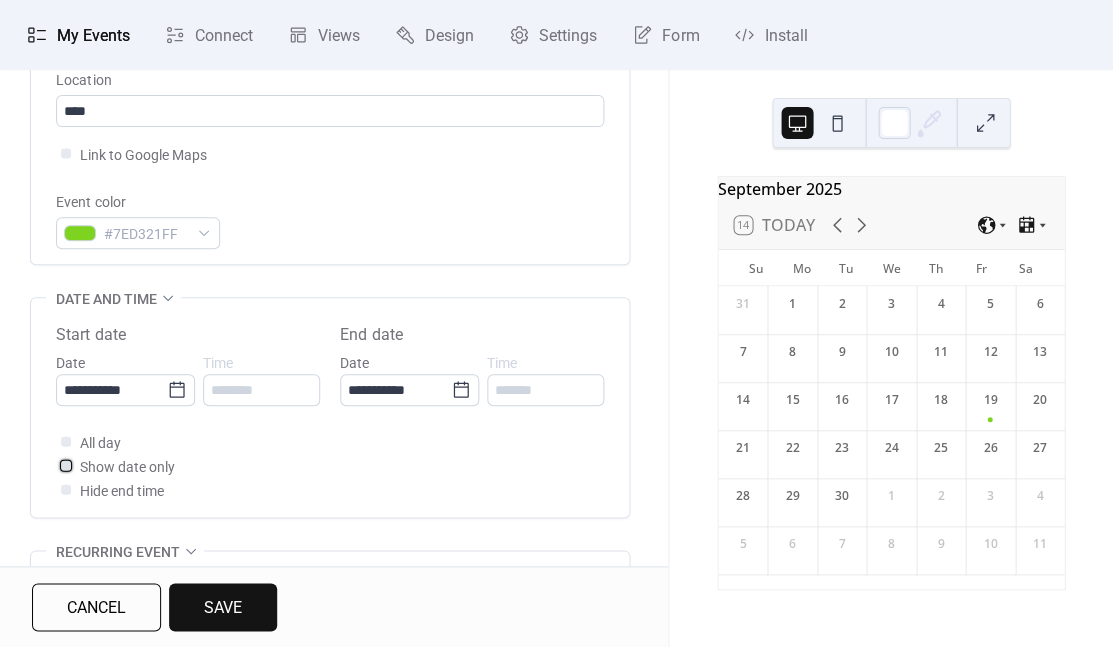 click 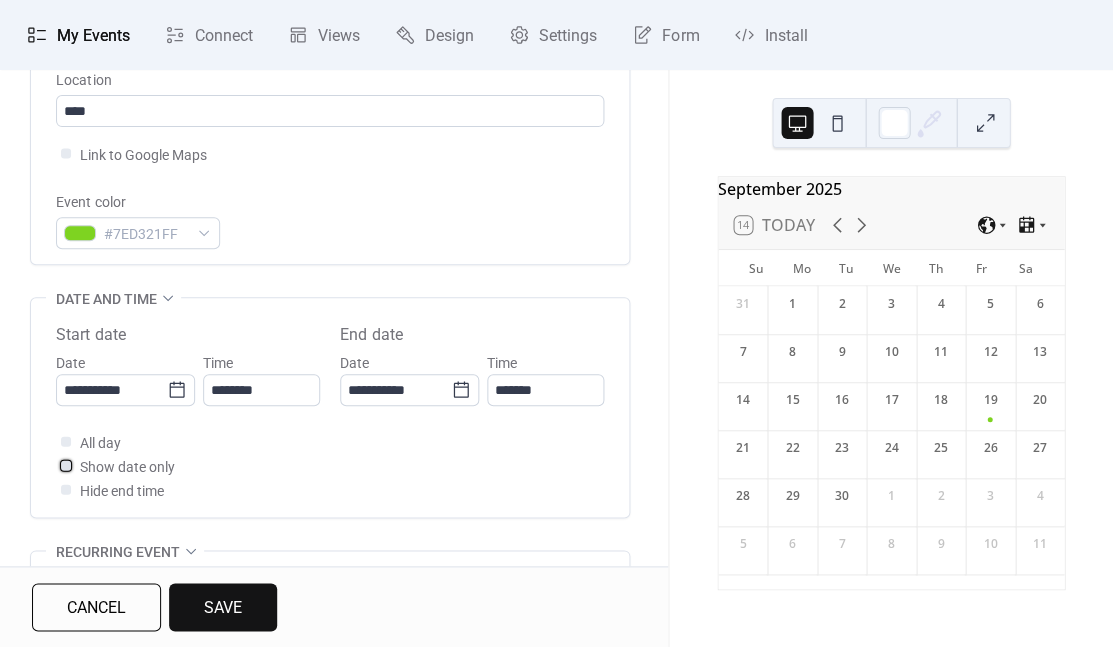 click at bounding box center (66, 465) 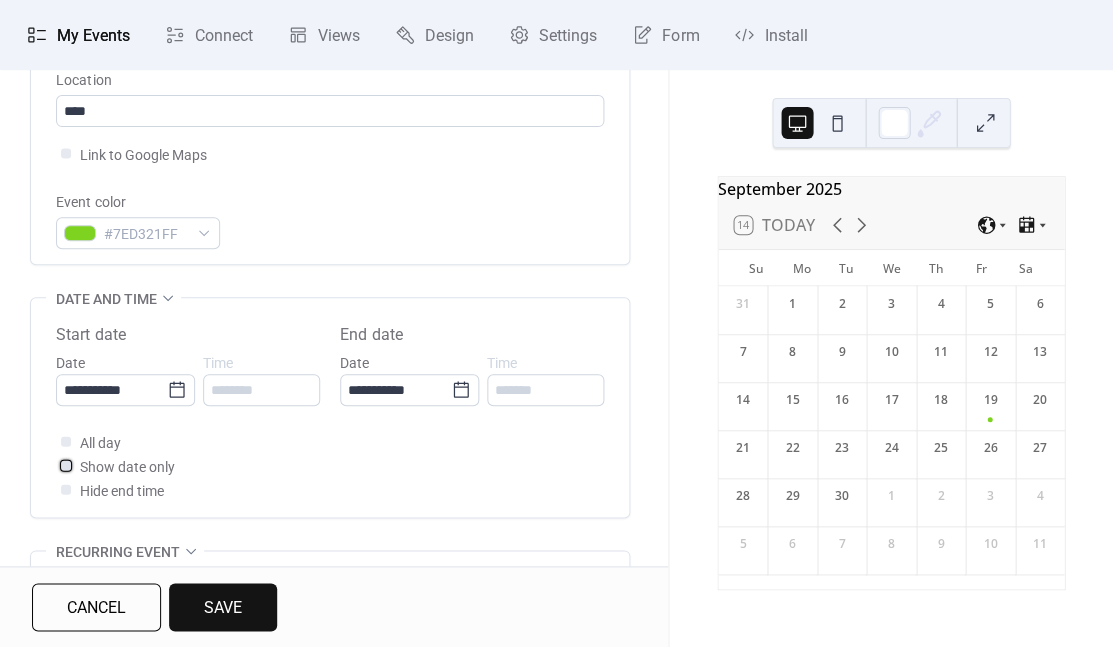 click 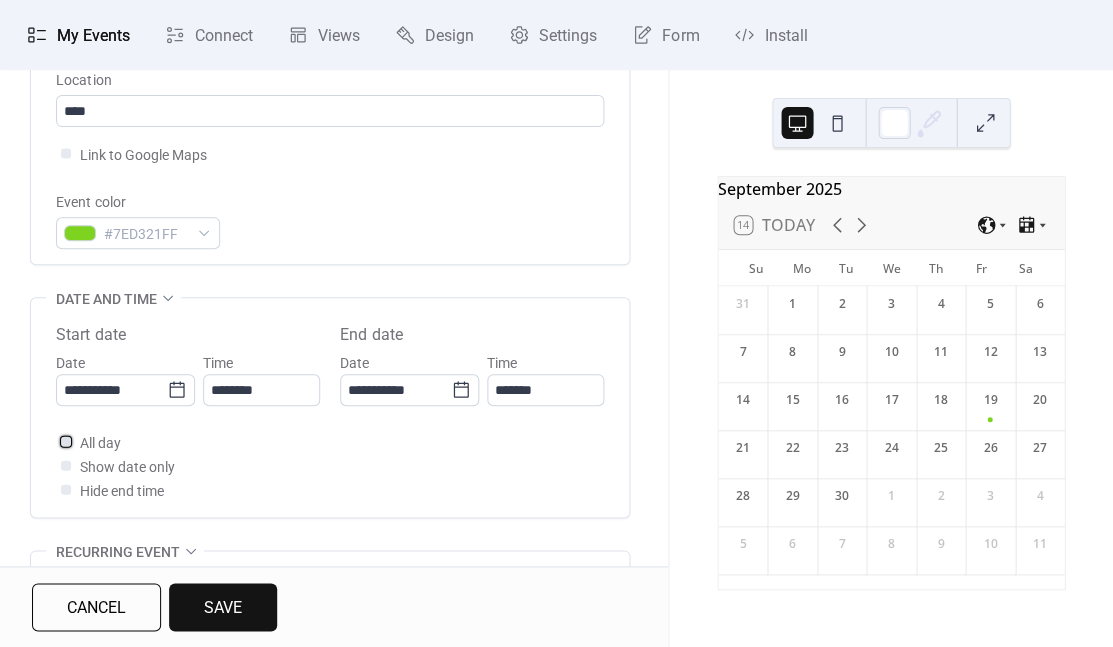 click at bounding box center [66, 441] 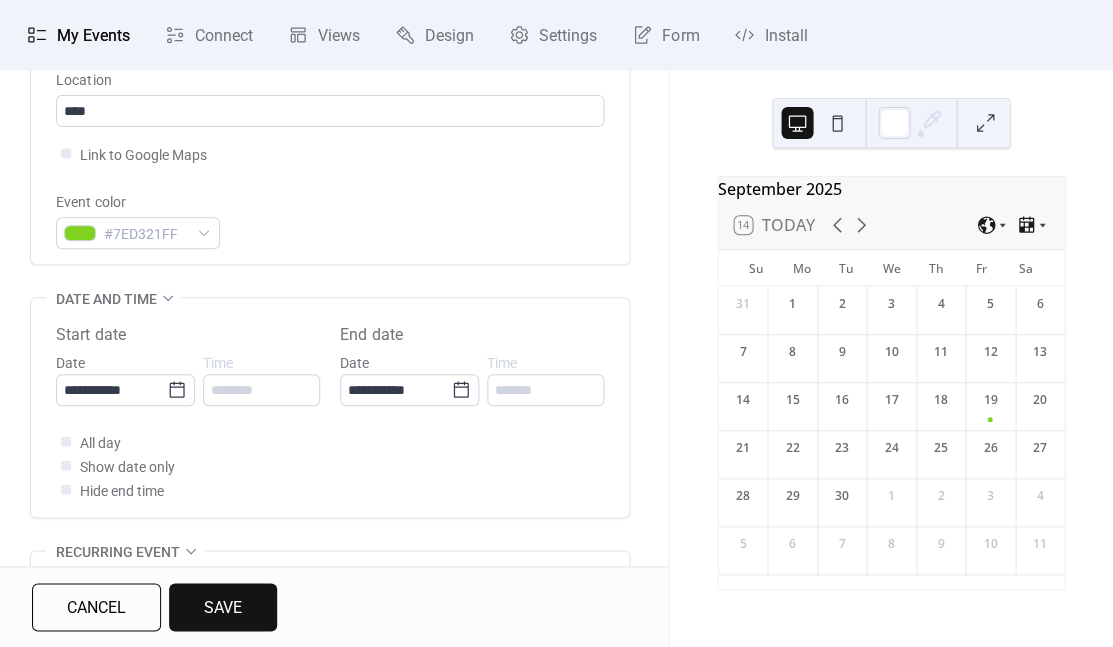 click on "Save" at bounding box center [223, 607] 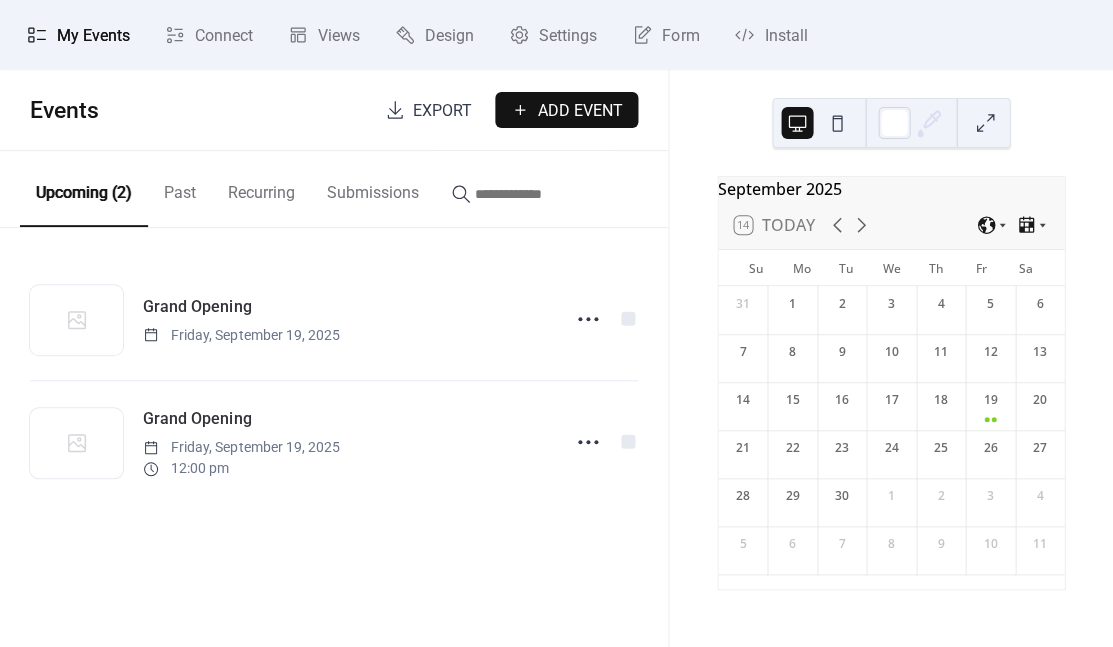 click on "Past" at bounding box center (180, 188) 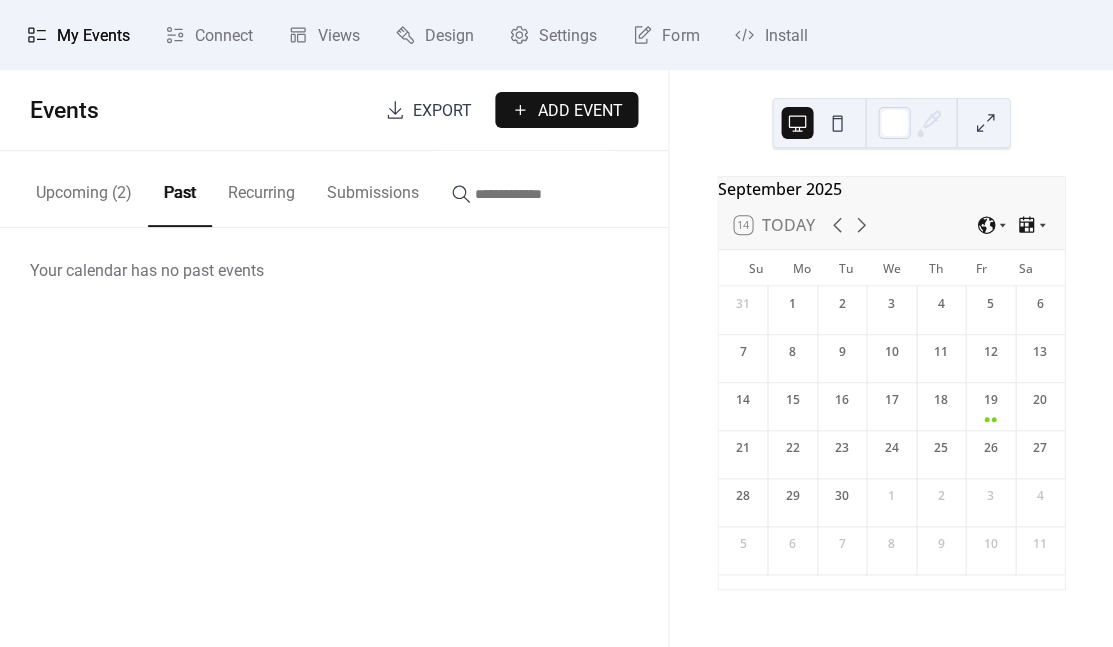 click on "Upcoming (2)" at bounding box center (84, 188) 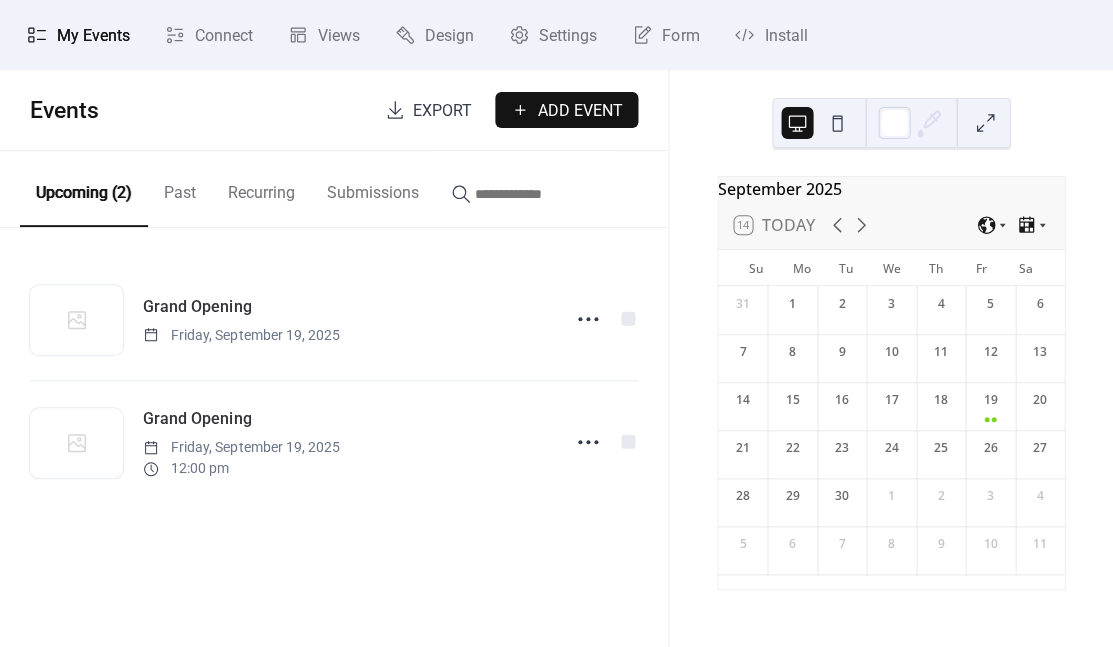 click on "Recurring" at bounding box center (261, 188) 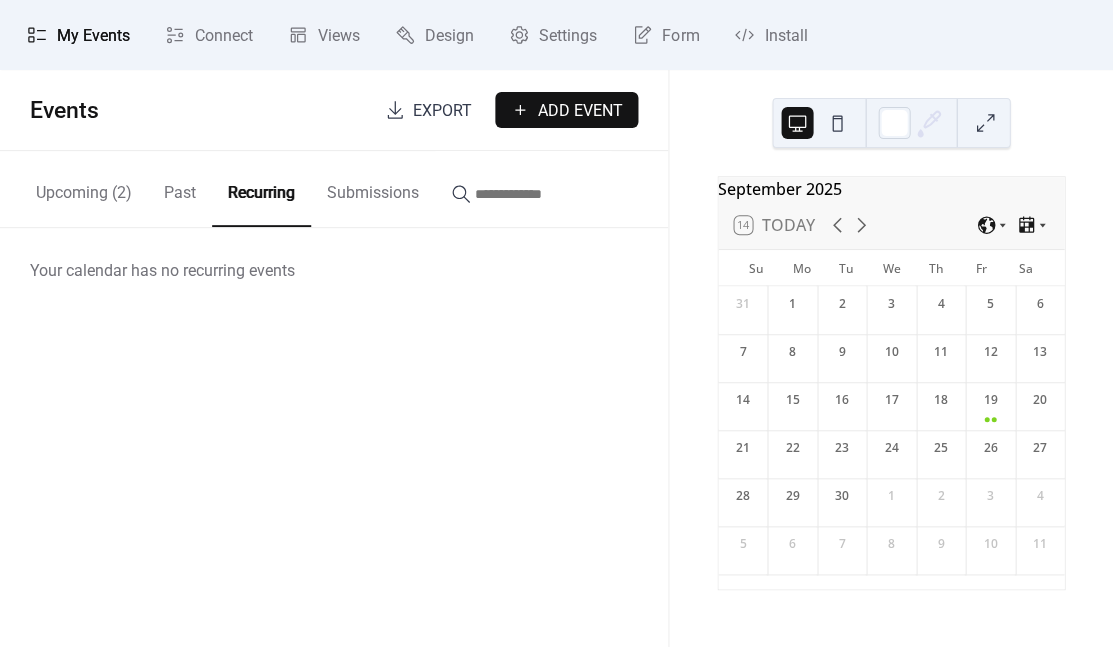 click on "Submissions" at bounding box center (373, 188) 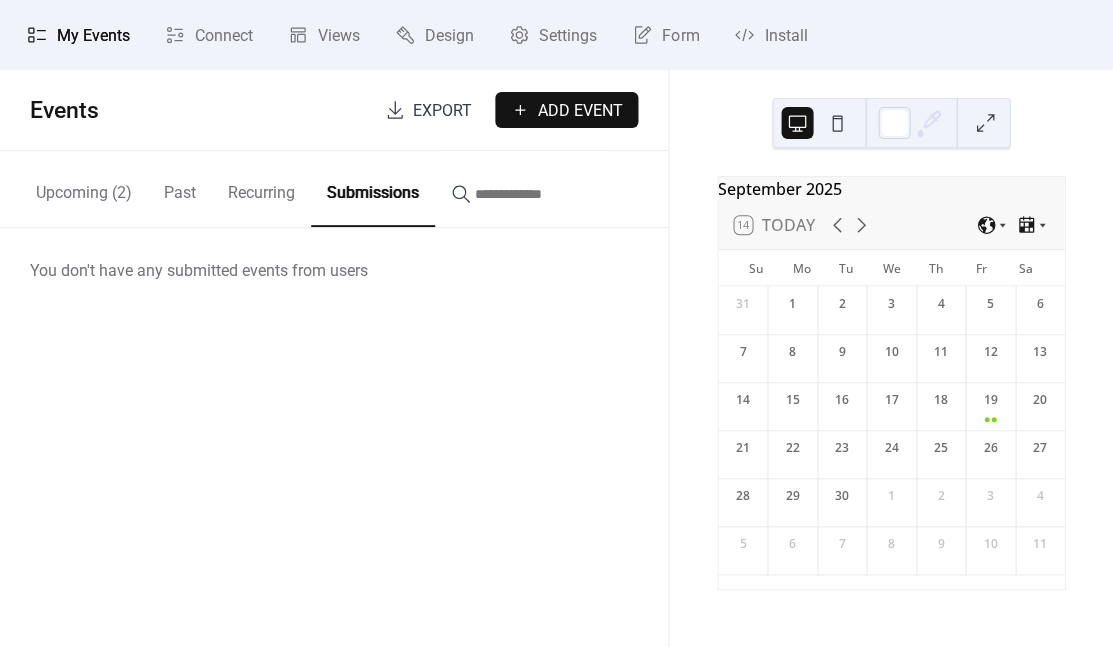 click on "Recurring" at bounding box center (261, 188) 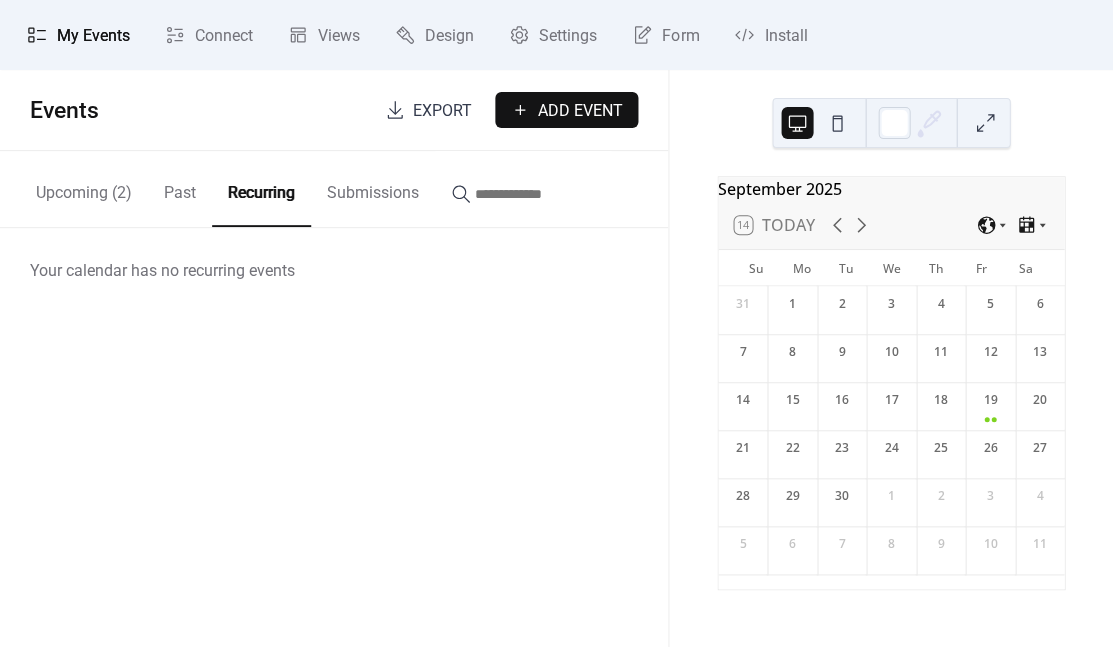 click on "Past" at bounding box center [180, 188] 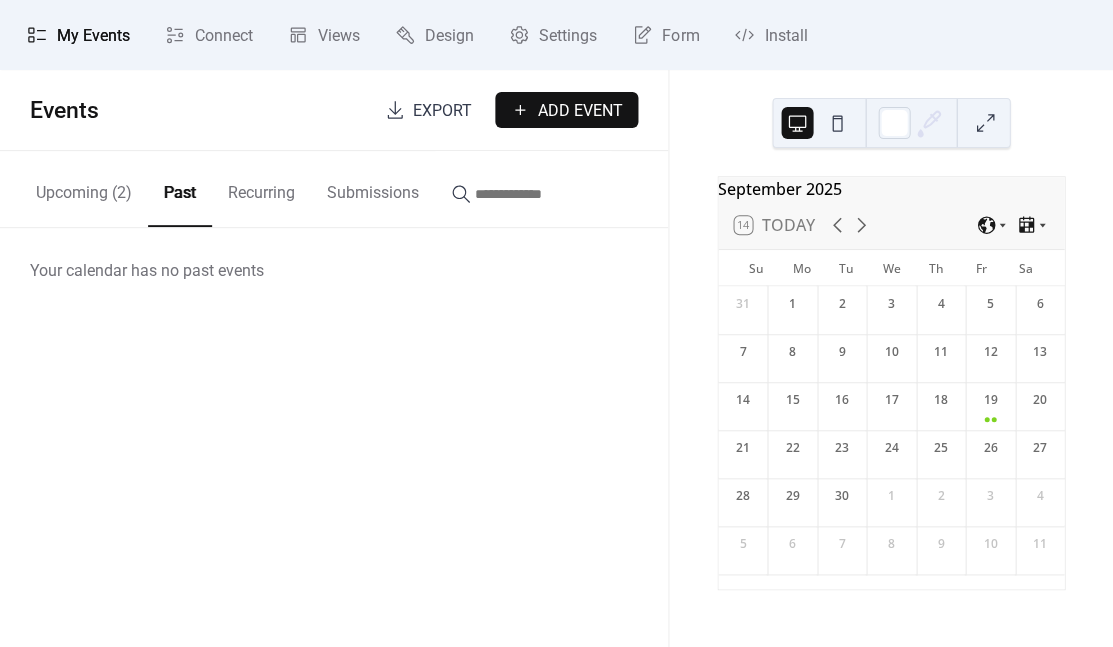 click on "Upcoming (2) Past Recurring Submissions" at bounding box center (334, 189) 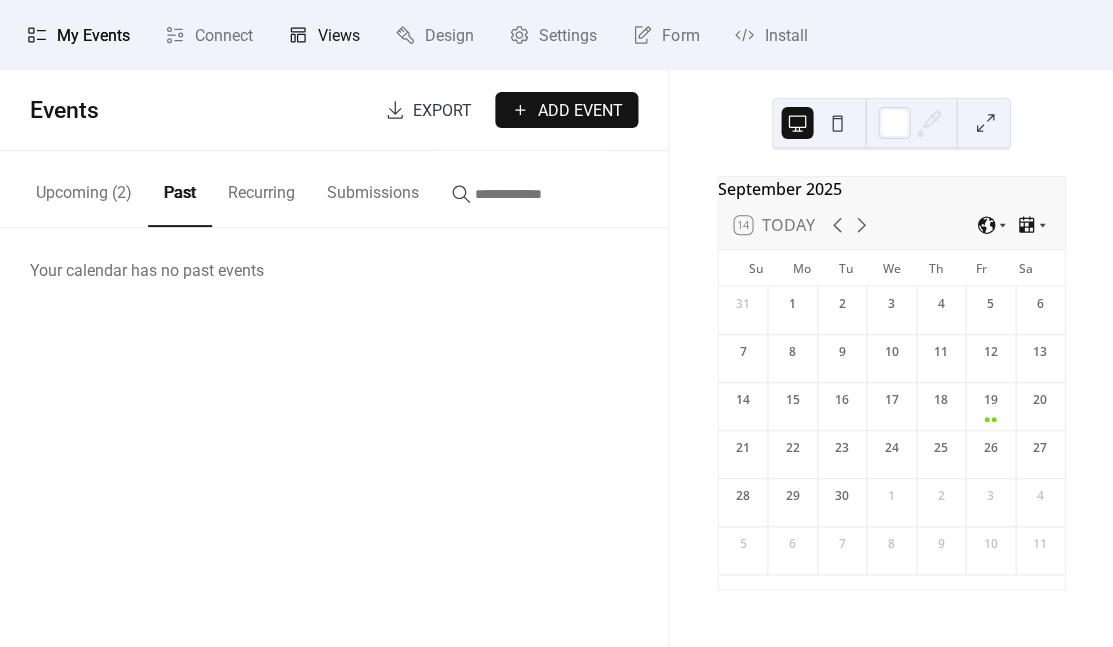 click on "Views" at bounding box center (339, 36) 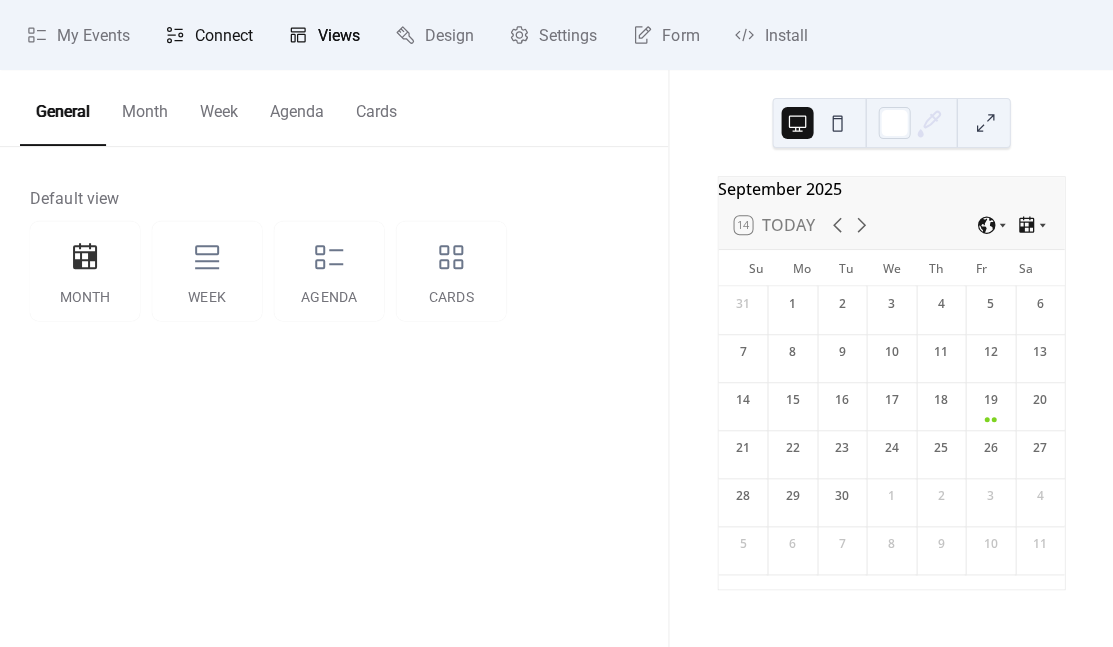 click on "Connect" at bounding box center [224, 36] 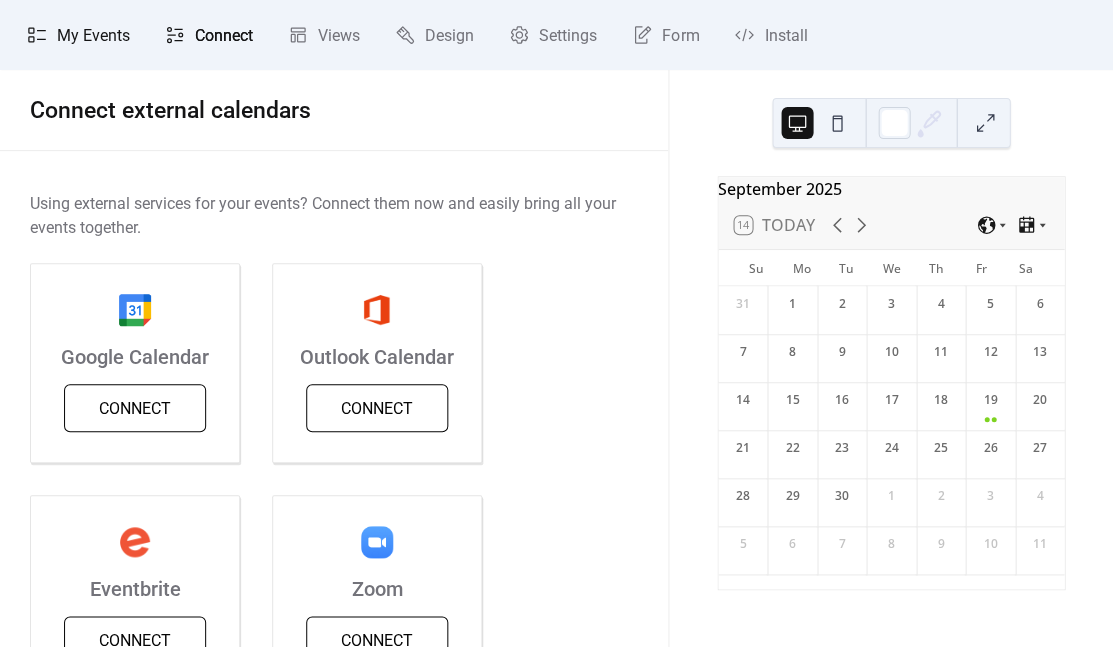 click on "My Events" at bounding box center [93, 36] 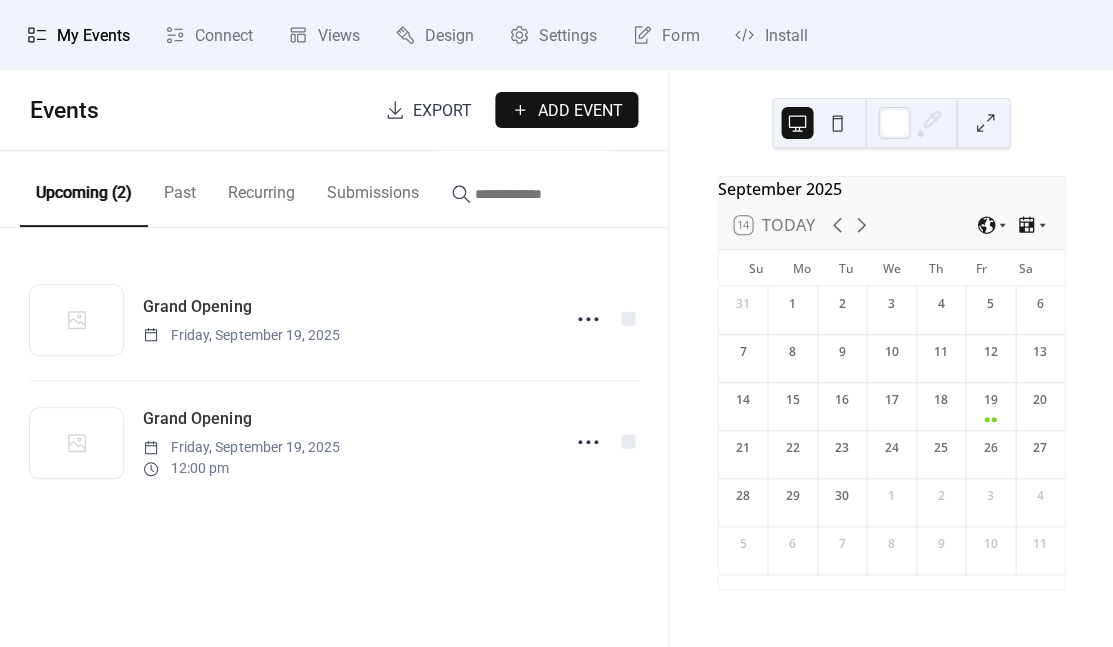 click on "My Events" at bounding box center [93, 36] 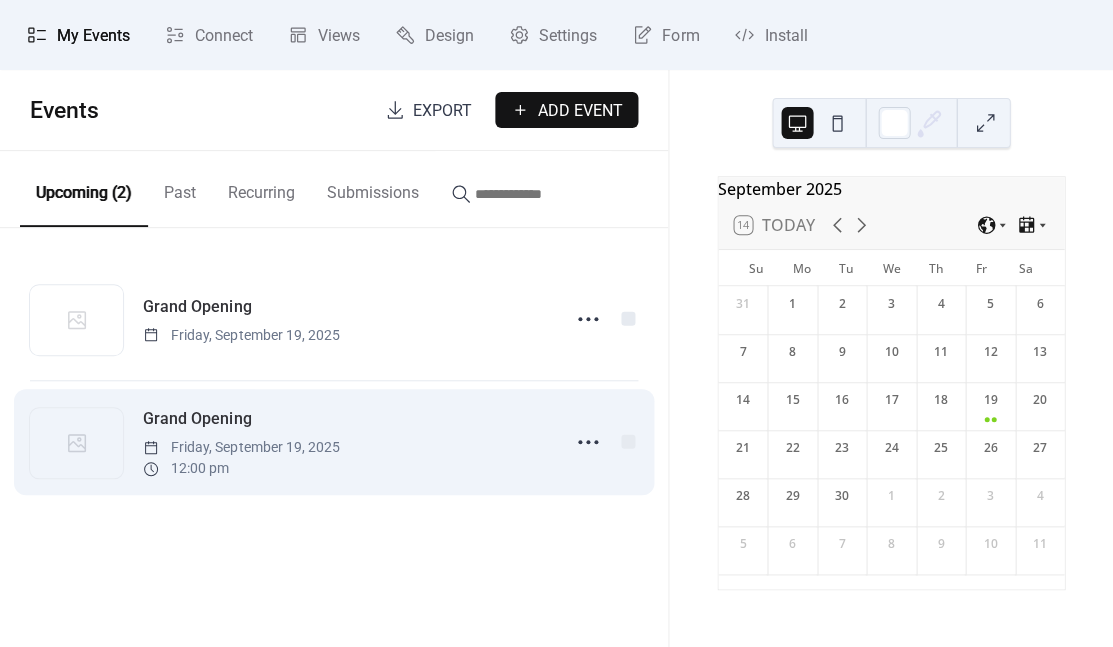 click on "Friday, September 19, 2025" at bounding box center [241, 447] 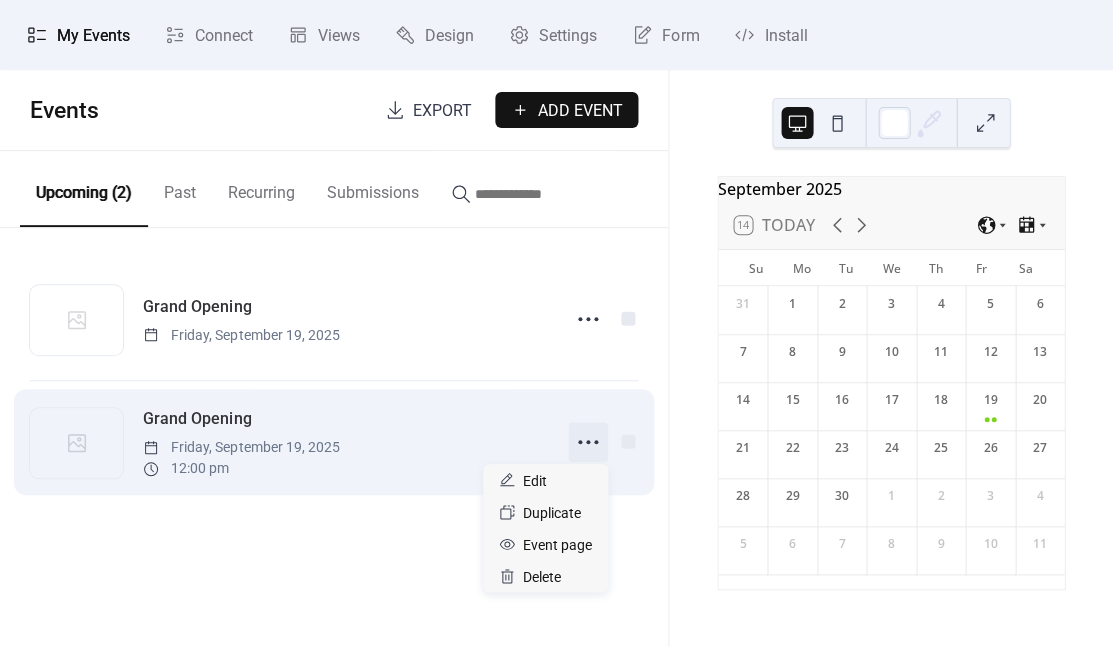 click 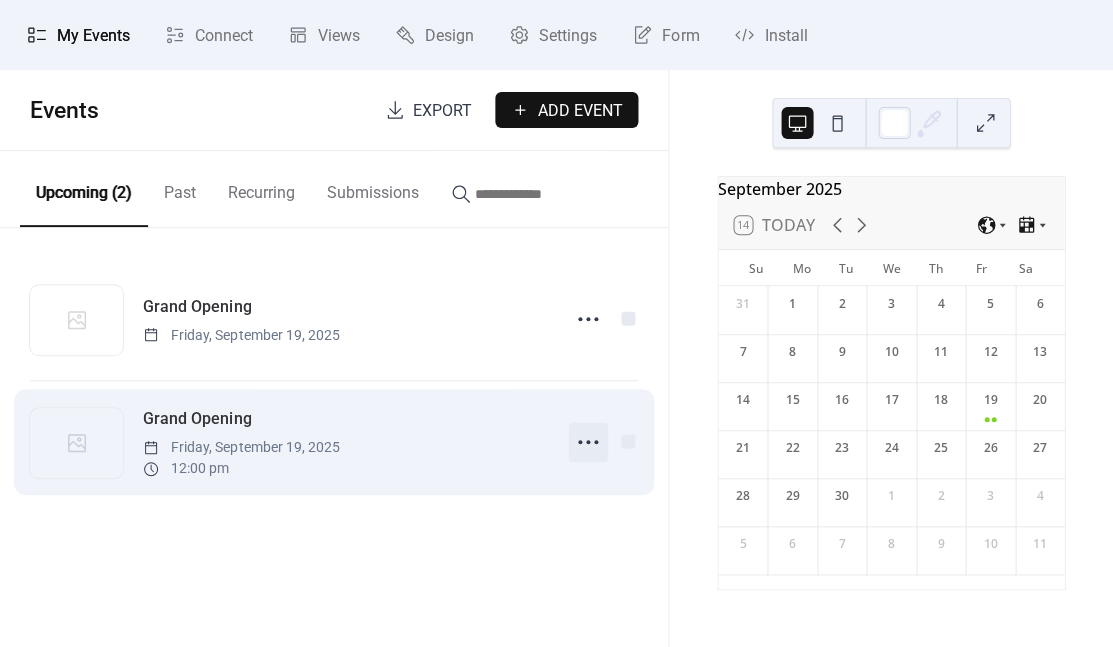 click 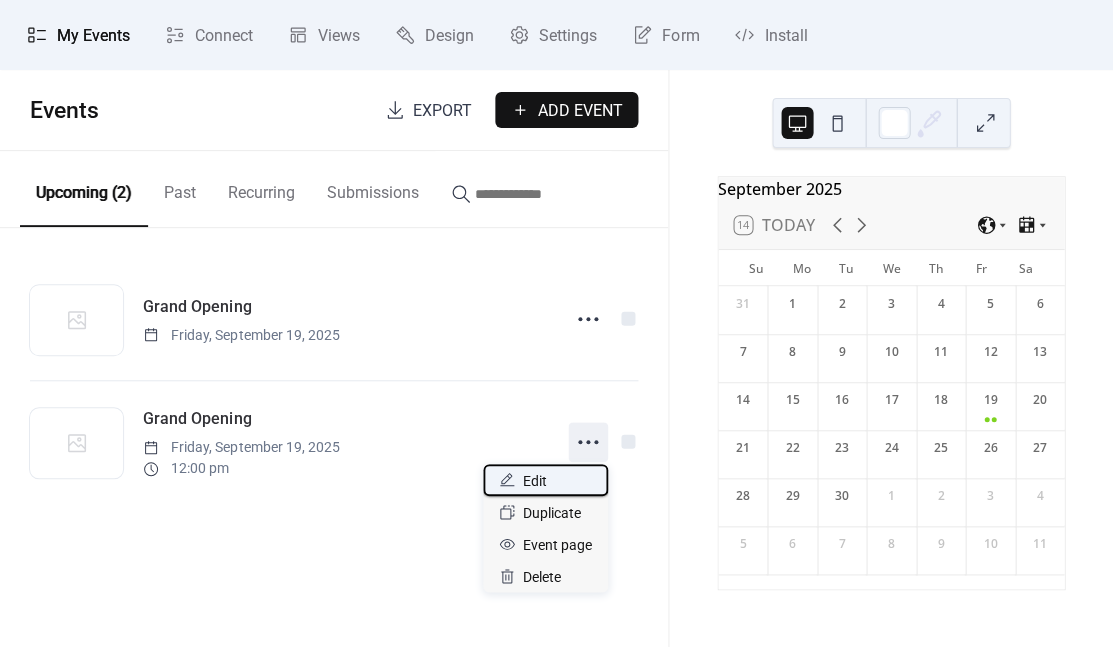 click on "Edit" at bounding box center (545, 480) 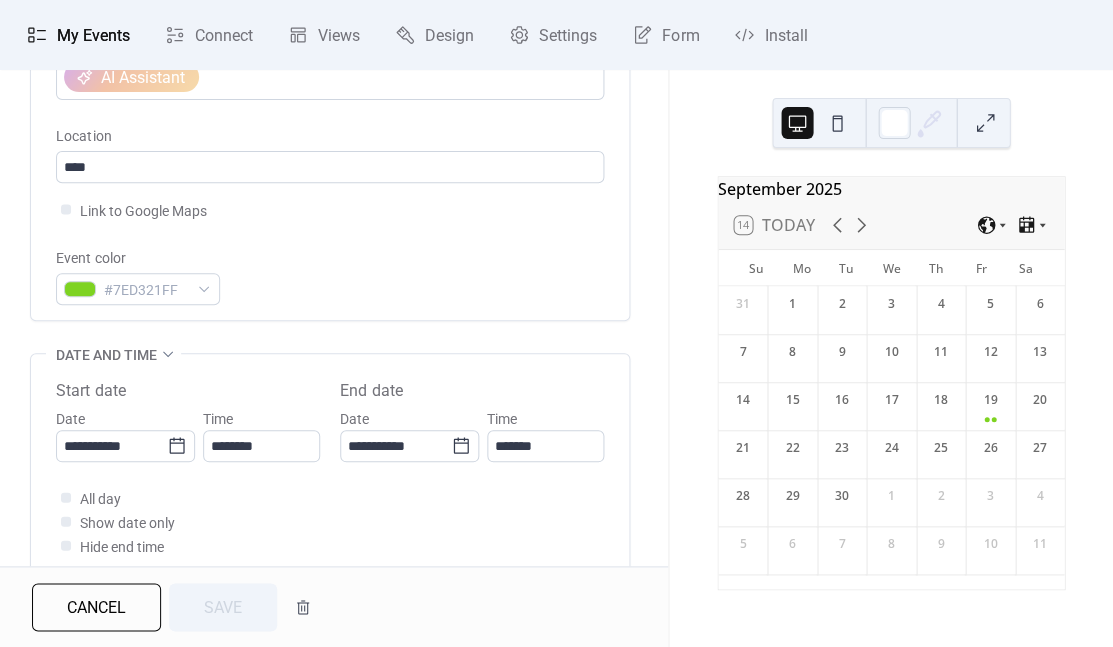 scroll, scrollTop: 253, scrollLeft: 0, axis: vertical 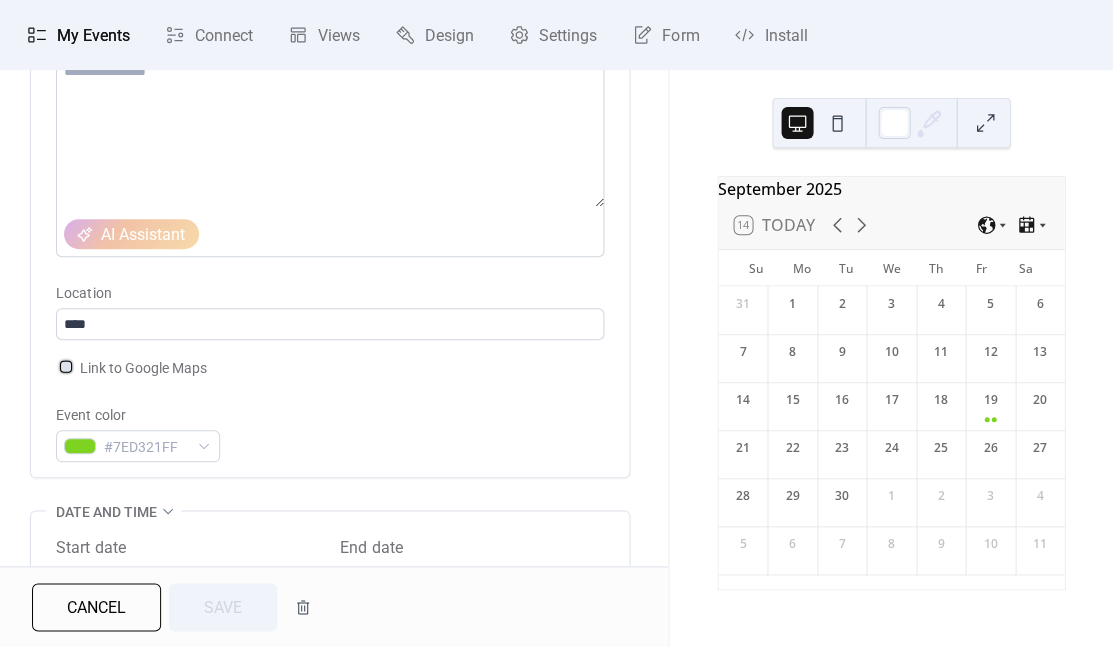 click at bounding box center [66, 366] 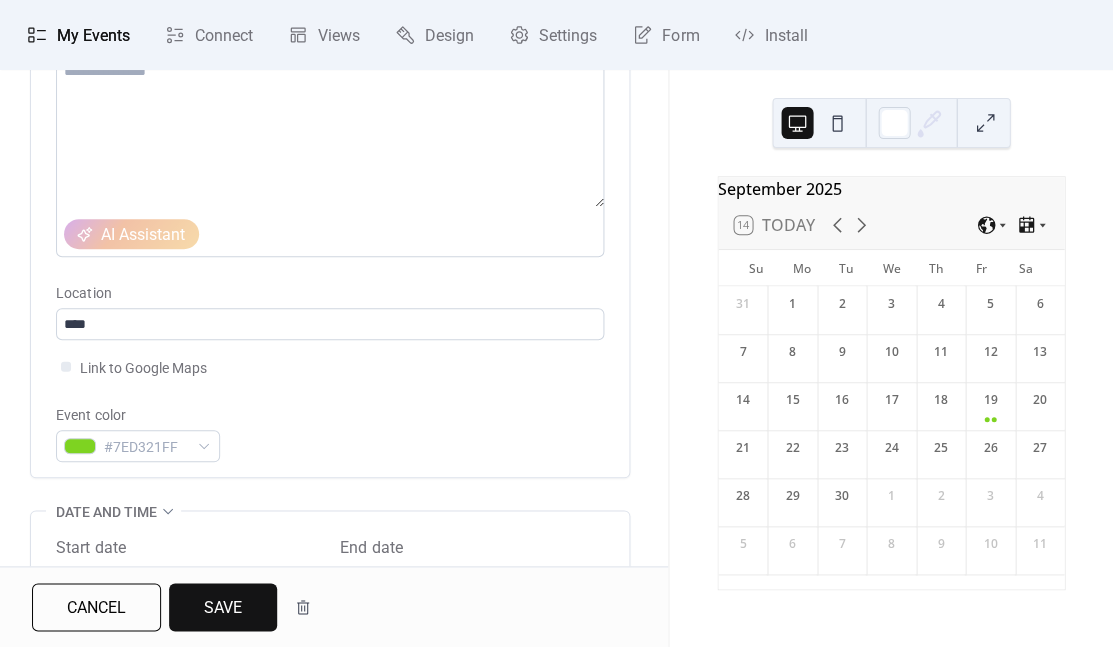 click on "Save" at bounding box center (223, 608) 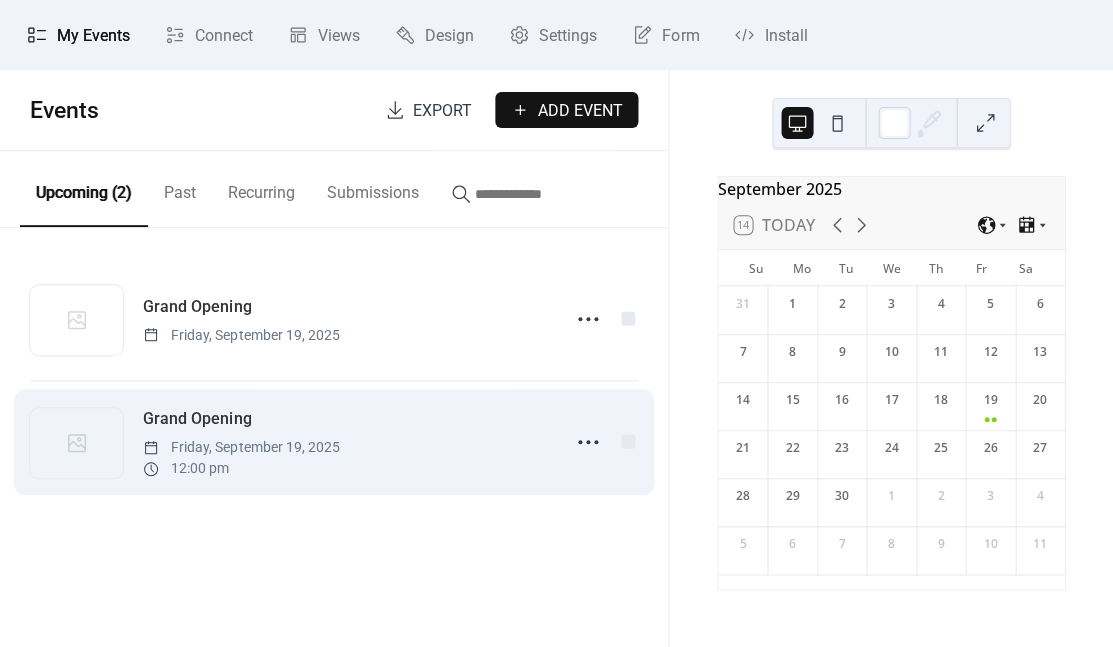 click on "Friday, September 19, 2025" at bounding box center [241, 447] 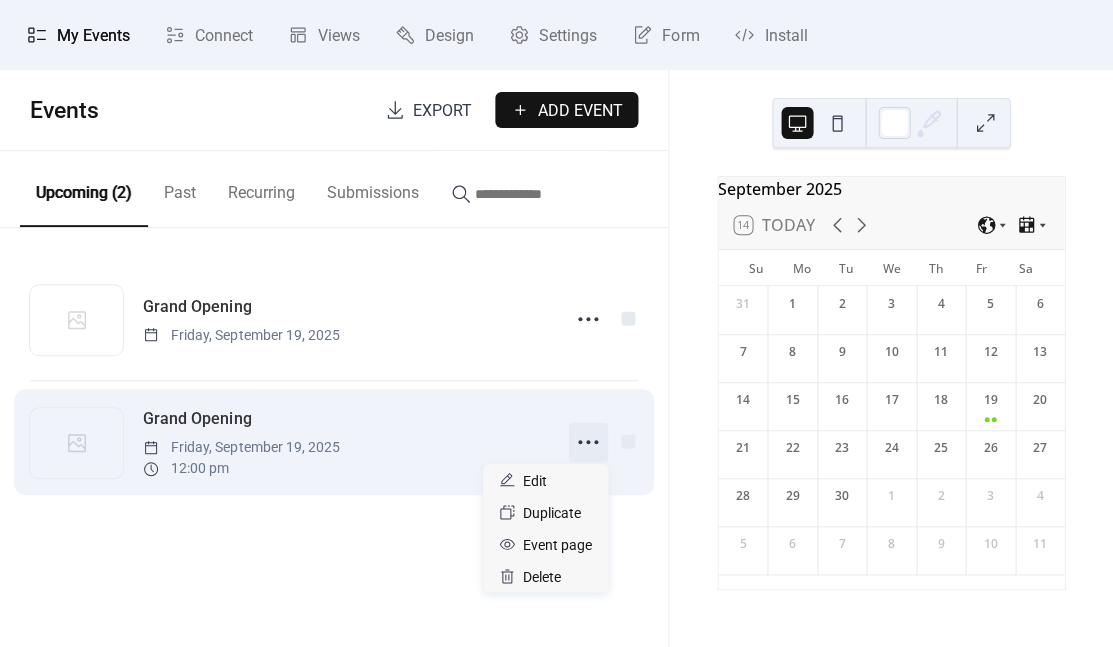 click 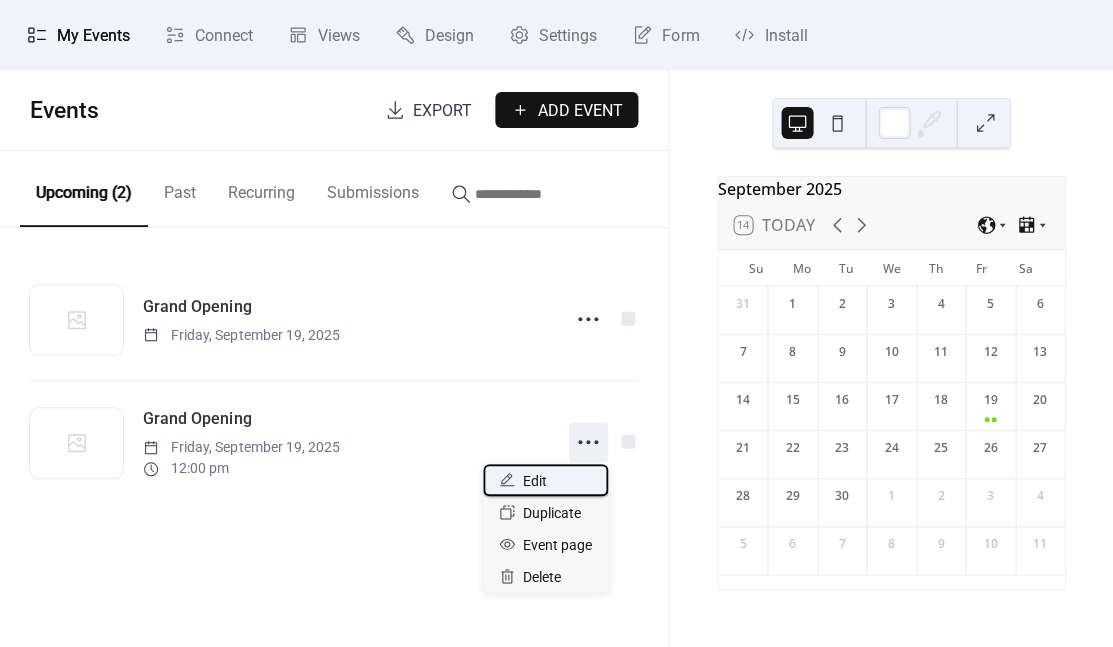 click on "Edit" at bounding box center (545, 480) 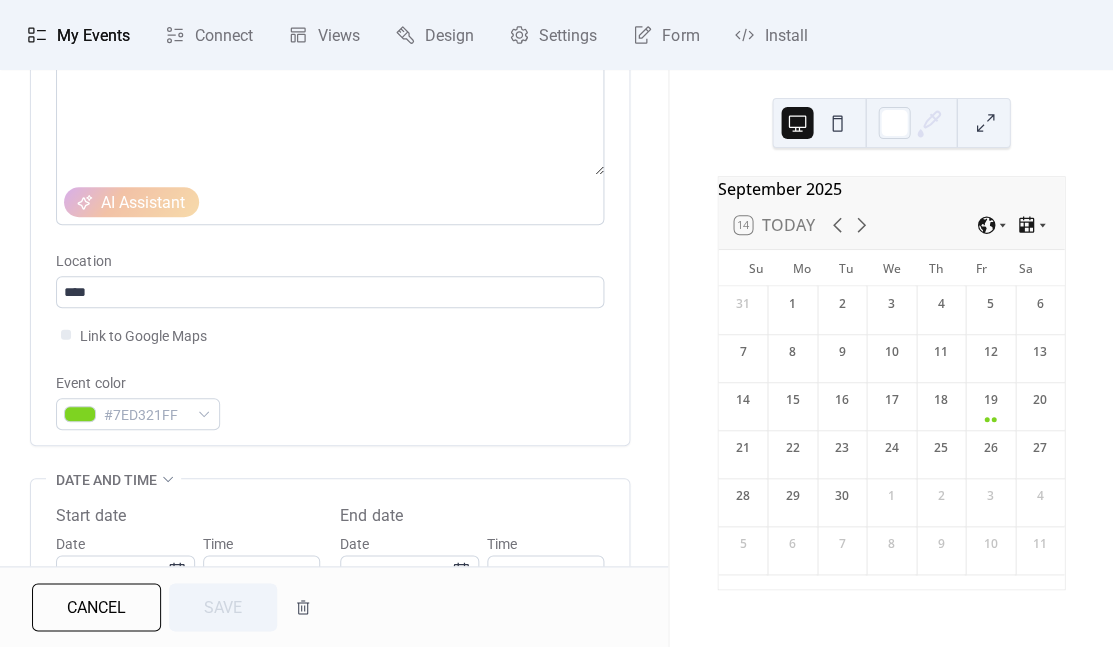 scroll, scrollTop: 286, scrollLeft: 0, axis: vertical 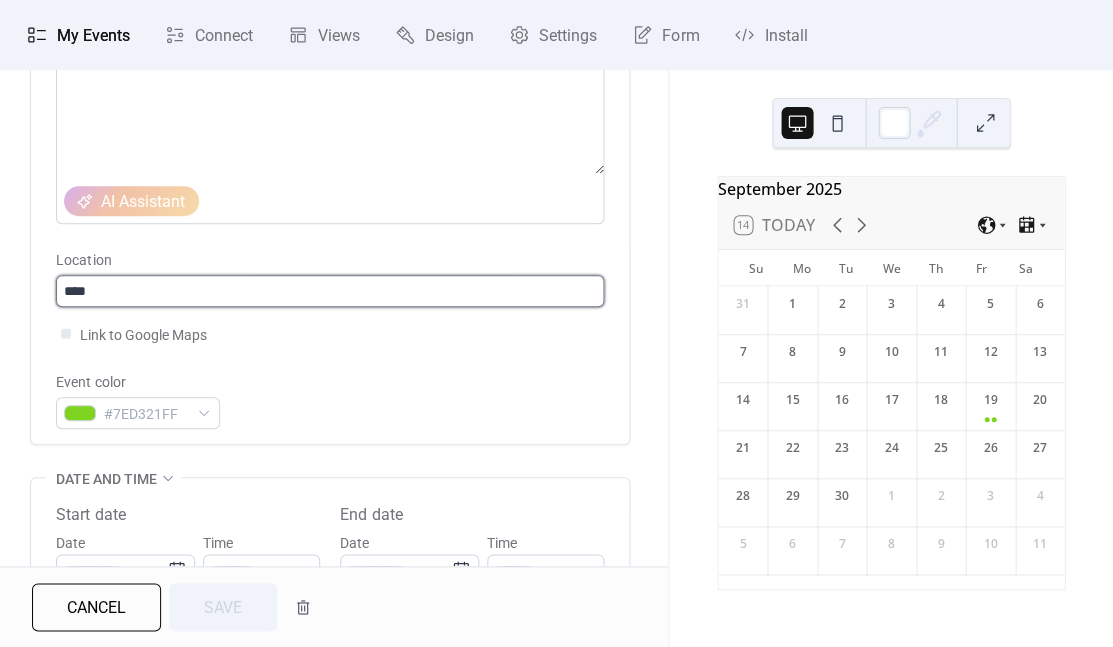 click on "****" at bounding box center [330, 291] 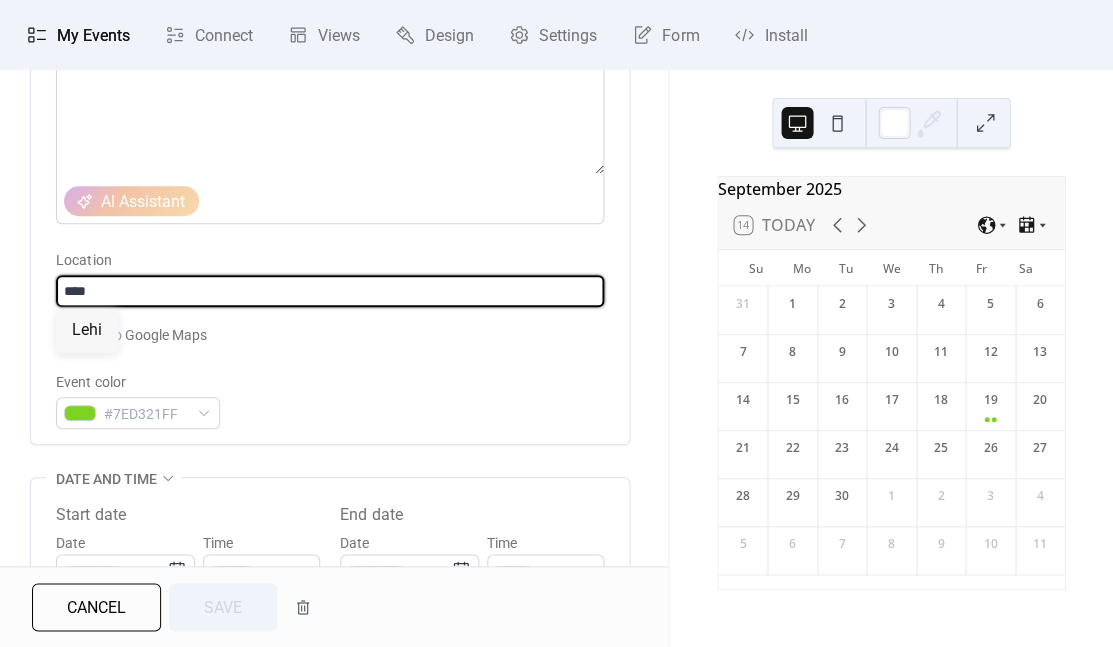 click on "****" at bounding box center [330, 291] 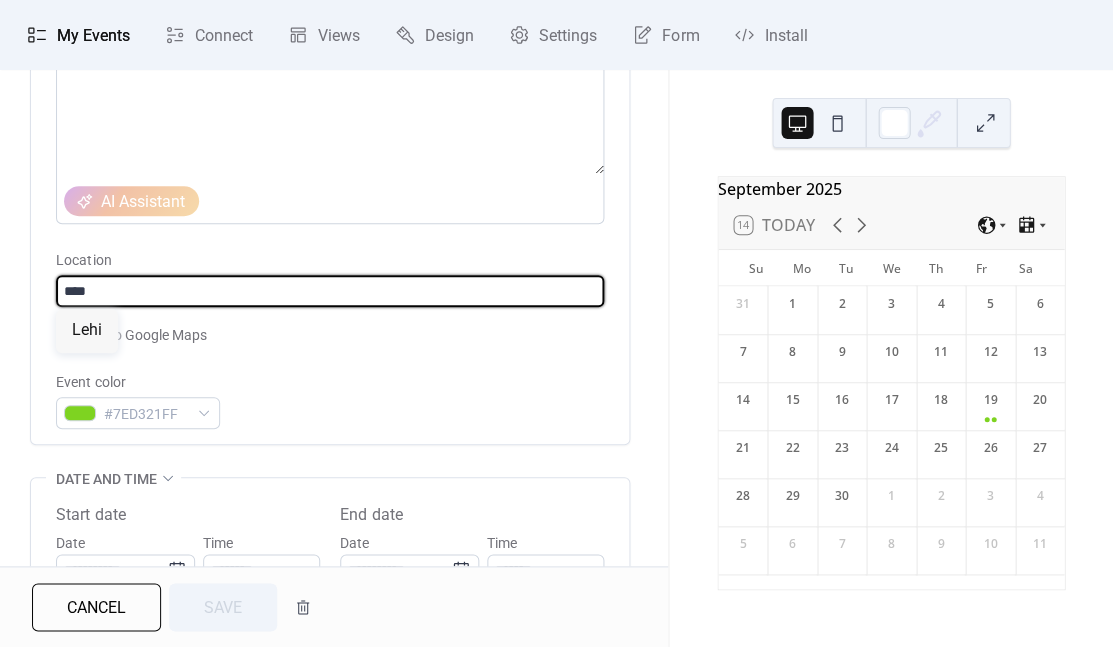 click on "****" at bounding box center (330, 291) 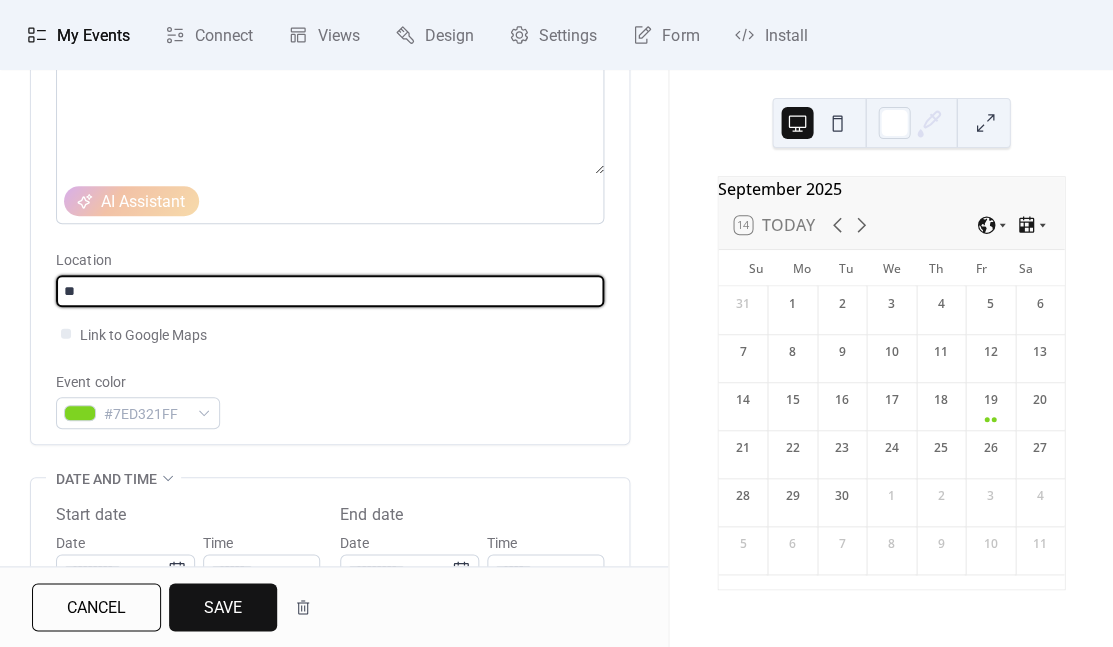 type on "*" 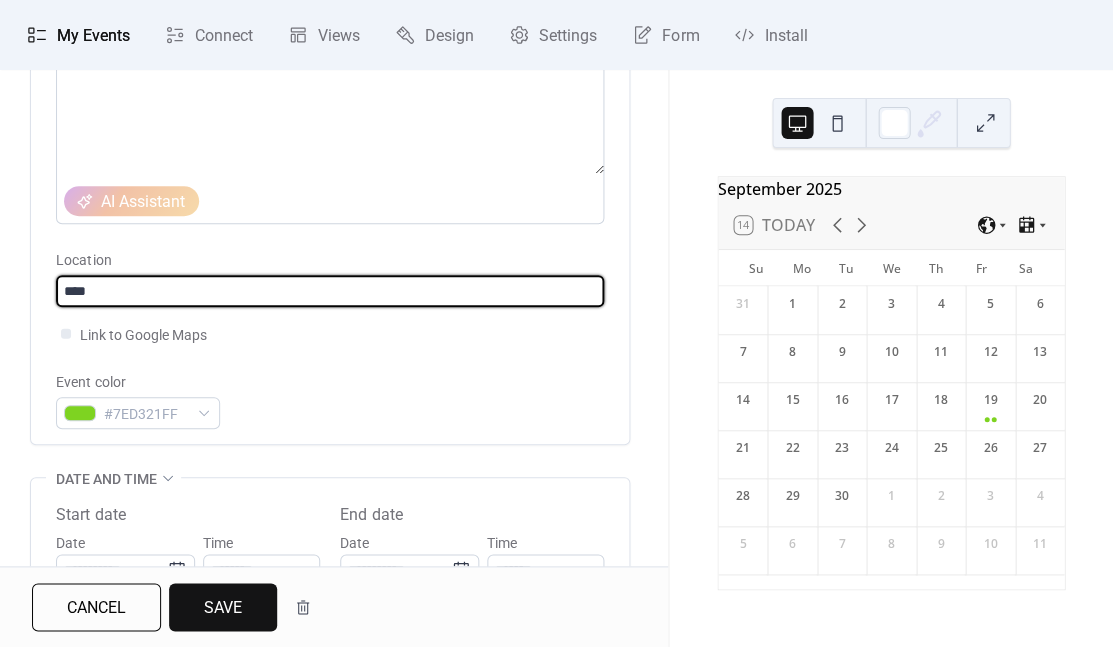 click on "****" at bounding box center [330, 291] 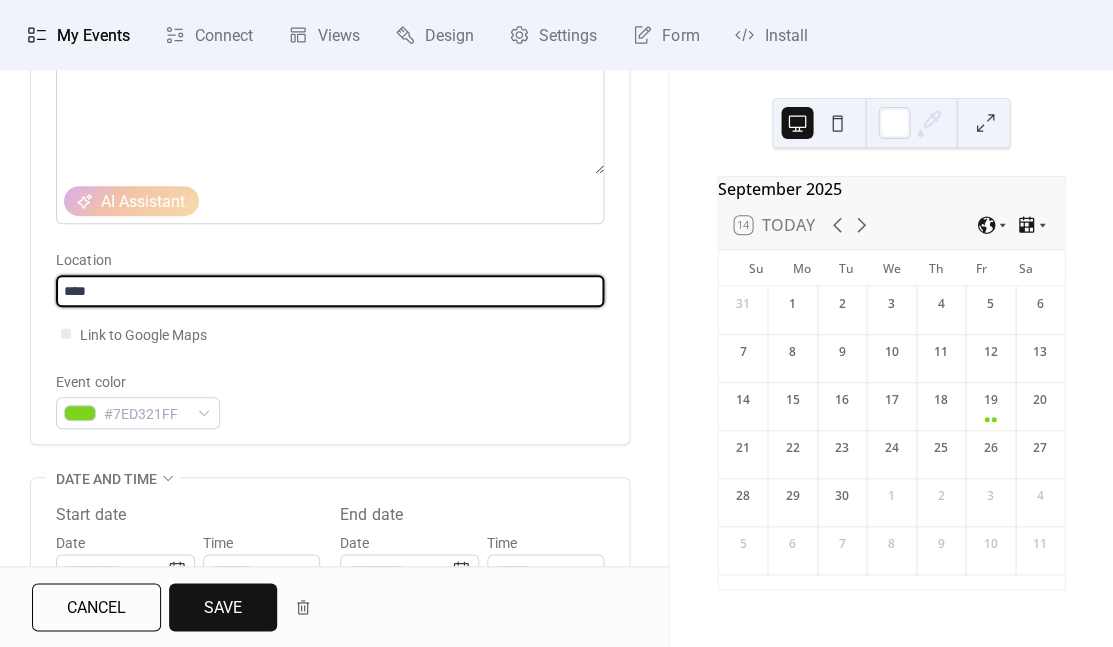 click on "****" at bounding box center [330, 291] 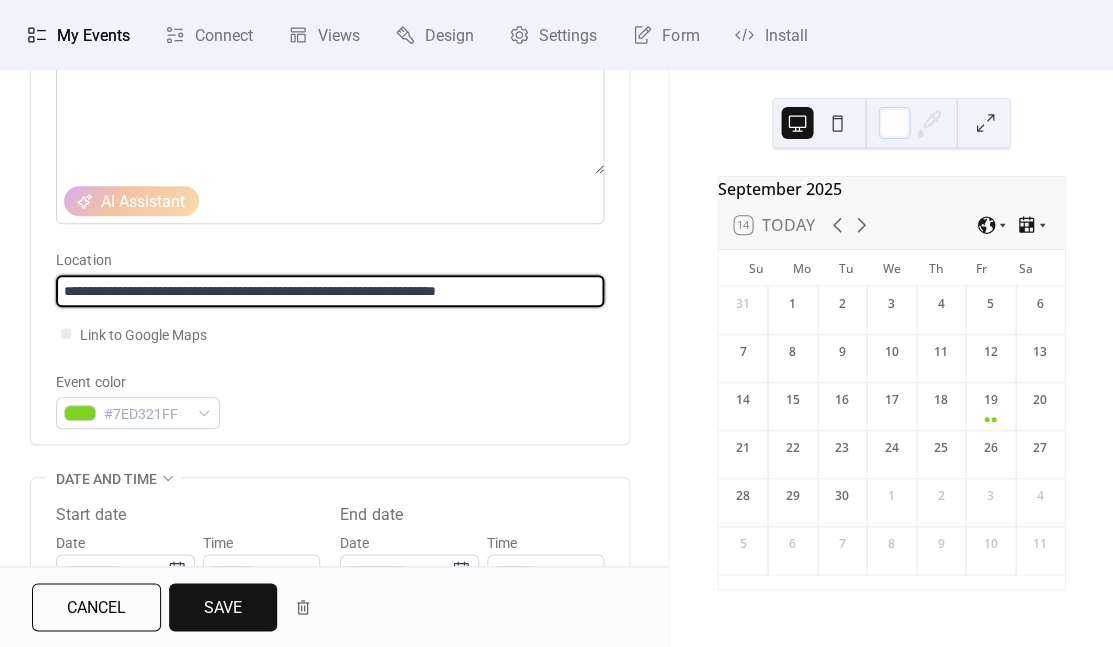 type on "**********" 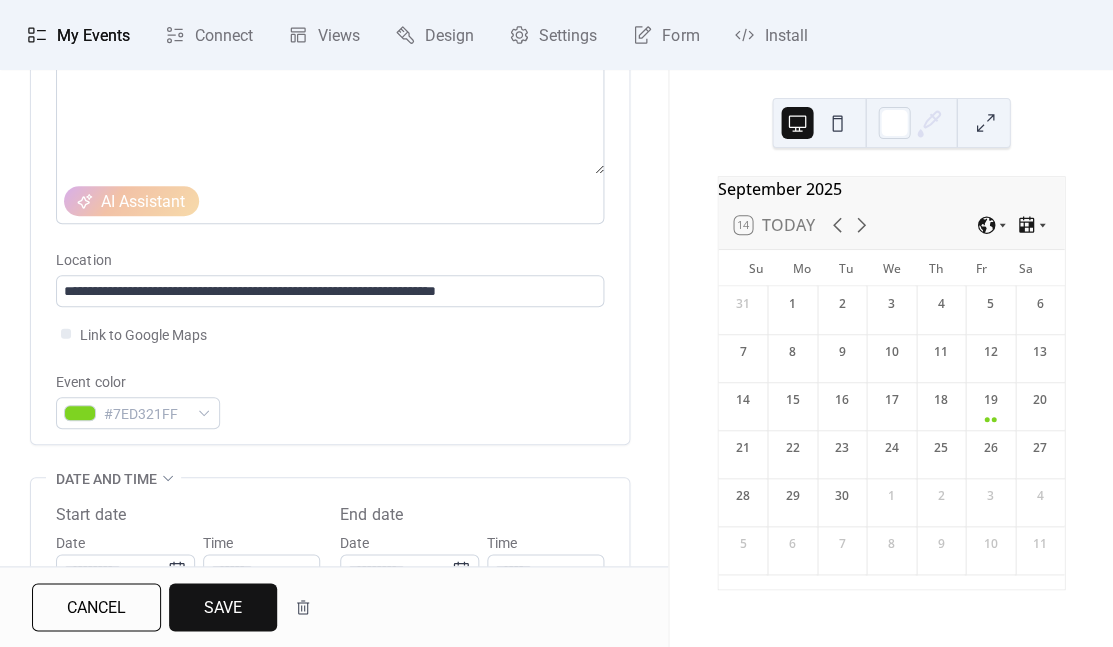 click on "Event color #7ED321FF" at bounding box center [330, 399] 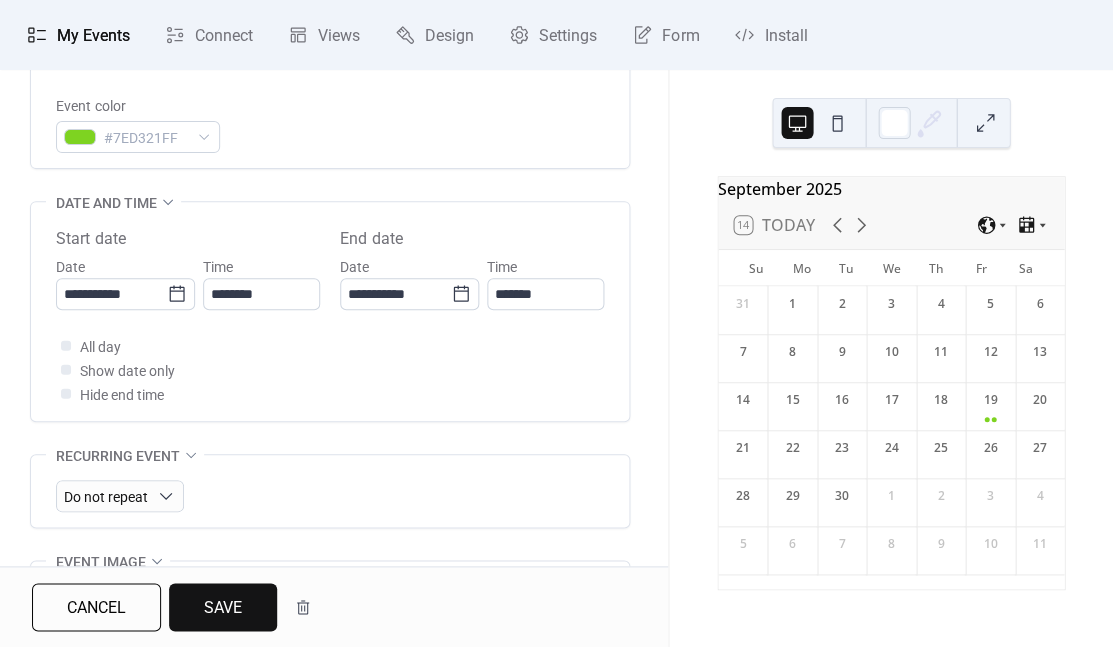 scroll, scrollTop: 573, scrollLeft: 0, axis: vertical 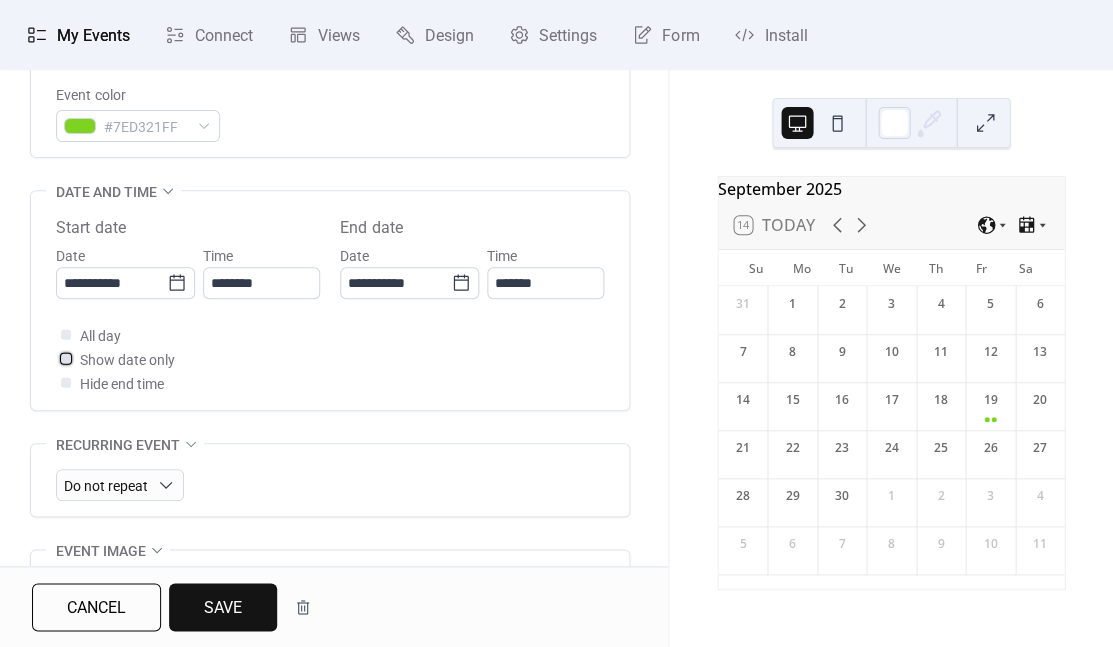 click at bounding box center (66, 358) 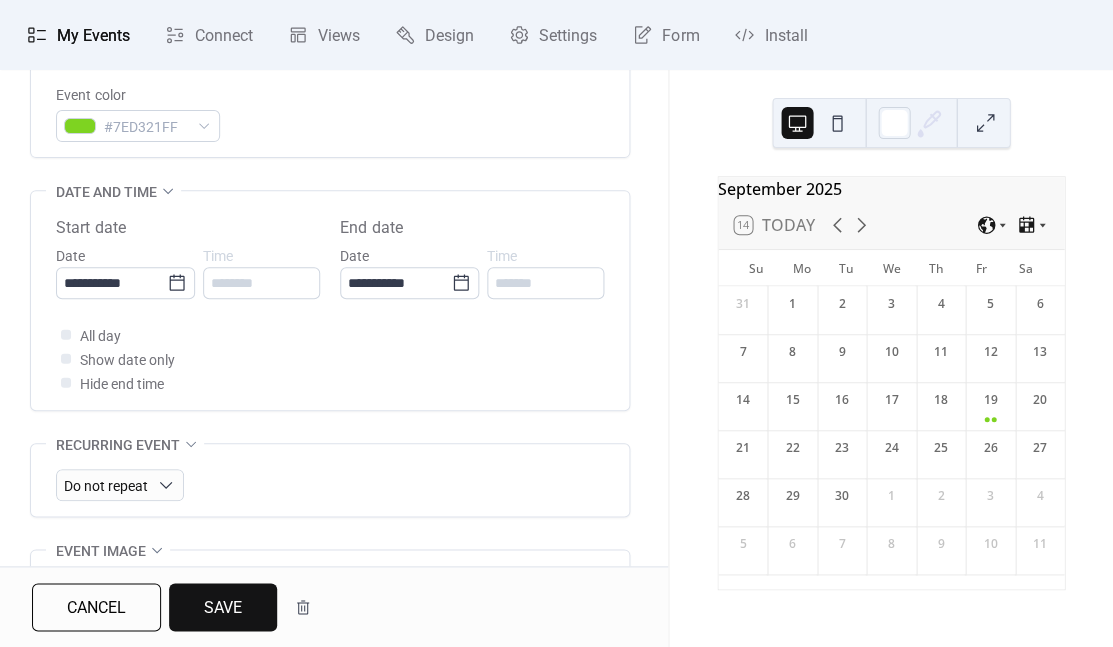 click on "Save" at bounding box center [223, 608] 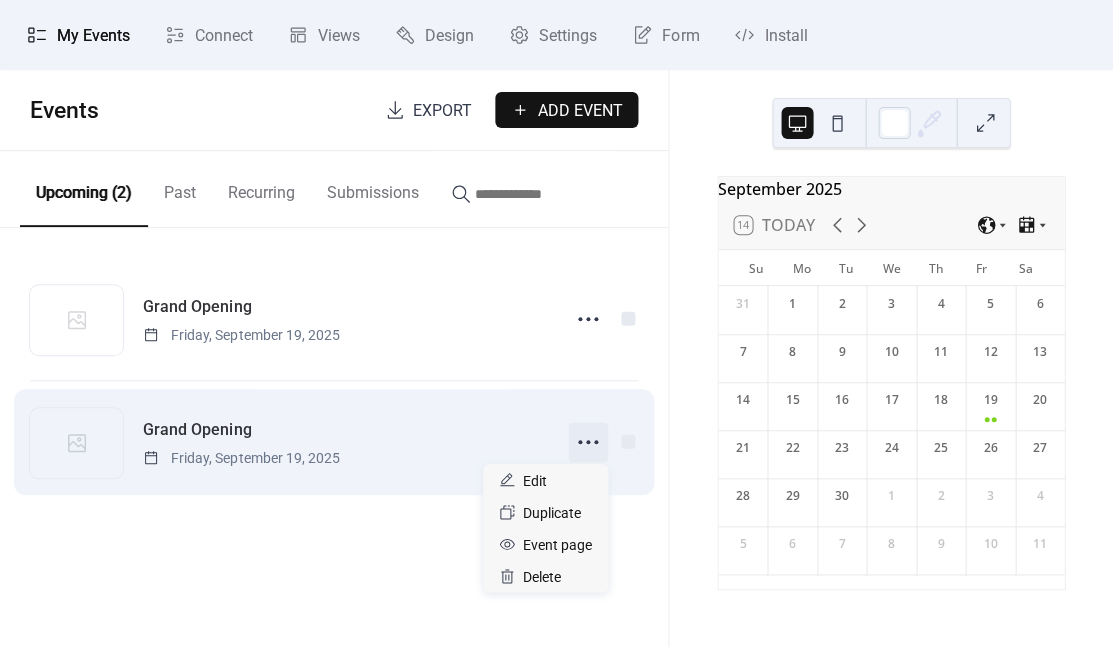 click 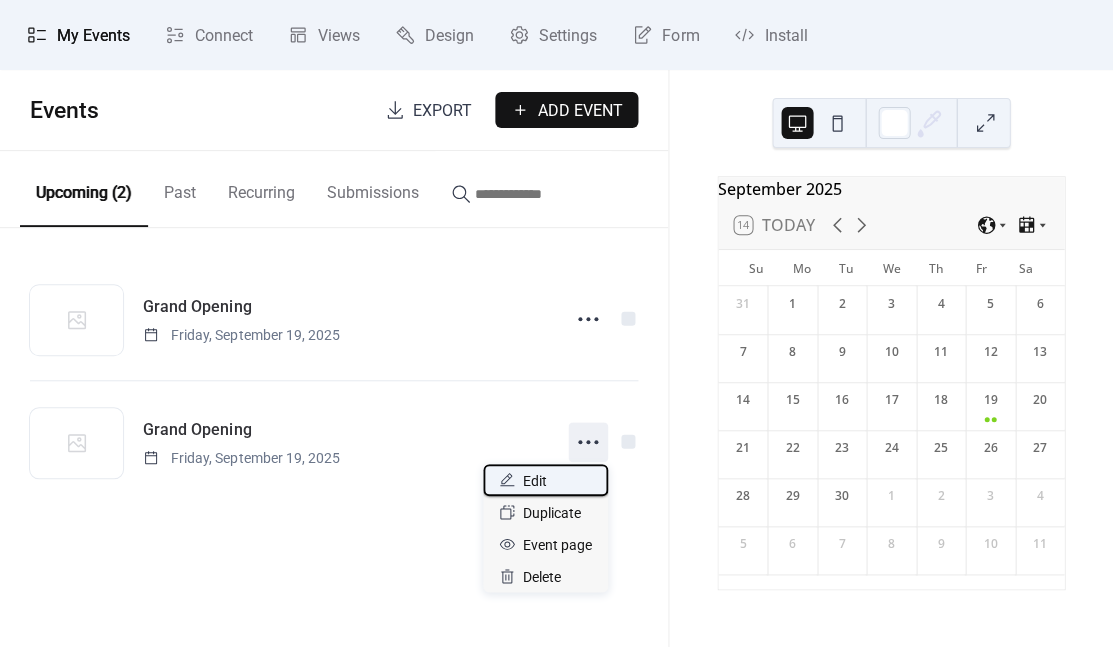 click on "Edit" at bounding box center (545, 480) 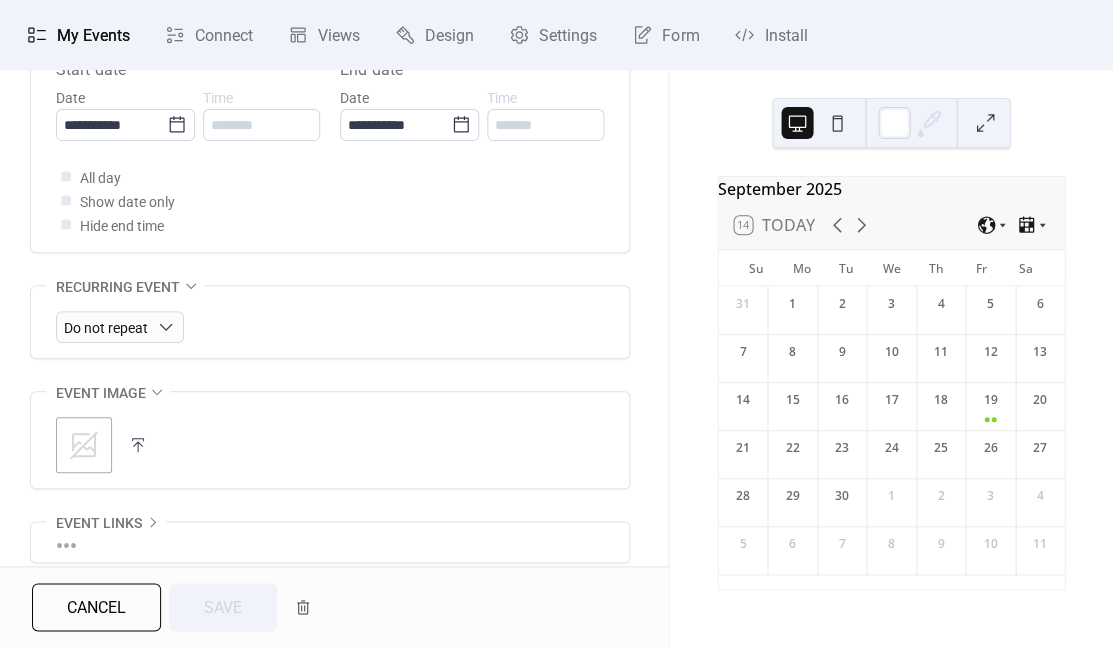 scroll, scrollTop: 753, scrollLeft: 0, axis: vertical 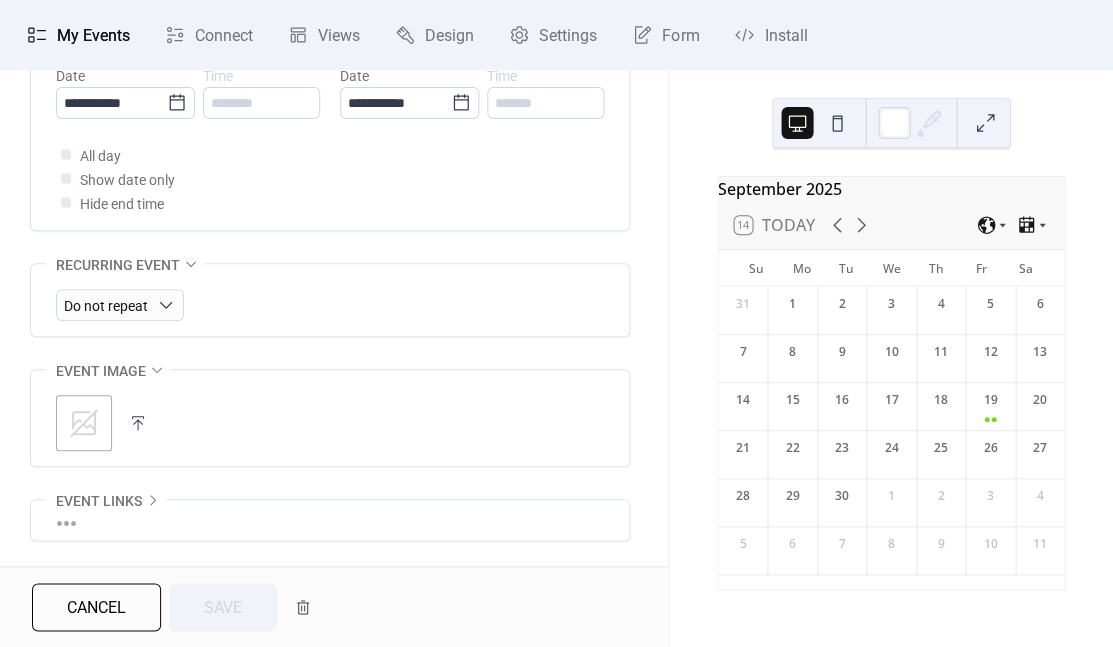 click on "Event image" at bounding box center [101, 371] 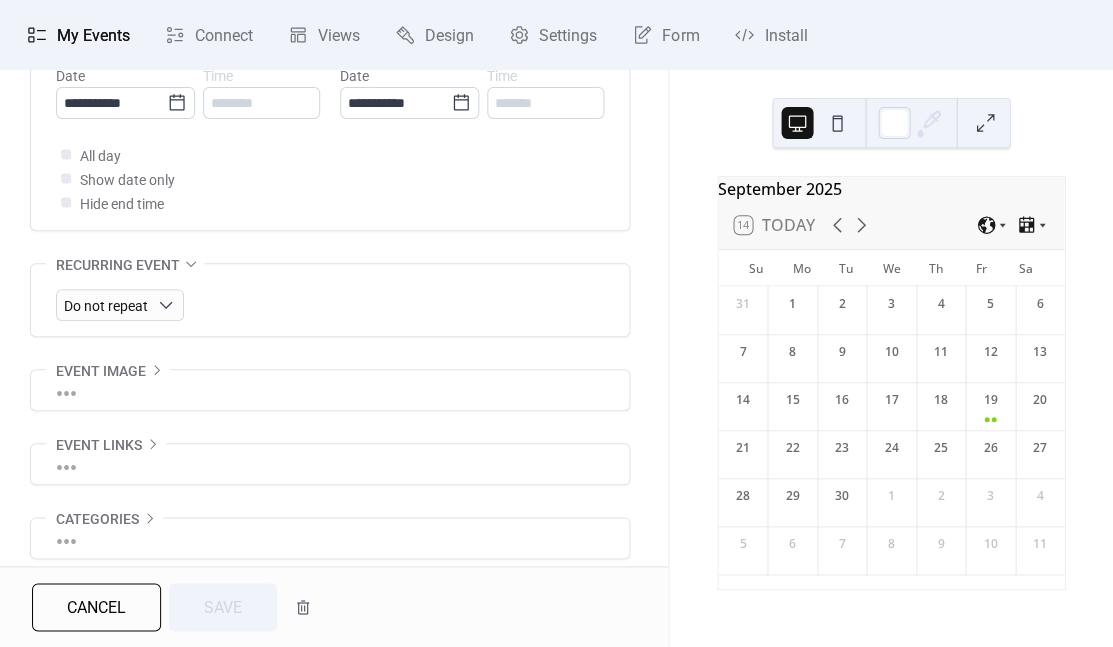 click on "•••" at bounding box center [330, 390] 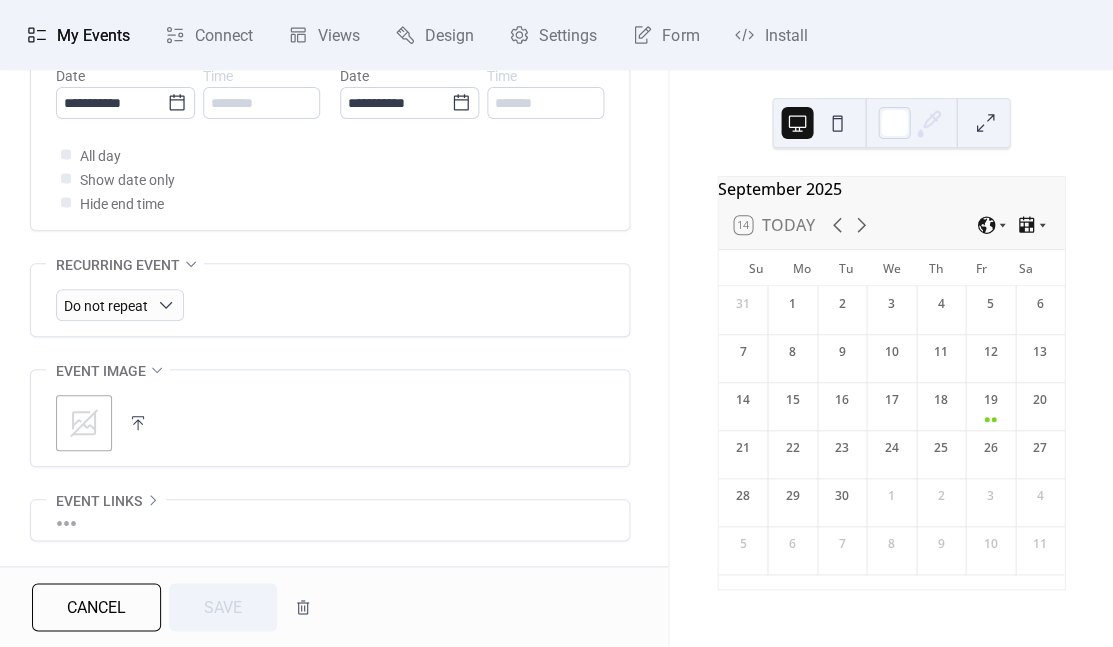 click 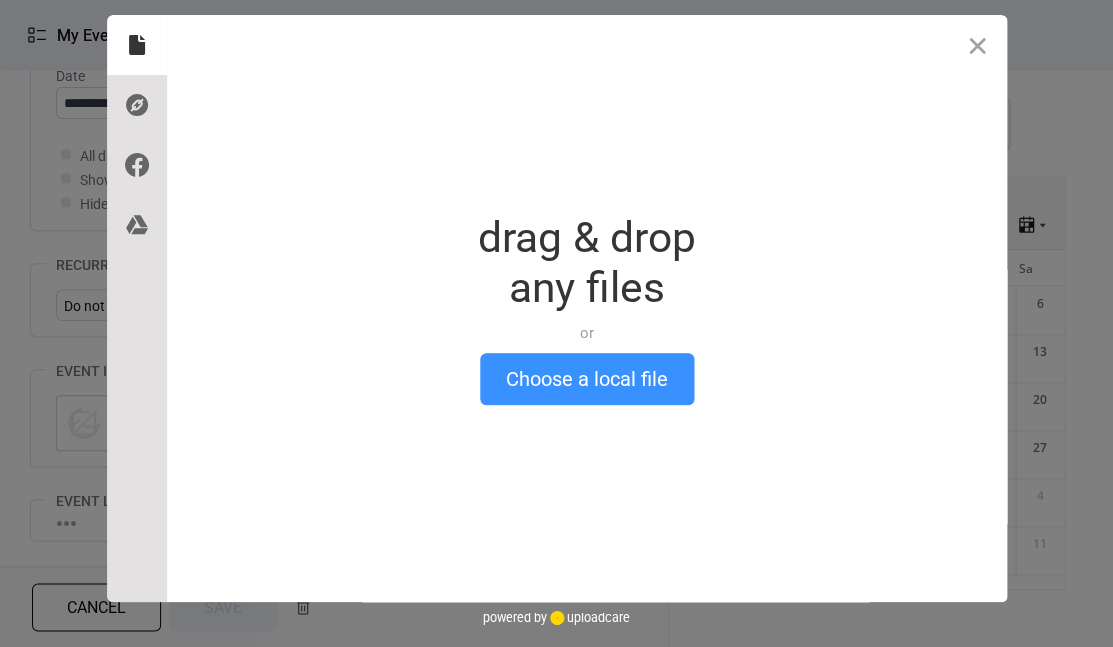click on "Choose a local file" at bounding box center (587, 379) 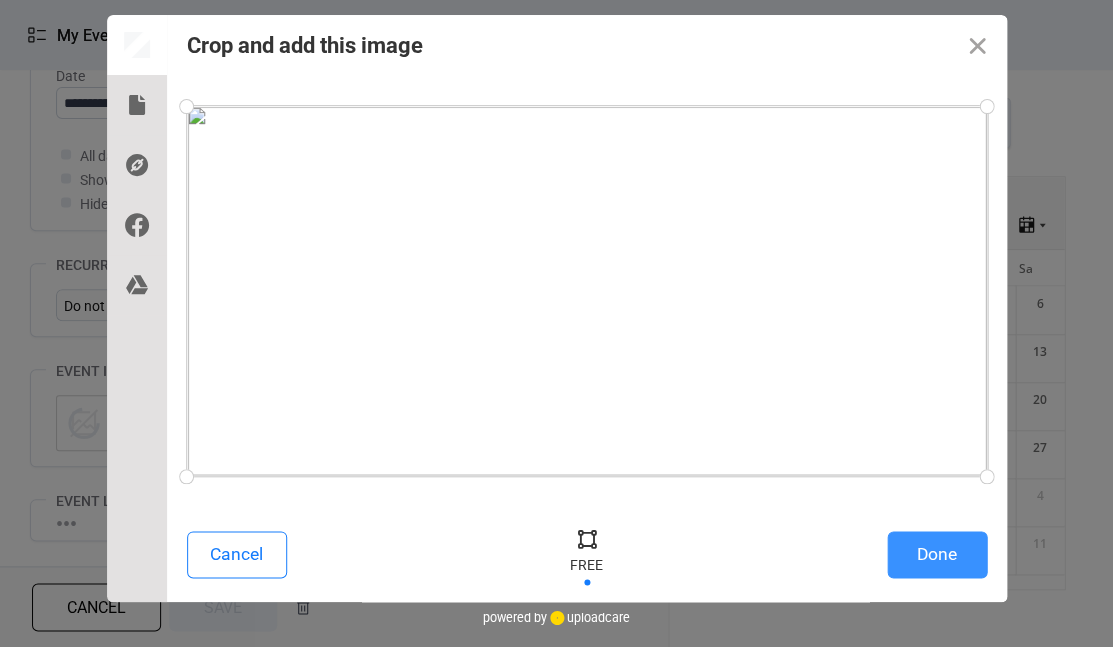 click on "Done" at bounding box center (937, 554) 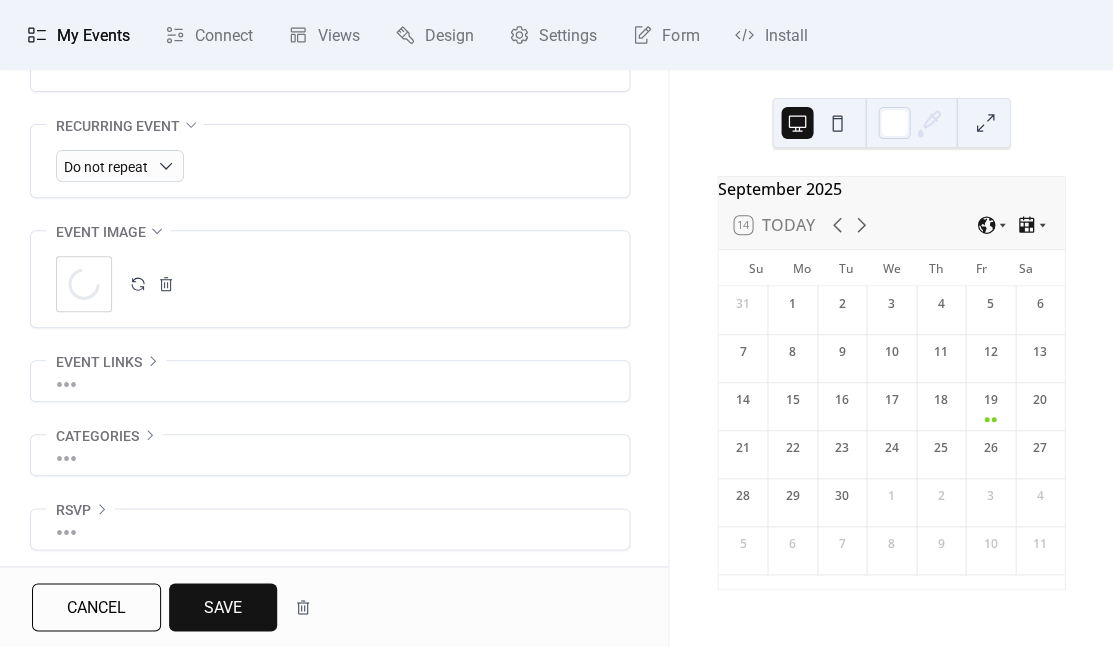 scroll, scrollTop: 891, scrollLeft: 0, axis: vertical 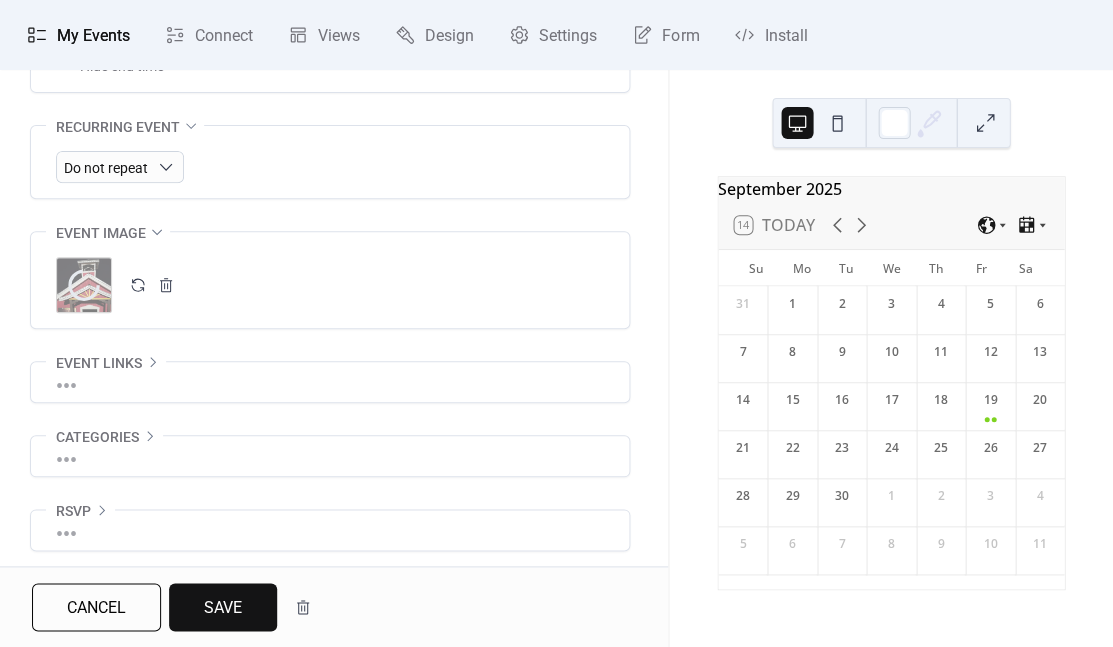 click on "•••" at bounding box center (330, 382) 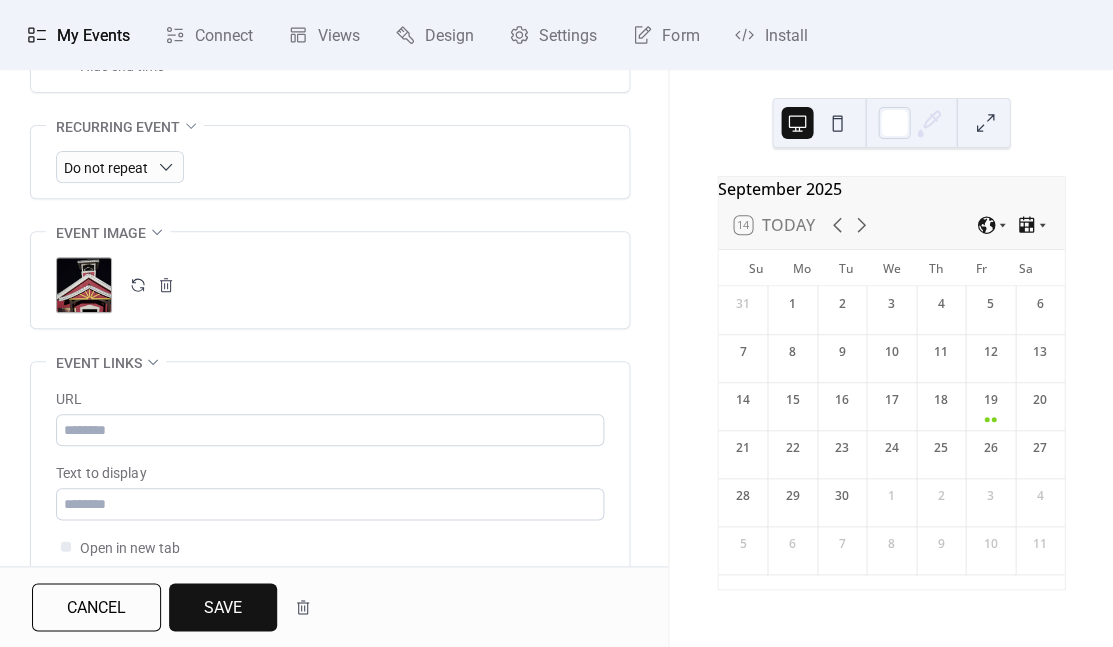 click 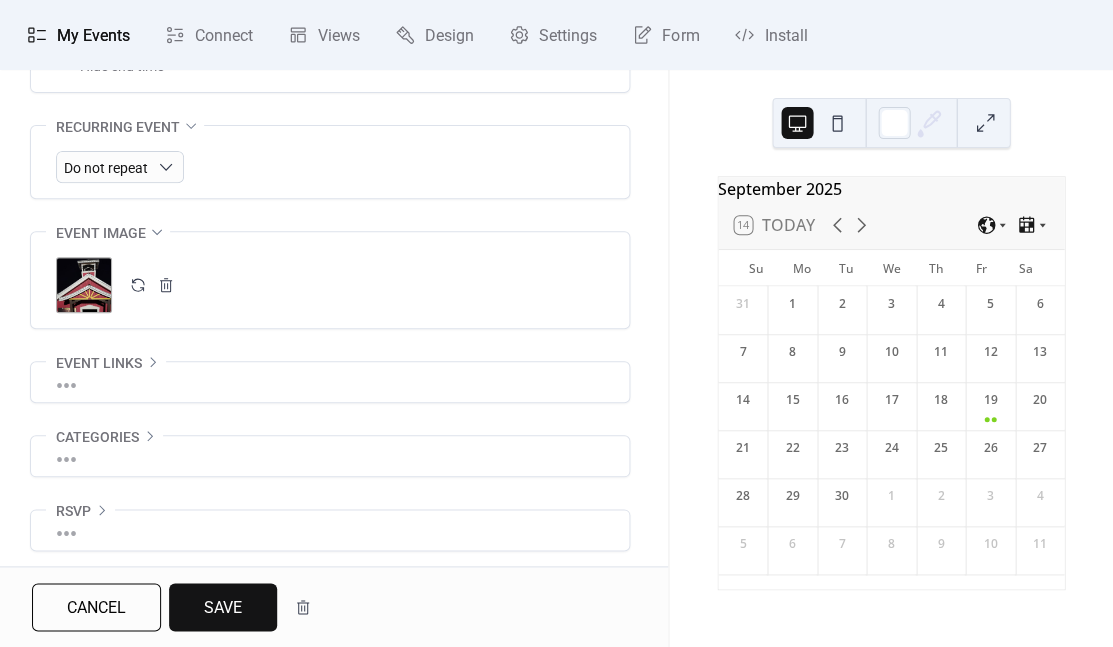 click on "•••" at bounding box center (330, 382) 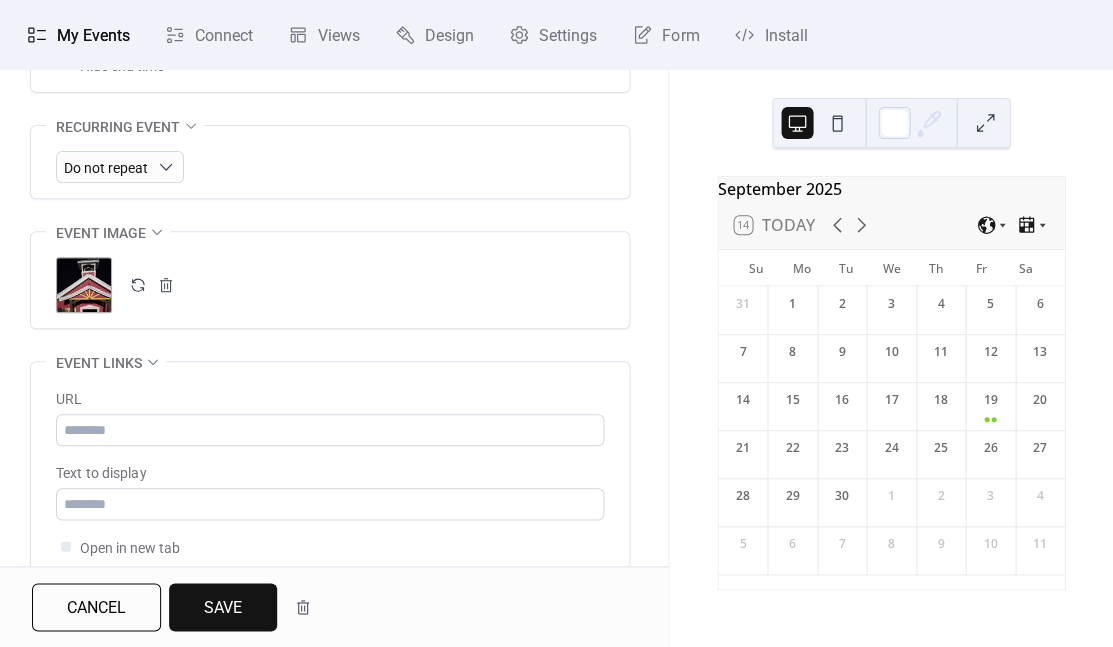 scroll, scrollTop: 980, scrollLeft: 0, axis: vertical 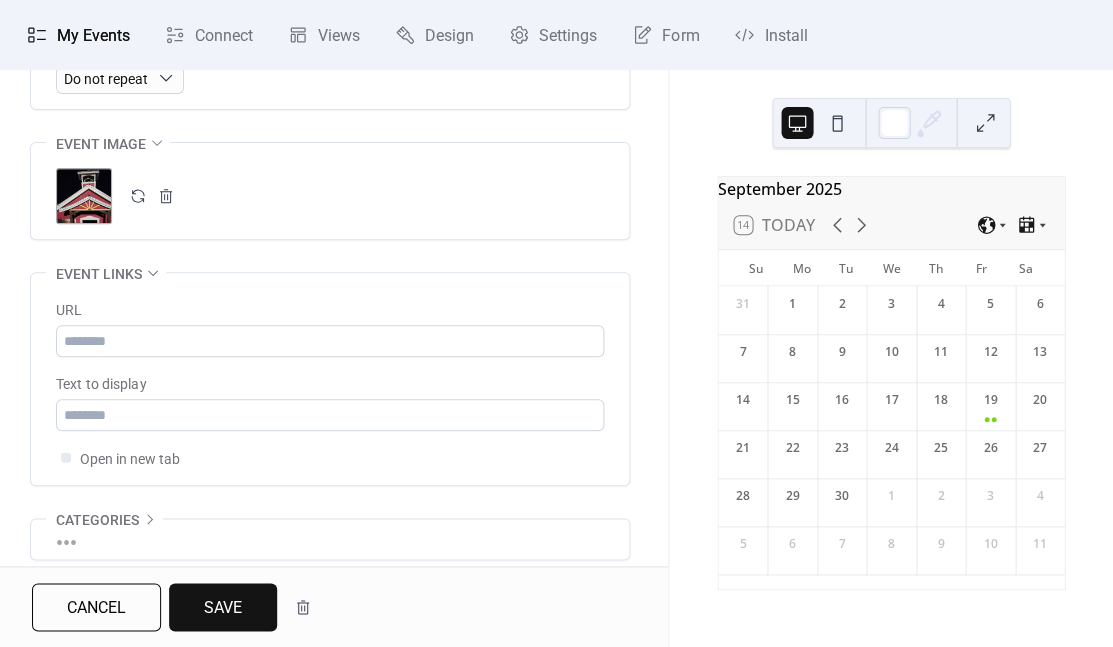 click on "•••" at bounding box center [330, 539] 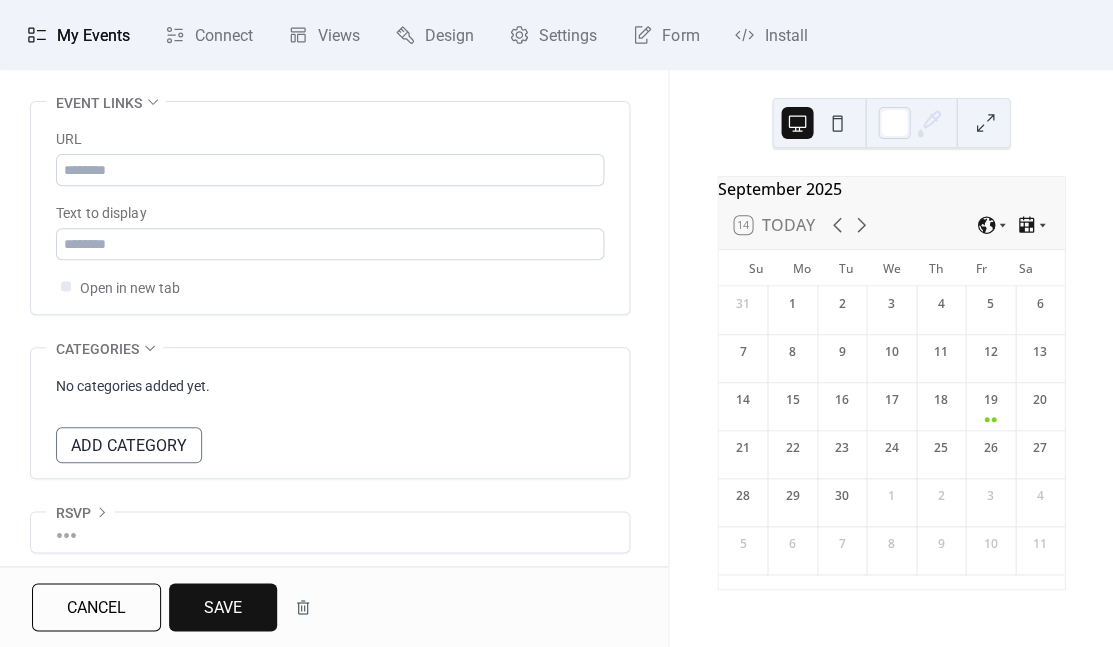 click on "•••" at bounding box center [330, 532] 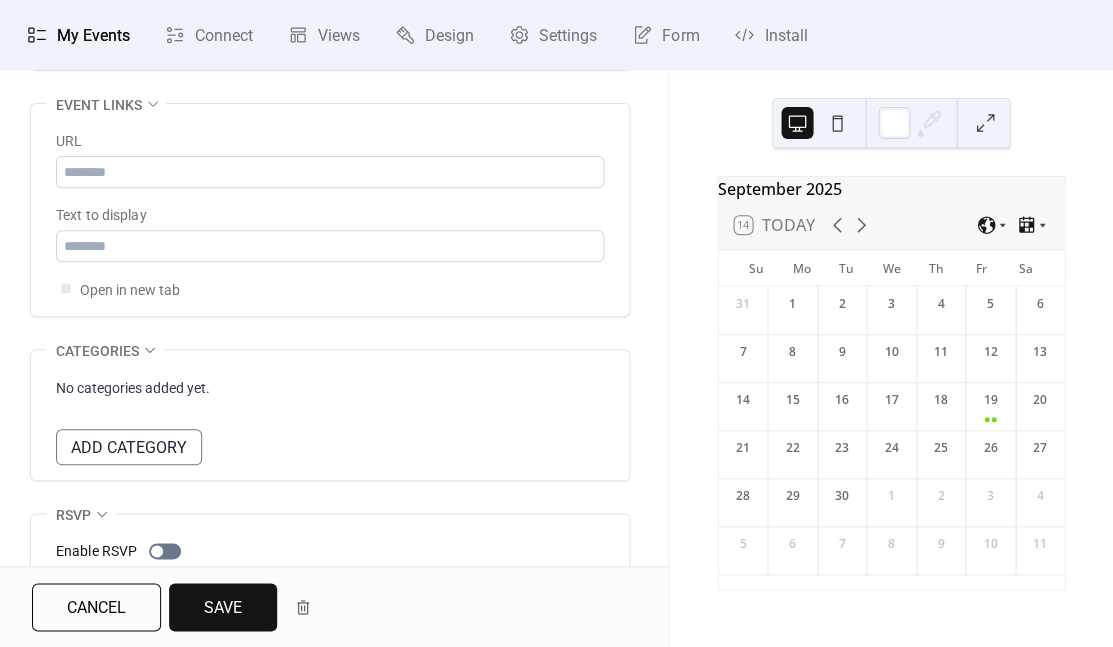 click 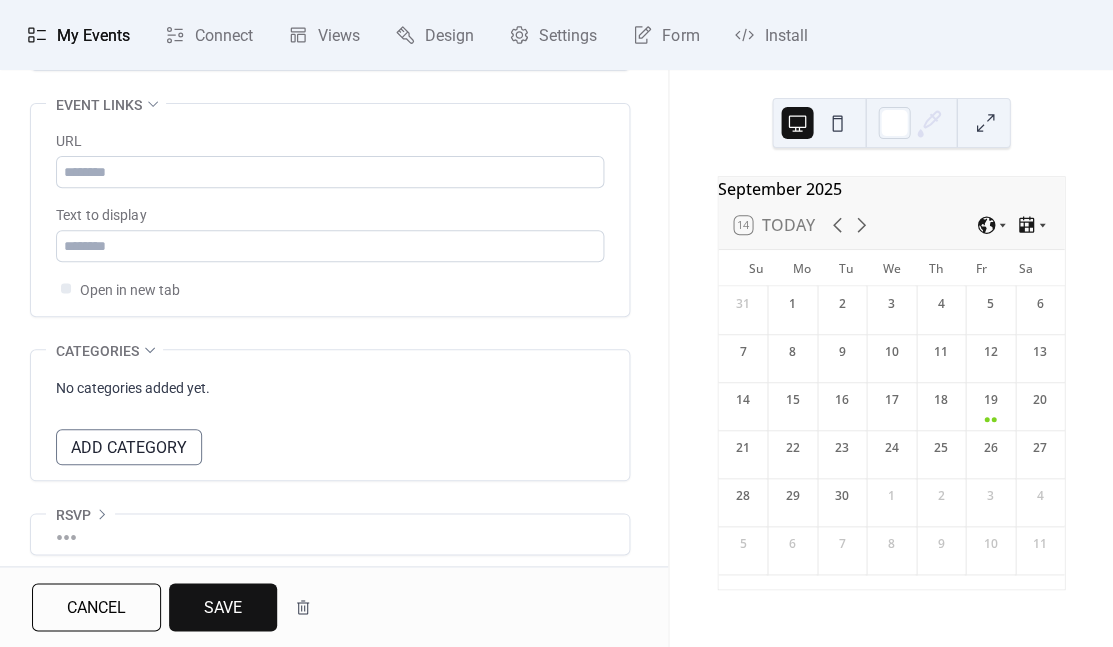 scroll, scrollTop: 1146, scrollLeft: 0, axis: vertical 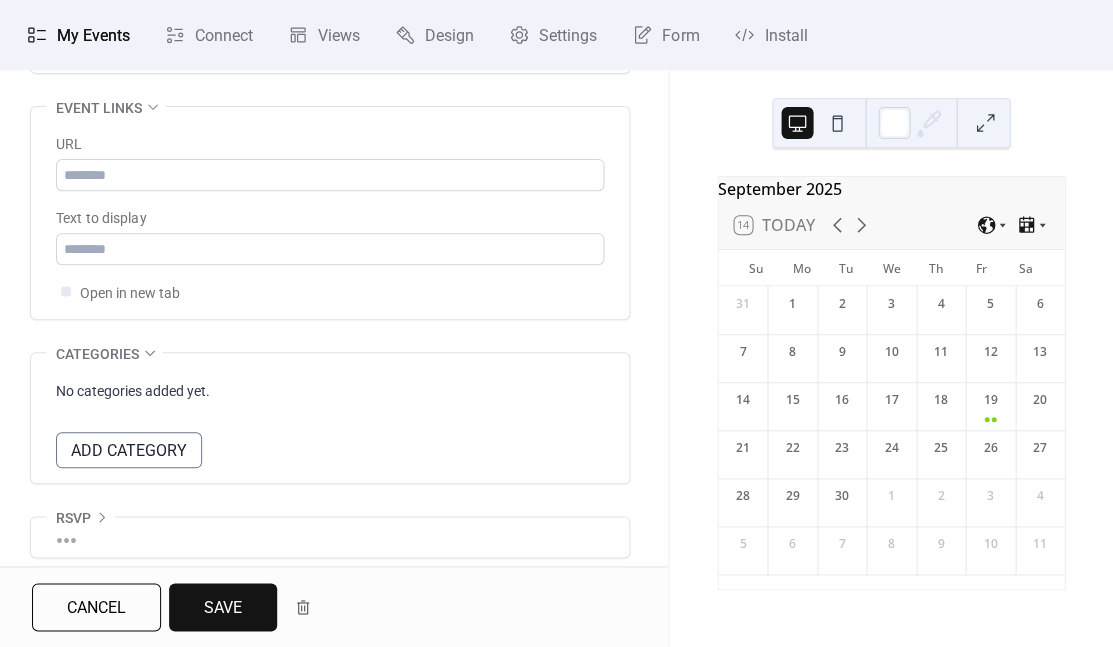 click on "Add Category" at bounding box center (129, 451) 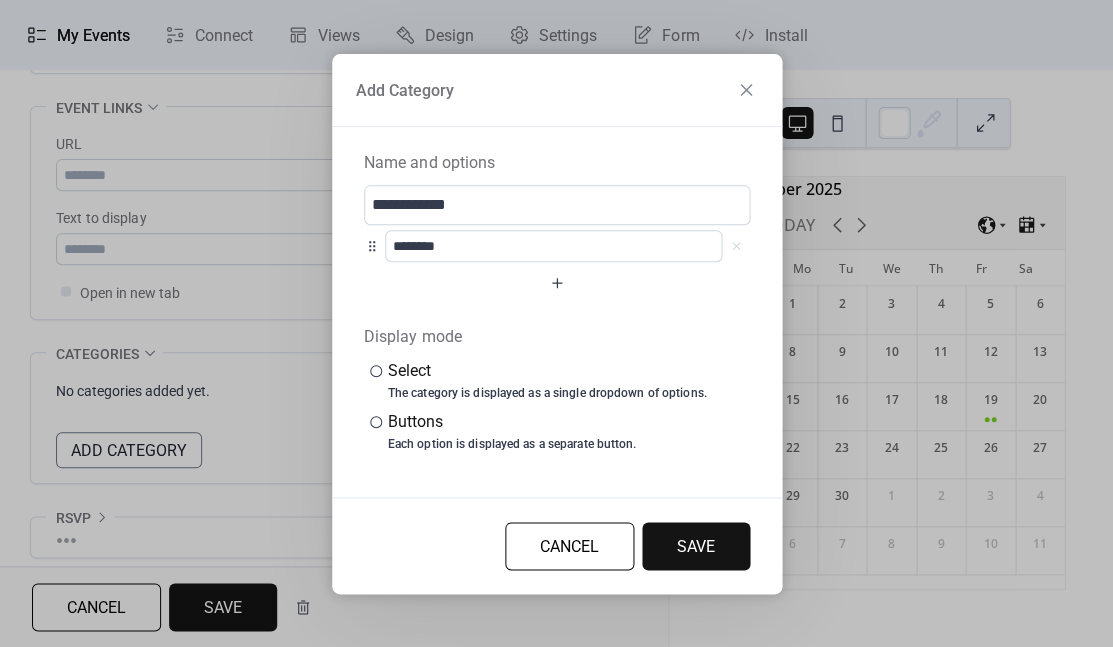 click on "Cancel" at bounding box center (569, 547) 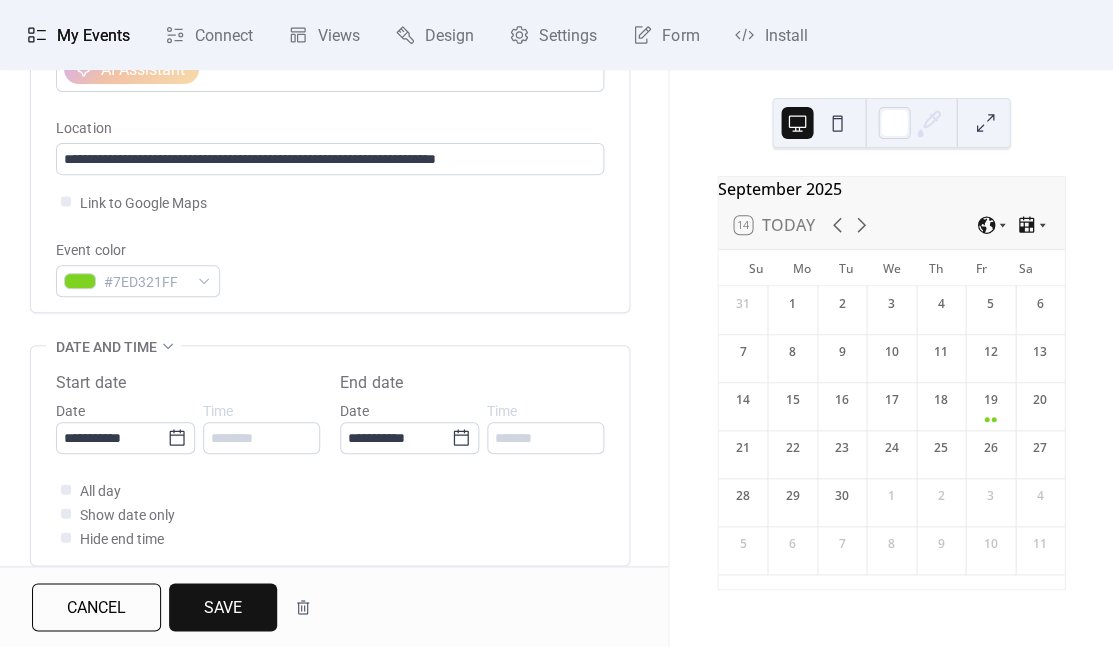 scroll, scrollTop: 400, scrollLeft: 0, axis: vertical 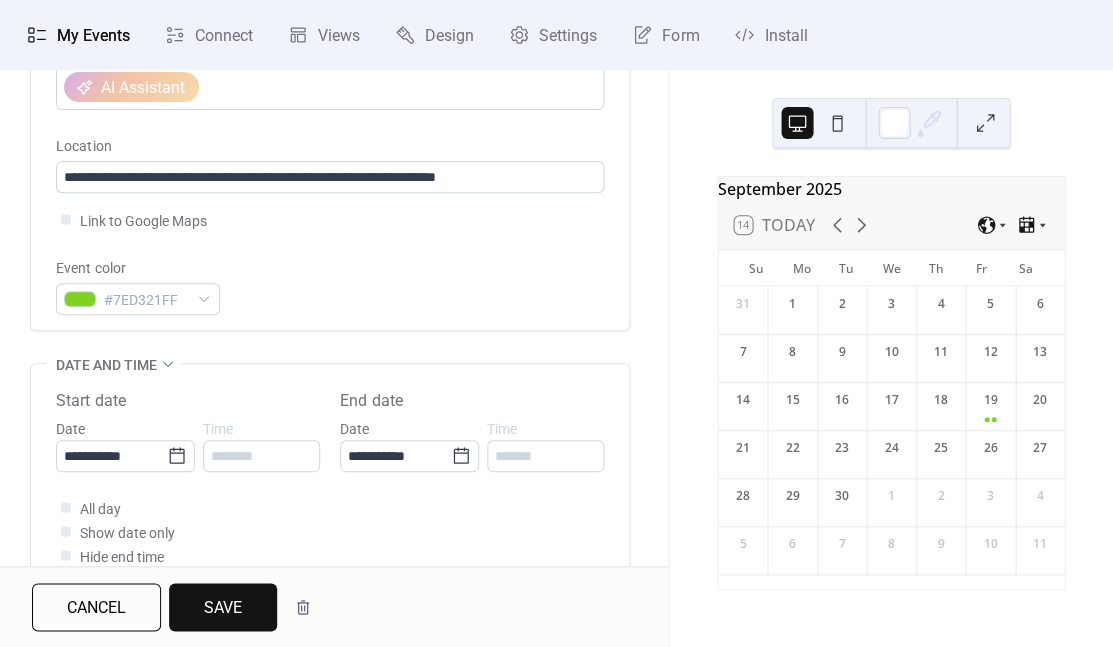 click on "Save" at bounding box center (223, 608) 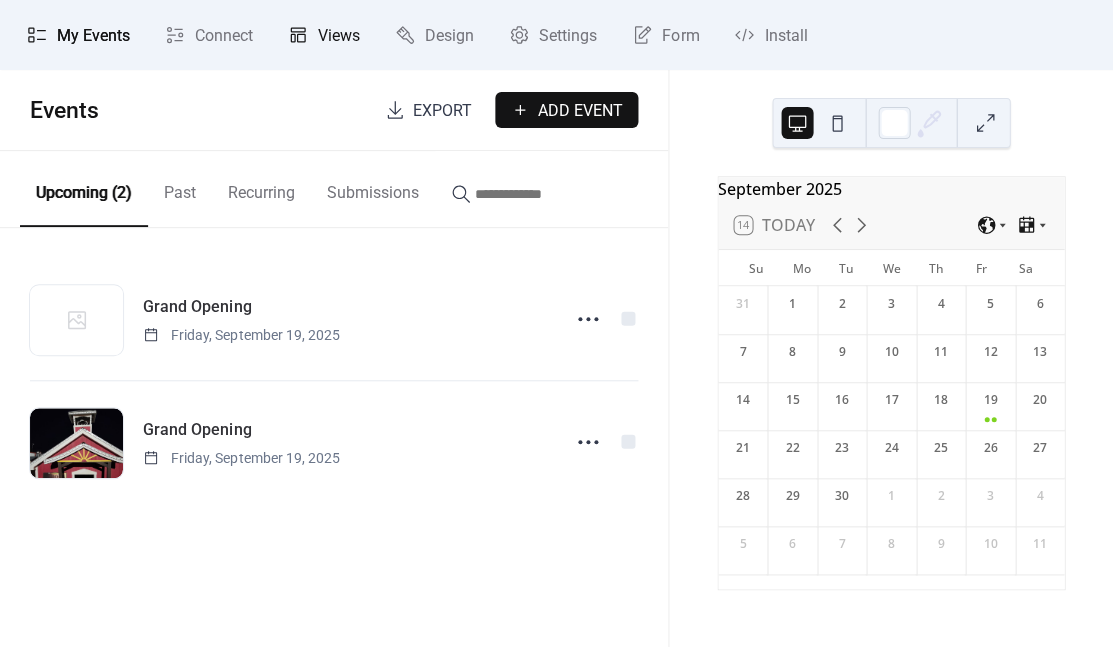 click 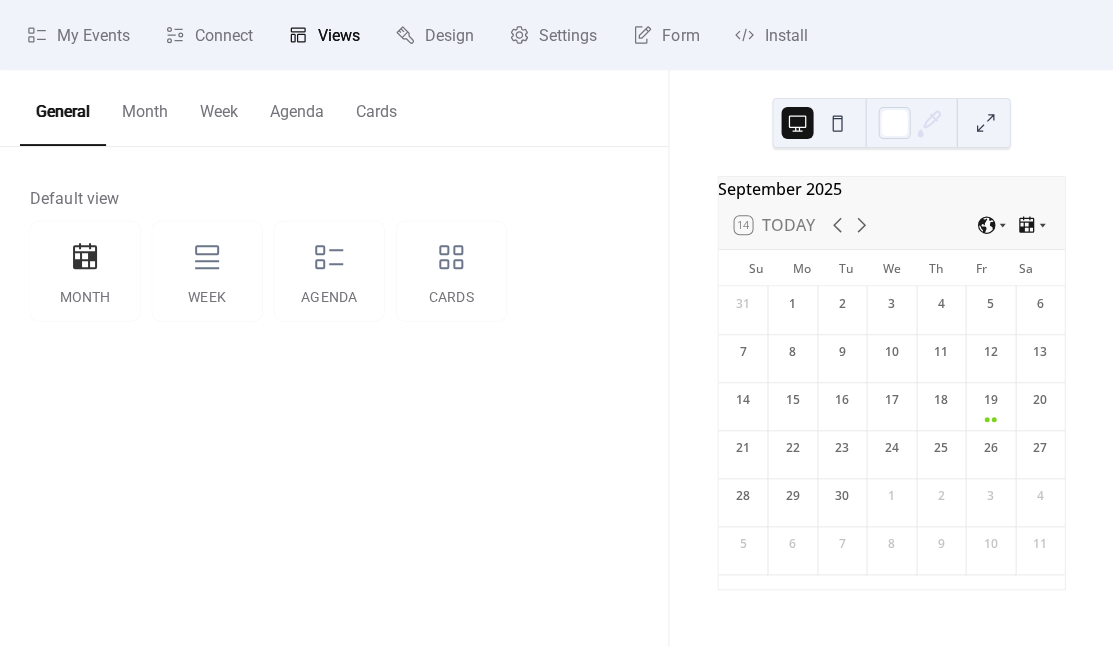 click on "Agenda" at bounding box center (297, 107) 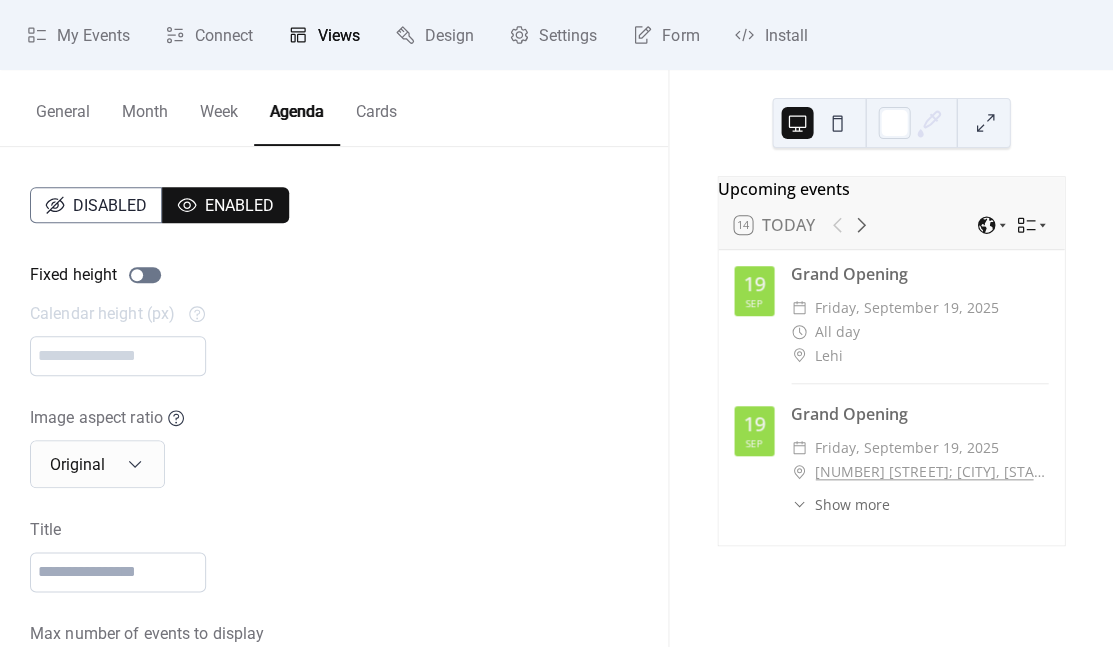 click on "Week" at bounding box center [219, 107] 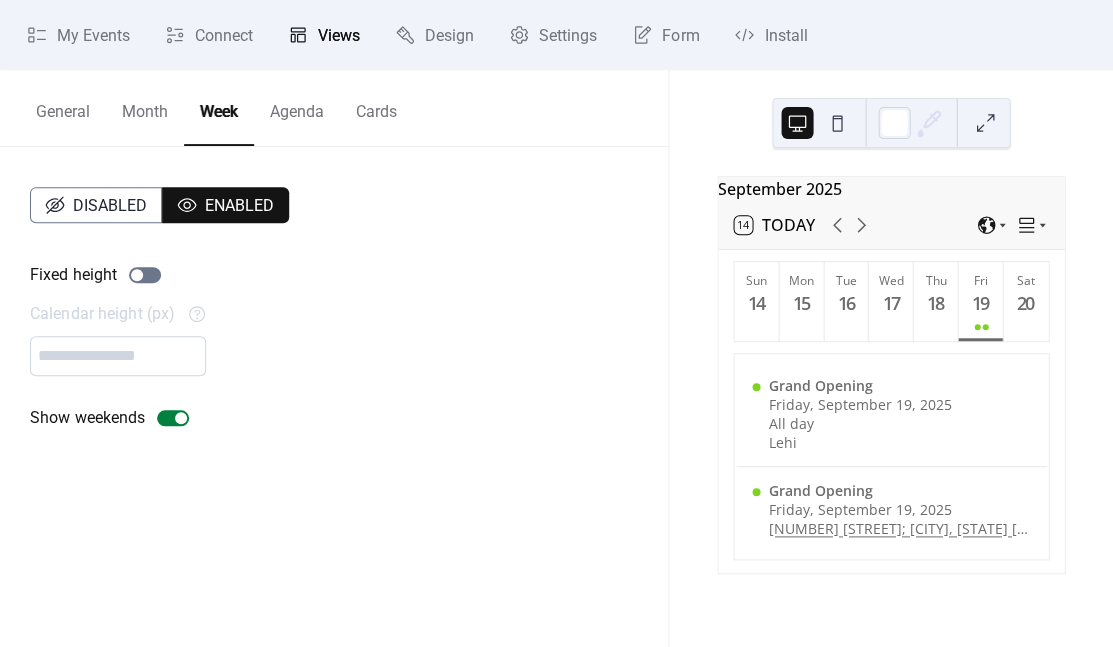click on "Calendar height (px) ***" at bounding box center (334, 339) 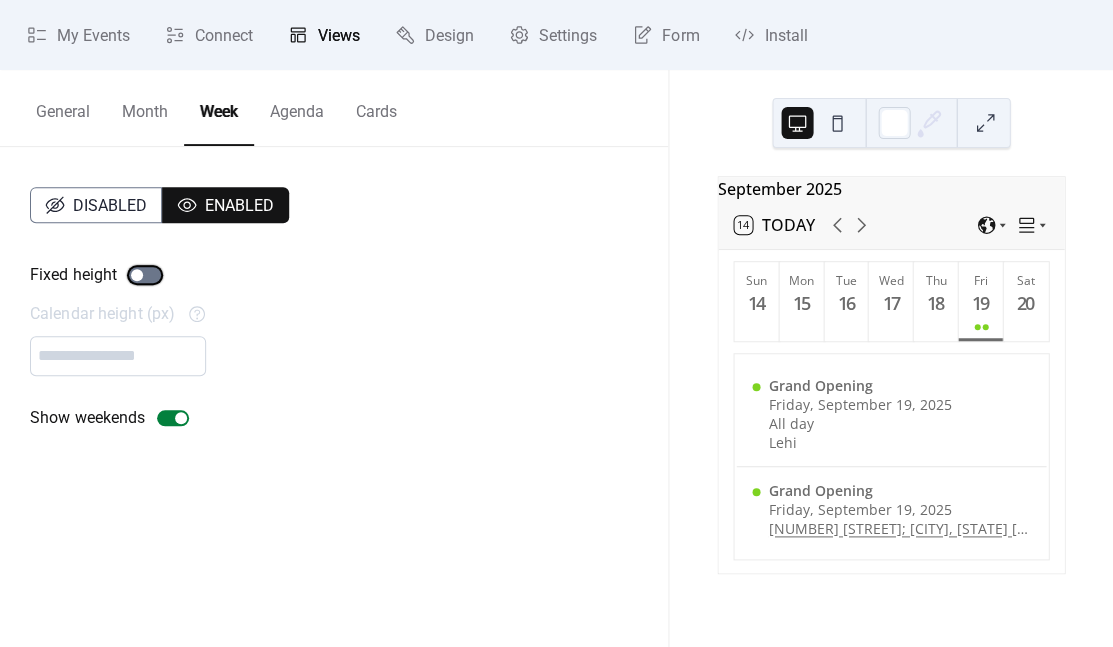 click at bounding box center (145, 275) 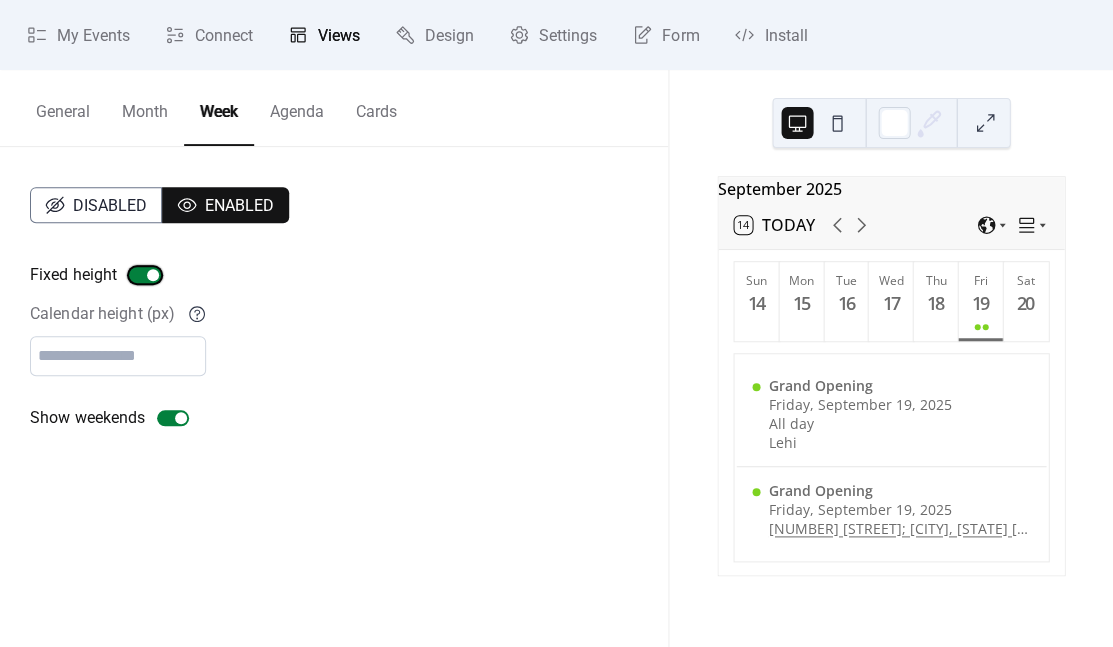 click at bounding box center (145, 275) 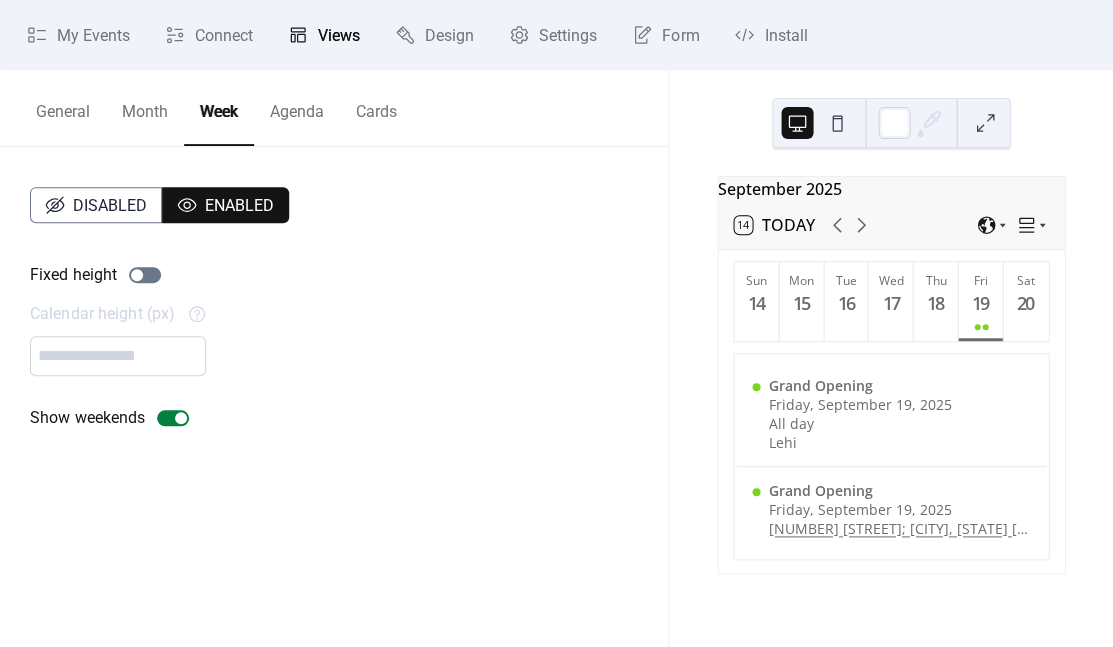 click on "Agenda" at bounding box center (297, 107) 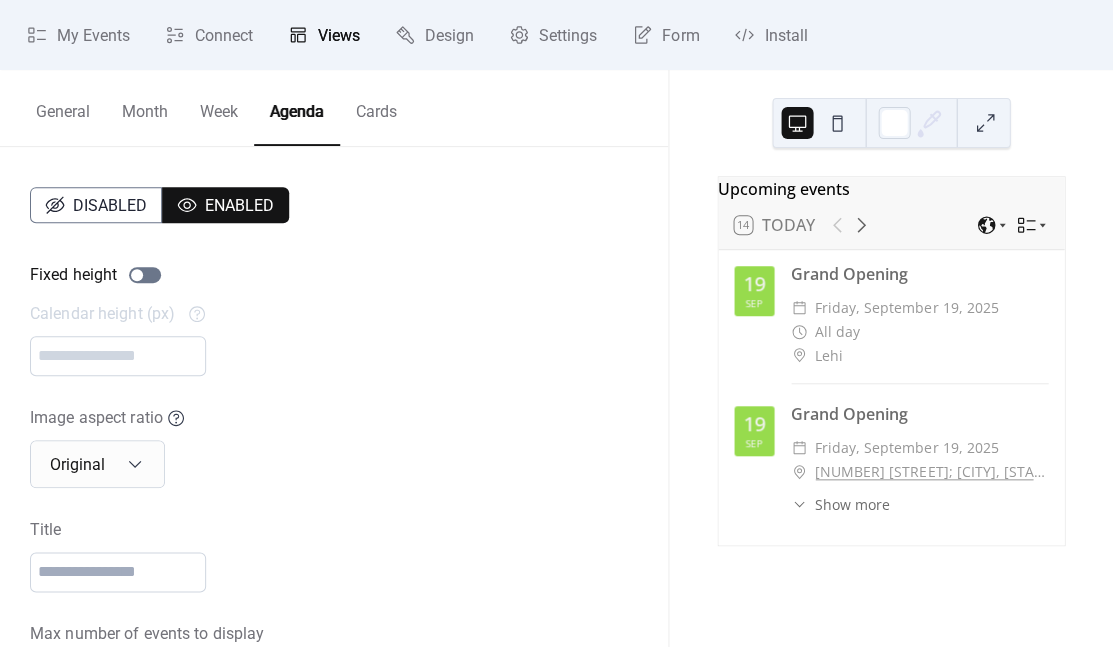 click on "Week" at bounding box center (219, 107) 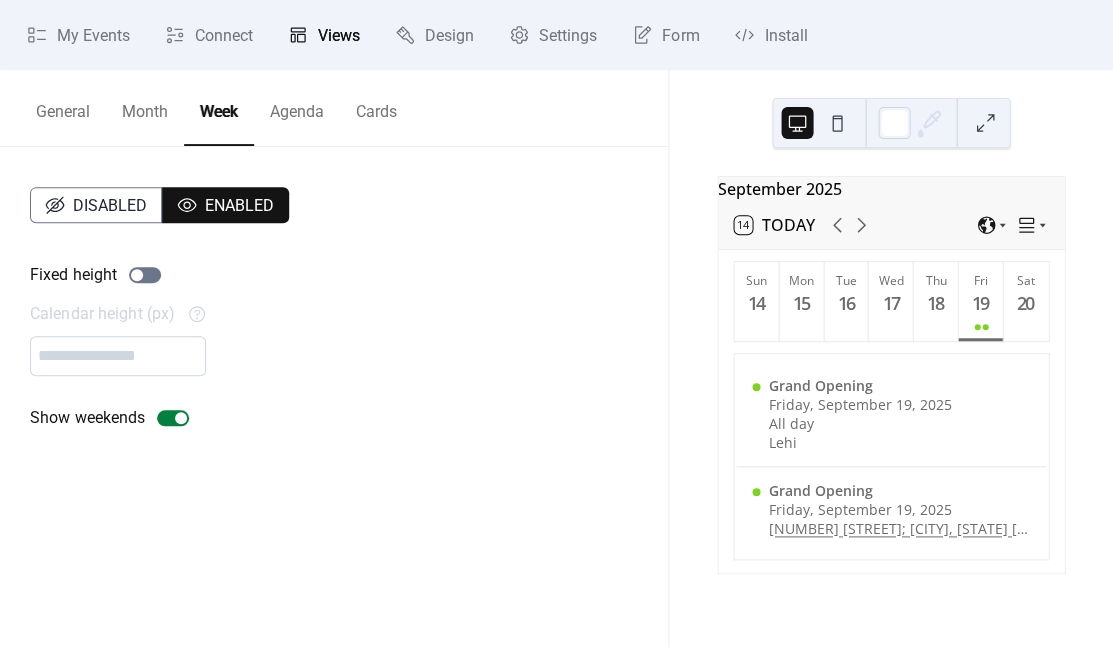 click on "Agenda" at bounding box center (297, 107) 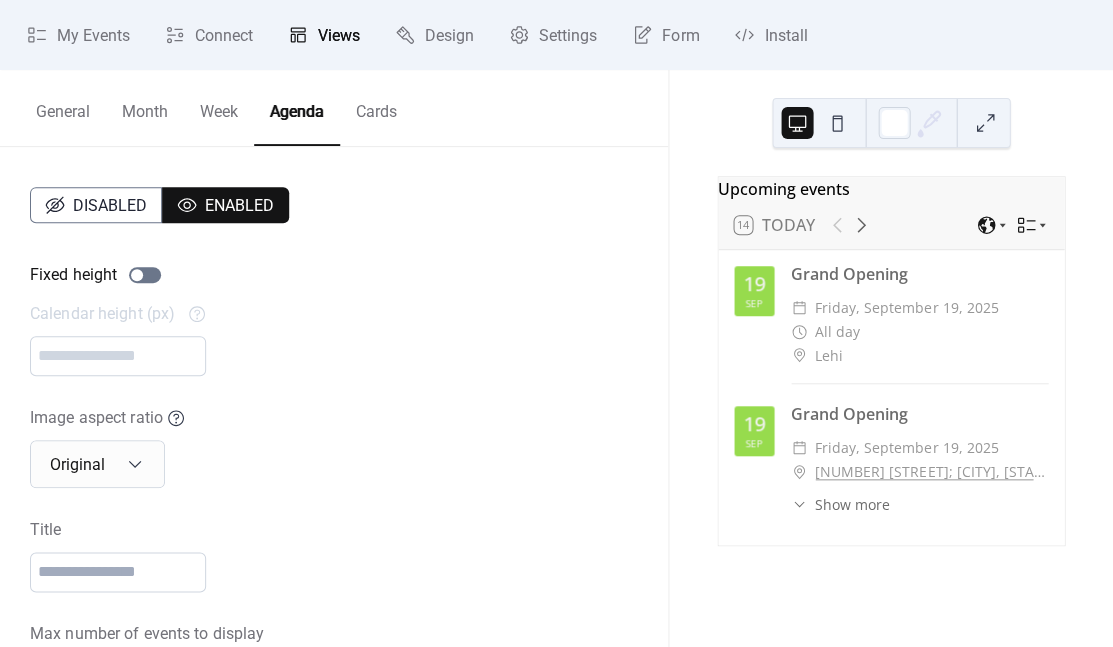 click on "Week" at bounding box center [219, 107] 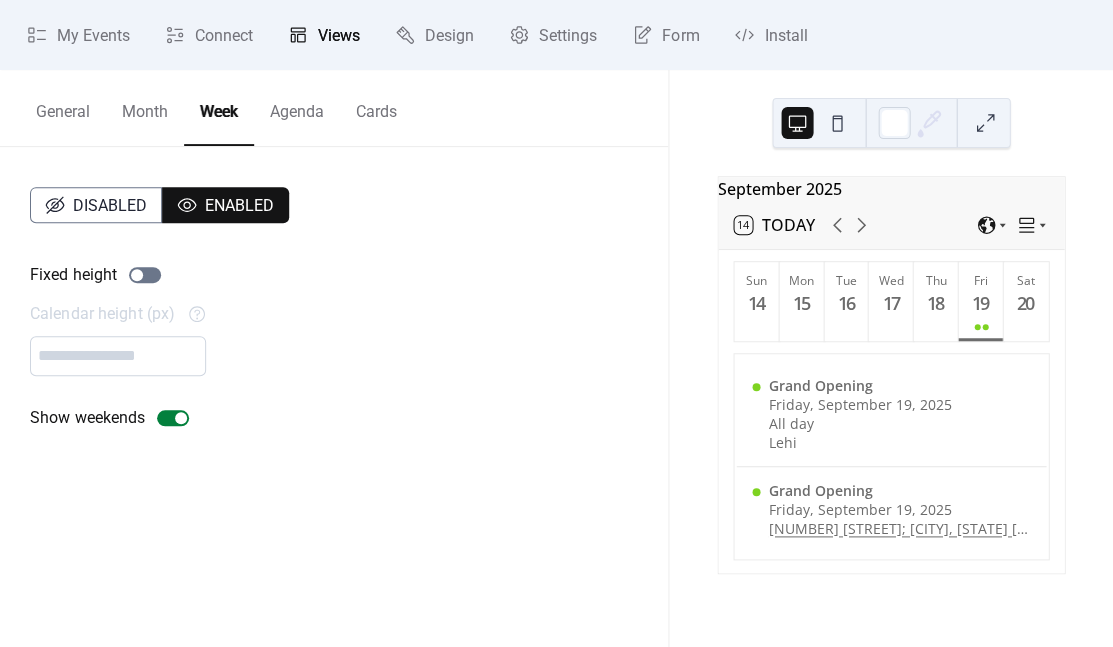 click on "Agenda" at bounding box center (297, 107) 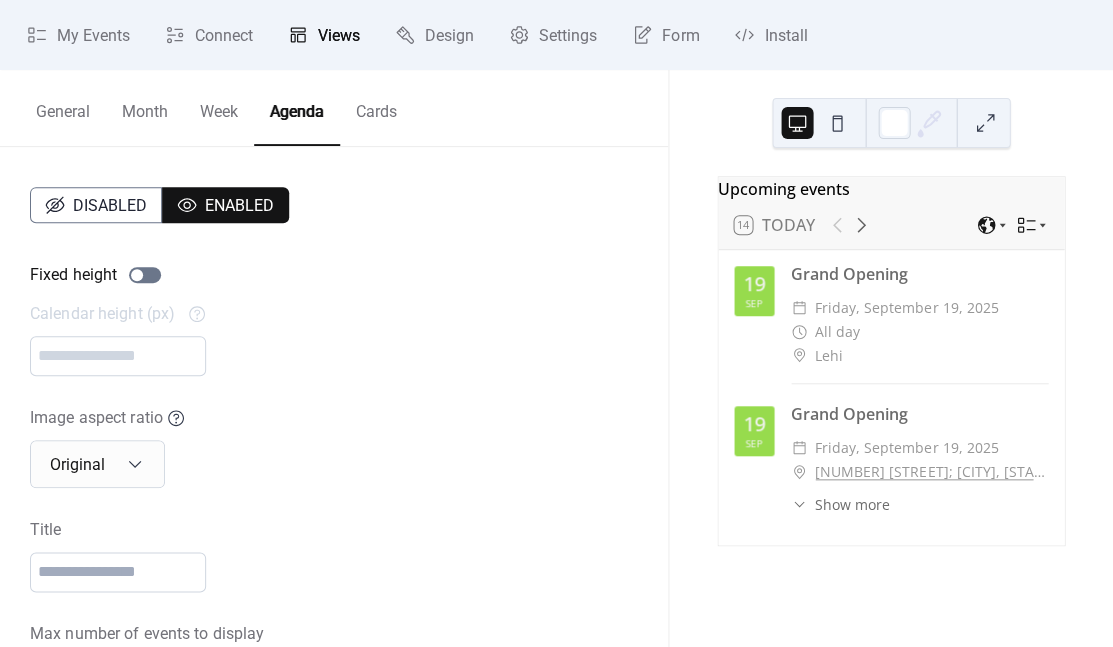 click on "Week" at bounding box center (219, 107) 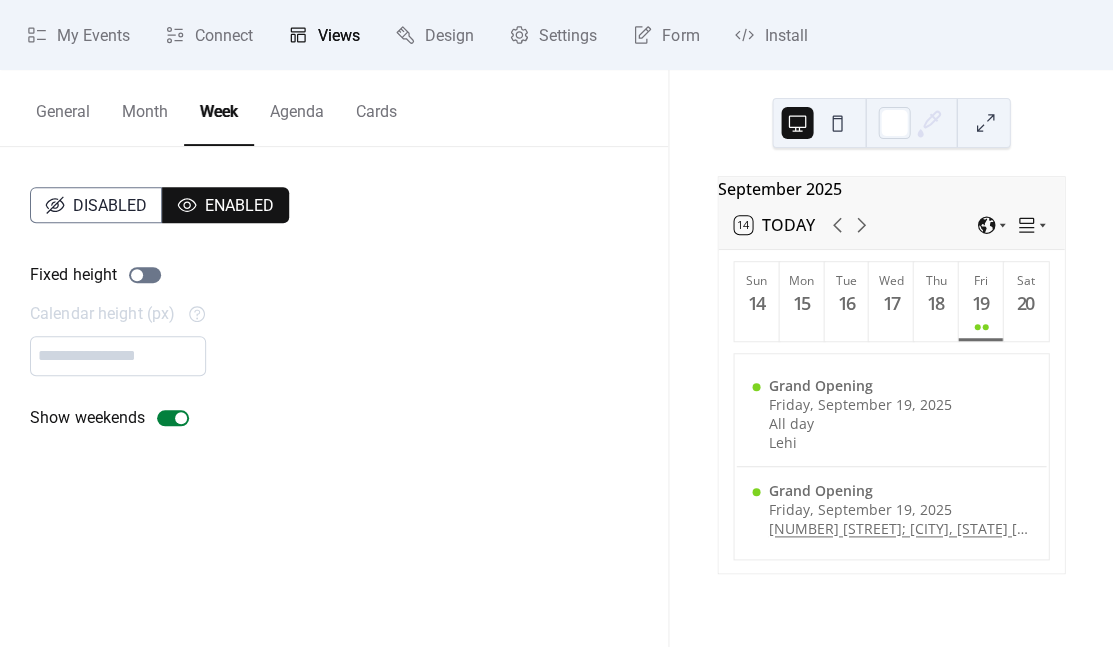click on "Agenda" at bounding box center (297, 107) 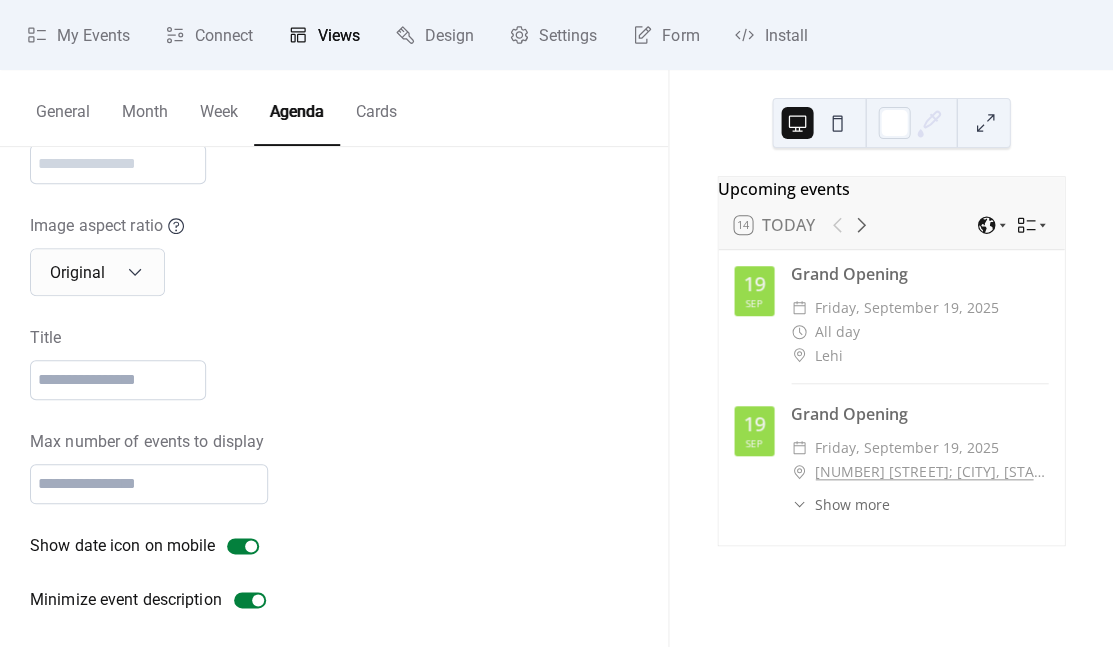 scroll, scrollTop: 191, scrollLeft: 0, axis: vertical 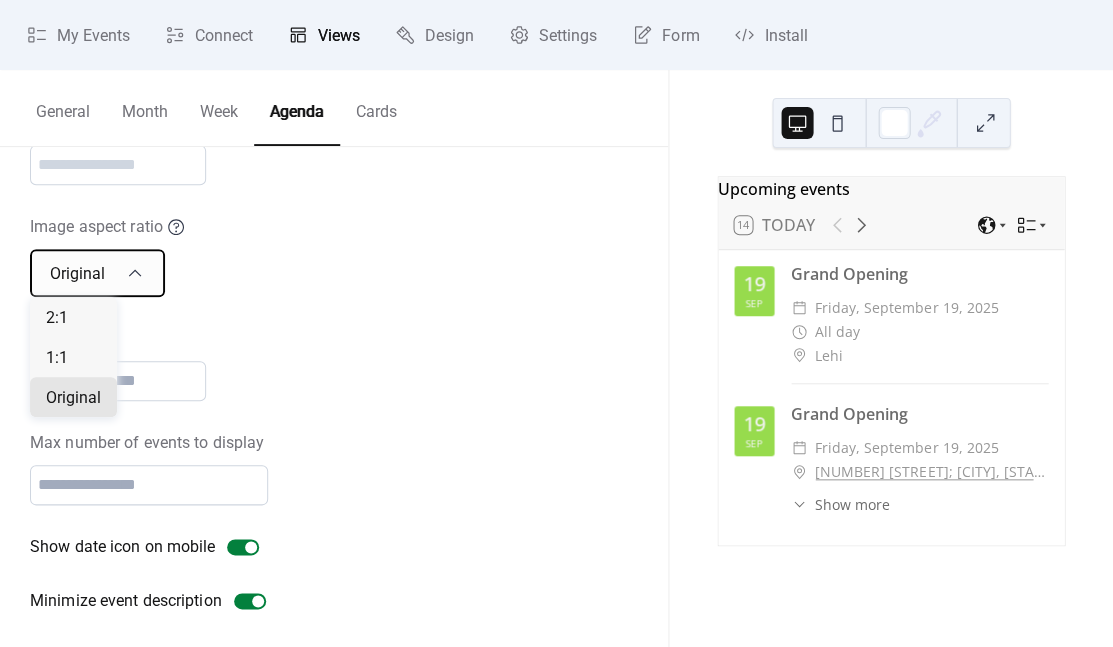 click on "Original" at bounding box center (77, 273) 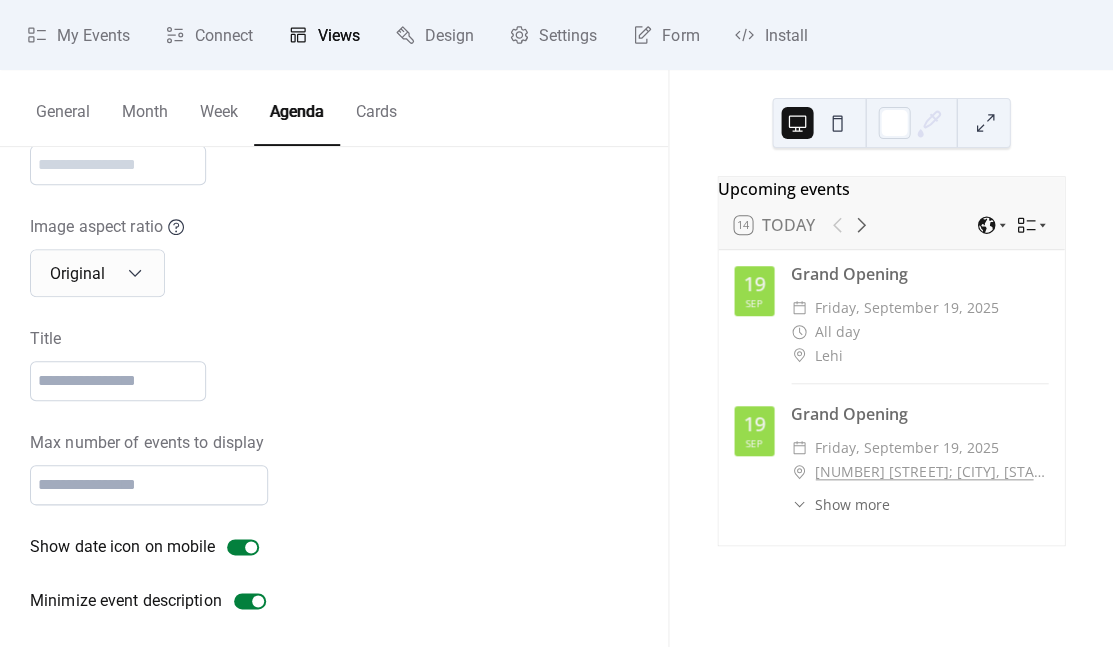 click on "Disabled Enabled Fixed height Calendar height (px) *** Image aspect ratio Original Title Max number of events to display ** Show date icon on mobile Minimize event description" at bounding box center (334, 304) 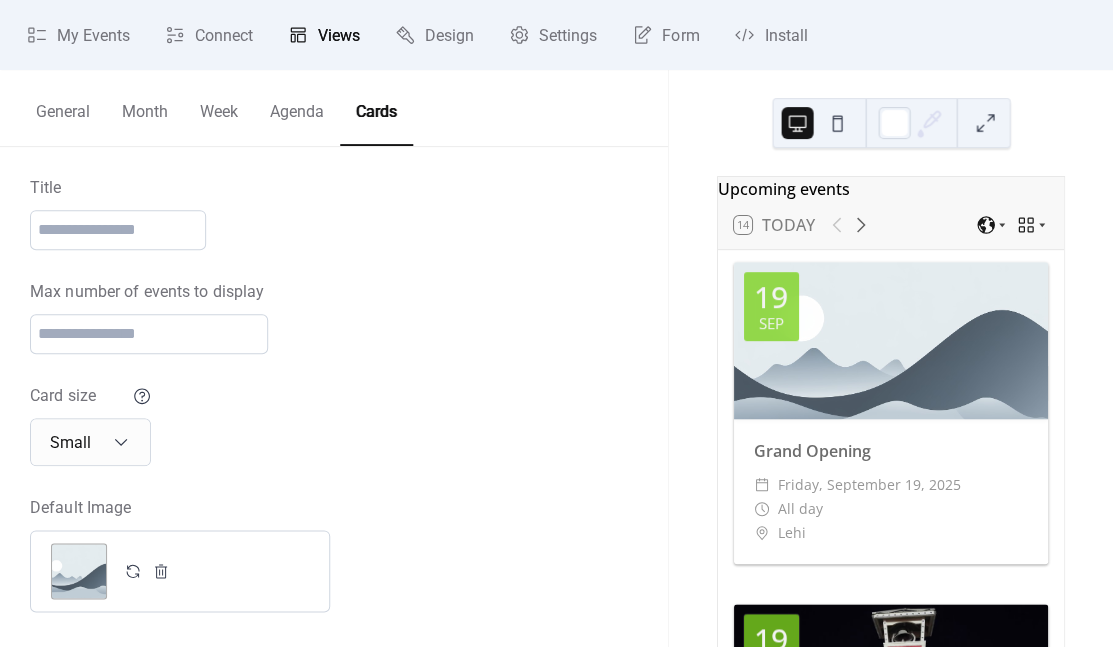 scroll, scrollTop: 229, scrollLeft: 0, axis: vertical 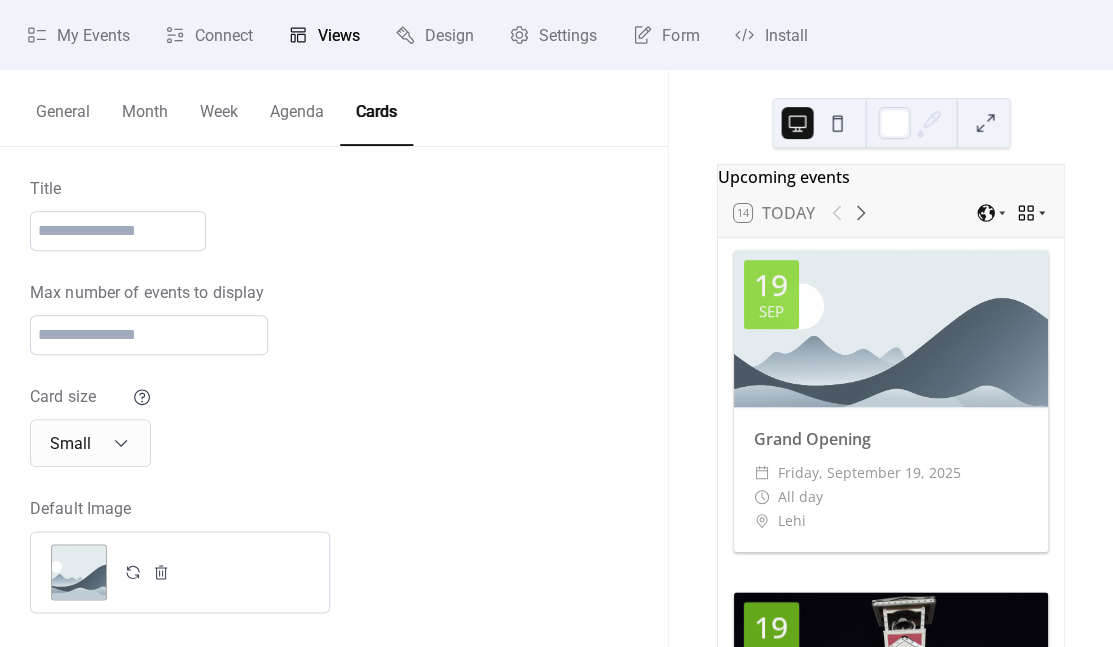 click 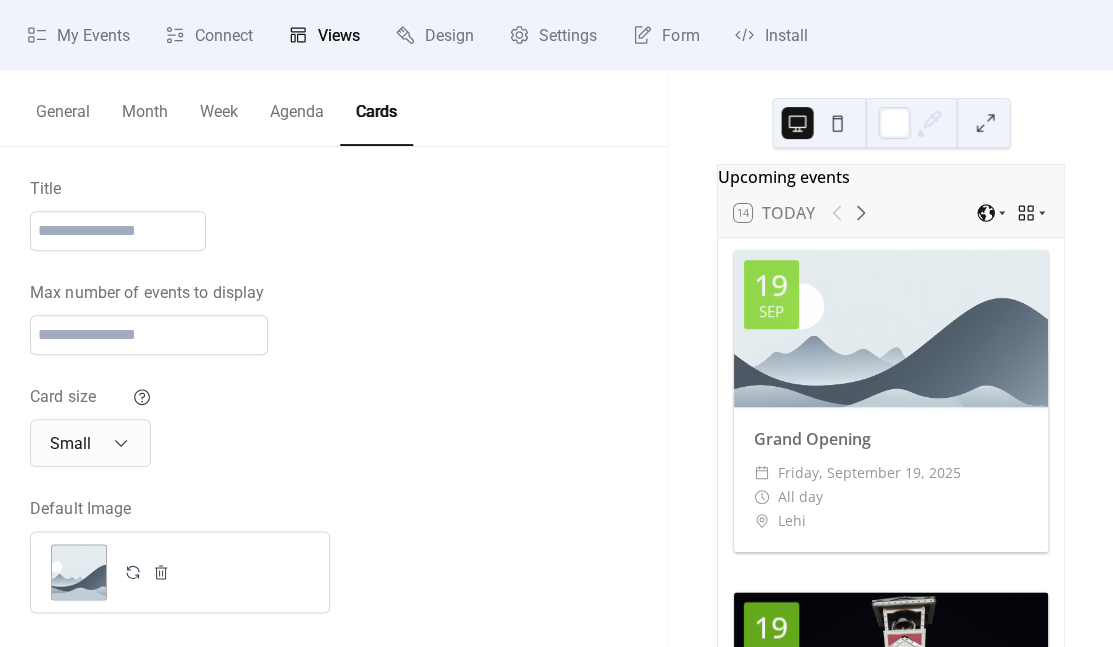 click on "Max number of events to display **" at bounding box center (334, 318) 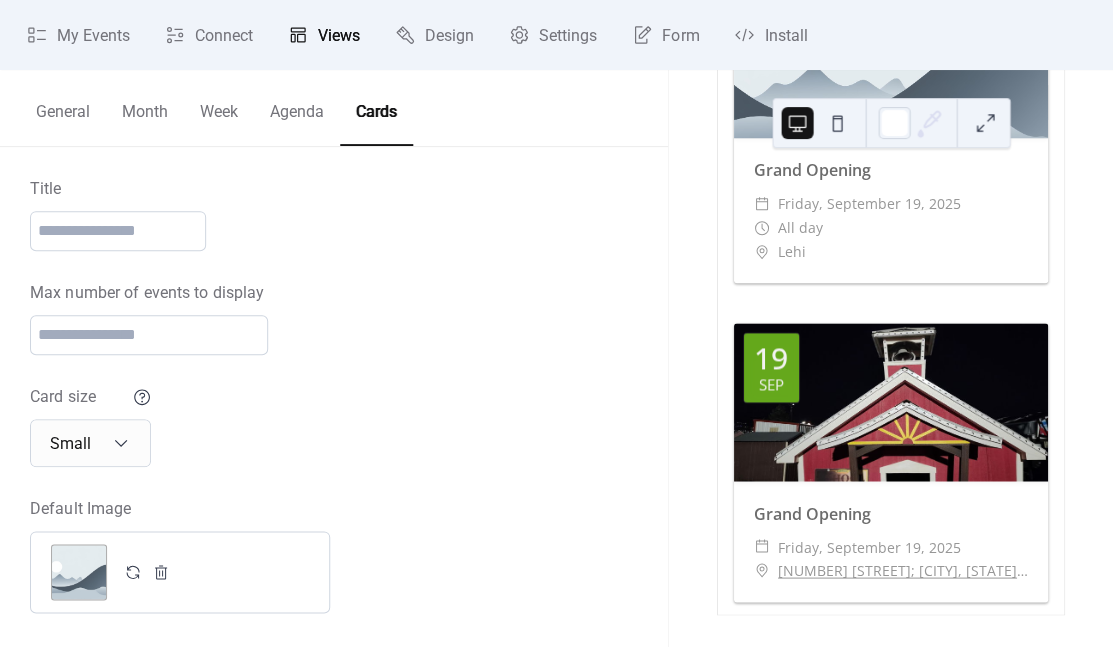 scroll, scrollTop: 285, scrollLeft: 0, axis: vertical 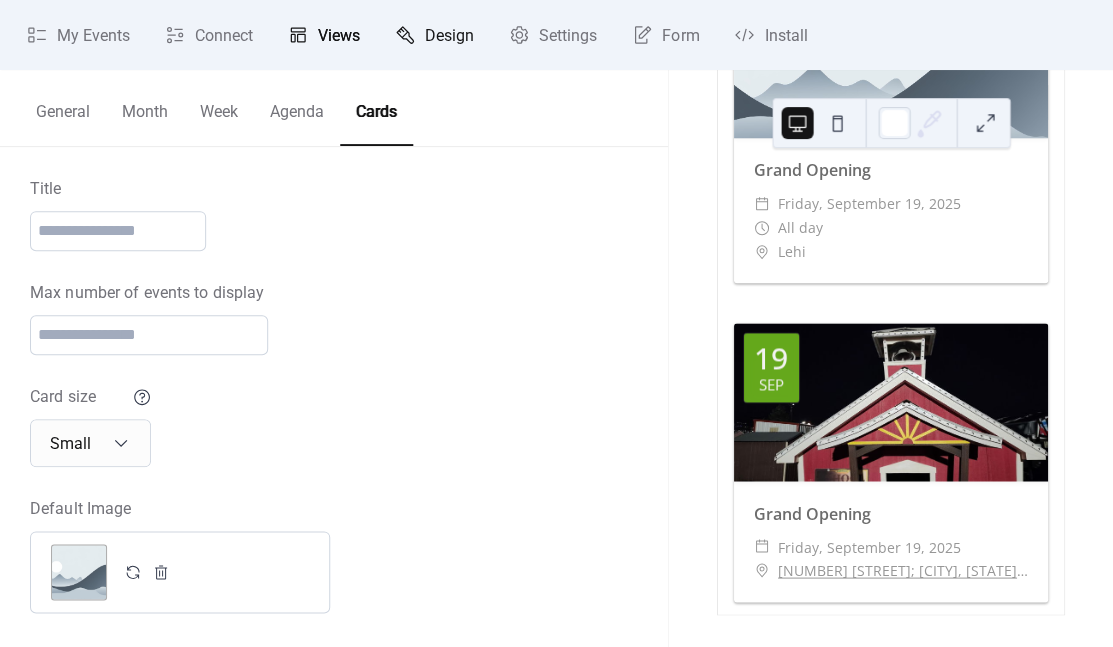 click on "Design" at bounding box center [434, 35] 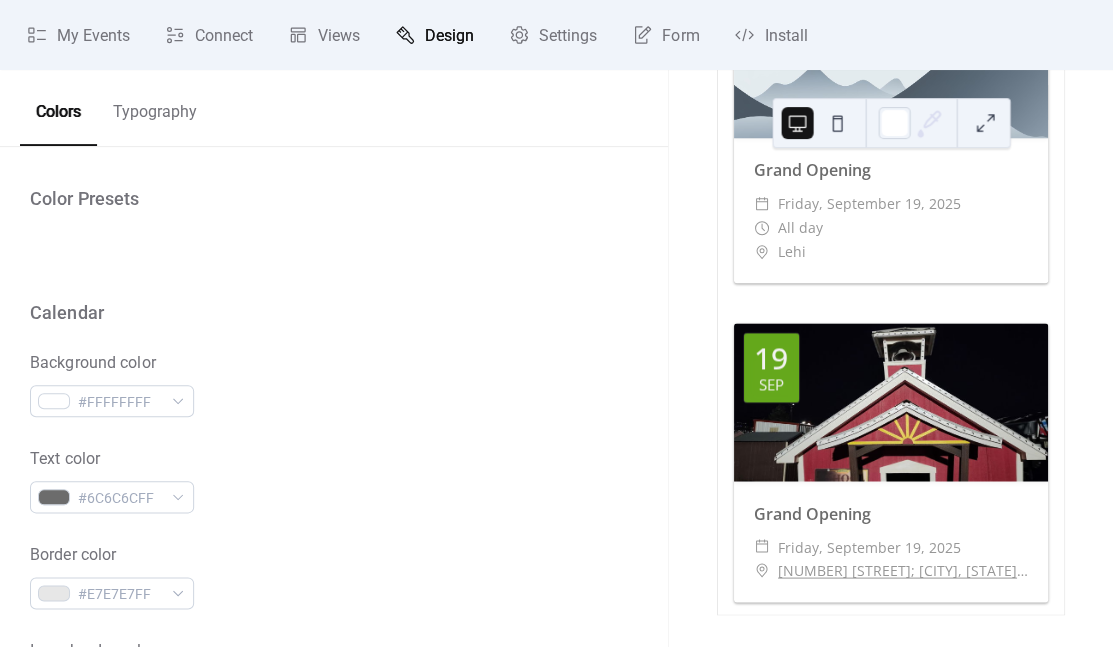 scroll, scrollTop: 0, scrollLeft: 0, axis: both 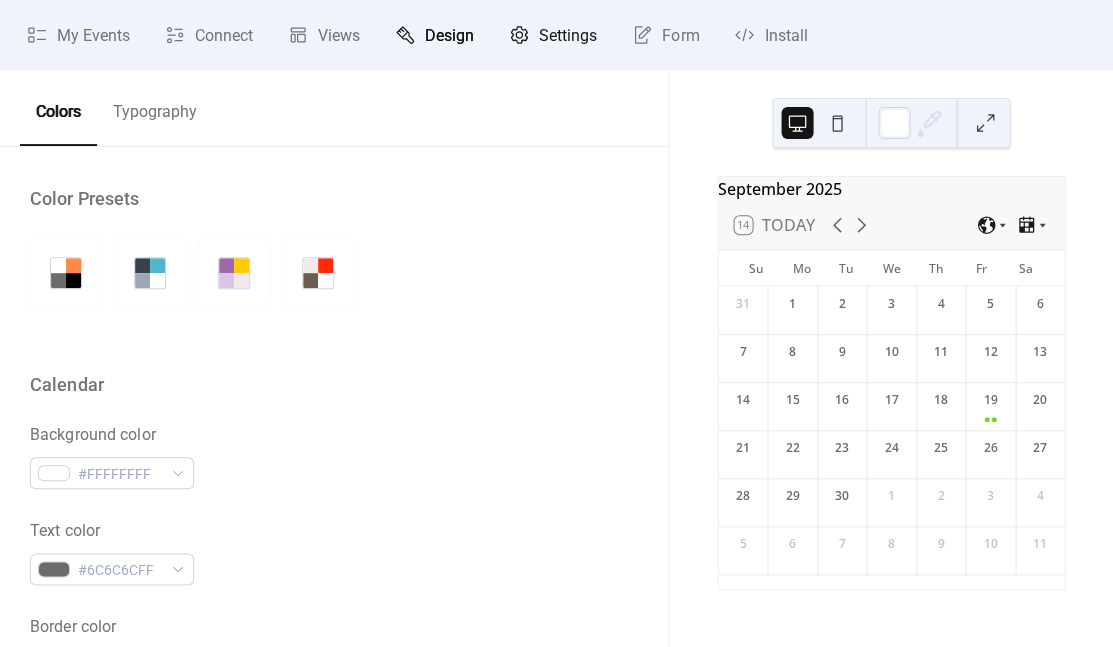 click on "Settings" at bounding box center (568, 36) 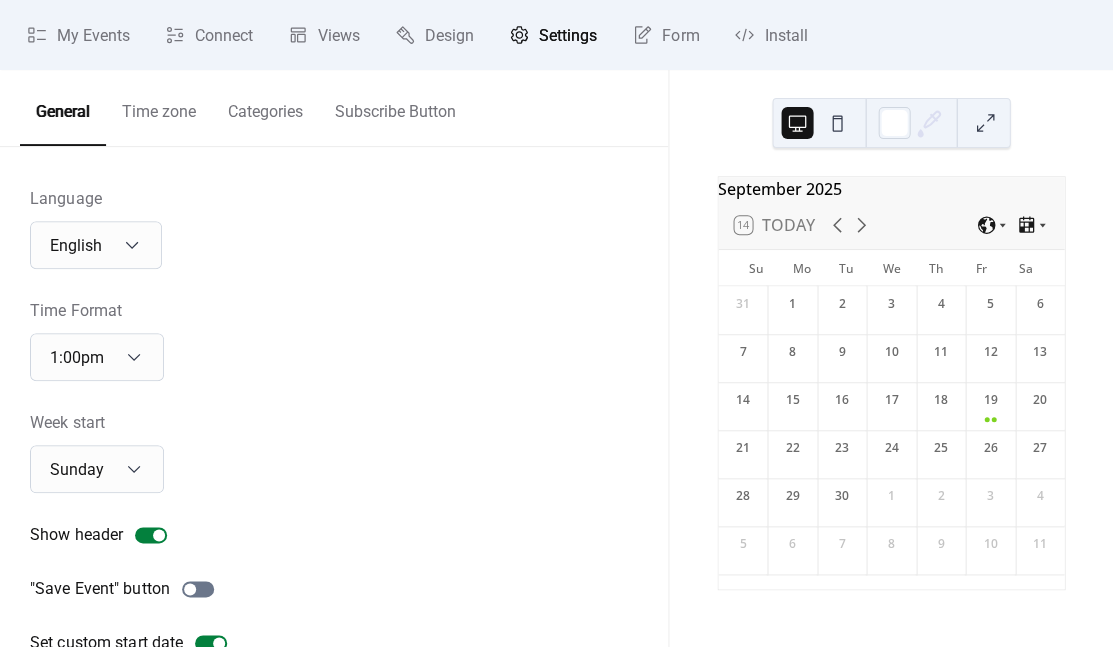 click on "Time zone" at bounding box center (159, 107) 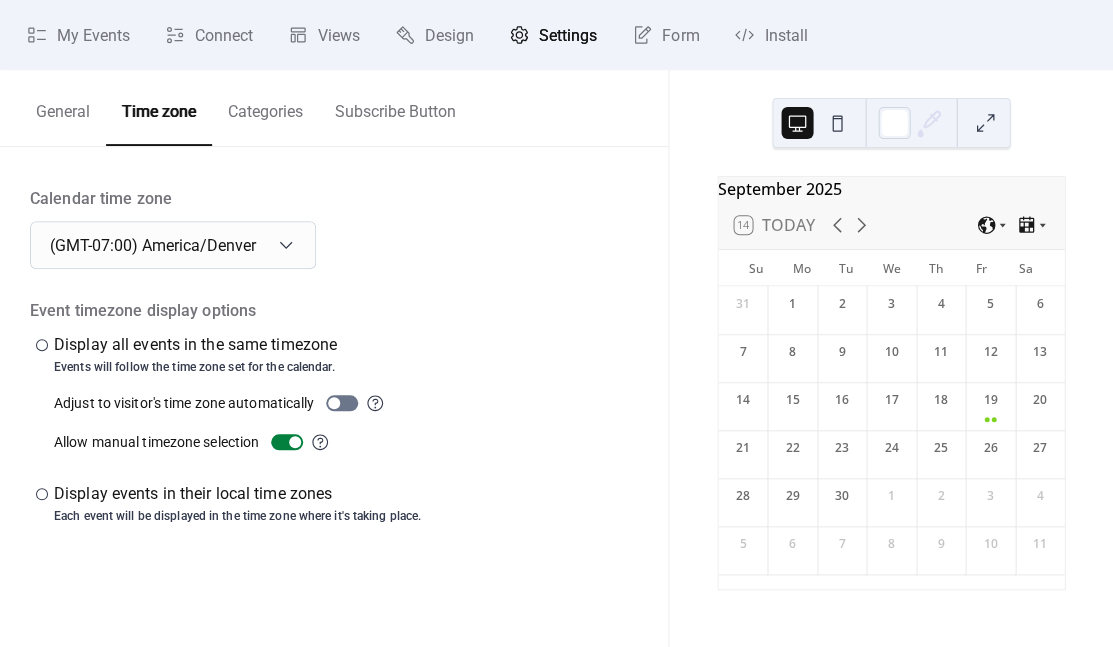 click on "Categories" at bounding box center [265, 107] 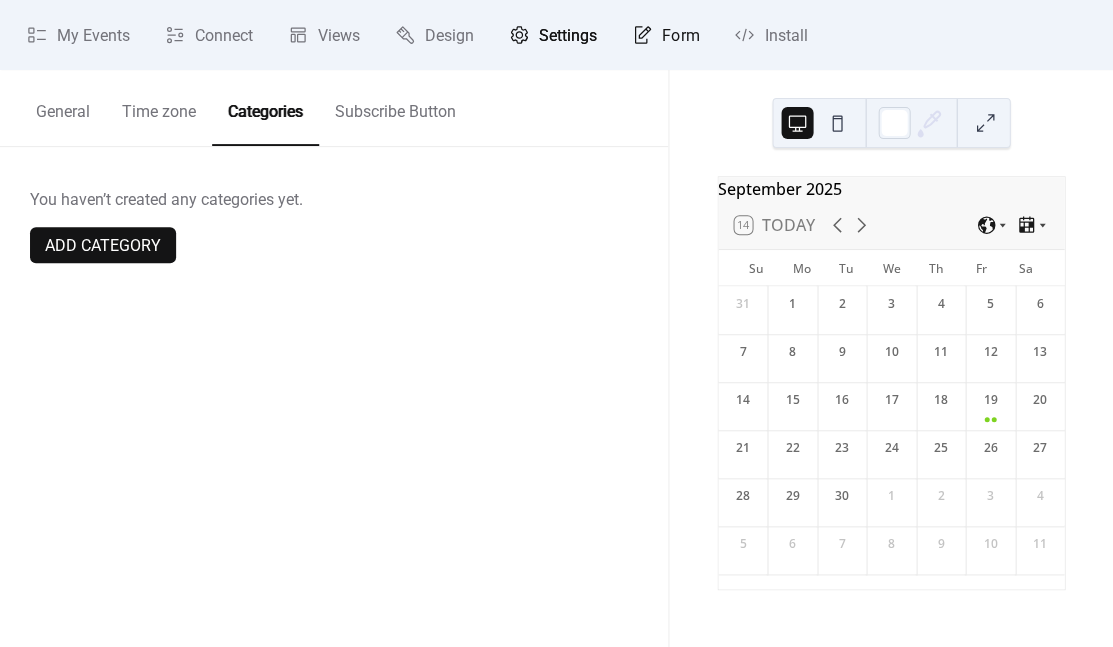 click on "Form" at bounding box center [680, 36] 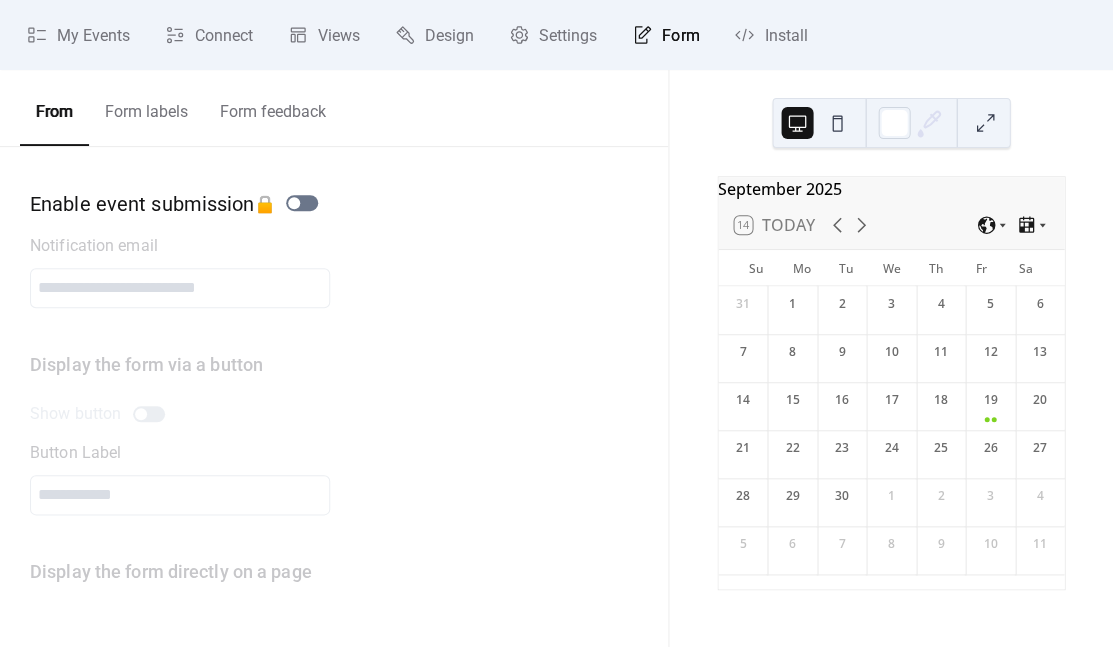 scroll, scrollTop: 0, scrollLeft: 0, axis: both 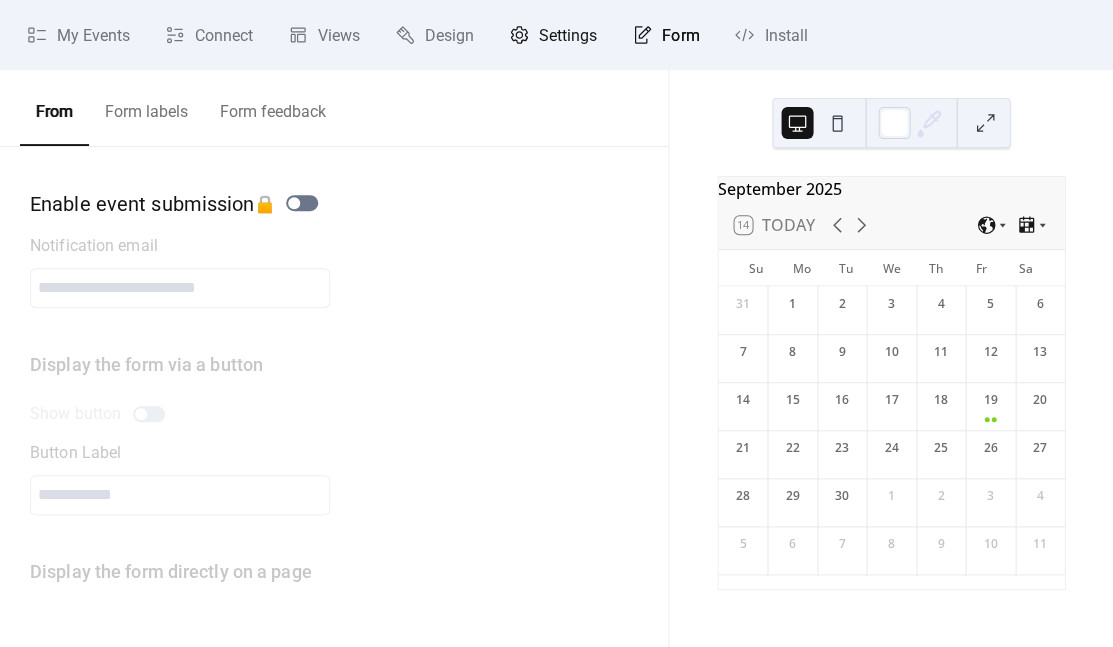 click on "Settings" at bounding box center (568, 36) 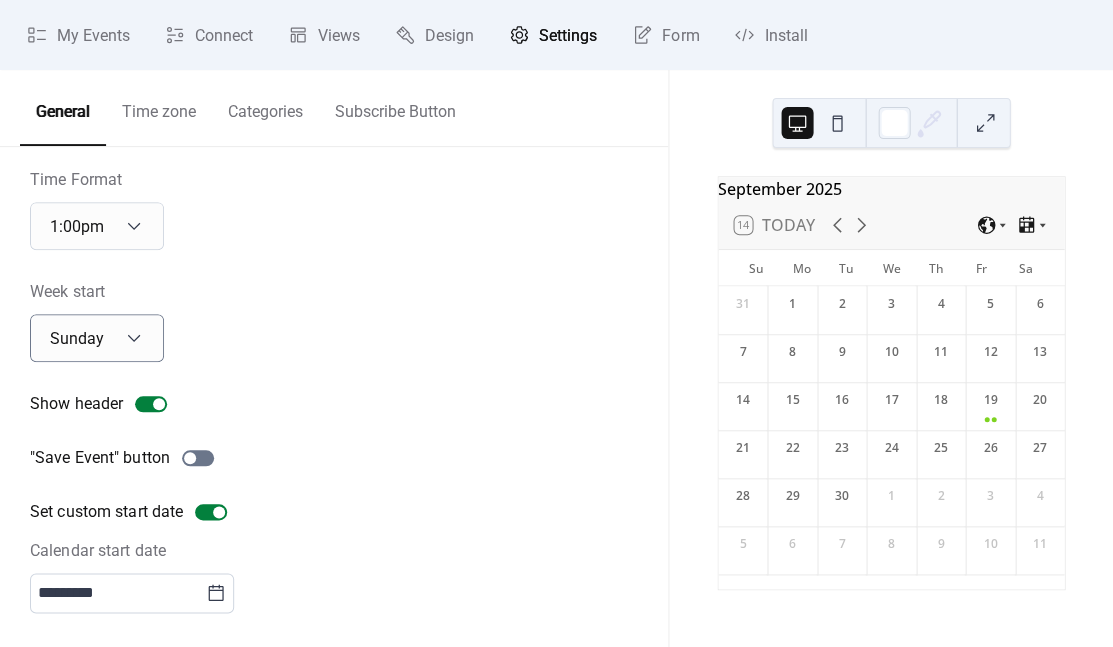 scroll, scrollTop: 126, scrollLeft: 0, axis: vertical 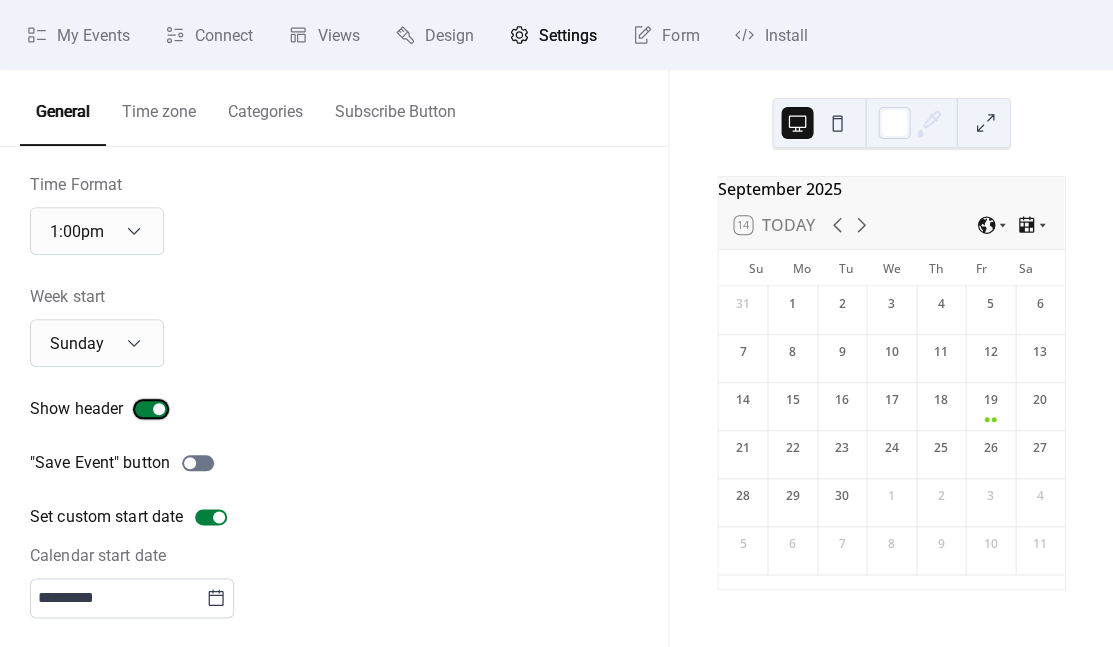 click at bounding box center [159, 409] 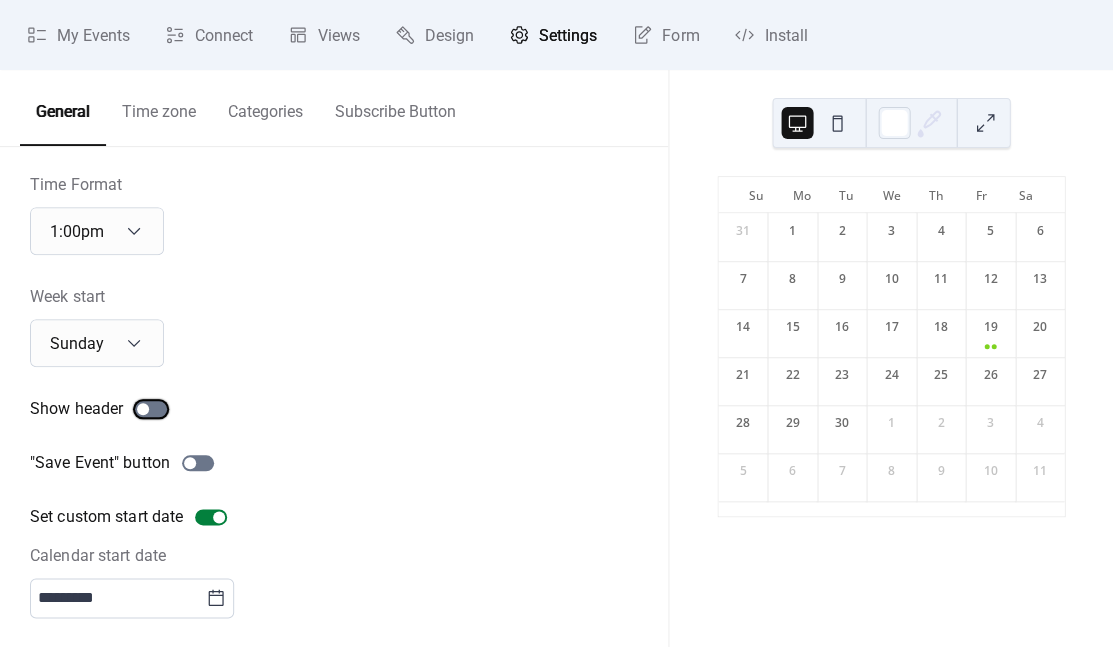 click at bounding box center [151, 409] 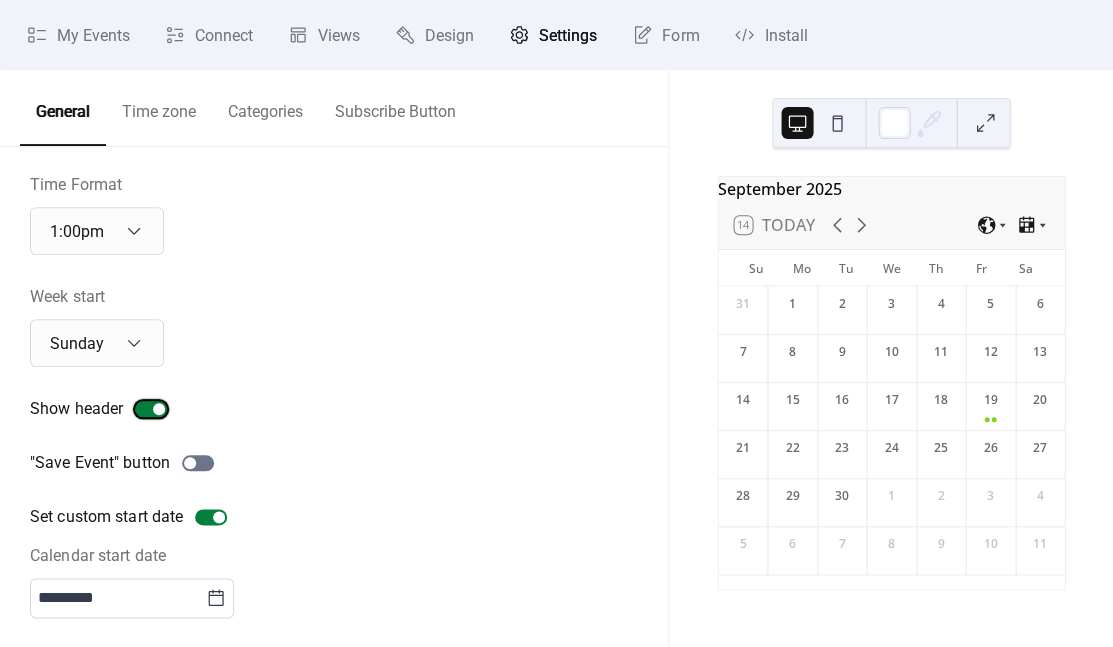 click at bounding box center (159, 409) 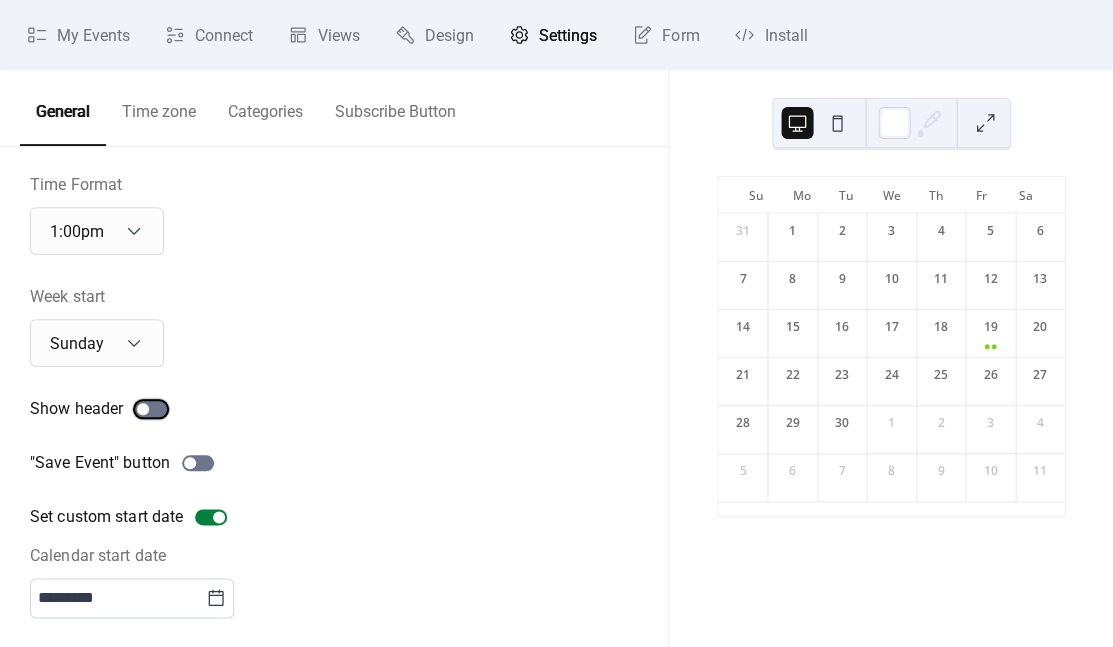 click at bounding box center [151, 409] 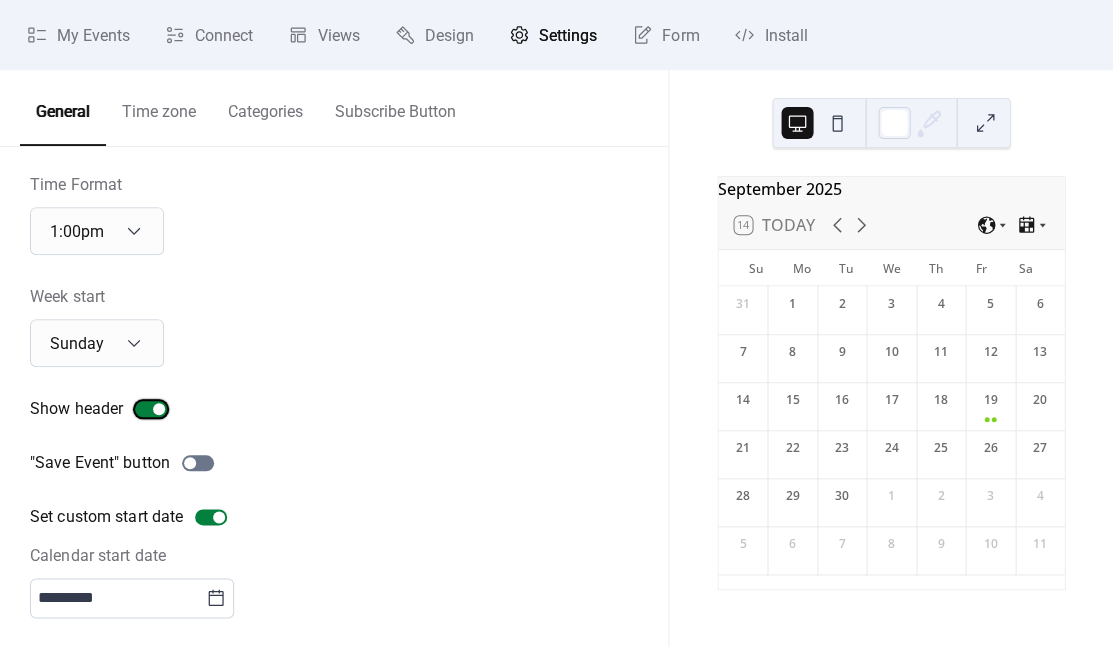 click at bounding box center [159, 409] 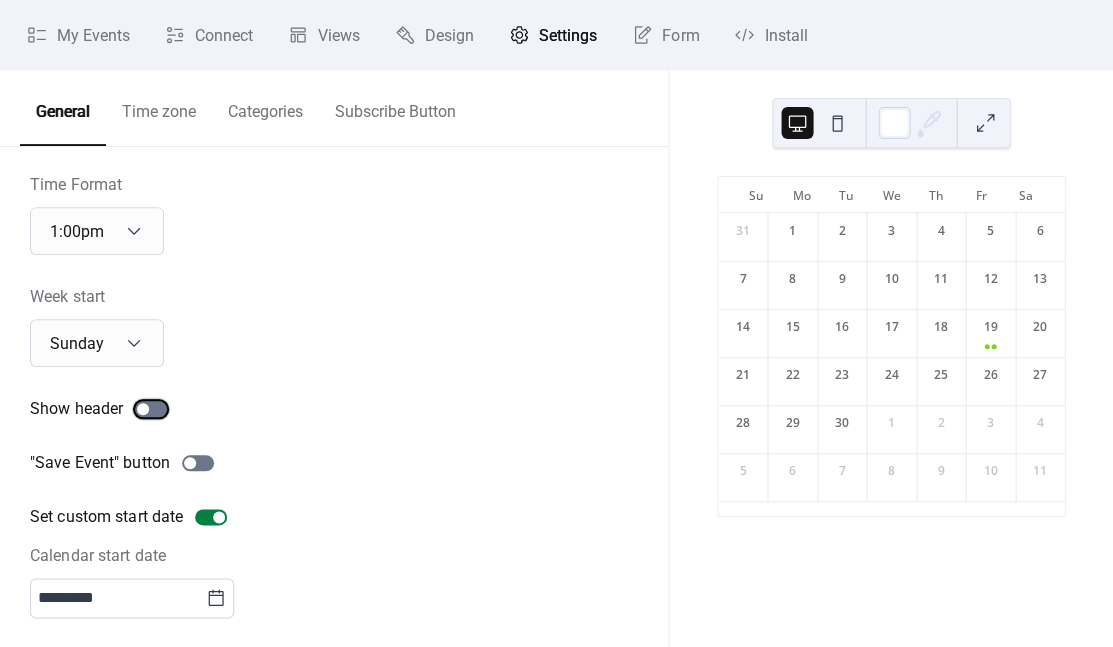 click at bounding box center [151, 409] 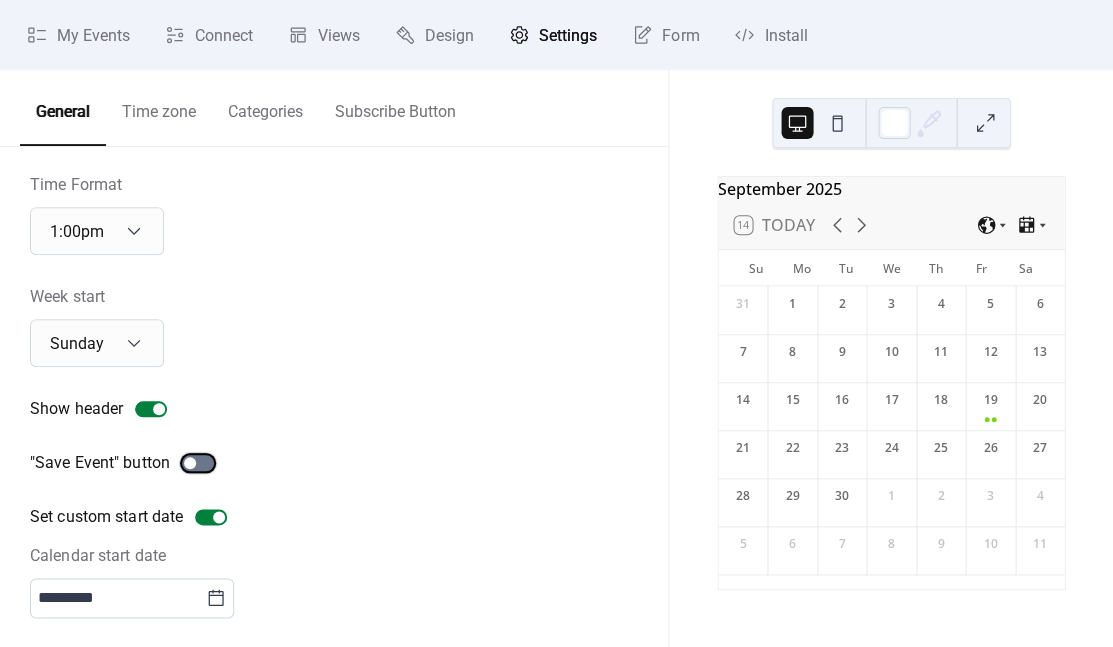 click at bounding box center (198, 463) 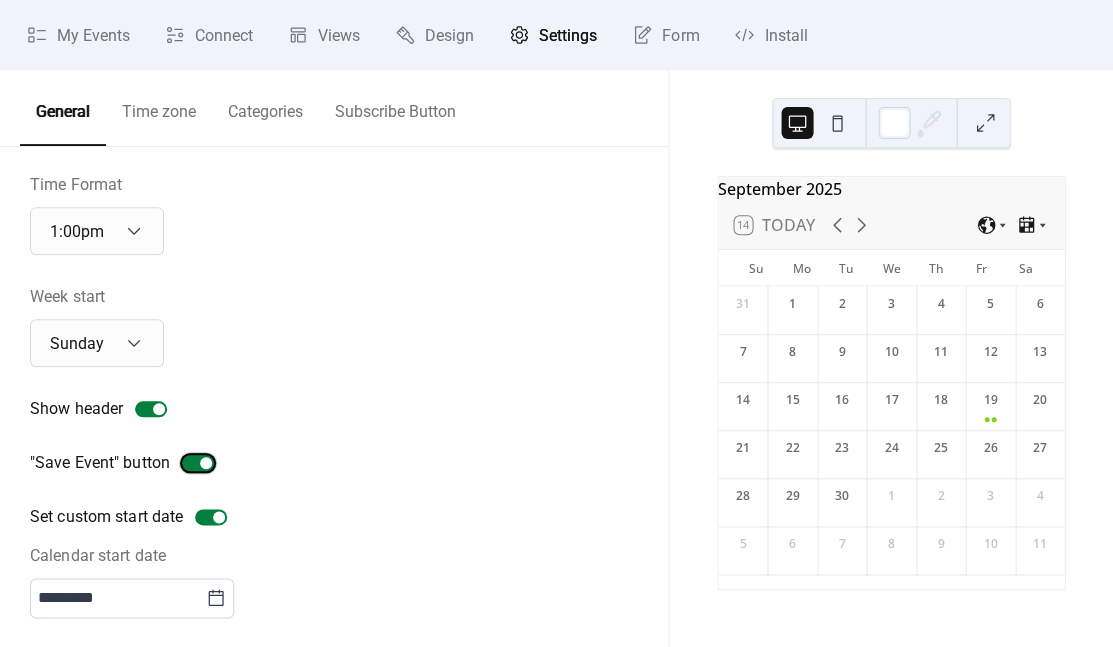 click at bounding box center [206, 463] 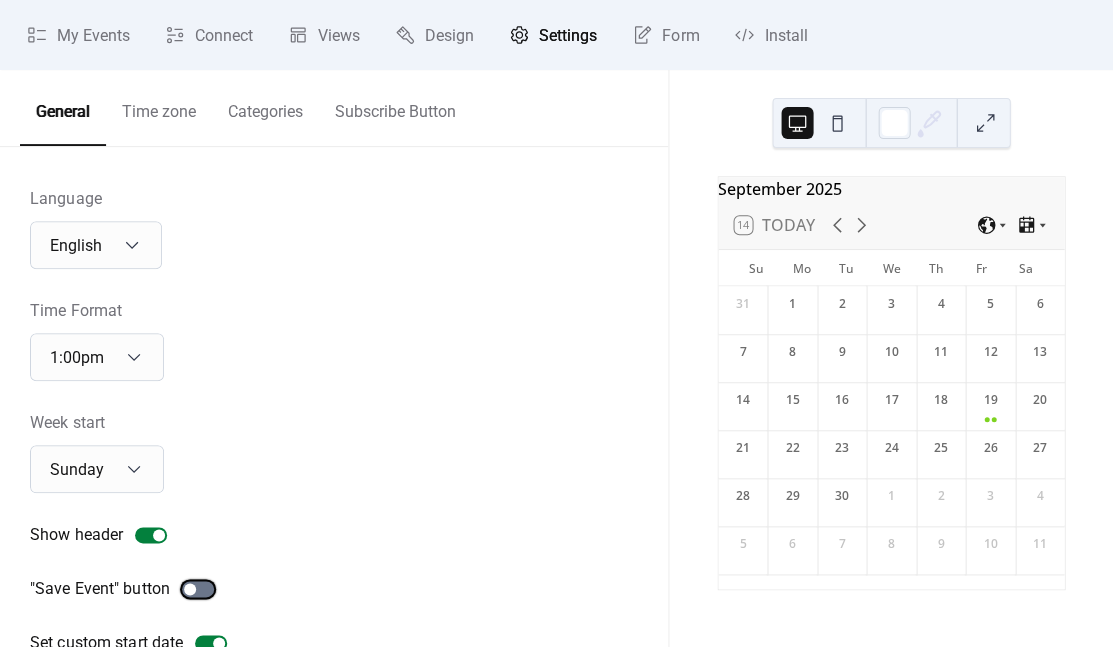 scroll, scrollTop: 0, scrollLeft: 0, axis: both 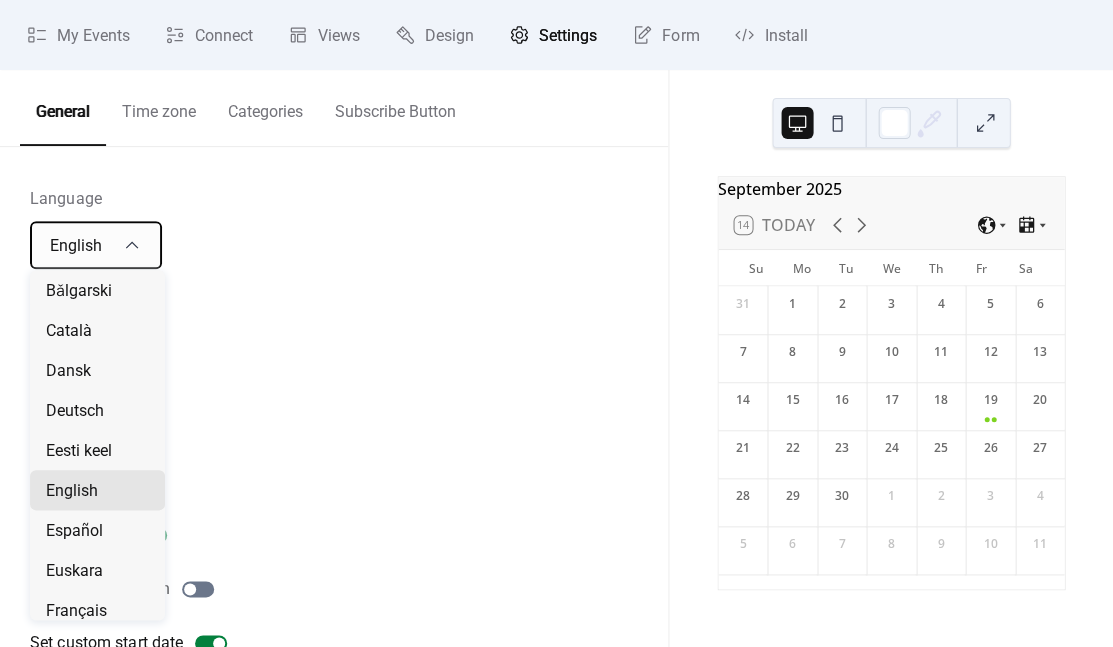 click on "English" at bounding box center [96, 245] 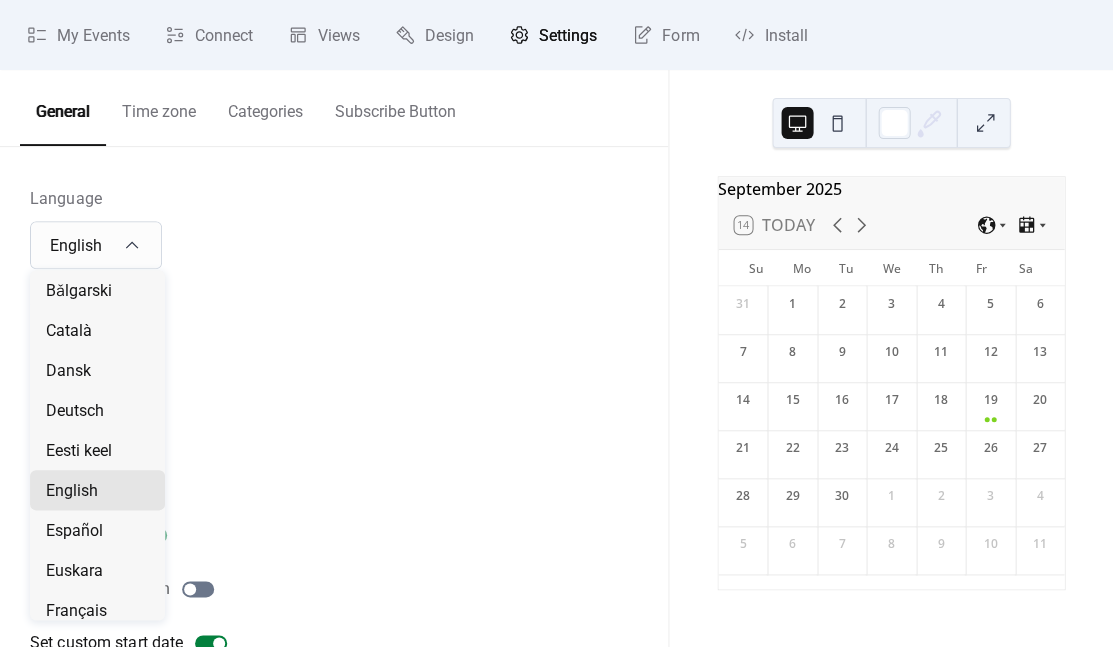 click on "Language English" at bounding box center (334, 228) 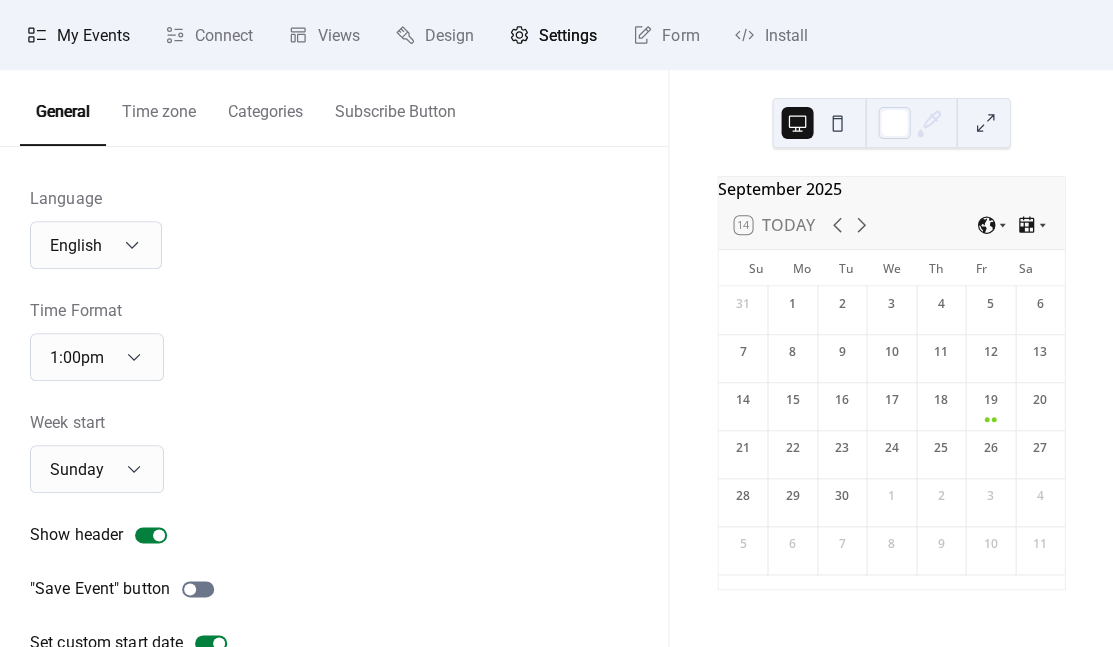 click on "My Events" at bounding box center (93, 36) 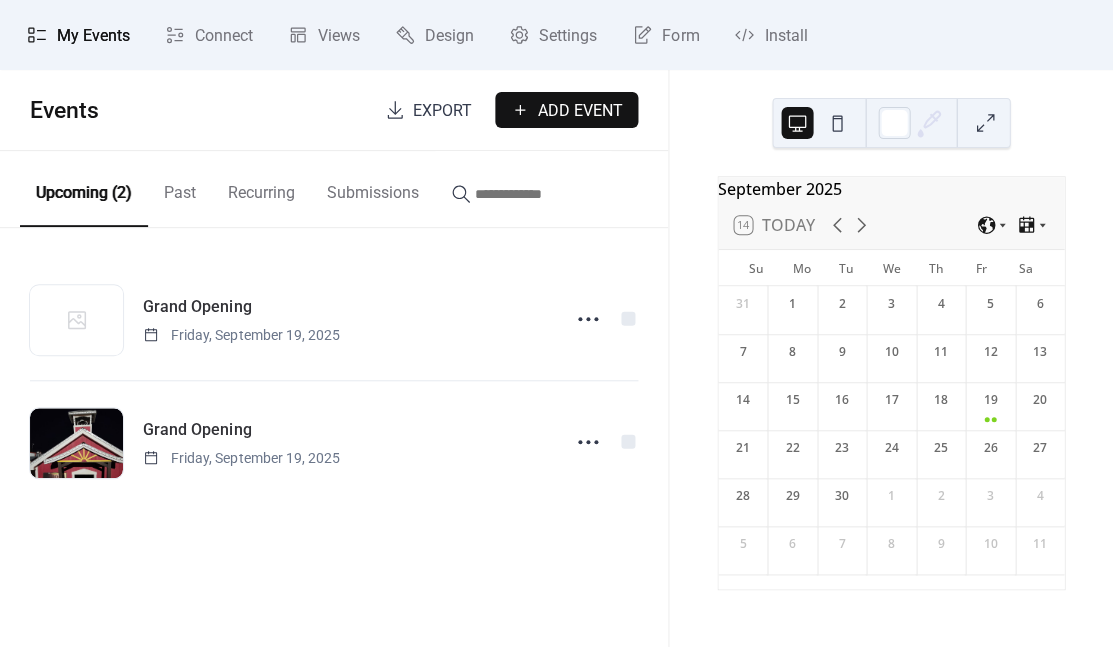 click at bounding box center (535, 194) 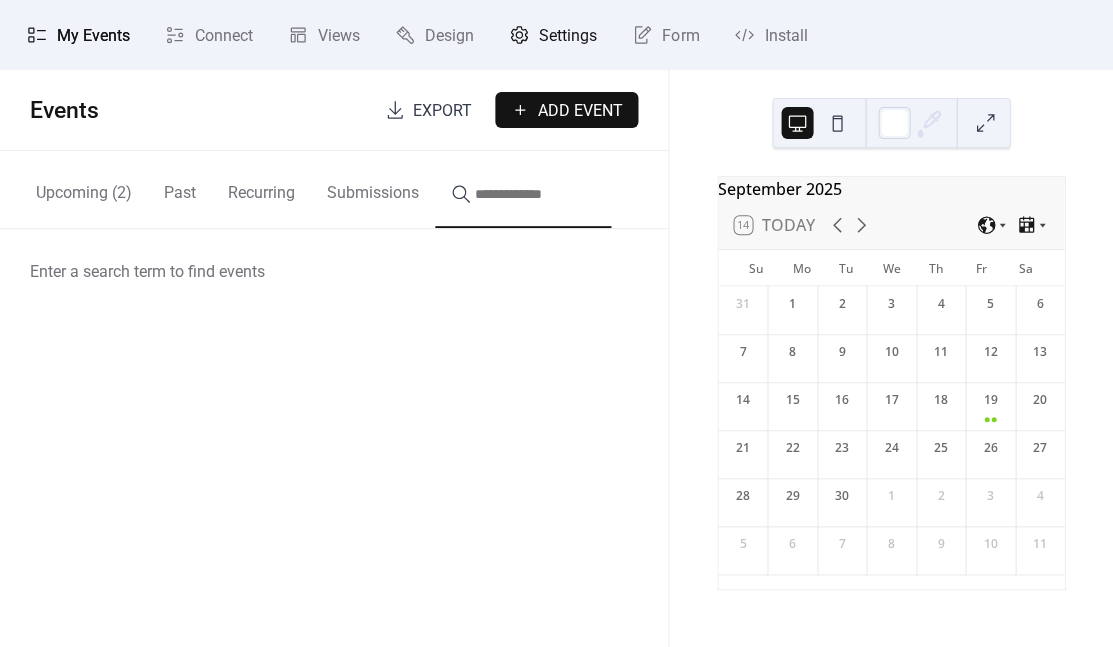 click on "Settings" at bounding box center [568, 36] 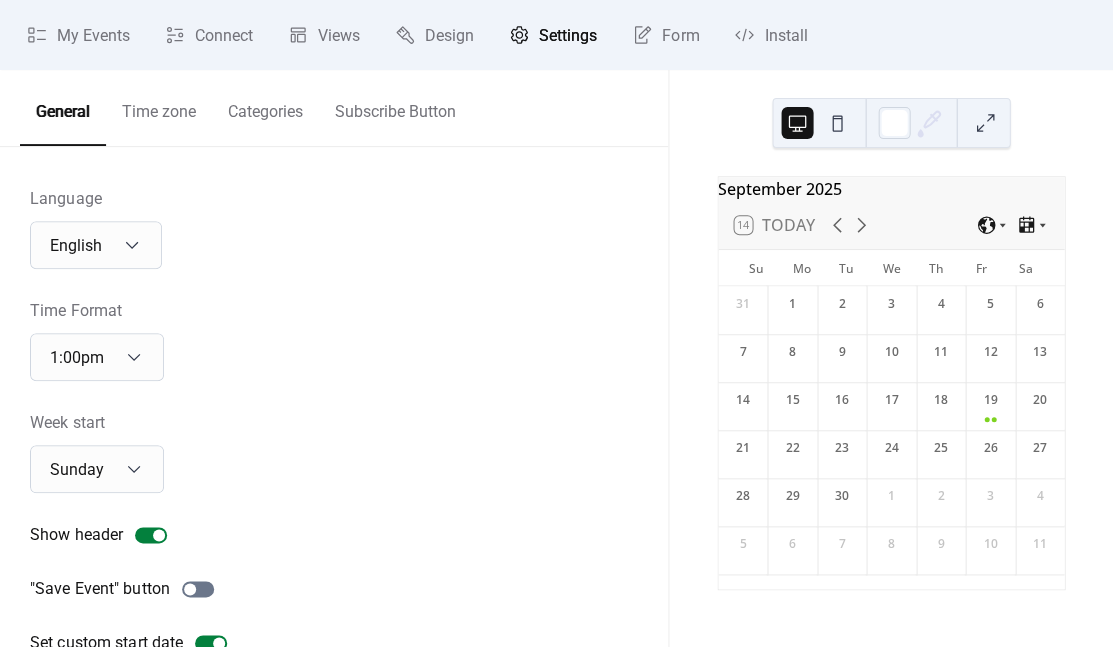 scroll, scrollTop: 0, scrollLeft: 0, axis: both 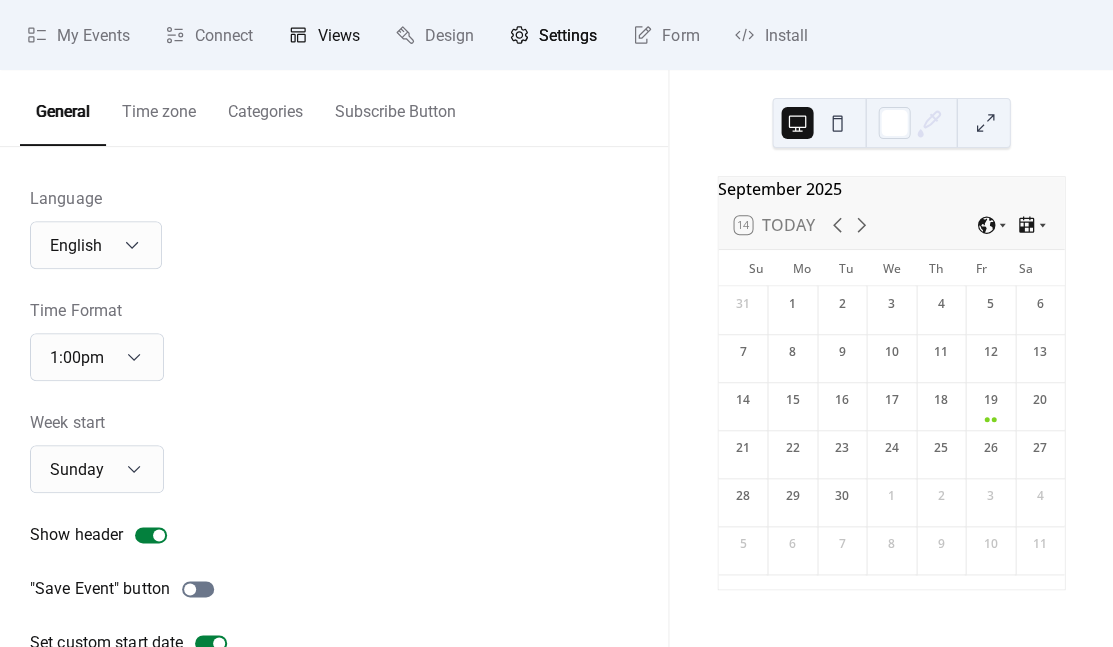click on "Views" at bounding box center (339, 36) 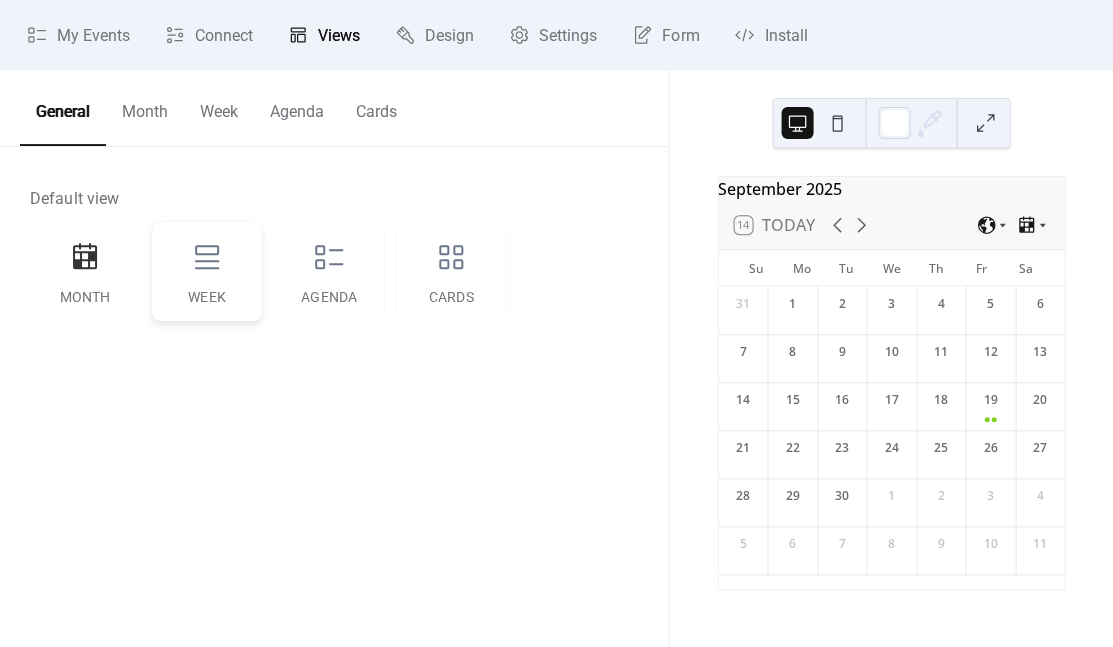 click on "Week" at bounding box center [207, 271] 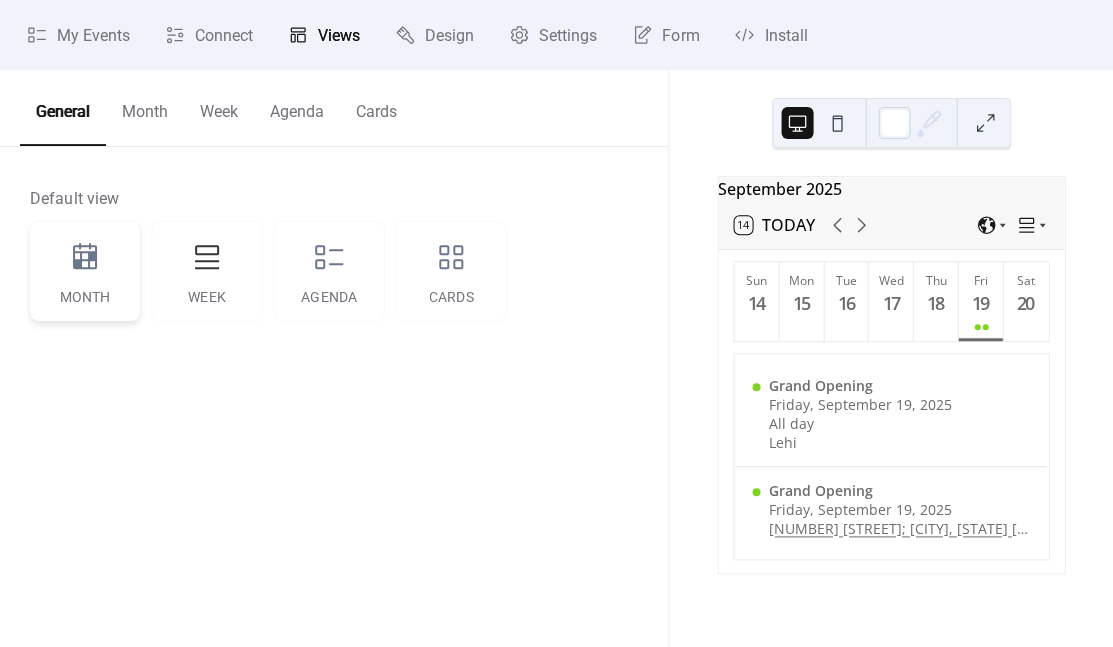 click on "Month" at bounding box center (85, 271) 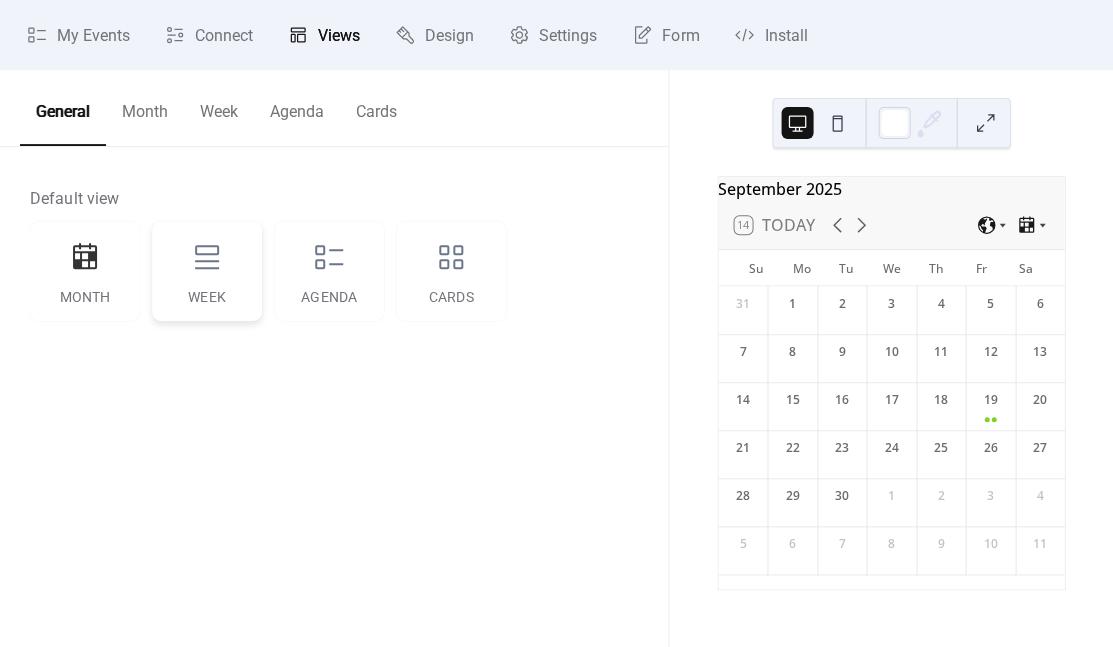 click on "Week" at bounding box center [207, 297] 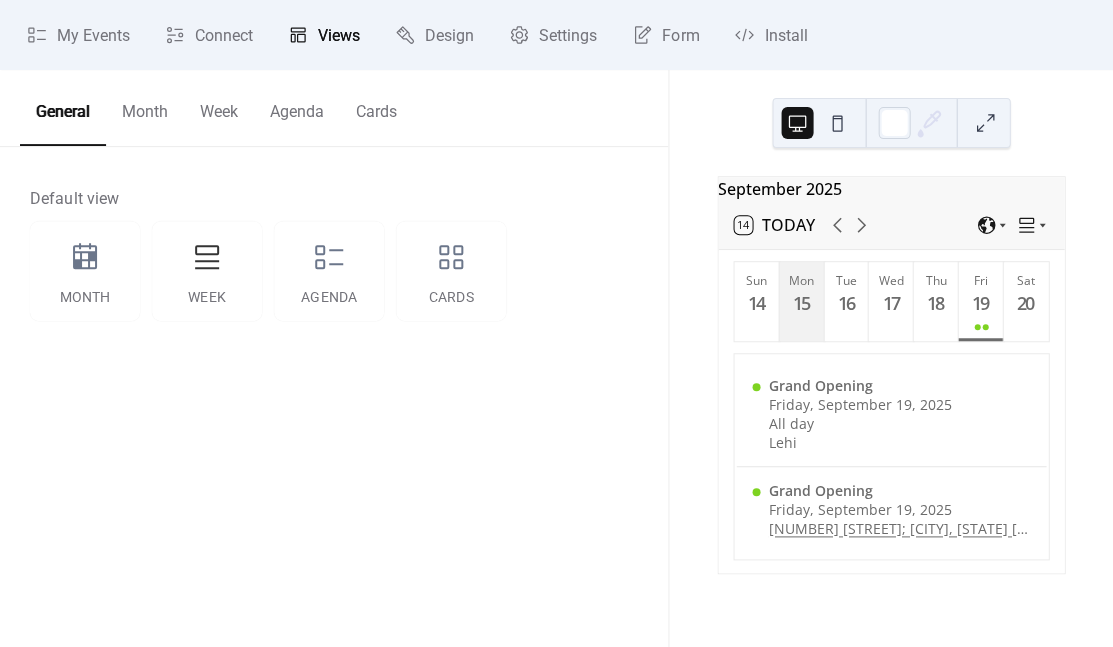 click on "Mon" at bounding box center (801, 280) 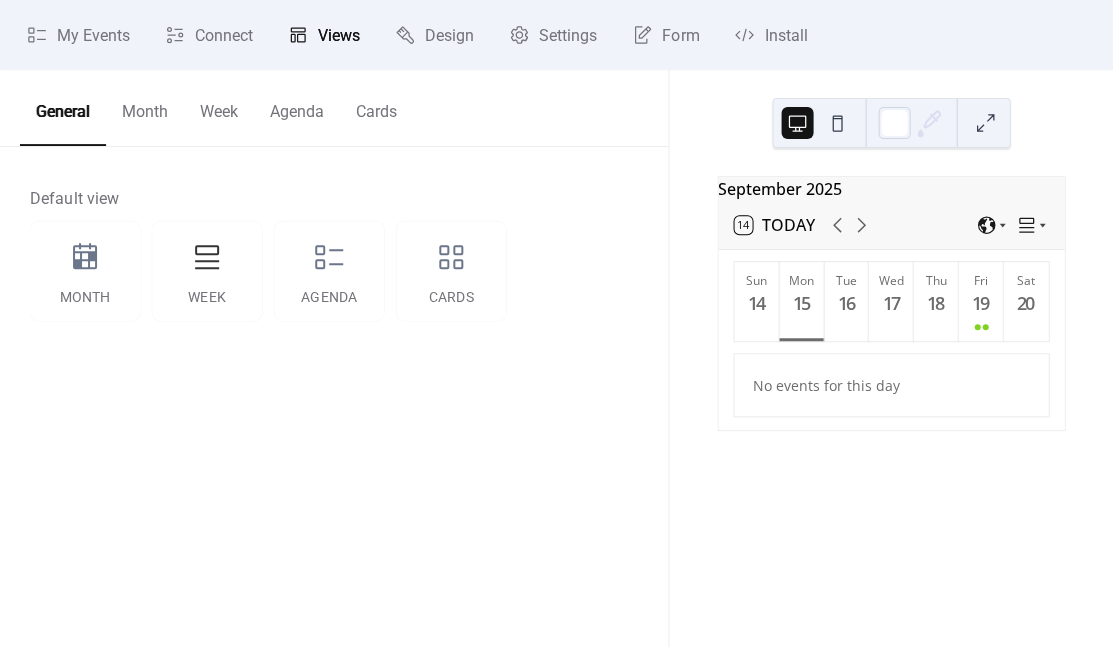 click on "Week" at bounding box center (219, 107) 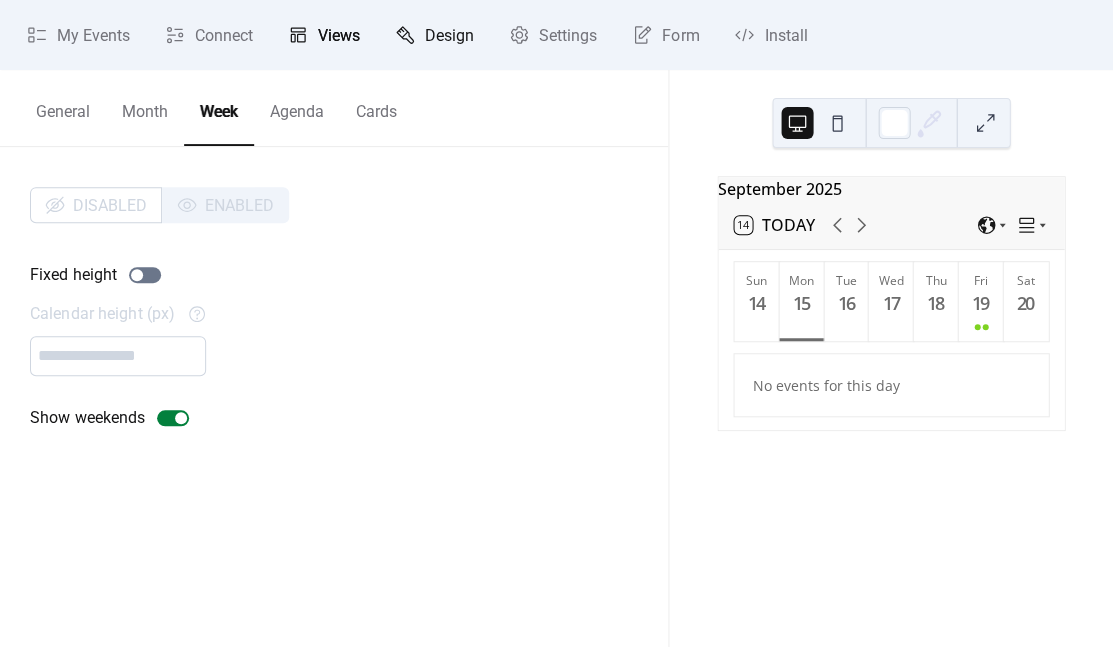 click on "Design" at bounding box center [449, 36] 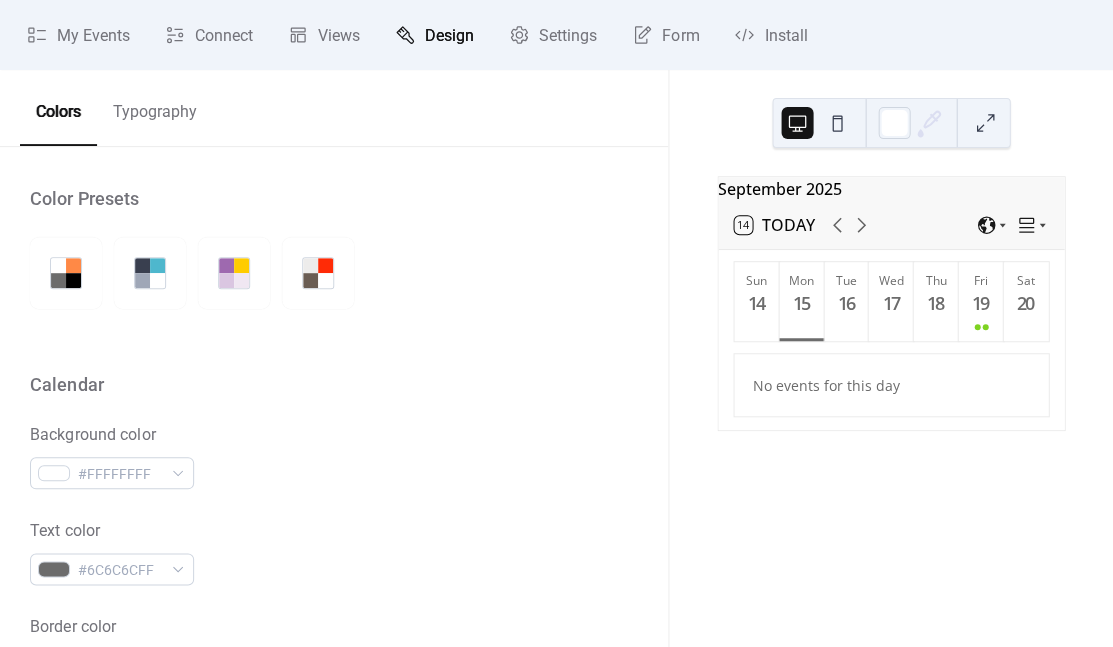 click on "Typography" at bounding box center (155, 107) 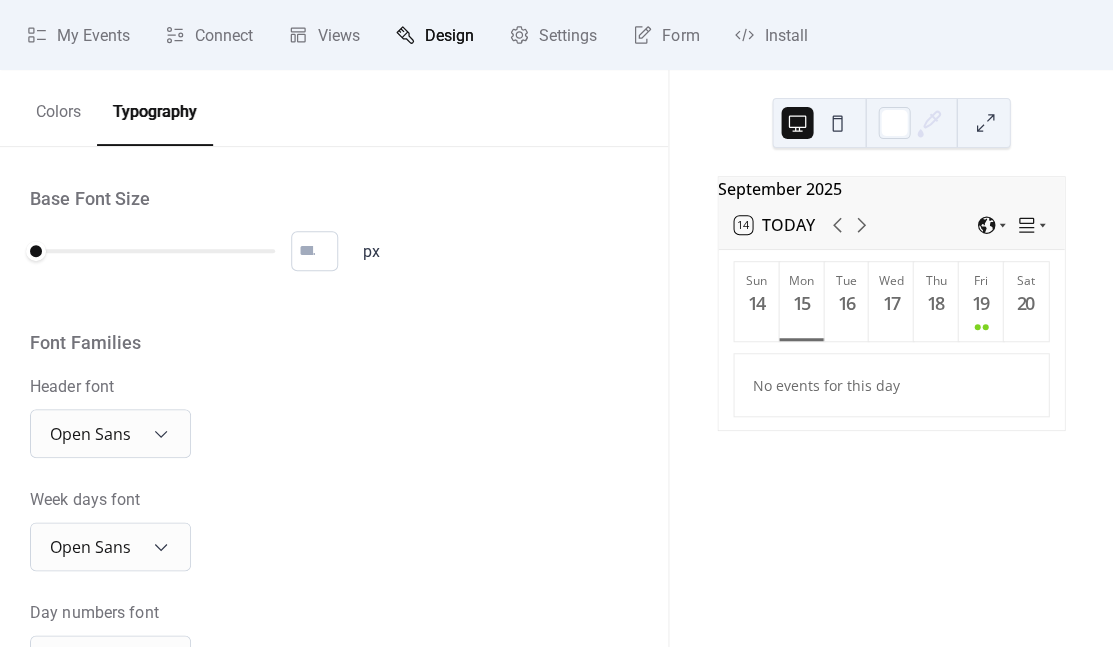 scroll, scrollTop: -1, scrollLeft: 0, axis: vertical 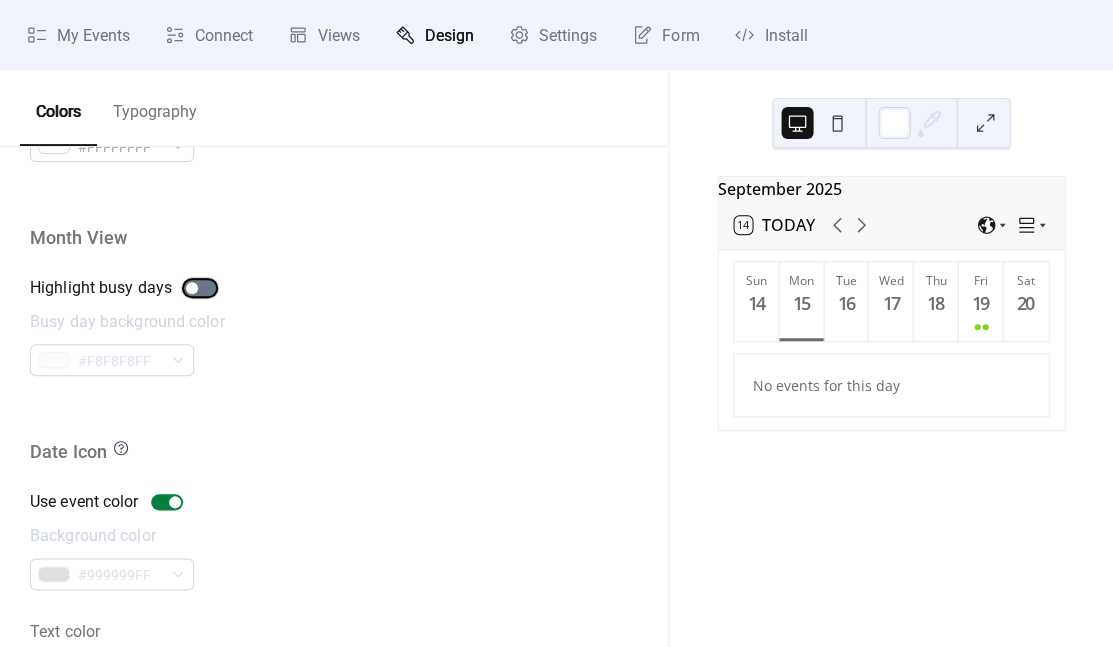 click at bounding box center [192, 288] 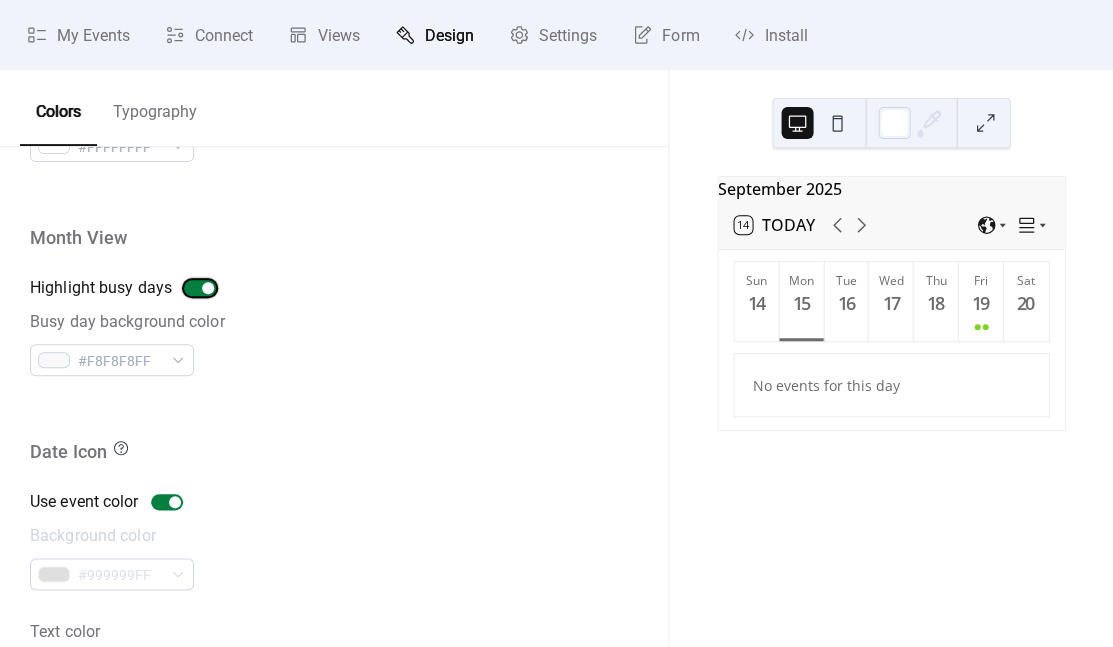 click at bounding box center [200, 288] 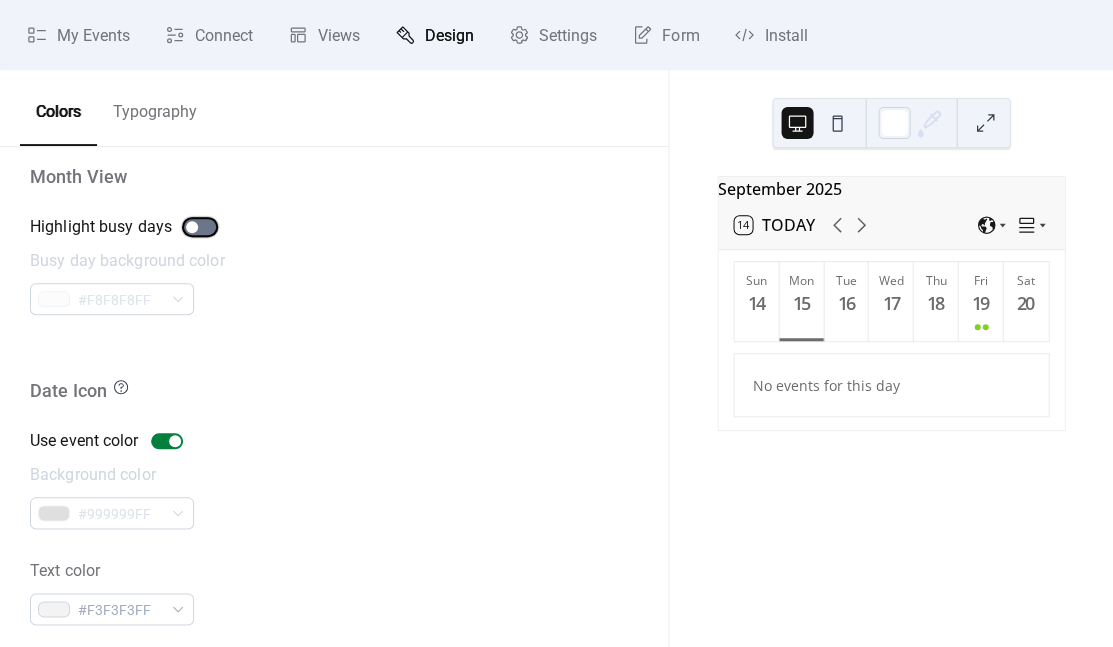 scroll, scrollTop: 1419, scrollLeft: 0, axis: vertical 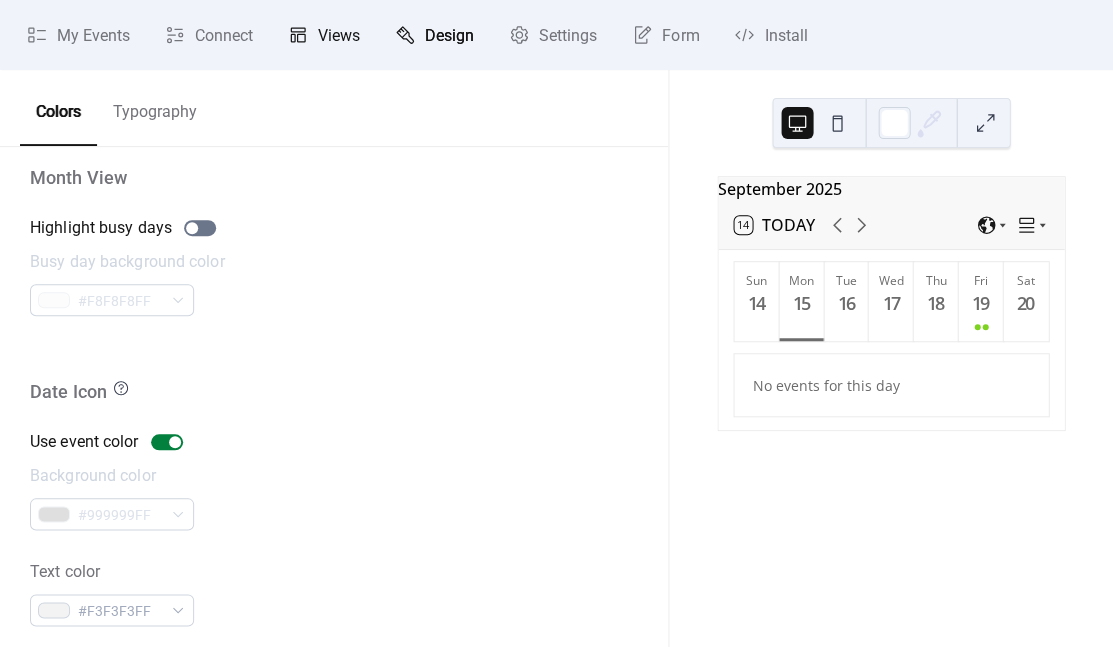 click on "Views" at bounding box center [339, 36] 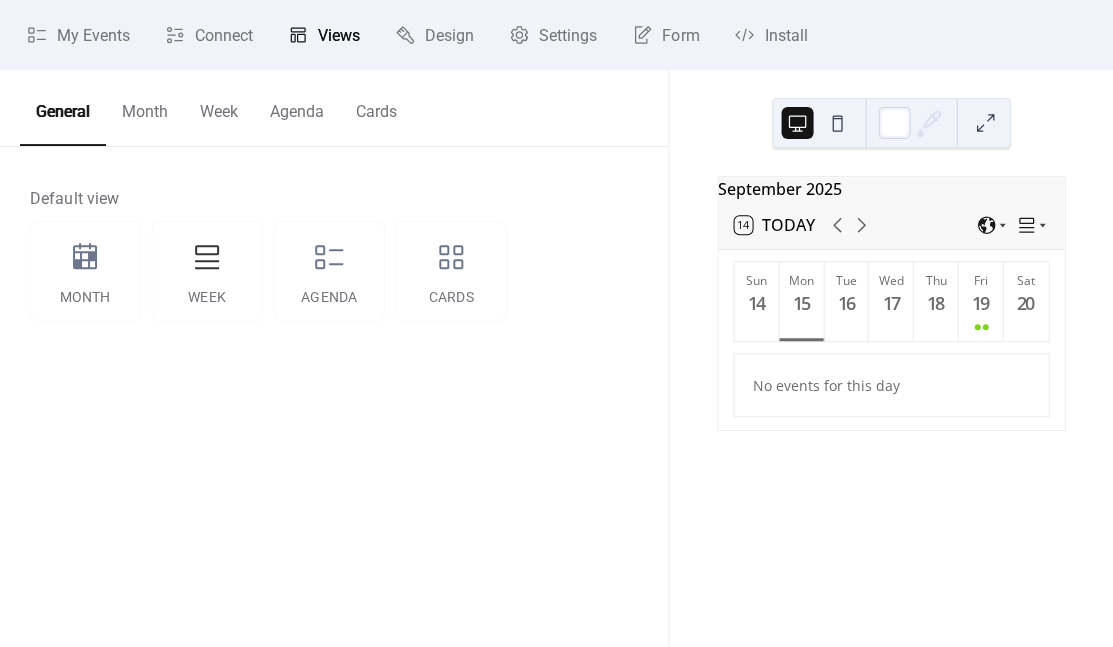 click on "Month" at bounding box center (145, 107) 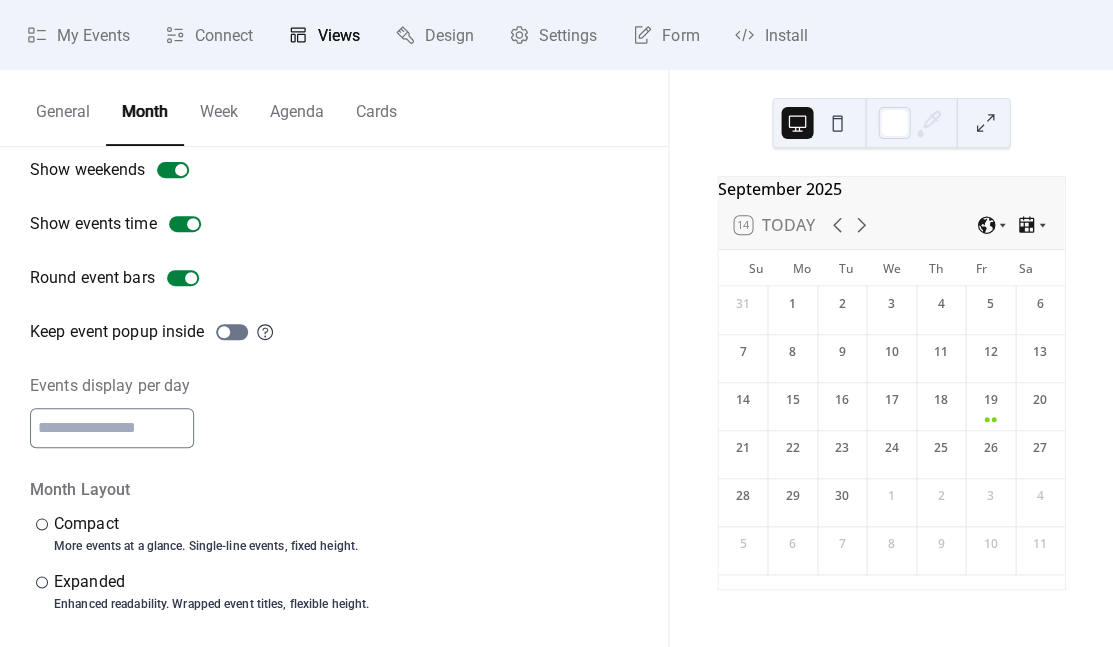 scroll, scrollTop: 103, scrollLeft: 0, axis: vertical 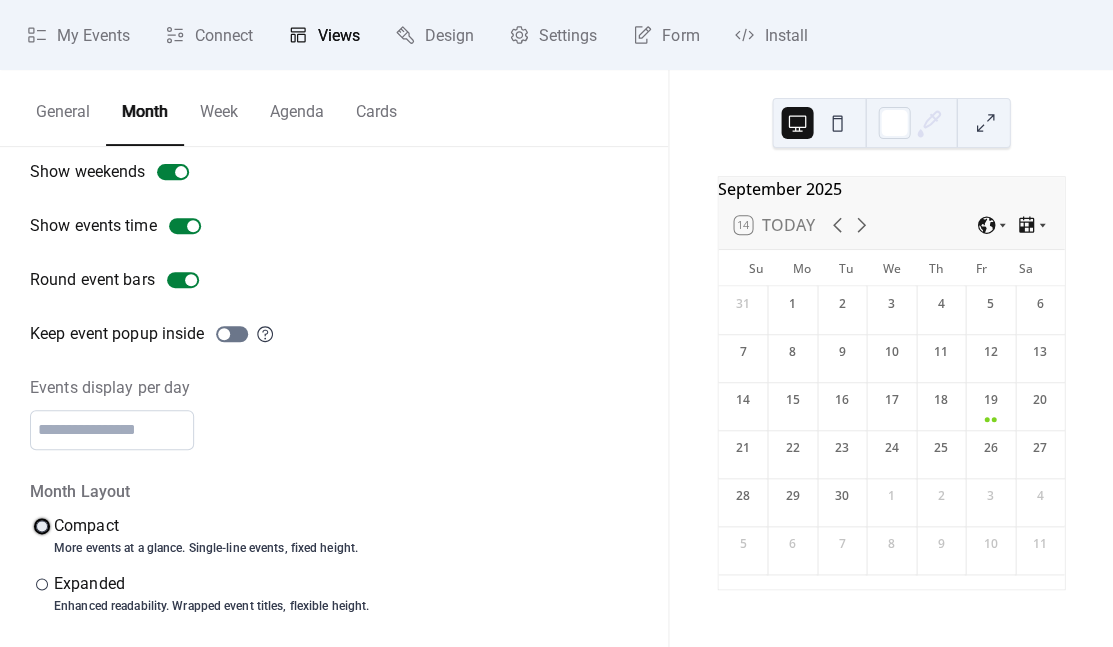 click at bounding box center [42, 526] 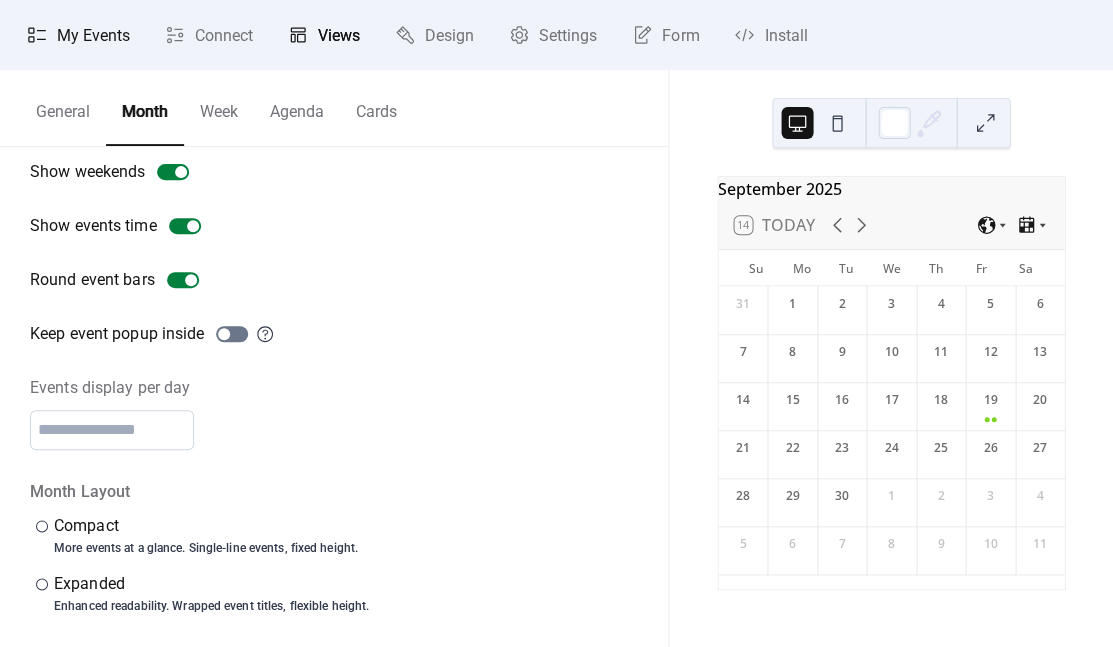 click on "My Events" at bounding box center (93, 36) 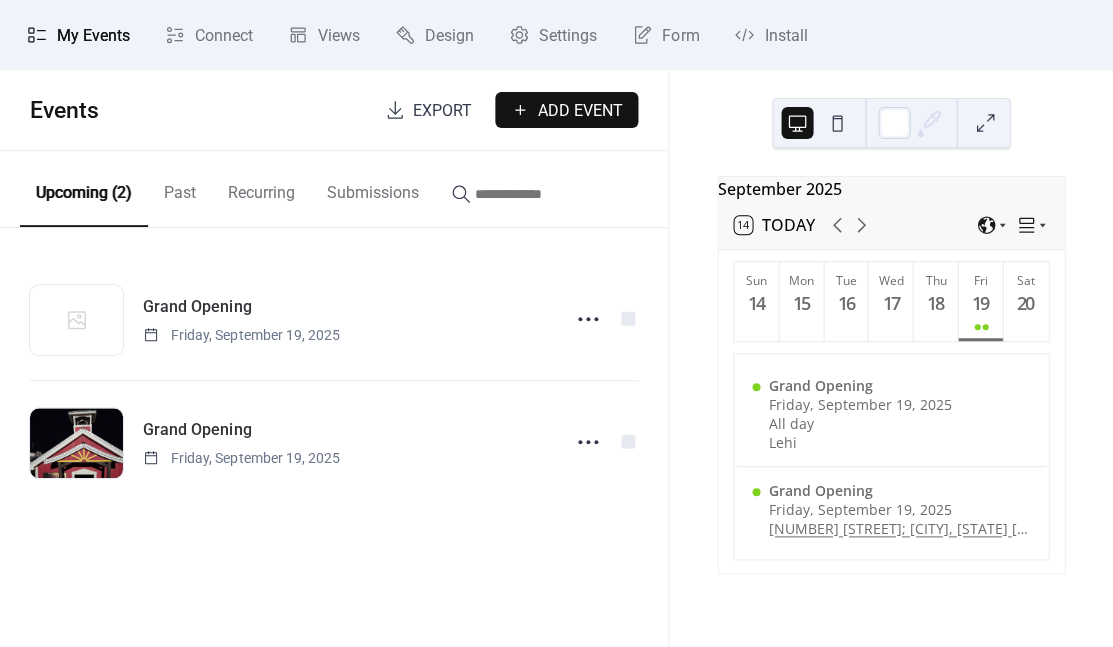 click at bounding box center (837, 123) 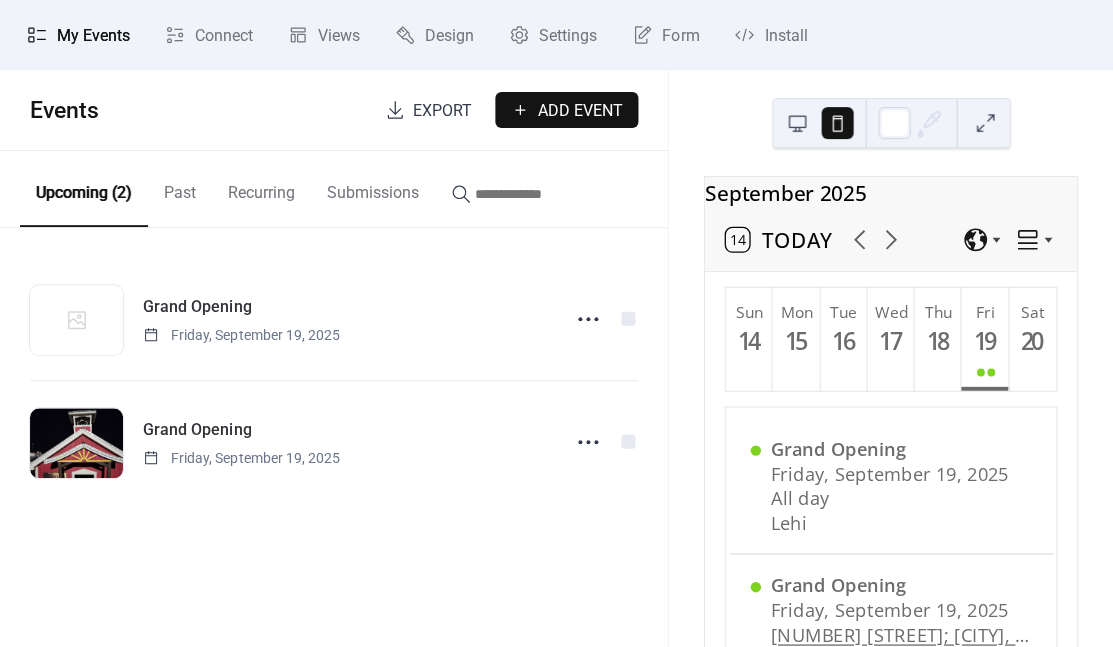 click on "14 Today" at bounding box center [891, 240] 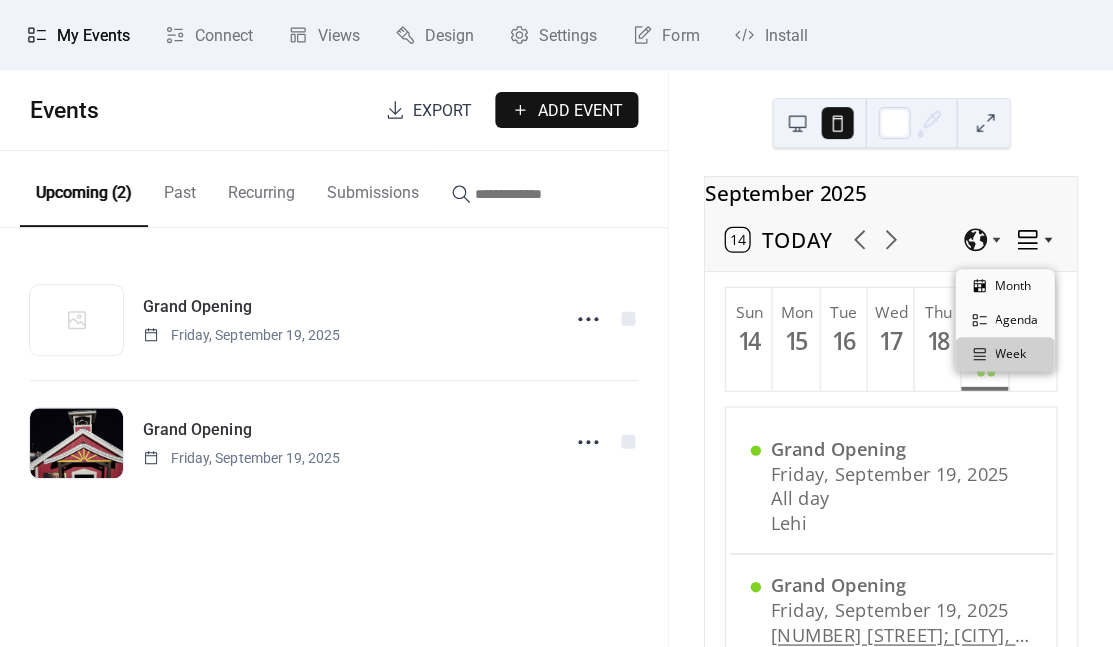 click 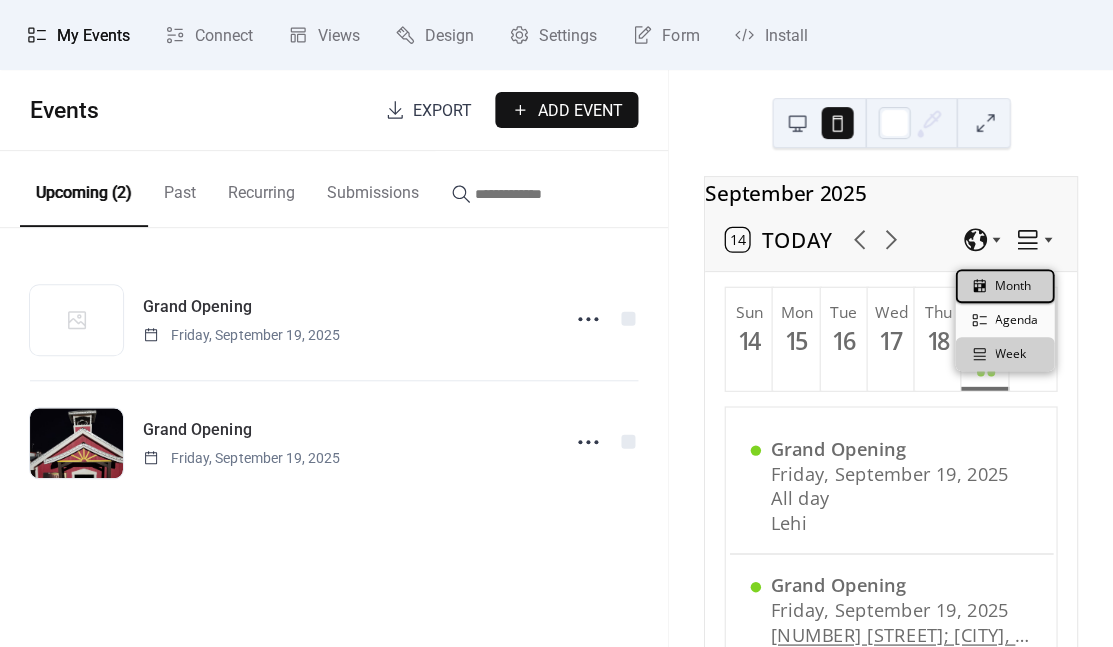 click on "Month" at bounding box center (1013, 286) 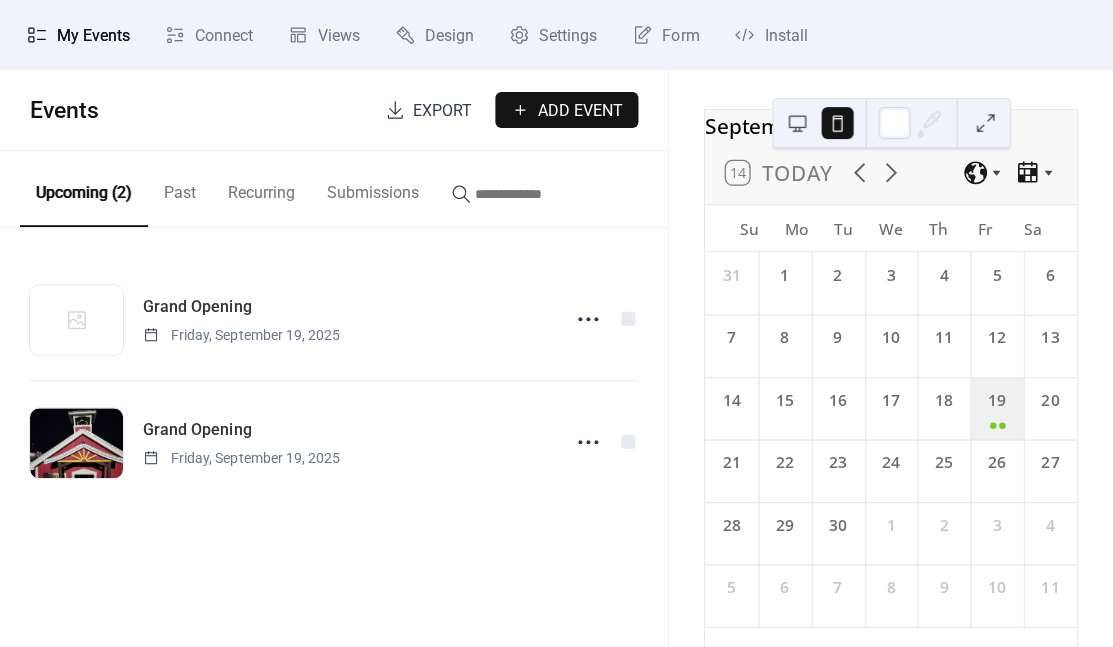 scroll, scrollTop: 80, scrollLeft: 0, axis: vertical 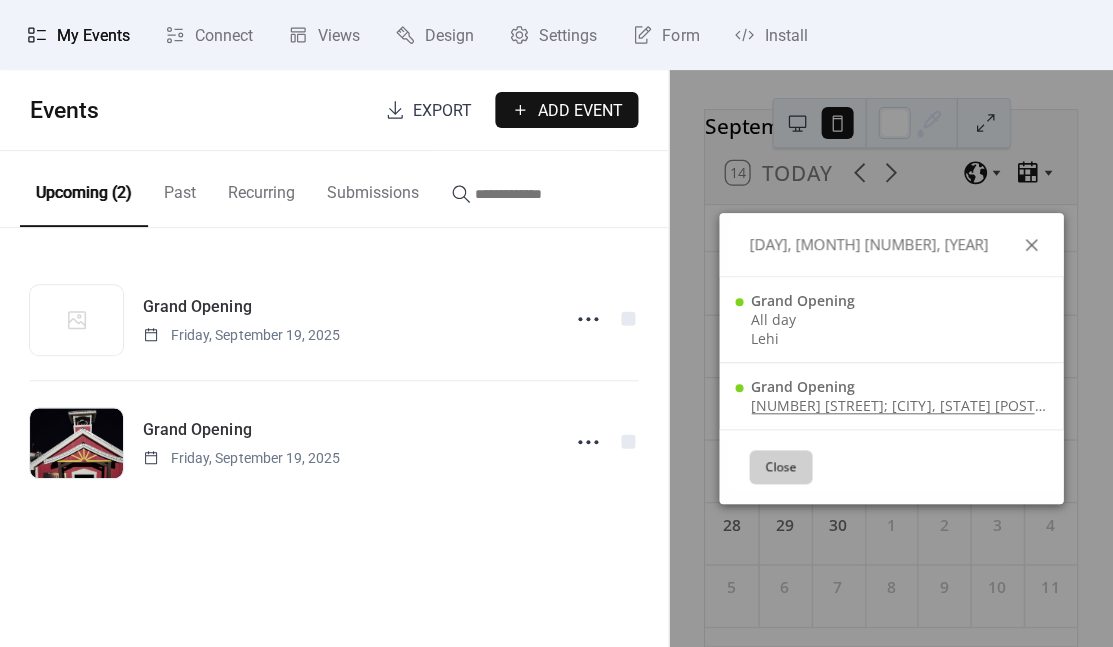 click 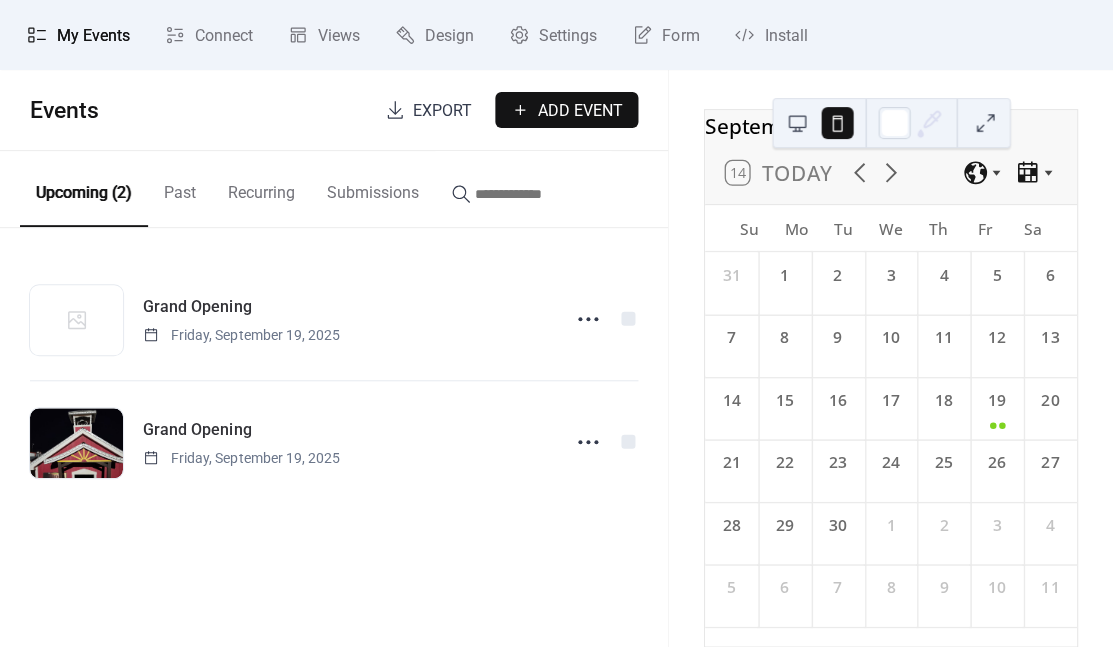 scroll, scrollTop: 80, scrollLeft: 0, axis: vertical 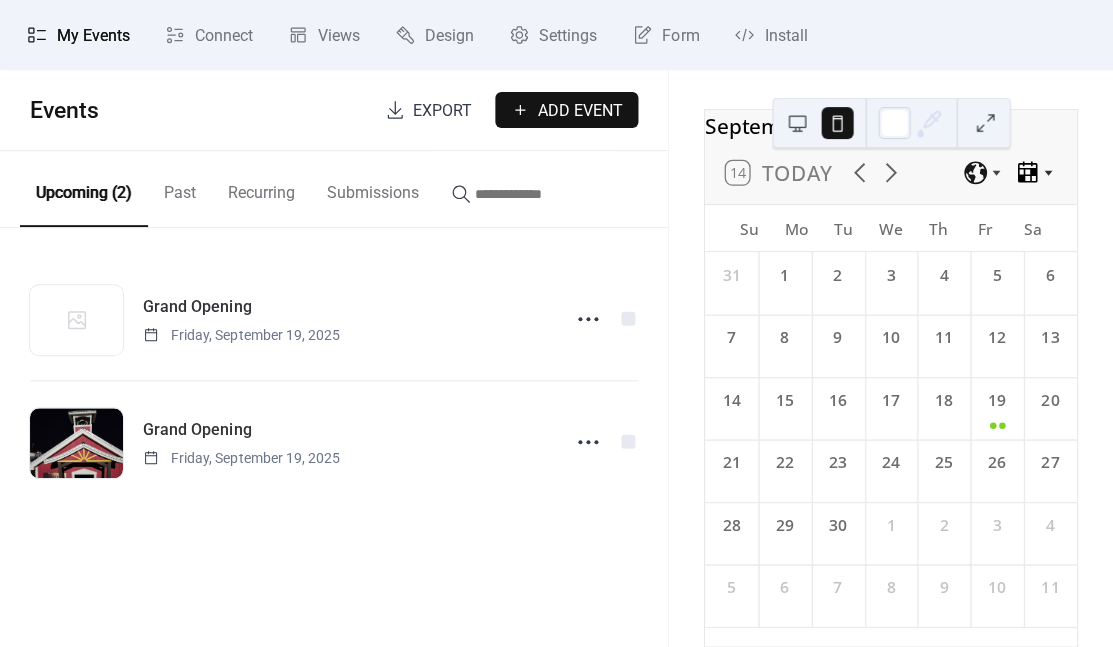 click 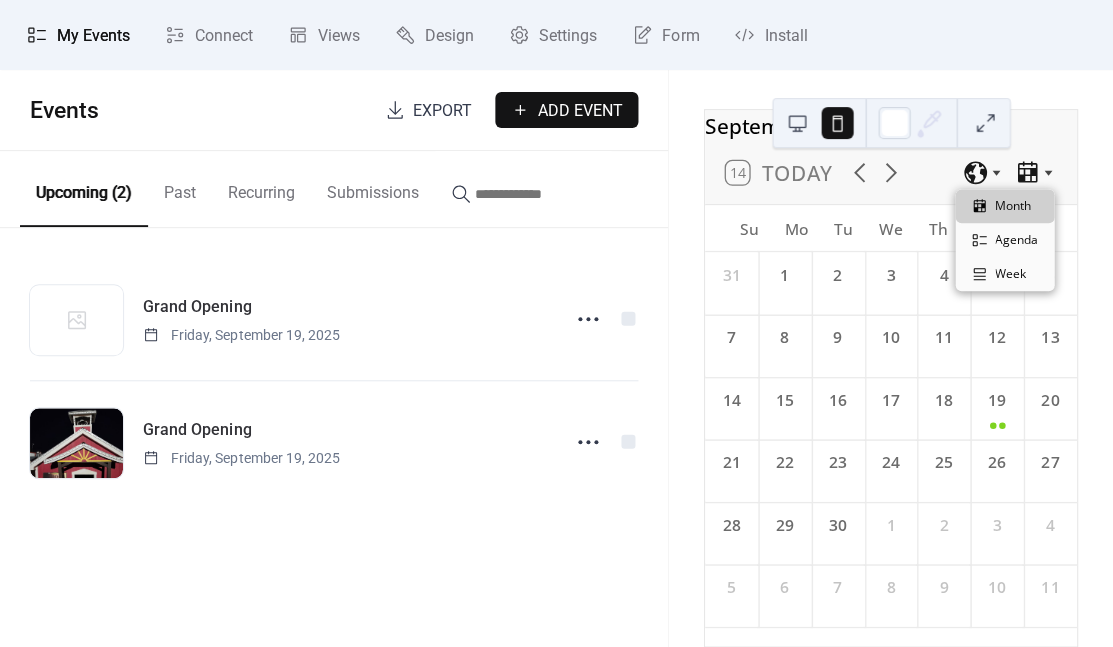 click on "September 2025" at bounding box center [891, 125] 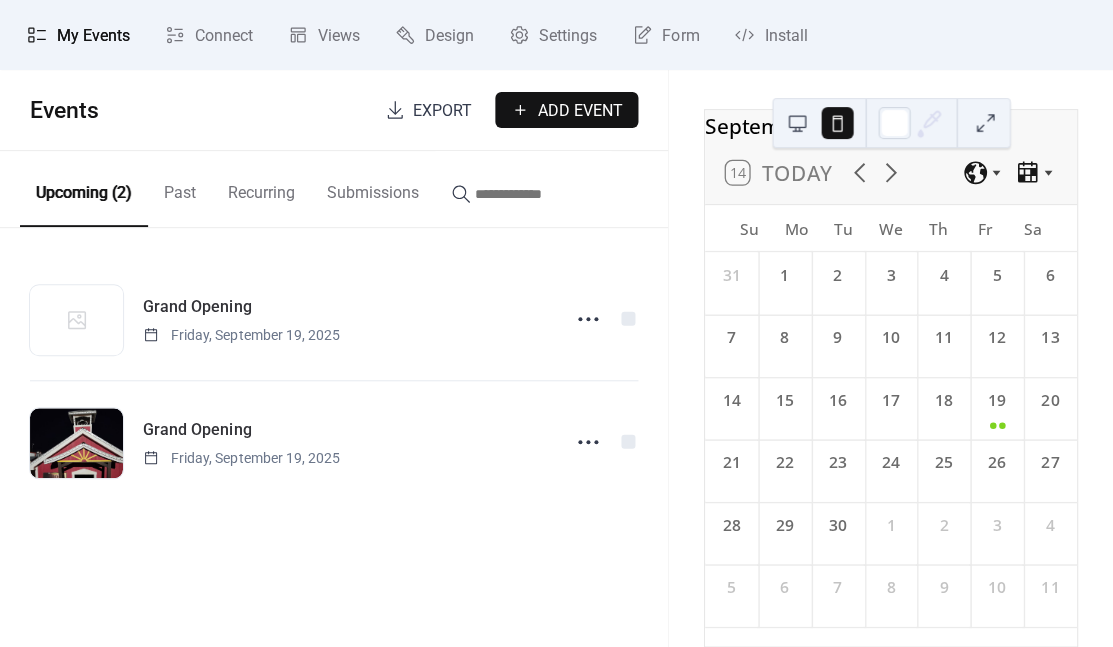 click on "My Events" at bounding box center [93, 36] 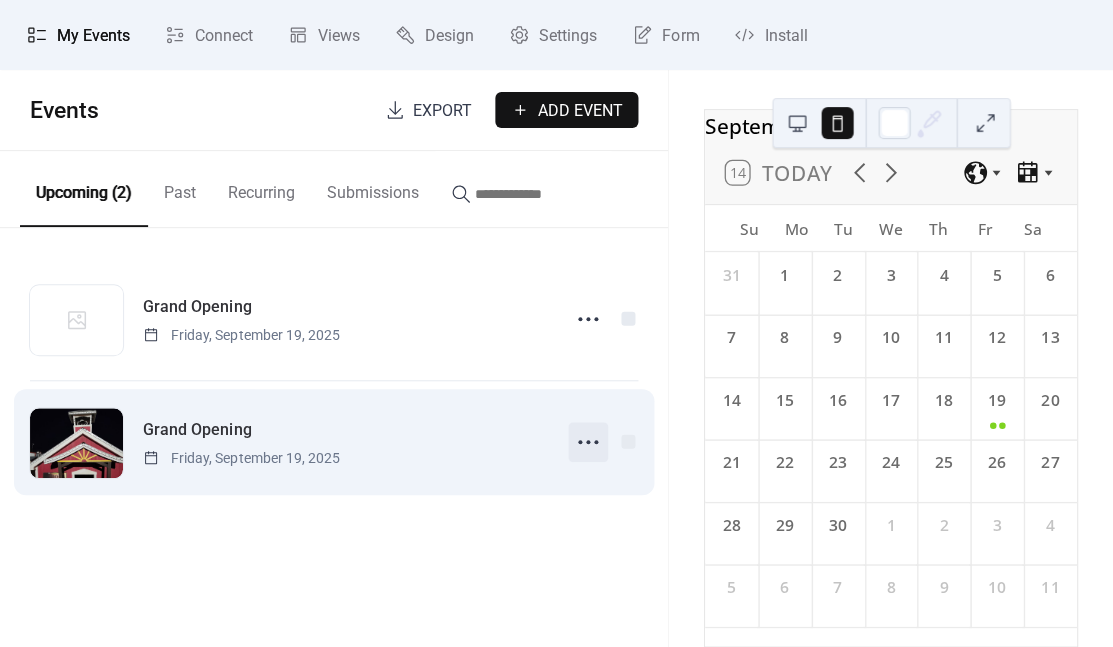 click 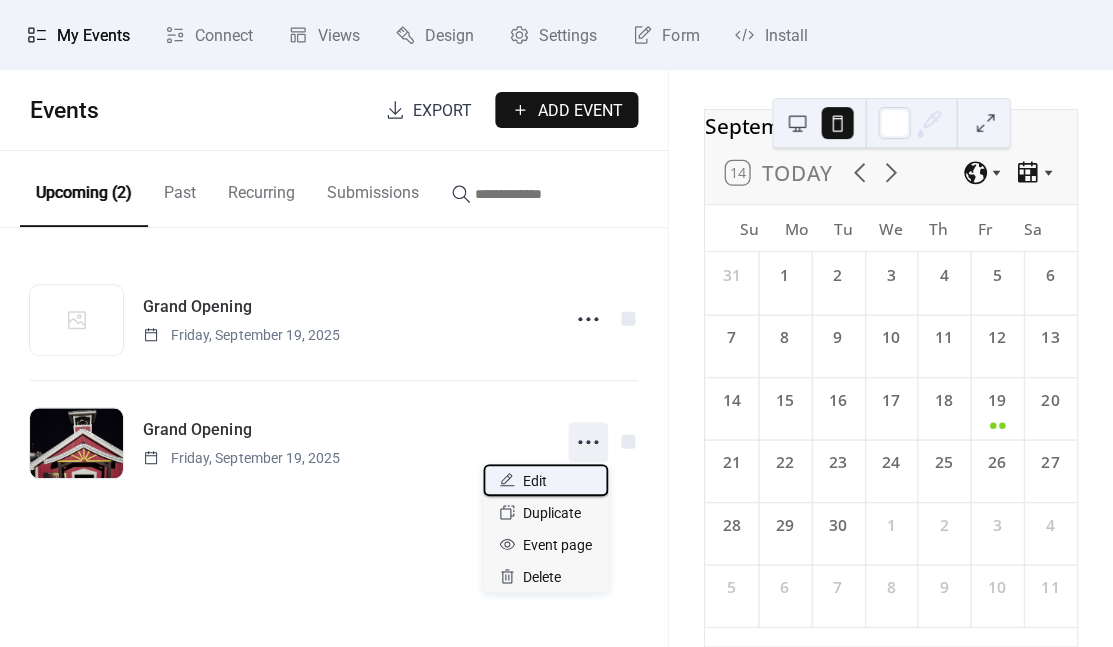 click on "Edit" at bounding box center [545, 480] 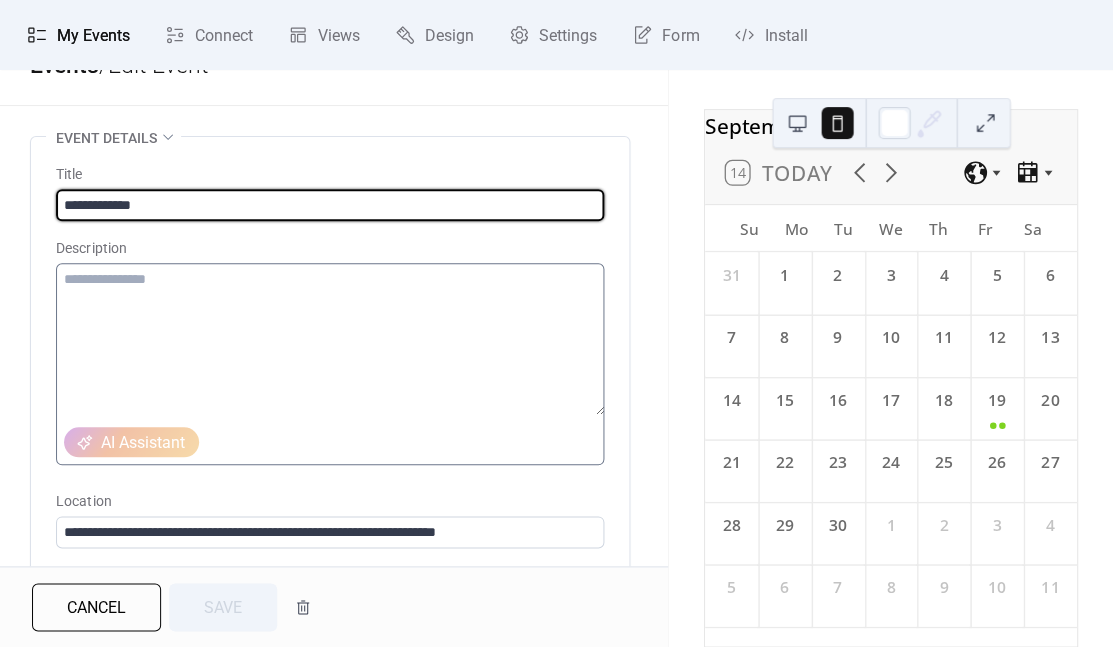 scroll, scrollTop: 39, scrollLeft: 0, axis: vertical 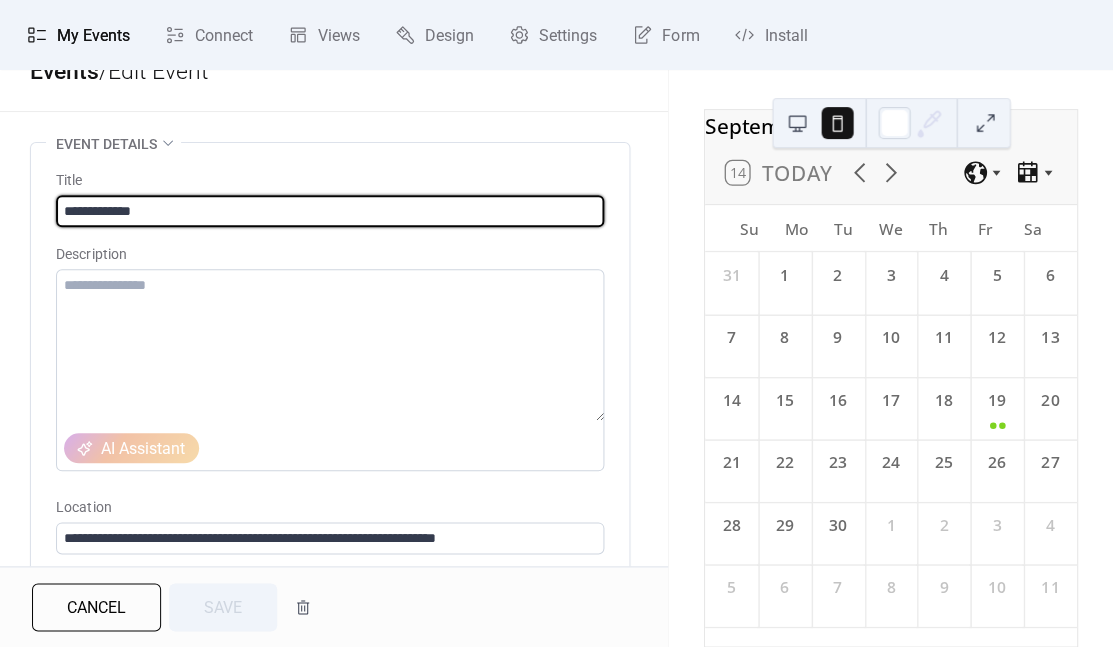 drag, startPoint x: 186, startPoint y: 208, endPoint x: 20, endPoint y: 211, distance: 166.0271 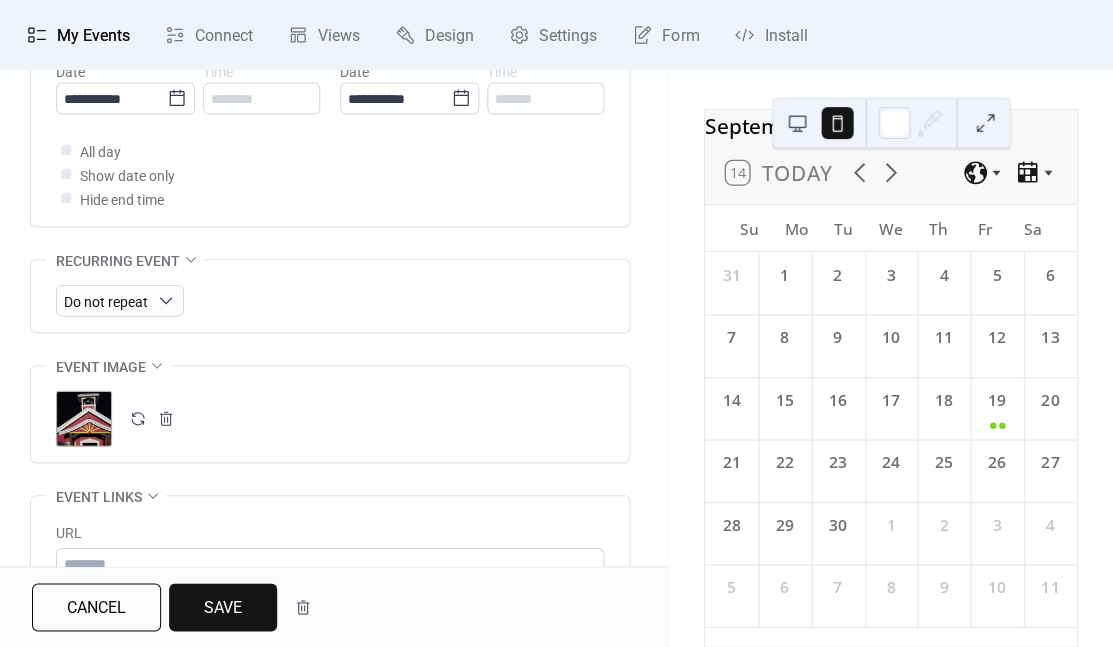 scroll, scrollTop: 824, scrollLeft: 0, axis: vertical 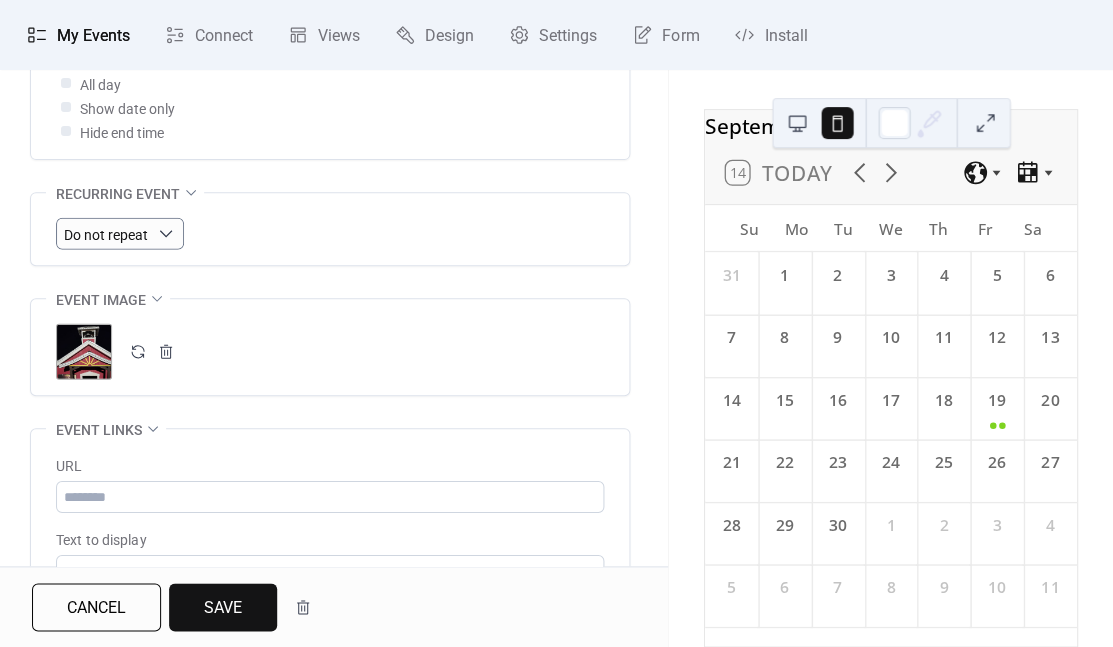 type on "**********" 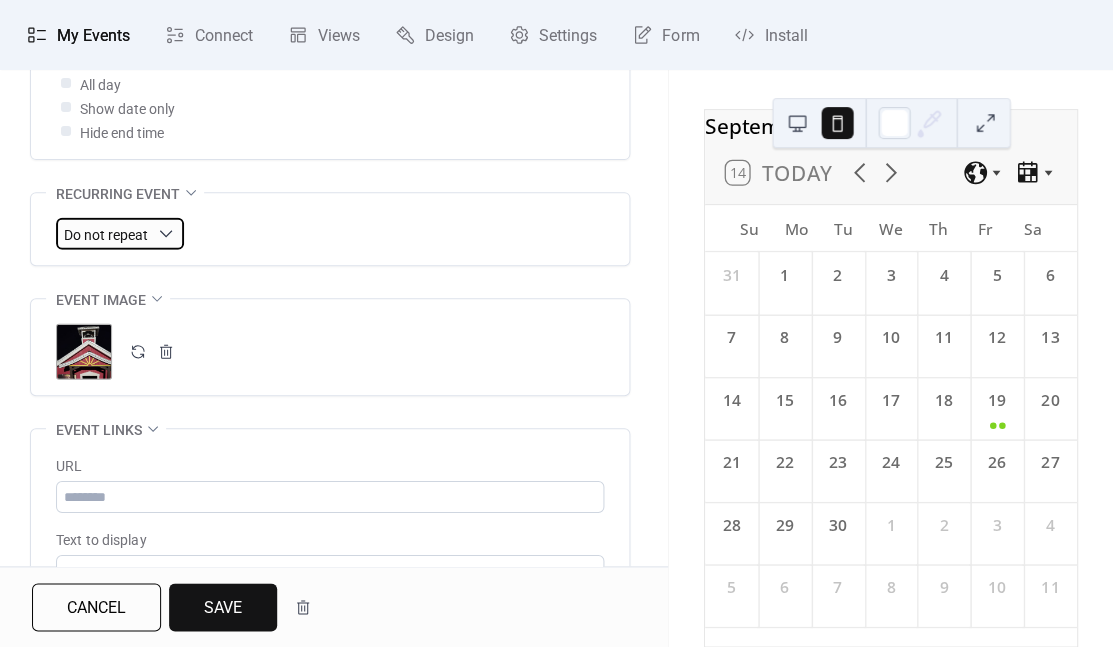 click on "Do not repeat" at bounding box center (106, 235) 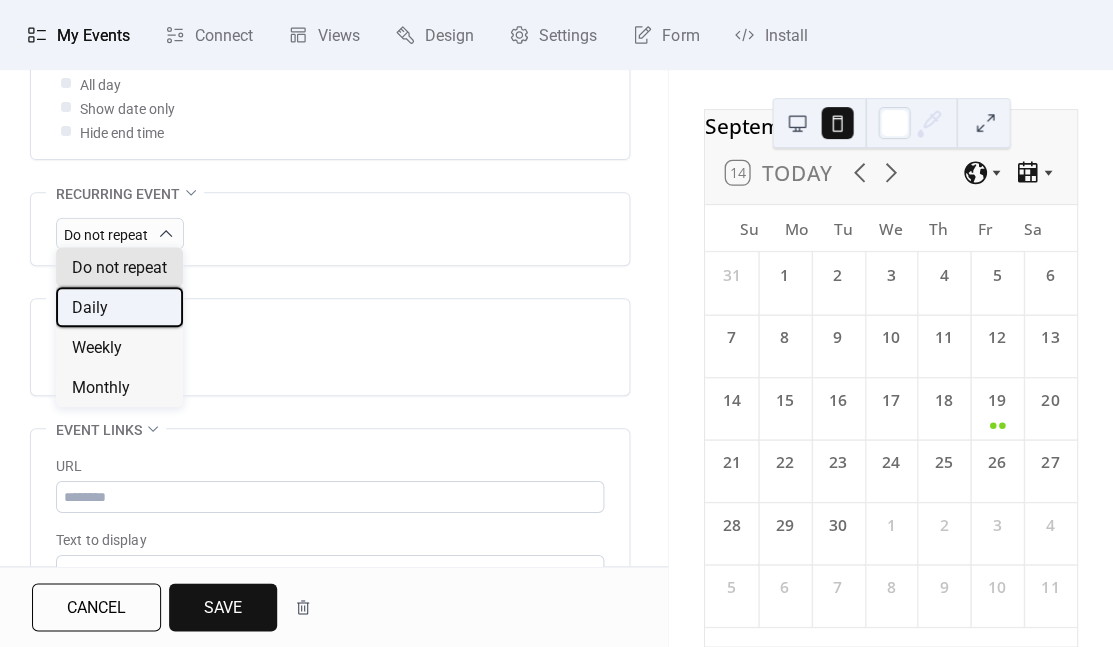 click on "Daily" at bounding box center [119, 307] 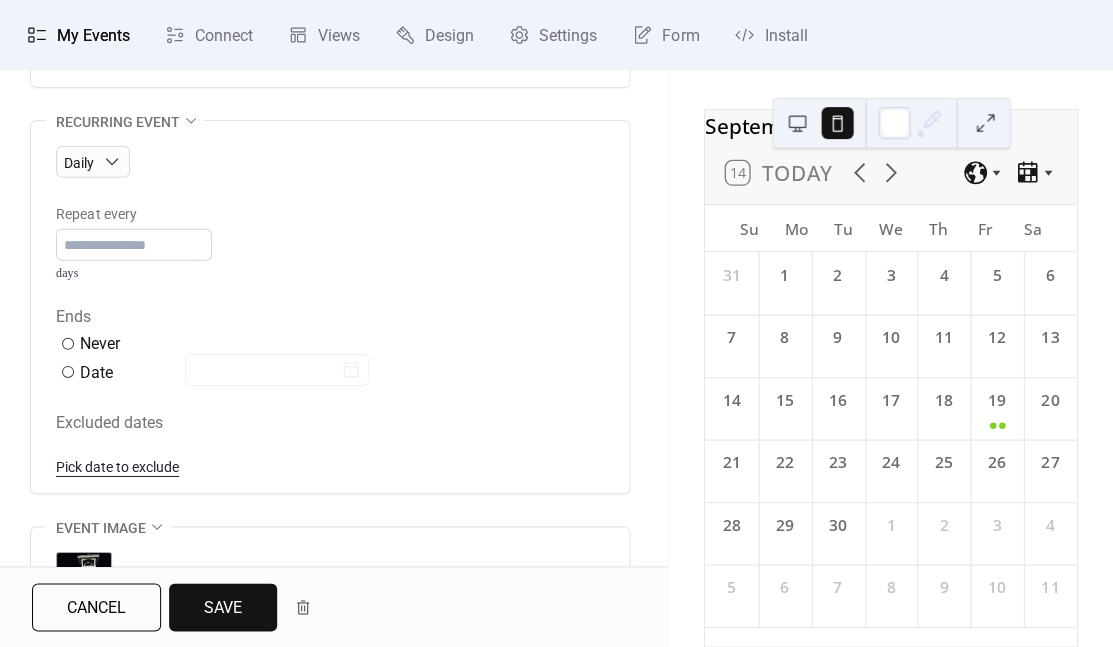 scroll, scrollTop: 933, scrollLeft: 0, axis: vertical 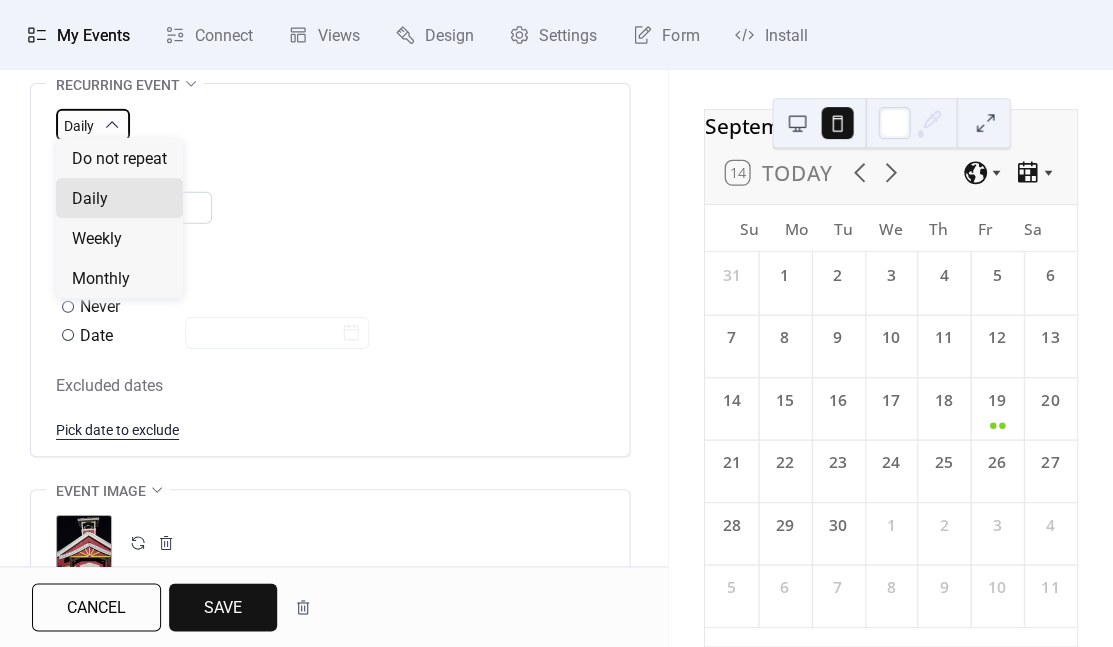 click on "Daily" at bounding box center [79, 126] 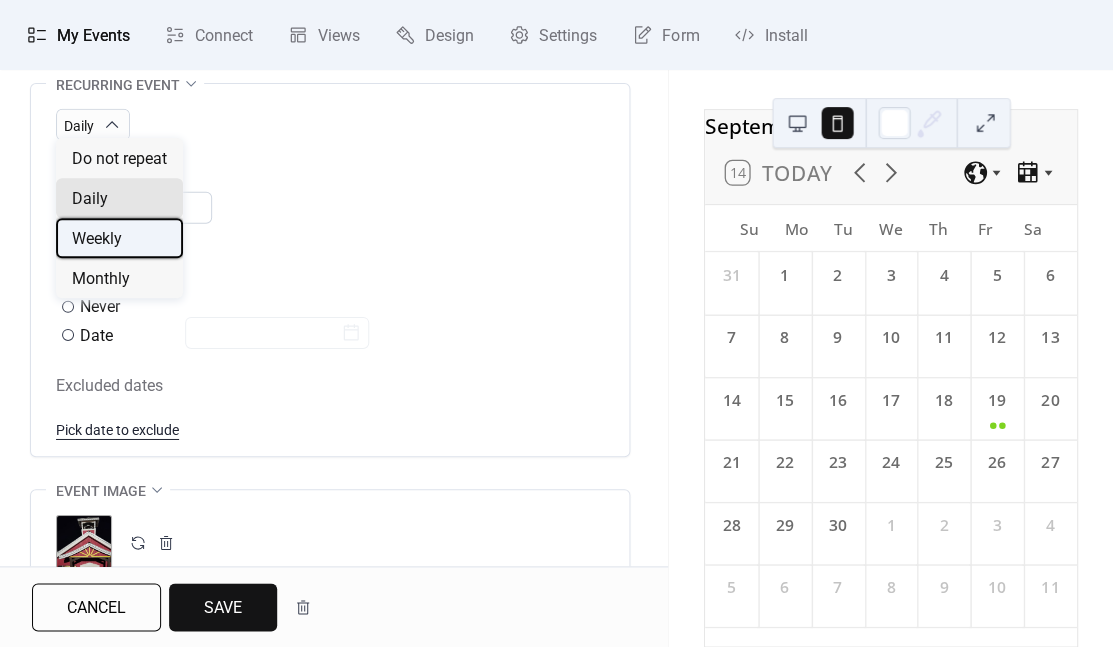 click on "Weekly" at bounding box center [97, 239] 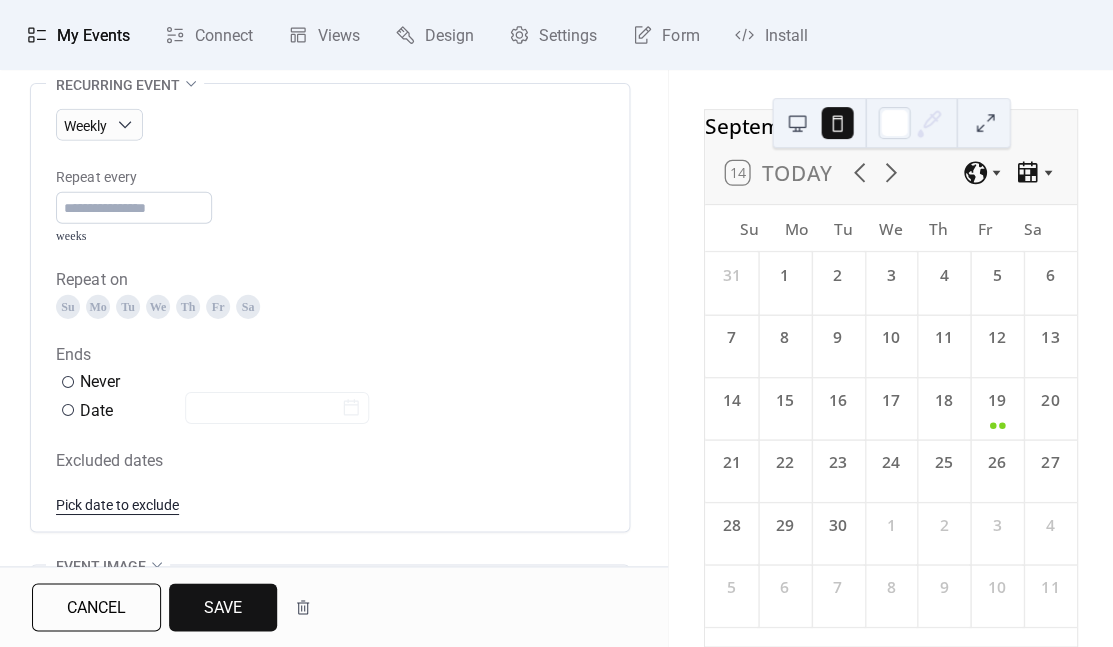 click on "Fr" at bounding box center (218, 307) 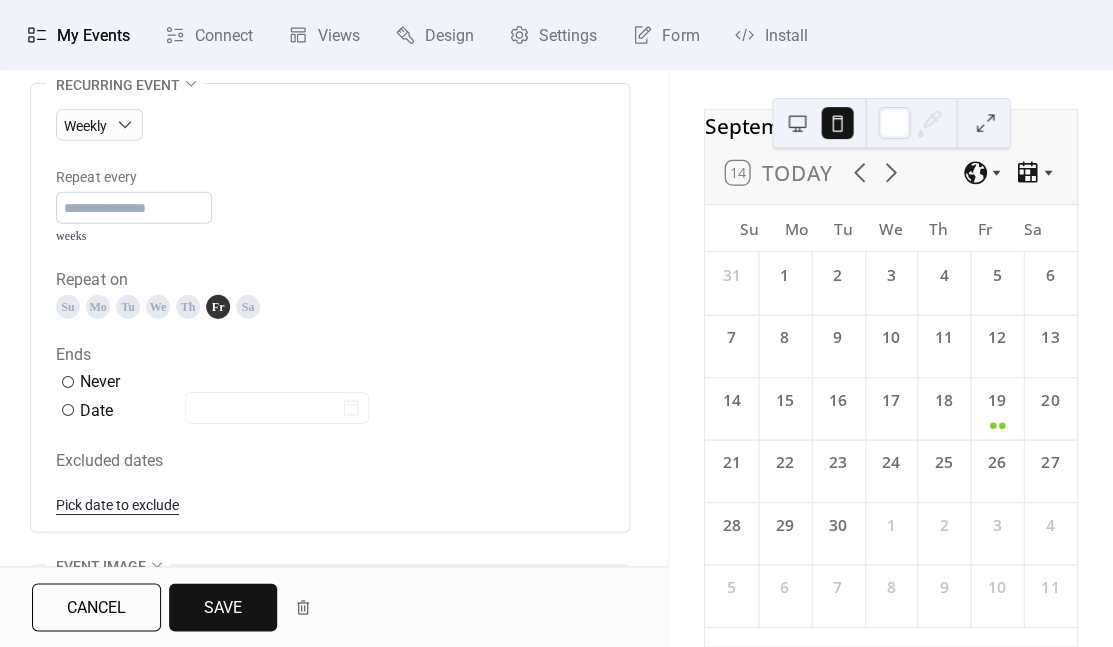 click on "Sa" at bounding box center [248, 307] 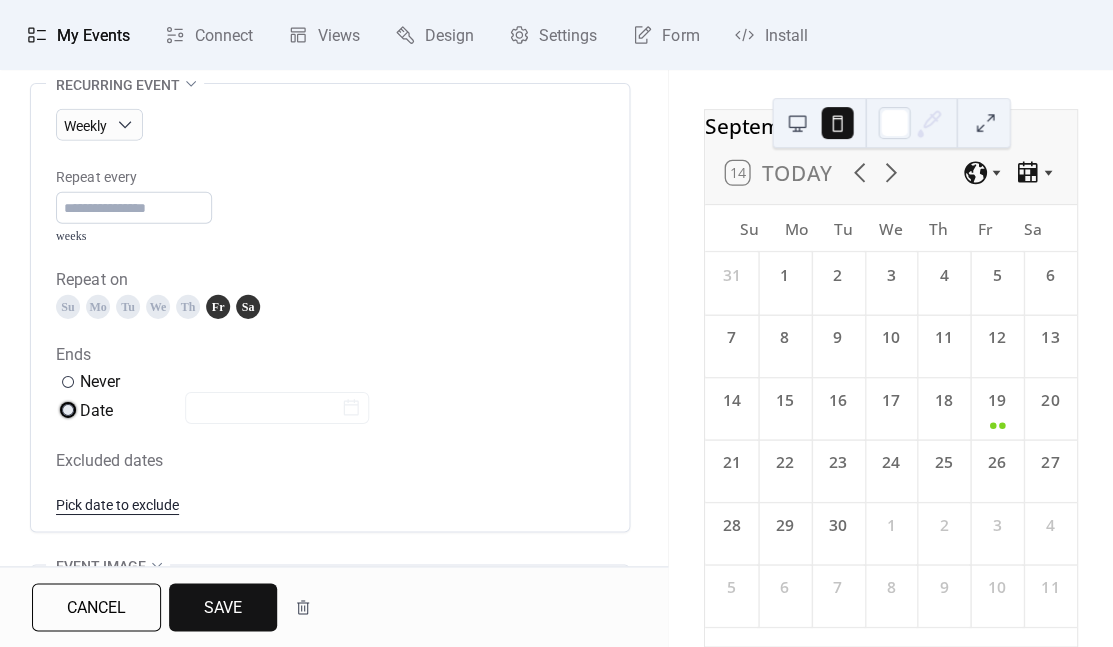 click at bounding box center [68, 410] 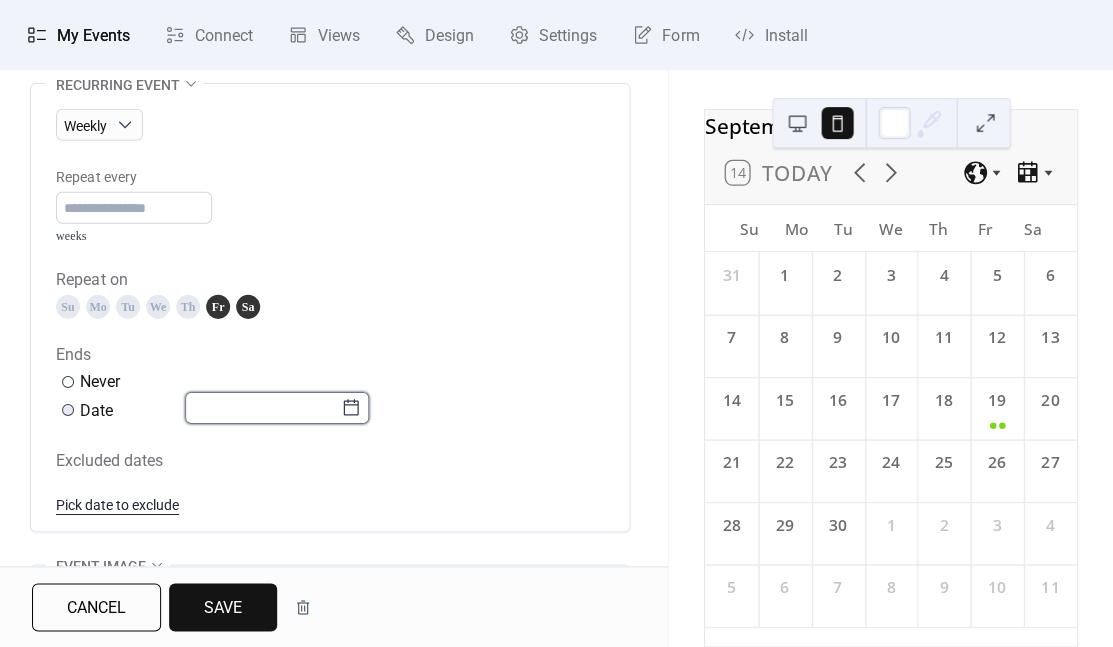 click at bounding box center [263, 408] 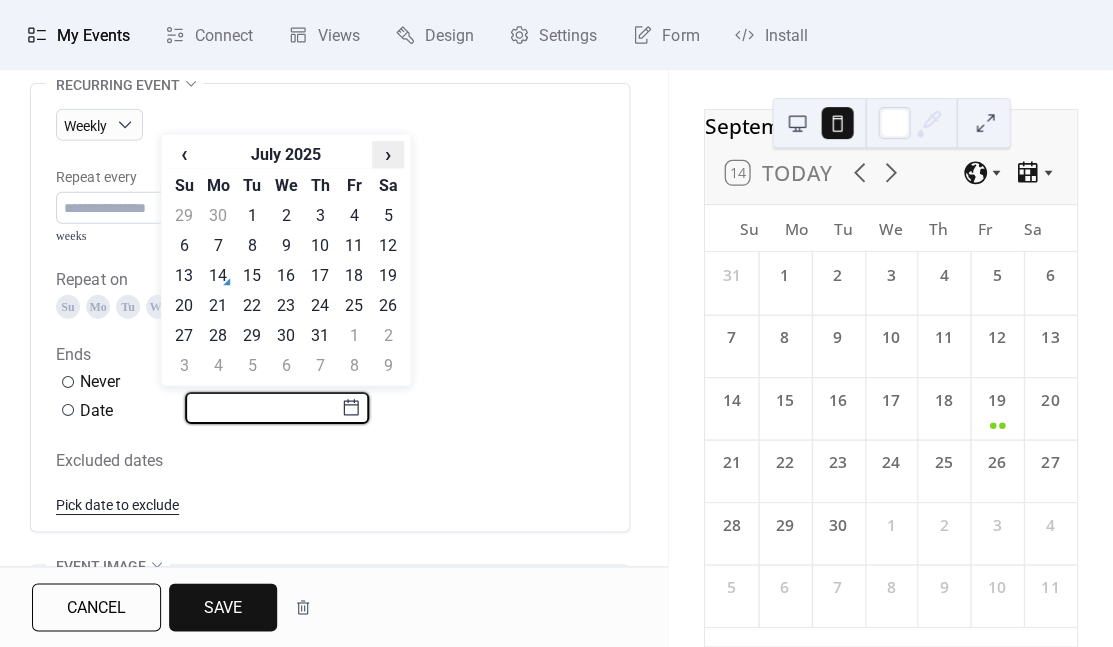 click on "›" at bounding box center [388, 154] 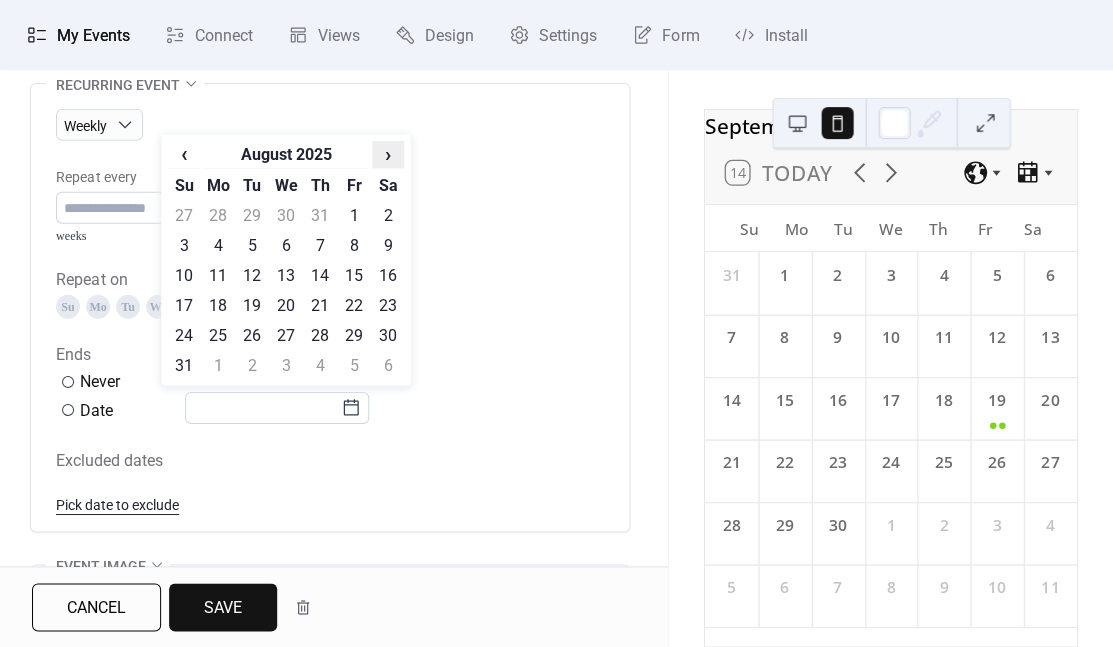 click on "›" at bounding box center [388, 154] 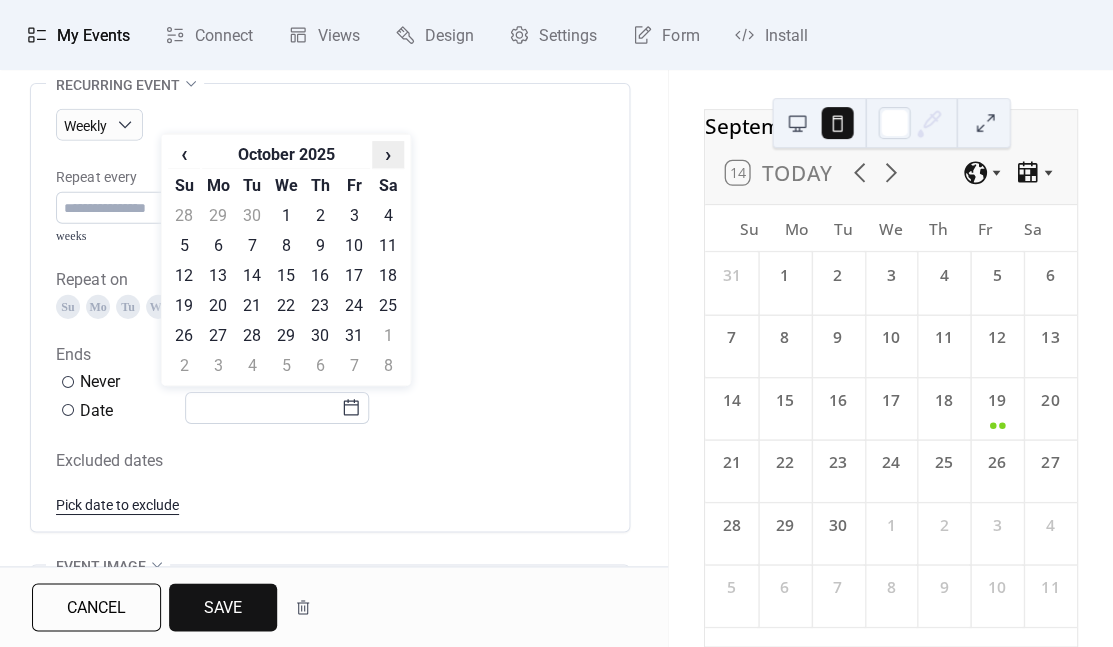 click on "›" at bounding box center (388, 154) 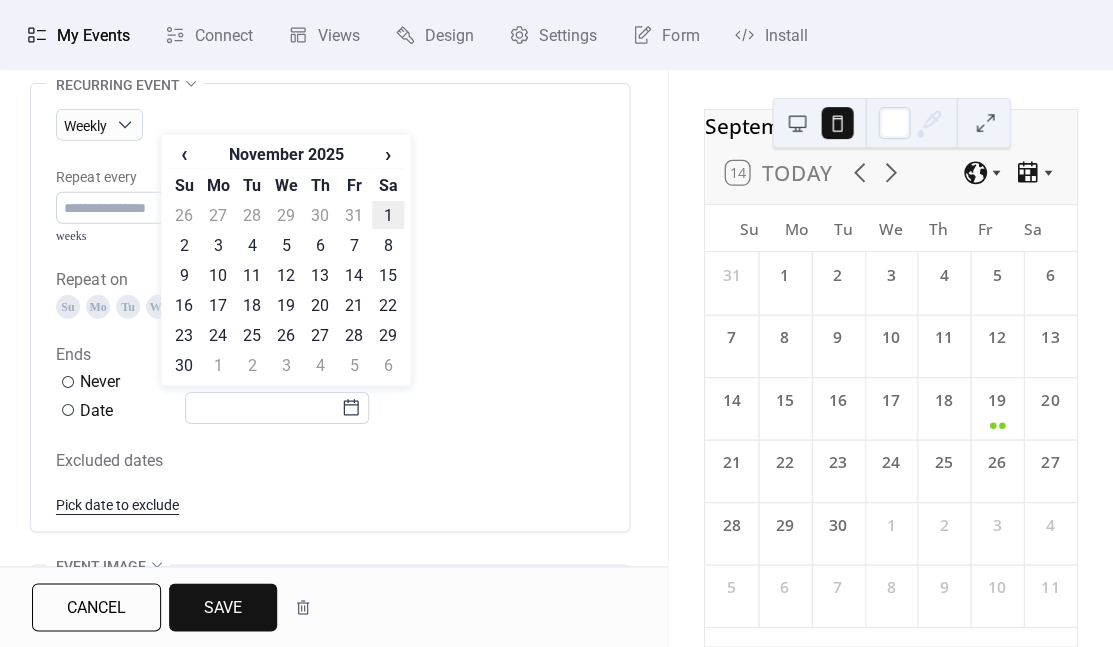 click on "1" at bounding box center (388, 215) 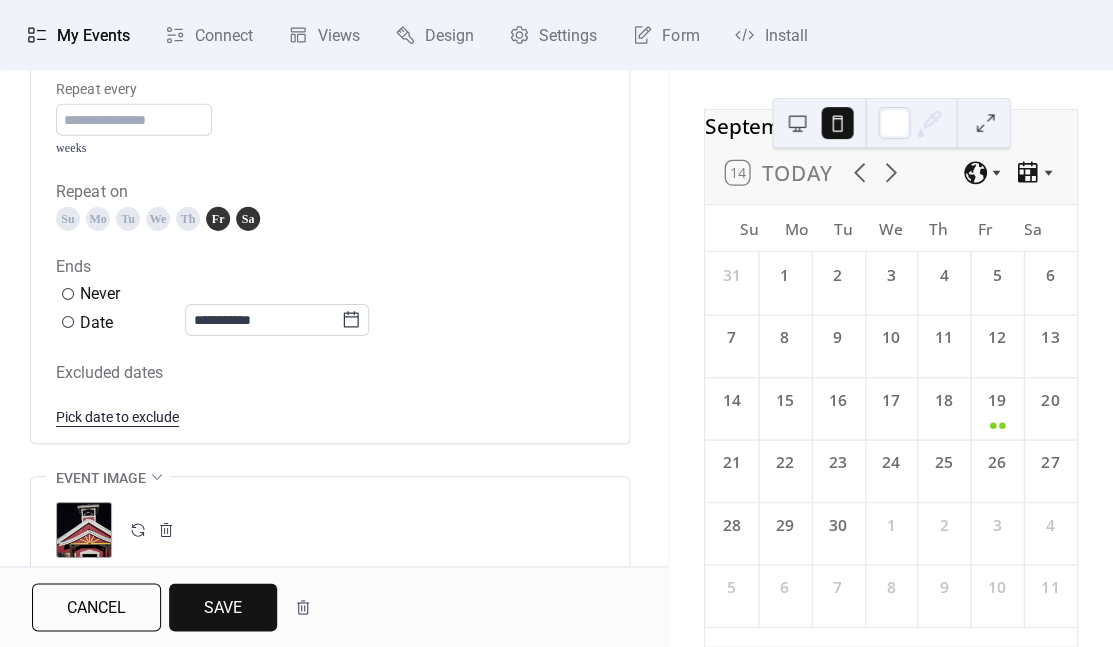 scroll, scrollTop: 1041, scrollLeft: 0, axis: vertical 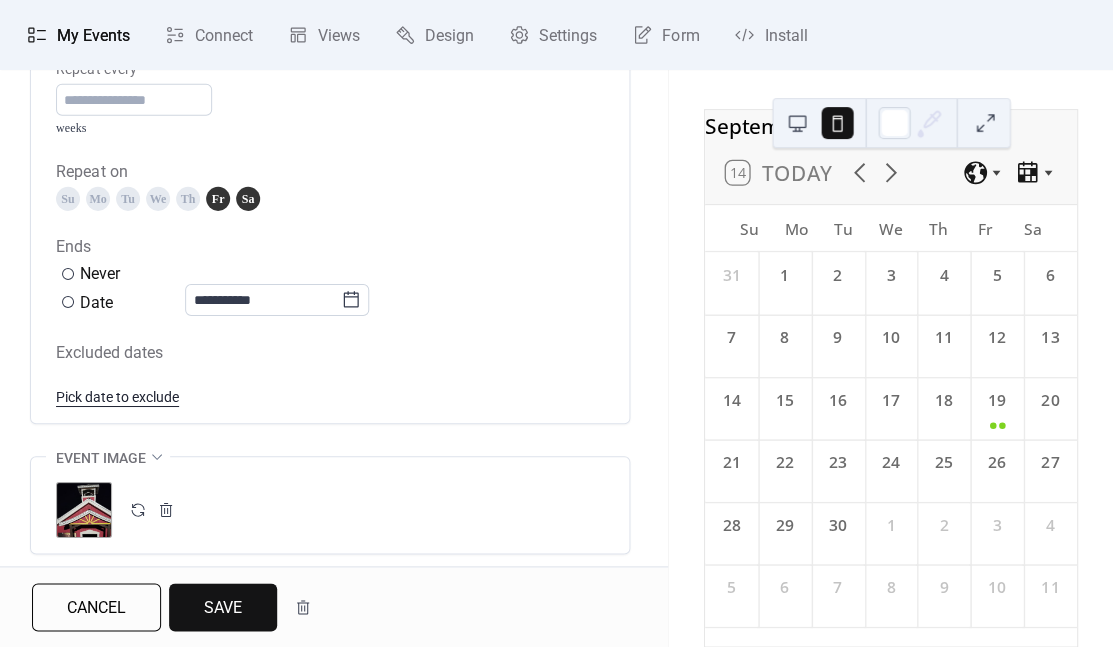 click on "Save" at bounding box center [223, 608] 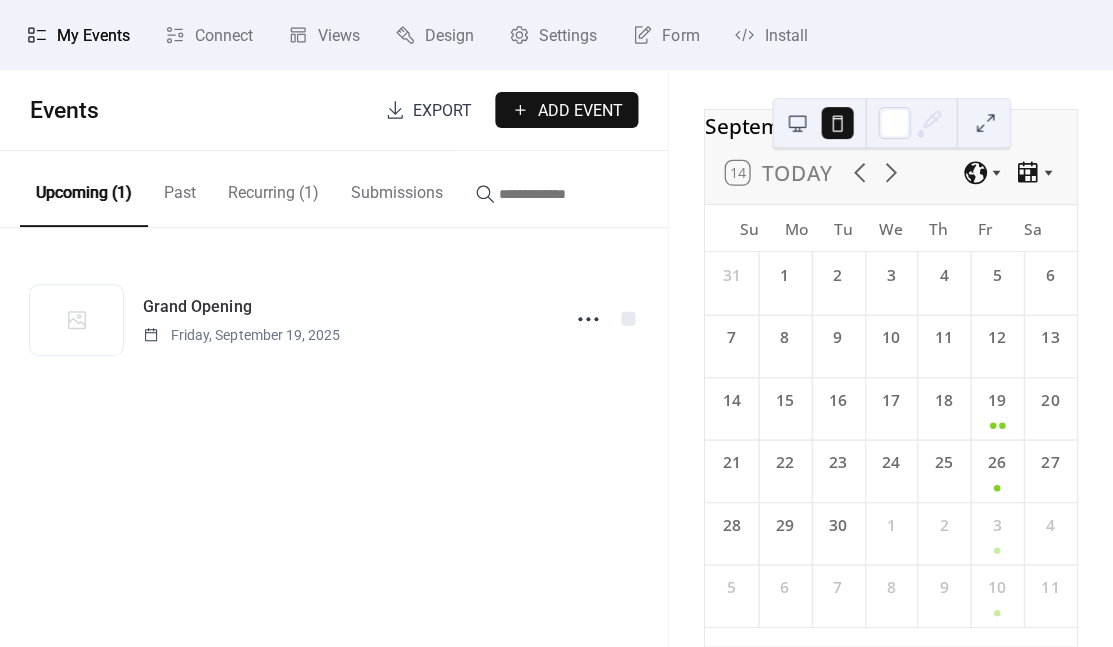 click on "My Events" at bounding box center (93, 36) 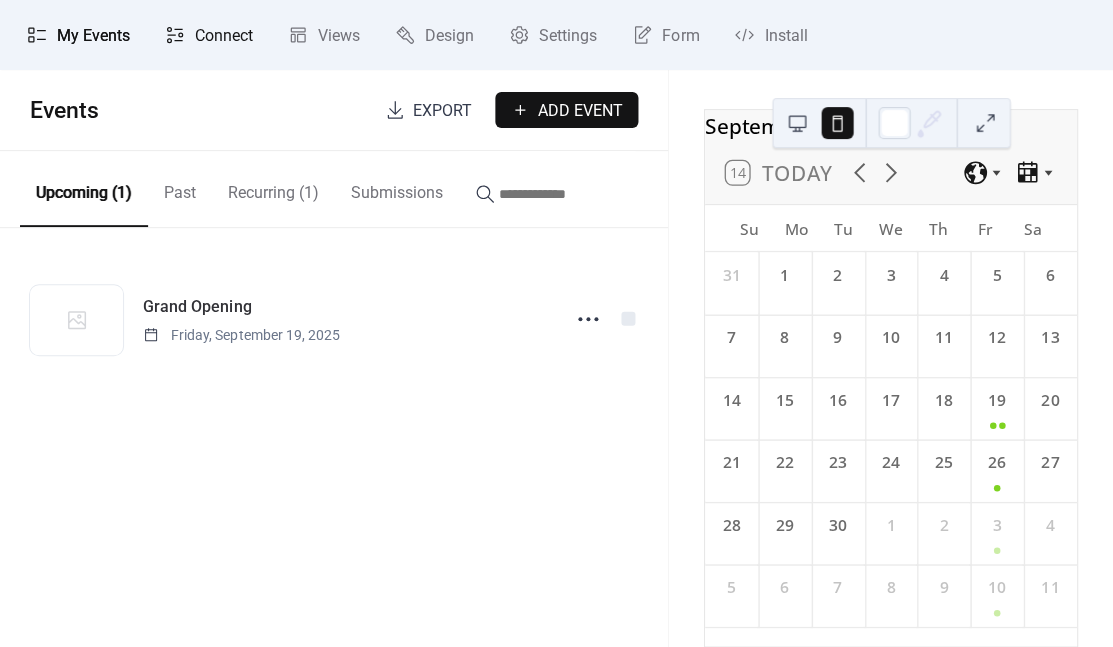 click on "Connect" at bounding box center [209, 35] 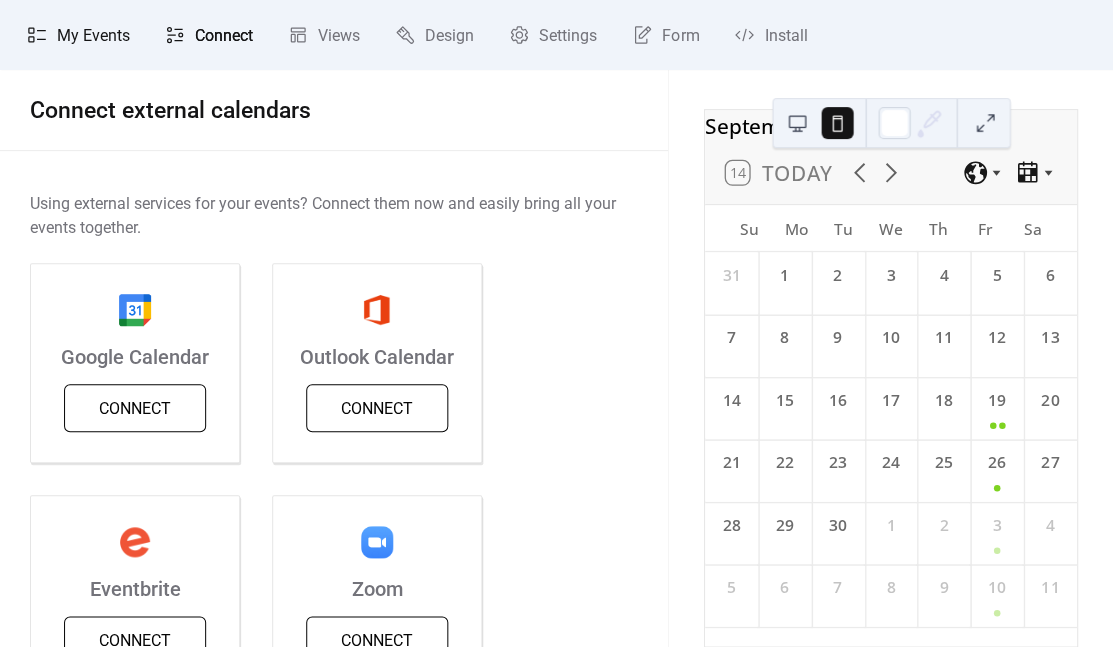click on "My Events" at bounding box center [93, 36] 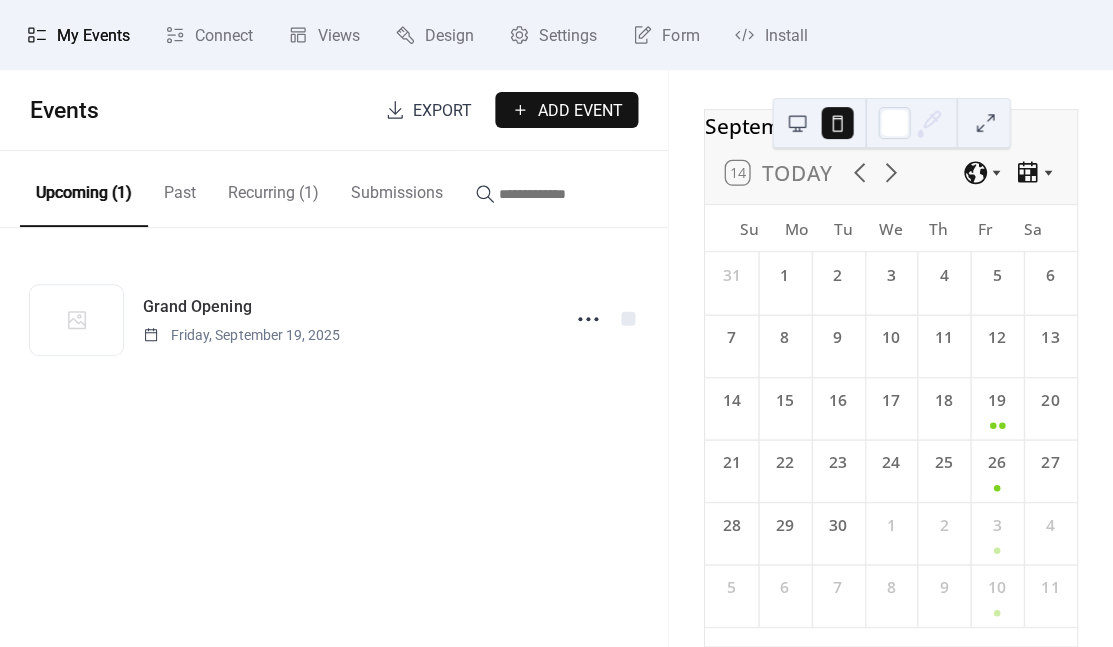 click on "Recurring (1)" at bounding box center [273, 188] 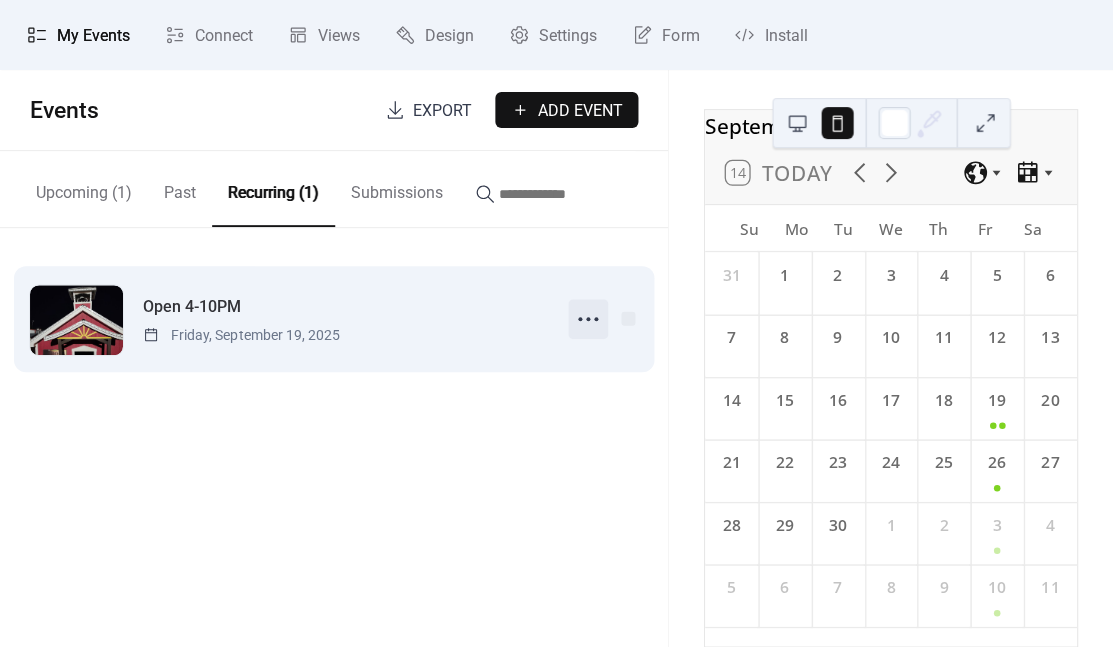 click 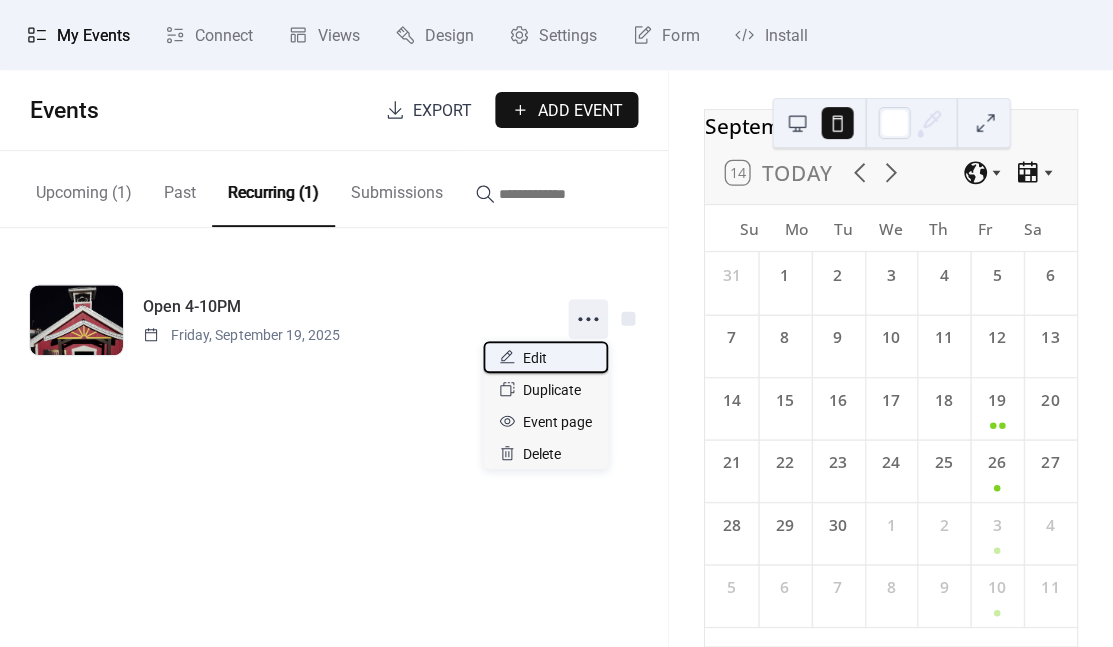 click on "Edit" at bounding box center [535, 358] 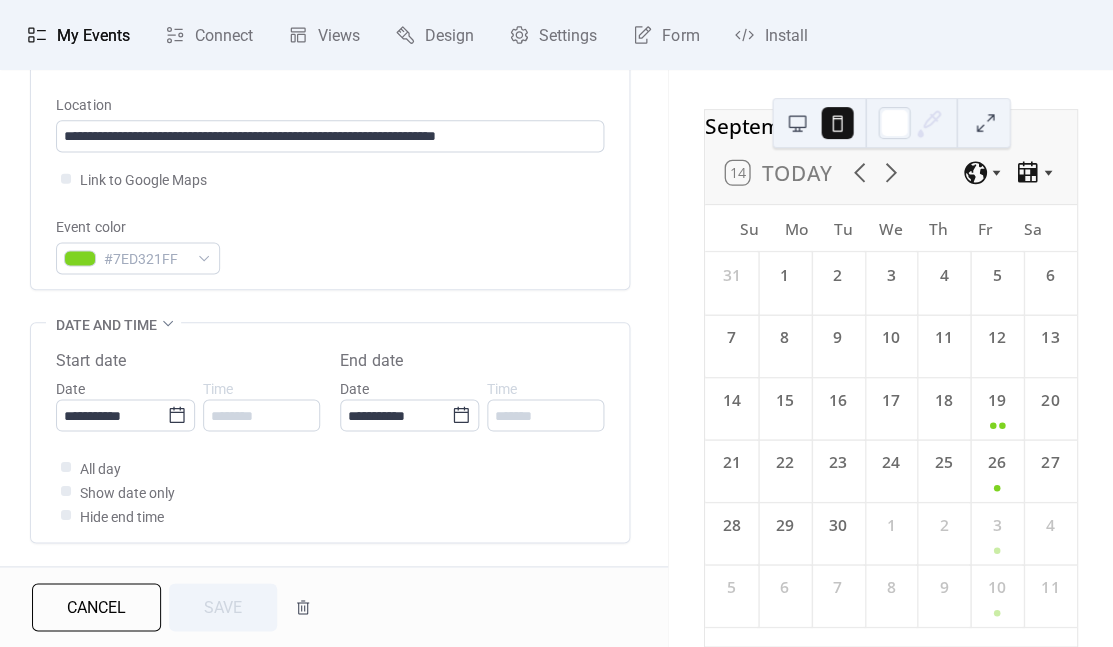 scroll, scrollTop: 516, scrollLeft: 0, axis: vertical 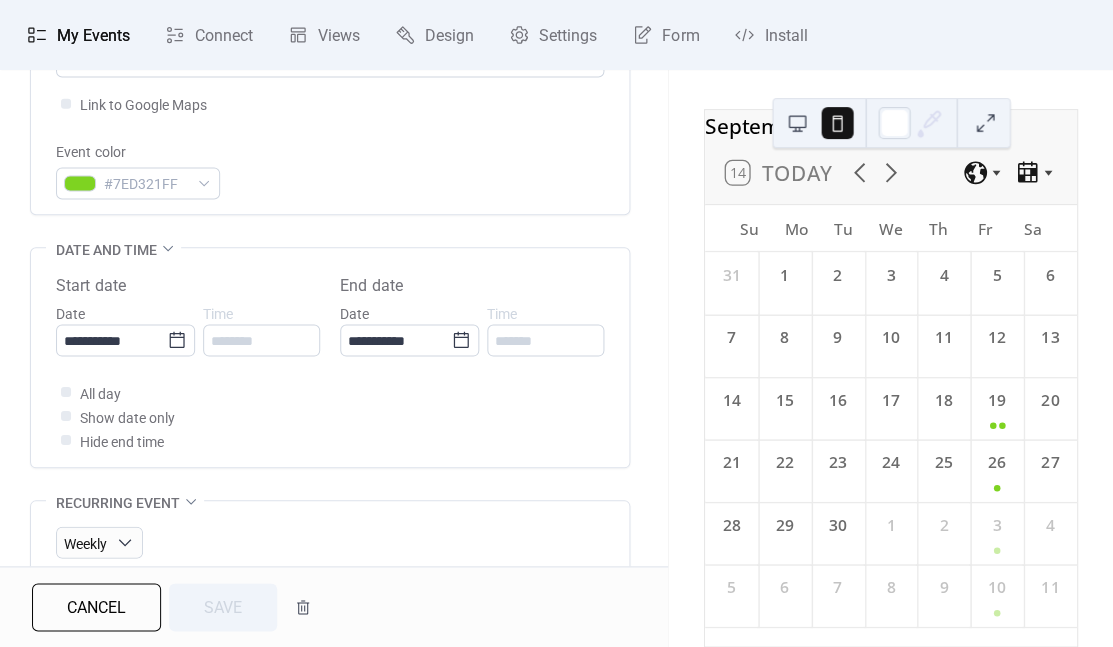 click at bounding box center [66, 391] 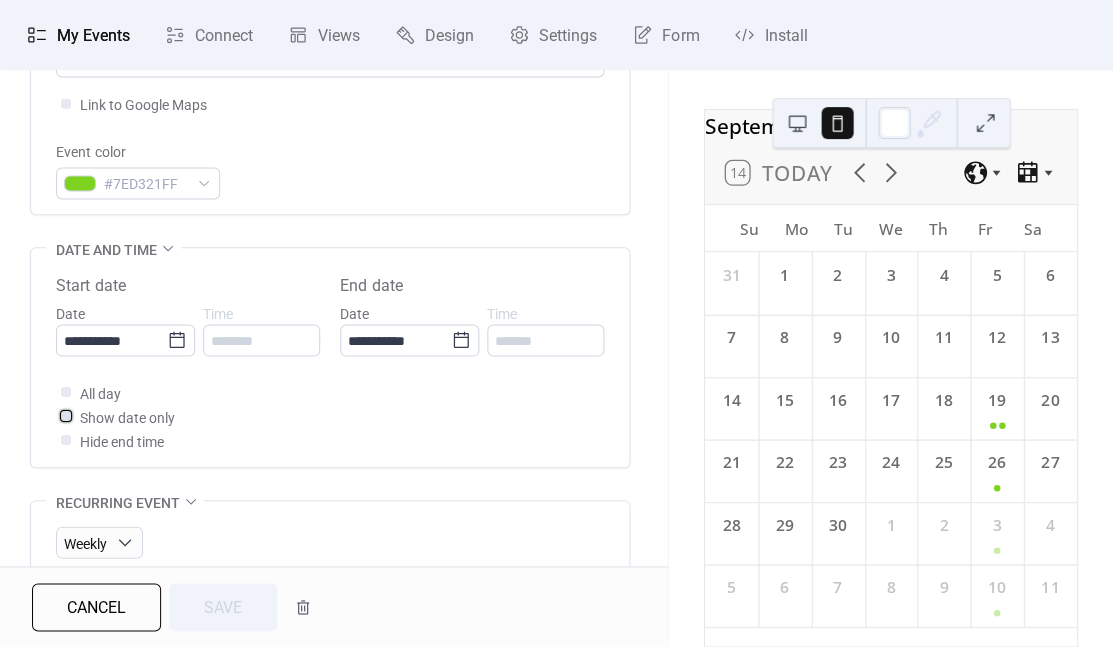 click 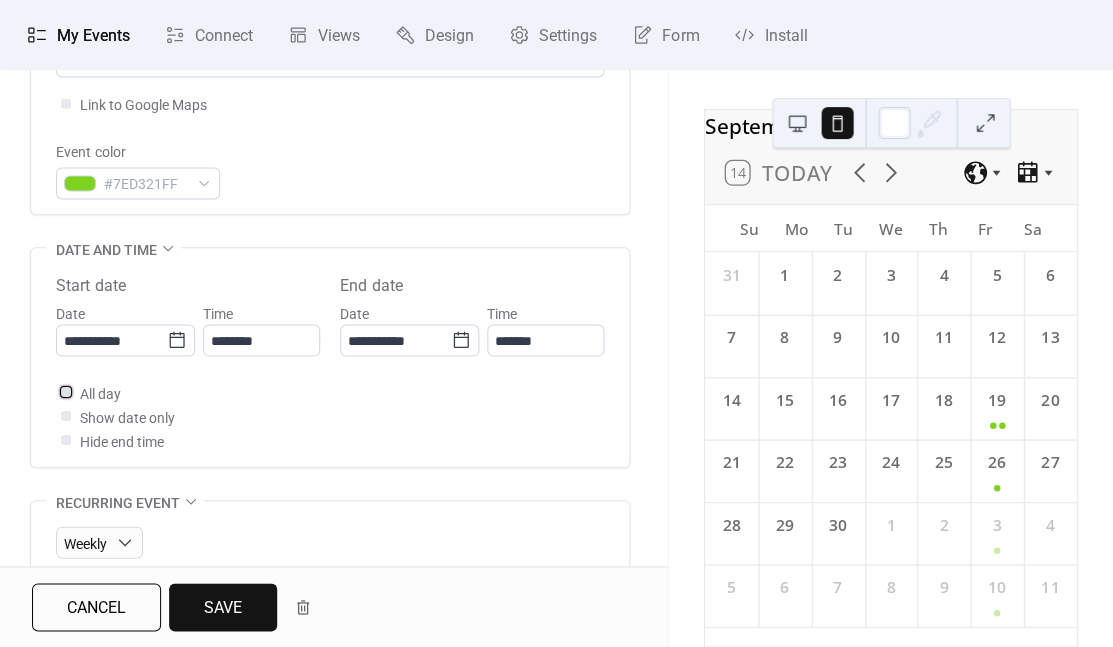 click at bounding box center (66, 391) 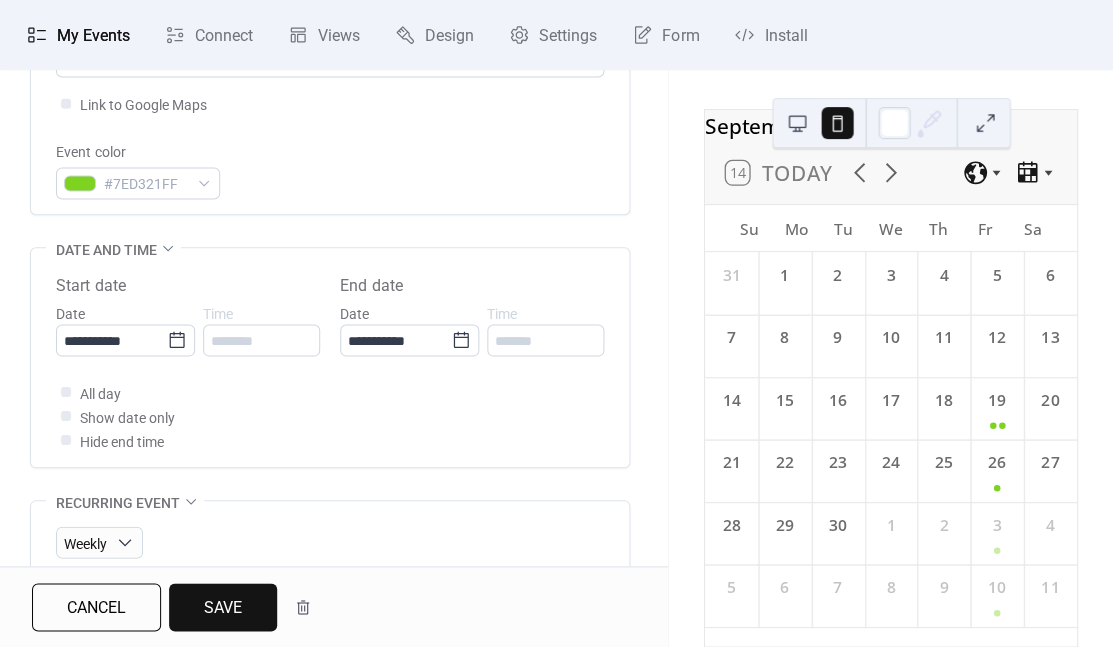 click on "Save" at bounding box center [223, 608] 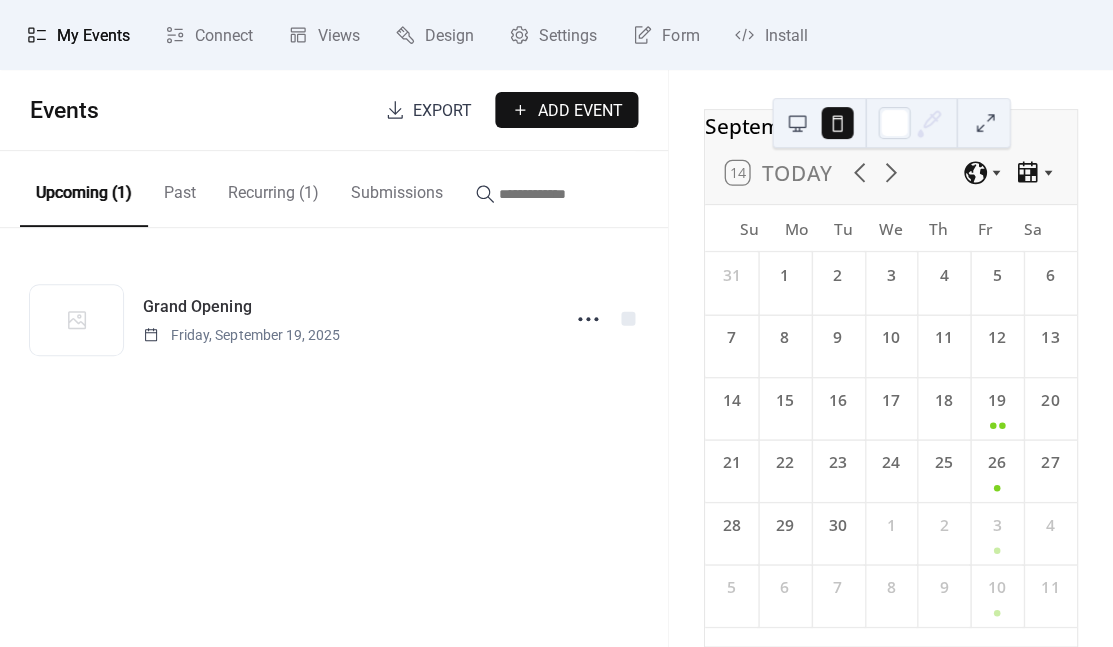click on "My Events" at bounding box center (78, 35) 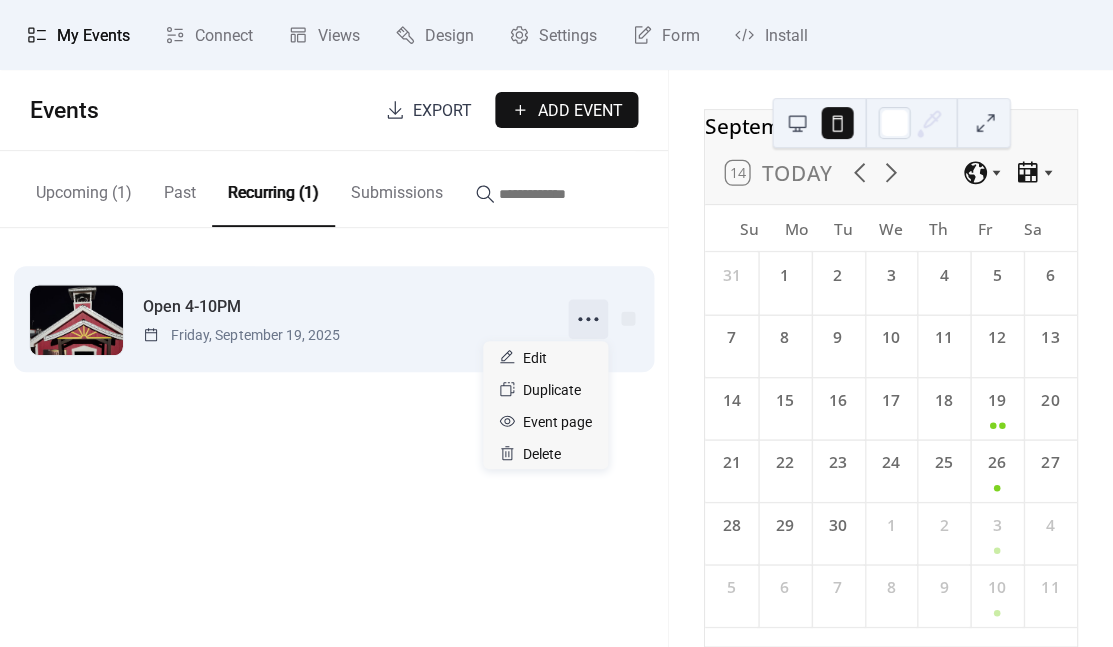 click 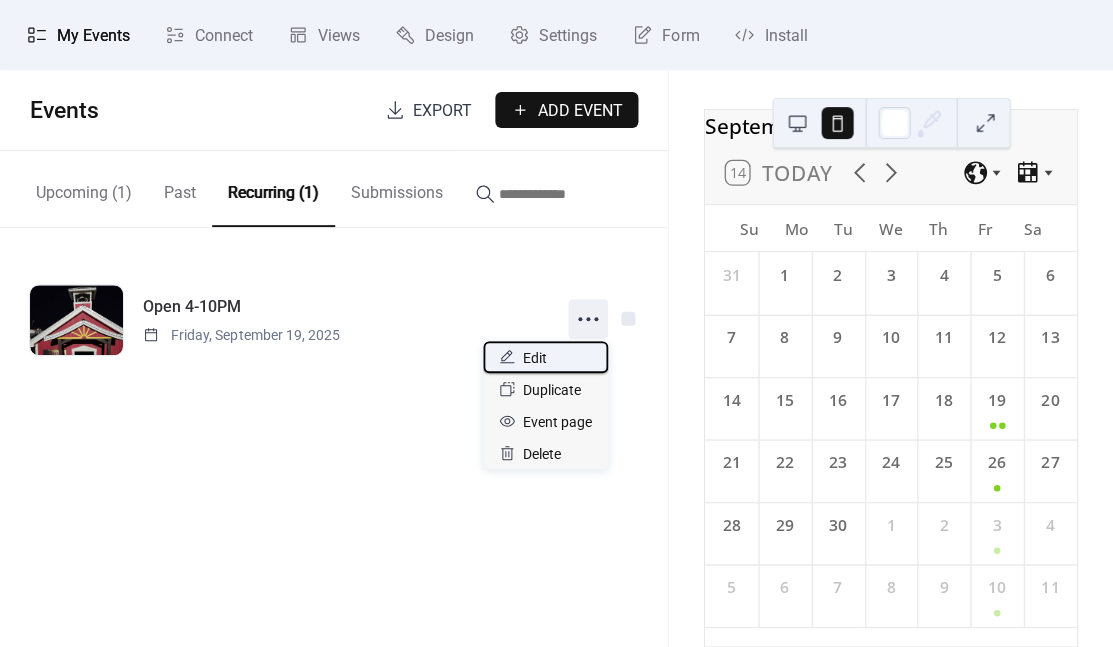 click on "Edit" at bounding box center (545, 357) 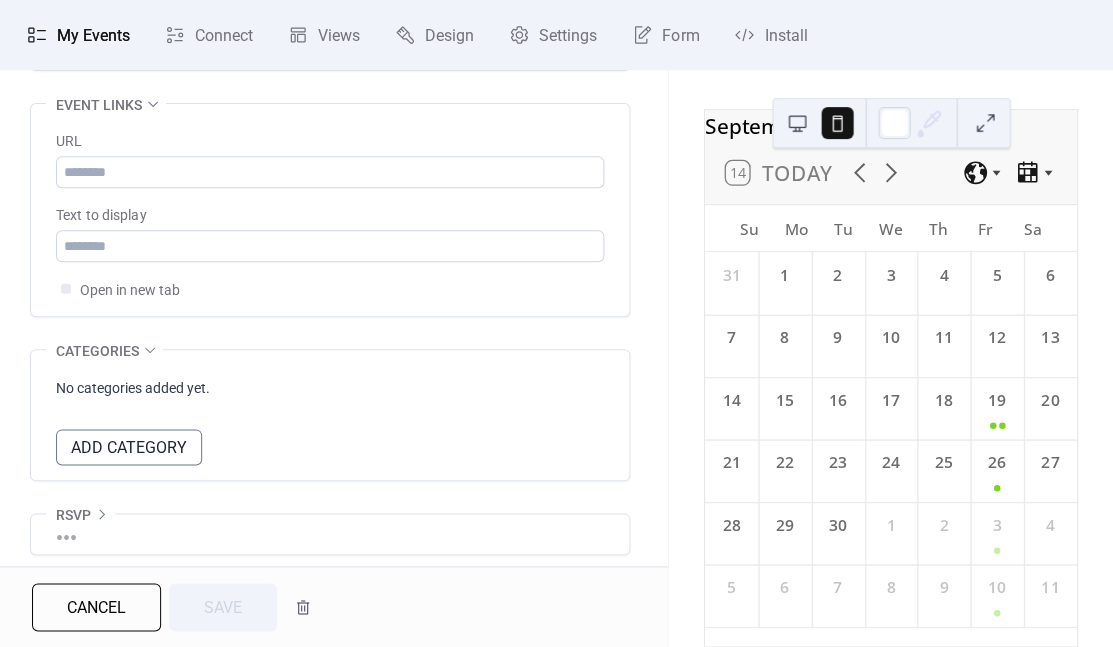 scroll, scrollTop: 1523, scrollLeft: 0, axis: vertical 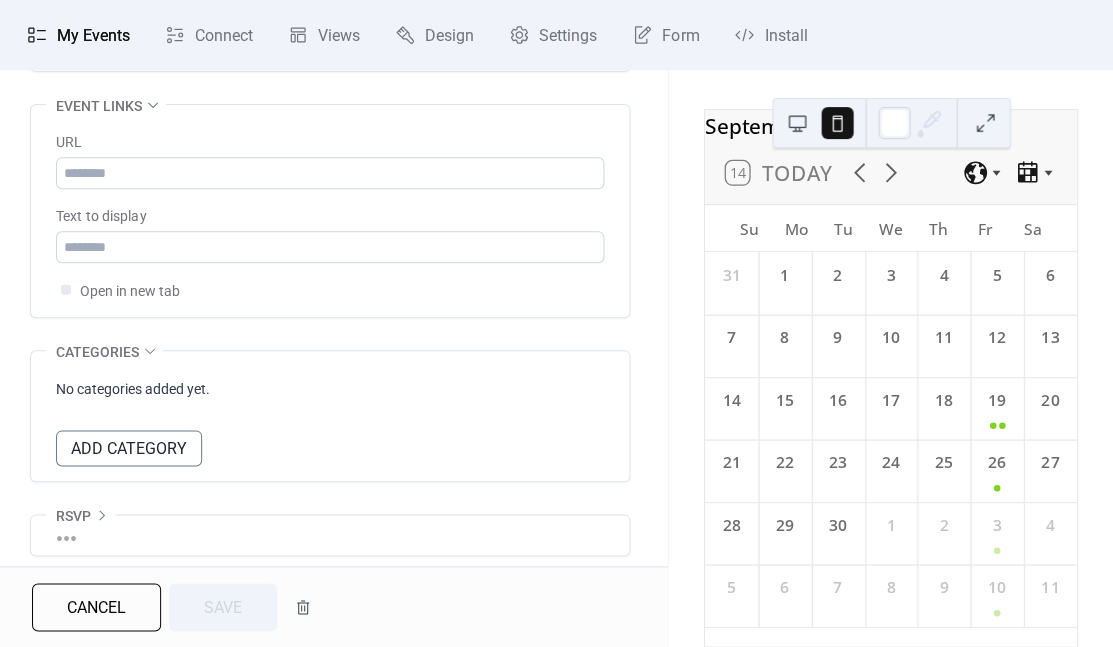 click on "Add Category" at bounding box center [129, 449] 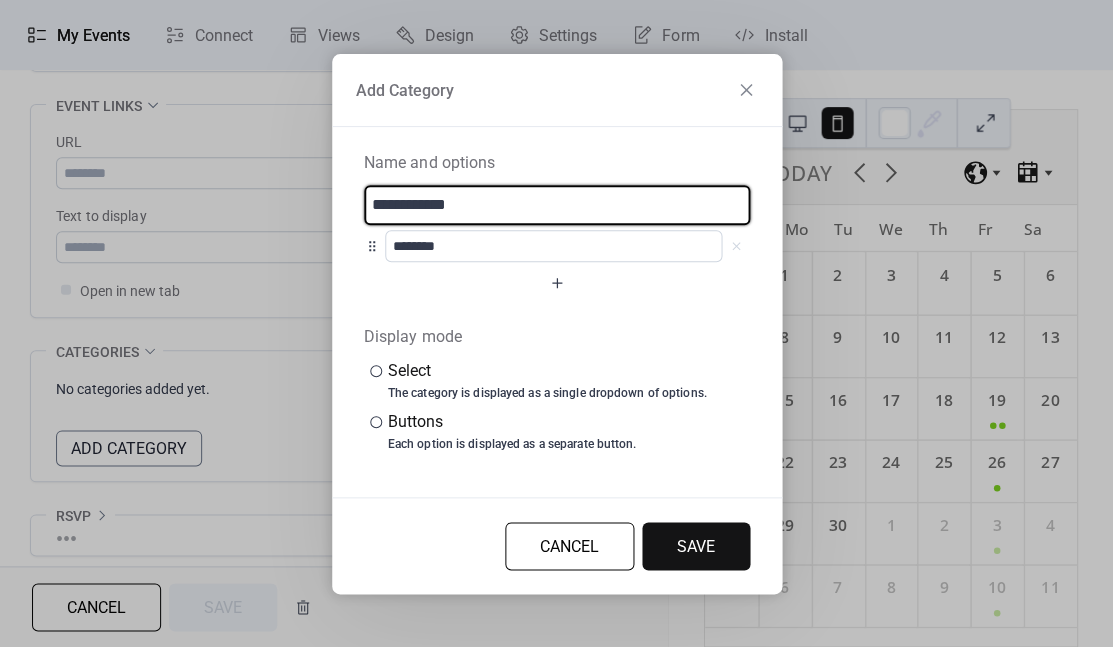 click on "**********" at bounding box center (557, 205) 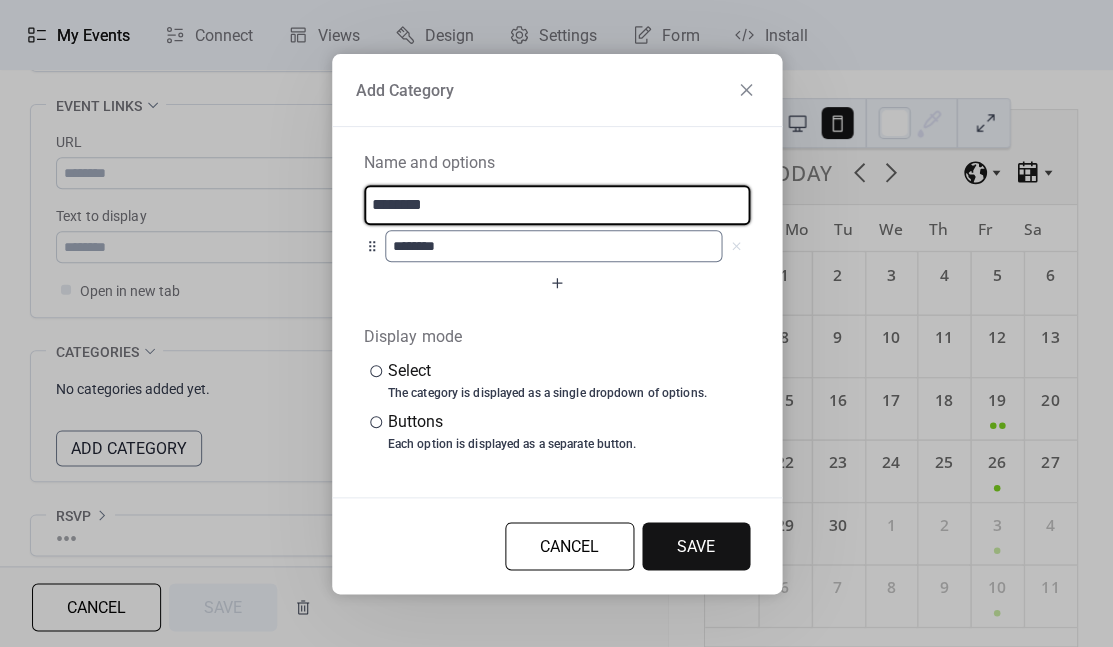 type on "********" 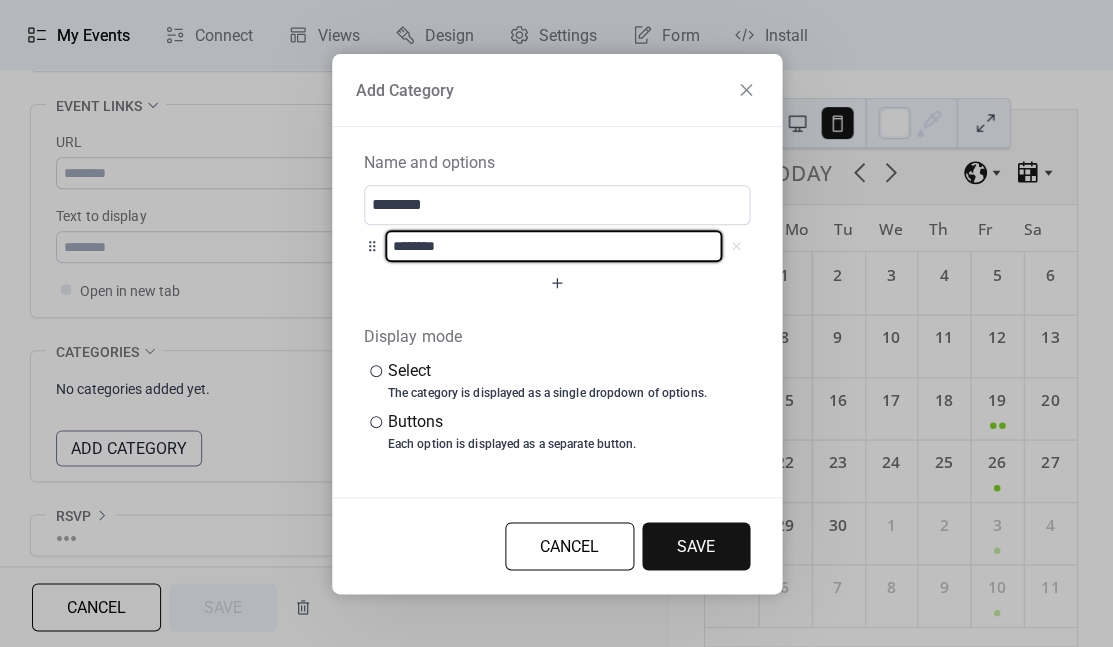click on "********" at bounding box center [553, 246] 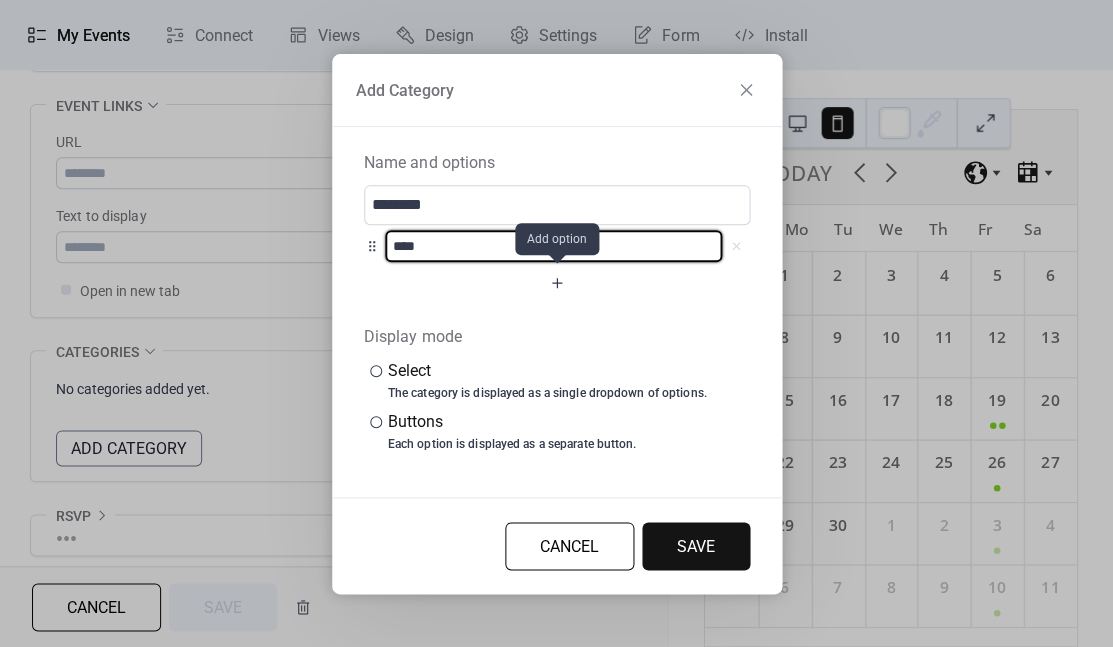 type on "****" 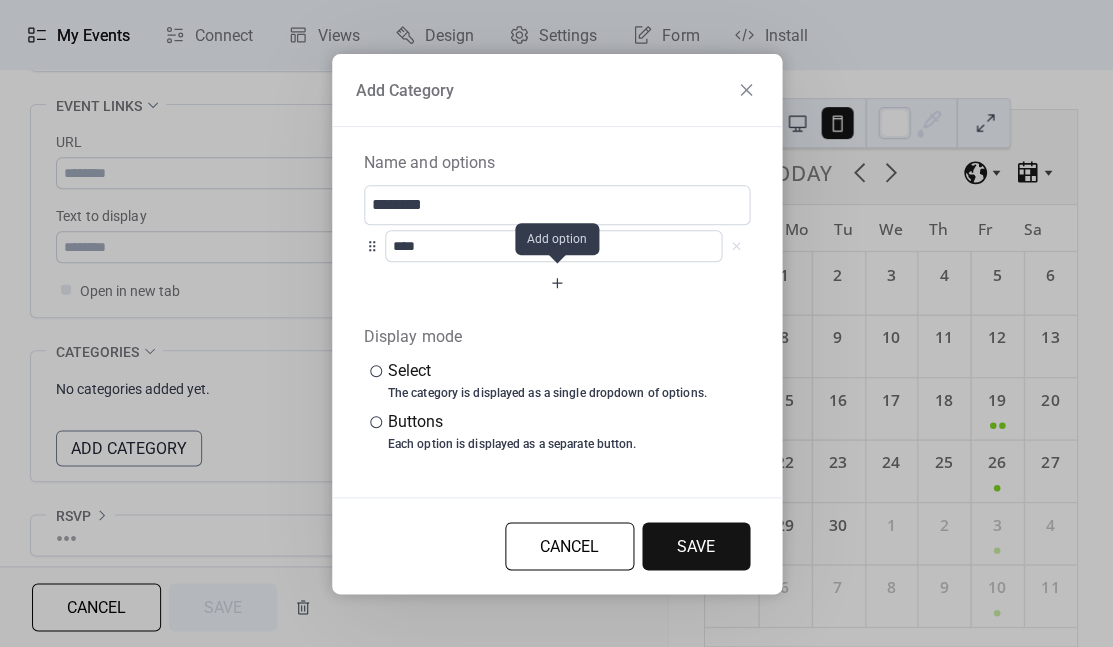 click at bounding box center (557, 283) 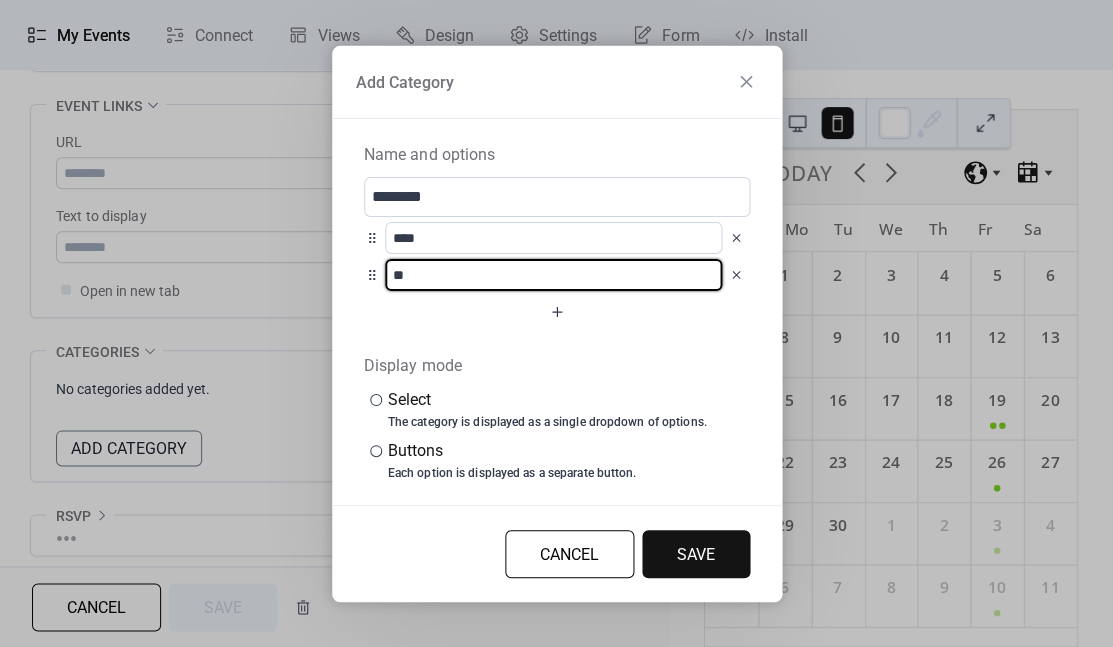 type on "*" 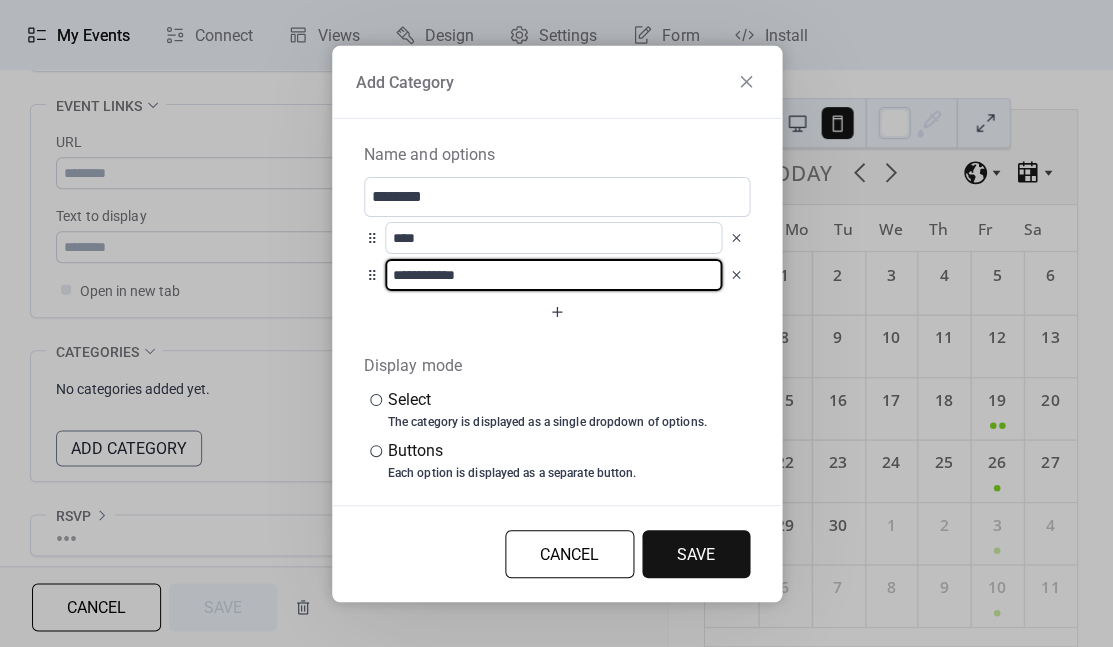 type on "**********" 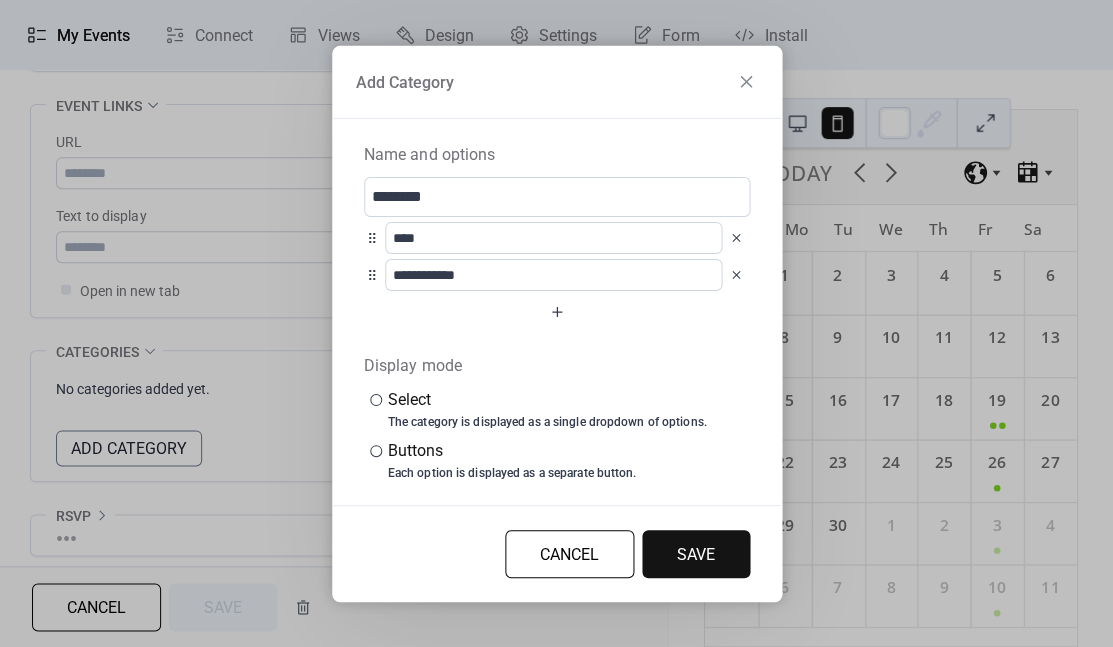 click on "Save" at bounding box center [696, 554] 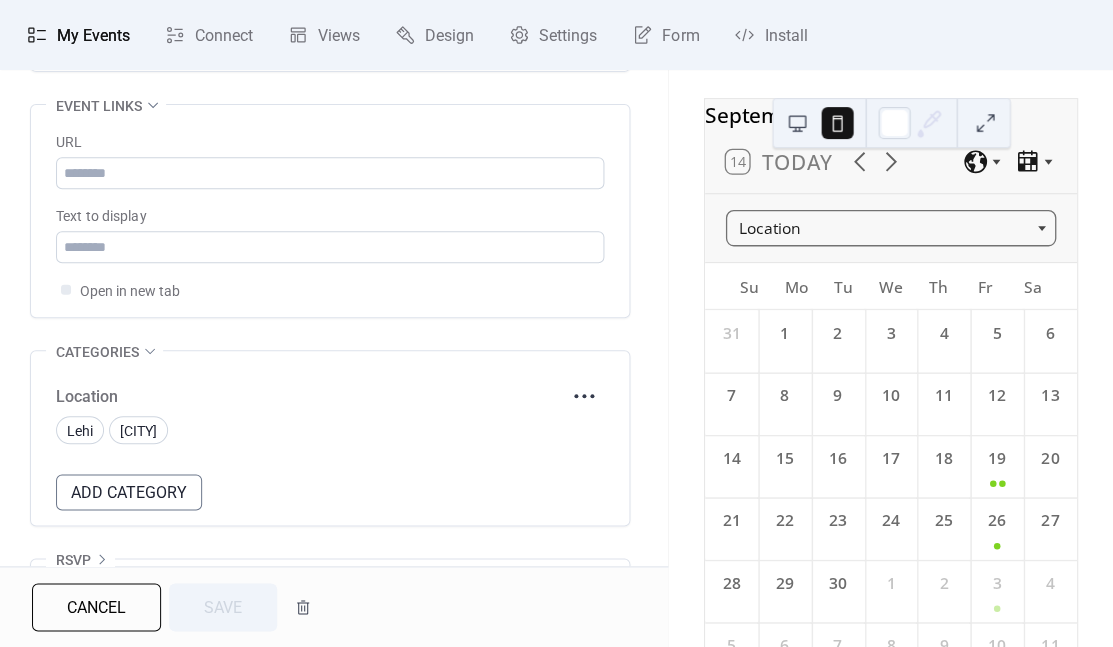scroll, scrollTop: 19, scrollLeft: 0, axis: vertical 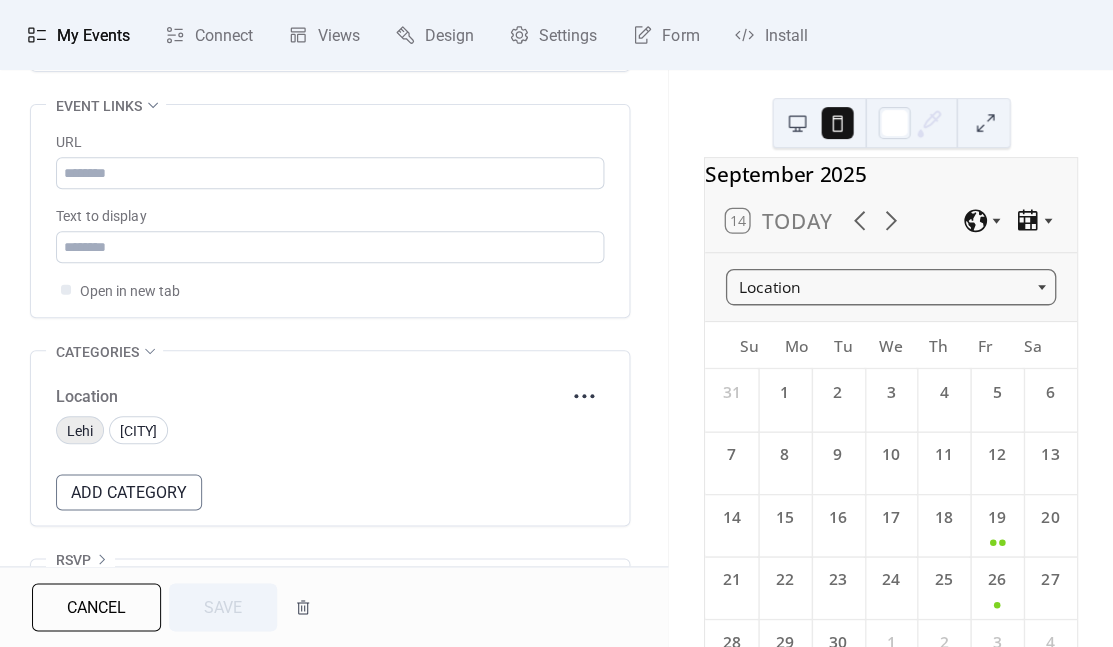 click on "Lehi" at bounding box center (80, 431) 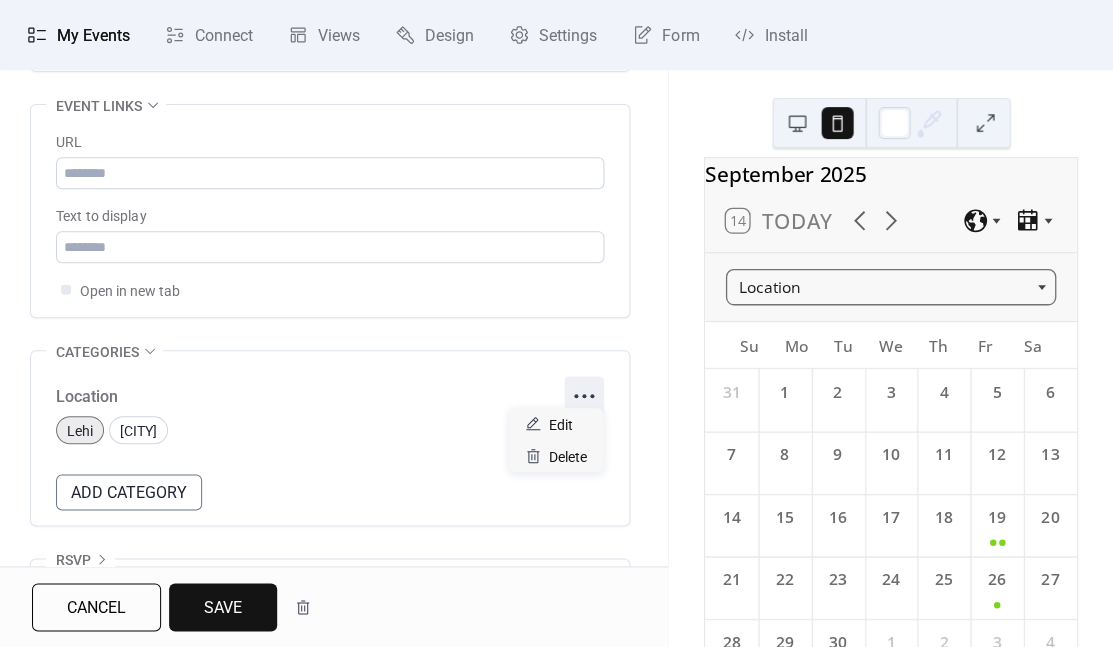 click 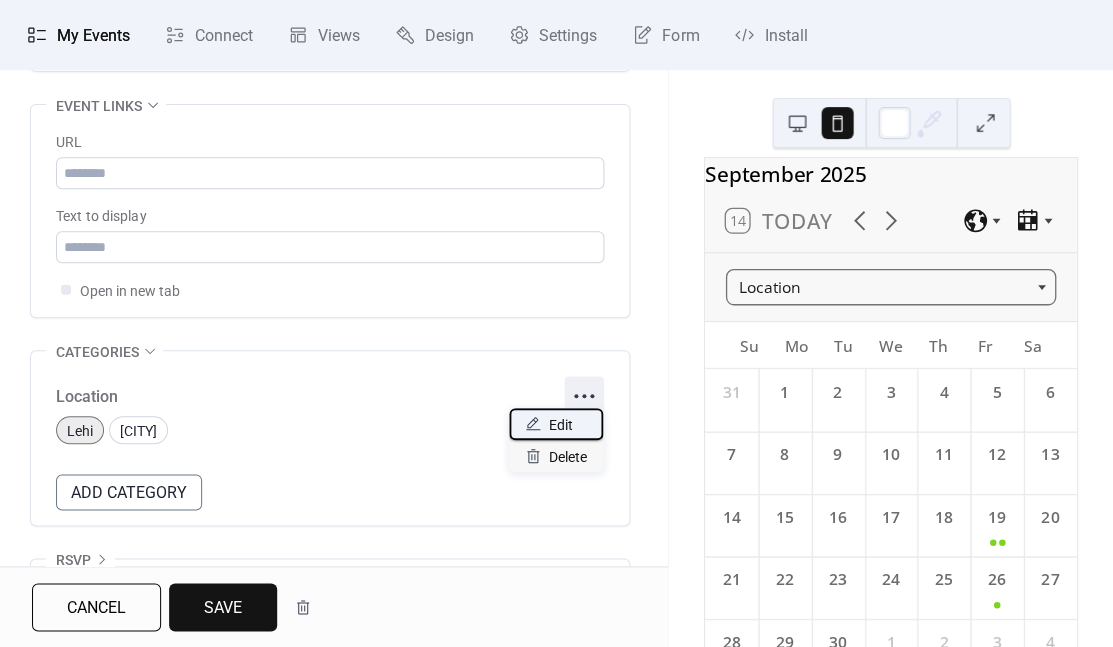 click on "Edit" at bounding box center [561, 425] 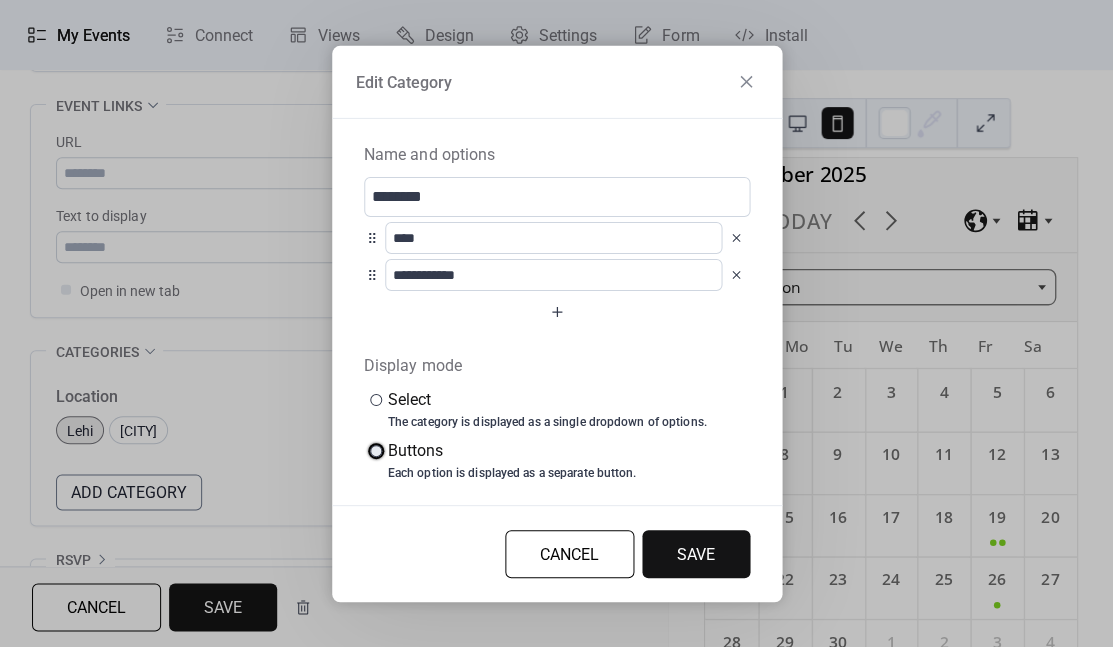 click at bounding box center (376, 450) 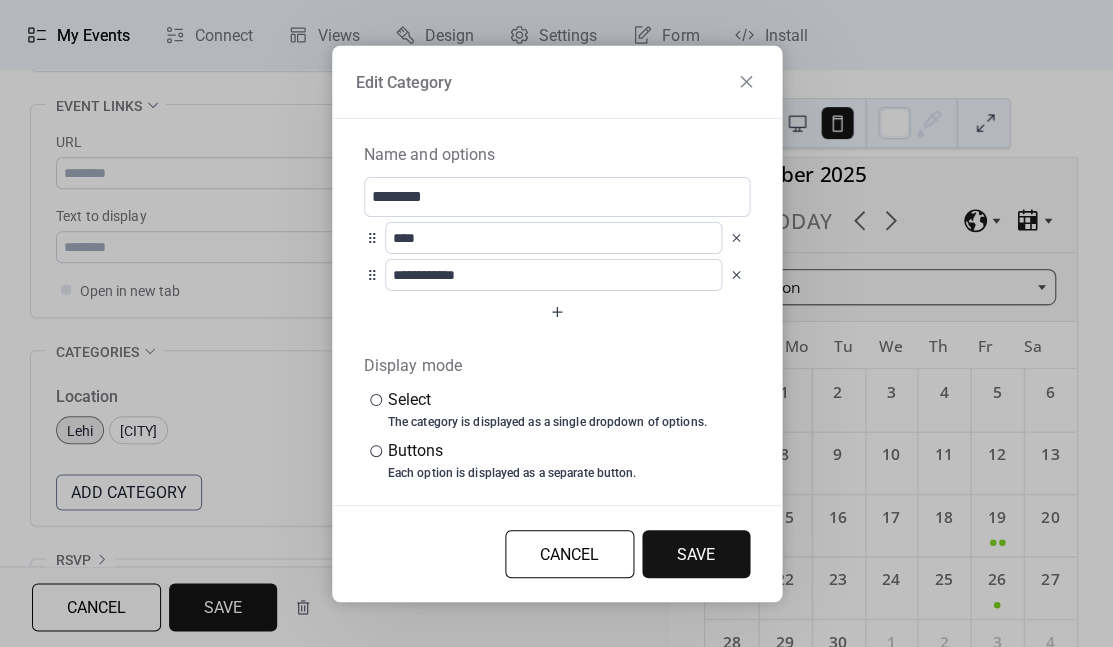click on "Save" at bounding box center (696, 555) 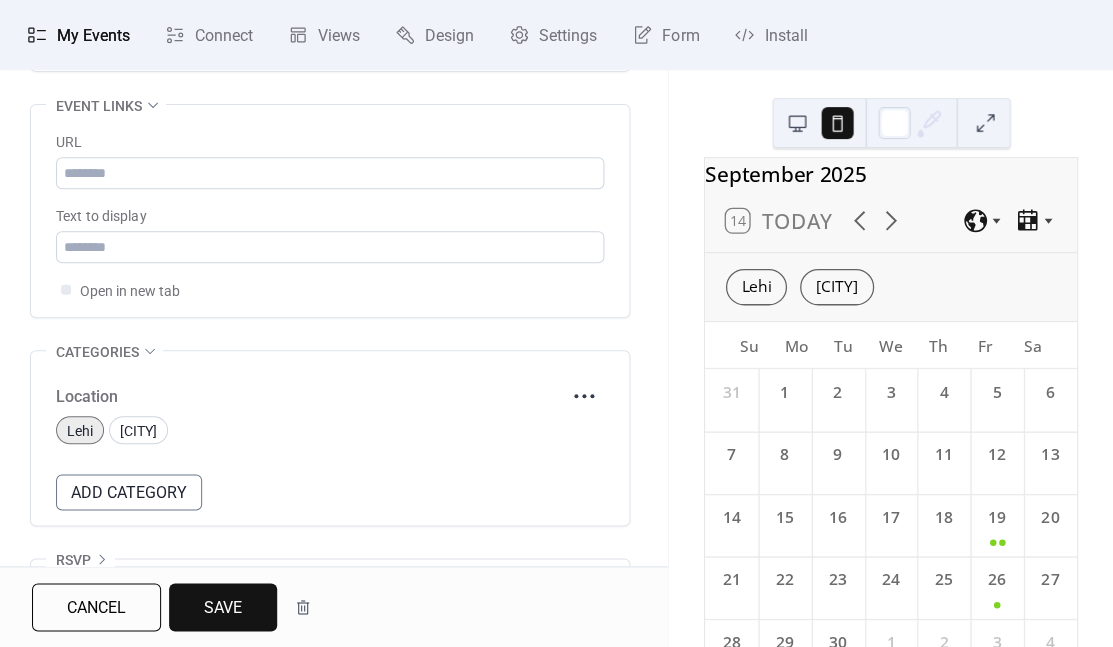 click on "Save" at bounding box center [223, 607] 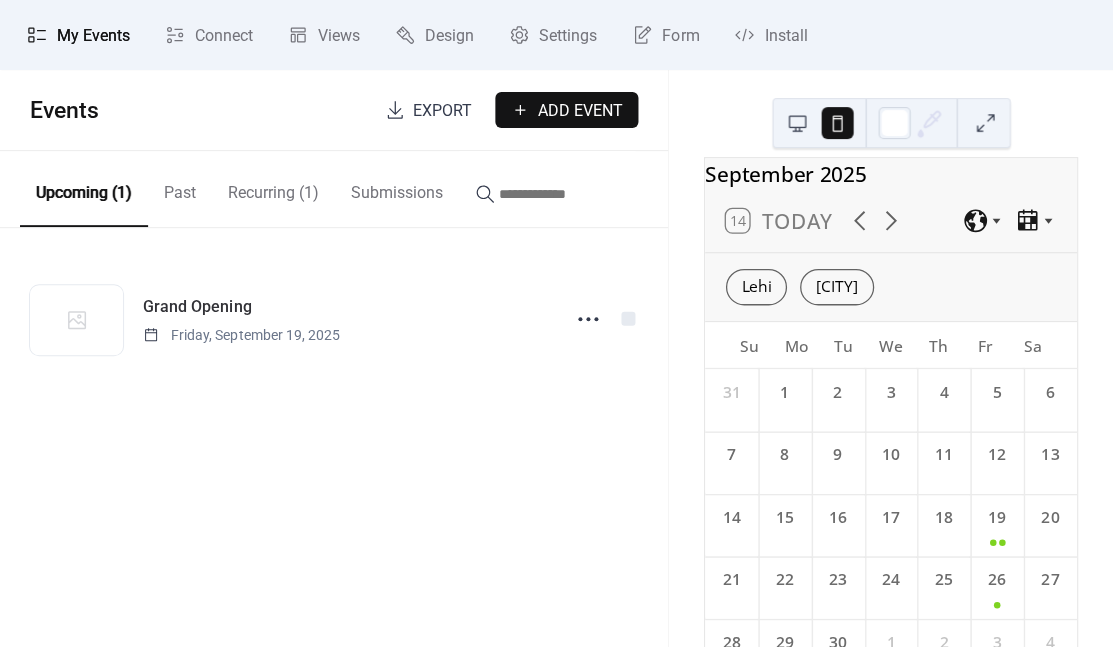 click on "My Events" at bounding box center [78, 35] 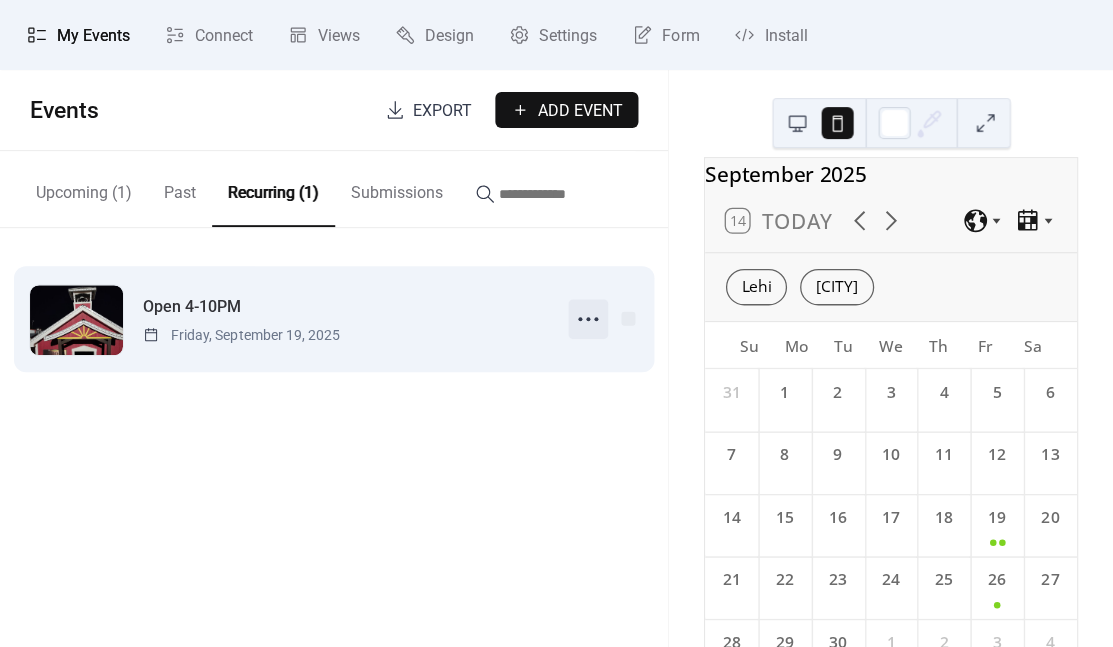 click 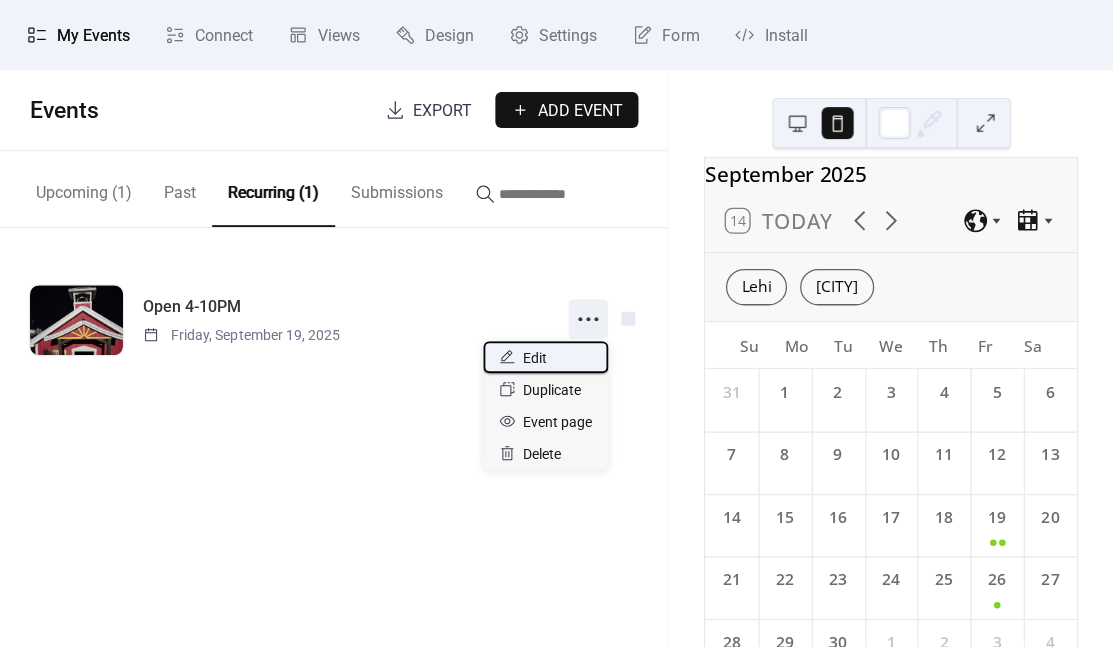 click on "Edit" at bounding box center [545, 357] 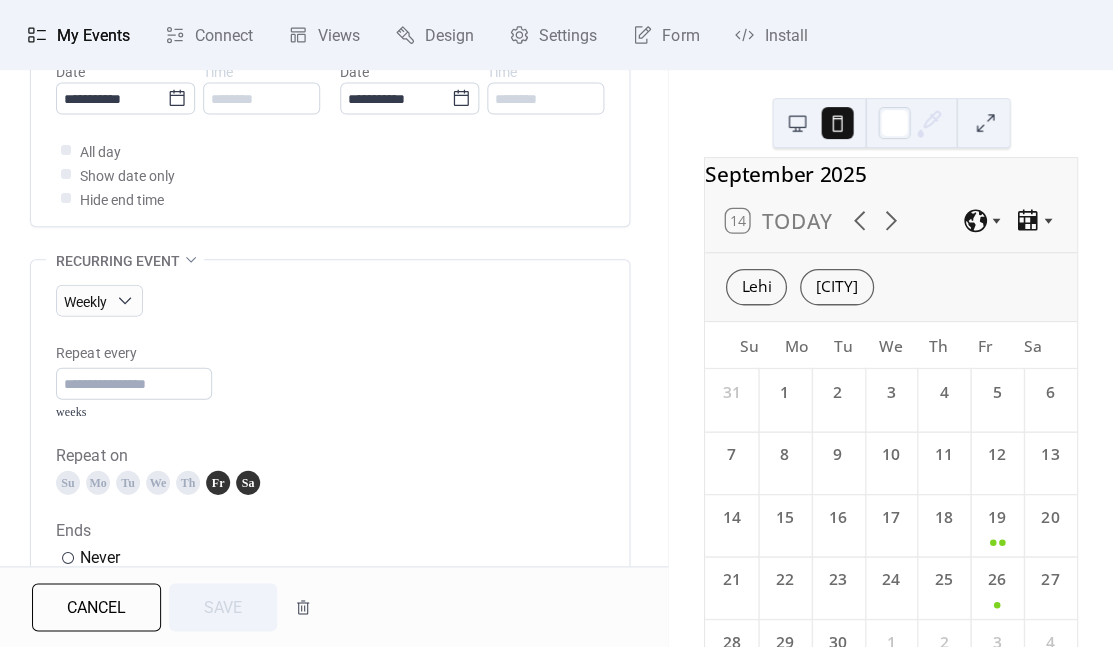scroll, scrollTop: 756, scrollLeft: 0, axis: vertical 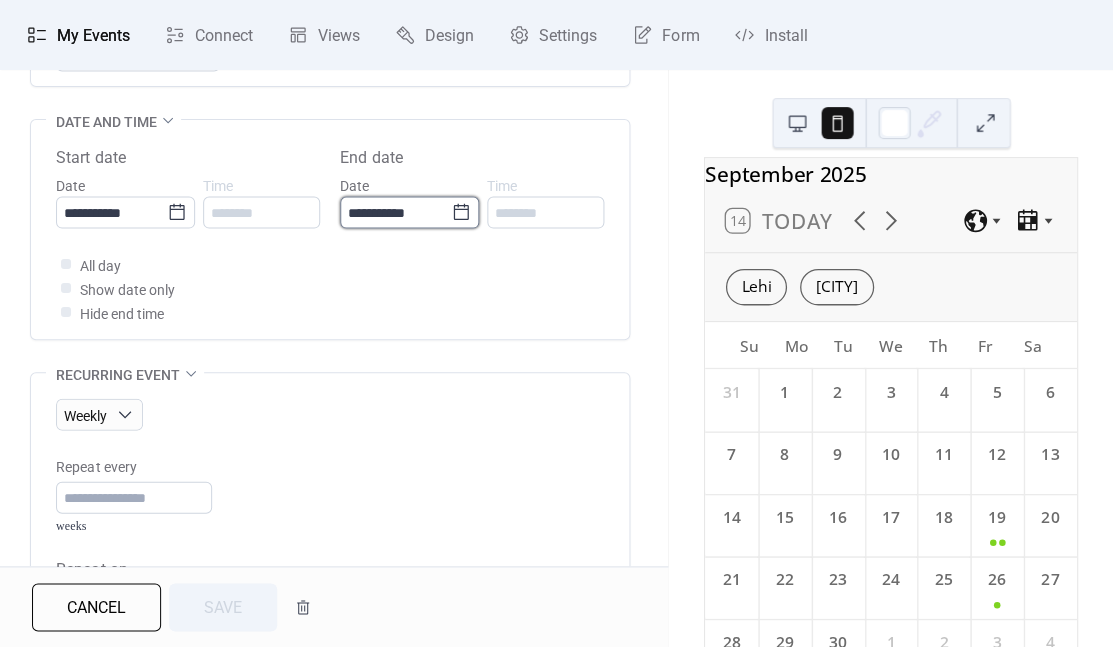 click on "**********" at bounding box center [395, 212] 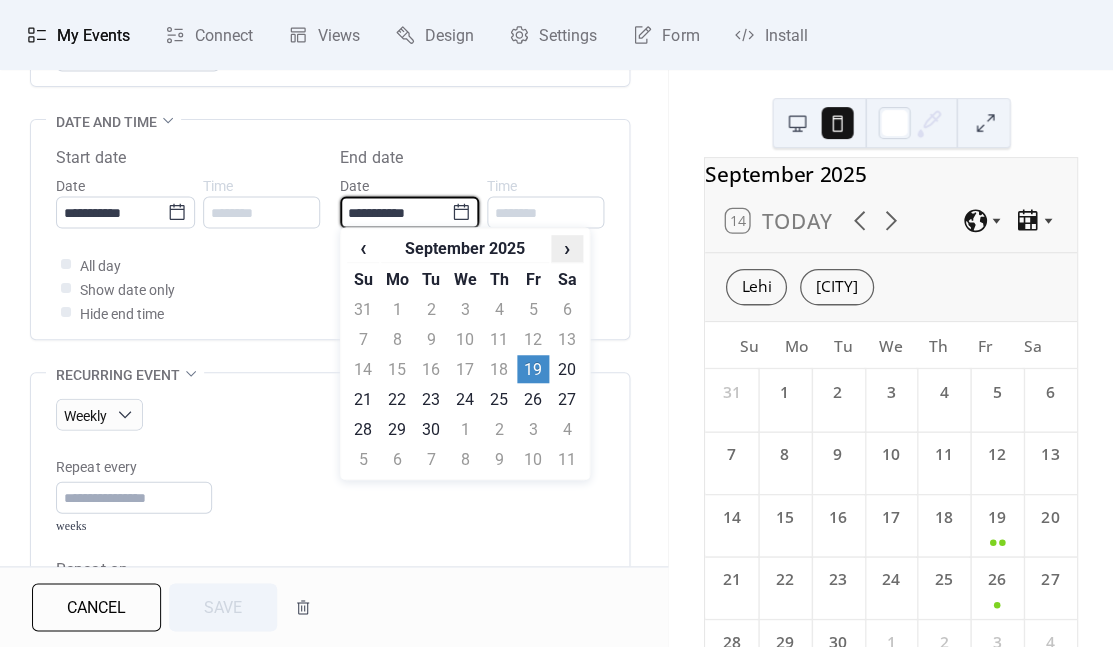 click on "›" at bounding box center [567, 248] 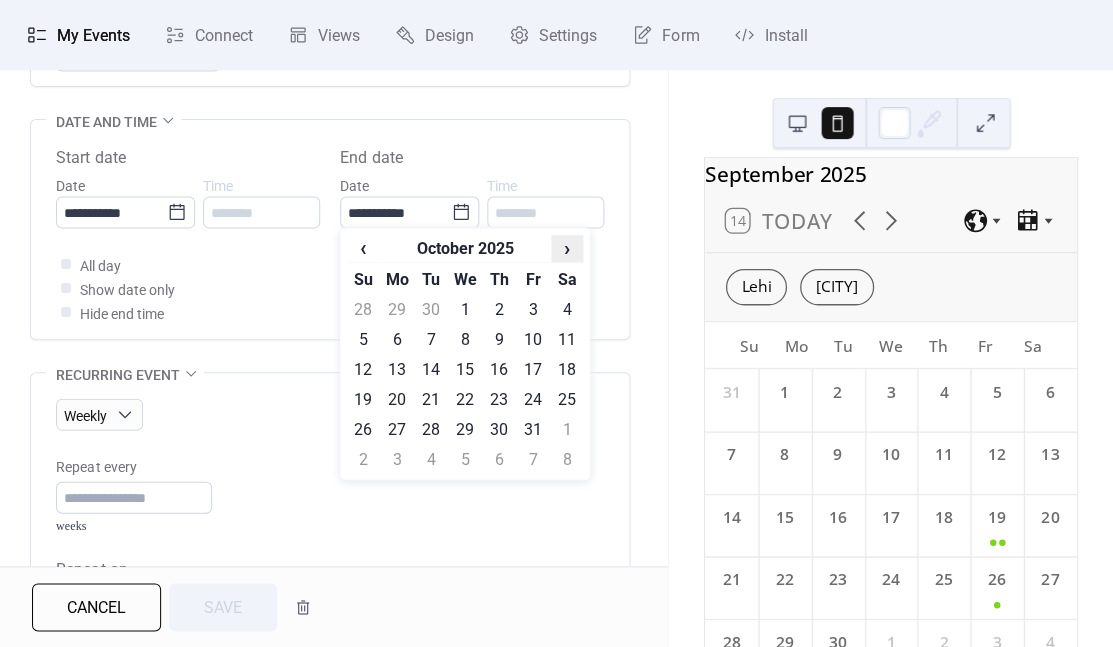 click on "›" at bounding box center [567, 248] 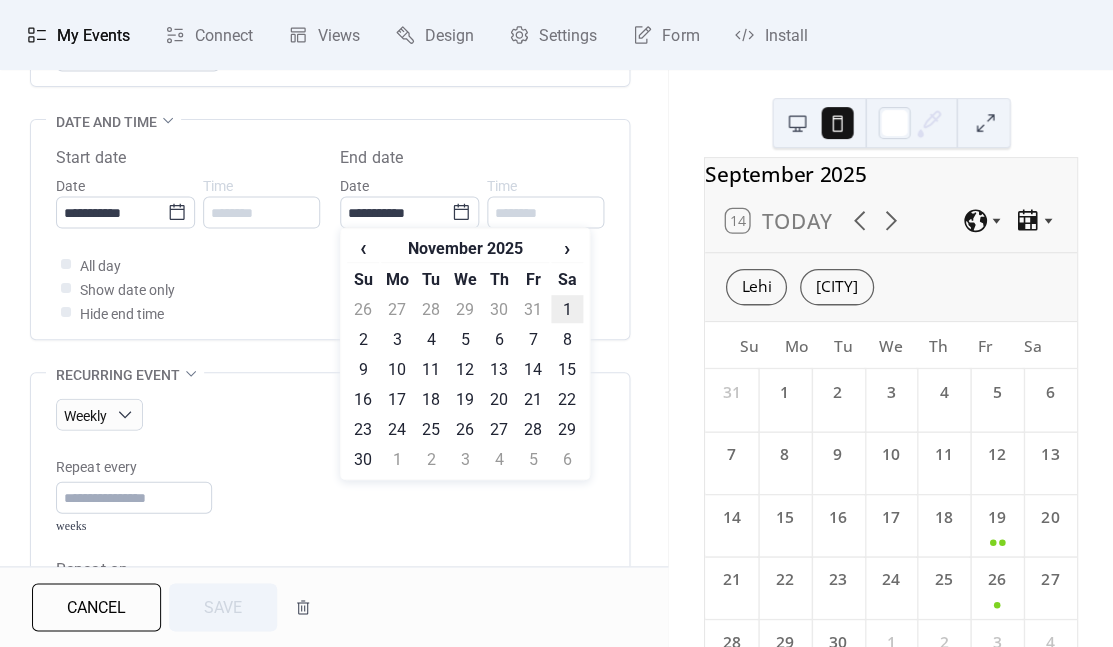 click on "1" at bounding box center [567, 309] 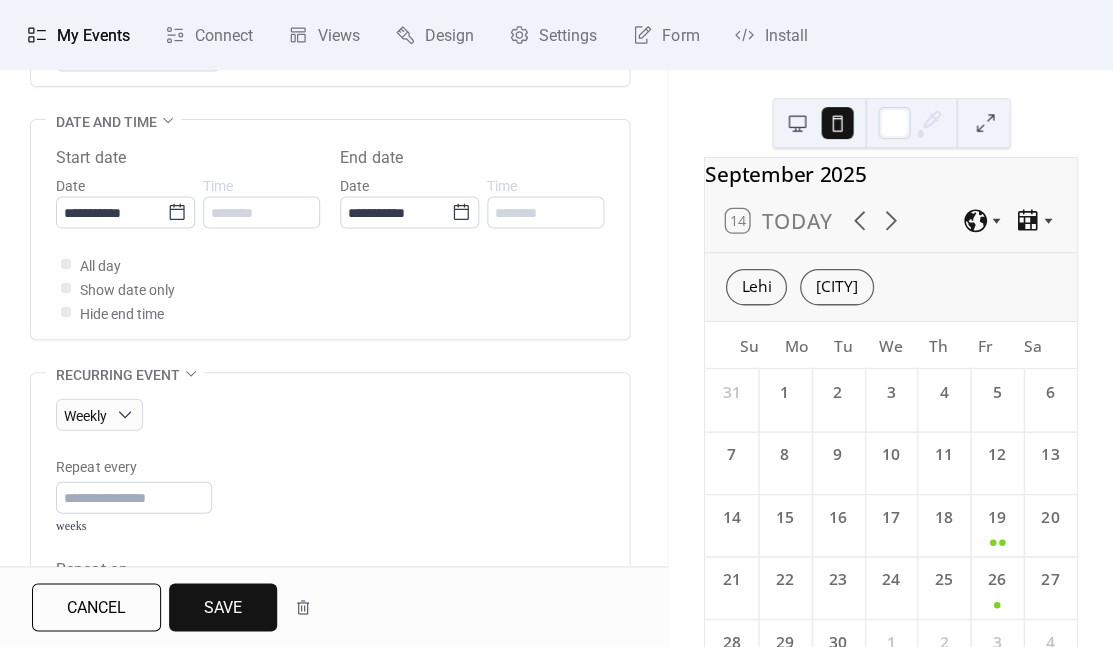 click on "Save" at bounding box center (223, 608) 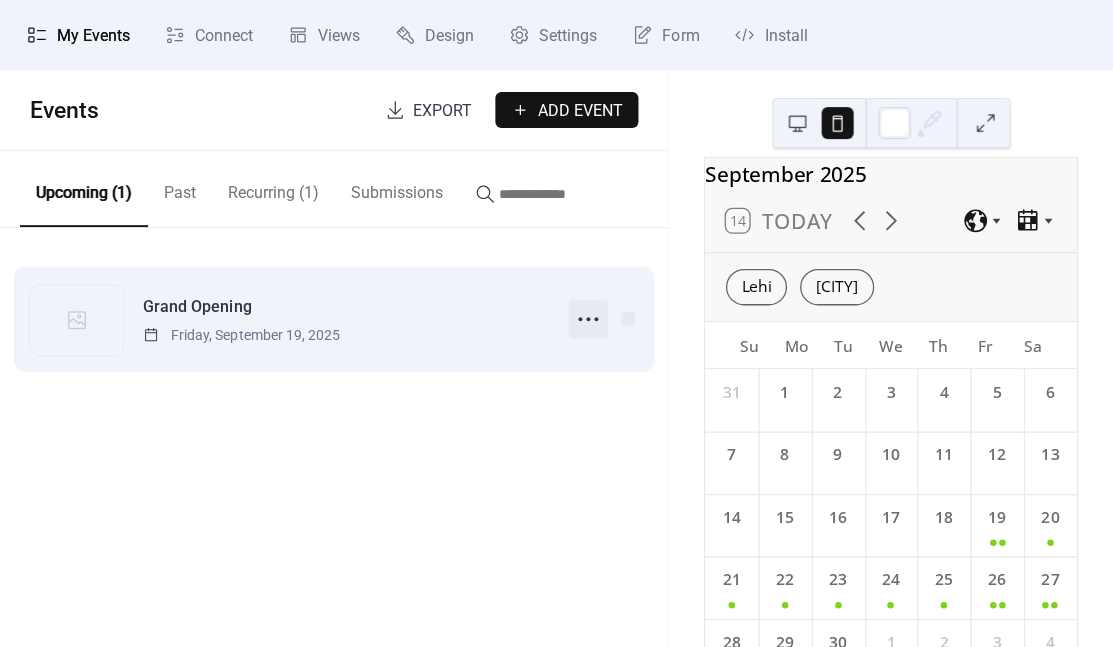 click 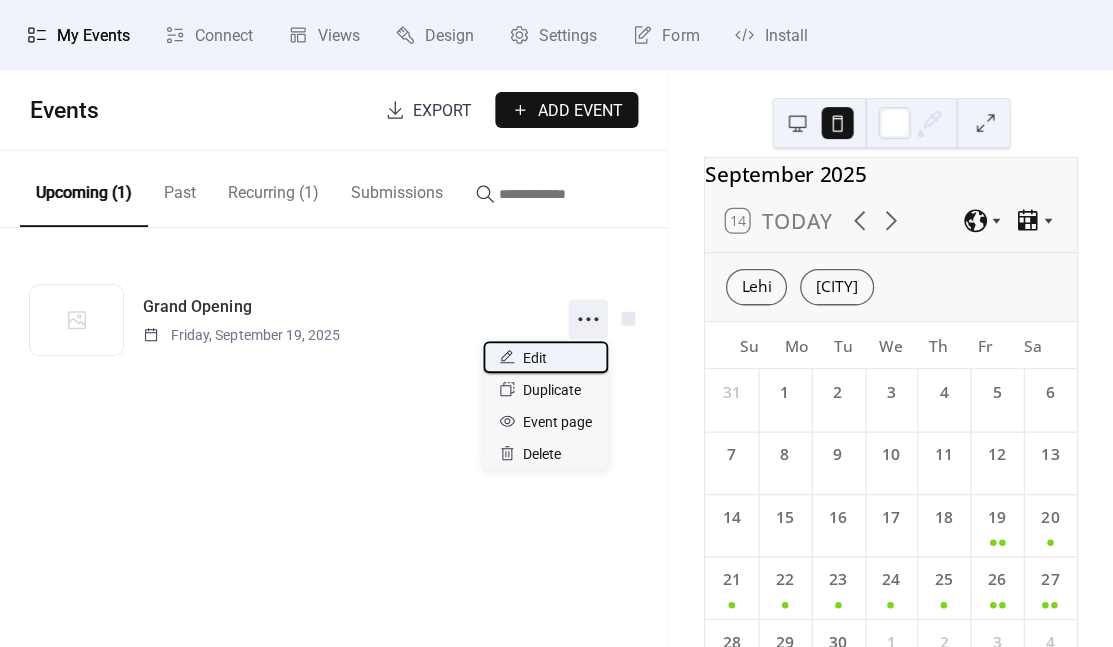 click on "Edit" at bounding box center [535, 358] 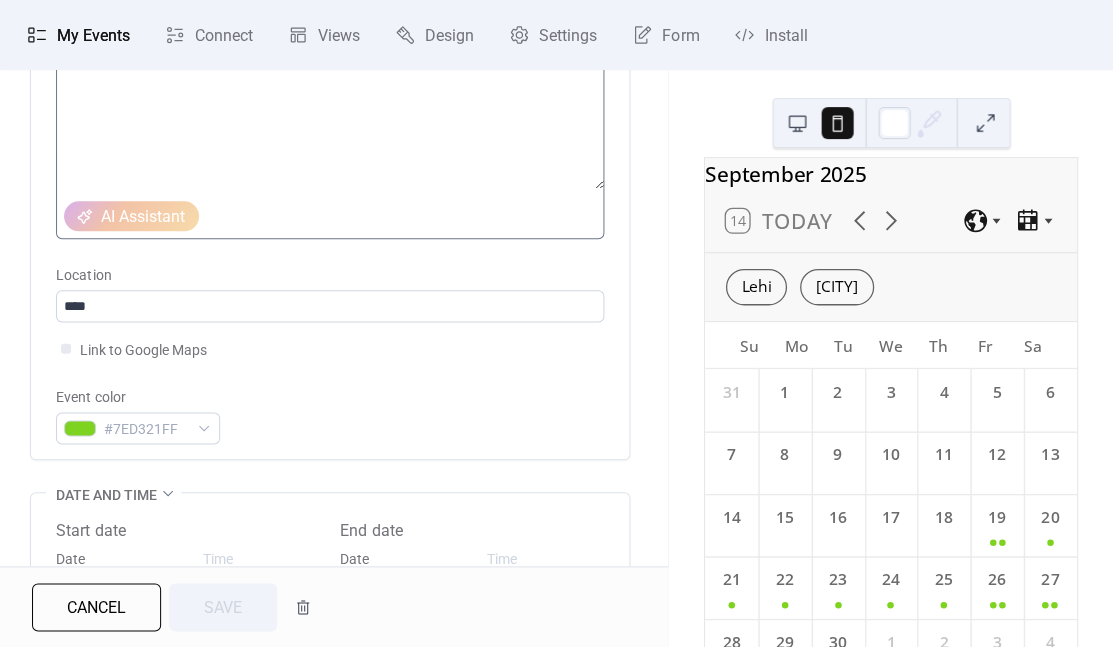 scroll, scrollTop: 264, scrollLeft: 0, axis: vertical 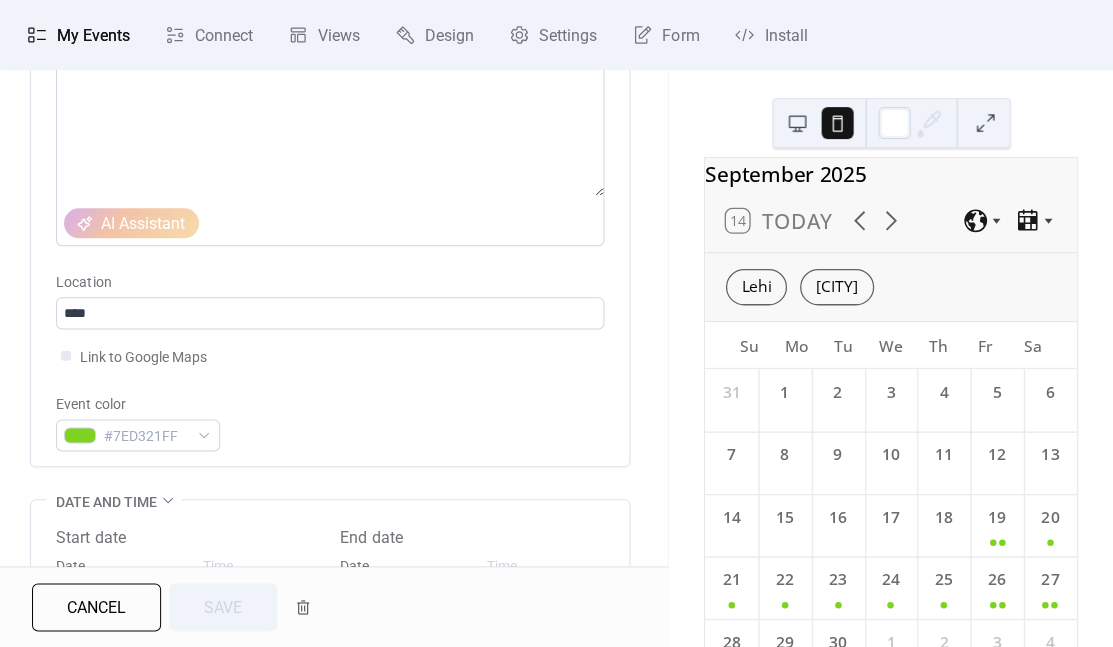 click on "My Events" at bounding box center (93, 36) 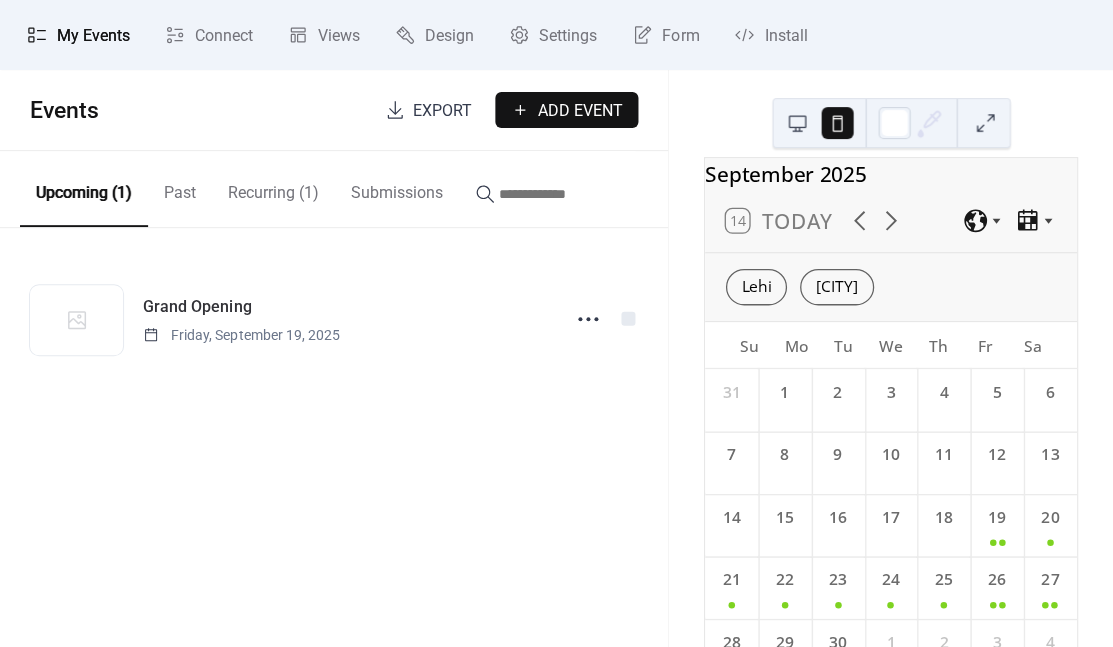 click on "Recurring (1)" at bounding box center (273, 188) 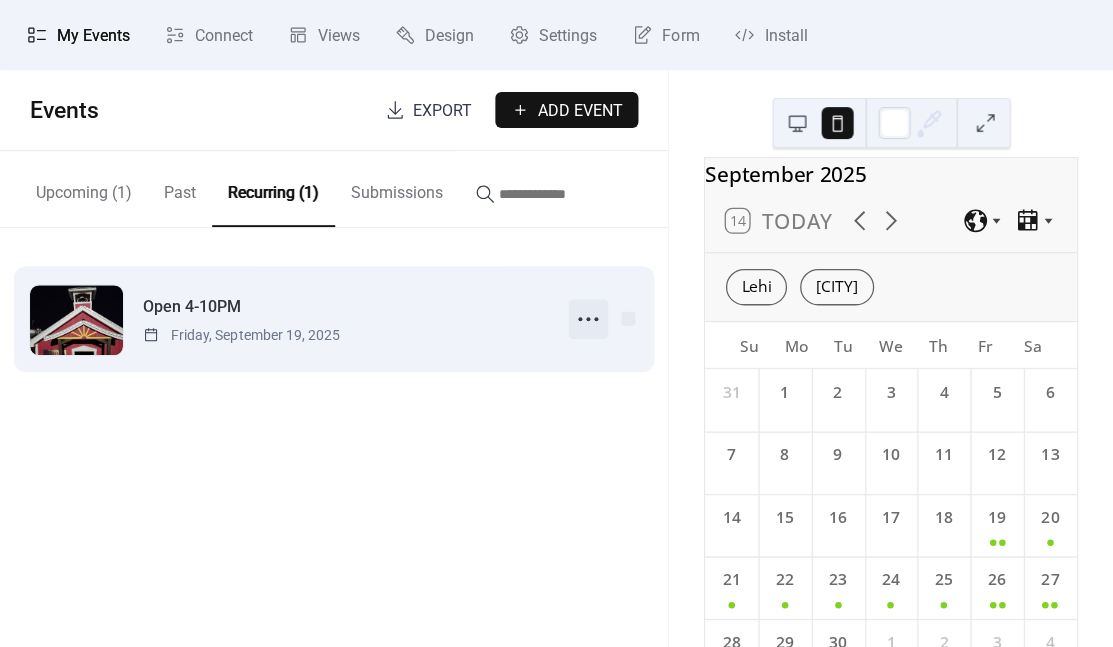 click 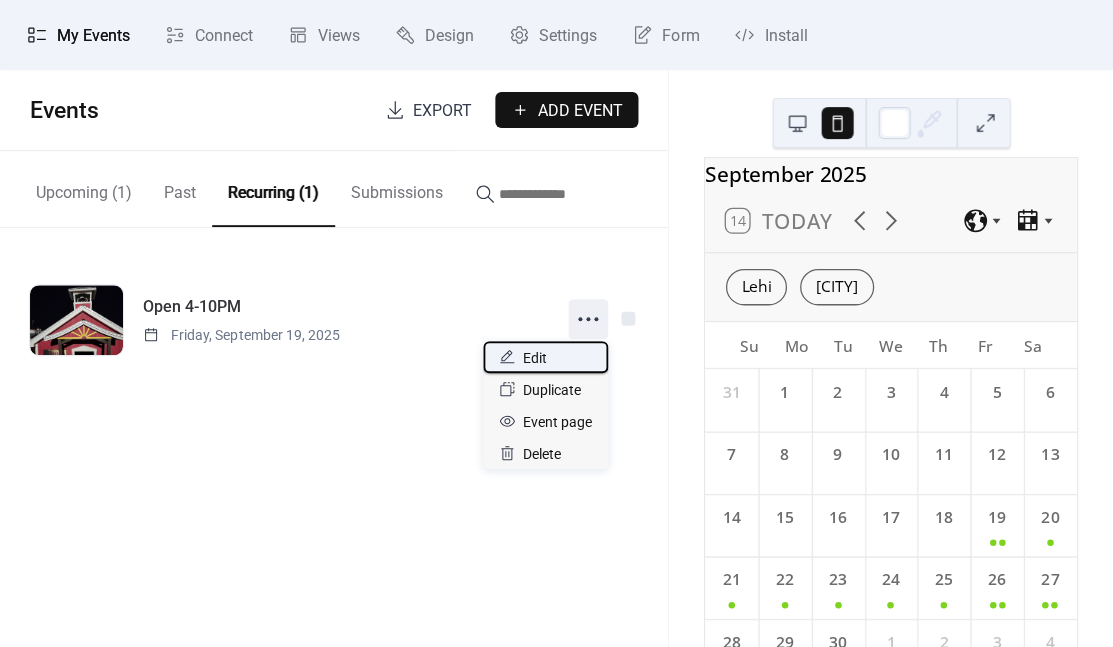 click on "Edit" at bounding box center (545, 357) 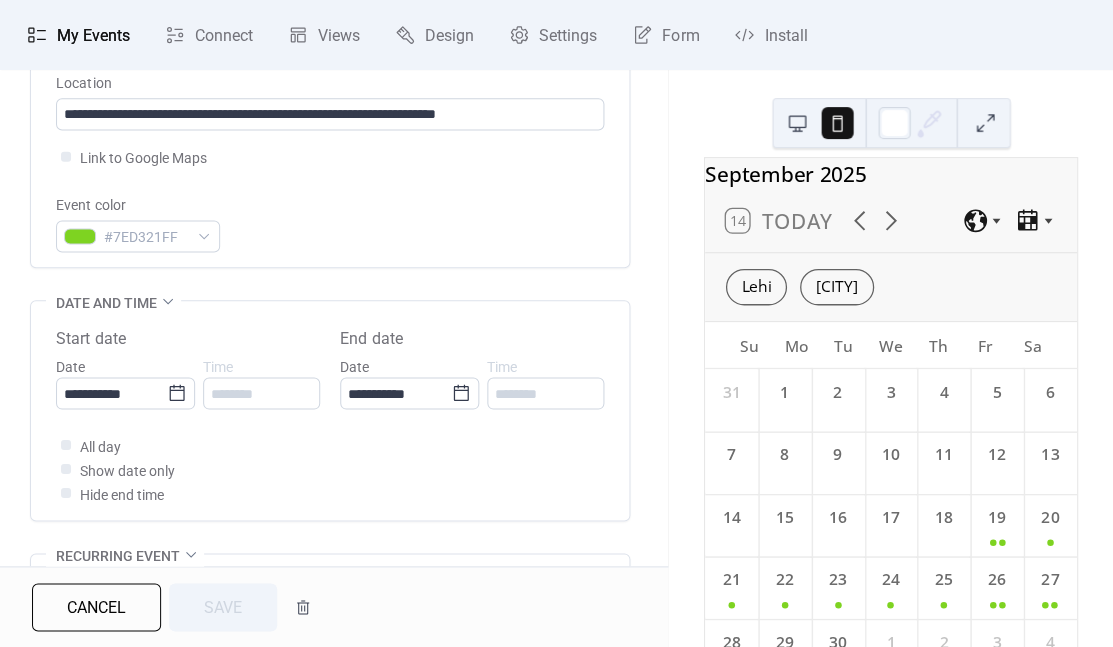 scroll, scrollTop: 461, scrollLeft: 0, axis: vertical 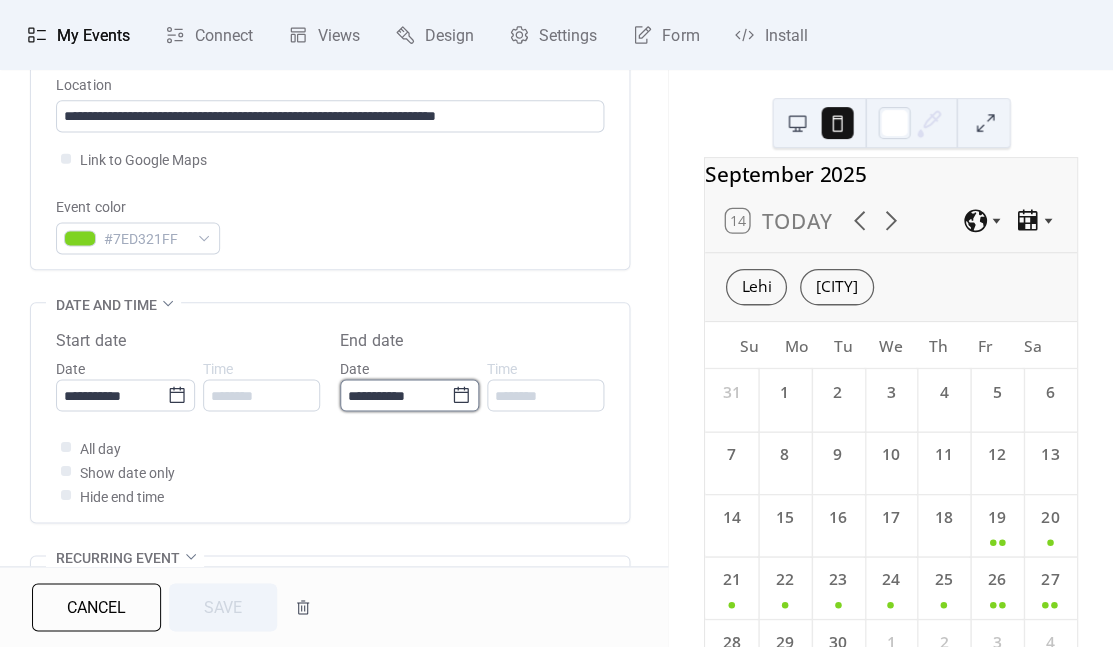 click on "**********" at bounding box center (395, 395) 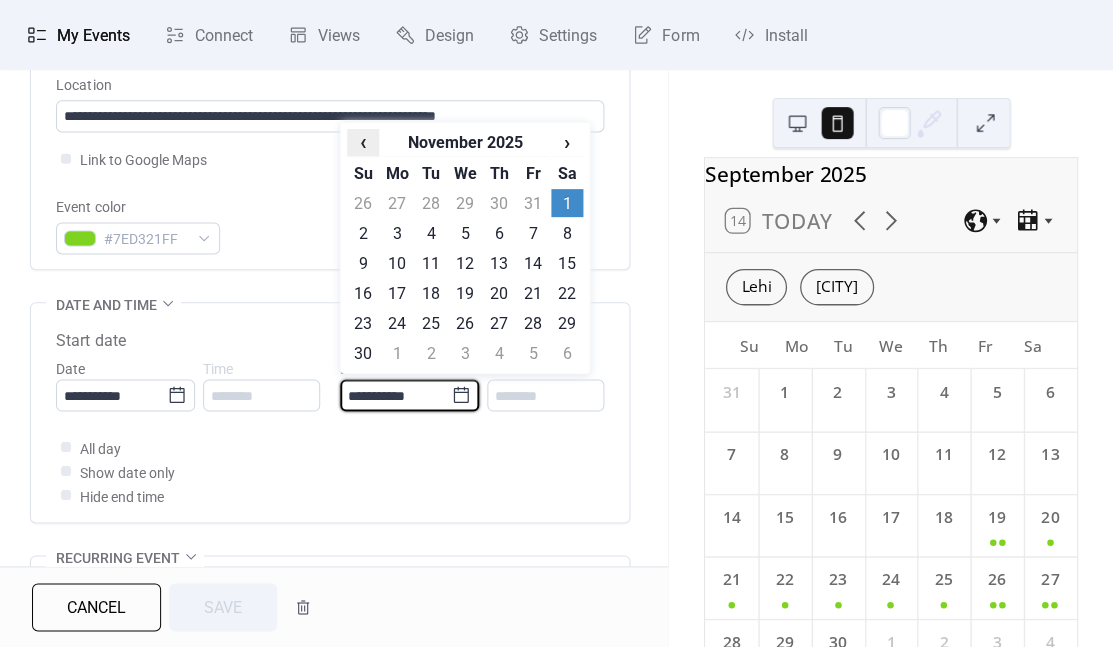 click on "‹" at bounding box center (363, 142) 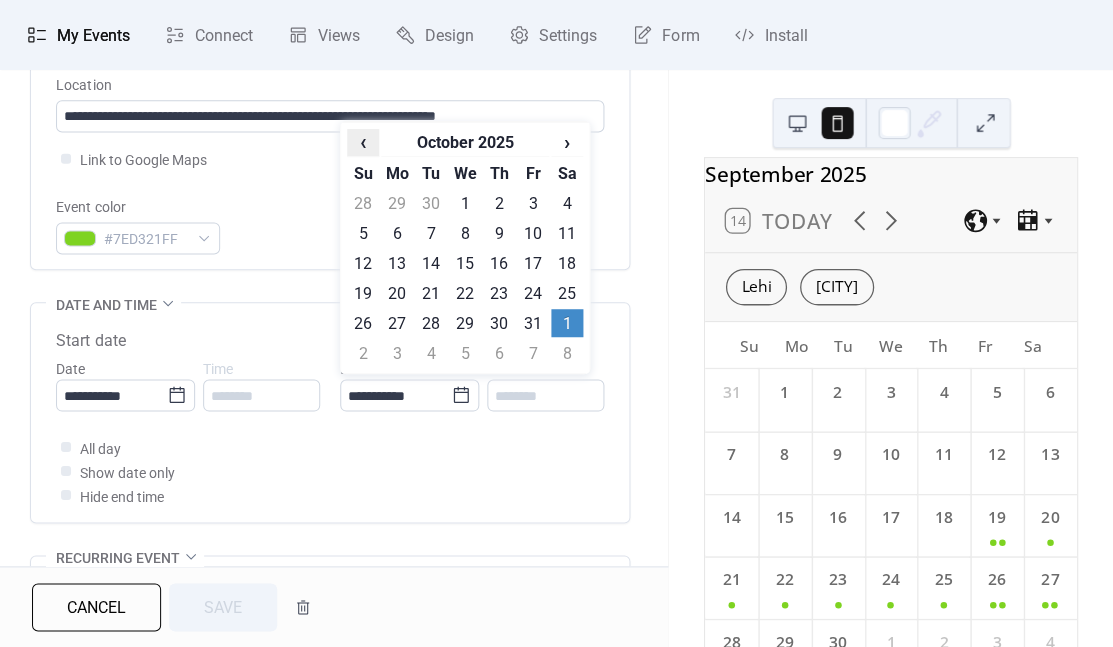click on "‹" at bounding box center (363, 142) 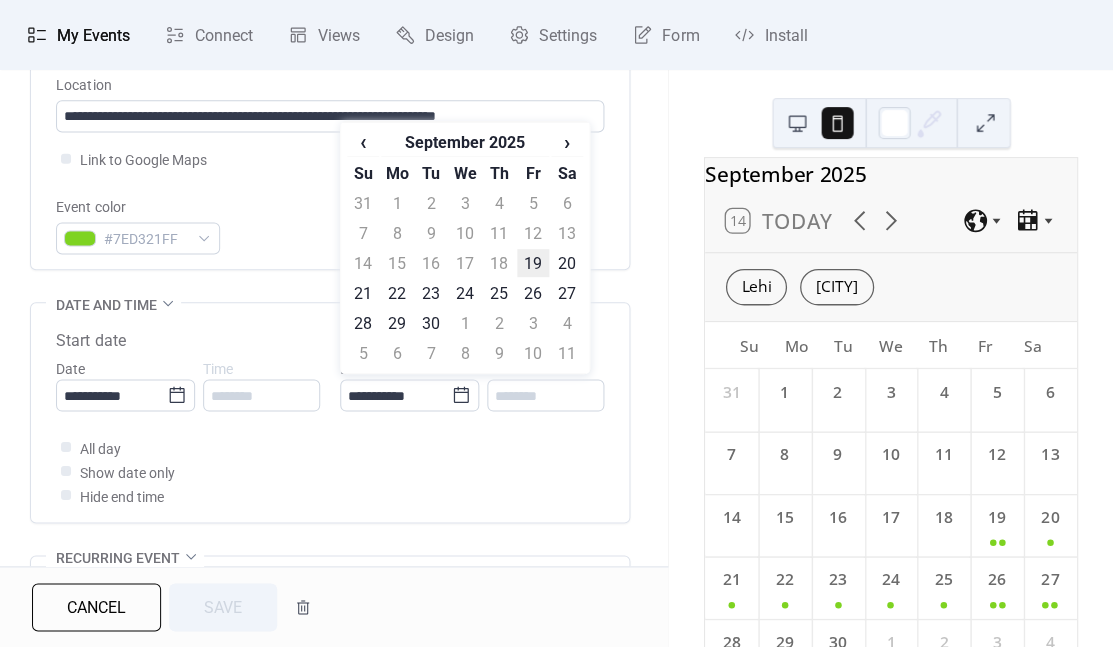 click on "19" at bounding box center (533, 263) 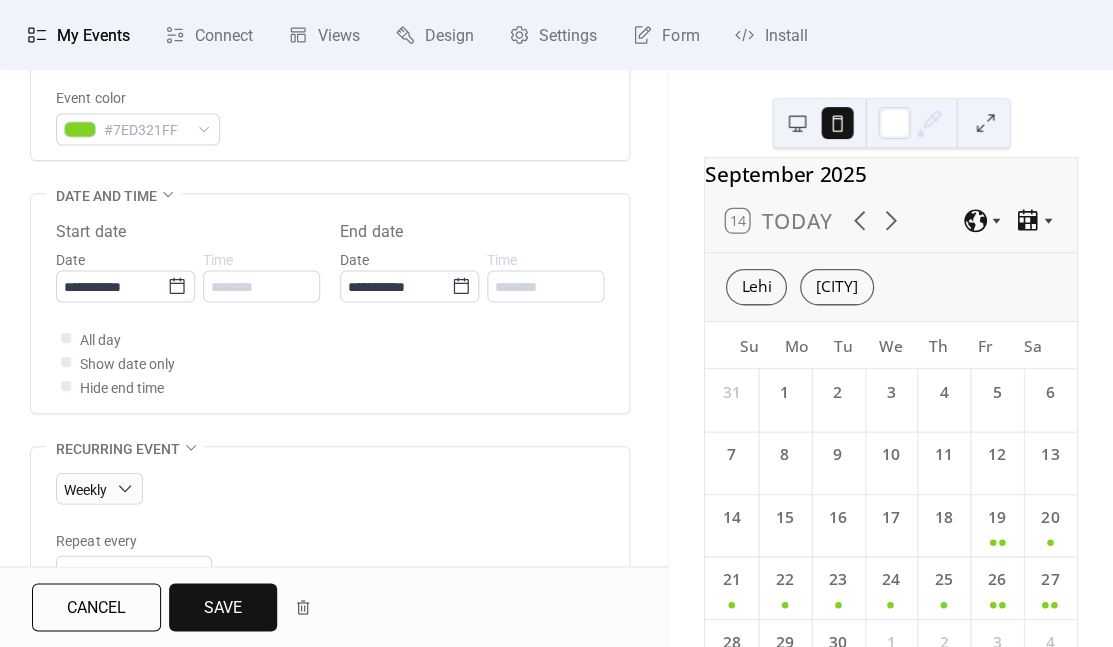 scroll, scrollTop: 641, scrollLeft: 0, axis: vertical 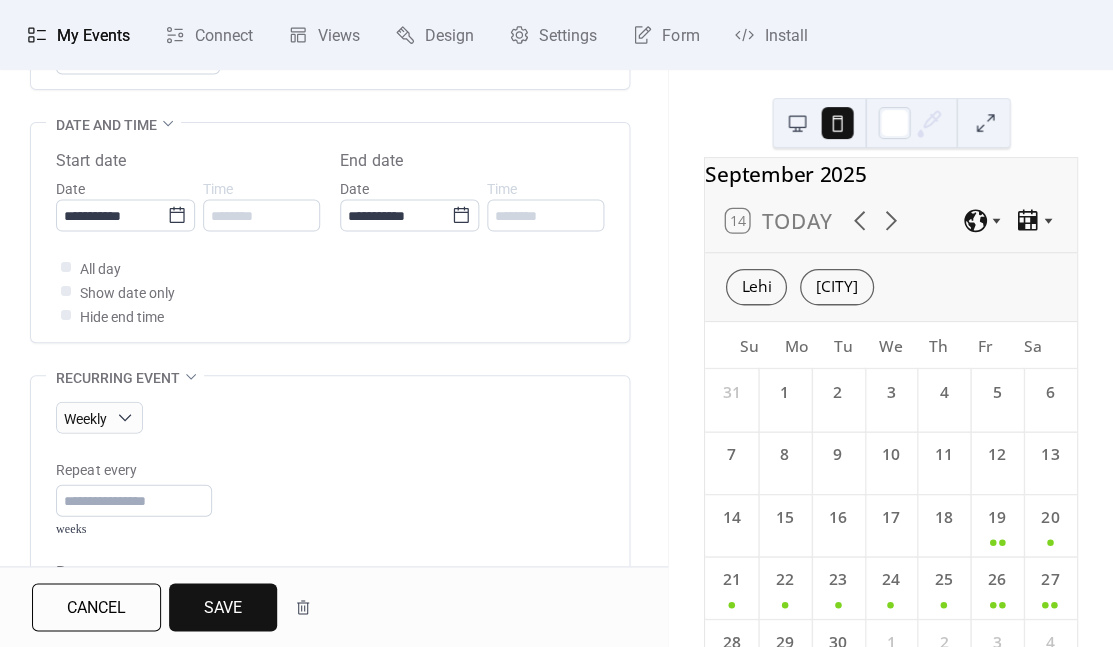 click on "Save" at bounding box center (223, 608) 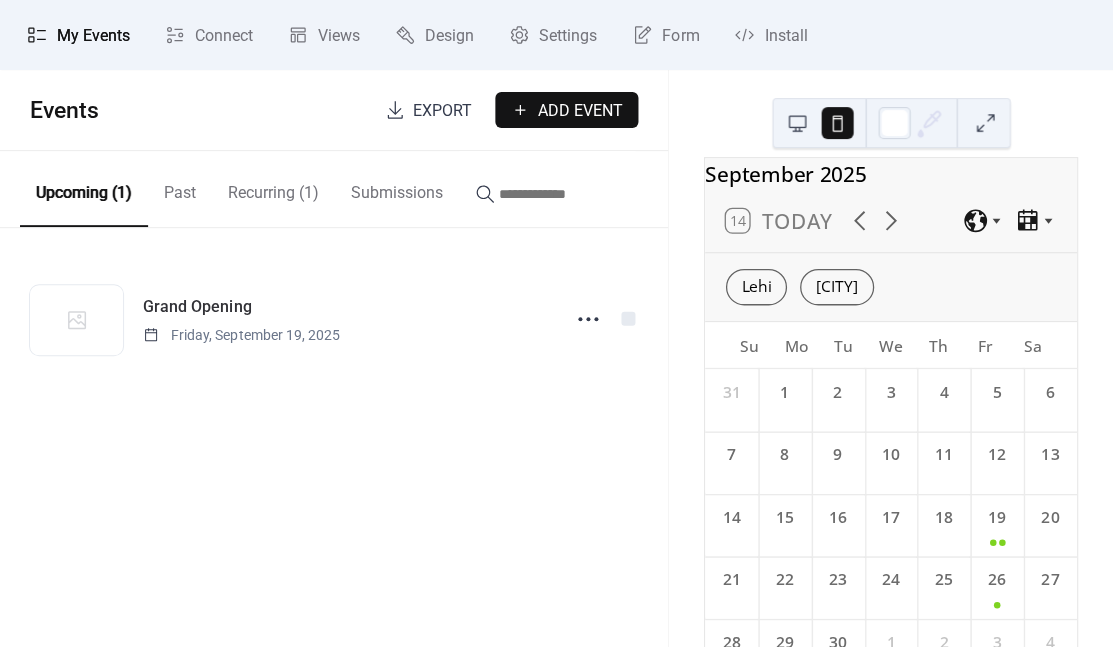 click on "Recurring (1)" at bounding box center (273, 188) 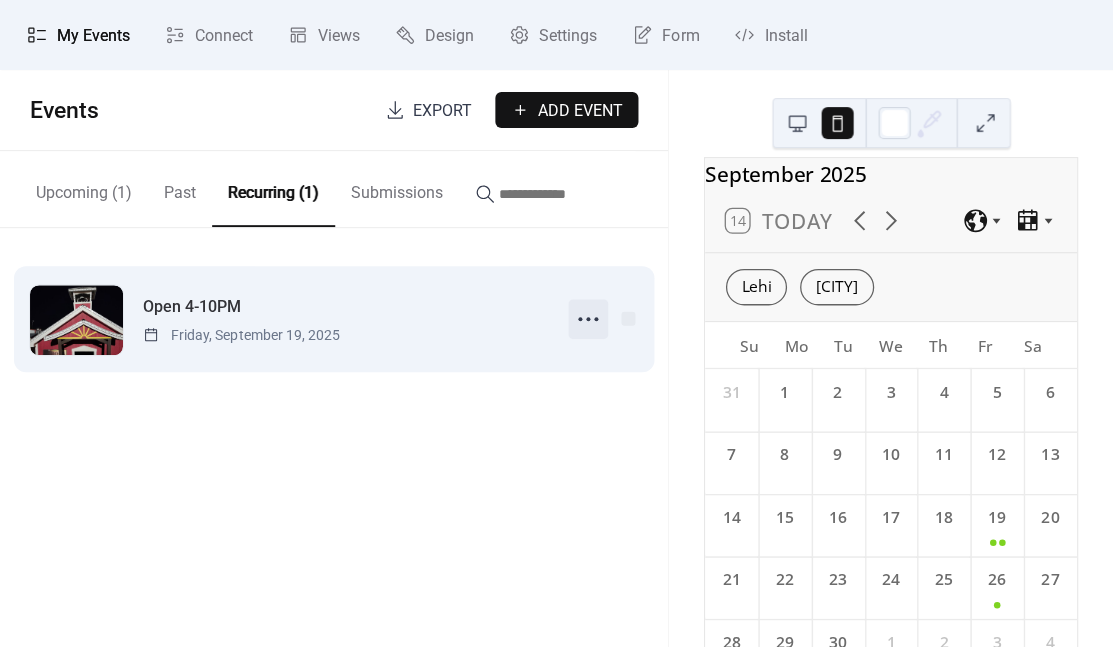 click 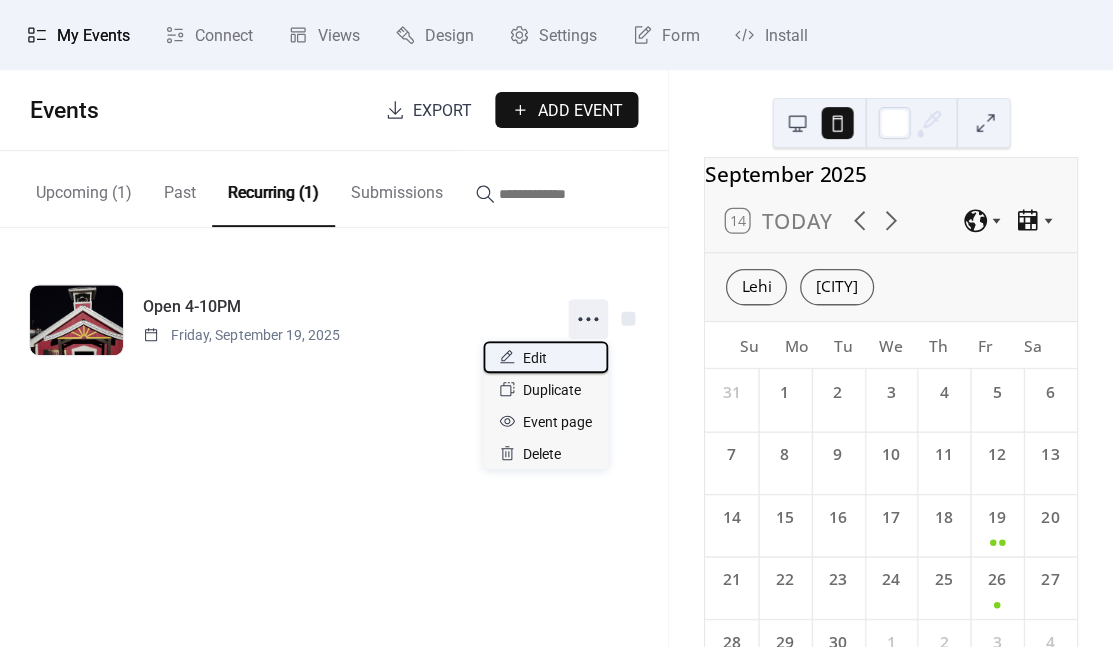 click on "Edit" at bounding box center [545, 357] 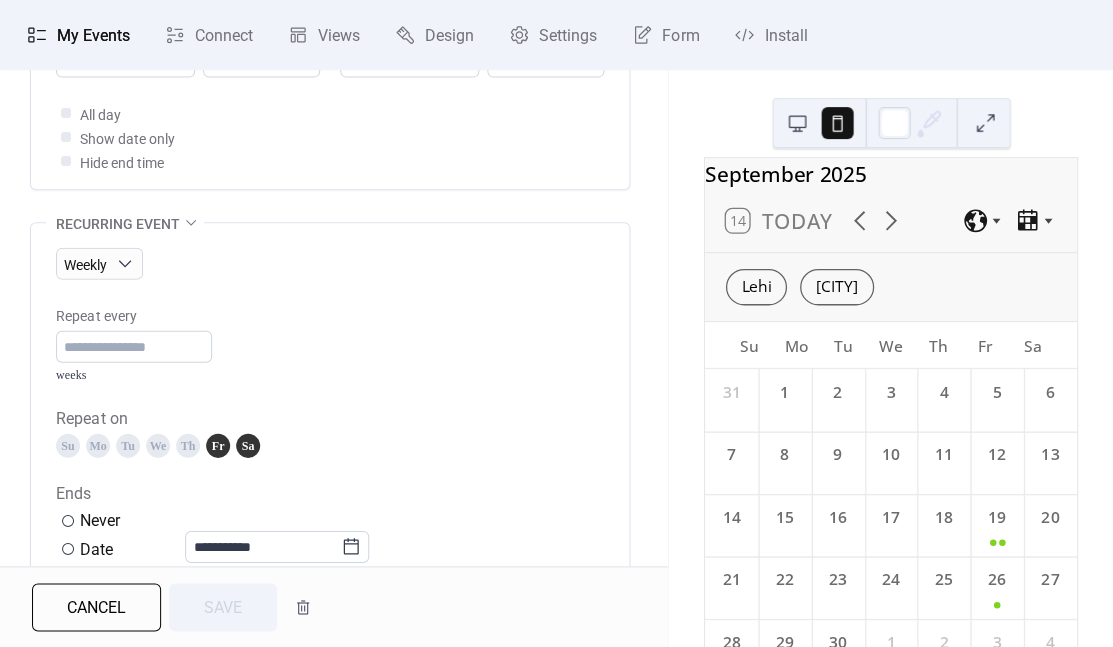 scroll, scrollTop: 844, scrollLeft: 0, axis: vertical 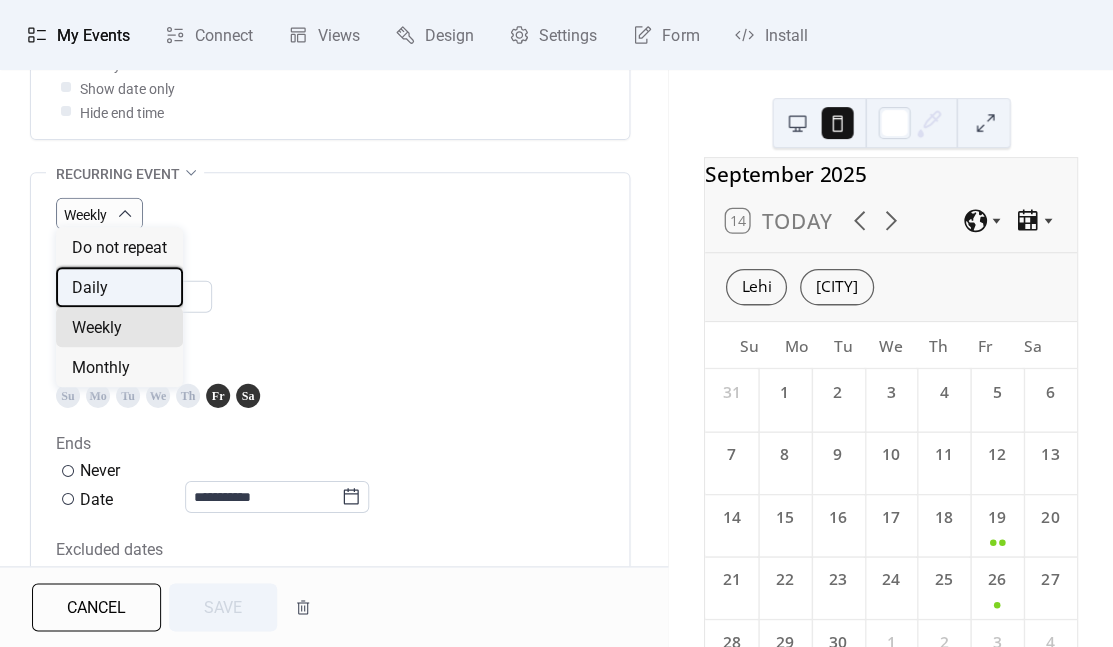 click on "Daily" at bounding box center [119, 287] 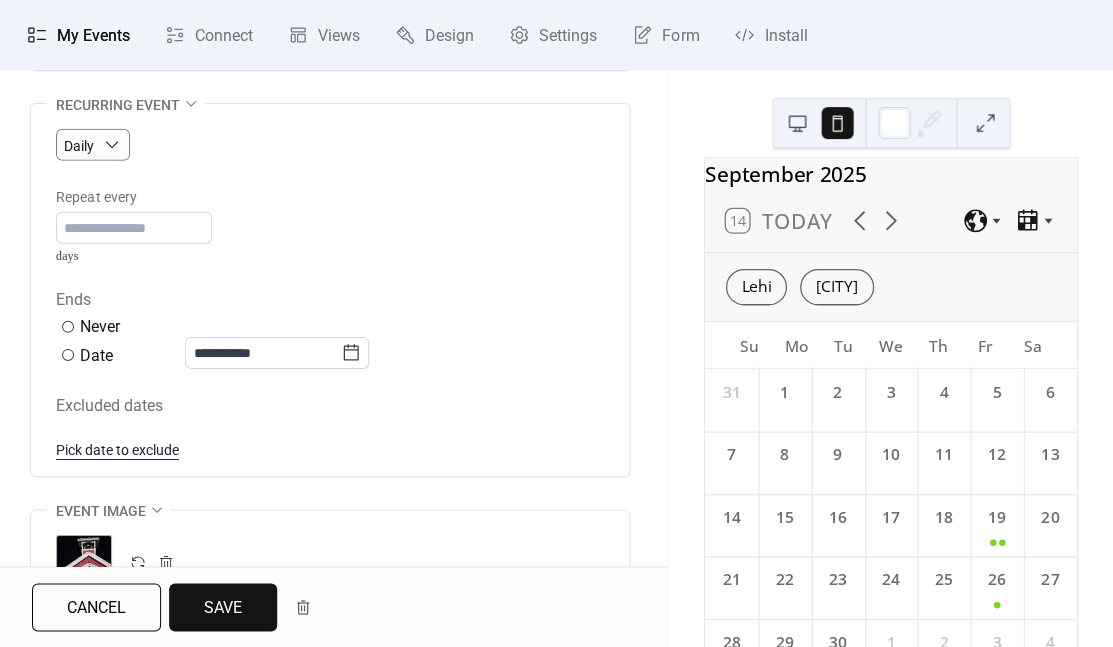 scroll, scrollTop: 913, scrollLeft: 0, axis: vertical 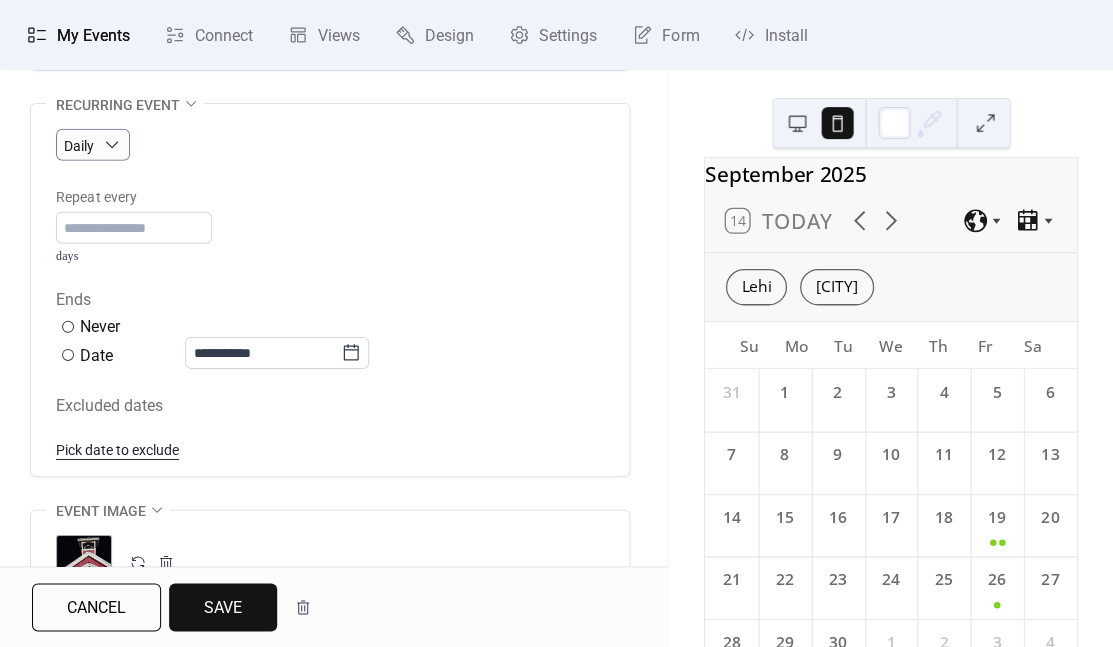 click on "Save" at bounding box center (223, 607) 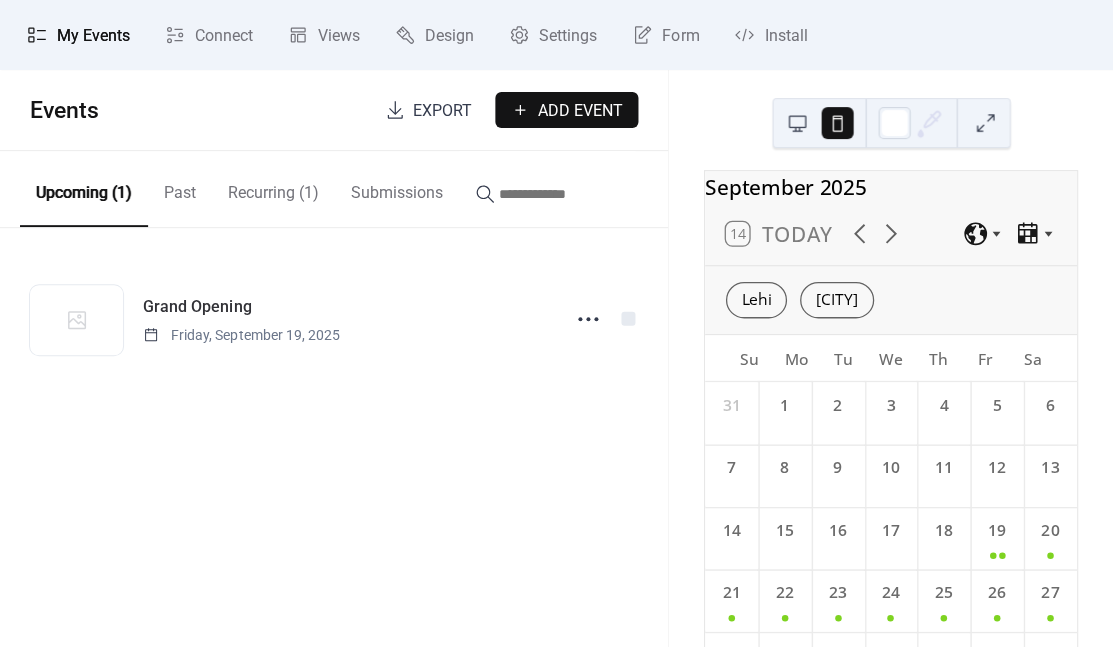 scroll, scrollTop: 0, scrollLeft: 0, axis: both 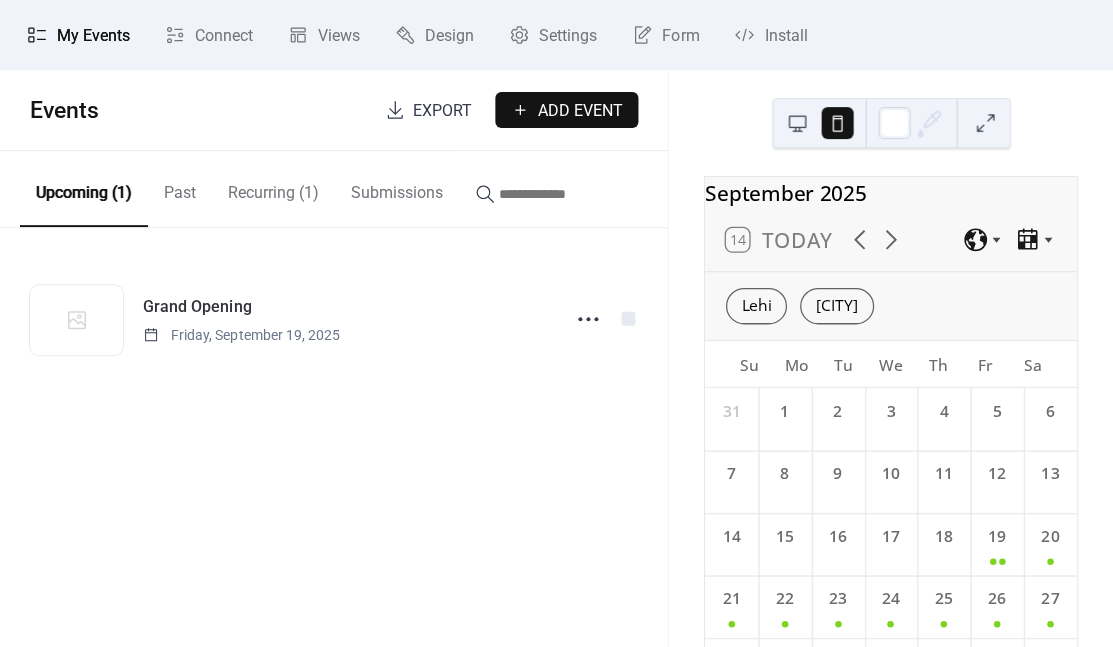 click on "Recurring (1)" at bounding box center [273, 188] 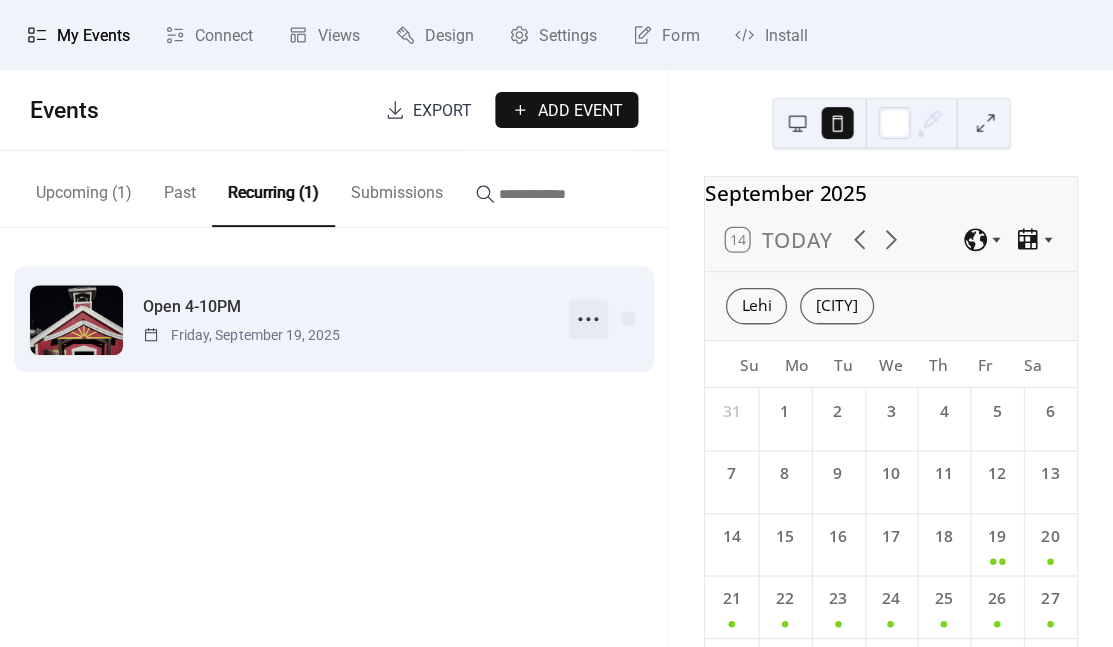 click 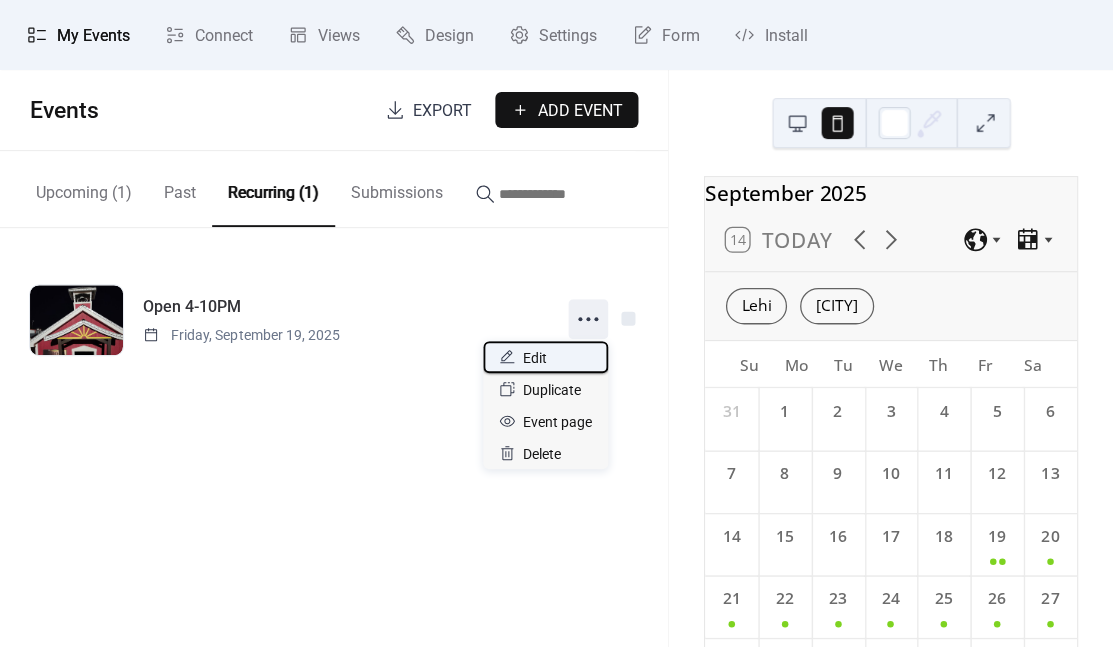 click on "Edit" at bounding box center (535, 358) 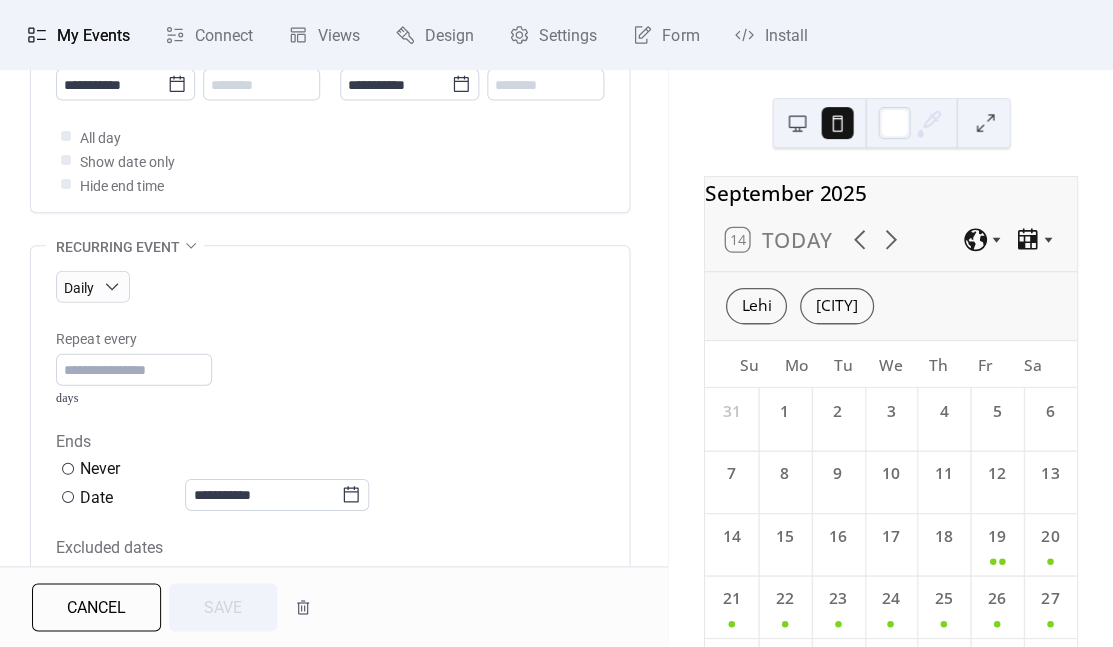 scroll, scrollTop: 769, scrollLeft: 0, axis: vertical 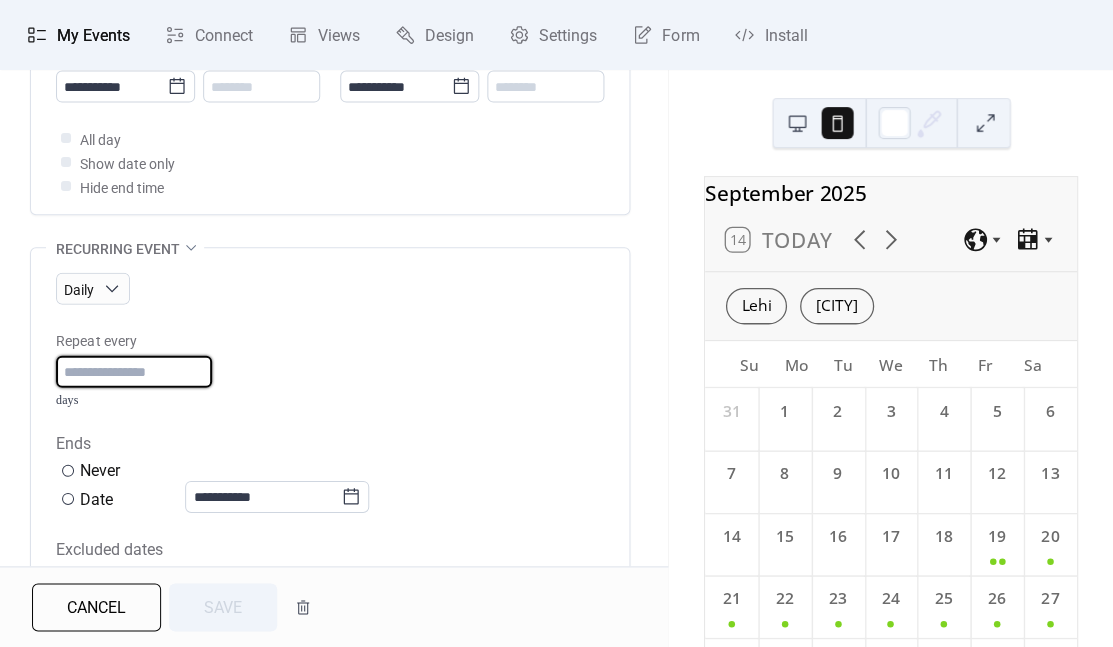click on "*" at bounding box center [134, 372] 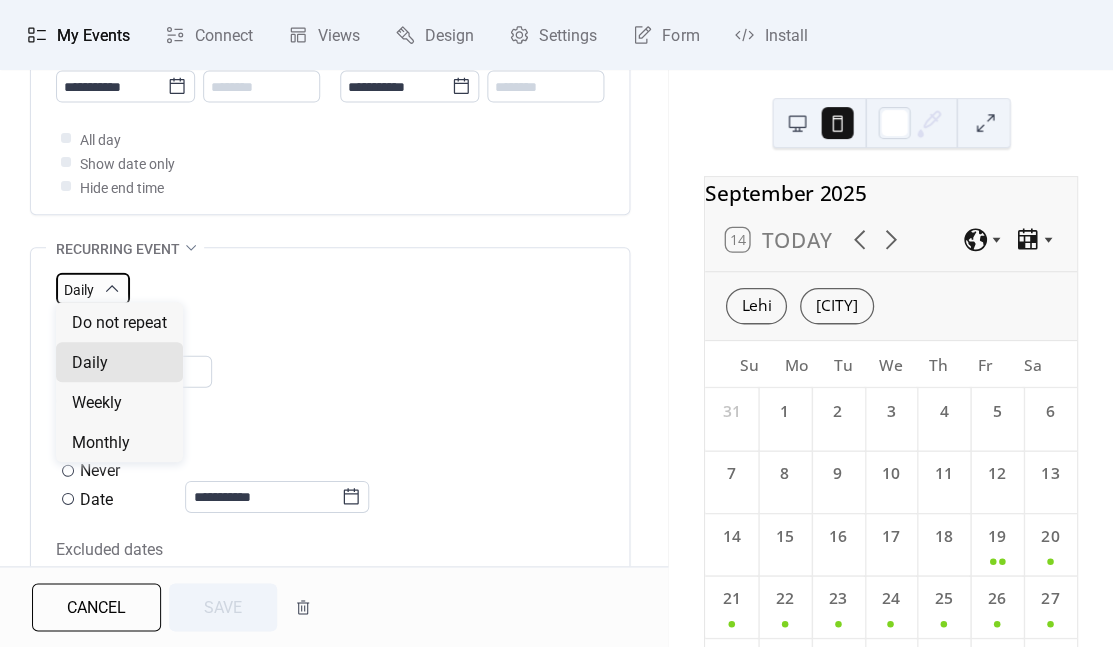 click on "Daily" at bounding box center (79, 290) 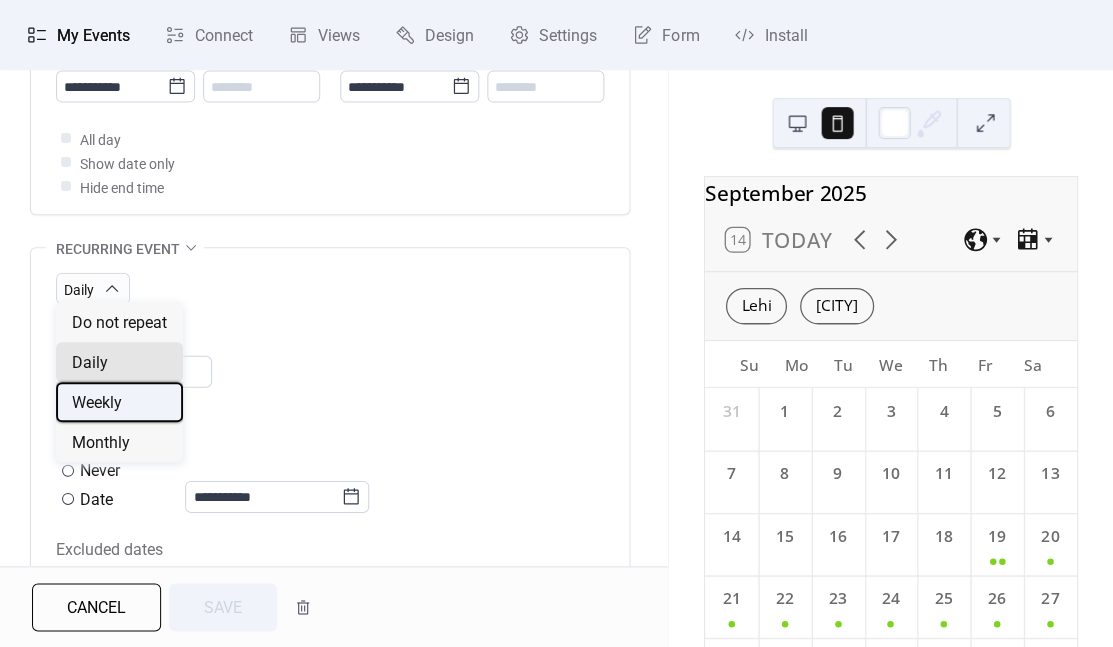 click on "Weekly" at bounding box center (97, 403) 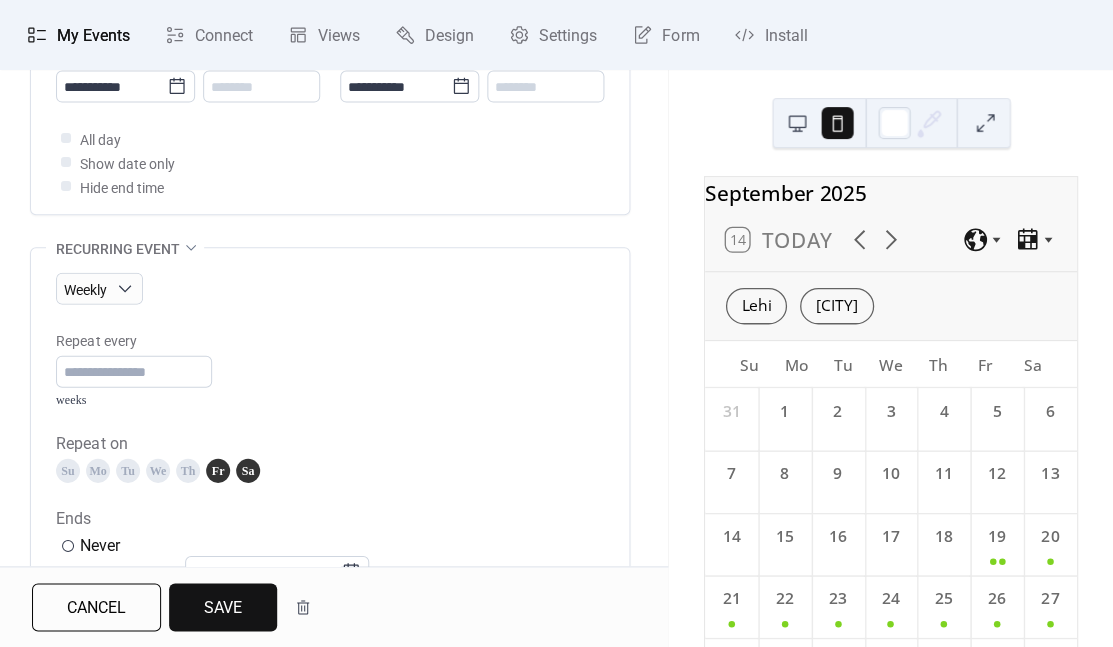 click on "Sa" at bounding box center [248, 471] 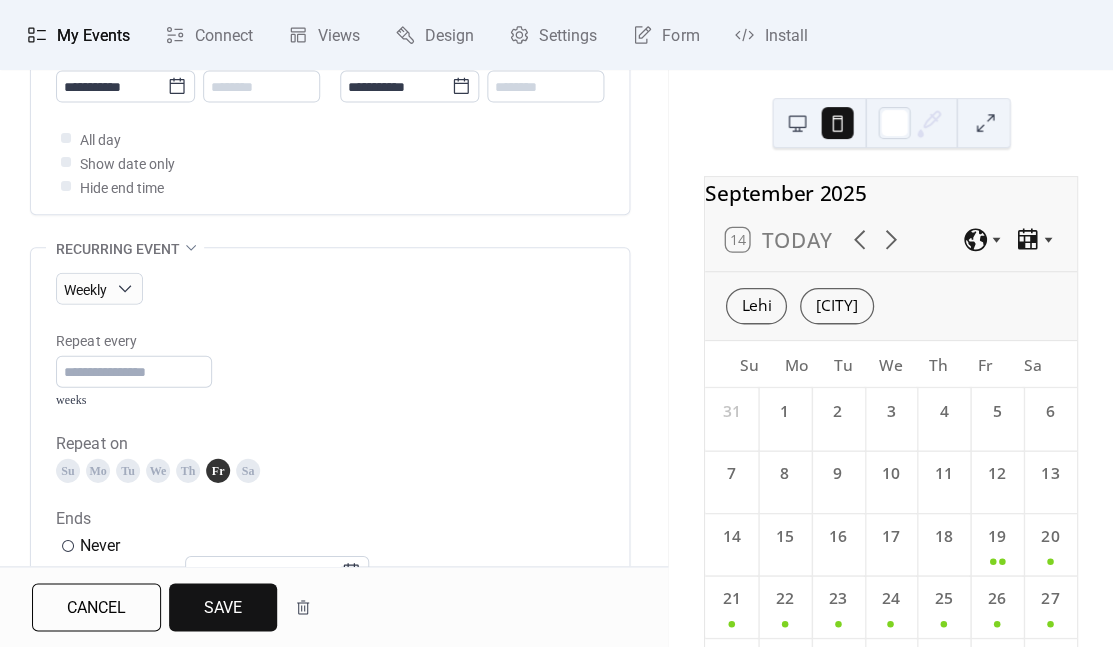 click on "Sa" at bounding box center (248, 471) 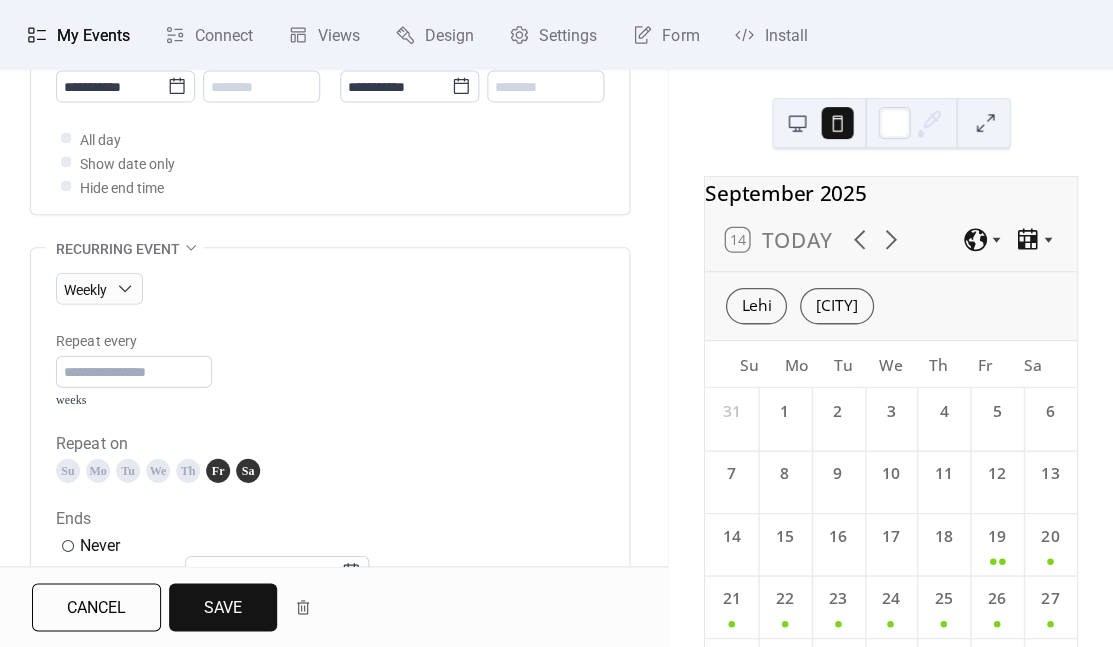 click on "Save" at bounding box center (223, 607) 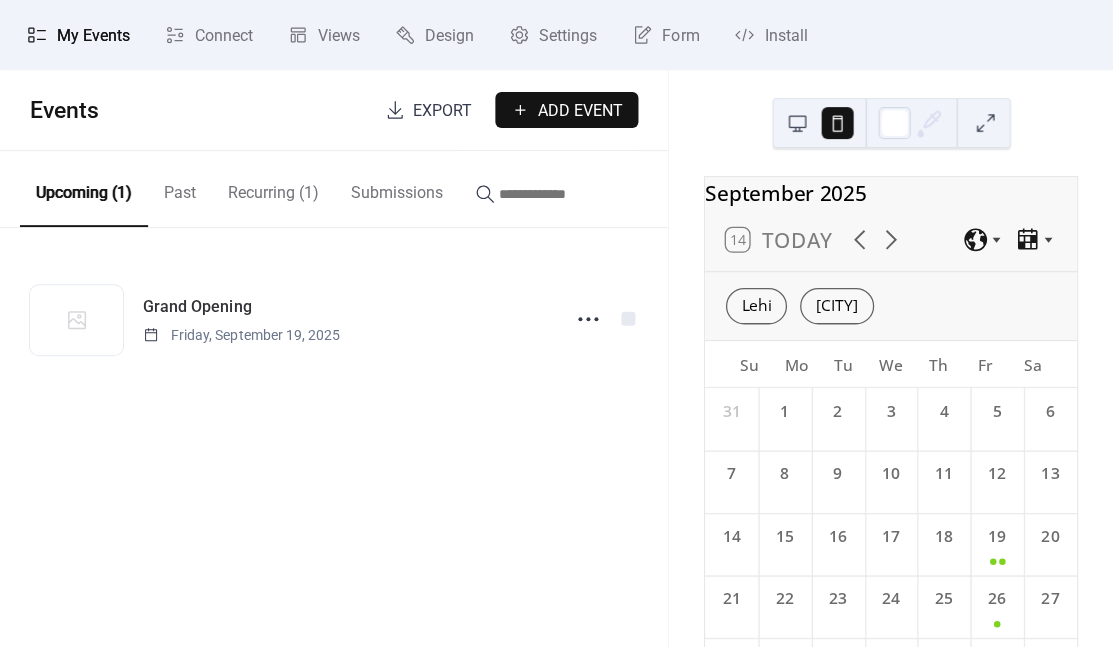 click on "Recurring (1)" at bounding box center (273, 188) 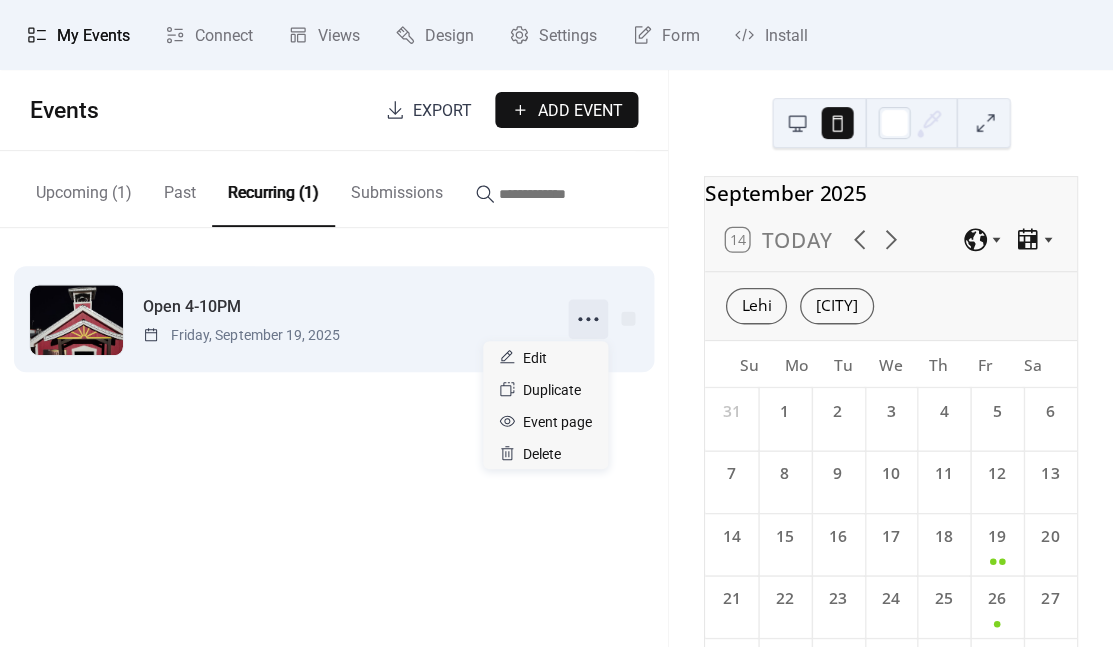 click 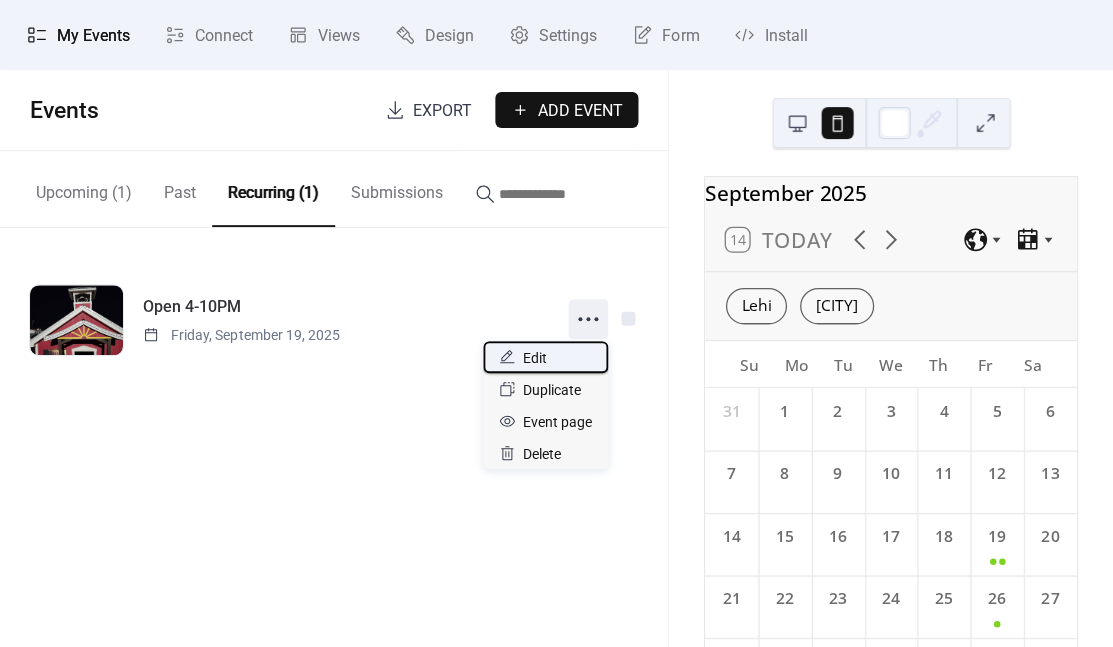 click on "Edit" at bounding box center (545, 357) 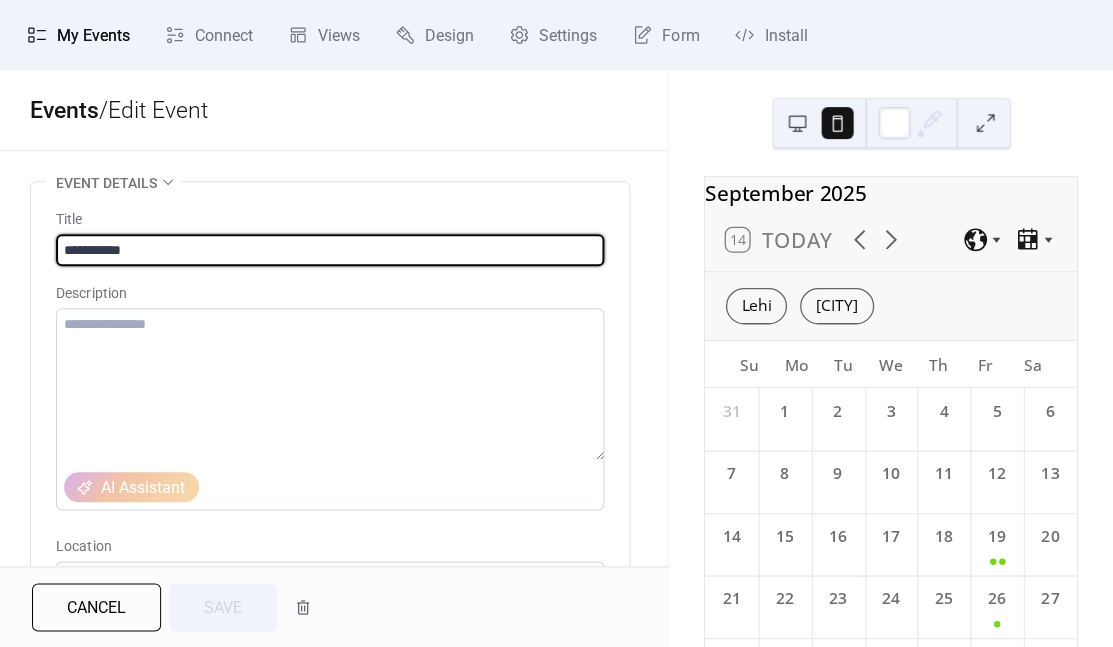 type on "**********" 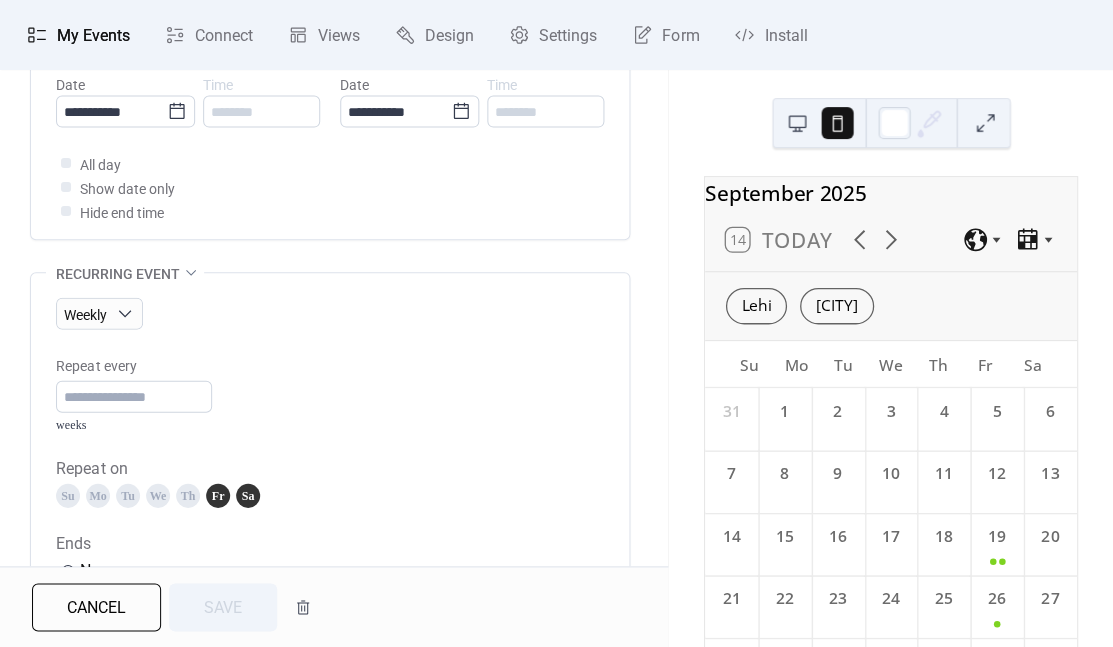 scroll, scrollTop: 778, scrollLeft: 0, axis: vertical 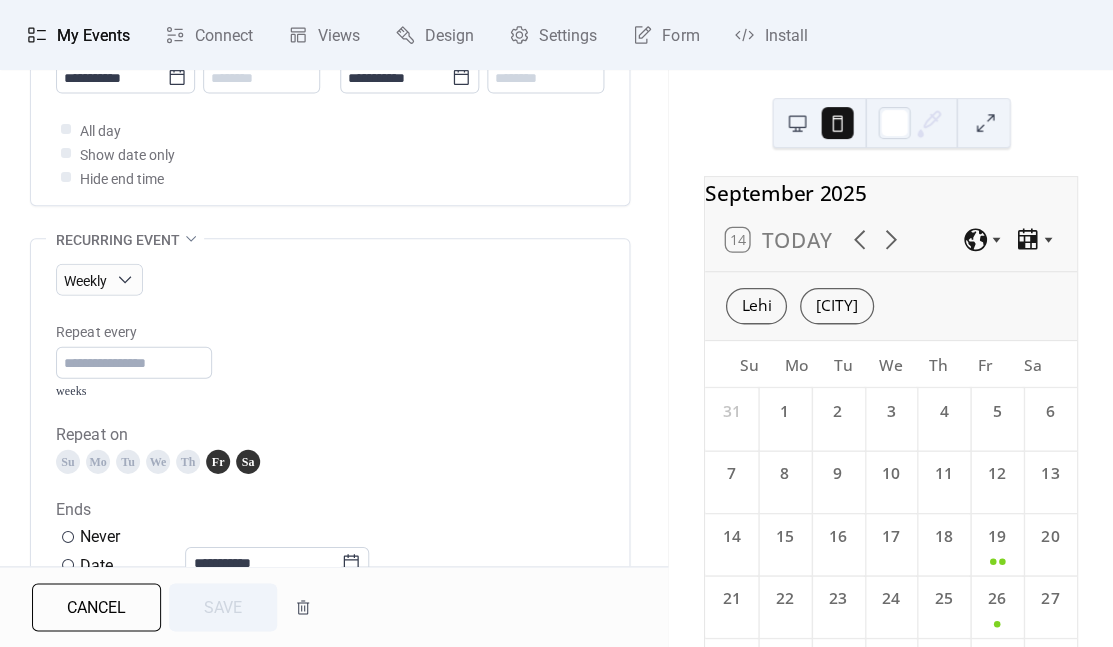click on "Mo" at bounding box center (98, 462) 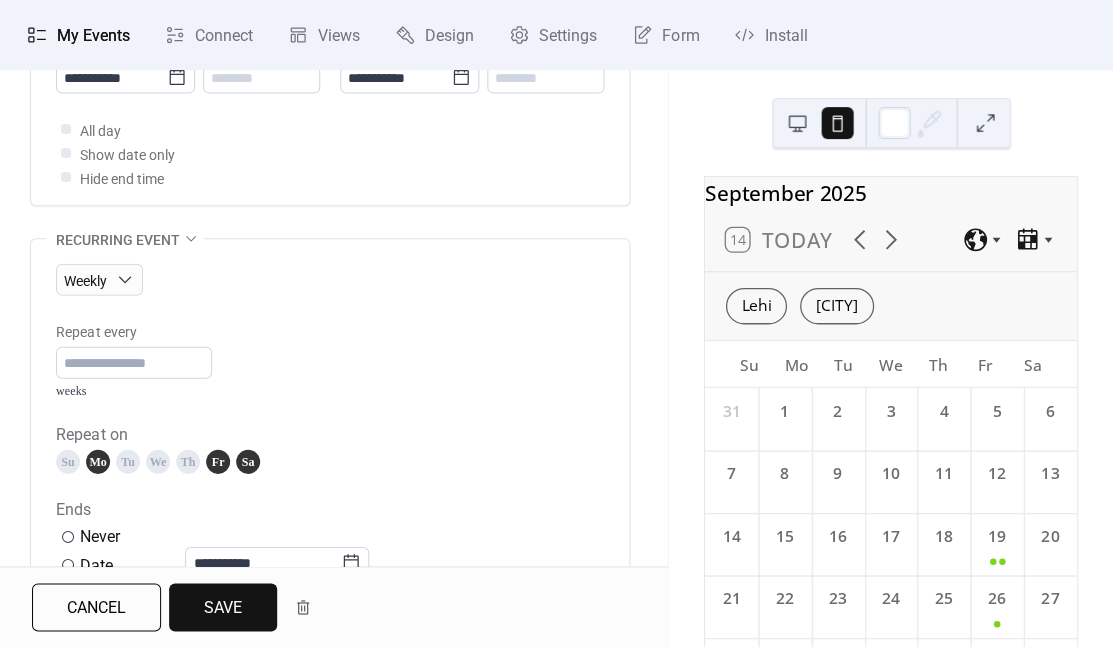click on "Save" at bounding box center (223, 608) 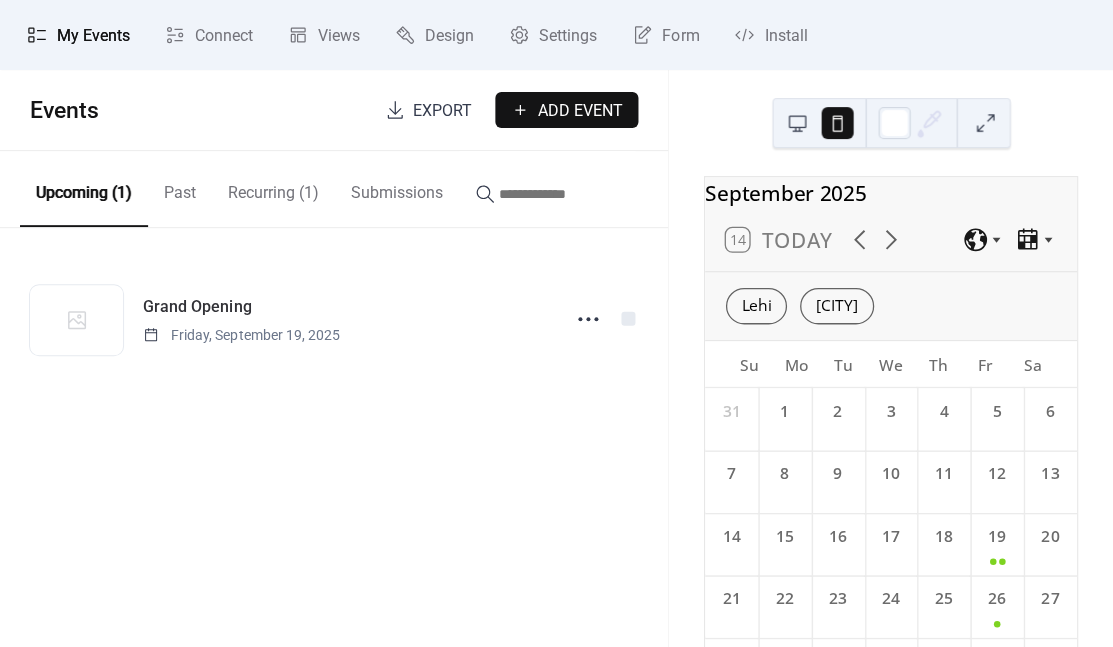 click on "Recurring (1)" at bounding box center (273, 188) 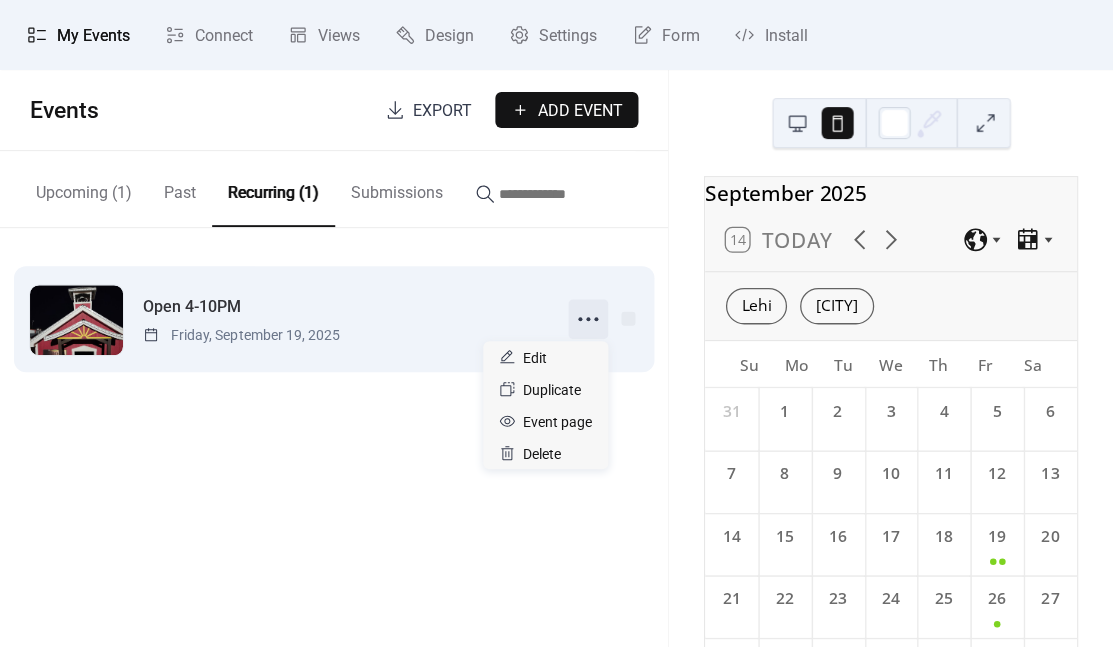click 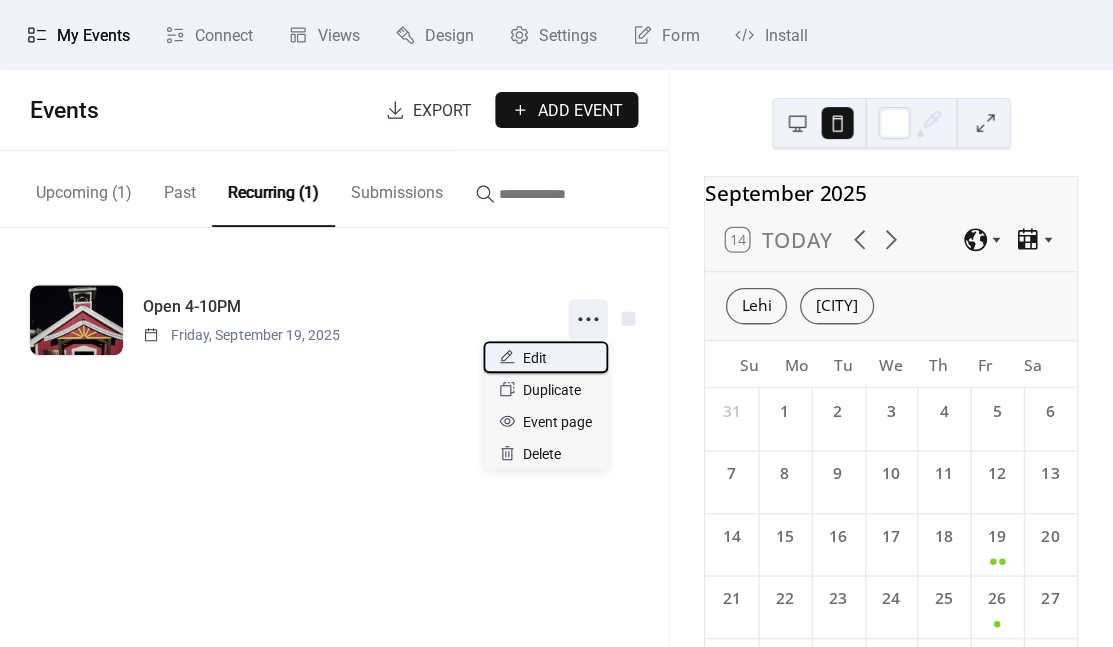 click on "Edit" at bounding box center [535, 358] 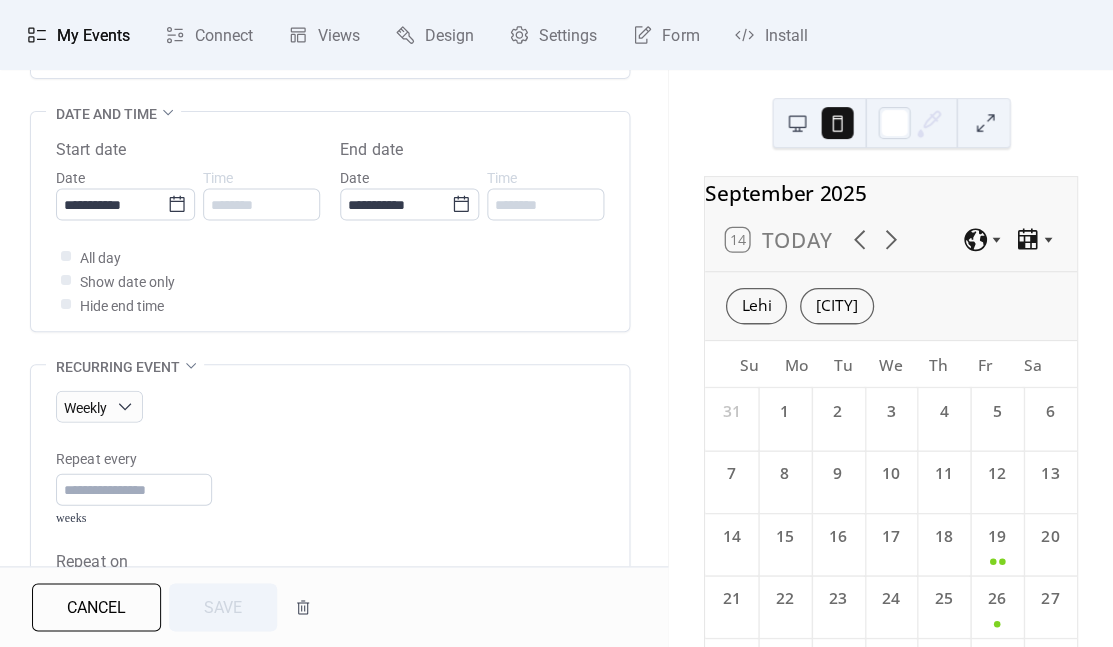 scroll, scrollTop: 669, scrollLeft: 0, axis: vertical 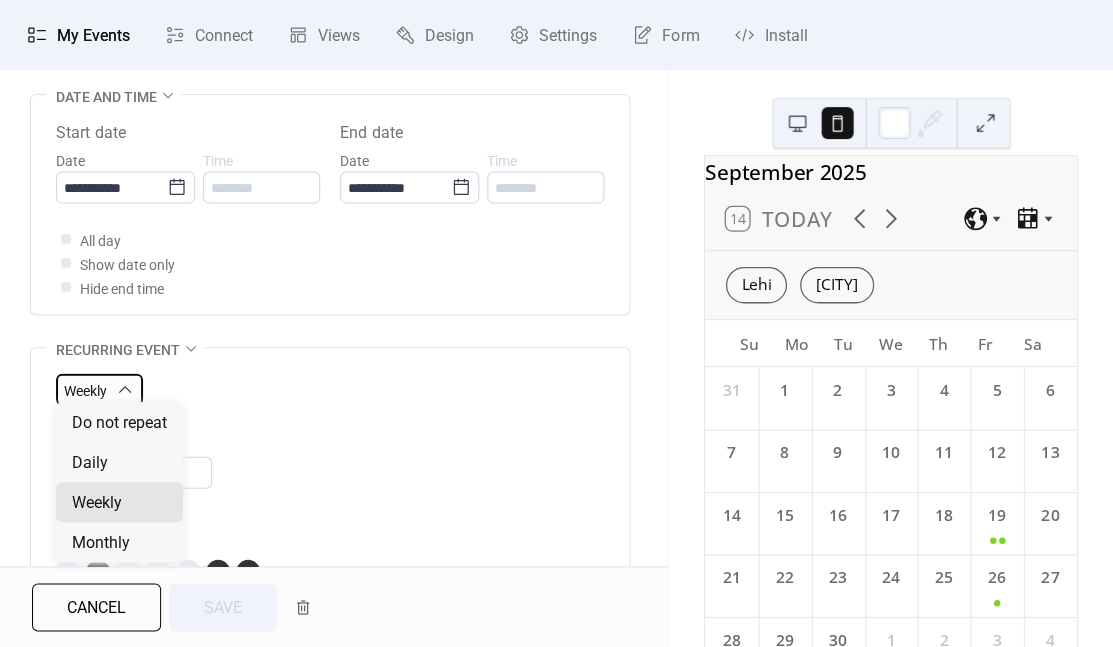 click on "Weekly" at bounding box center (99, 389) 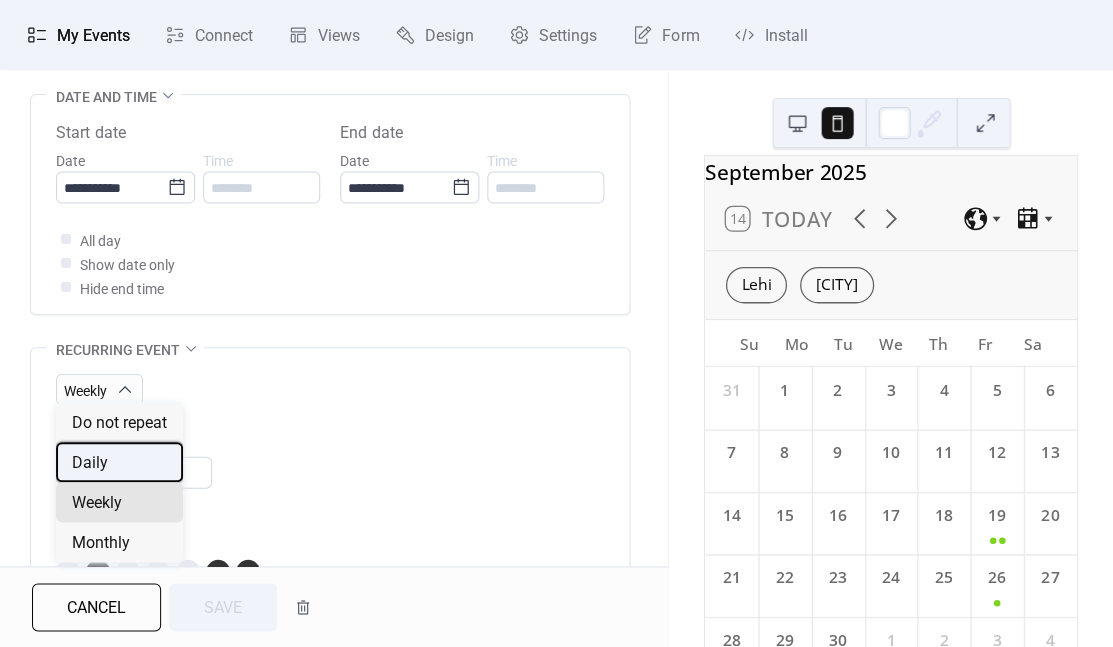 click on "Daily" at bounding box center [90, 463] 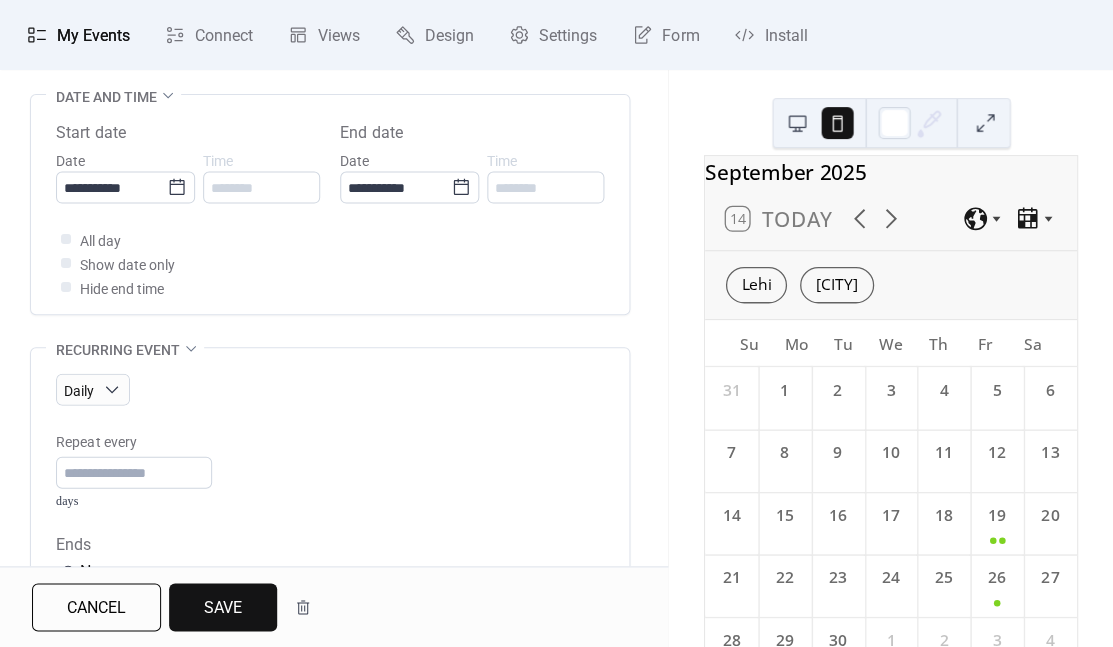 click on "Save" at bounding box center (223, 607) 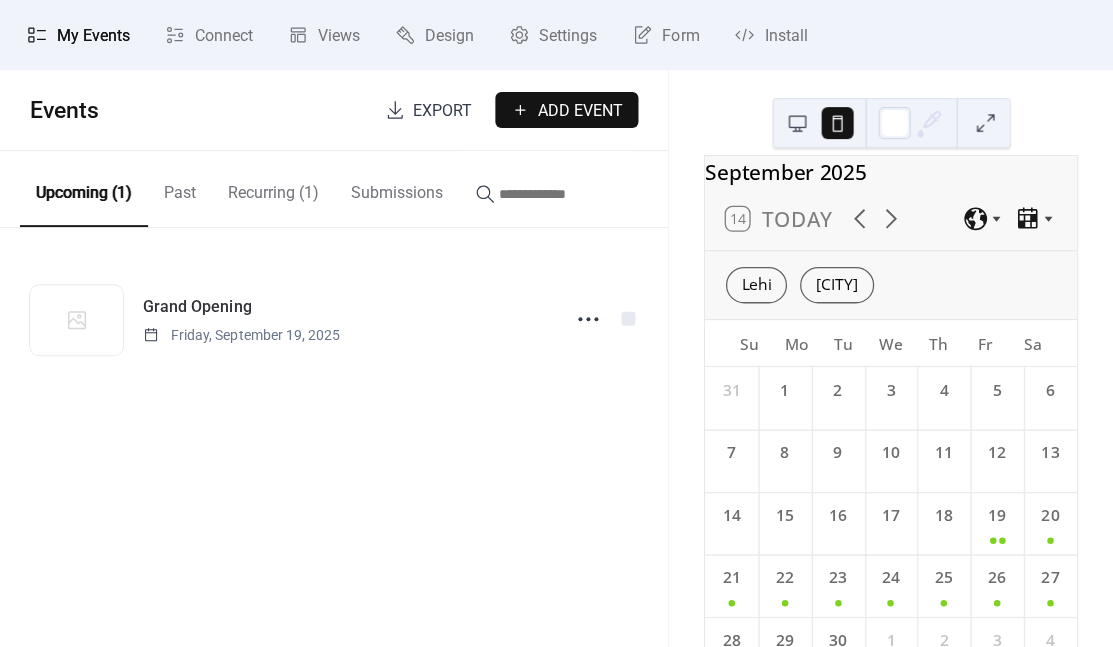 click on "Recurring (1)" at bounding box center [273, 188] 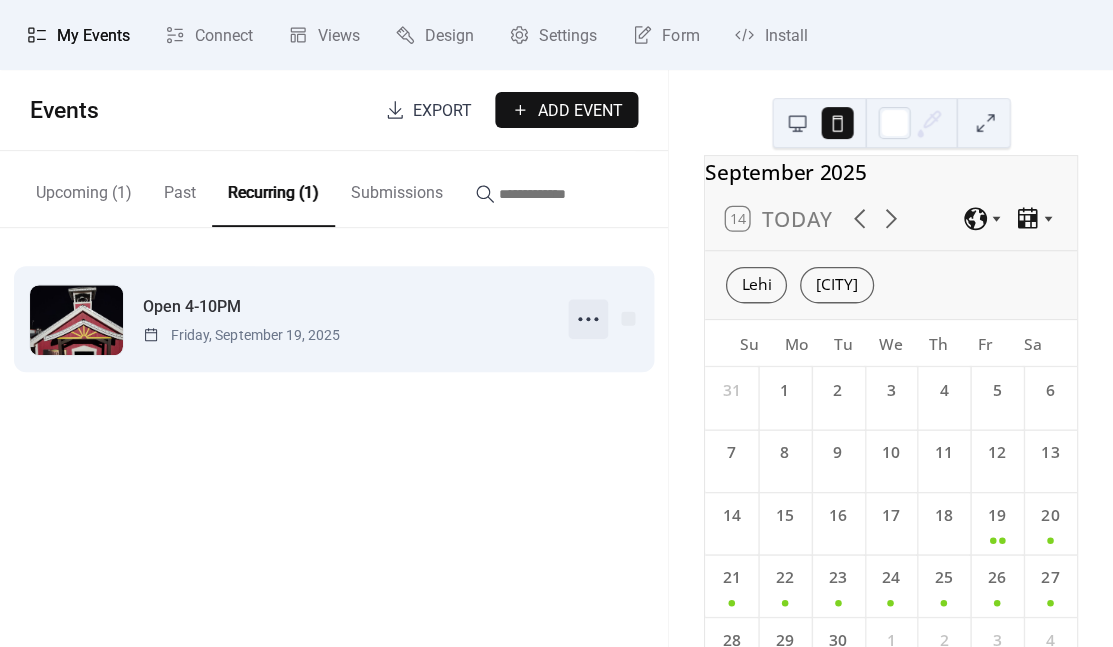 click 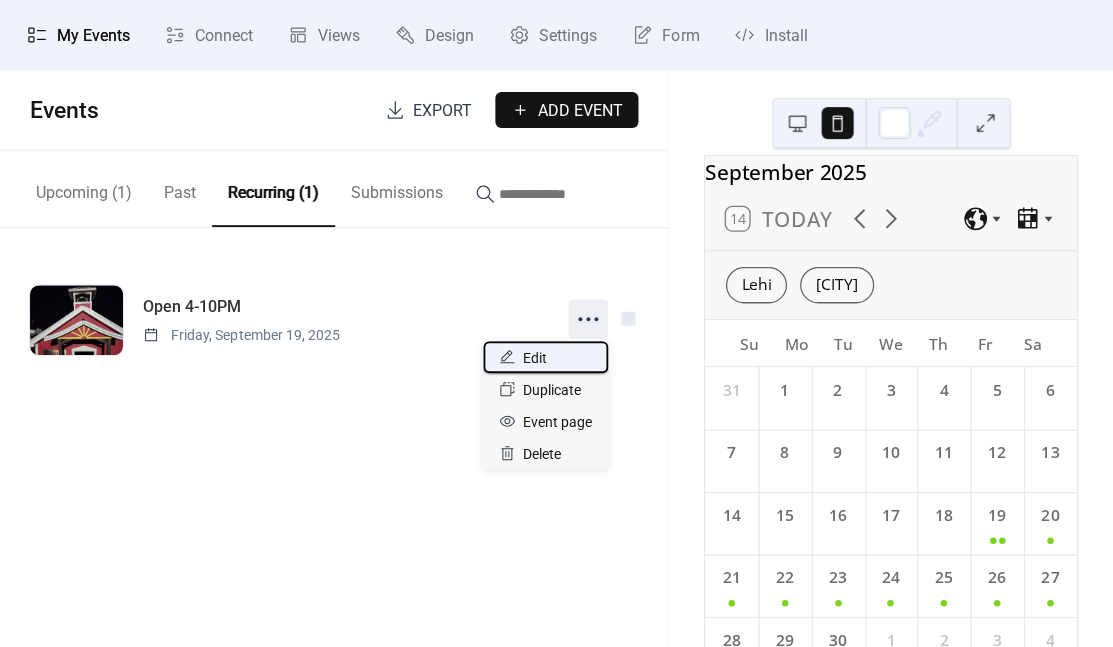 click on "Edit" at bounding box center (535, 358) 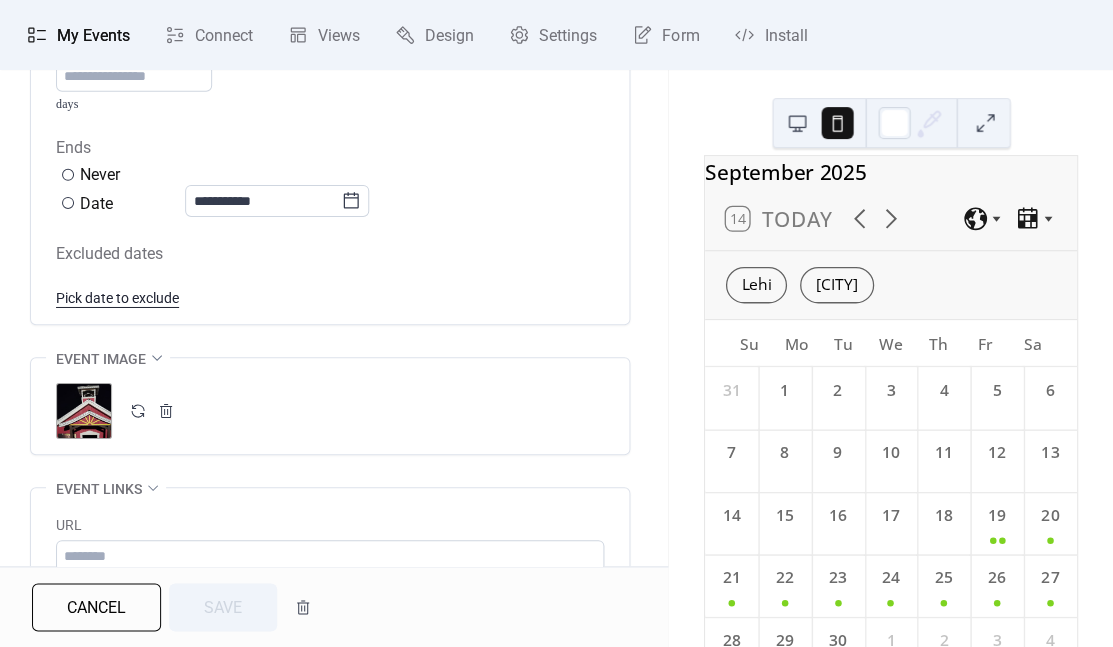 scroll, scrollTop: 1066, scrollLeft: 0, axis: vertical 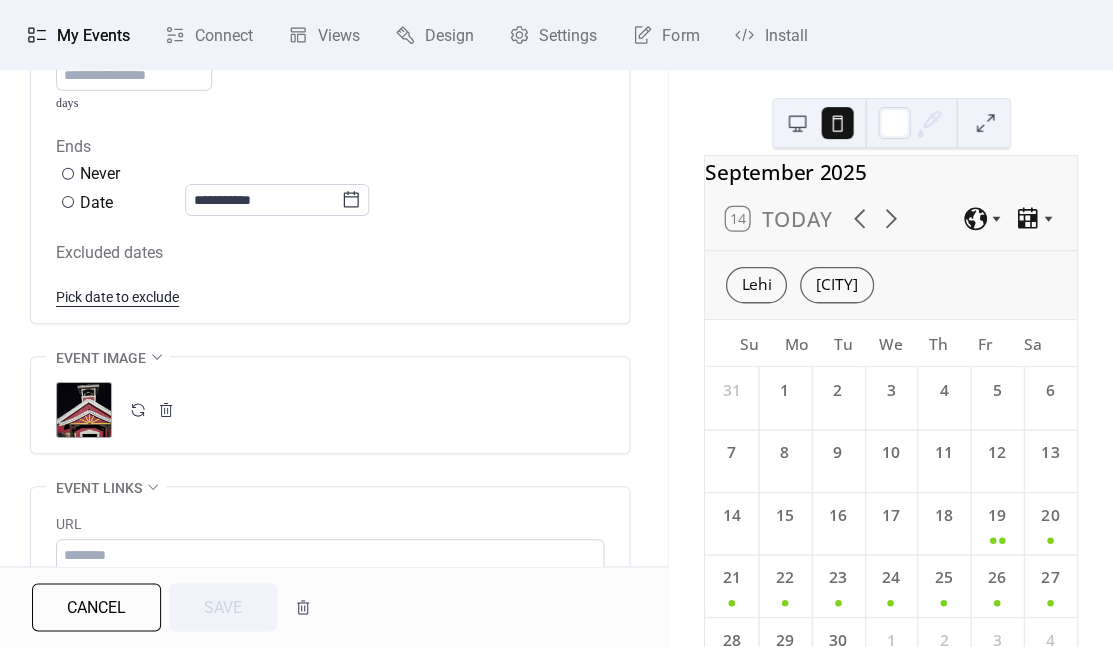 click on "Pick date to exclude" at bounding box center [117, 296] 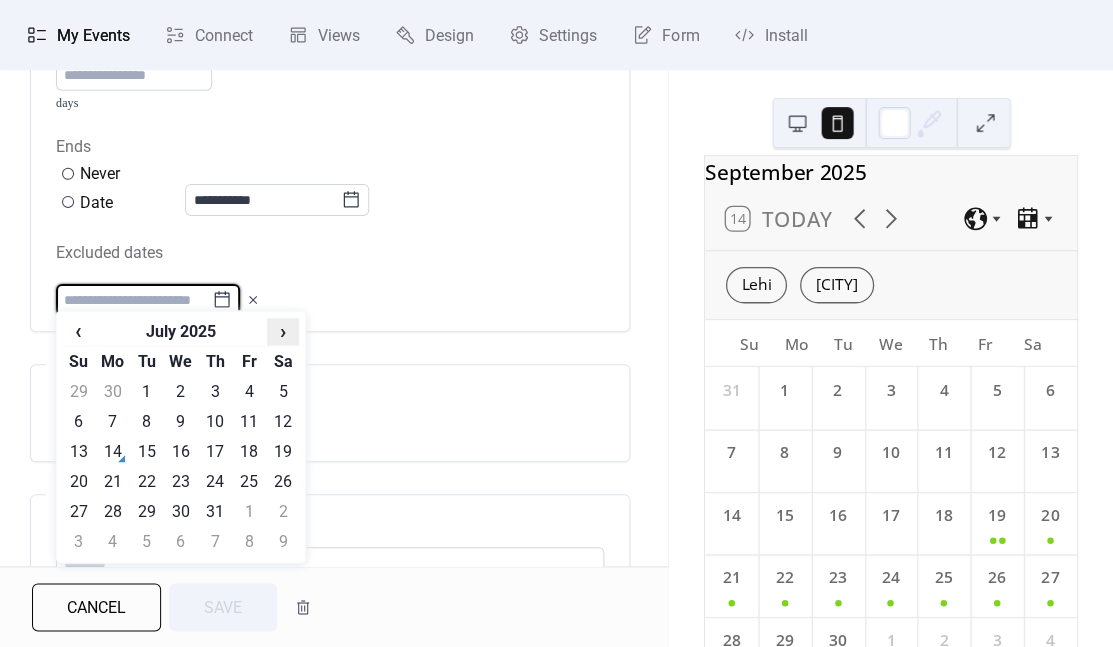 click on "›" at bounding box center [283, 331] 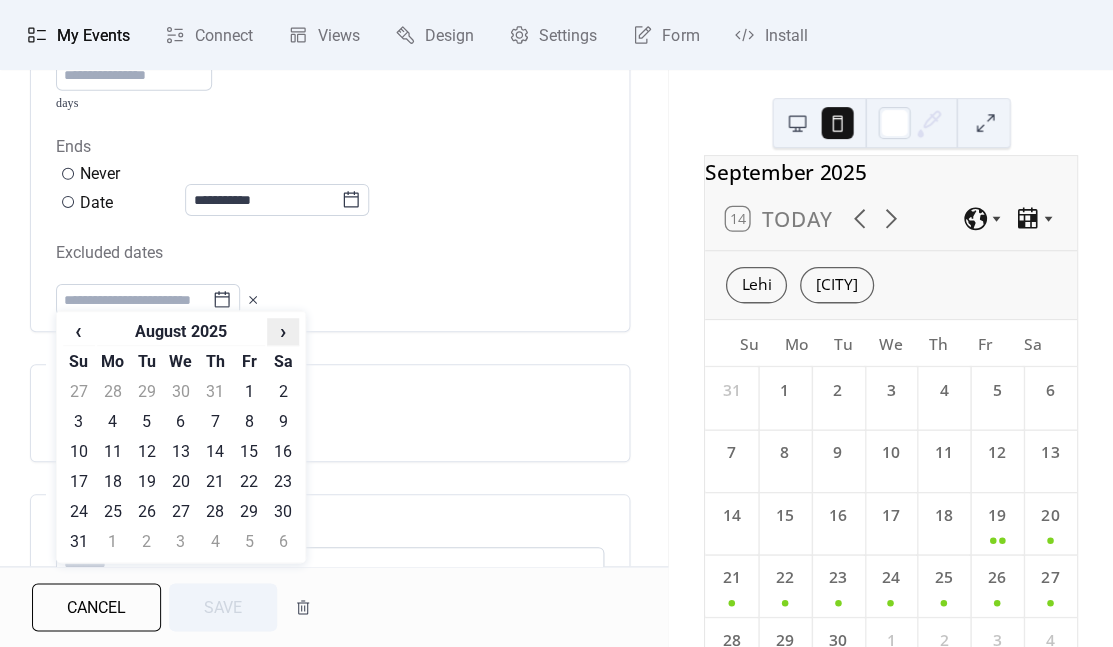 click on "›" at bounding box center (283, 331) 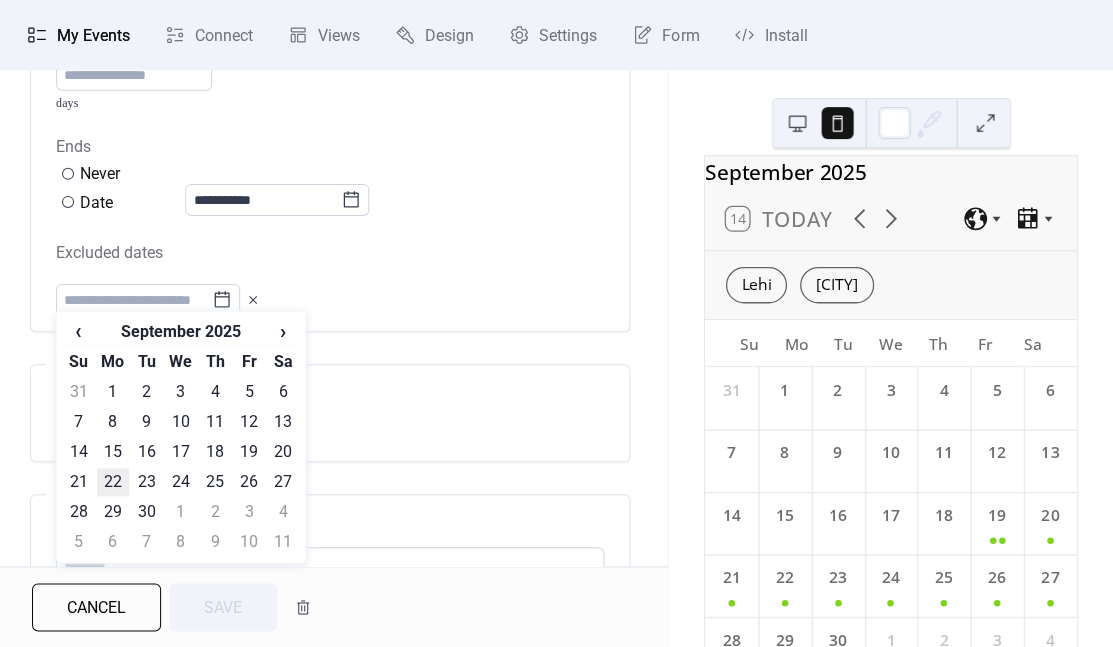 click on "22" at bounding box center (113, 482) 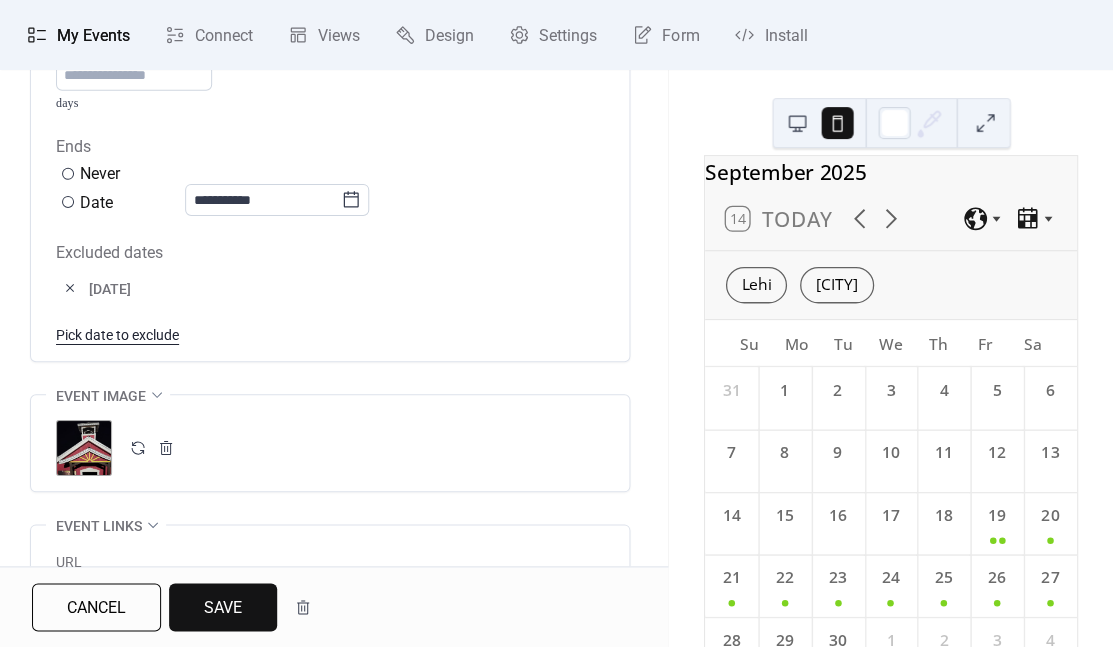 click on "Pick date to exclude" at bounding box center (117, 334) 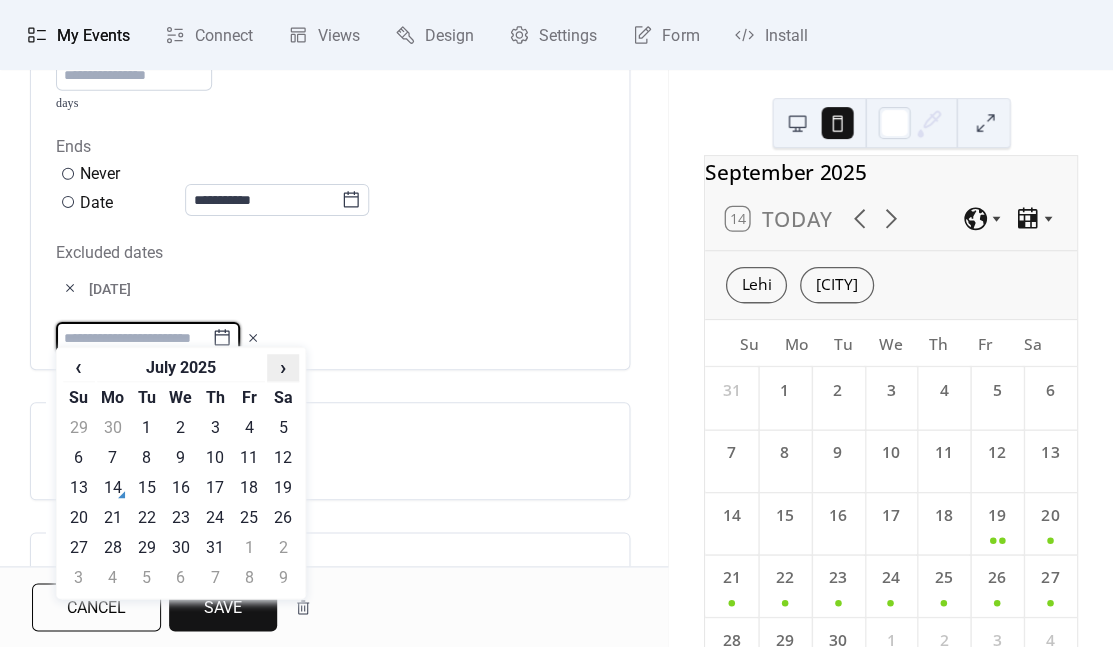 click on "›" at bounding box center [283, 367] 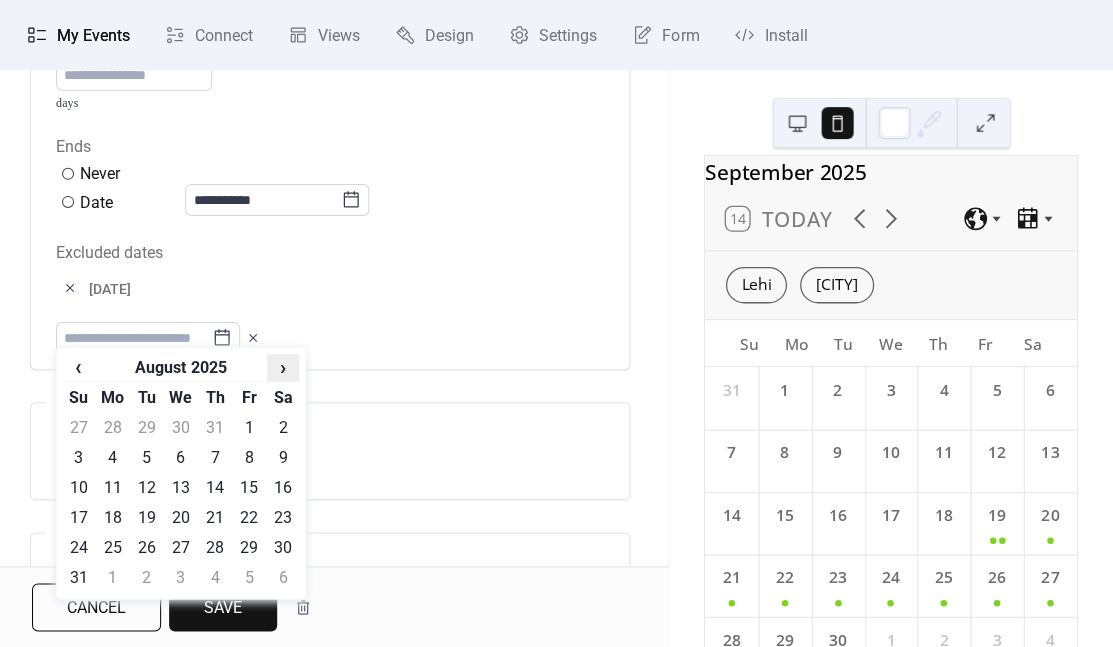 click on "›" at bounding box center [283, 367] 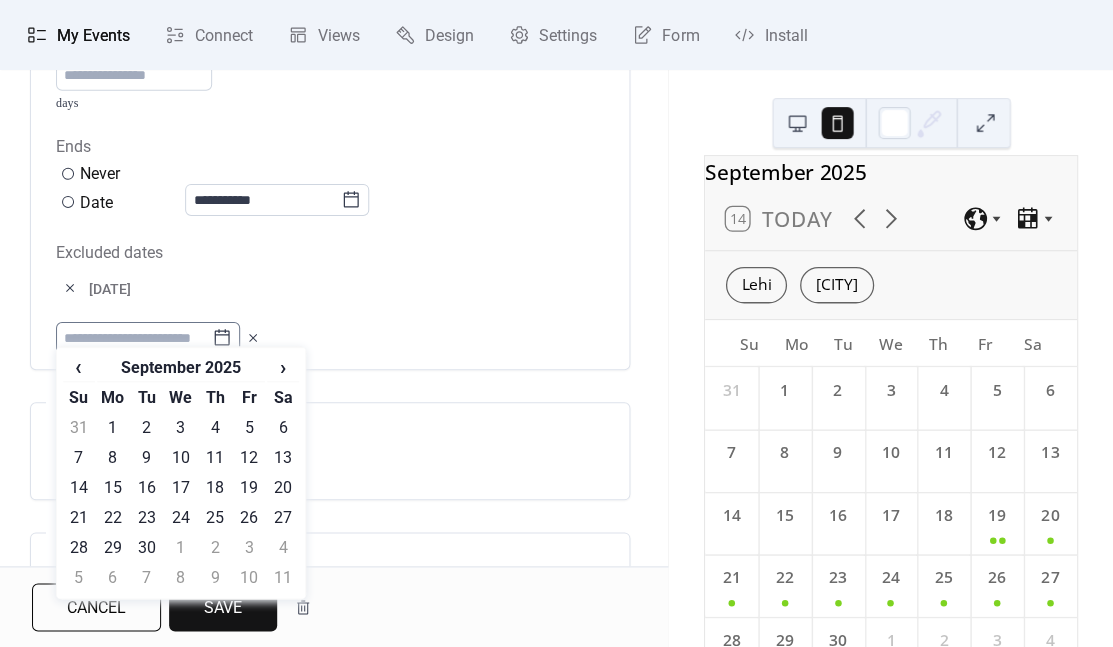 click 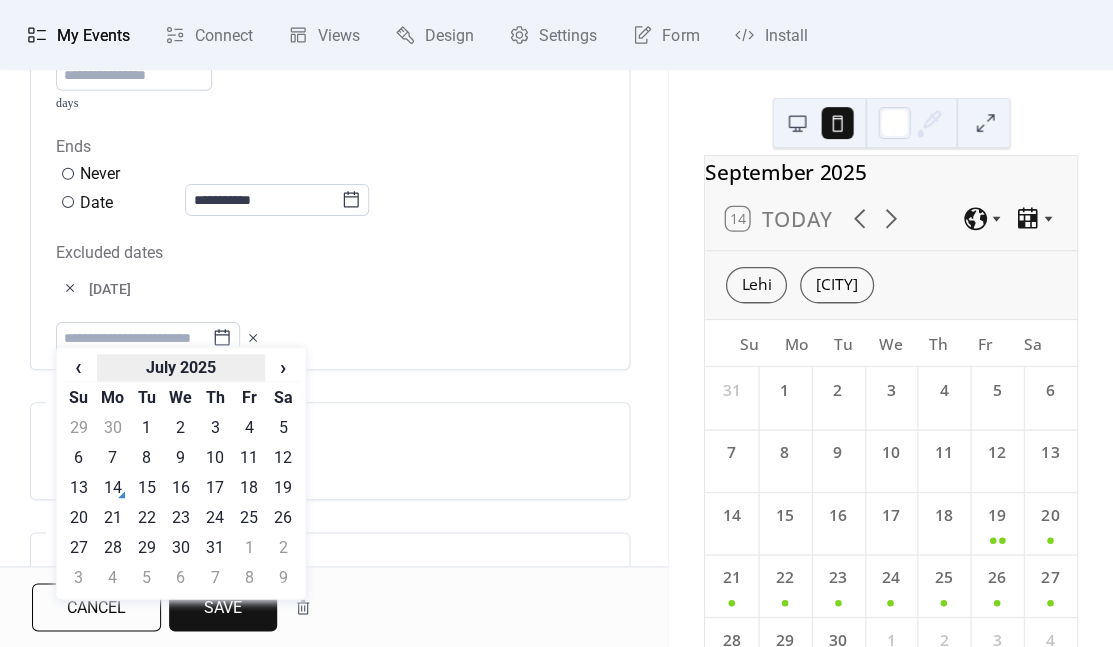 click on "July 2025" at bounding box center (181, 368) 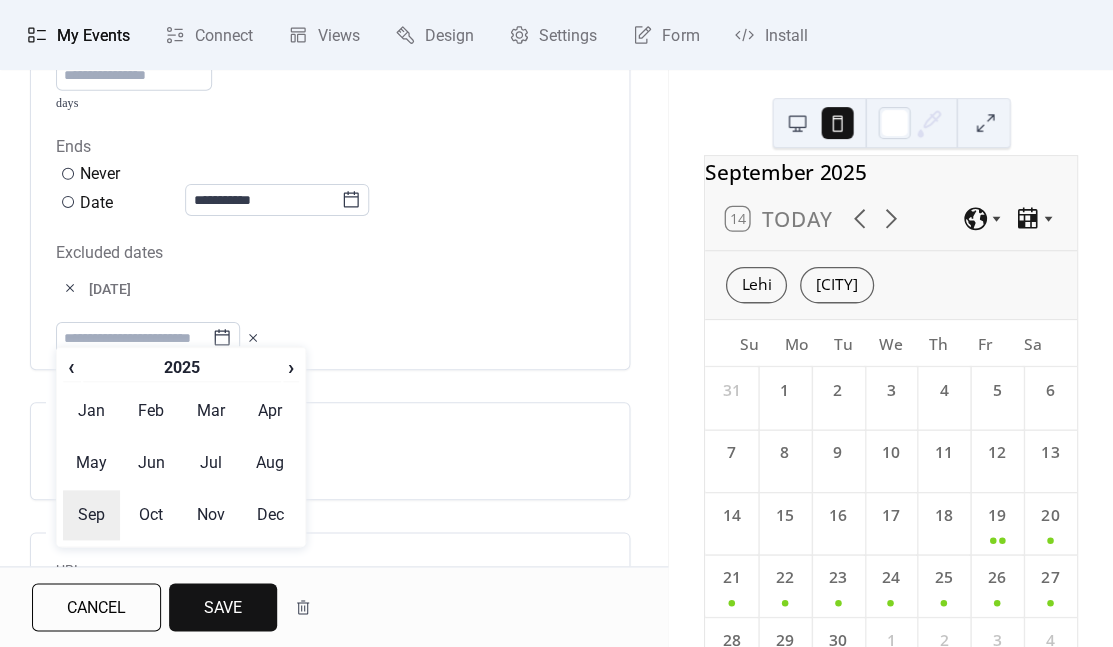 click on "Sep" at bounding box center [92, 515] 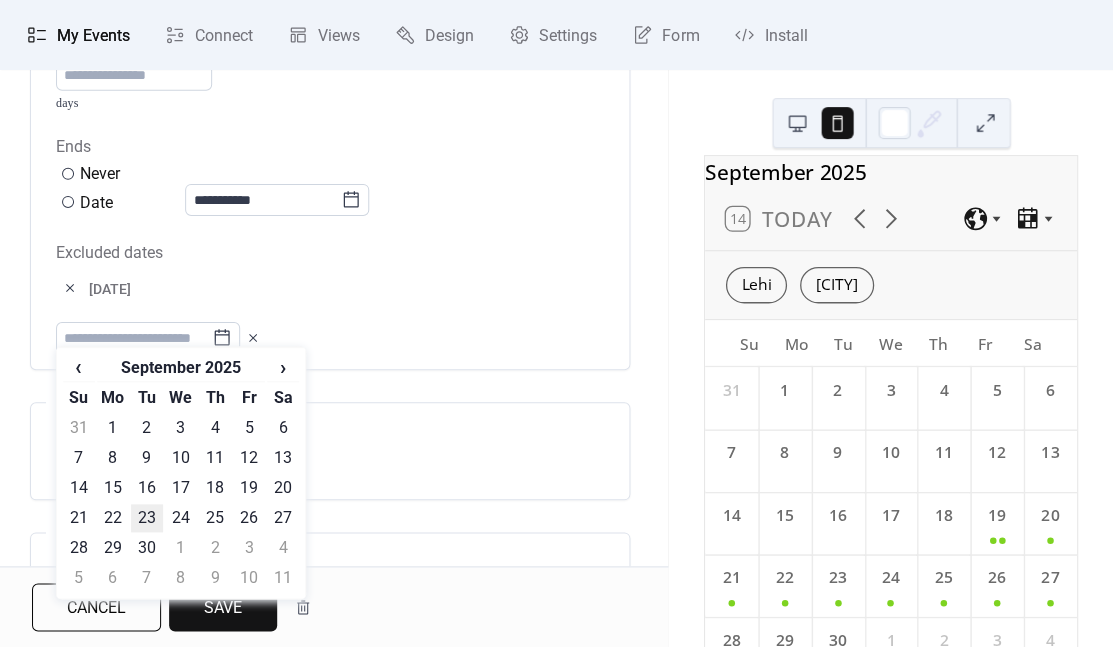 click on "23" at bounding box center [147, 518] 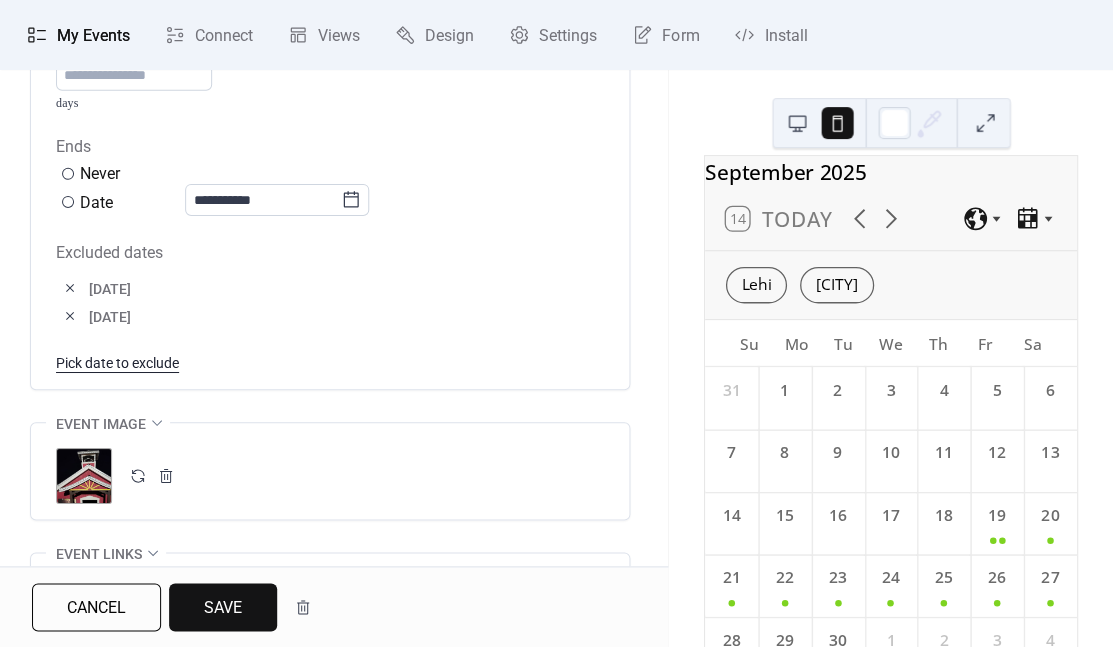 click on "Pick date to exclude" at bounding box center (117, 362) 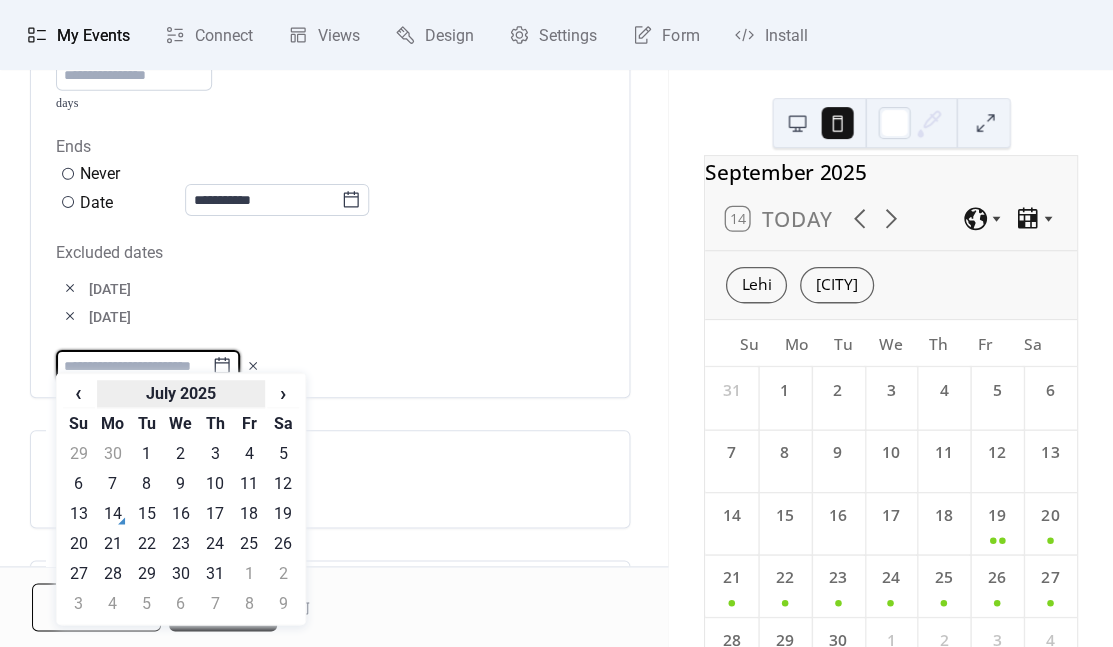 click on "‹ July 2025 › Su Mo Tu We Th Fr Sa 29 30 1 2 3 4 5 6 7 8 9 10 11 12 13 14 15 16 17 18 19 20 21 22 23 24 25 26 27 28 29 30 31 1 2 3 4 5 6 7 8 9" at bounding box center (181, 499) 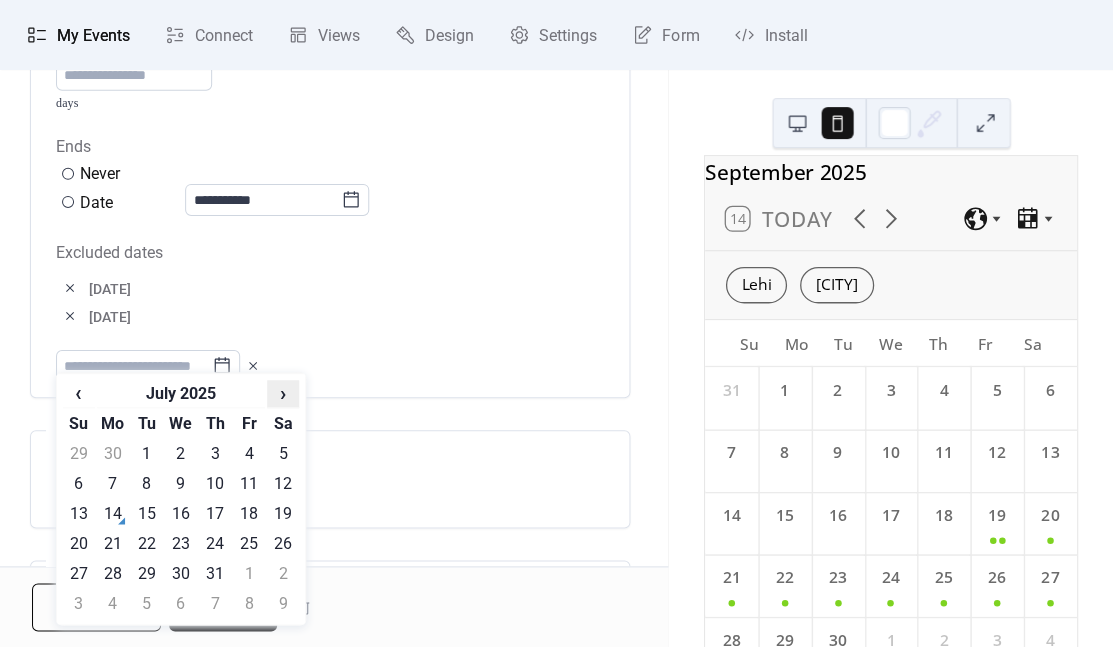 click on "›" at bounding box center (283, 393) 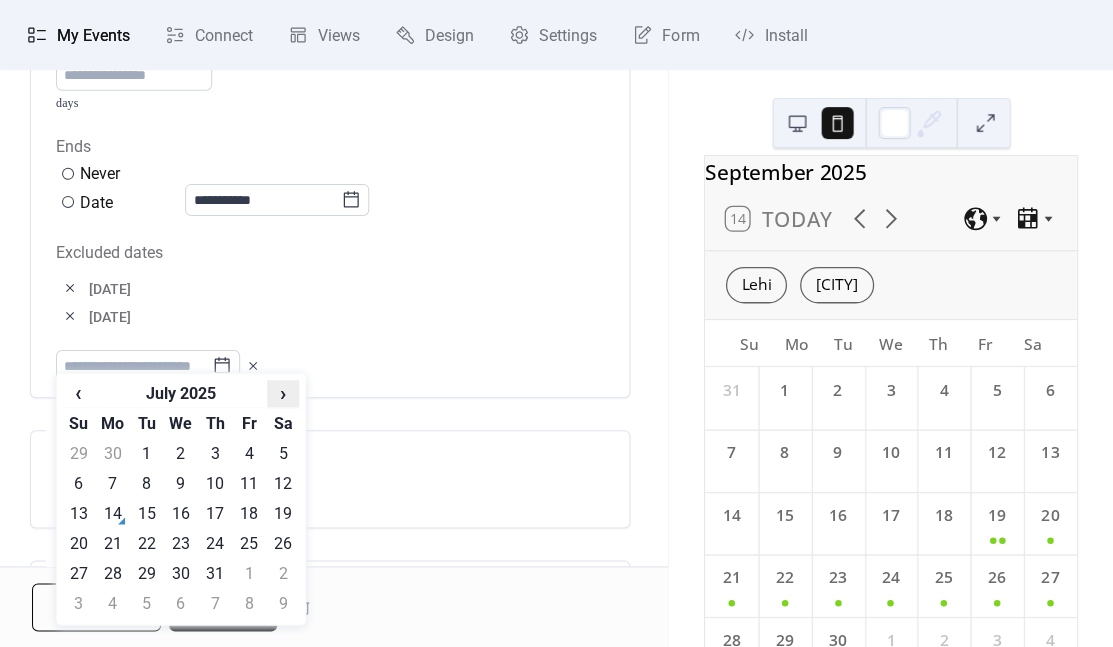 click on "›" at bounding box center [283, 393] 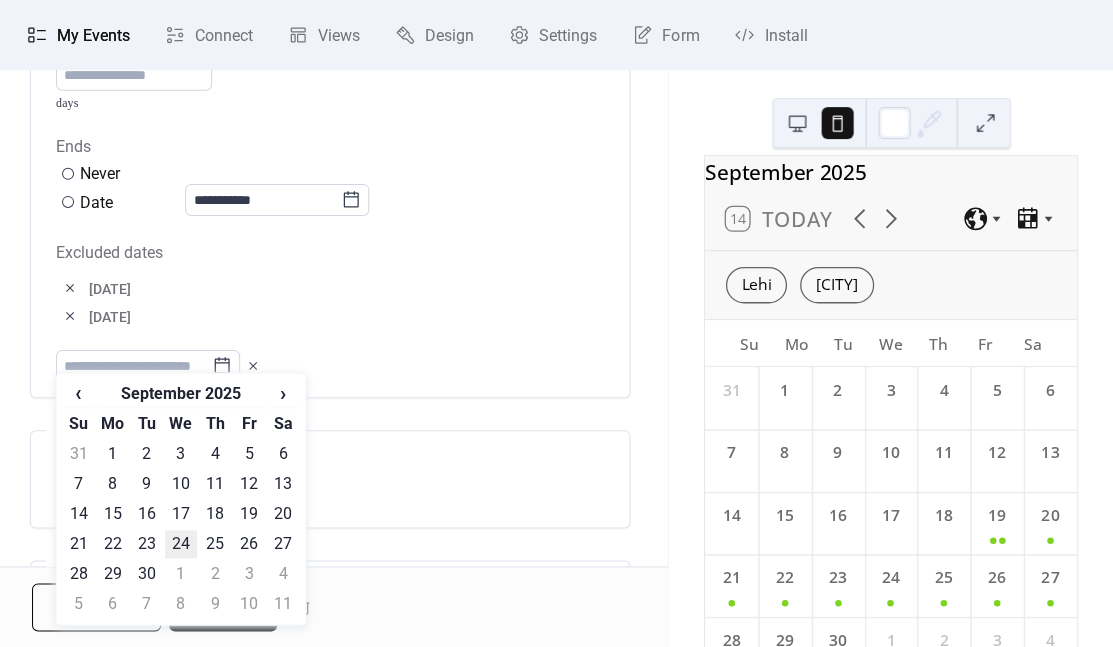 click on "24" at bounding box center (181, 544) 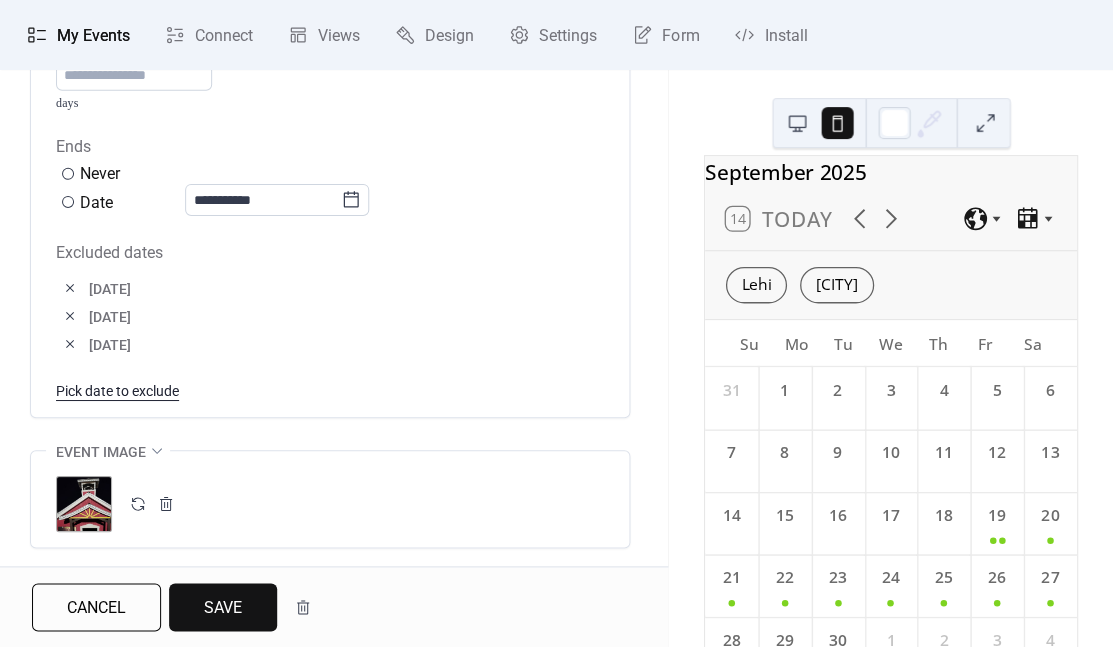 click on "Pick date to exclude" at bounding box center (117, 390) 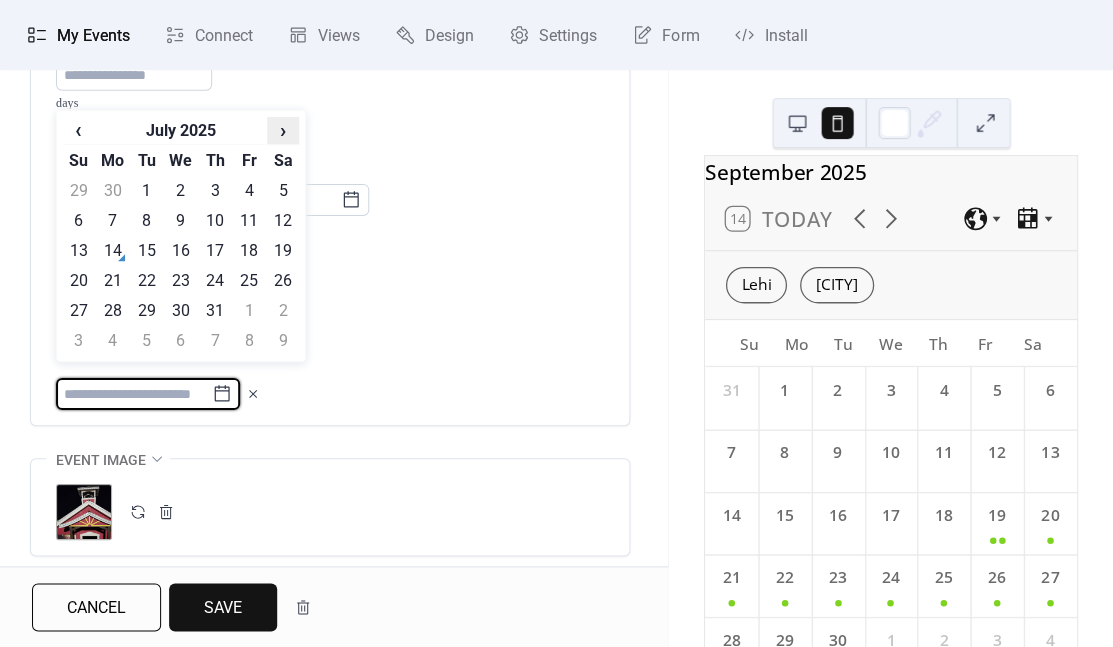 click on "›" at bounding box center (283, 130) 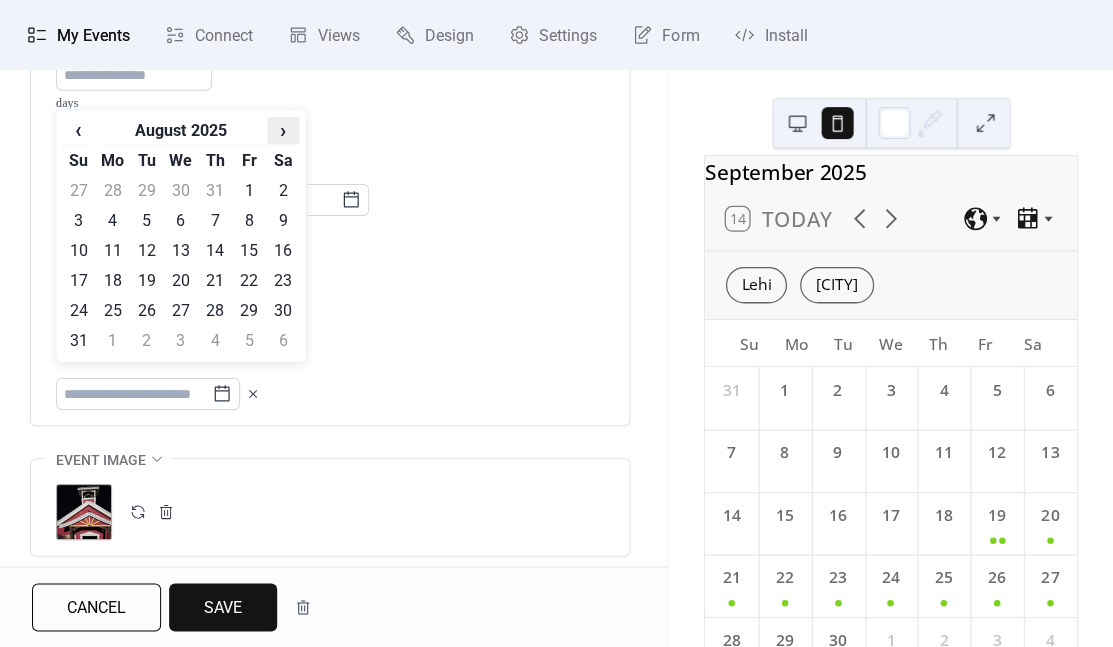 click on "›" at bounding box center [283, 130] 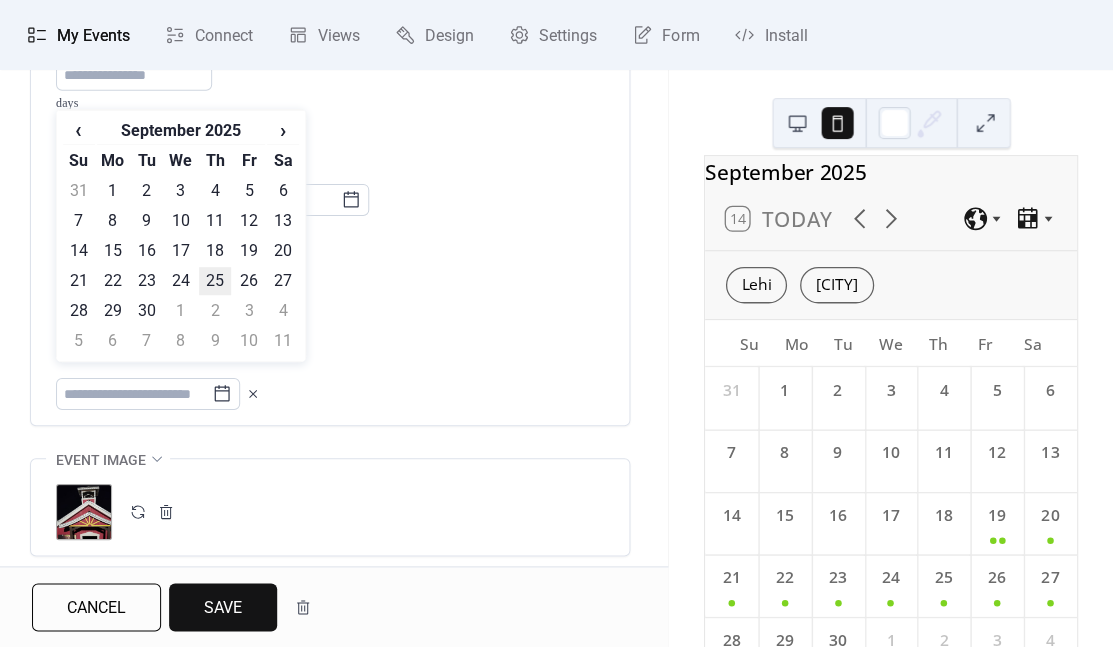click on "25" at bounding box center (215, 281) 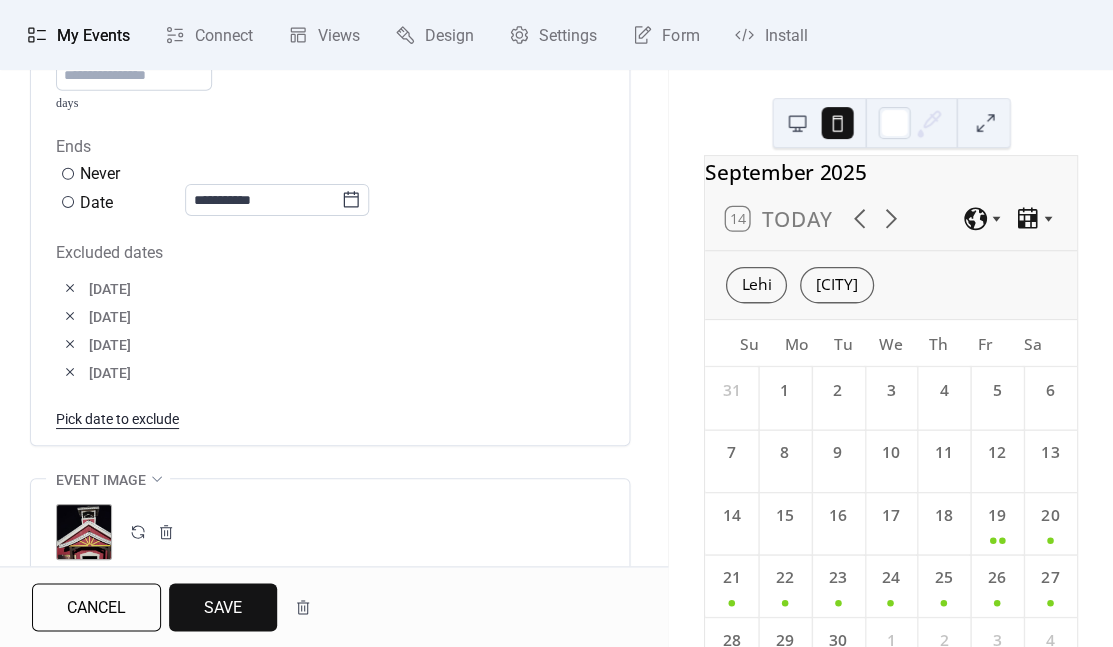 scroll, scrollTop: 1086, scrollLeft: 0, axis: vertical 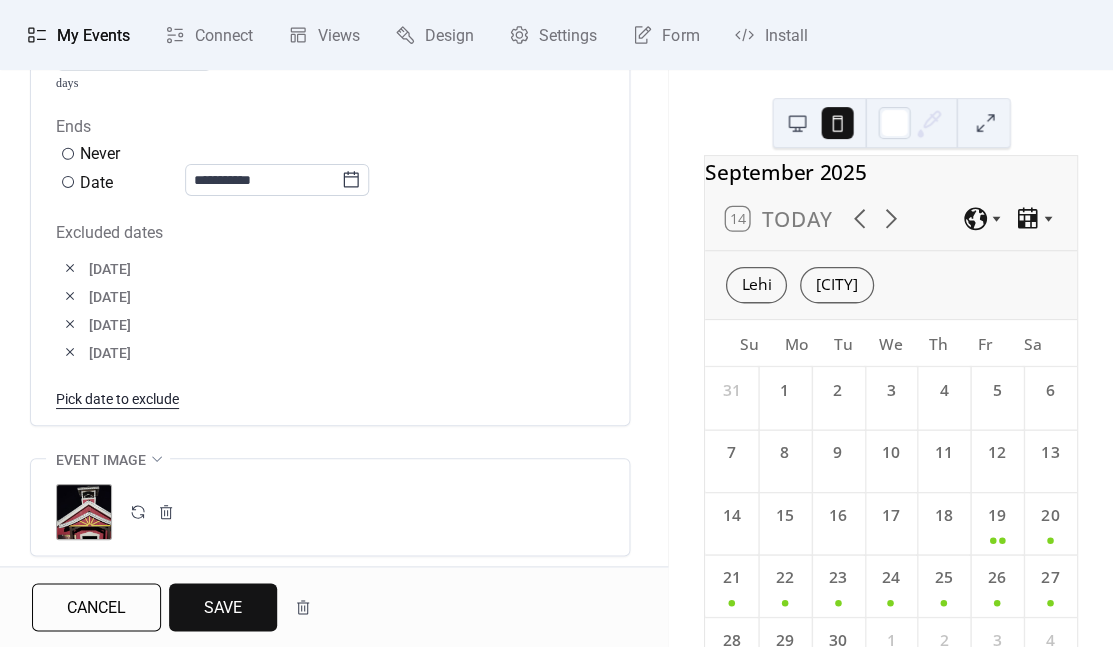 click on "Save" at bounding box center (223, 608) 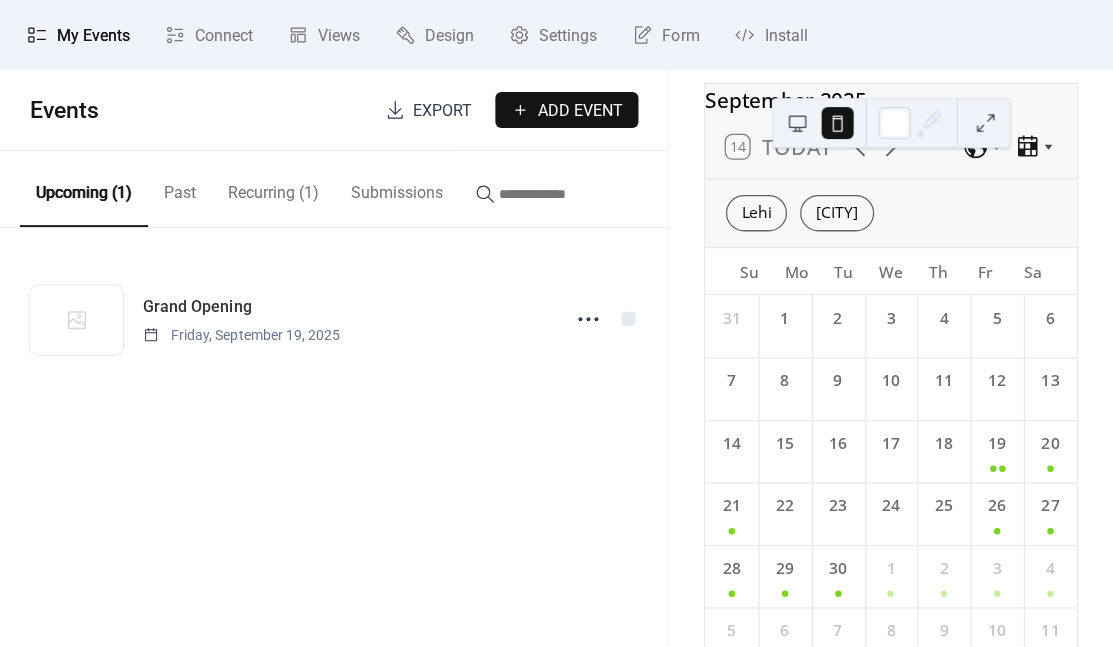 scroll, scrollTop: 80, scrollLeft: 0, axis: vertical 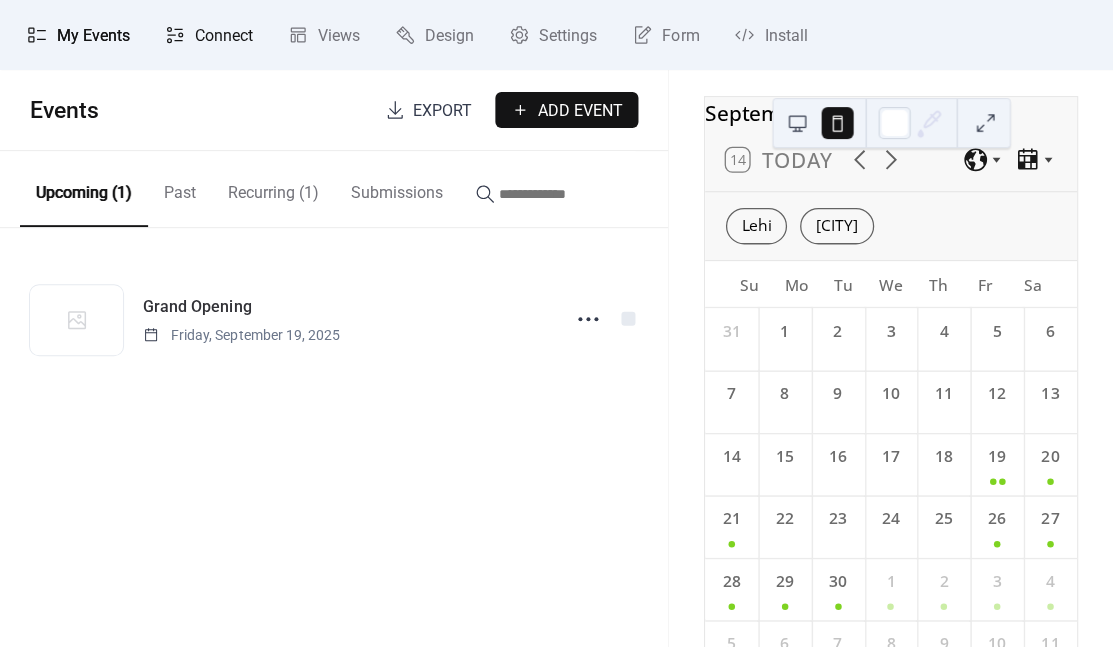 click on "Connect" at bounding box center (224, 36) 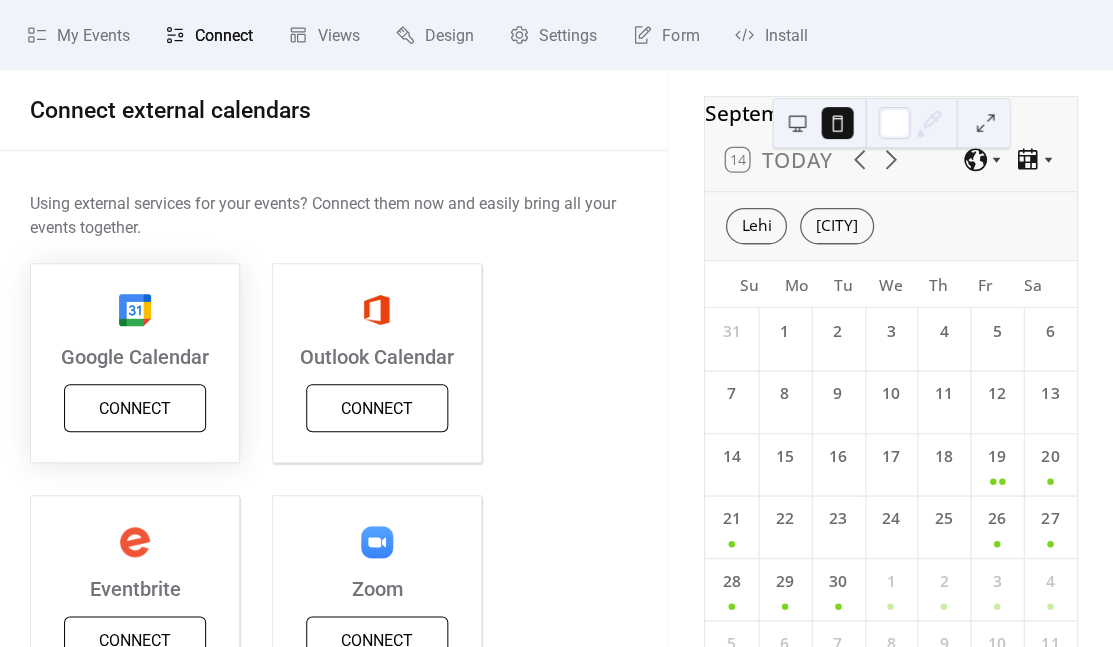 scroll, scrollTop: 0, scrollLeft: 0, axis: both 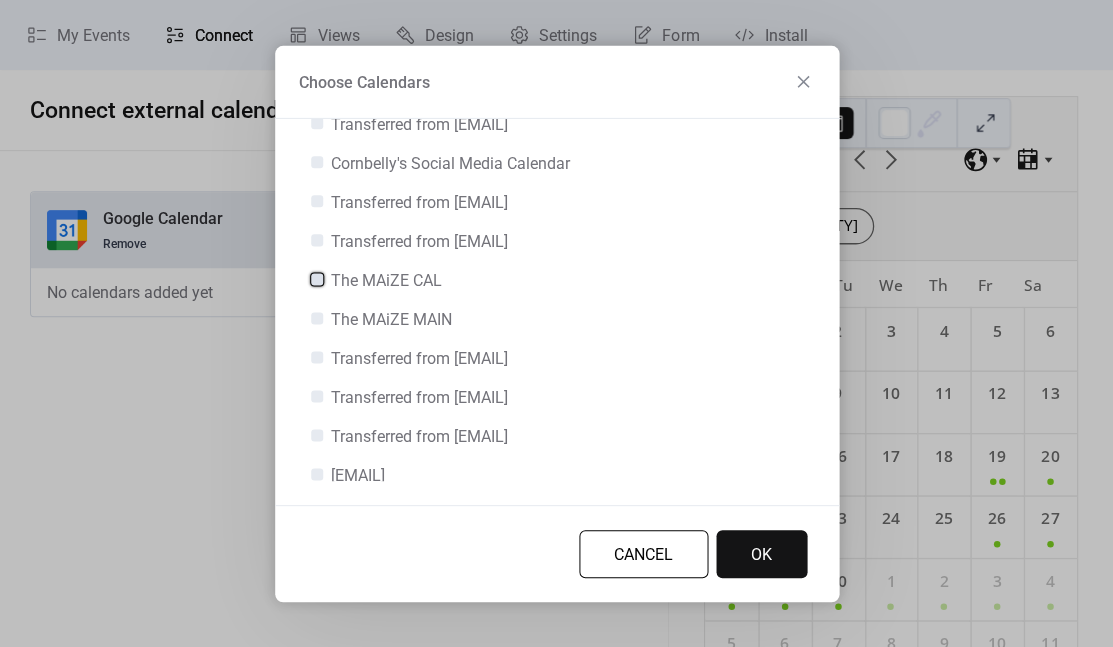 click at bounding box center [317, 279] 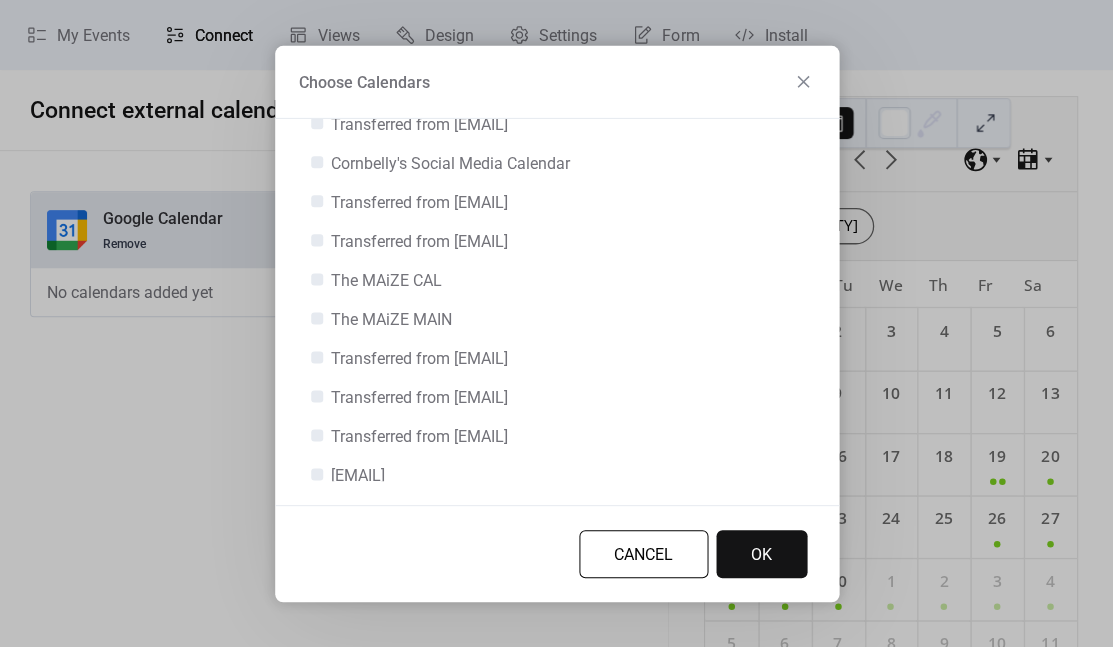 click on "OK" at bounding box center (761, 554) 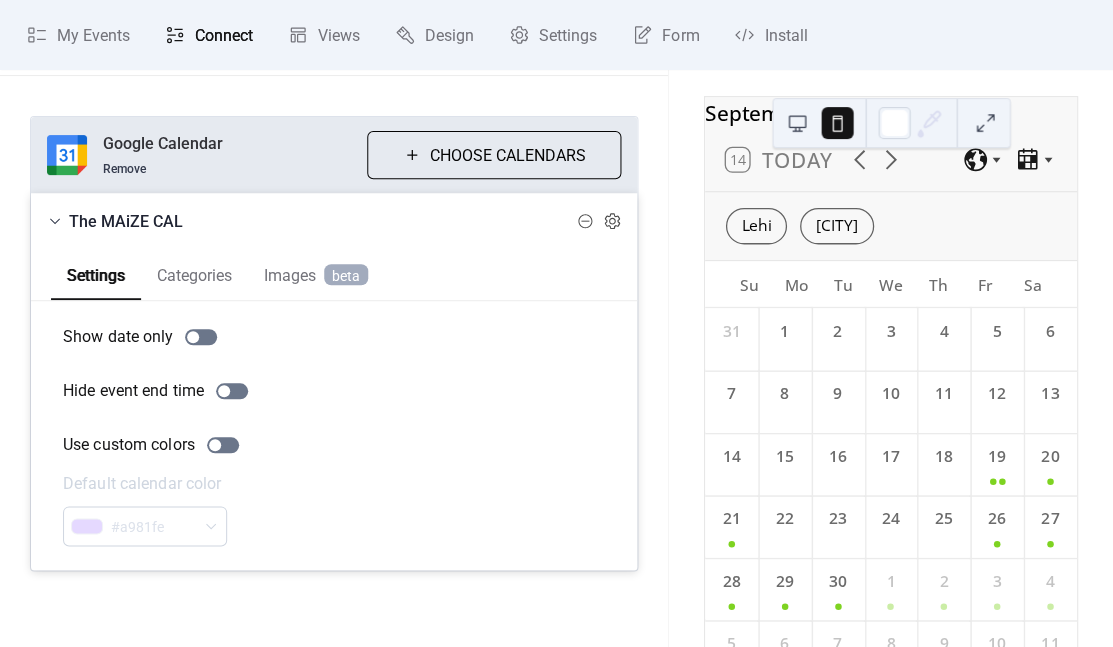 scroll, scrollTop: 74, scrollLeft: 0, axis: vertical 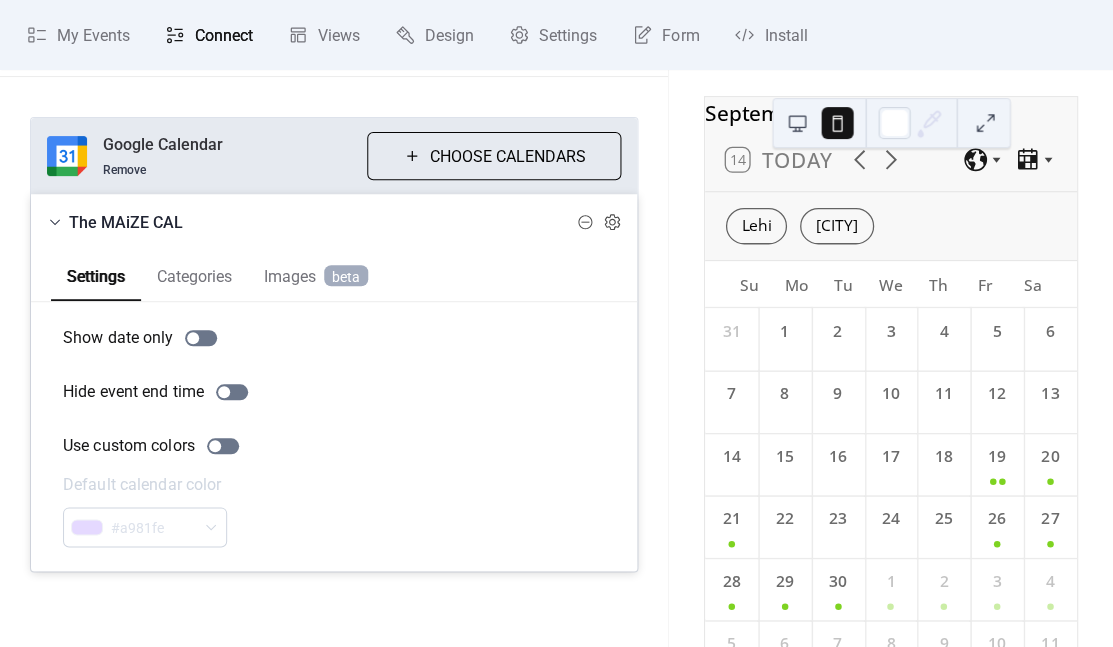 click on "#a981fe" at bounding box center (145, 527) 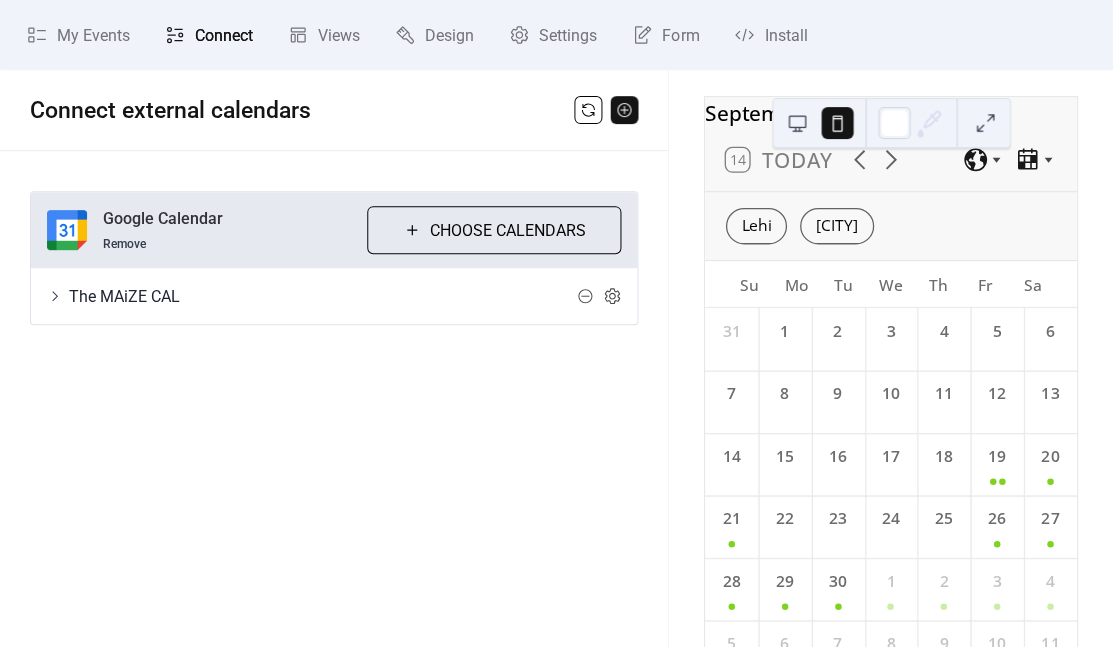 scroll, scrollTop: 0, scrollLeft: 0, axis: both 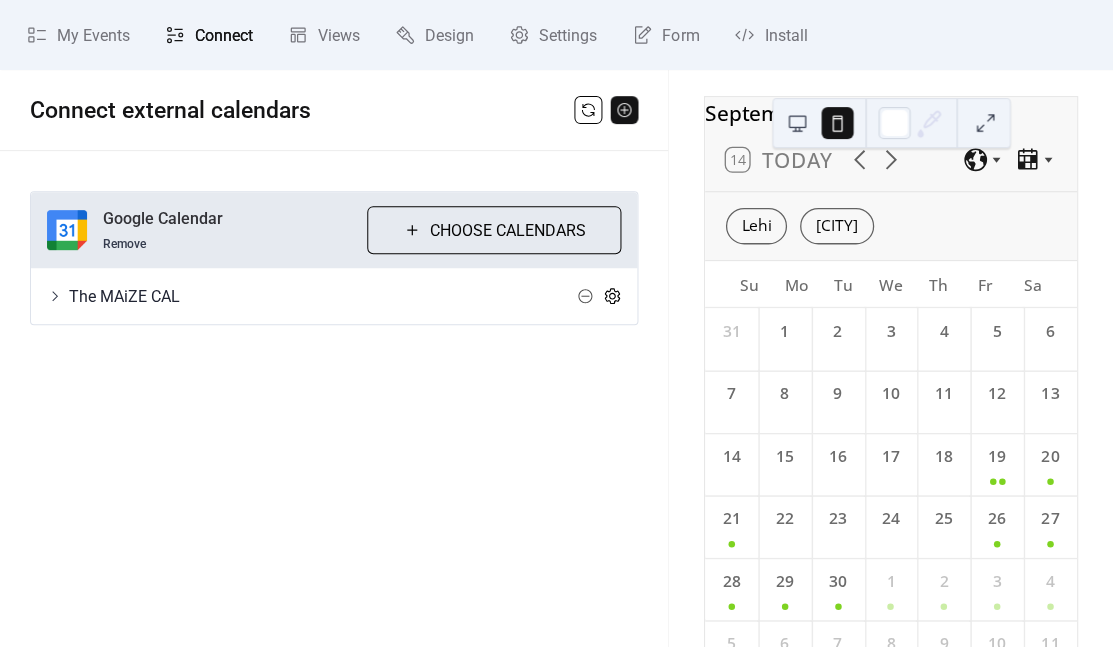 click 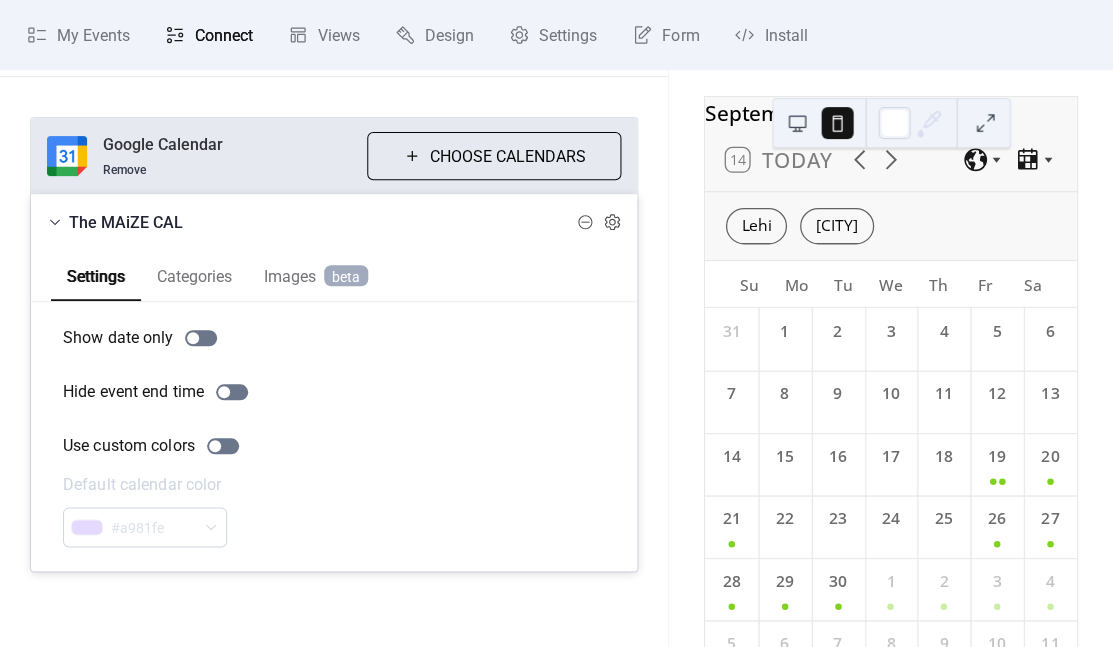 click on "Categories" at bounding box center [194, 274] 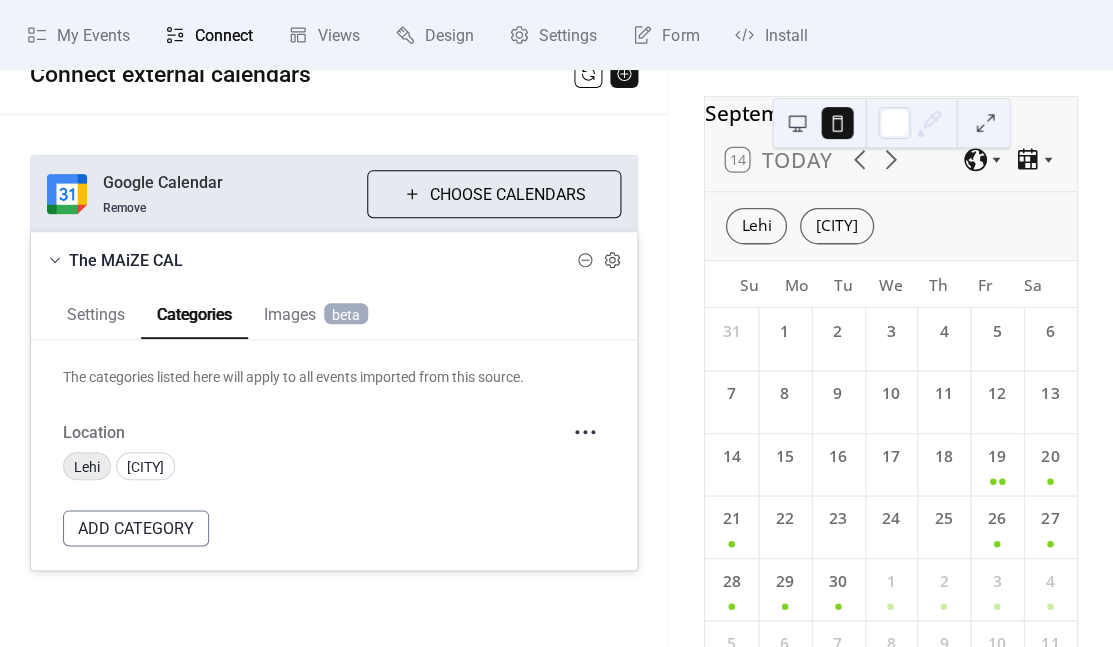 click on "Lehi" at bounding box center (87, 467) 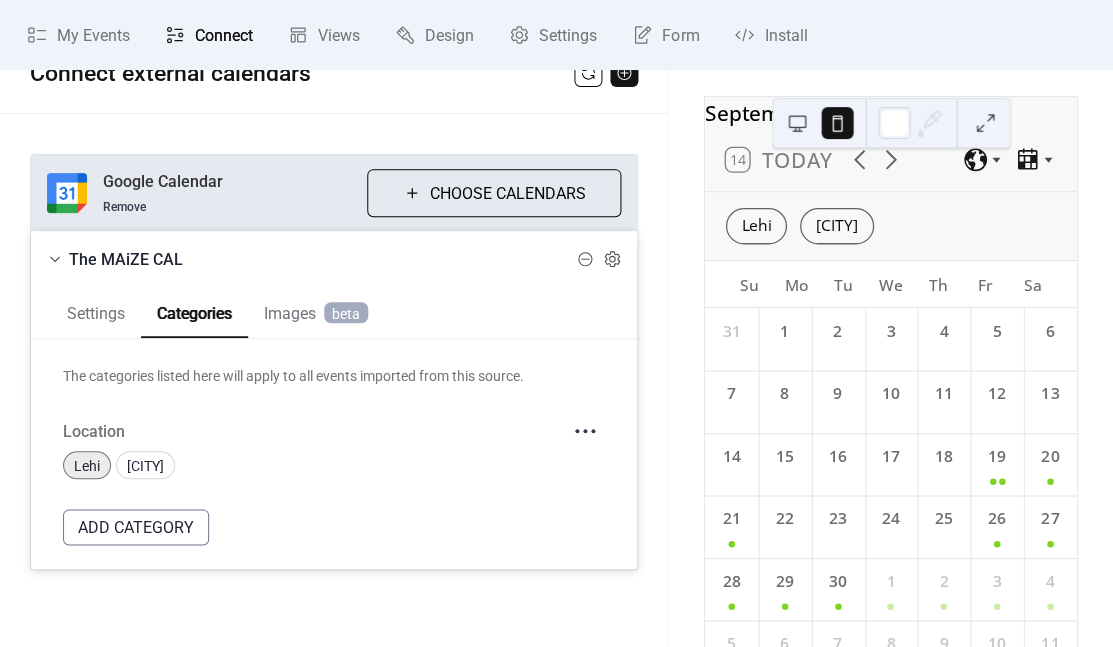 scroll, scrollTop: 36, scrollLeft: 0, axis: vertical 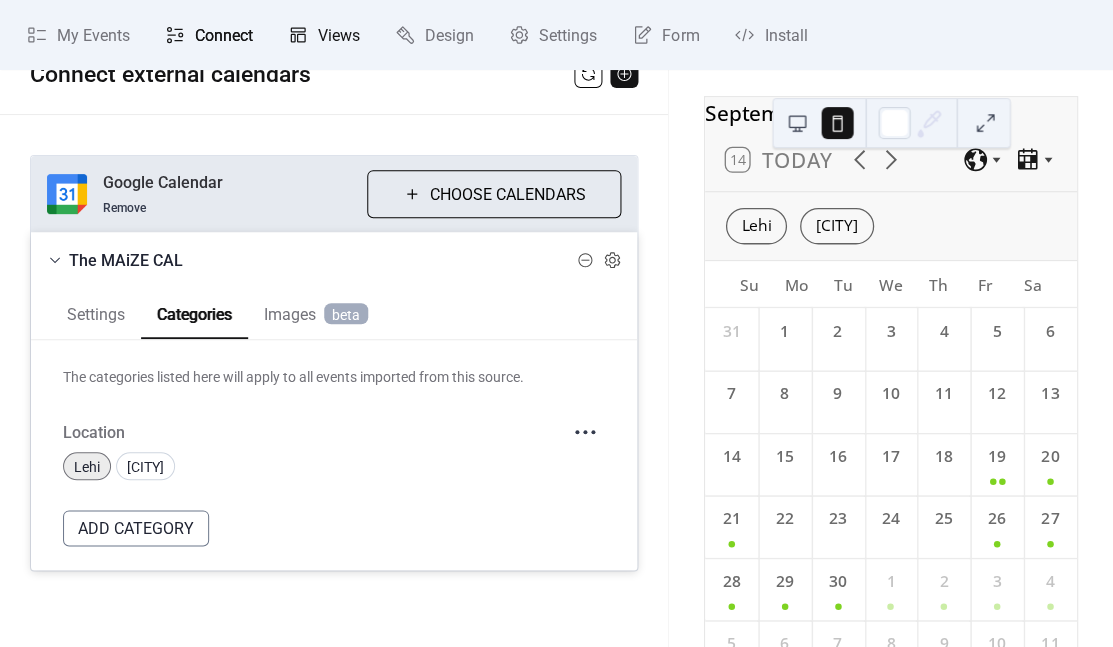 click on "Views" at bounding box center [339, 36] 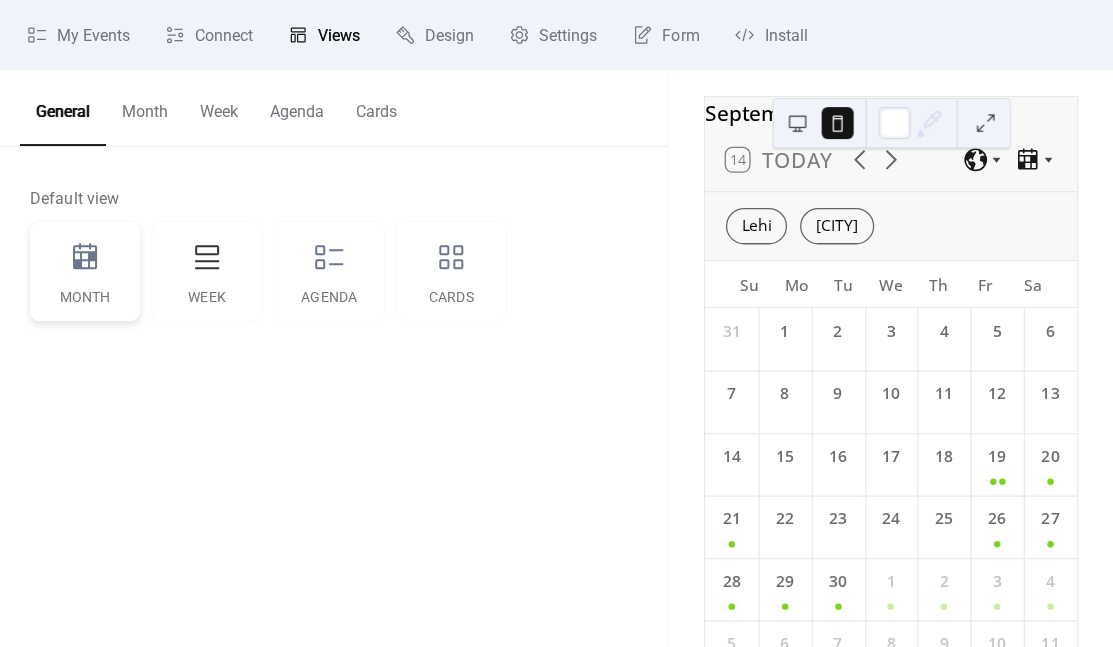 click on "Month" at bounding box center [85, 271] 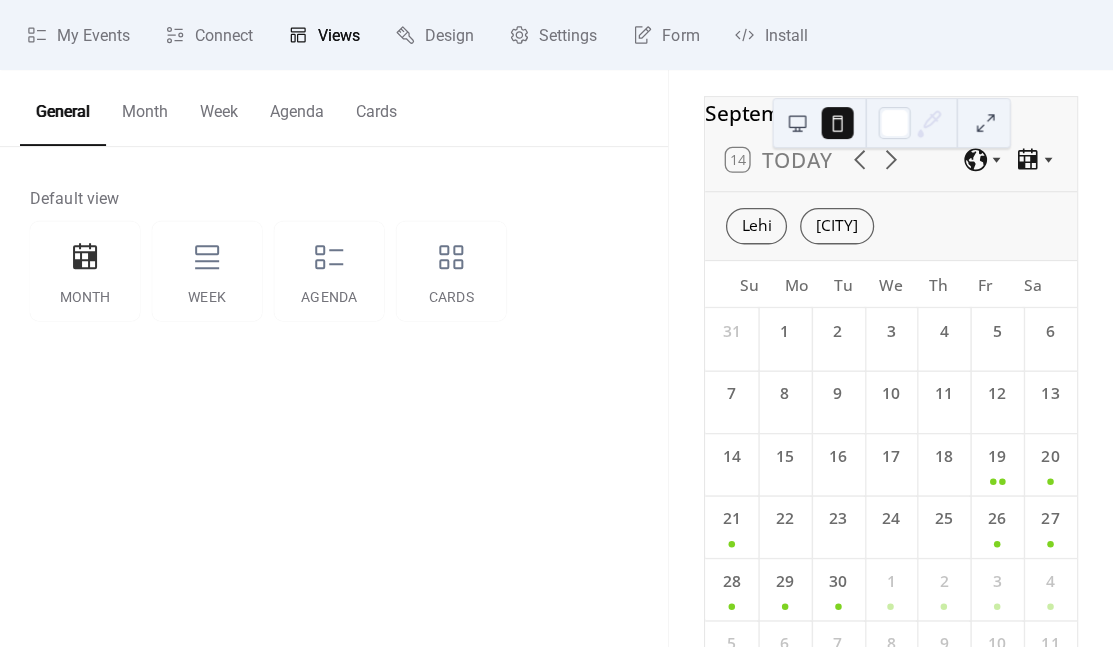click at bounding box center [797, 123] 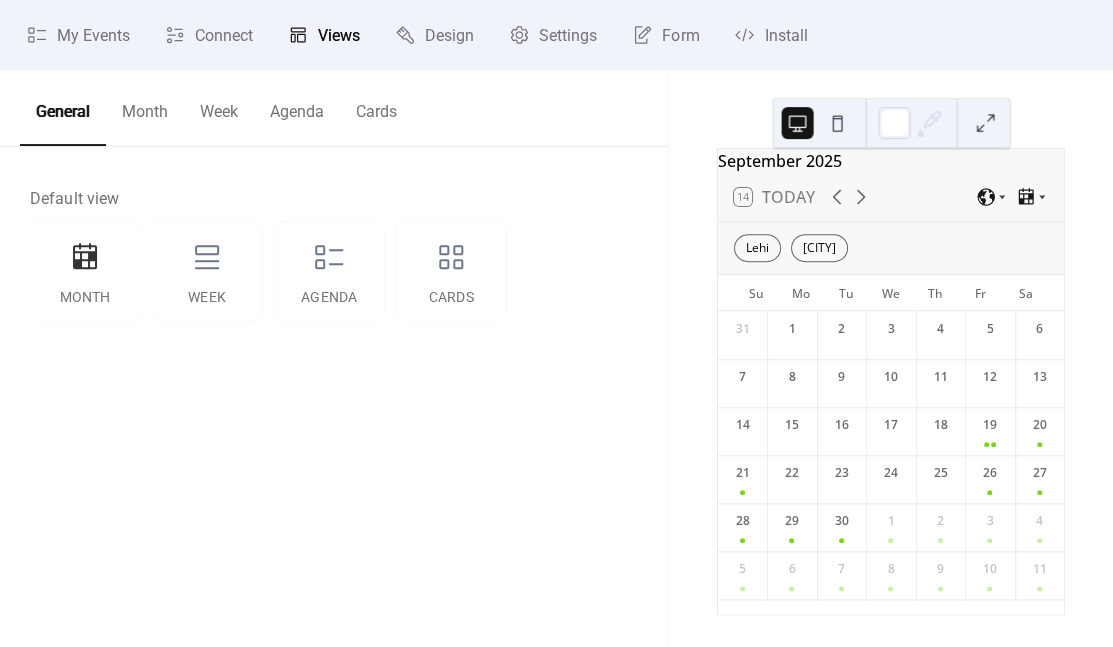 scroll, scrollTop: 37, scrollLeft: 0, axis: vertical 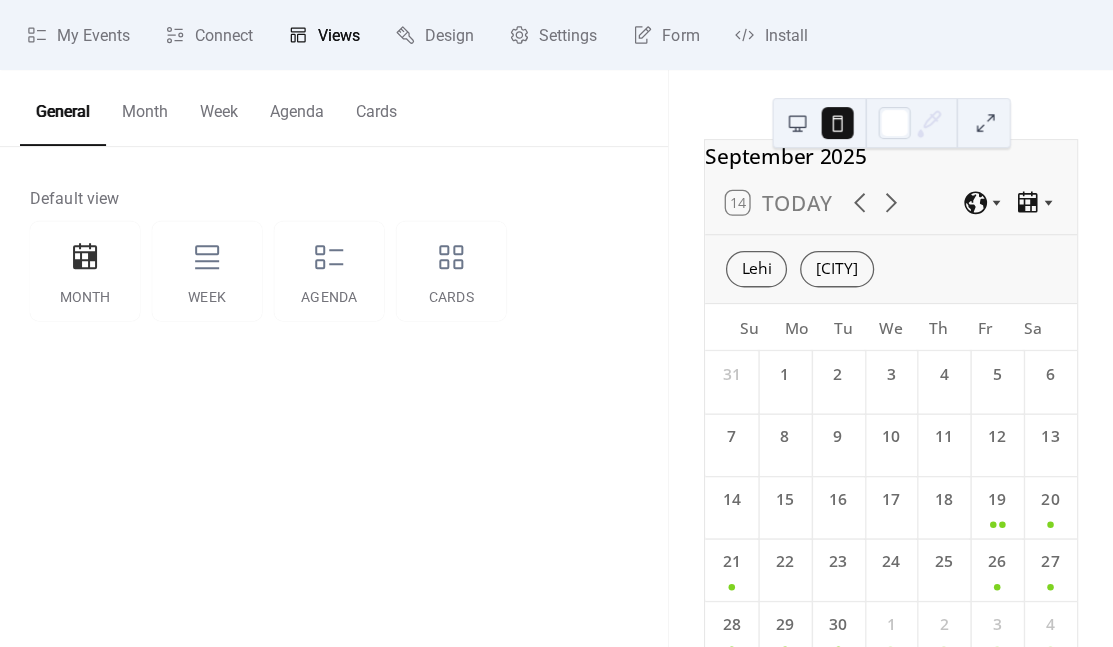 click at bounding box center (797, 123) 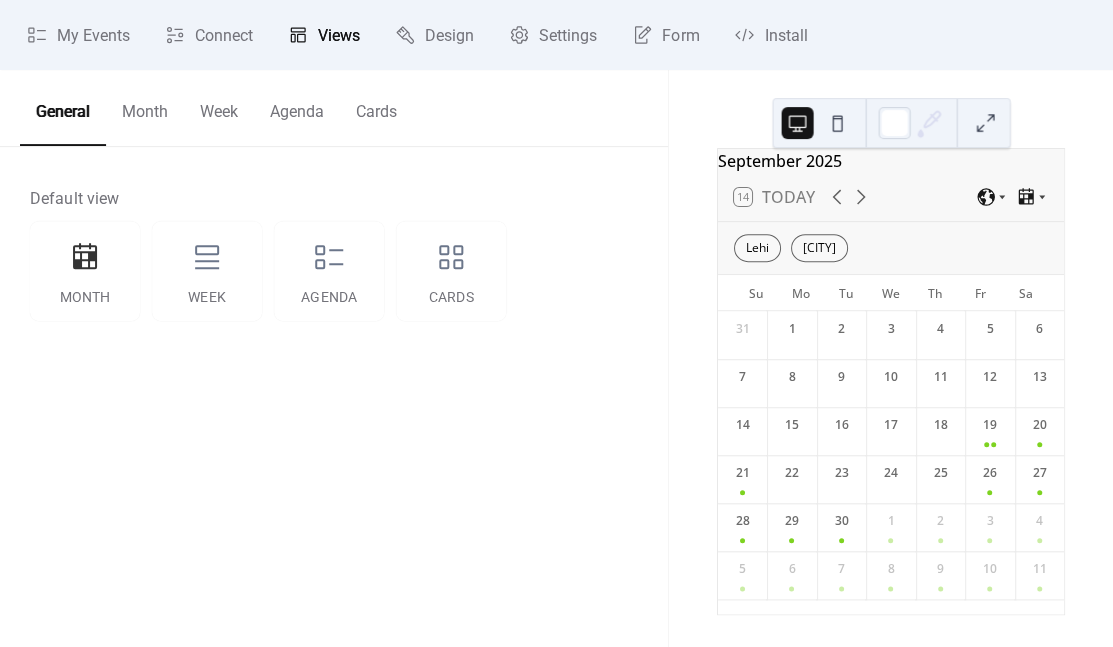 click at bounding box center (837, 123) 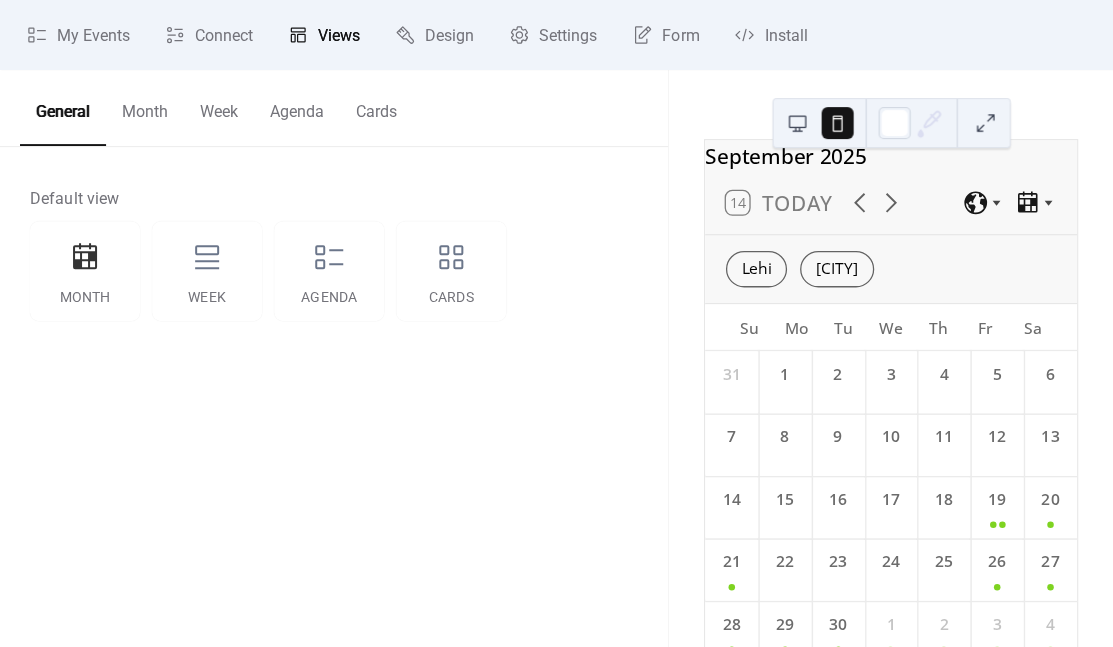 click at bounding box center [797, 123] 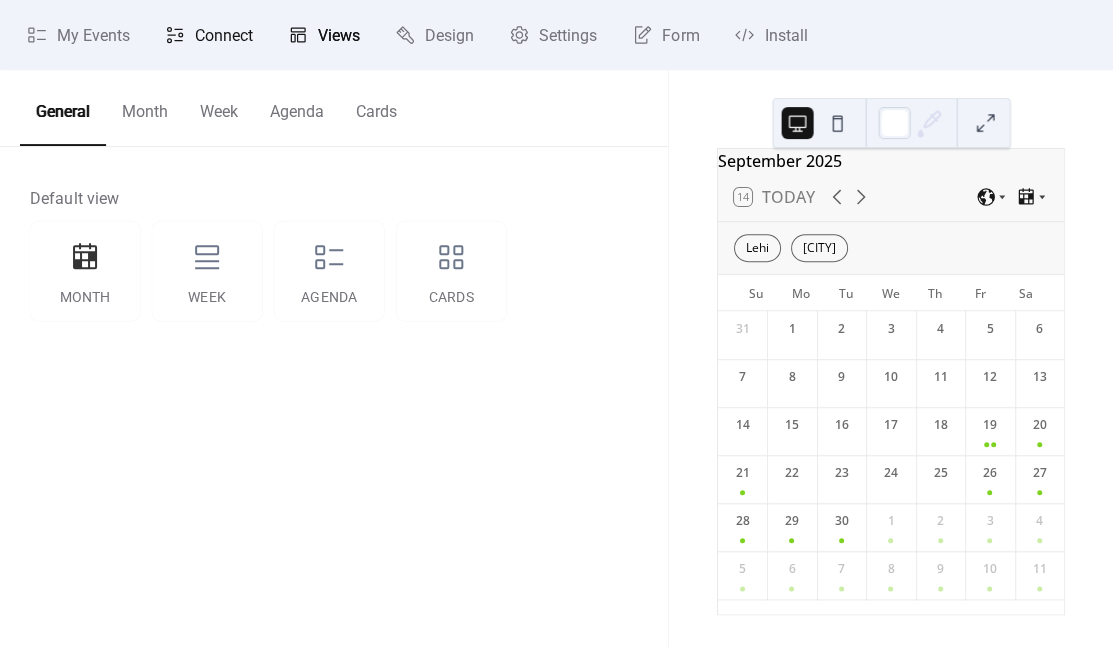 click on "Connect" at bounding box center (224, 36) 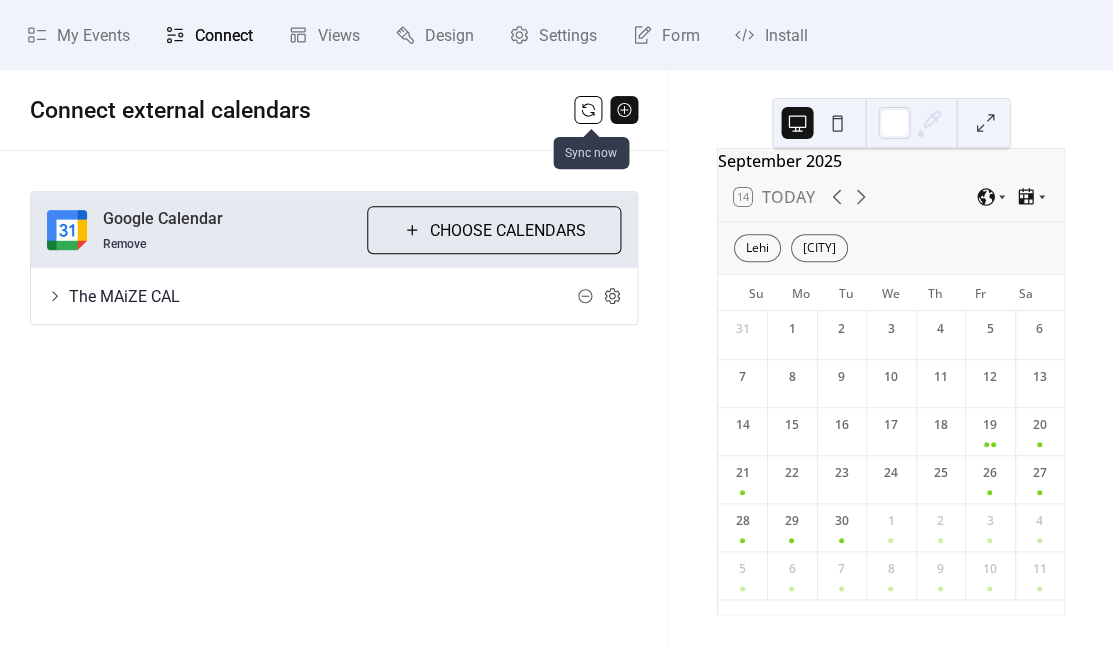 click at bounding box center (588, 110) 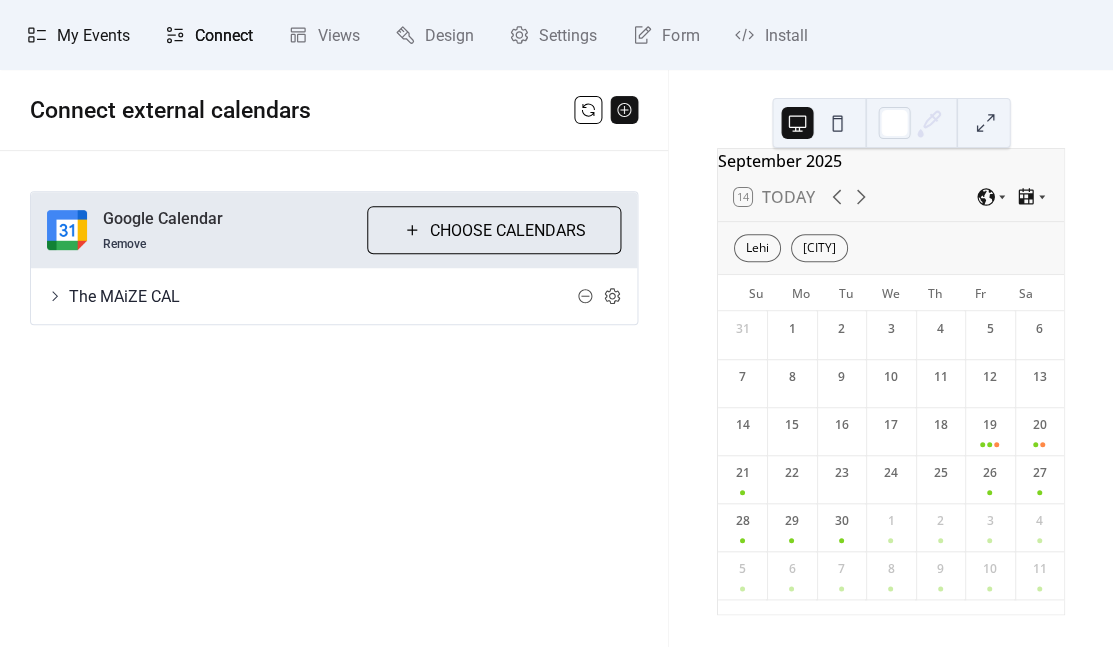 click on "My Events" at bounding box center (93, 36) 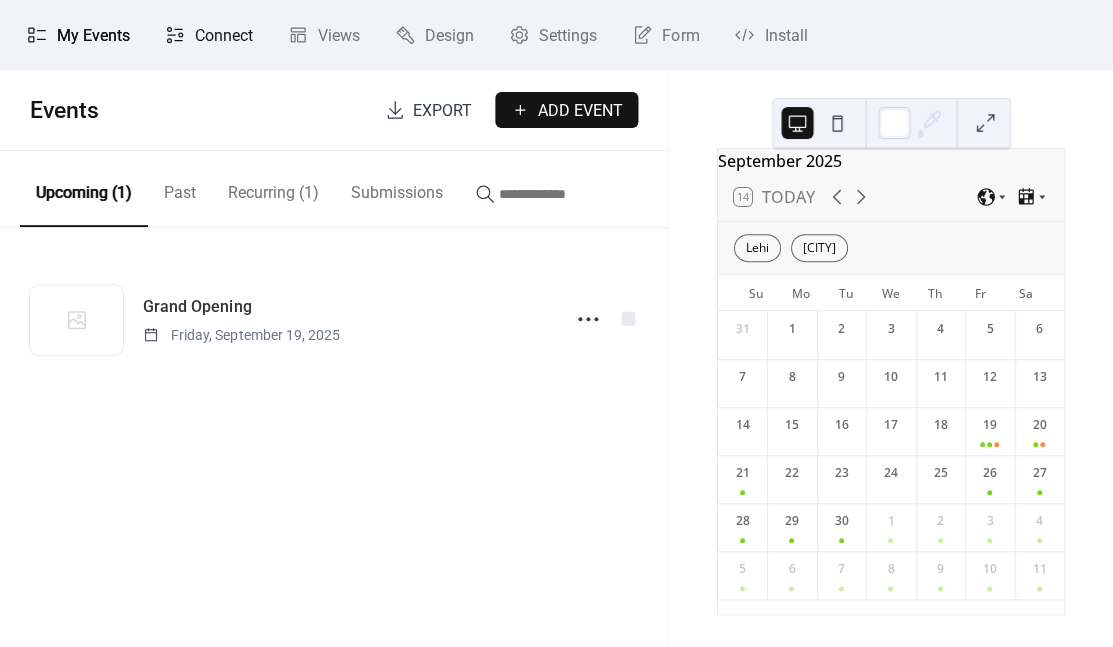 click on "Connect" at bounding box center [224, 36] 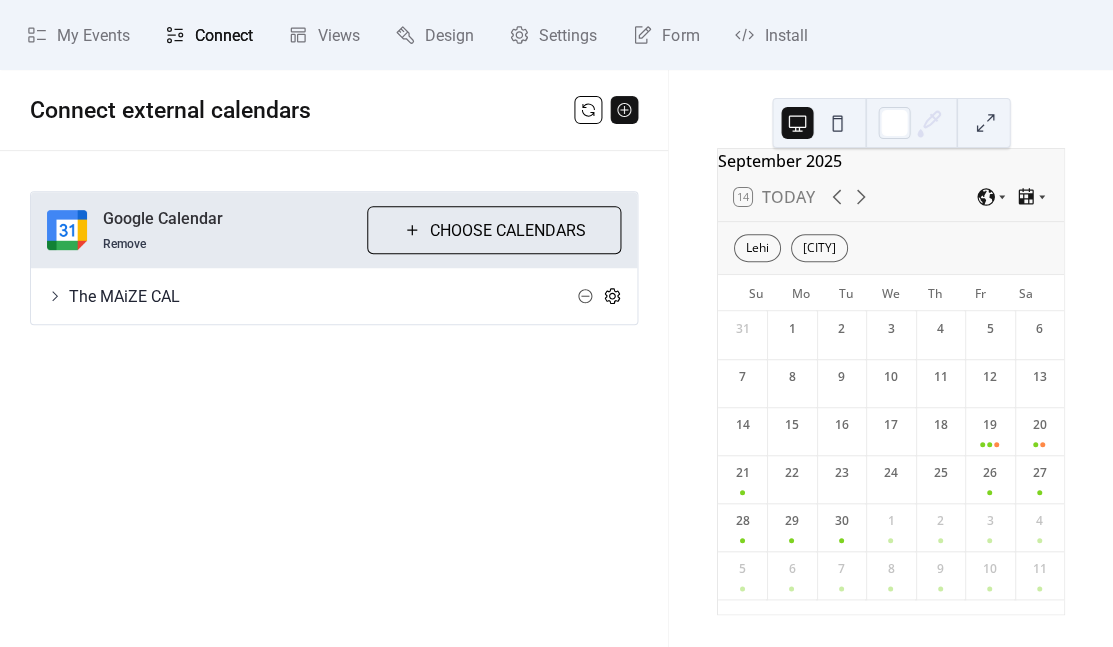 click 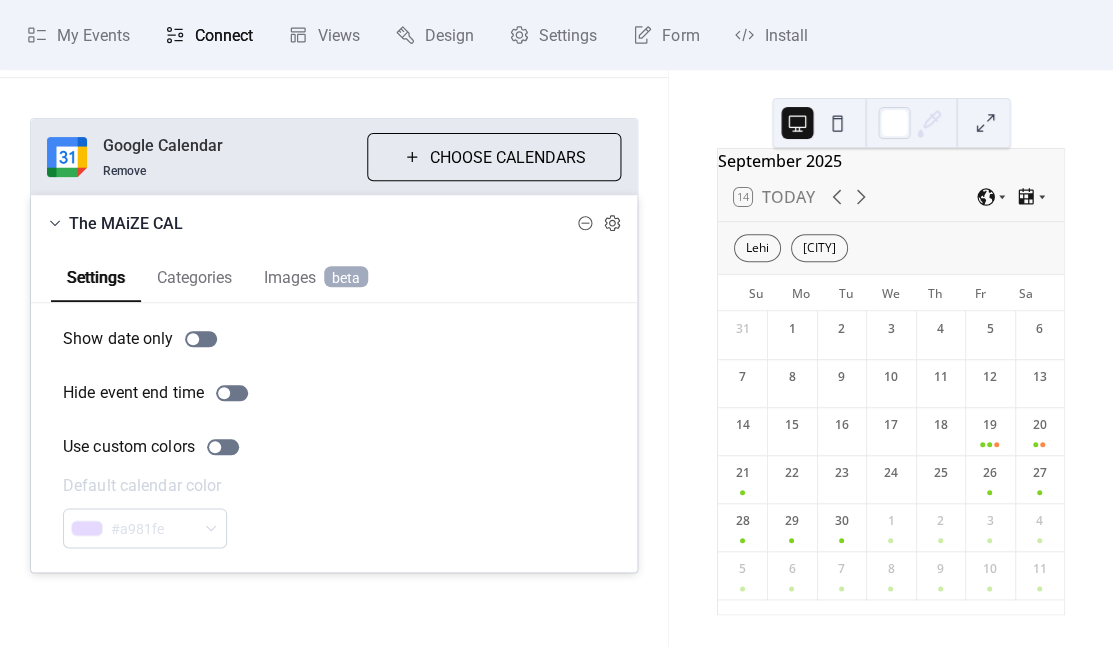 scroll, scrollTop: 74, scrollLeft: 0, axis: vertical 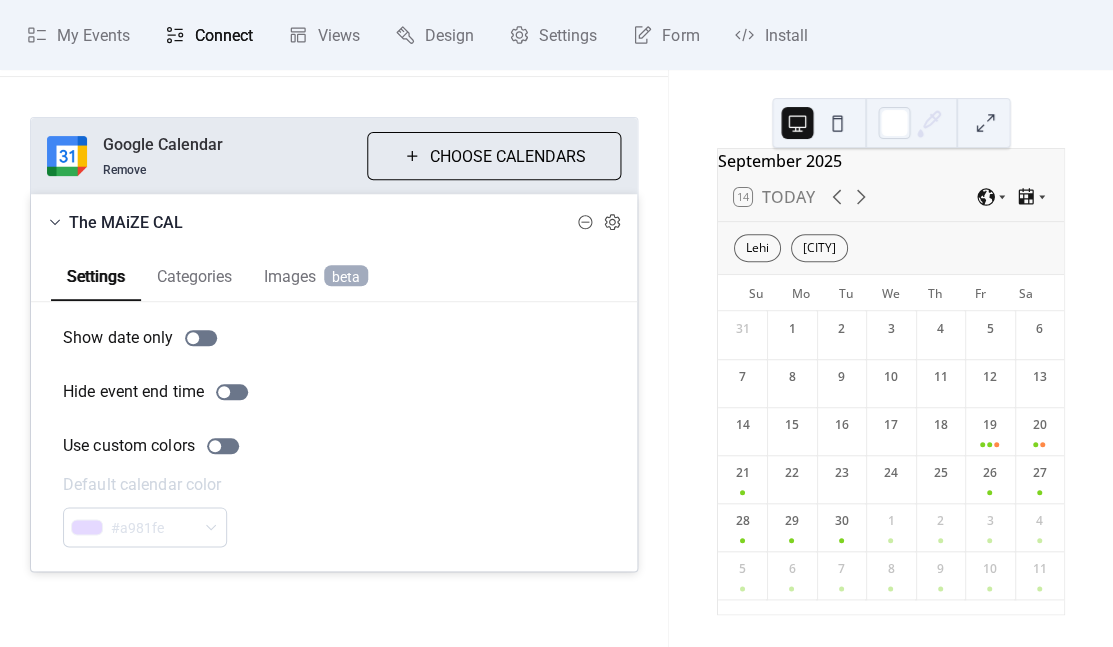 click on "#a981fe" at bounding box center [145, 527] 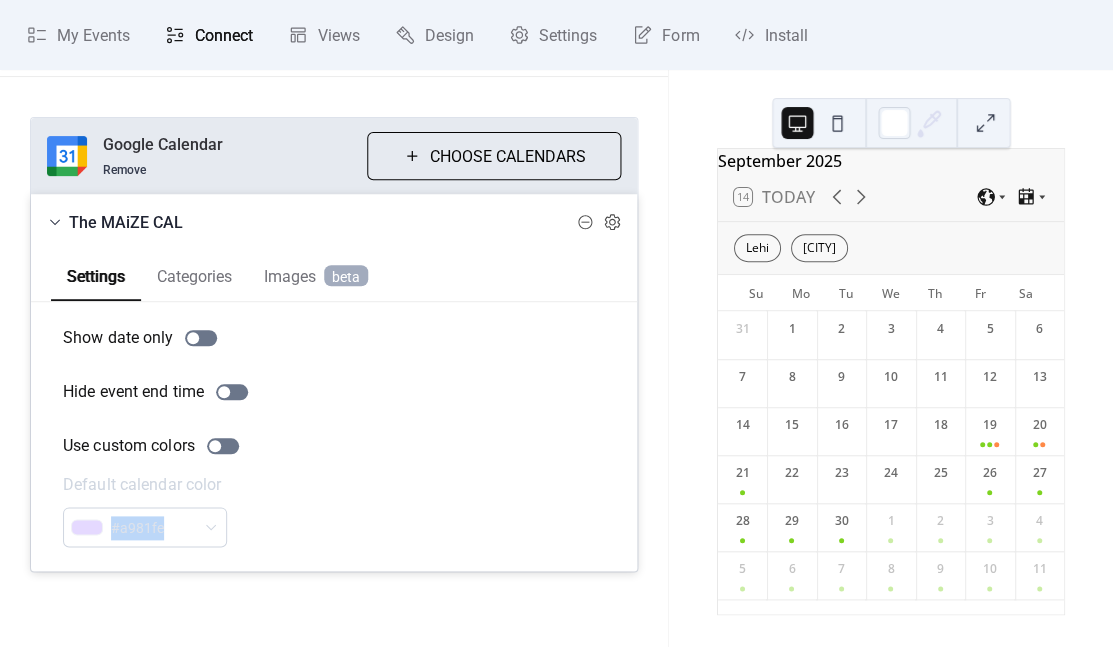 click on "#a981fe" at bounding box center [145, 527] 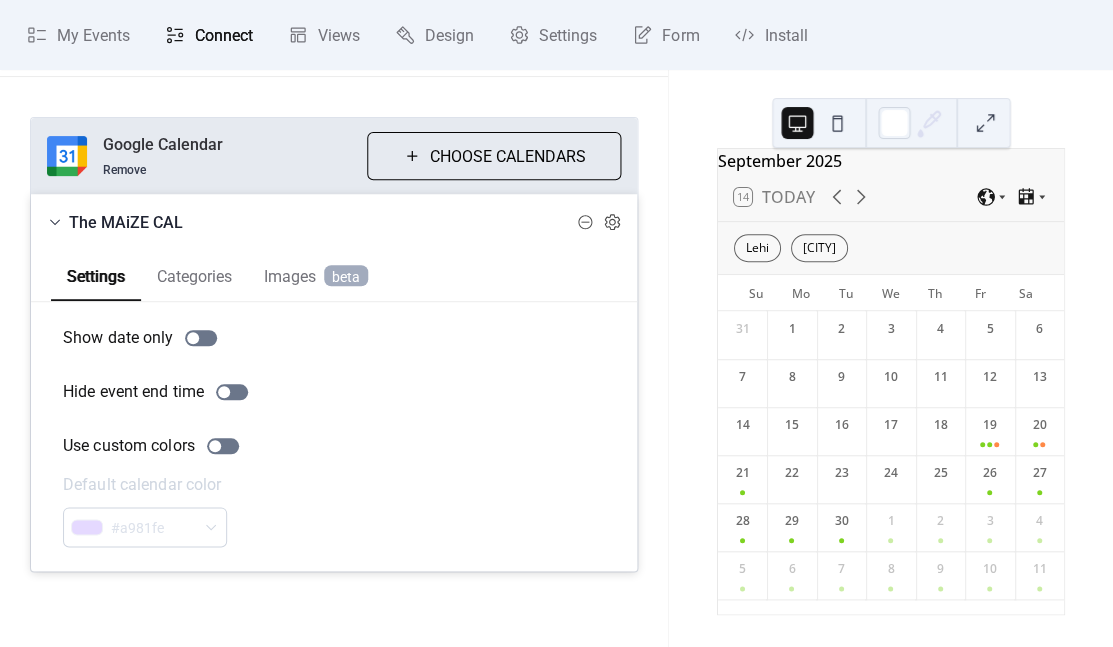 click on "Categories" at bounding box center [194, 274] 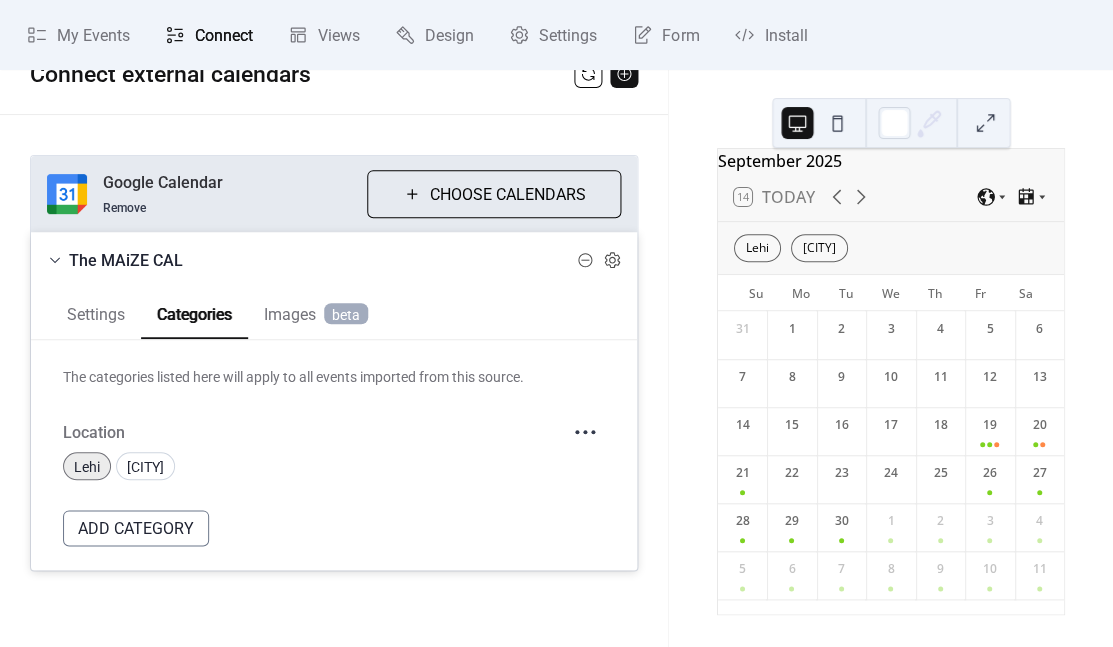 click on "Images   beta" at bounding box center [316, 315] 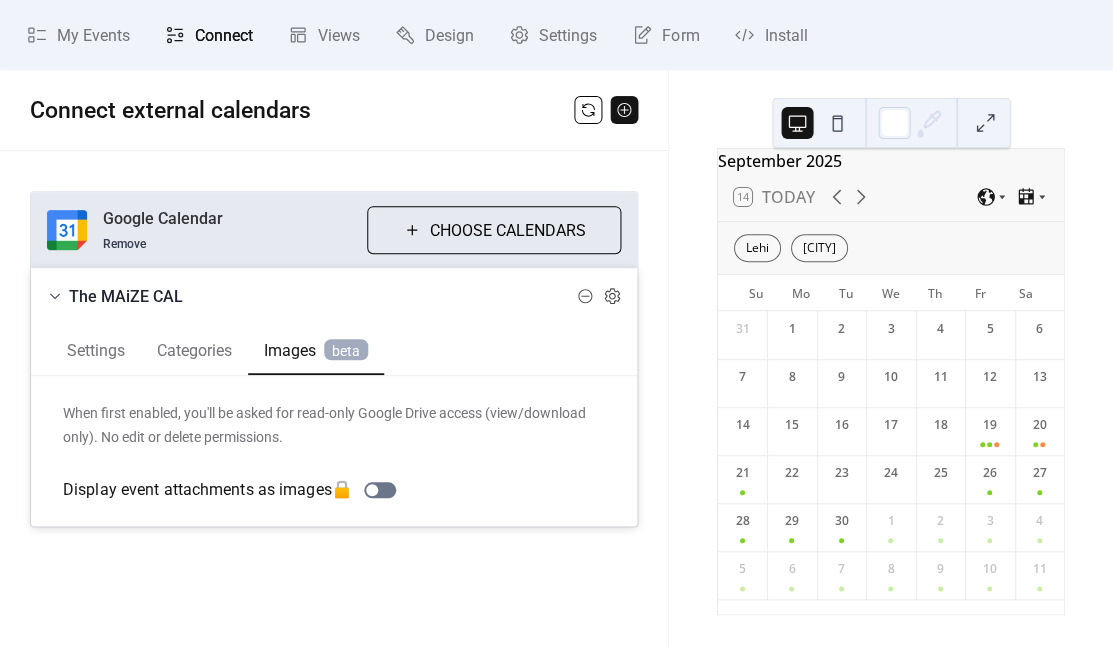 scroll, scrollTop: 0, scrollLeft: 0, axis: both 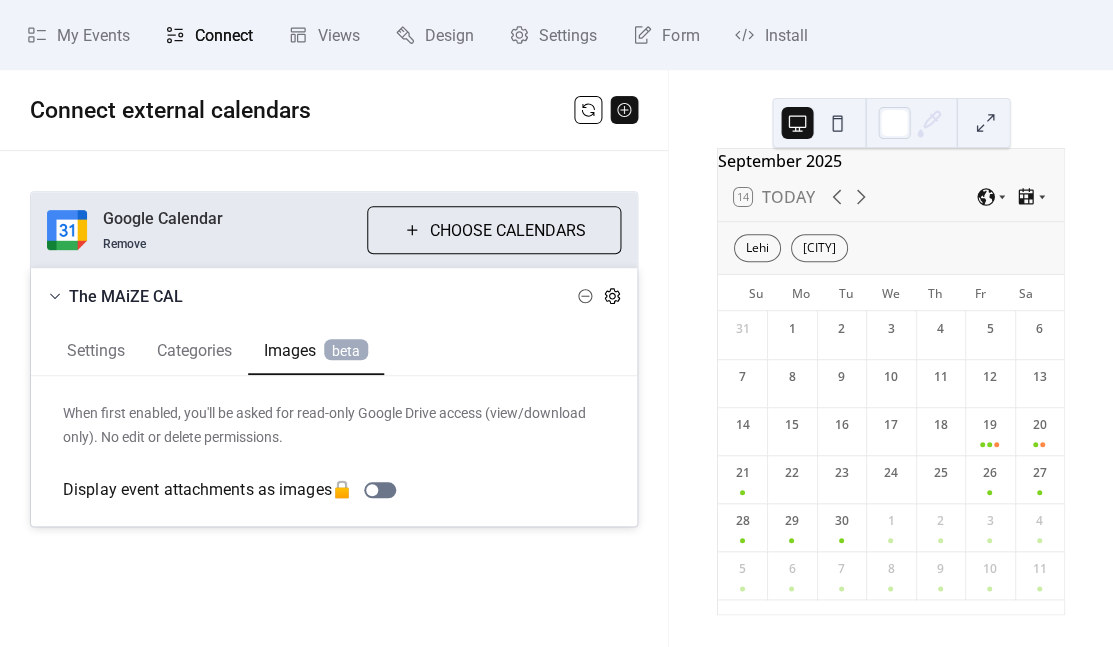click 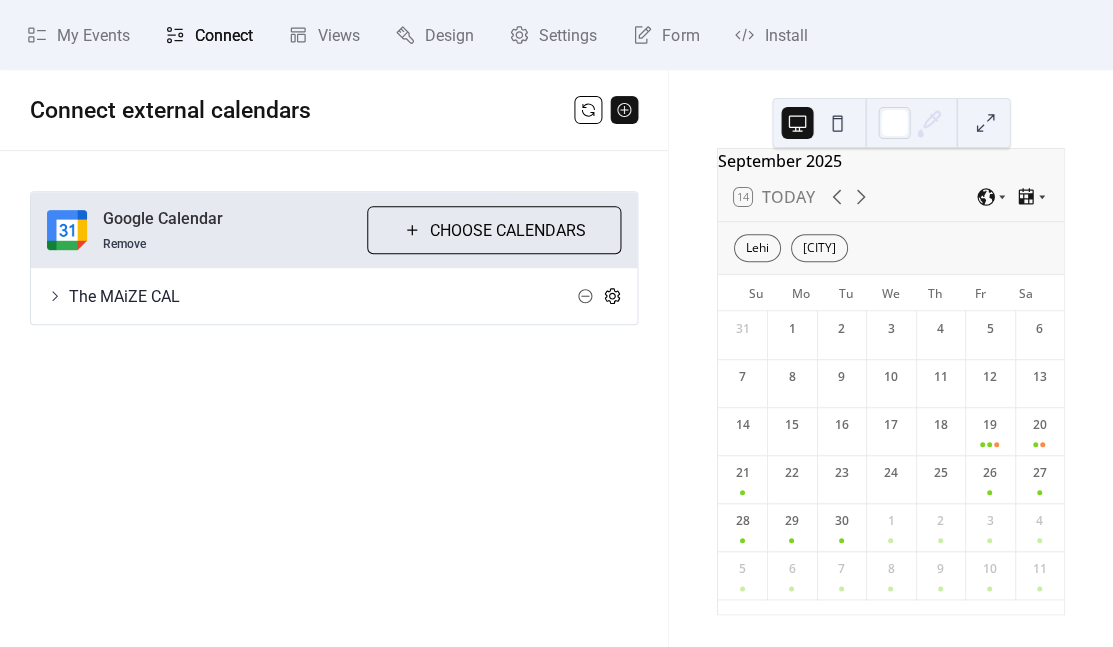 click 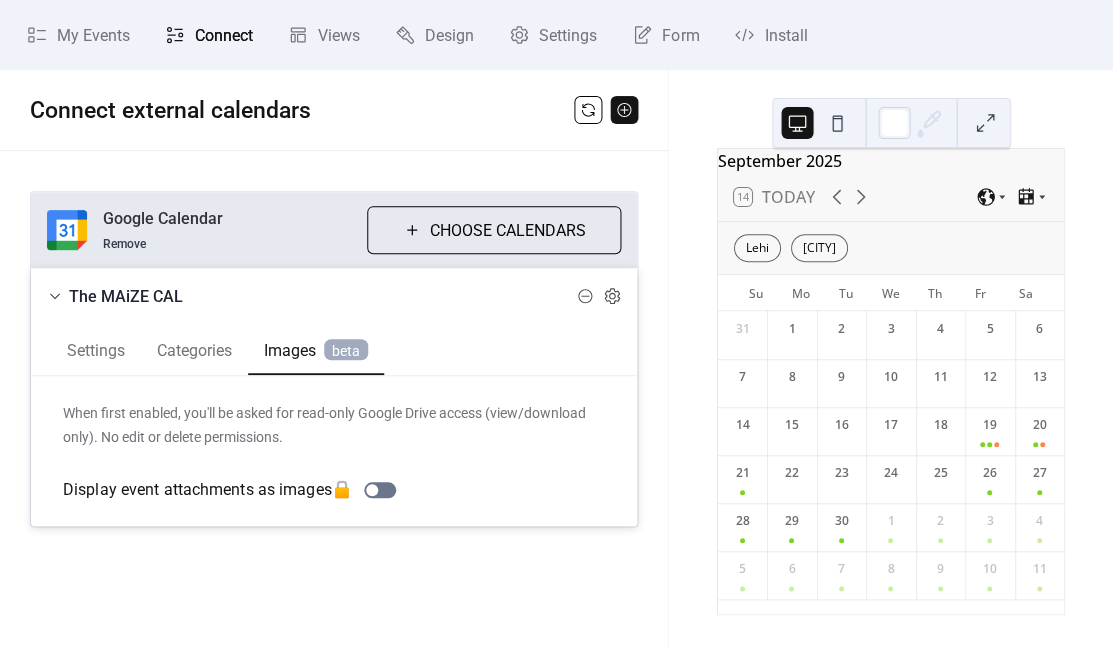 click on "Categories" at bounding box center (194, 348) 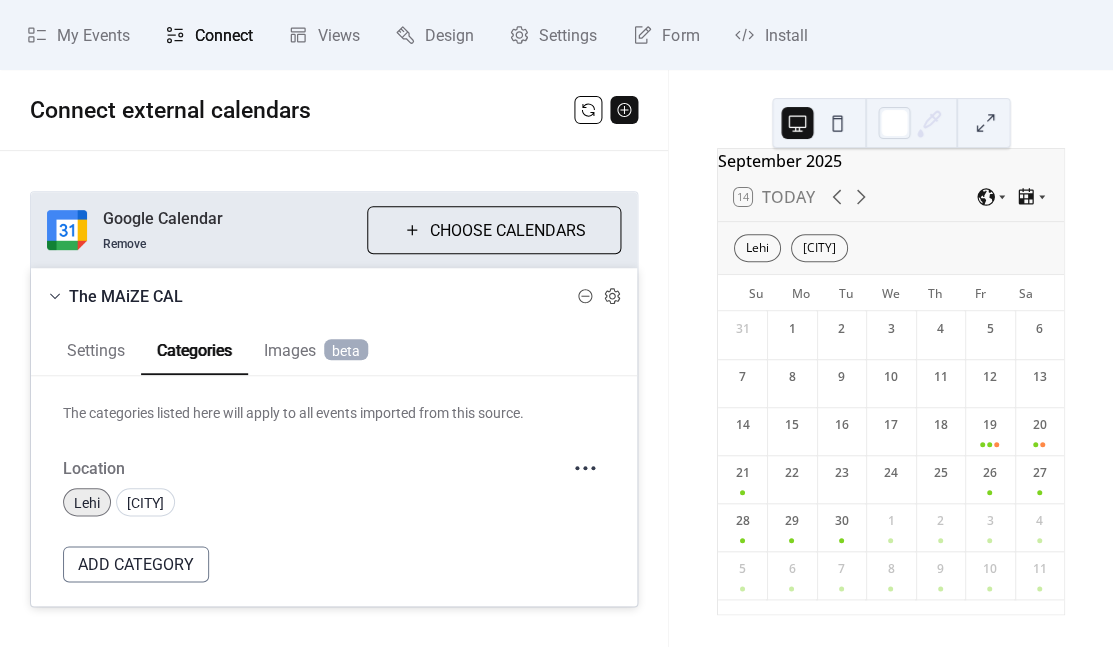click 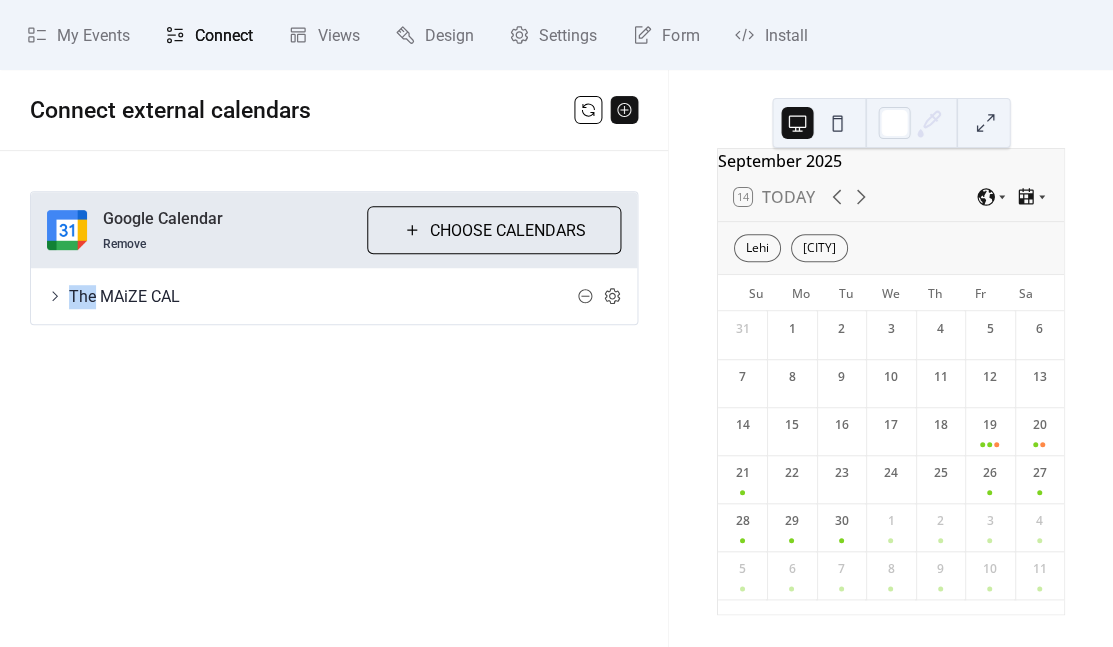 click 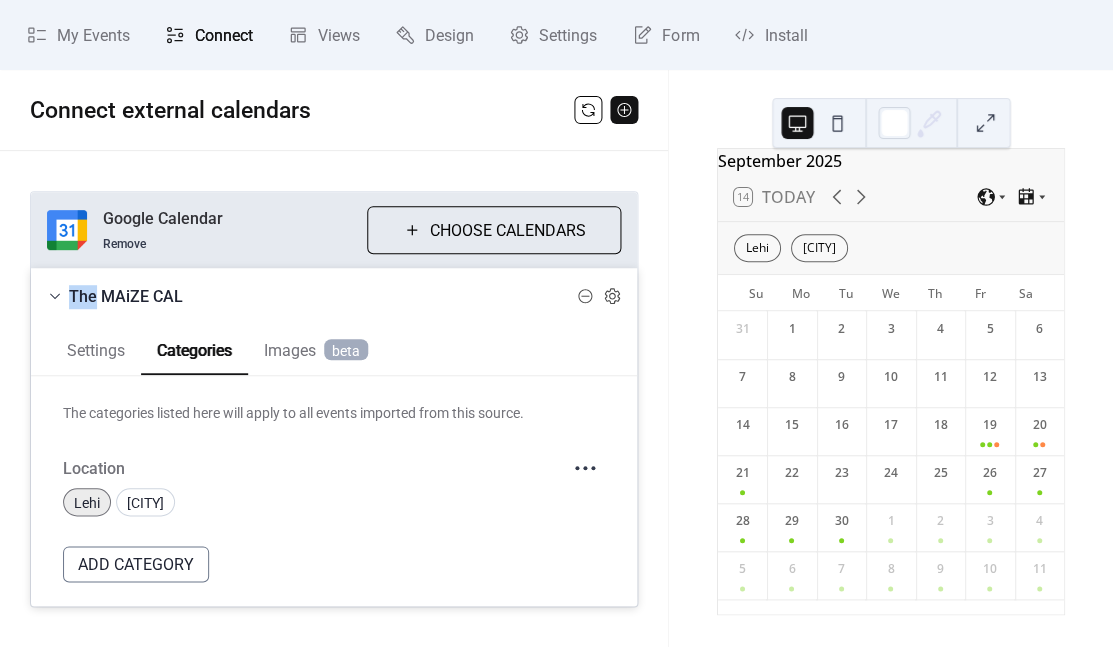 click on "Settings" at bounding box center (96, 348) 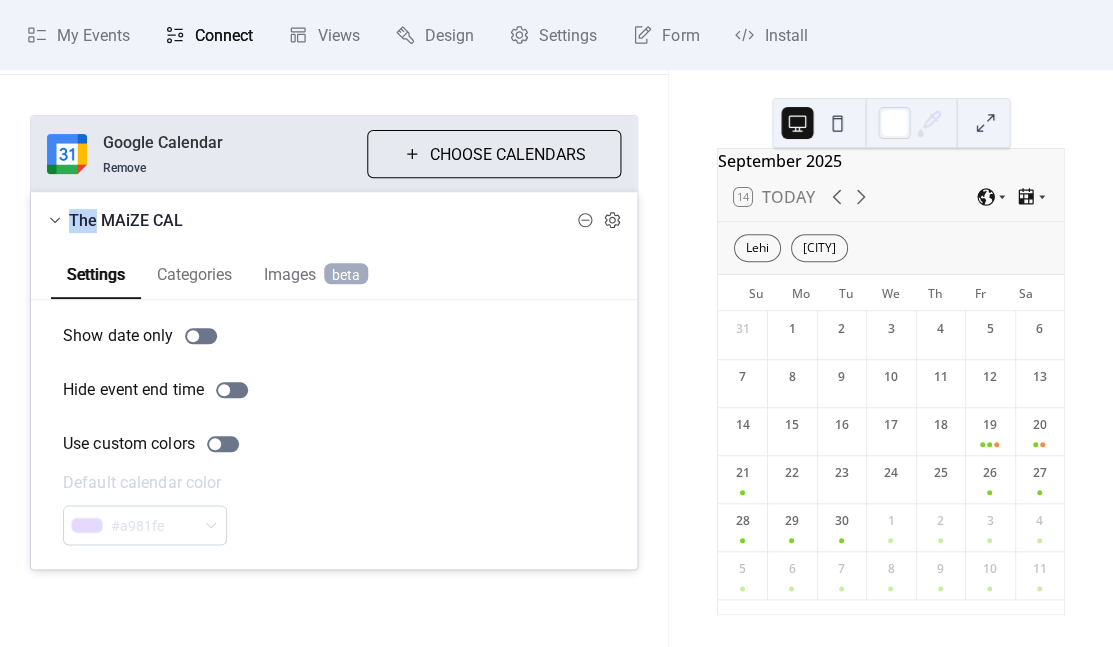 scroll, scrollTop: 74, scrollLeft: 0, axis: vertical 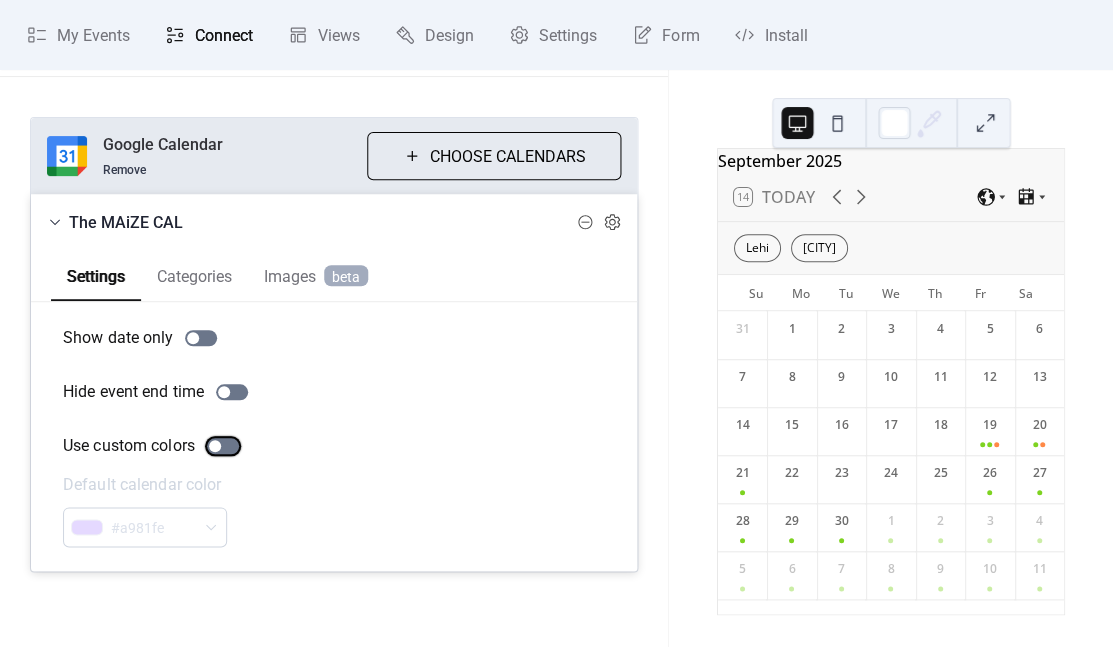 click on "Use custom colors" at bounding box center [155, 446] 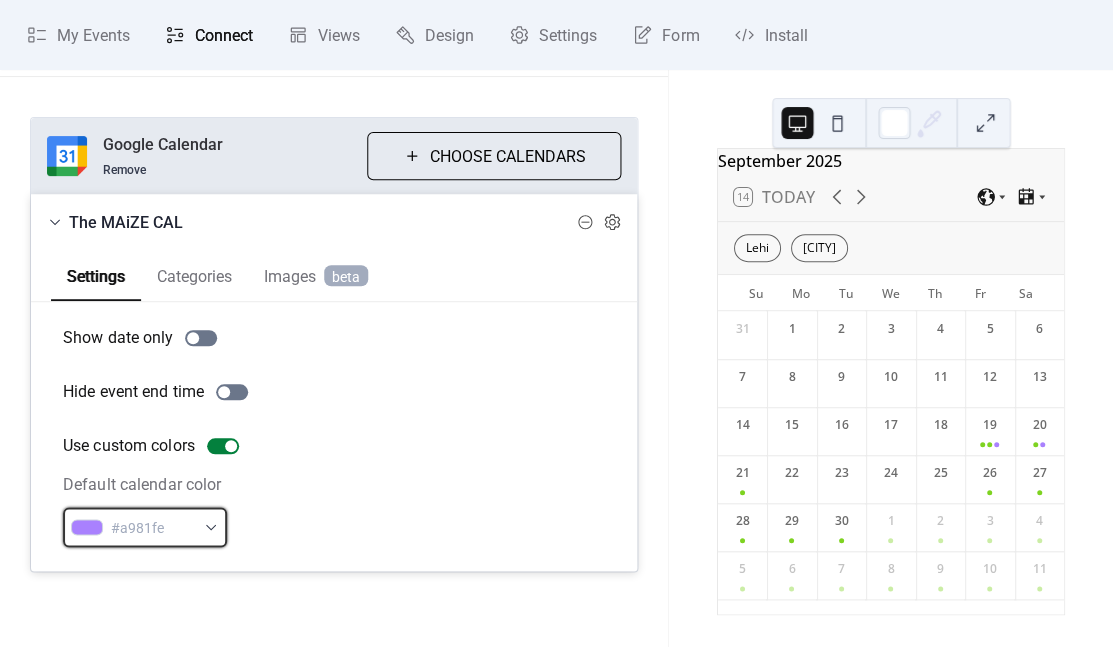 click on "#a981fe" at bounding box center [153, 528] 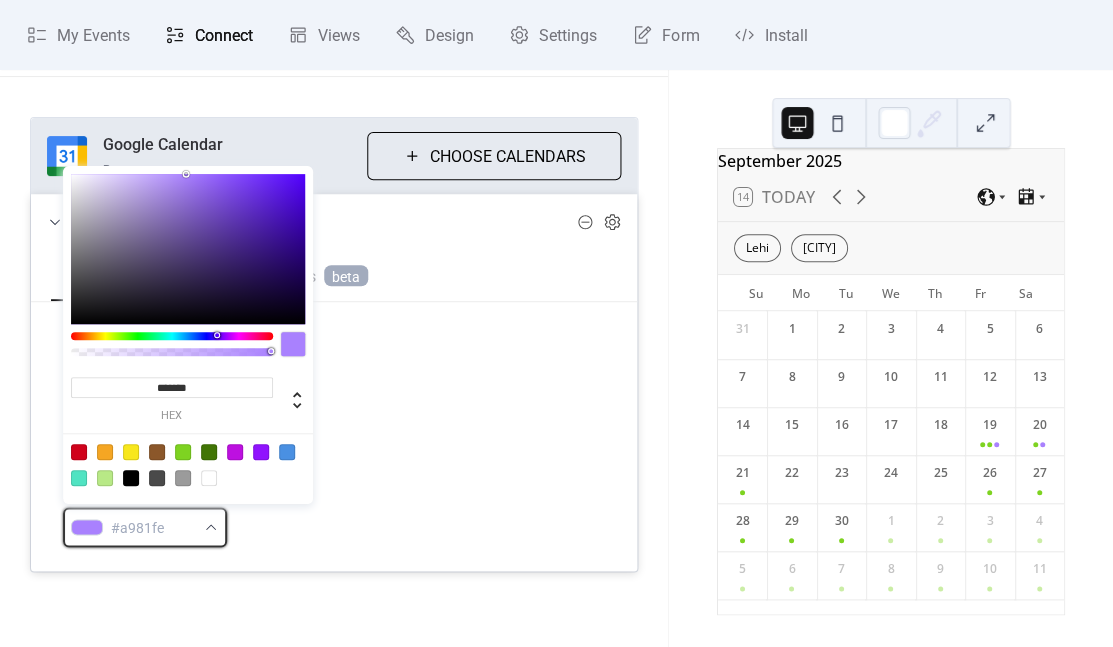 click on "#a981fe" at bounding box center [153, 528] 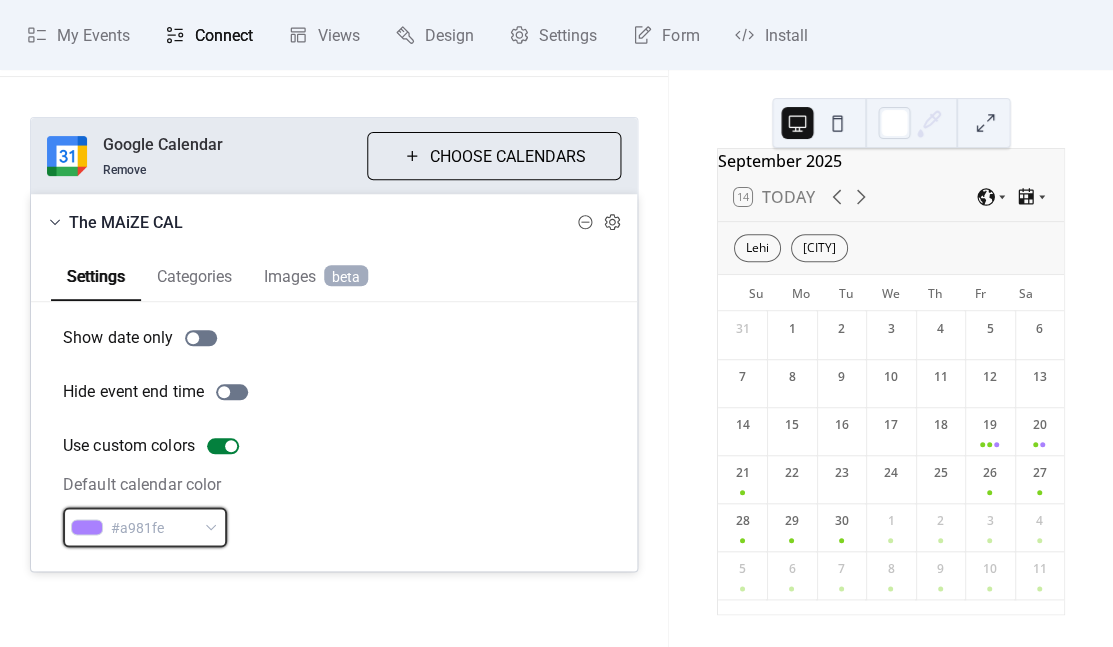 scroll, scrollTop: 70, scrollLeft: 0, axis: vertical 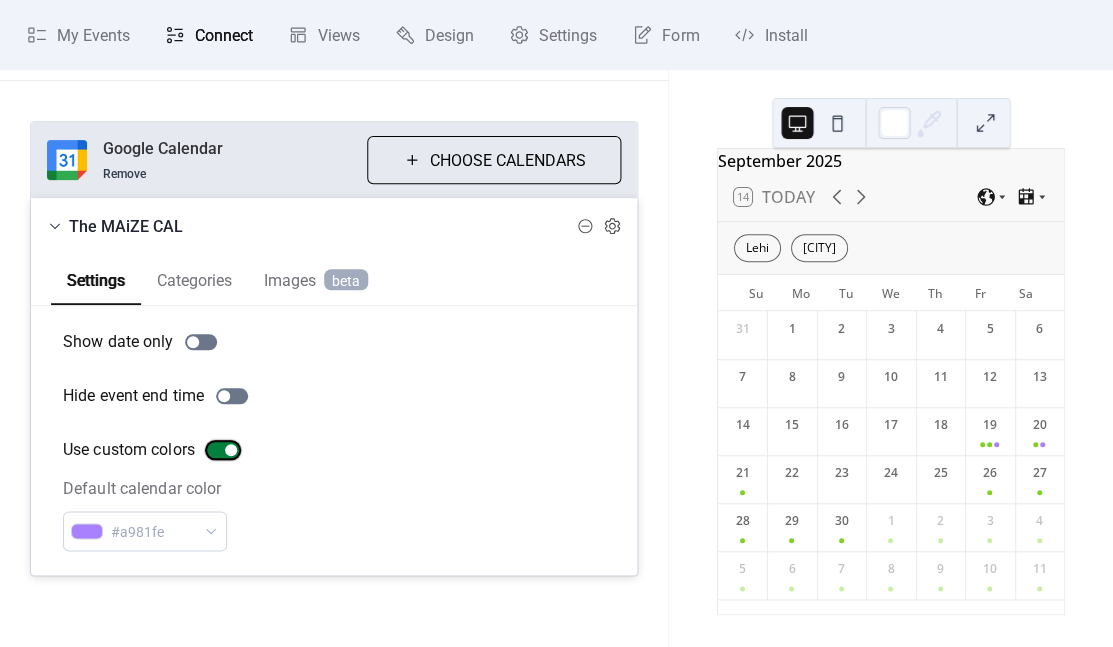 click at bounding box center [231, 450] 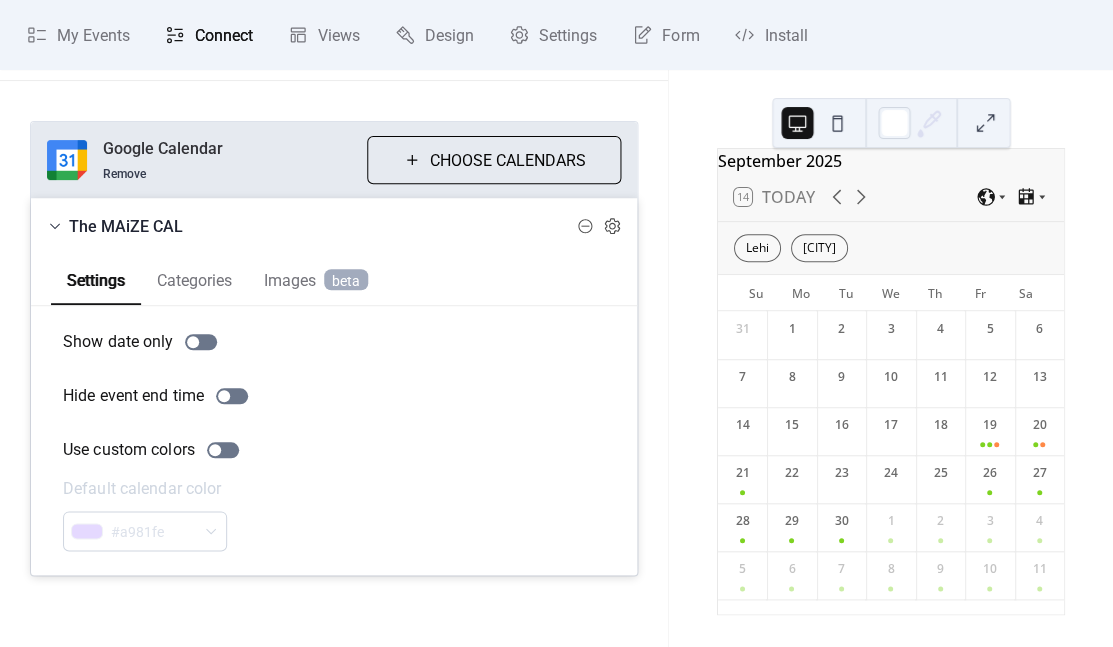click 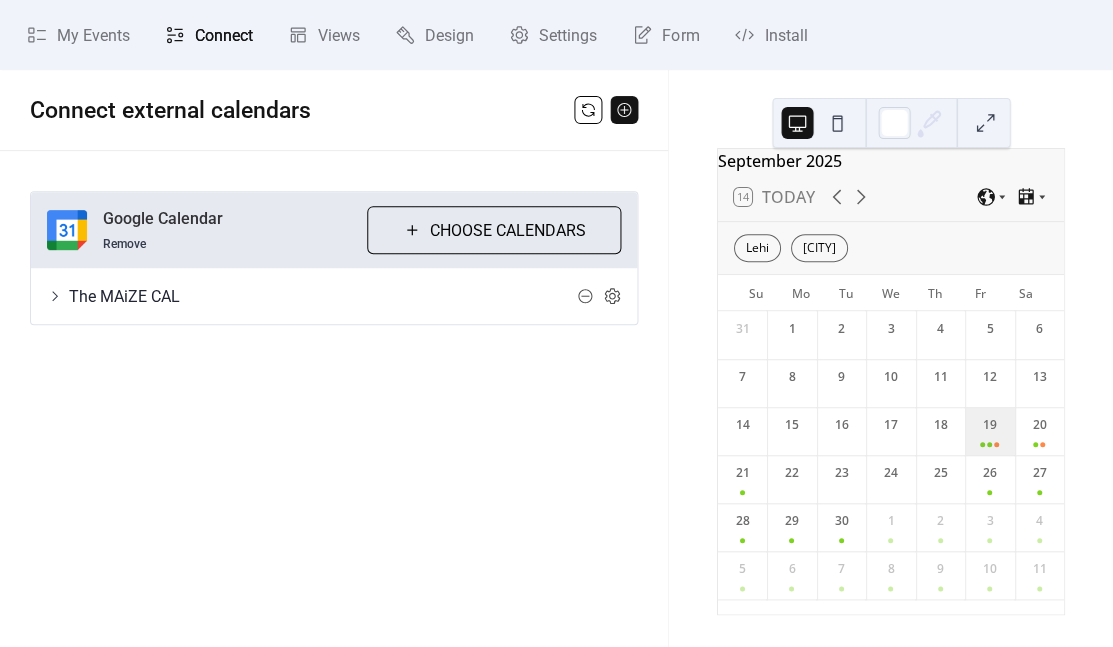 click on "19" at bounding box center [989, 431] 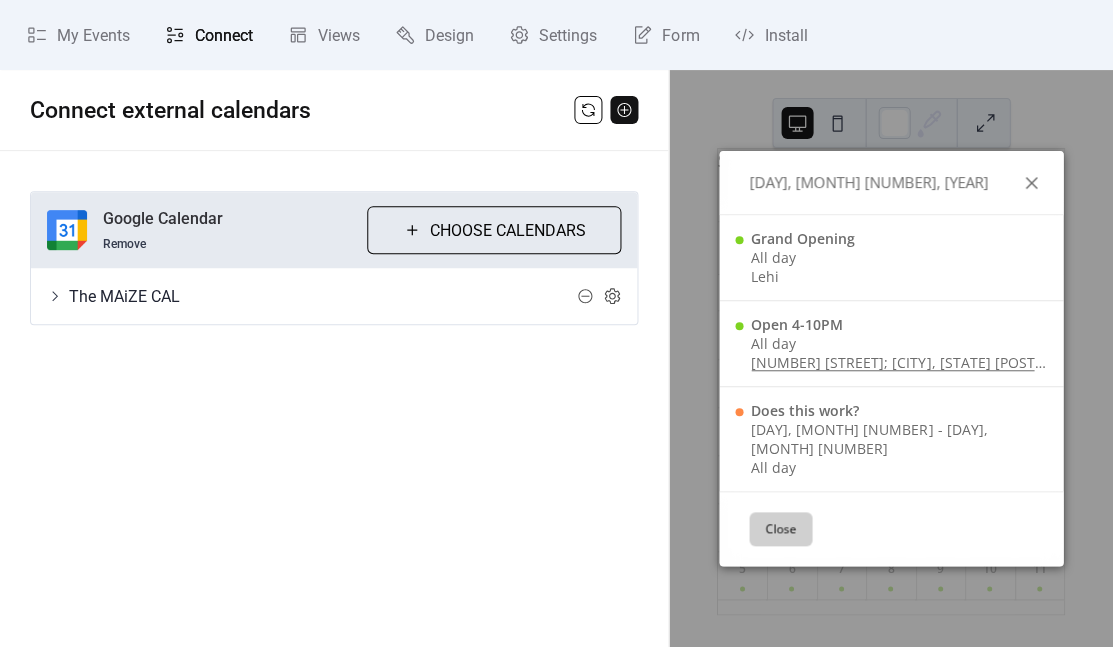 click 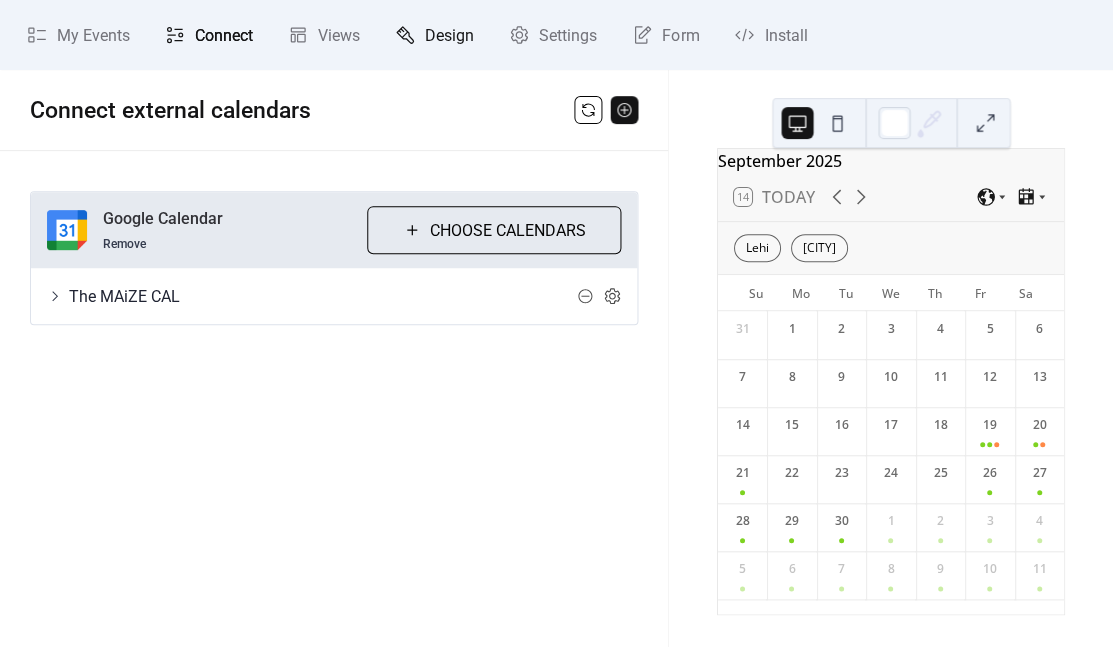 click on "Design" at bounding box center [449, 36] 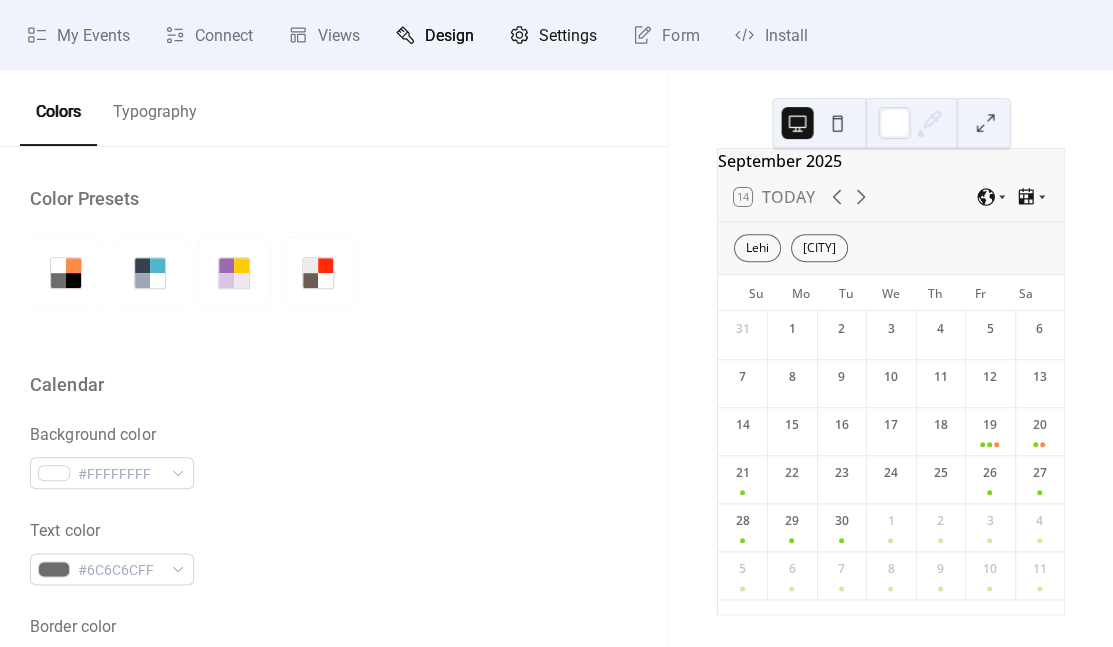 click 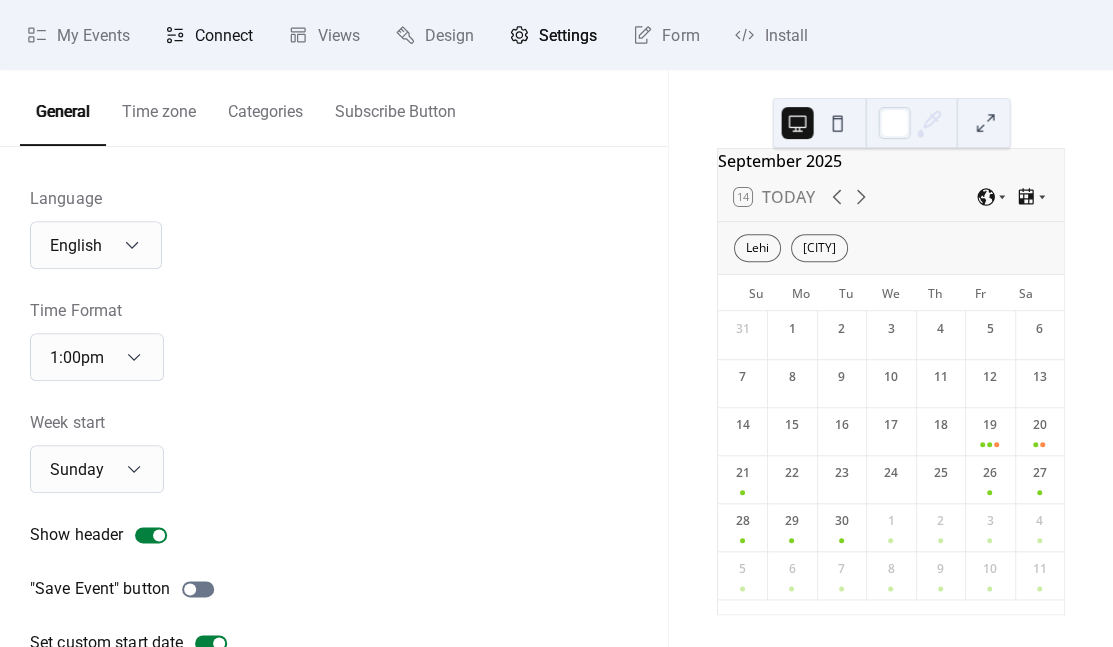 click on "Connect" at bounding box center (224, 36) 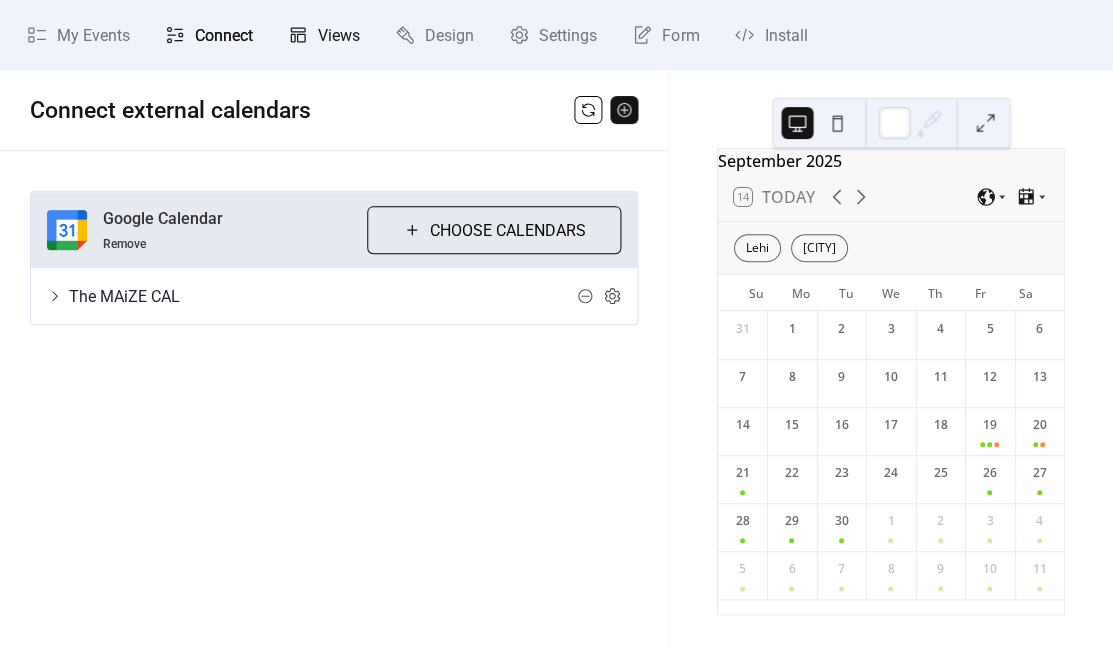 click on "Views" at bounding box center [324, 35] 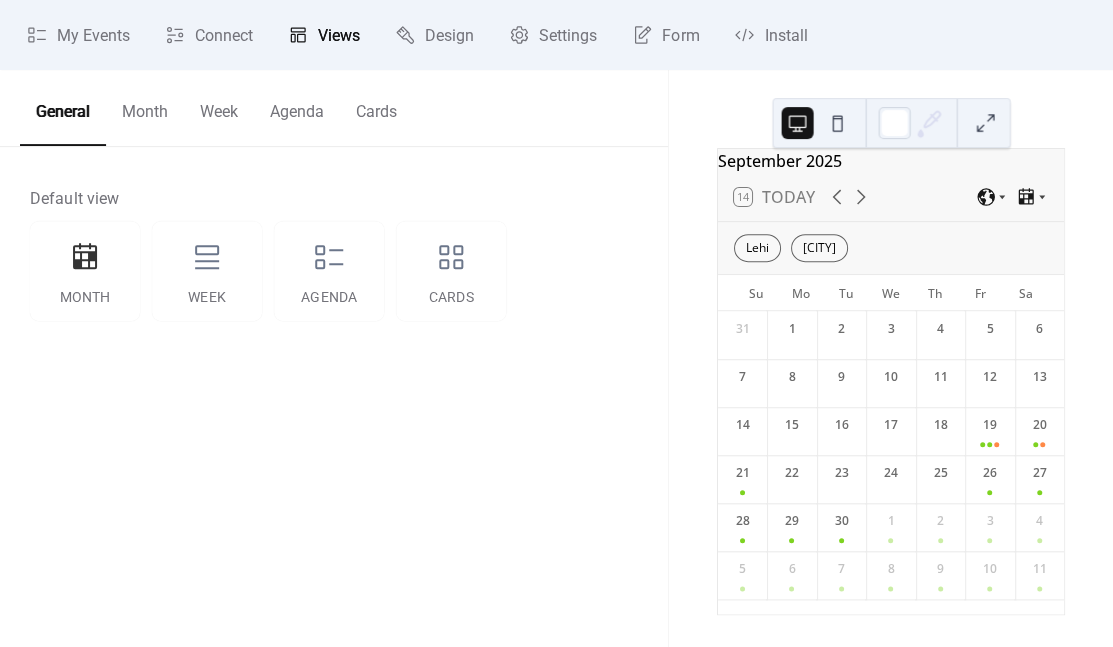 click on "Month" at bounding box center (145, 107) 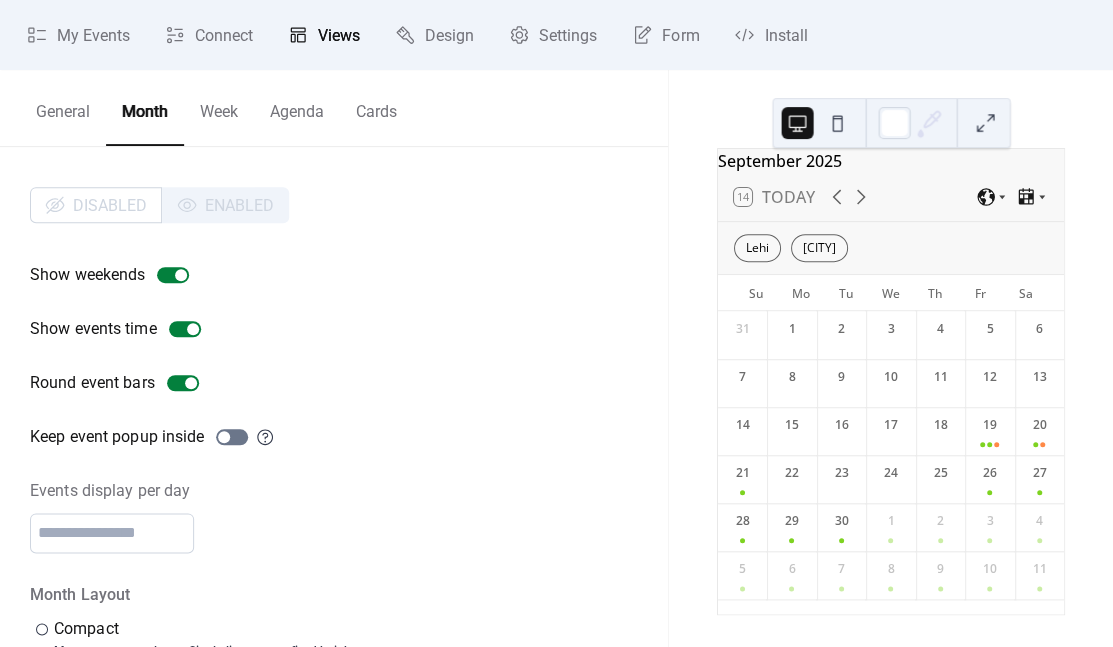 click on "Week" at bounding box center [219, 107] 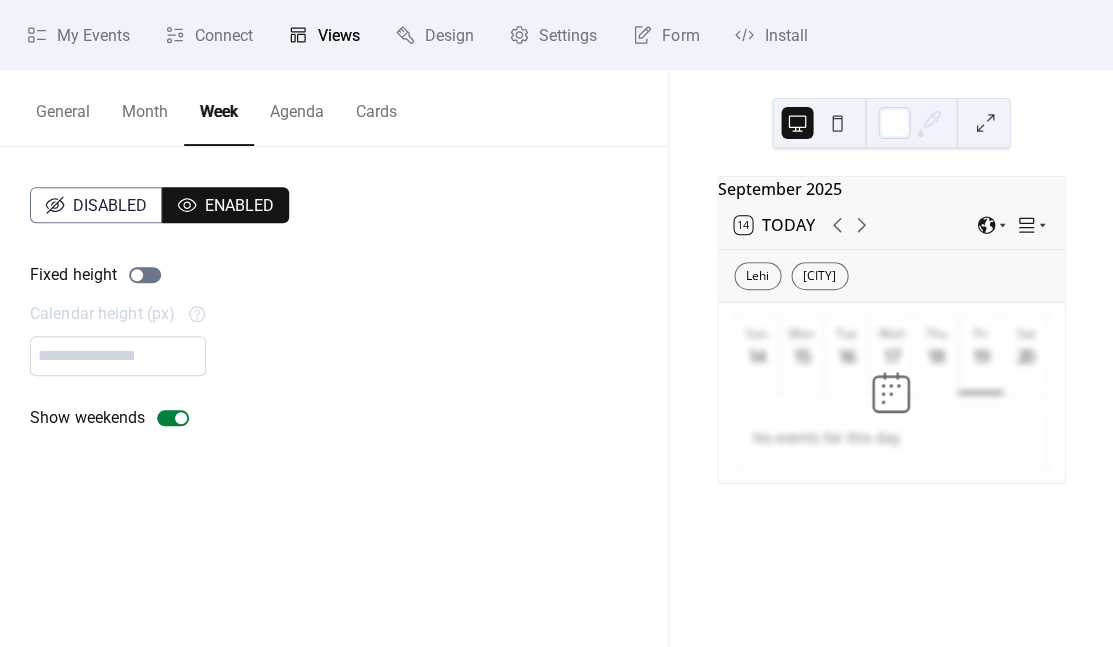 click on "Agenda" at bounding box center [297, 107] 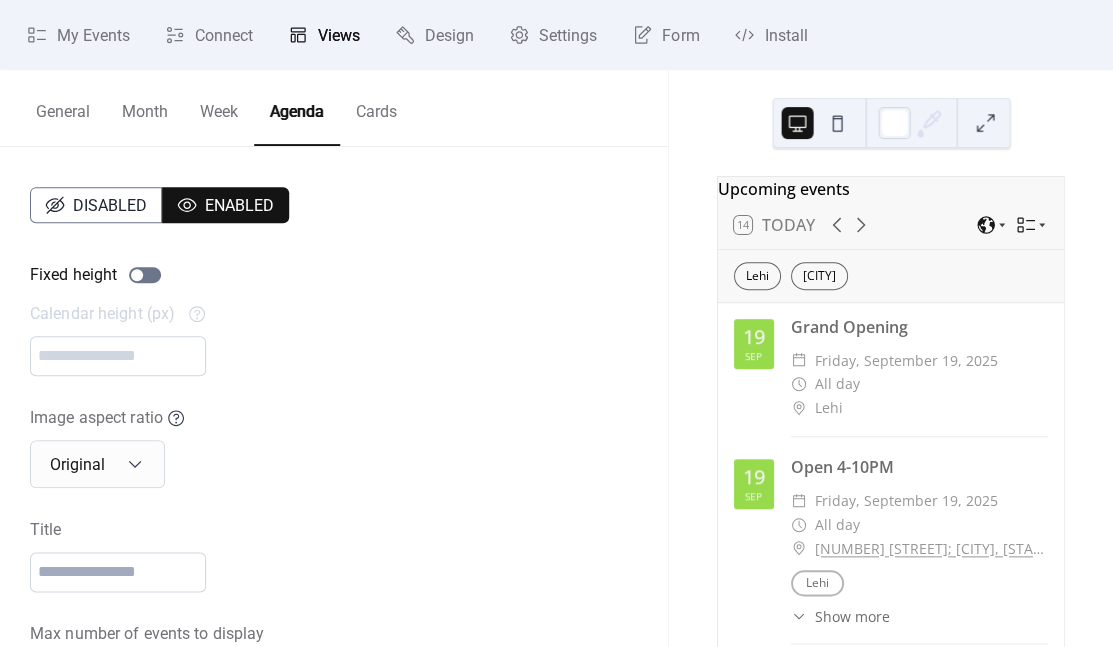 click on "Month" at bounding box center [145, 107] 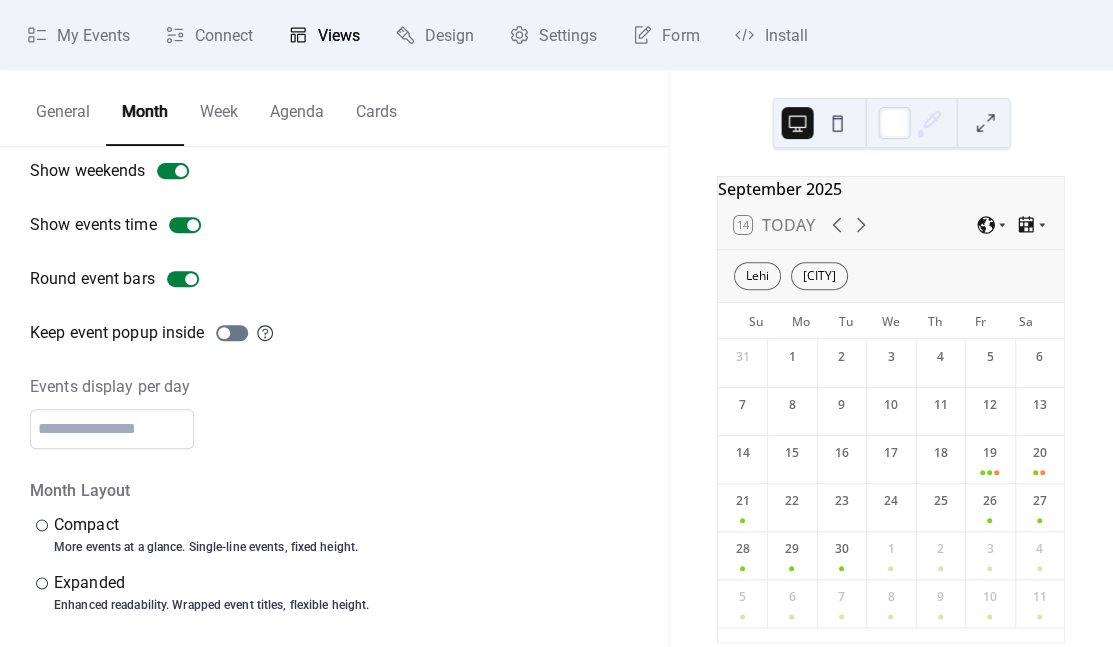 scroll, scrollTop: 103, scrollLeft: 0, axis: vertical 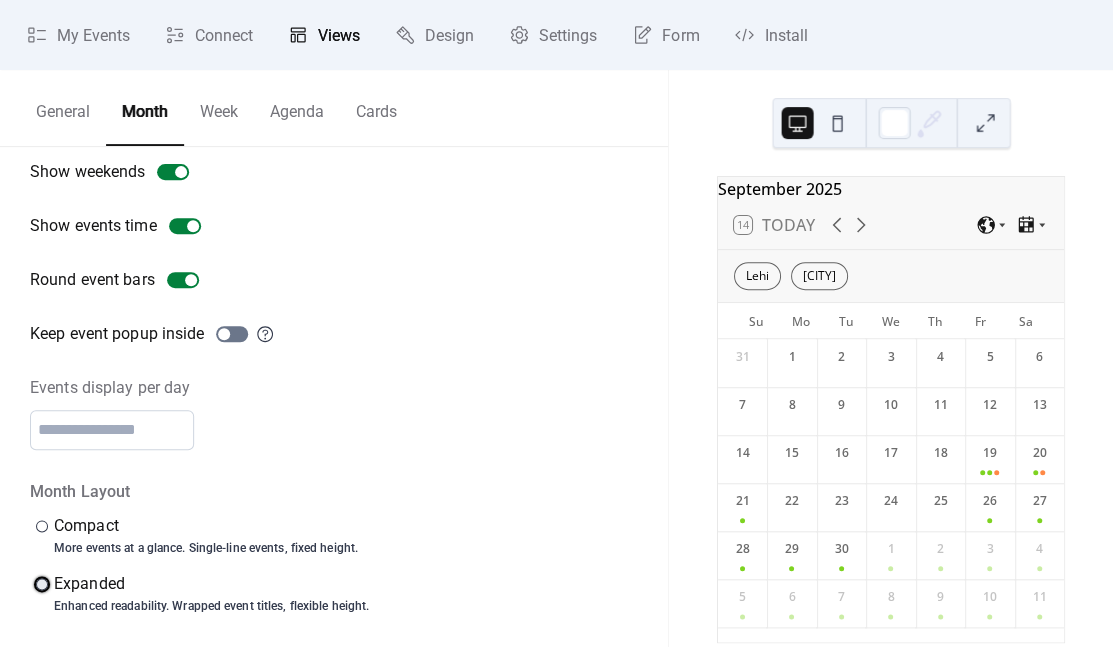 click at bounding box center [42, 584] 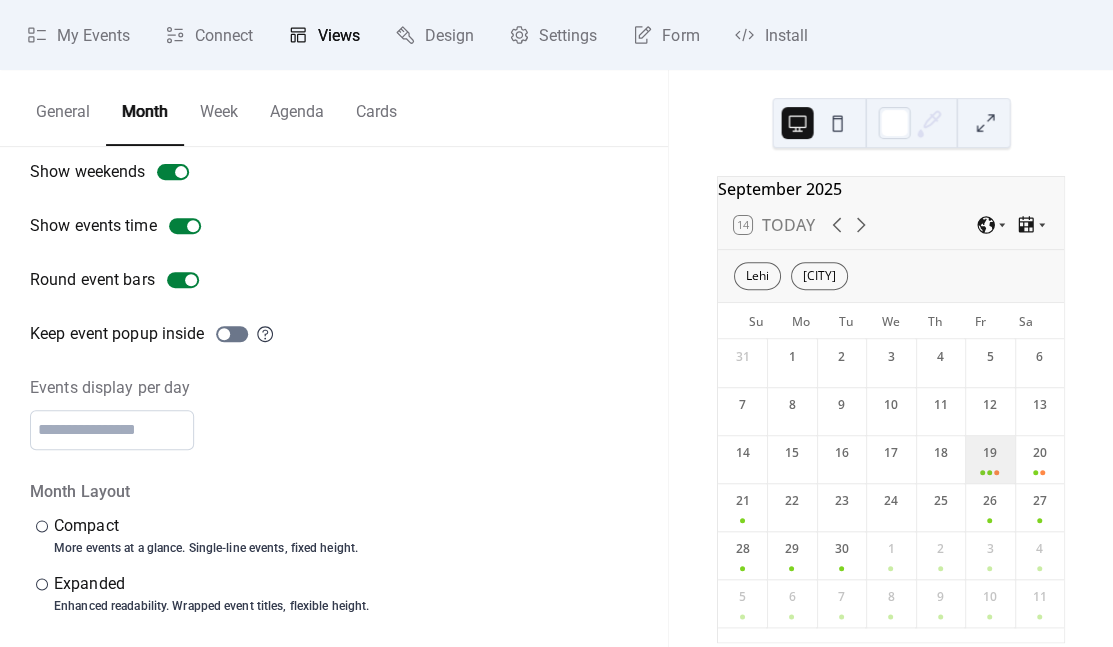 click on "19" at bounding box center [989, 459] 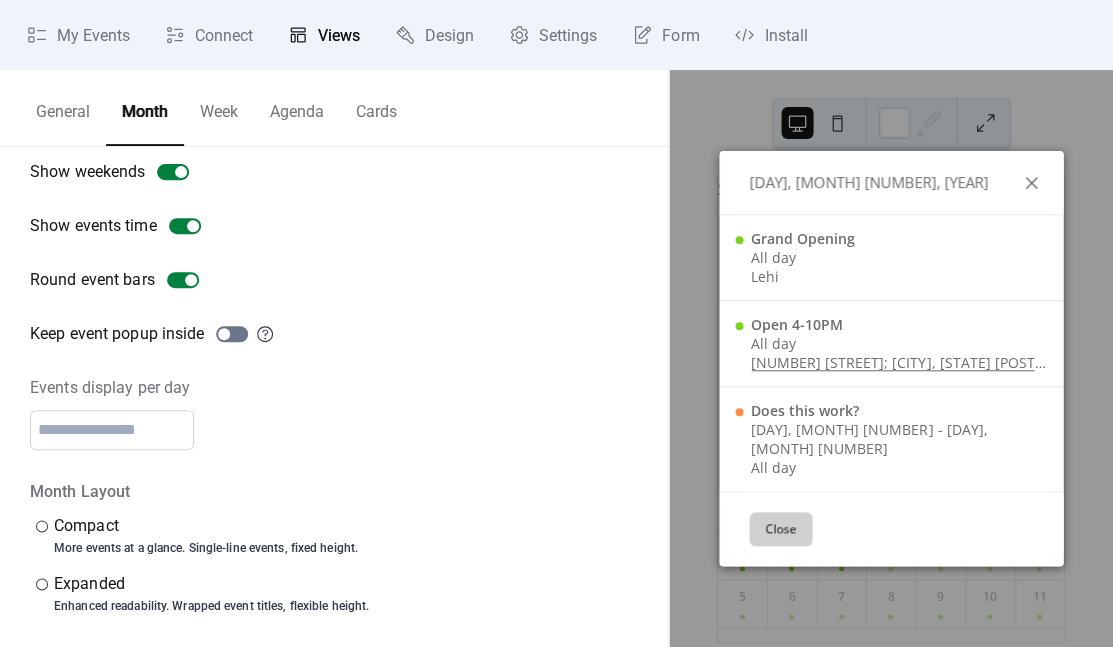 click 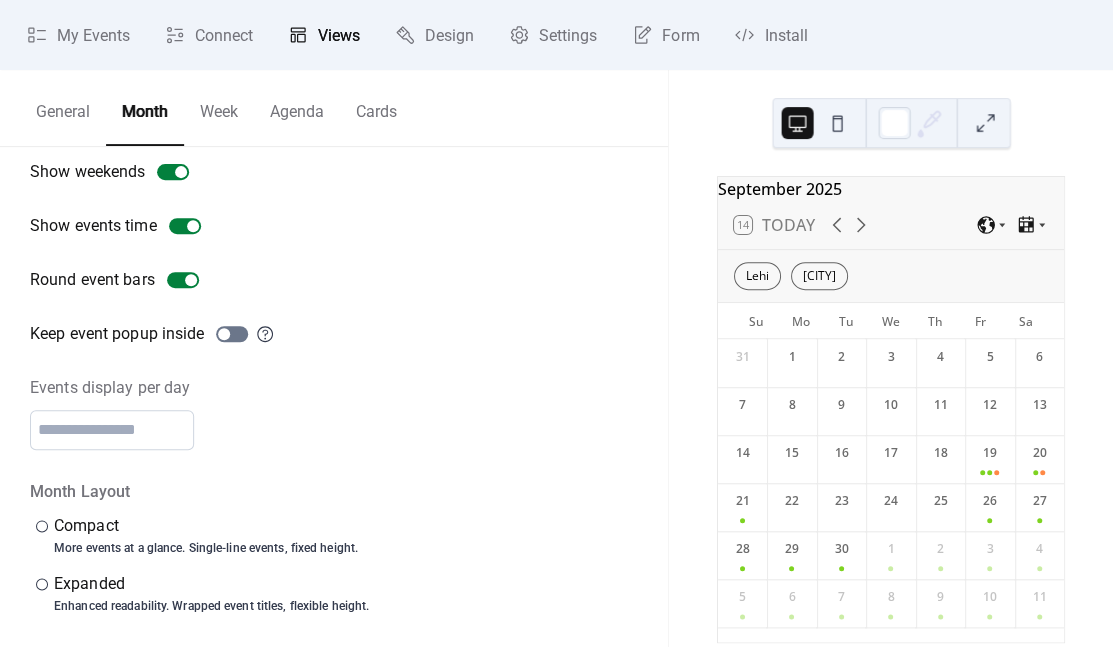 click at bounding box center [837, 123] 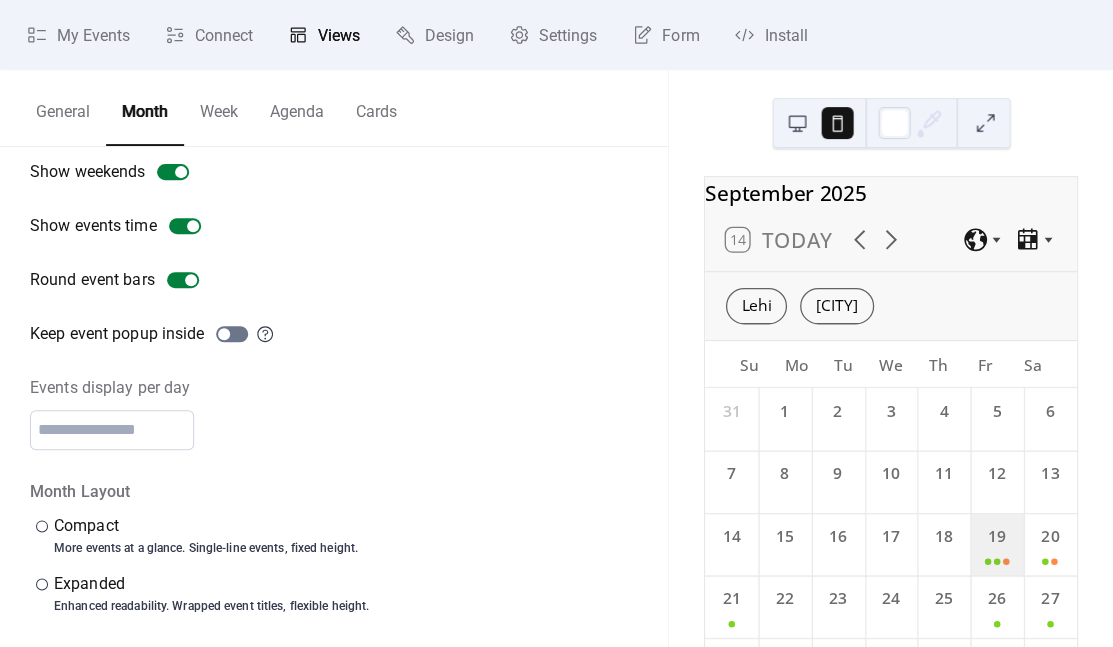 click on "19" at bounding box center [996, 543] 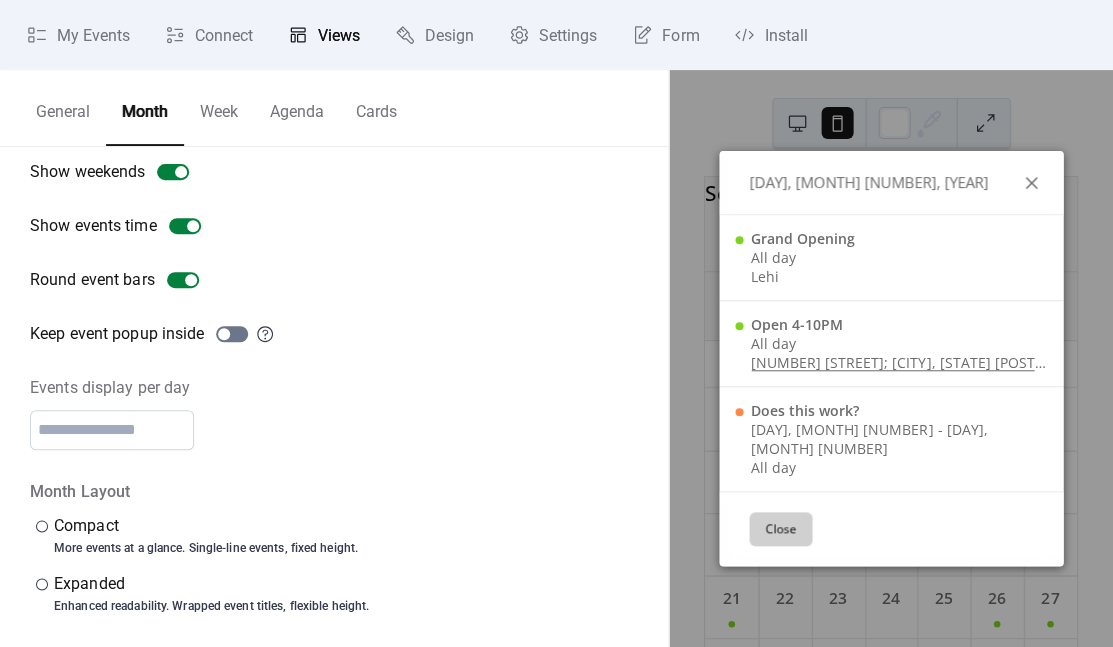 click 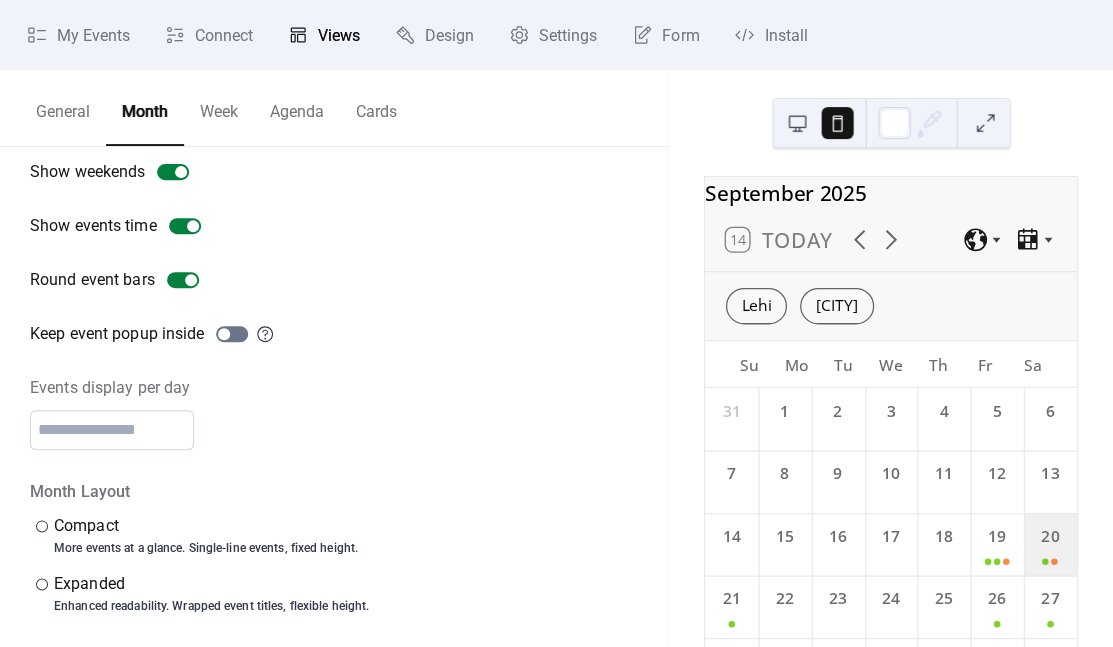 click on "20" at bounding box center (1050, 543) 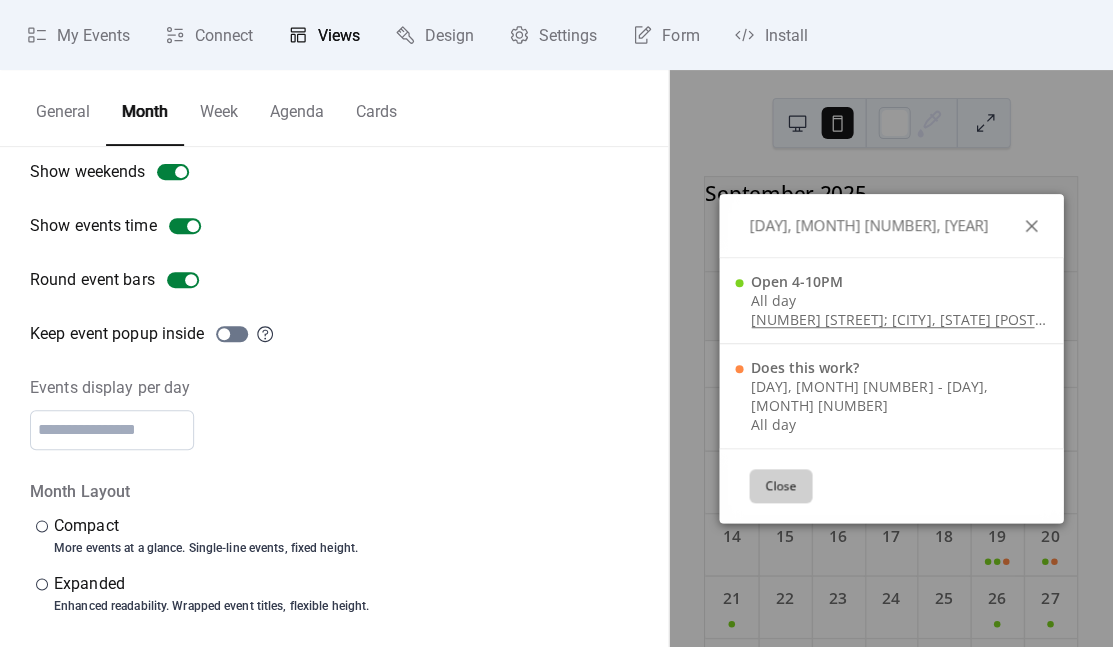 click 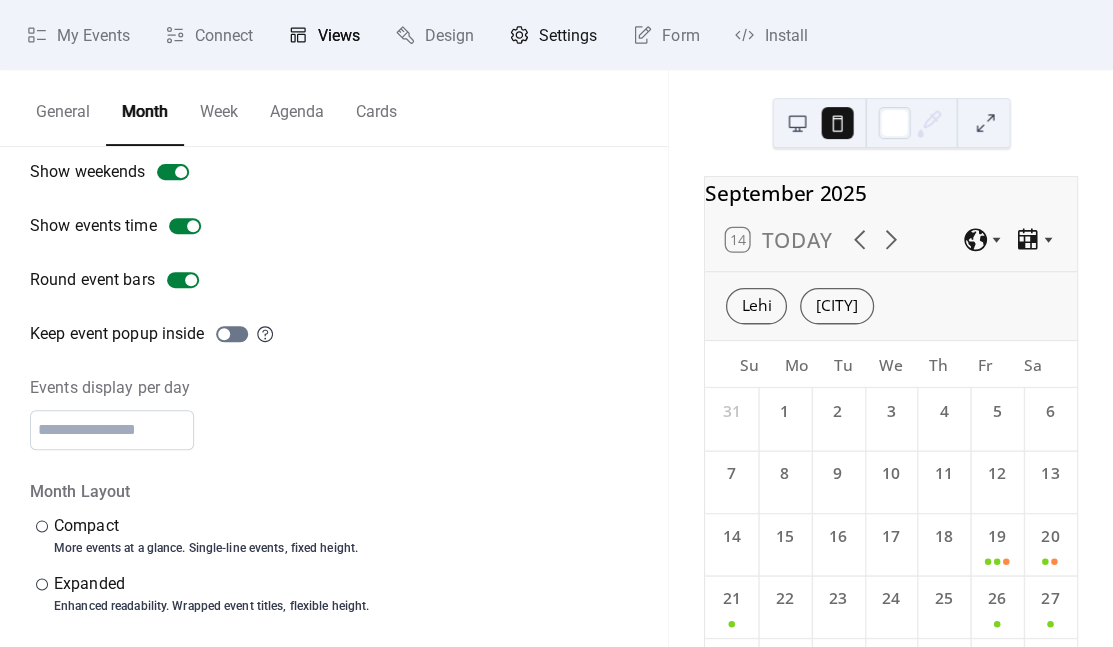 click on "Settings" at bounding box center (553, 35) 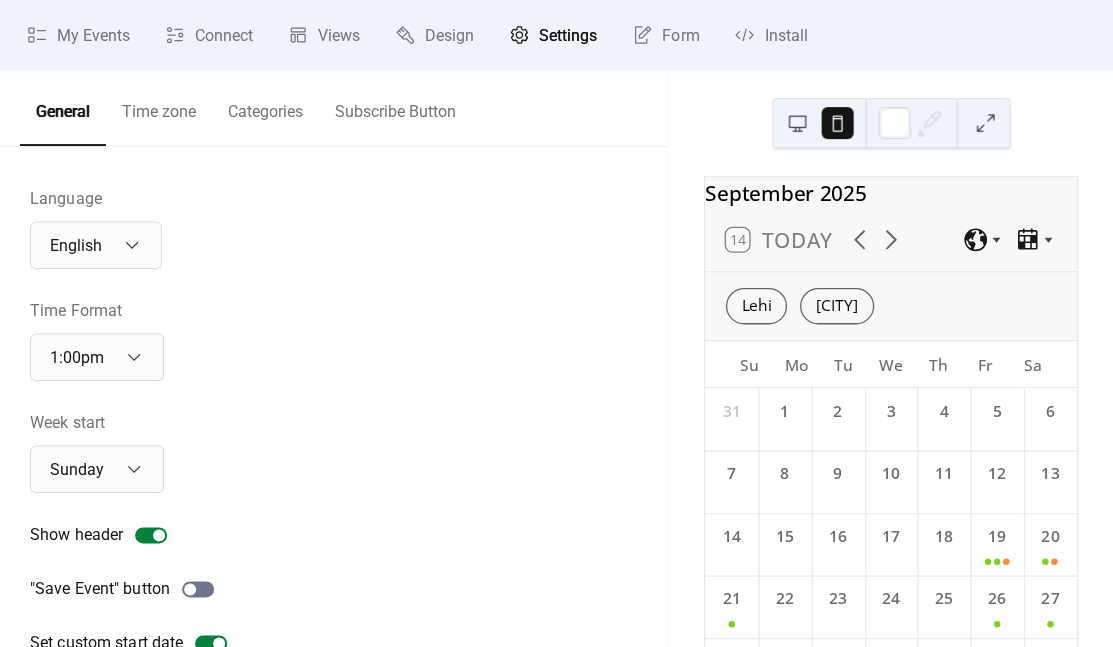 click on "Categories" at bounding box center (265, 107) 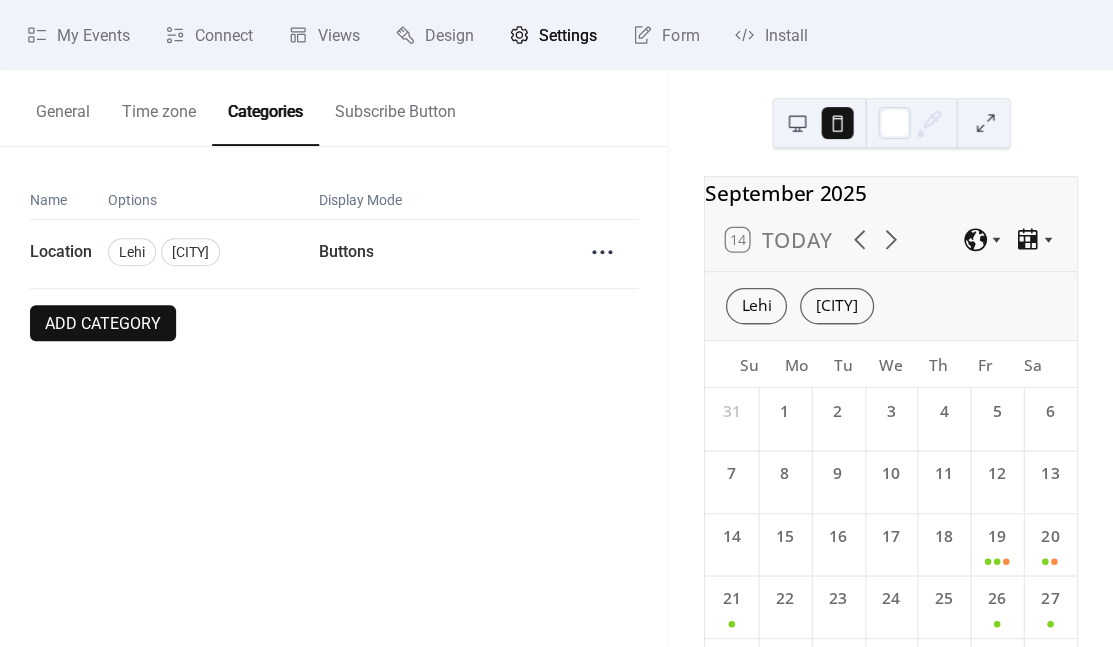 click on "General" at bounding box center [63, 107] 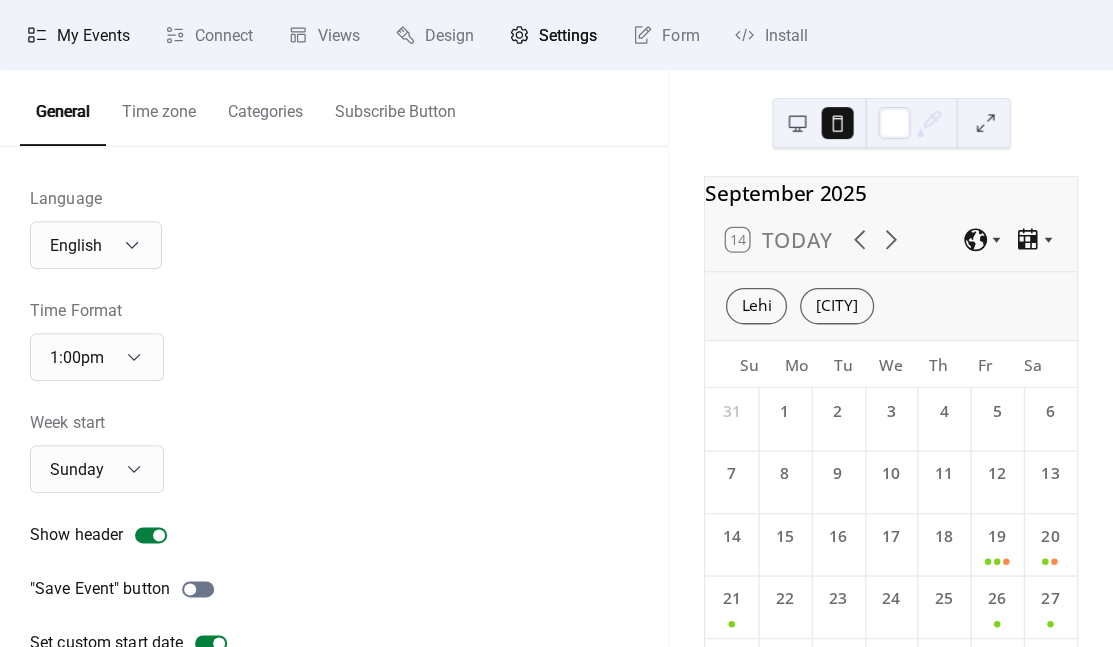 click on "My Events" at bounding box center [78, 35] 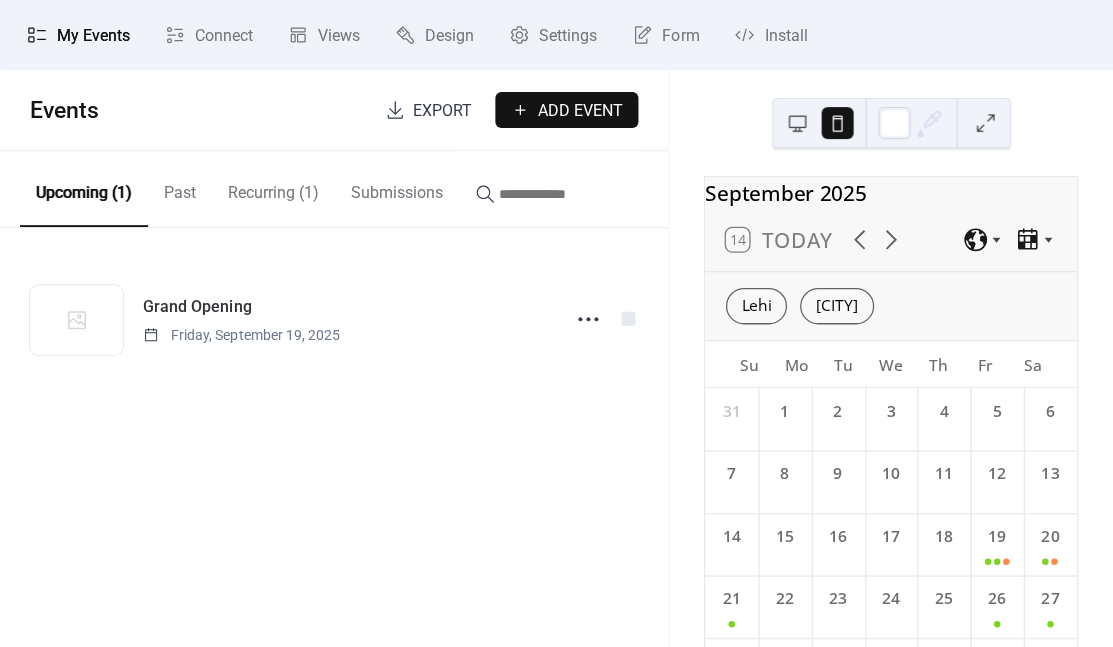 click on "Recurring (1)" at bounding box center [273, 188] 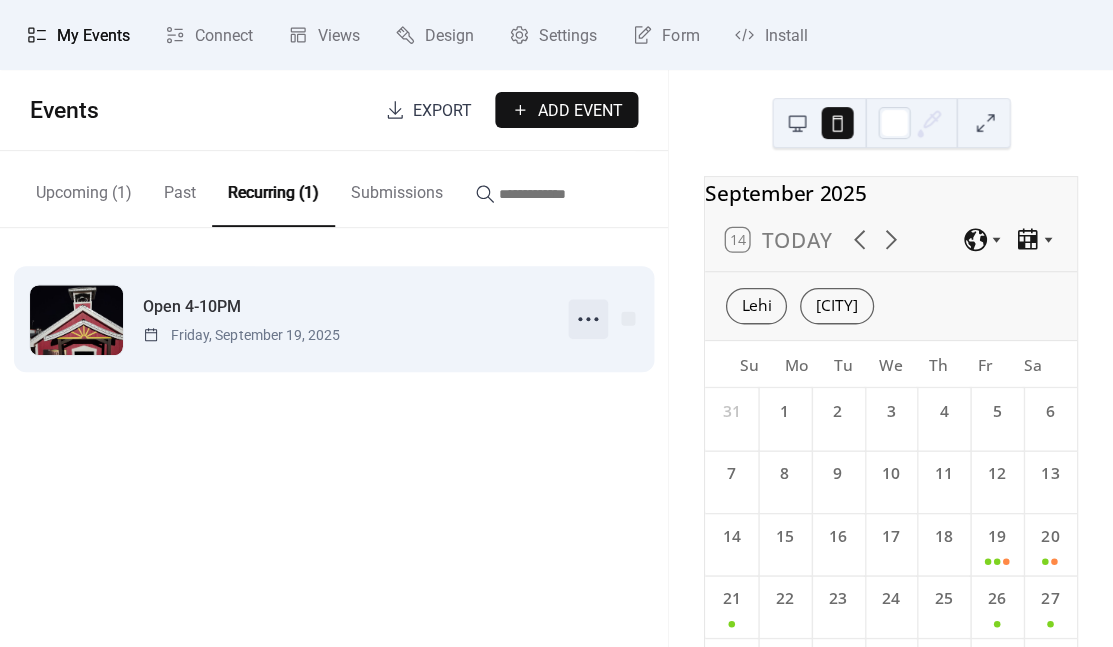 click 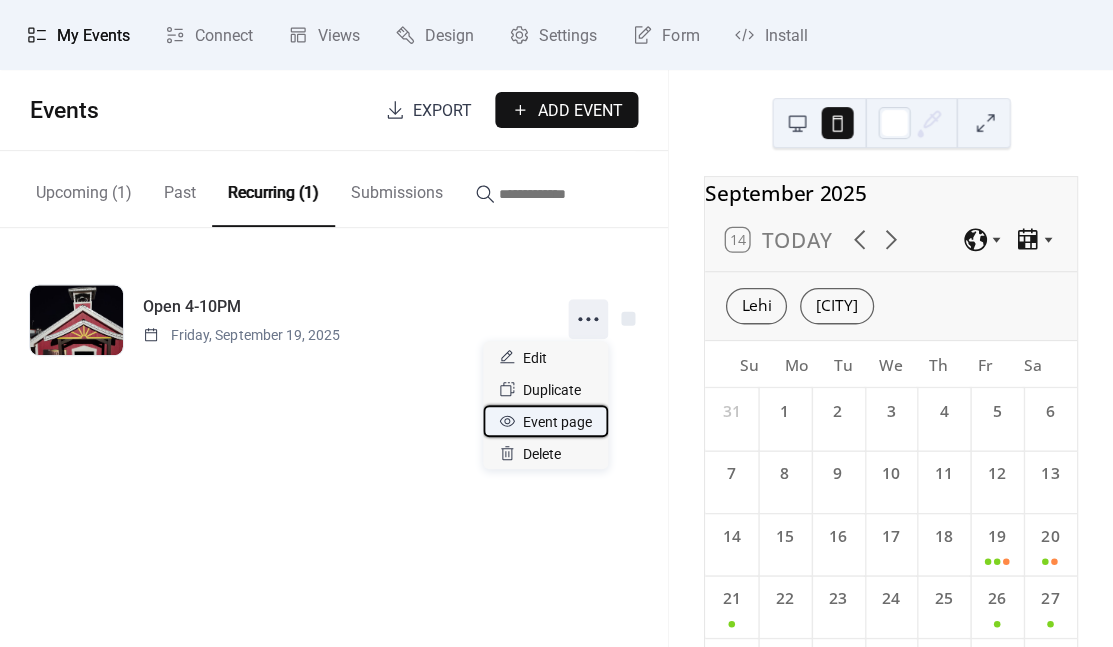 click on "Event page" at bounding box center [557, 422] 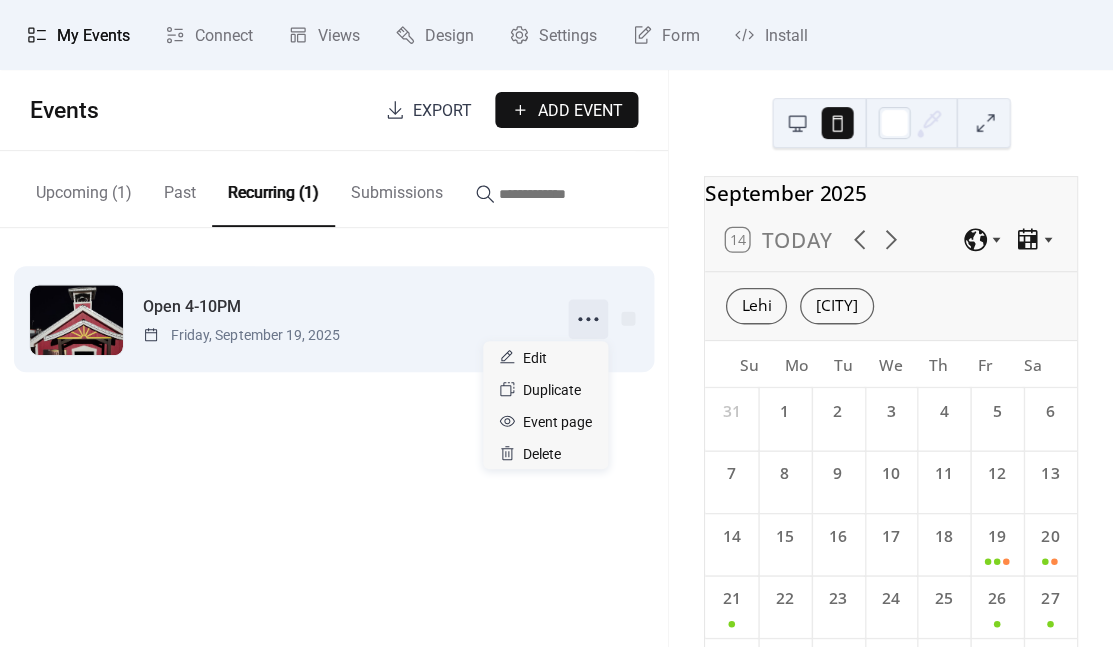 click 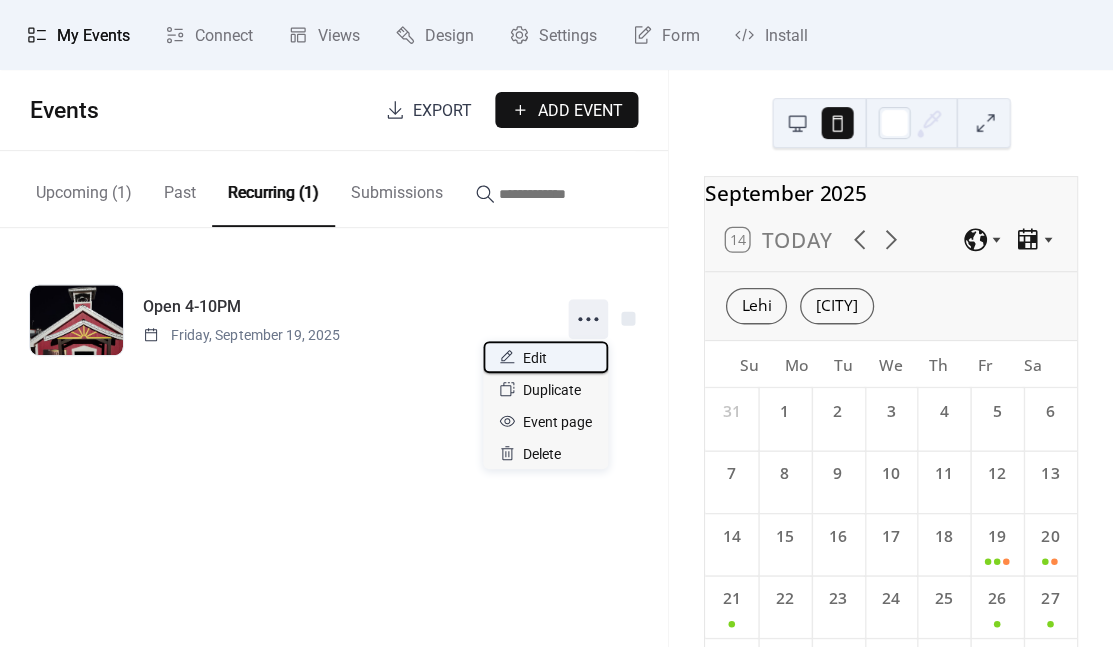 click on "Edit" at bounding box center (545, 357) 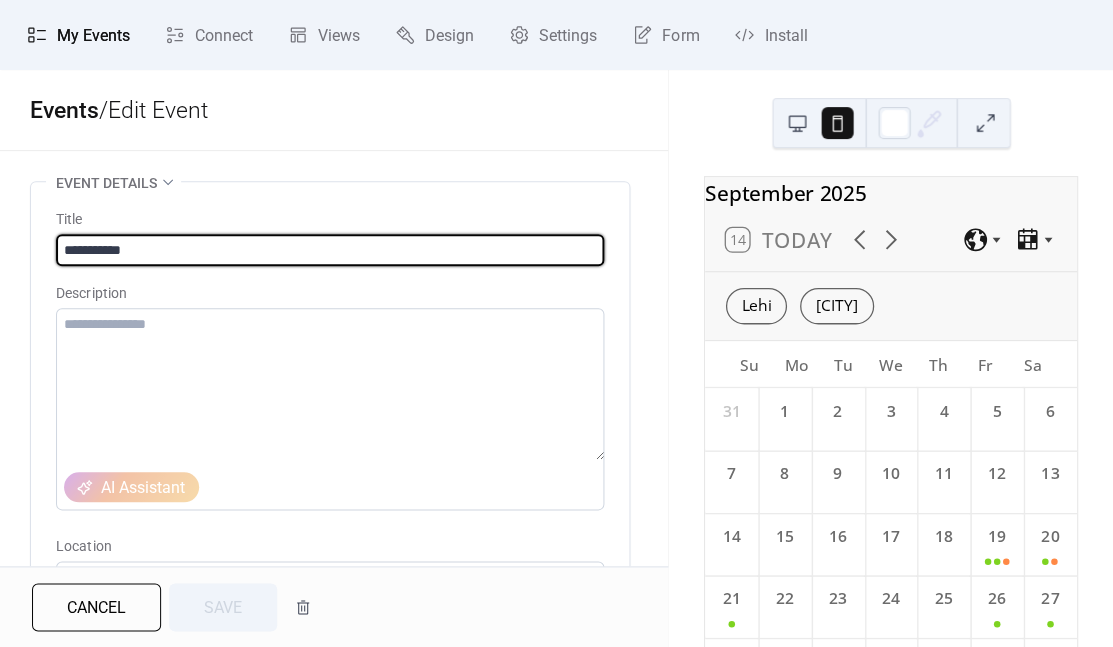 scroll, scrollTop: 0, scrollLeft: 0, axis: both 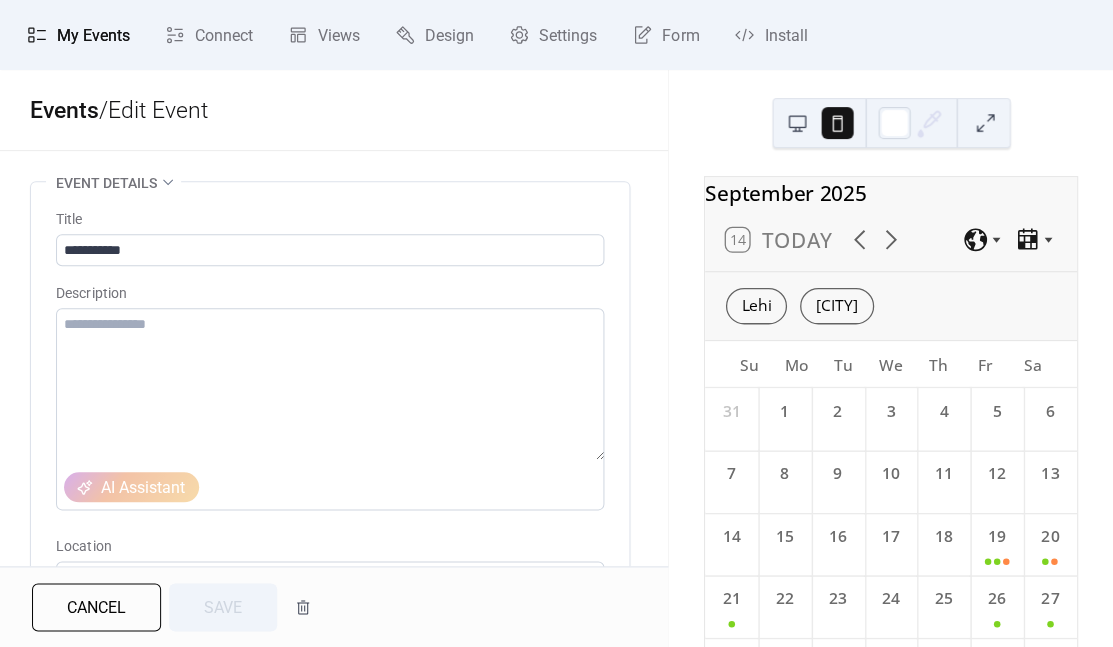 click on "Event details" at bounding box center [106, 183] 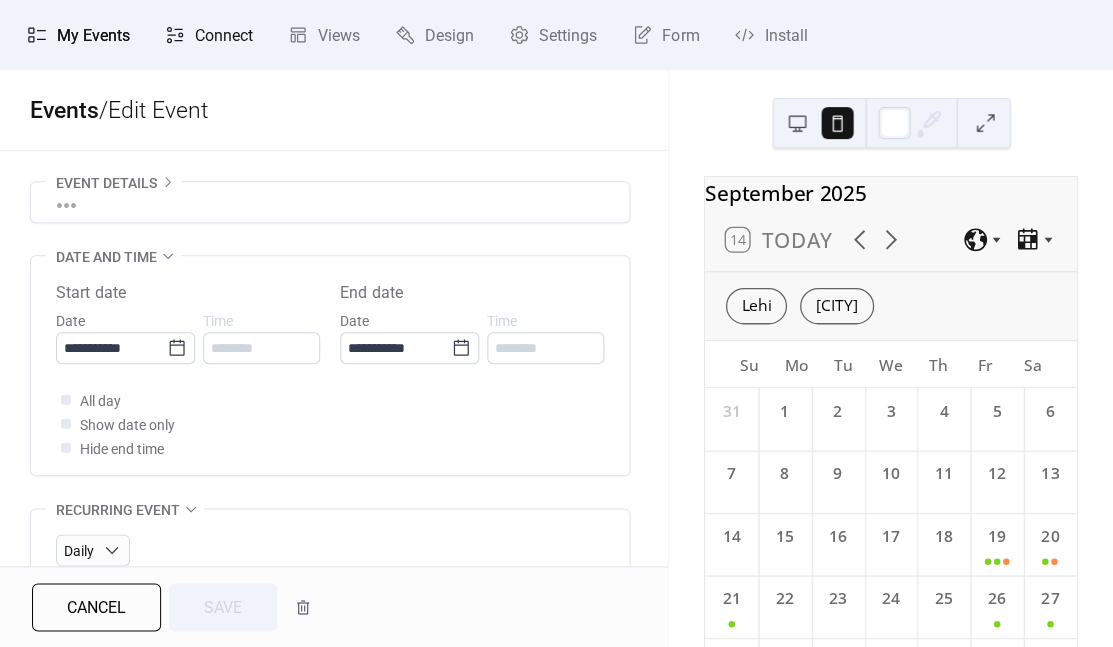 click on "Connect" at bounding box center [224, 36] 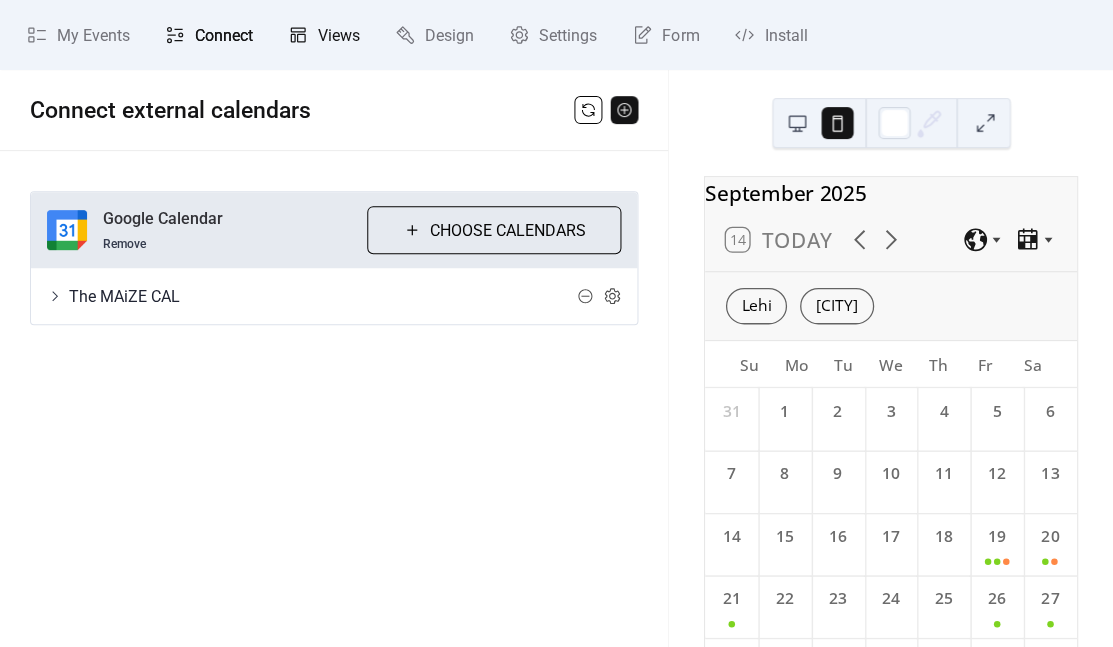click on "Views" at bounding box center (339, 36) 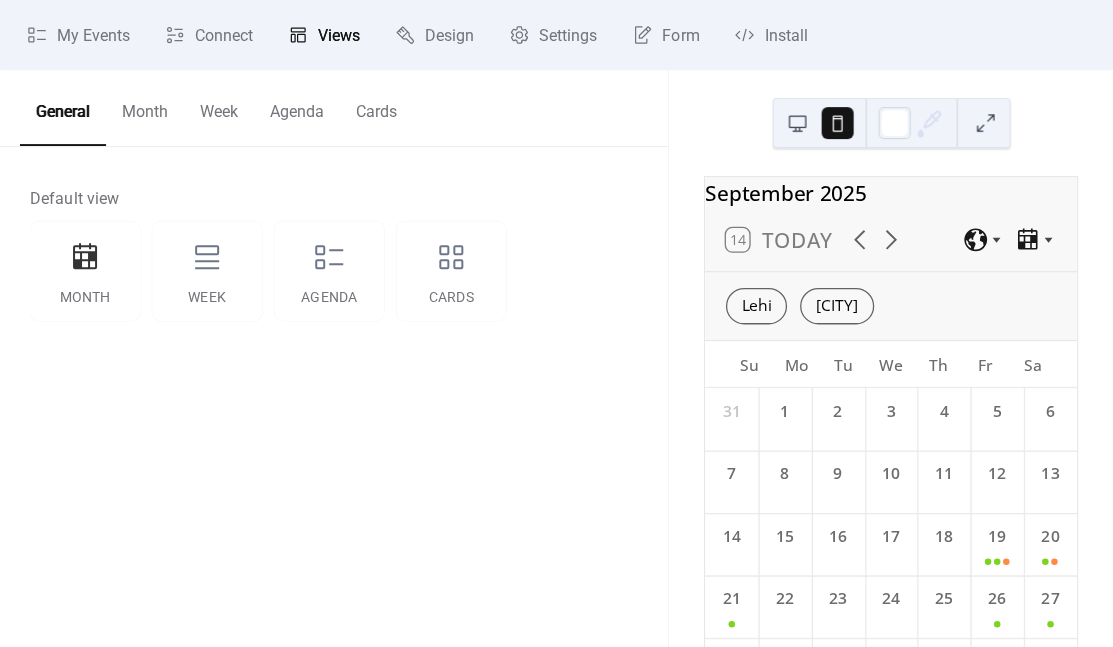 click on "Month" at bounding box center (145, 107) 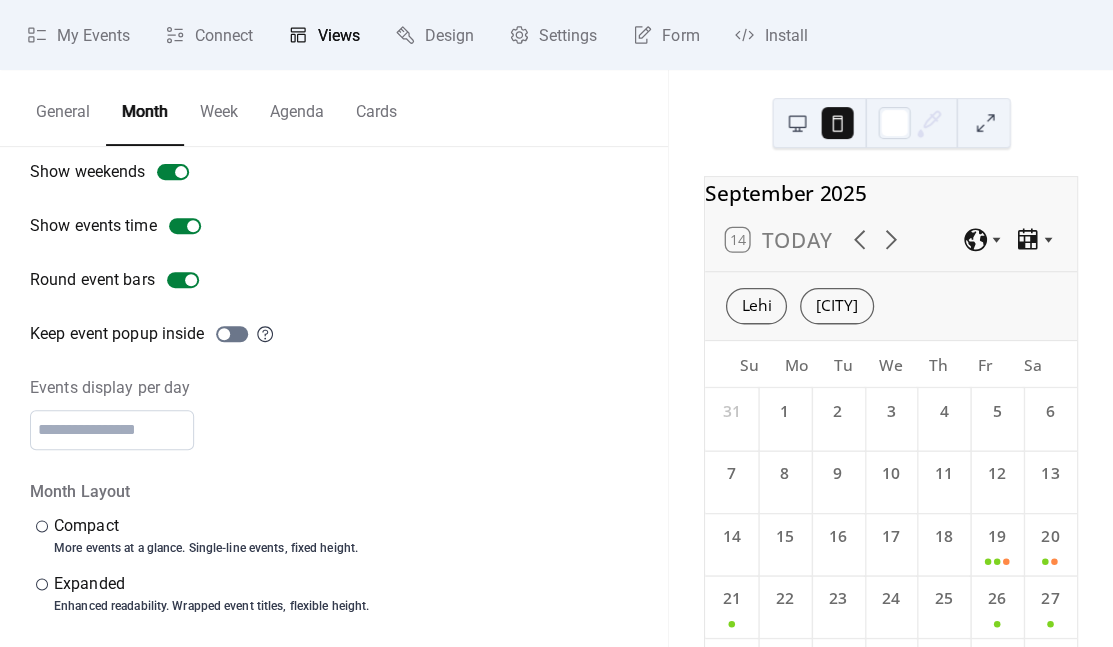 scroll, scrollTop: 0, scrollLeft: 0, axis: both 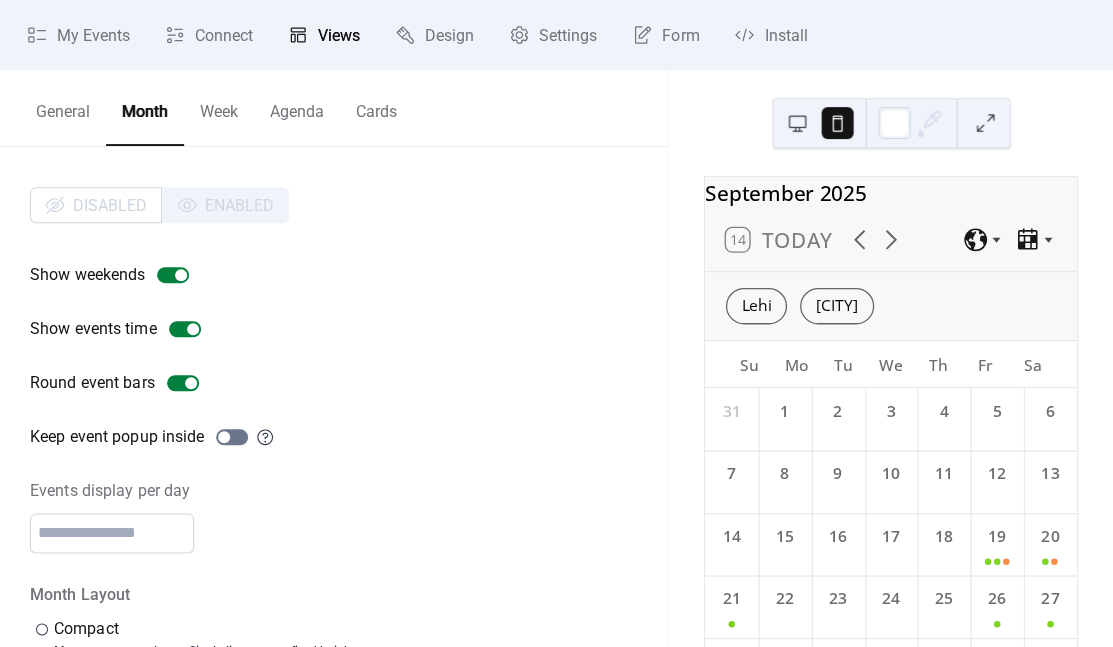 click on "Week" at bounding box center (219, 107) 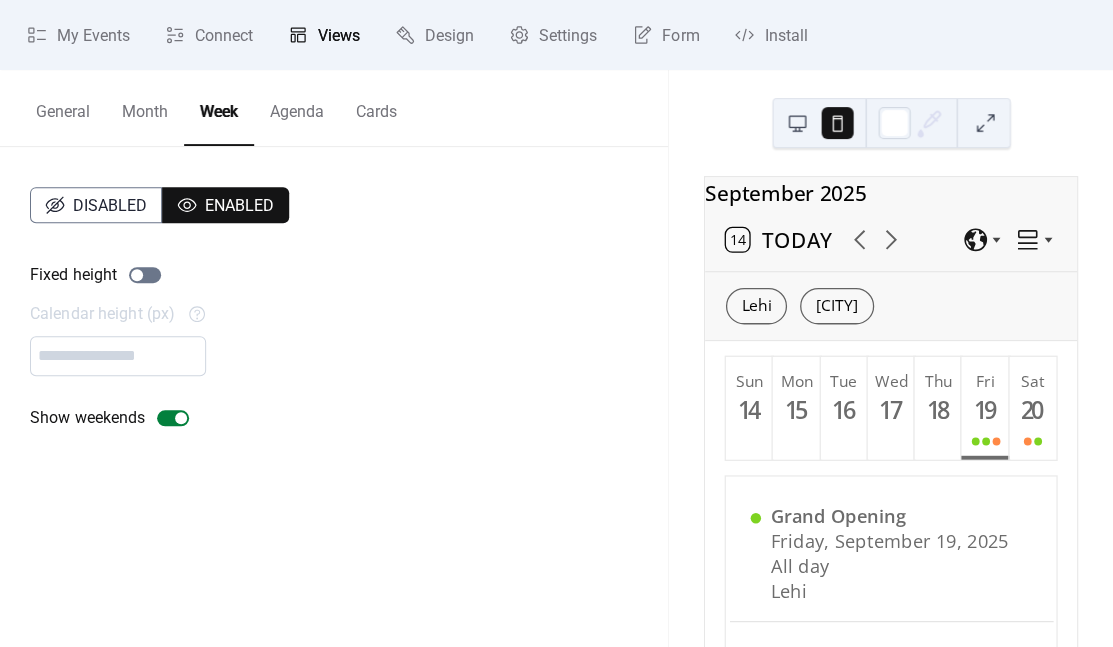 click on "Agenda" at bounding box center (297, 107) 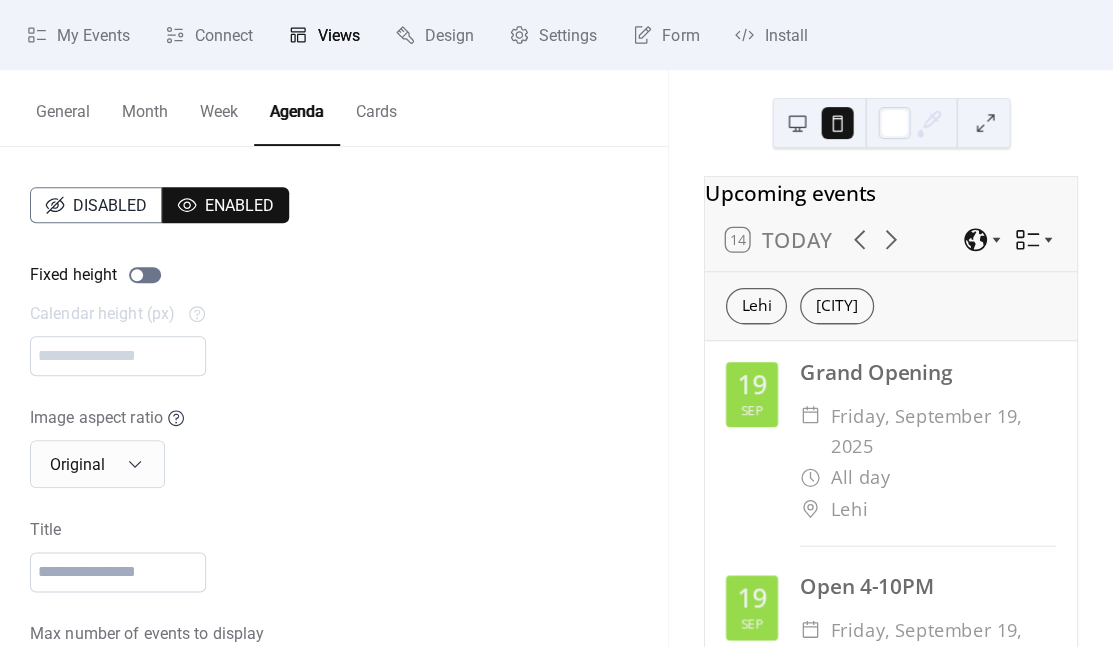 scroll, scrollTop: 0, scrollLeft: 0, axis: both 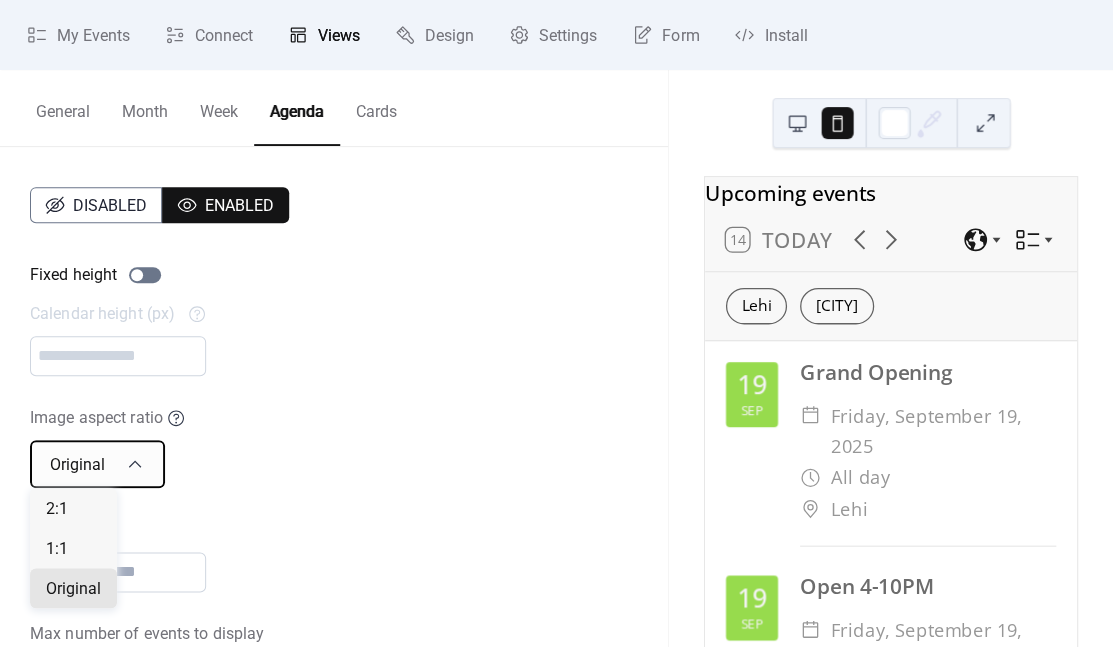 click on "Original" at bounding box center (97, 464) 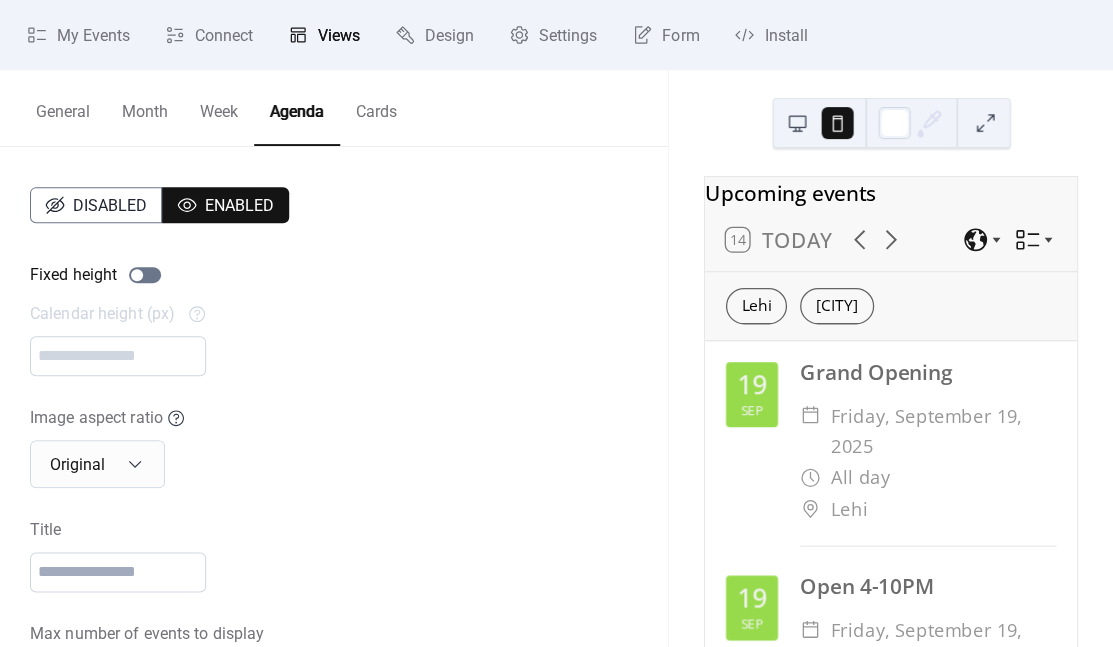 click on "Disabled Enabled Fixed height Calendar height (px) *** Image aspect ratio Original Title Max number of events to display ** Show date icon on mobile Minimize event description" at bounding box center (334, 495) 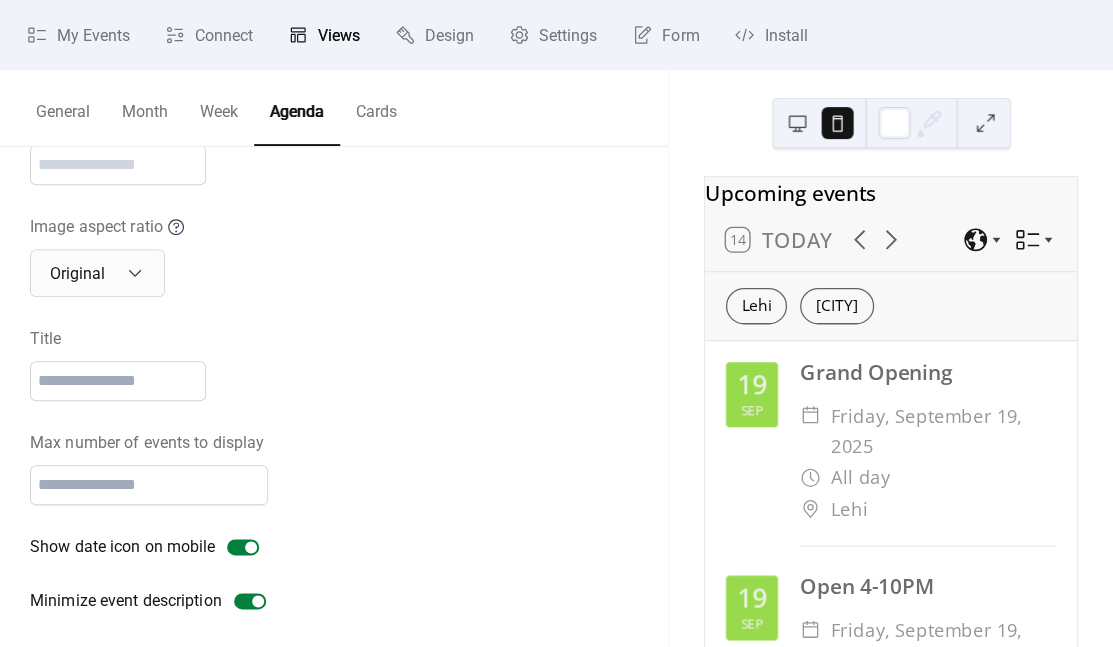 scroll, scrollTop: 186, scrollLeft: 0, axis: vertical 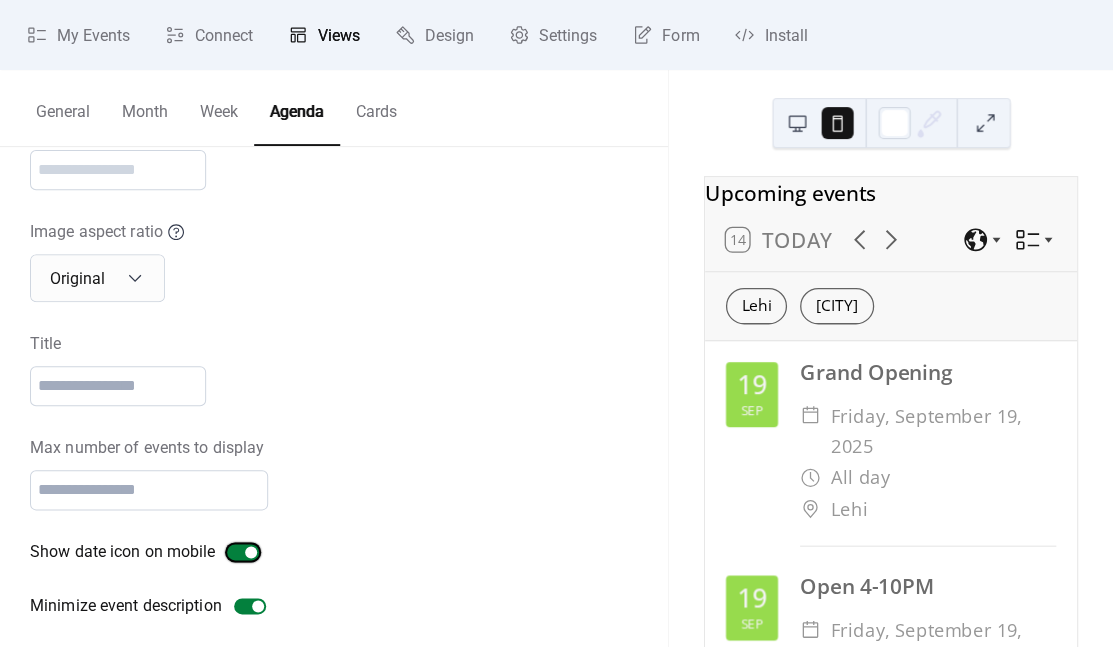 click at bounding box center (251, 552) 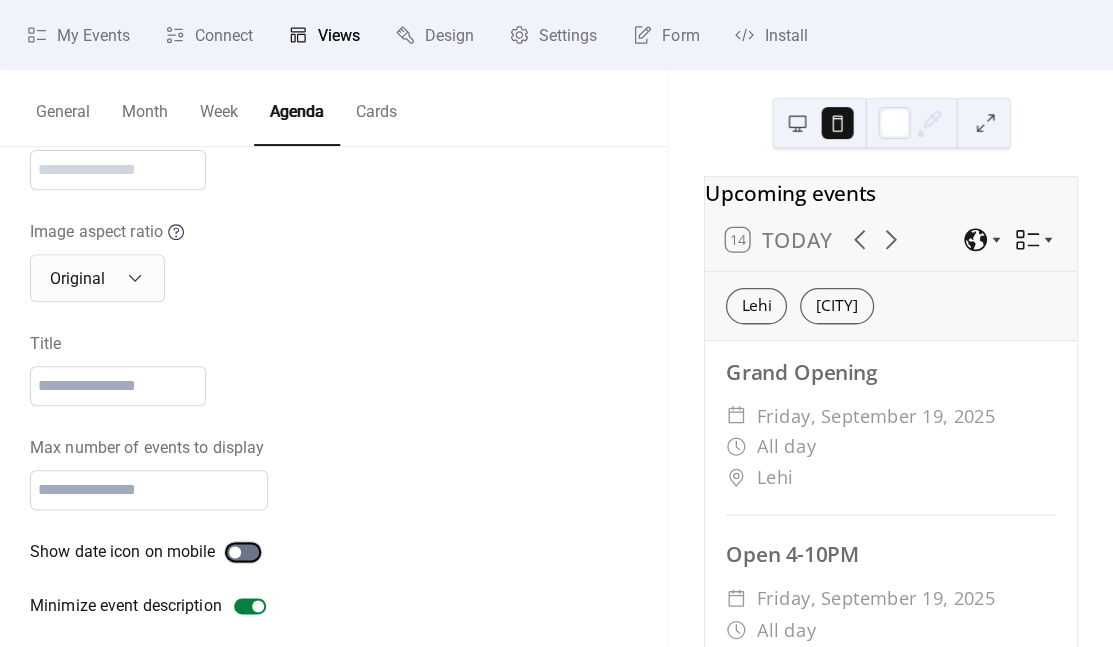 click at bounding box center [243, 552] 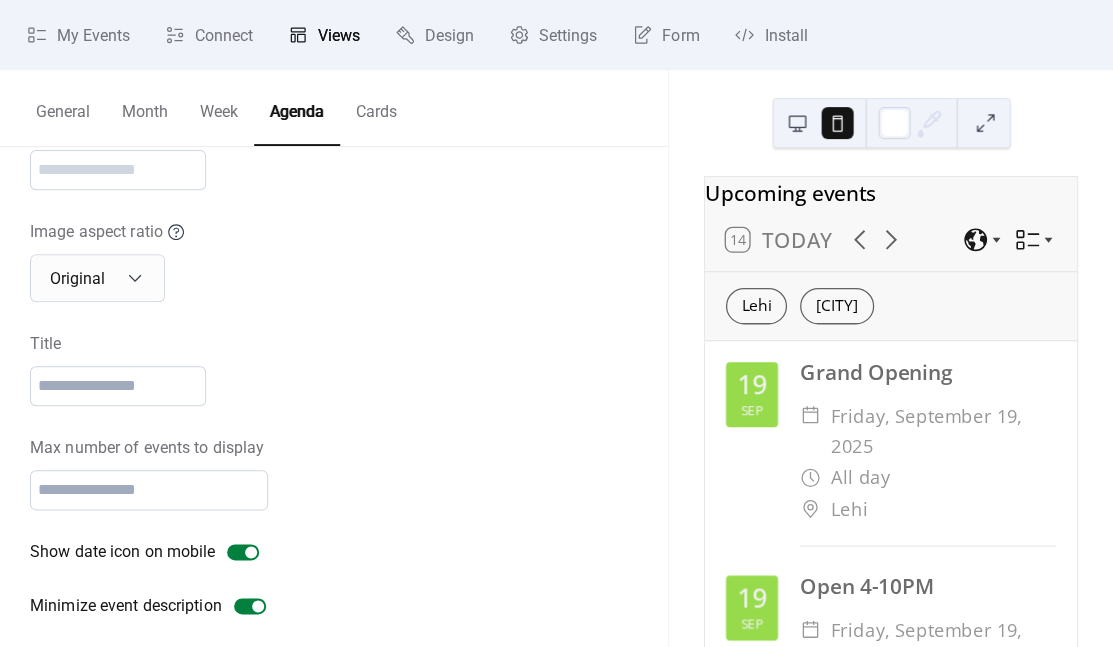 click at bounding box center [797, 123] 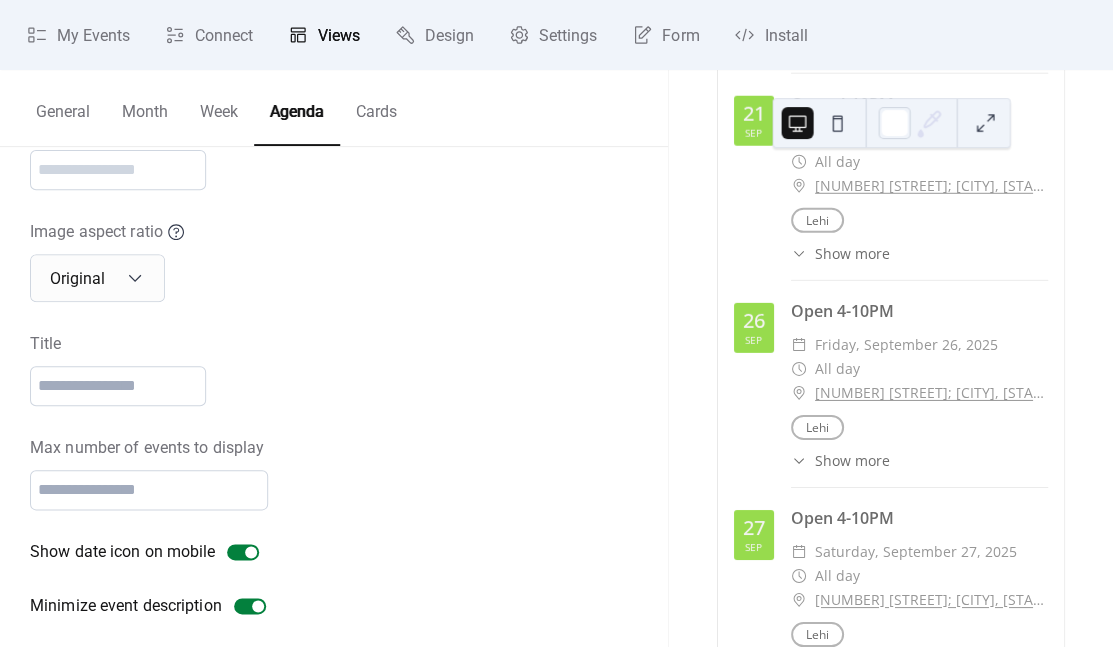 scroll, scrollTop: 927, scrollLeft: 0, axis: vertical 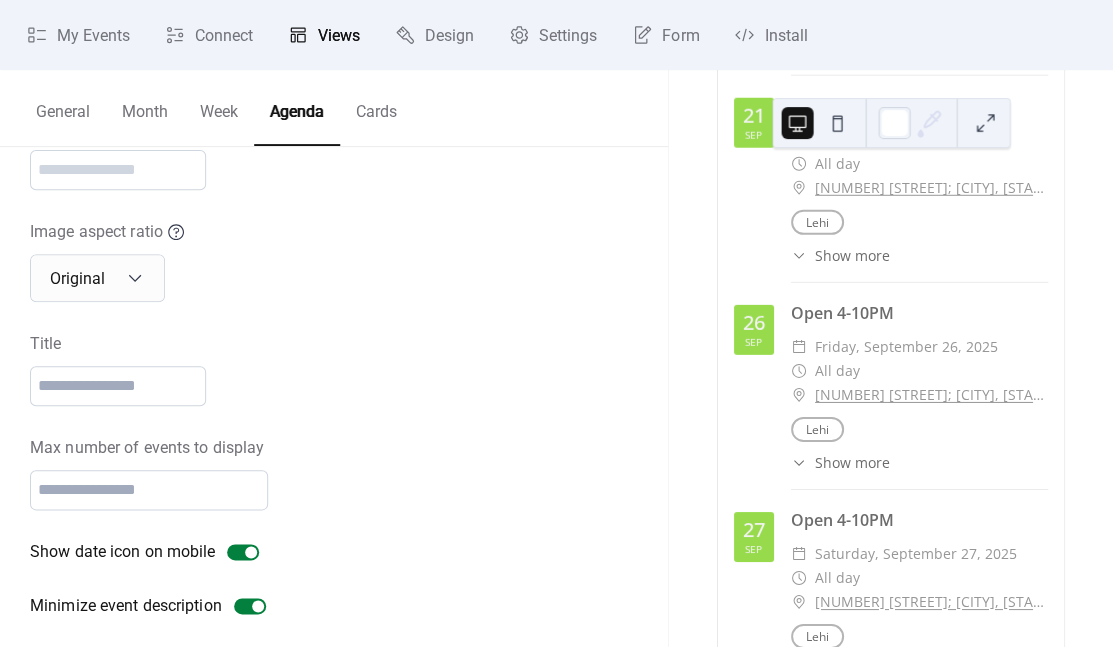 click on "26" at bounding box center [754, 323] 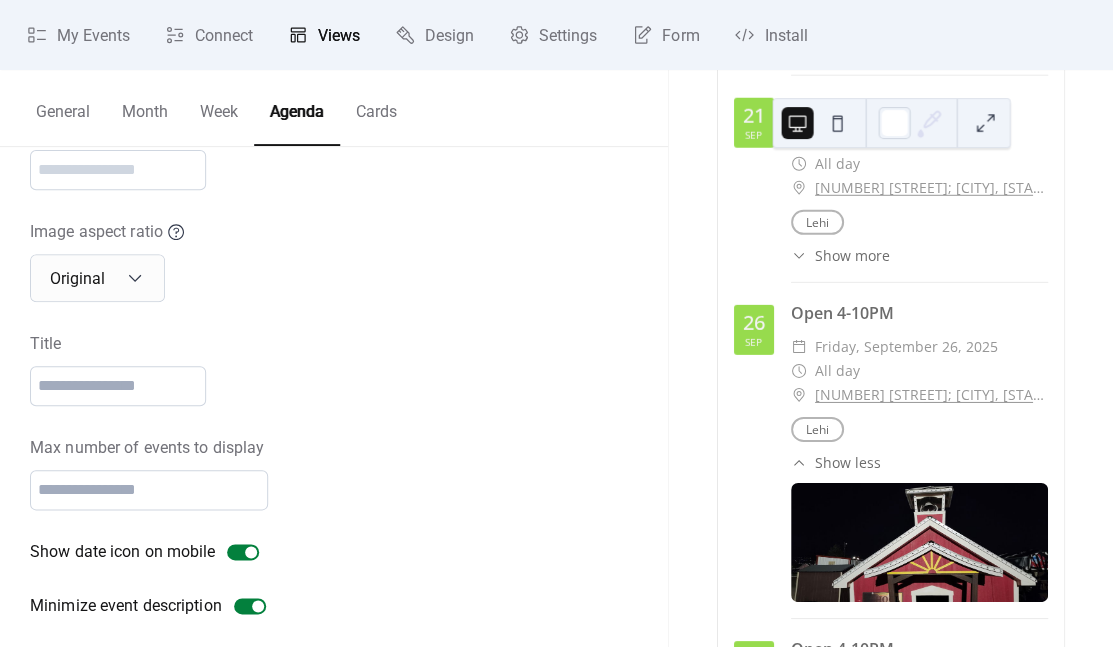 click on "​ Show less" at bounding box center [836, 462] 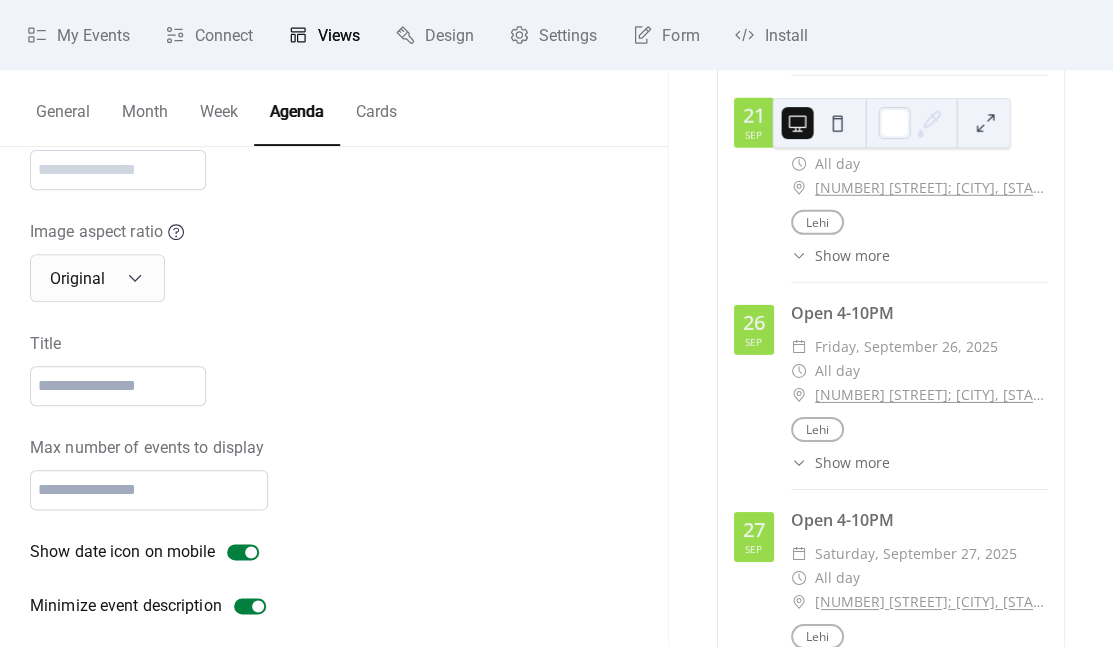 click on "​ Show more" at bounding box center [840, 462] 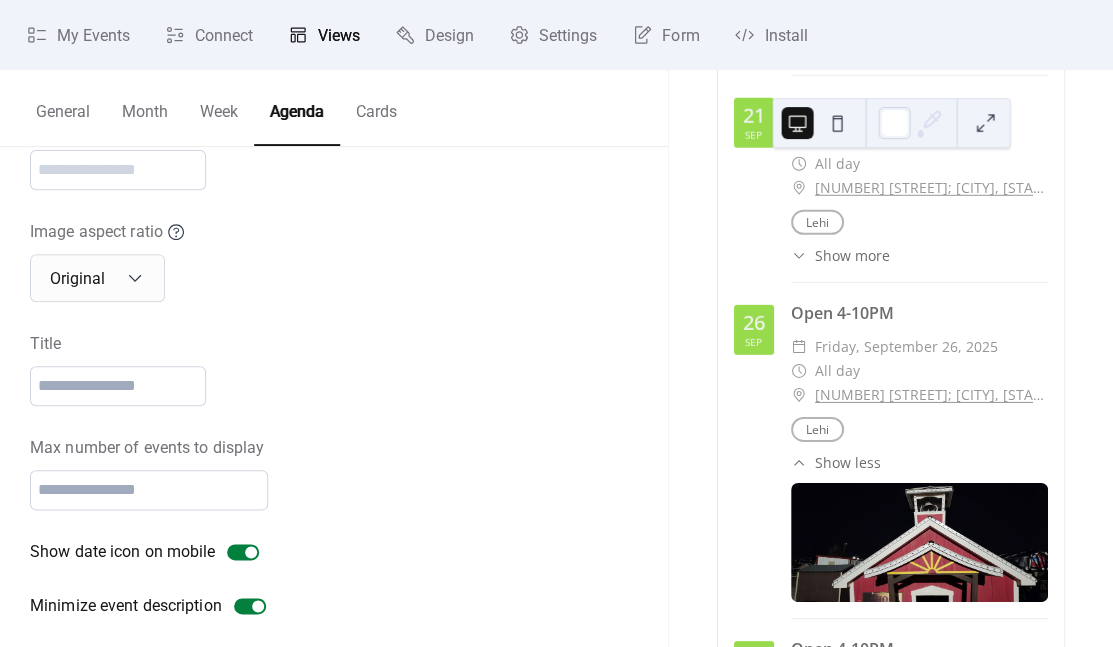 click on "​ Show less" at bounding box center (836, 462) 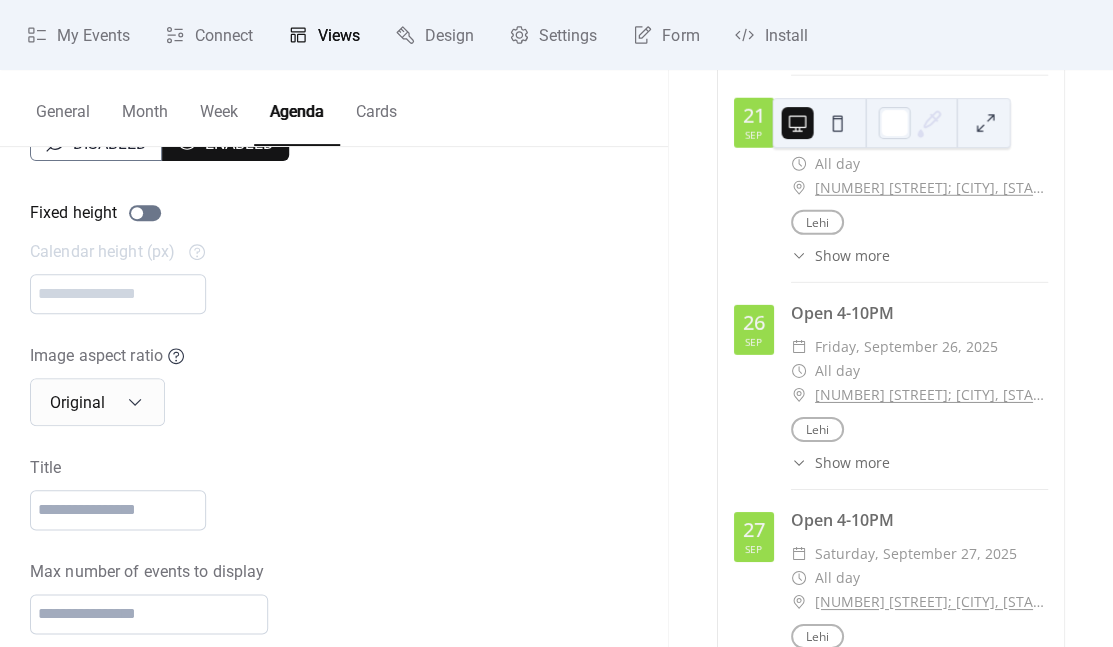 scroll, scrollTop: 60, scrollLeft: 0, axis: vertical 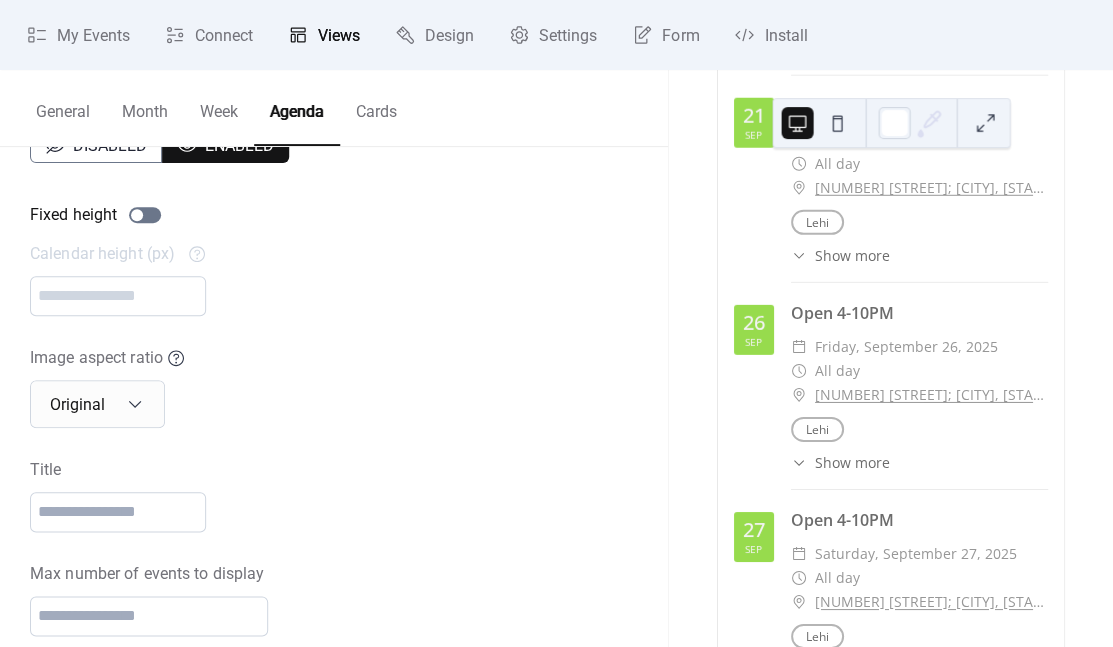 click on "Disabled Enabled Fixed height Calendar height (px) *** Image aspect ratio Original Title Max number of events to display ** Show date icon on mobile Minimize event description" at bounding box center (334, 435) 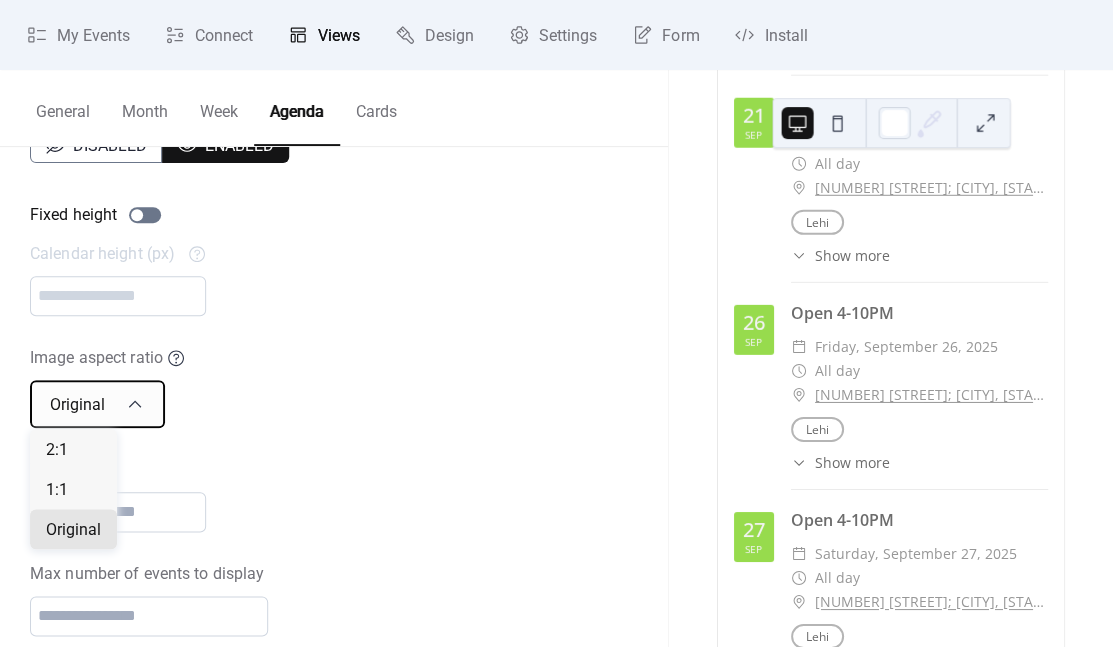 click on "Original" at bounding box center [97, 404] 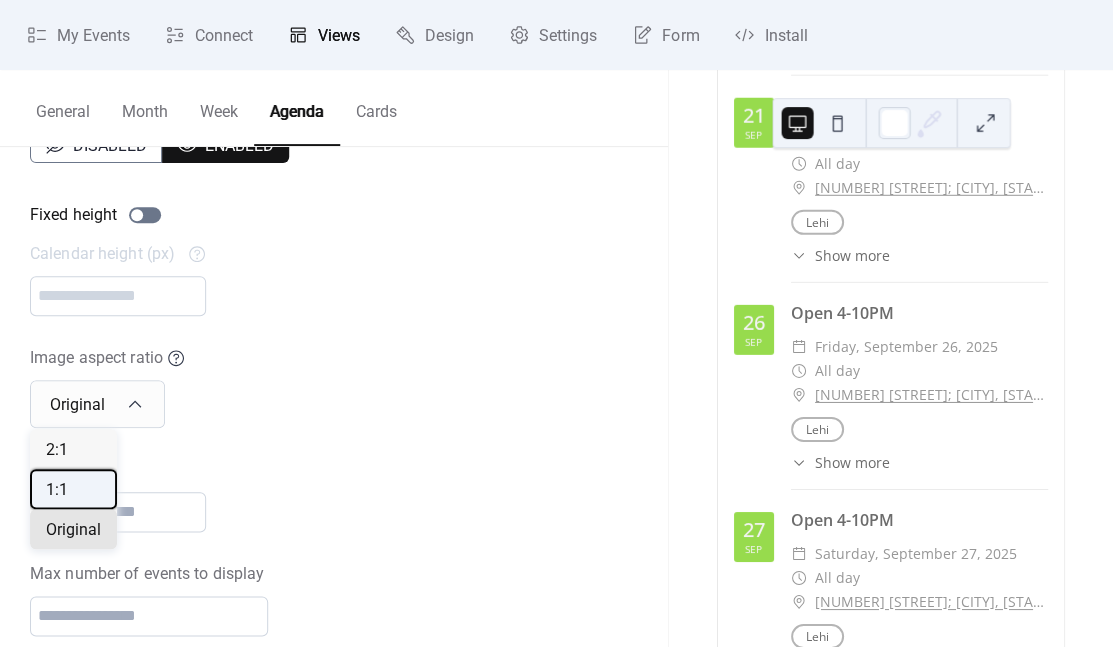 click on "1:1" at bounding box center (73, 489) 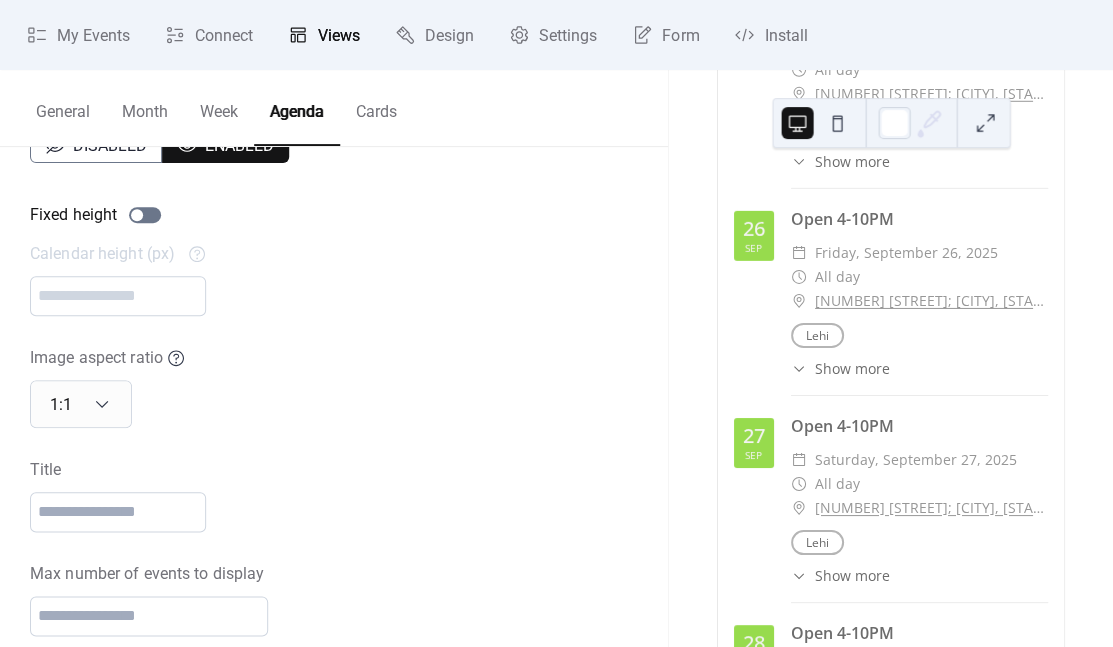 scroll, scrollTop: 1024, scrollLeft: 0, axis: vertical 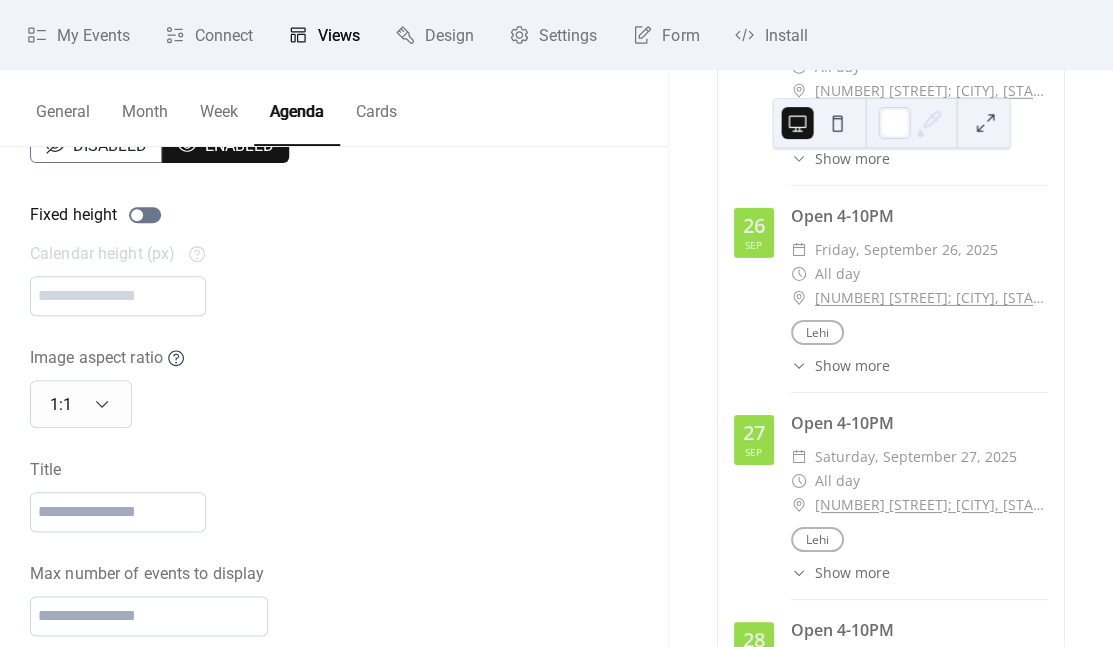 click on "Show more" at bounding box center [852, 365] 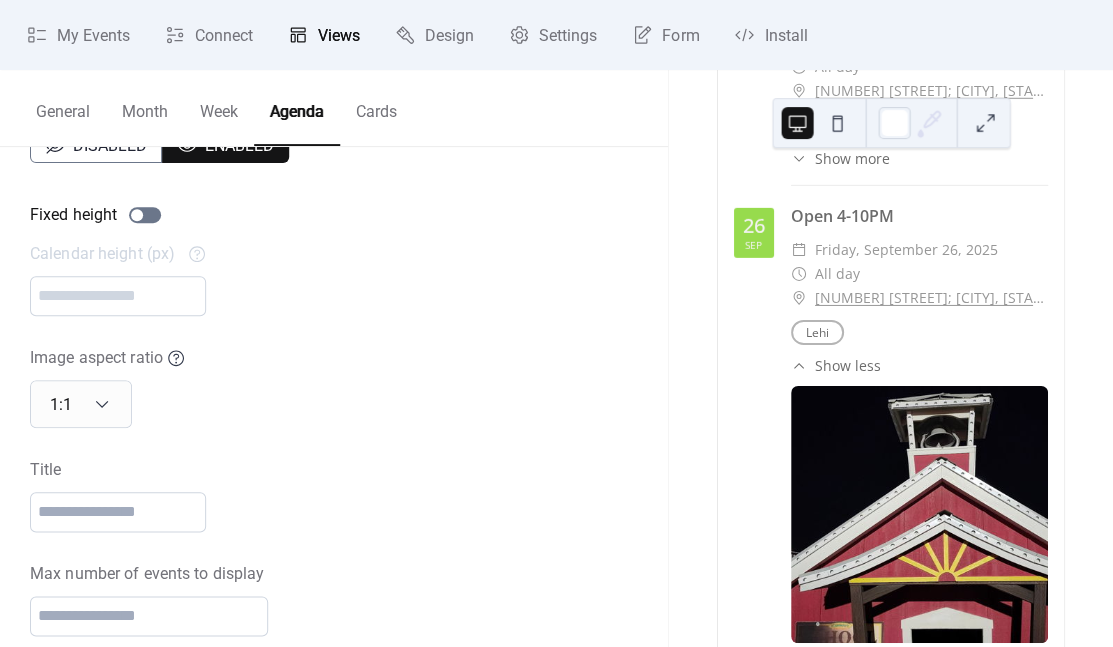 click on "Show less" at bounding box center [848, 365] 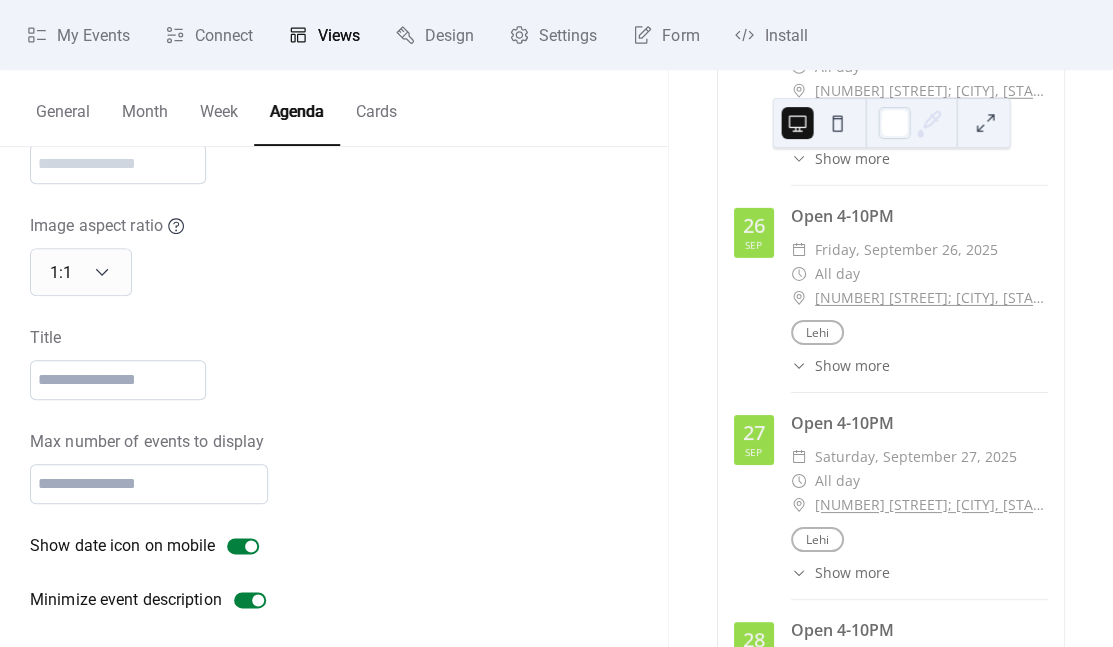 scroll, scrollTop: 191, scrollLeft: 0, axis: vertical 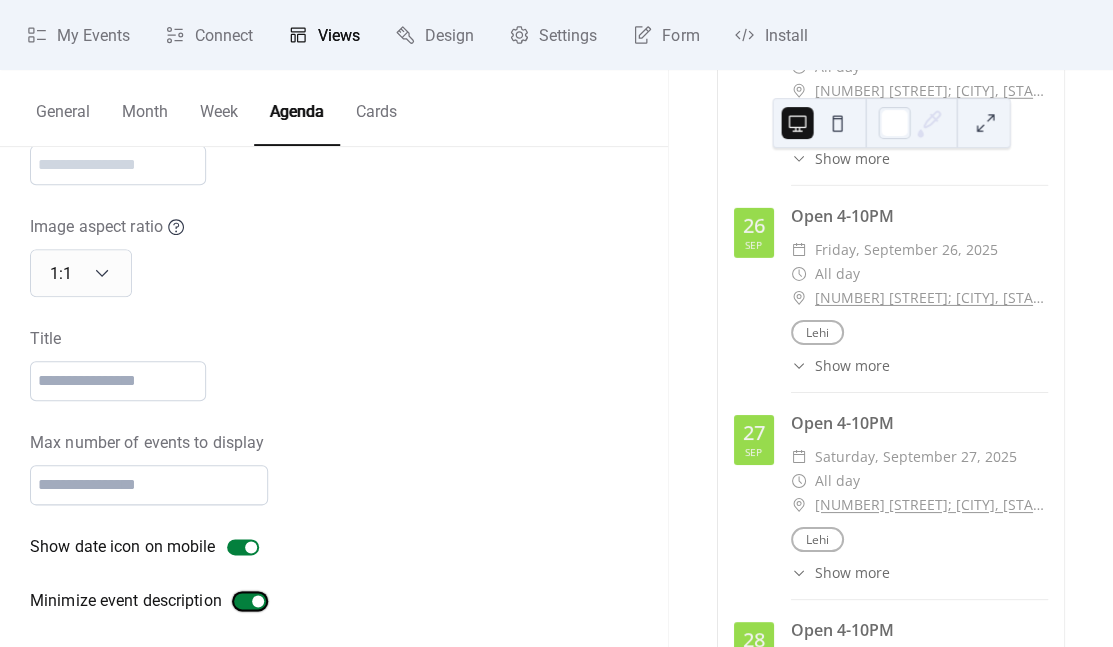 click at bounding box center (258, 601) 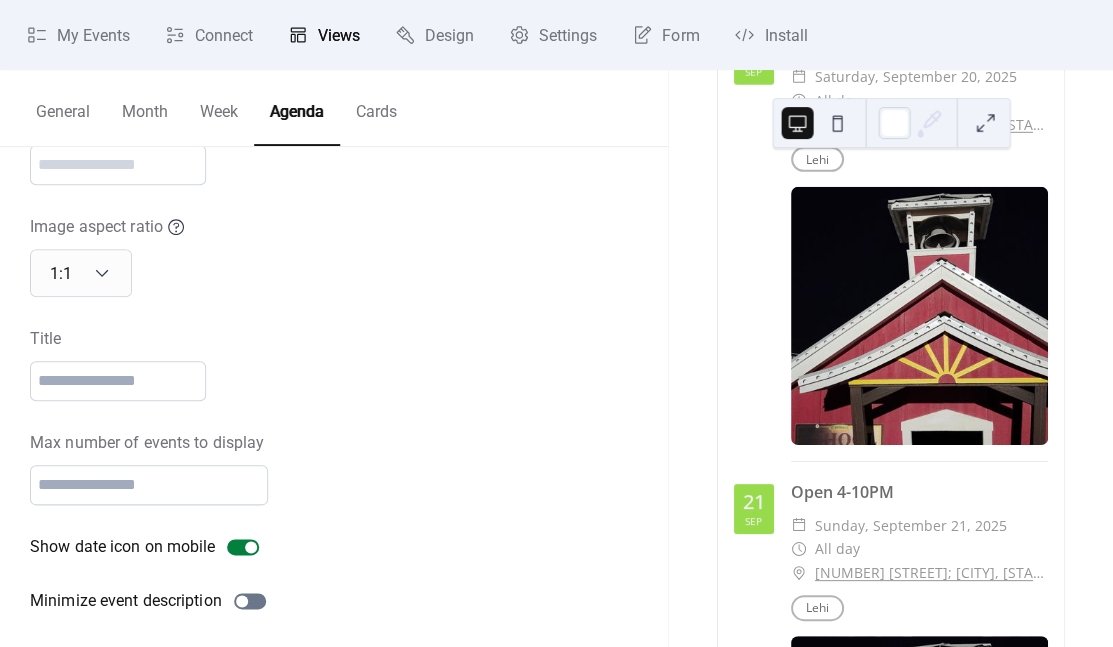 click on "Month" at bounding box center [145, 107] 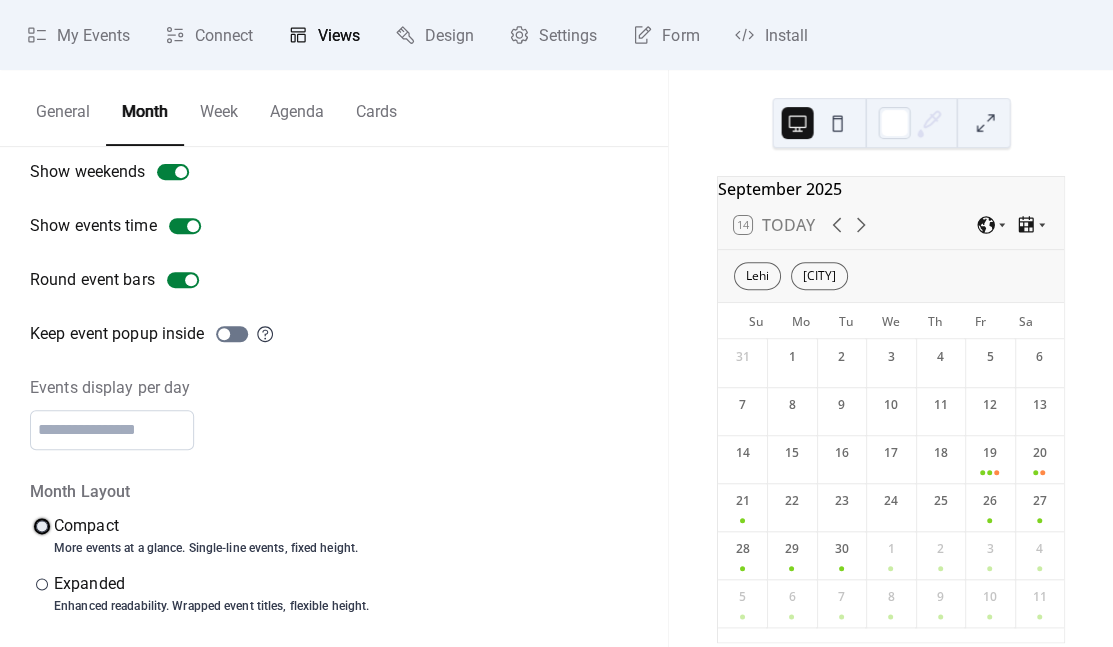 click at bounding box center (42, 526) 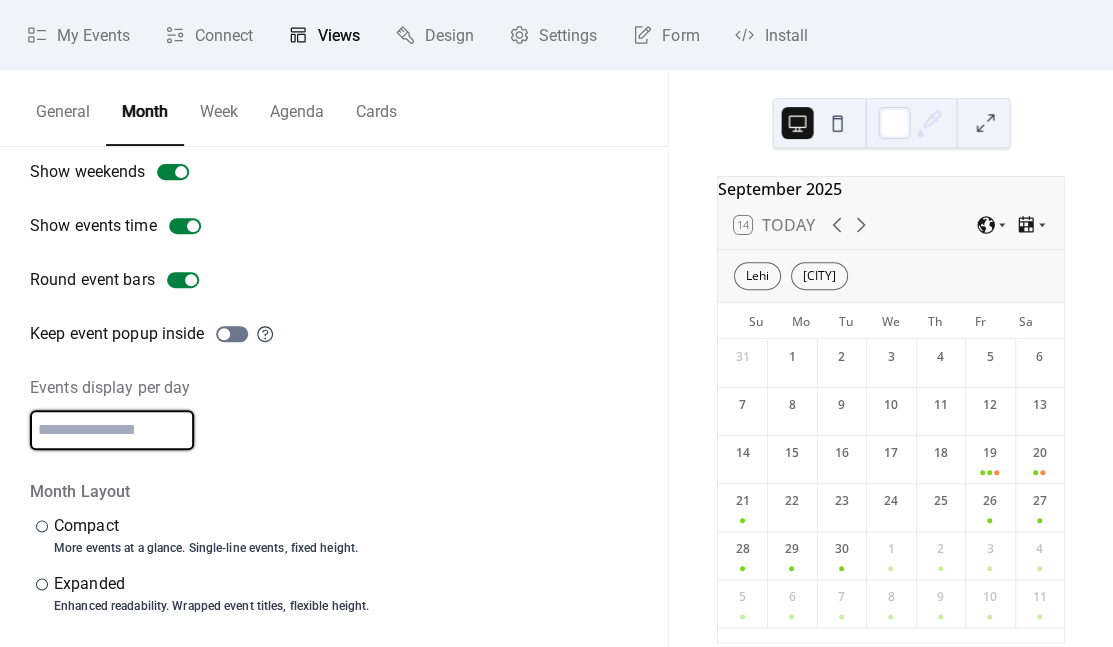 click on "*" at bounding box center [112, 430] 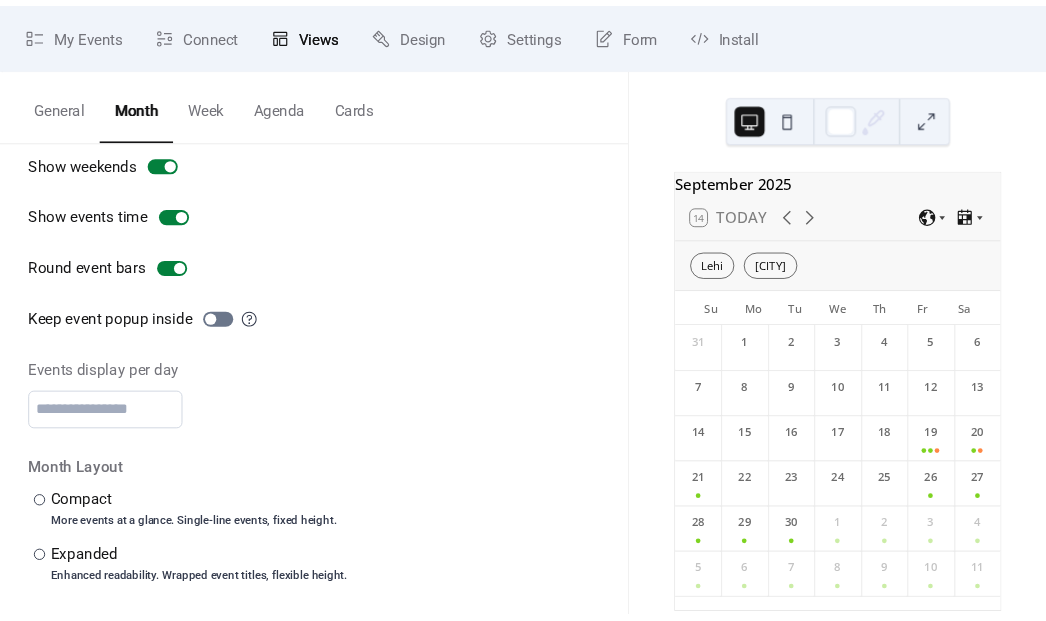 scroll, scrollTop: 103, scrollLeft: 0, axis: vertical 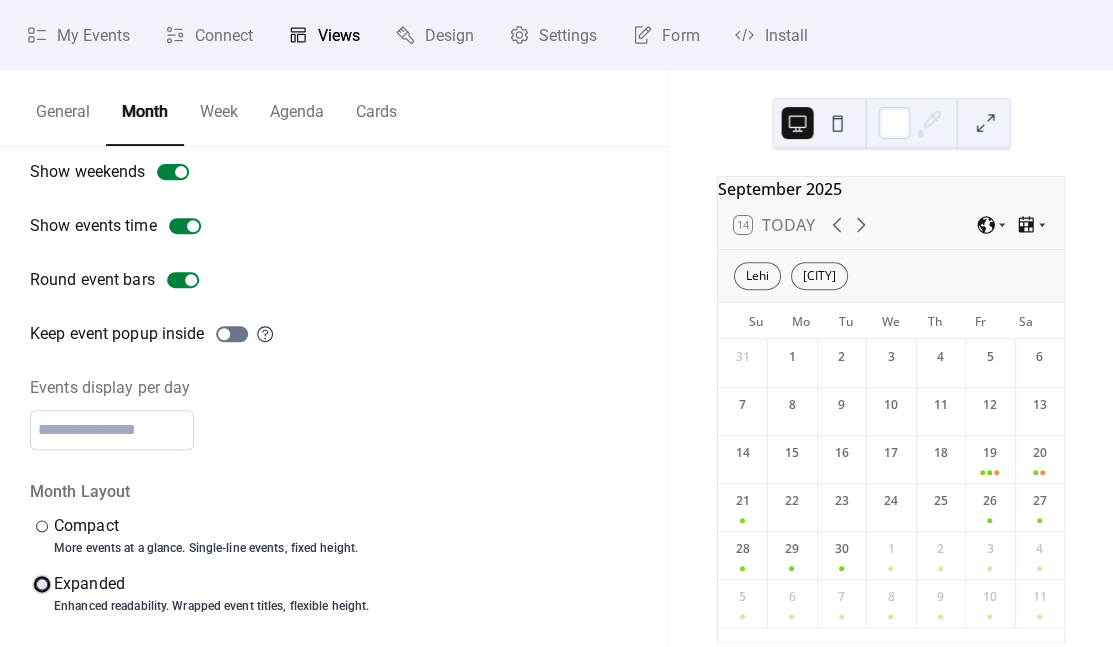 click at bounding box center [42, 584] 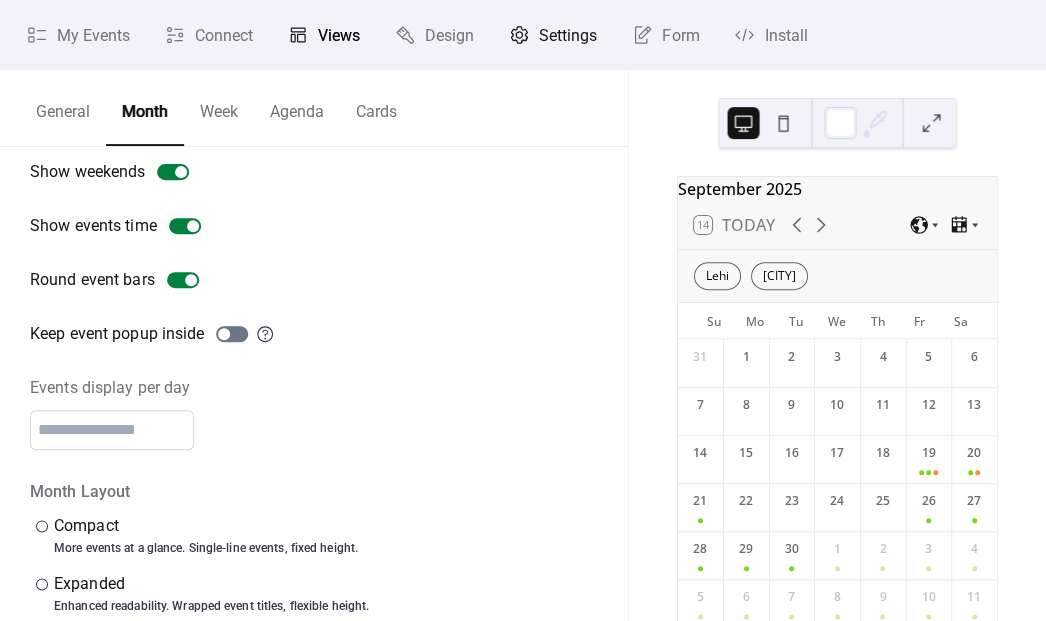 click on "Settings" at bounding box center (553, 35) 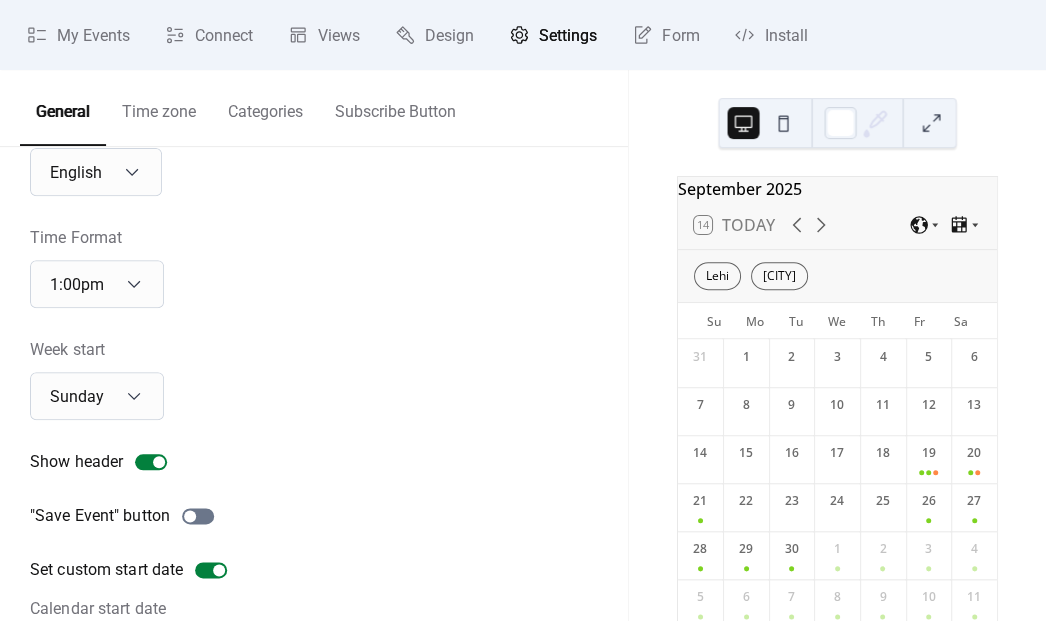 scroll, scrollTop: 78, scrollLeft: 0, axis: vertical 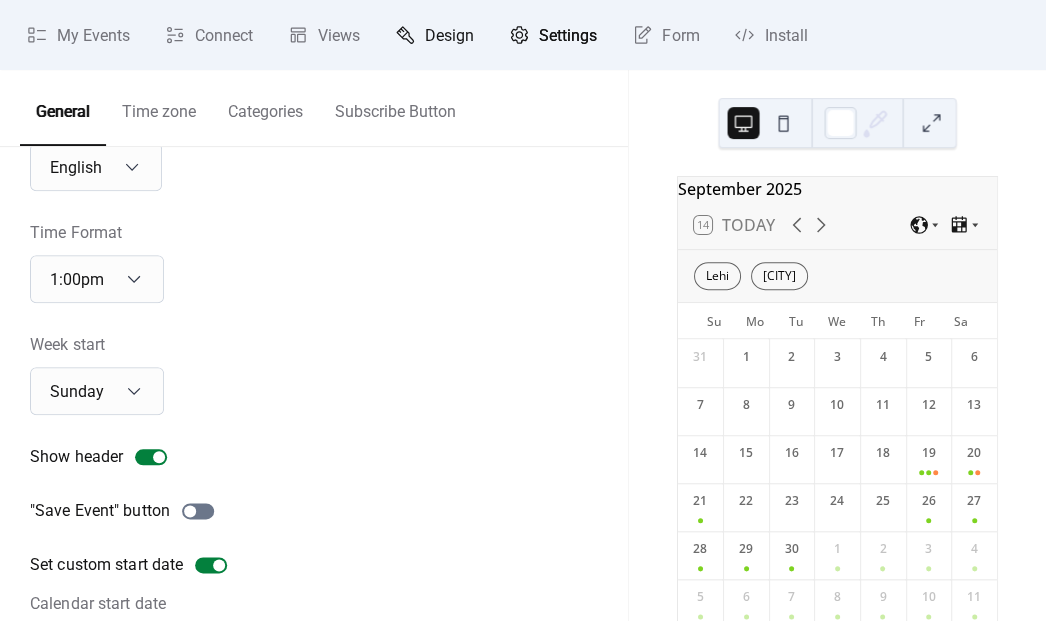 click on "Design" at bounding box center [449, 36] 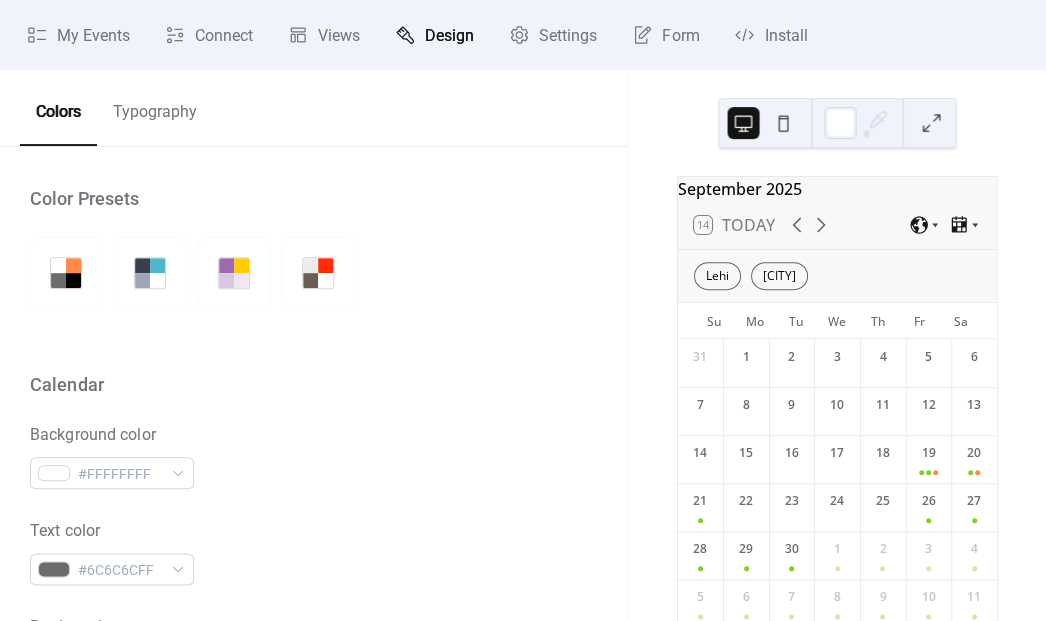 click on "Typography" at bounding box center [155, 107] 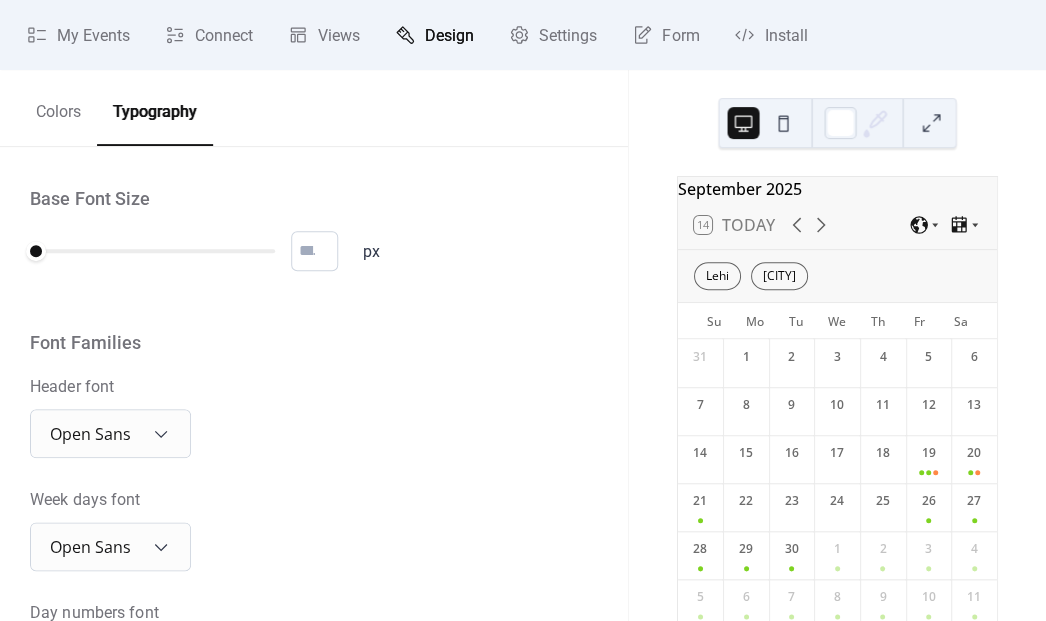 scroll, scrollTop: 0, scrollLeft: 0, axis: both 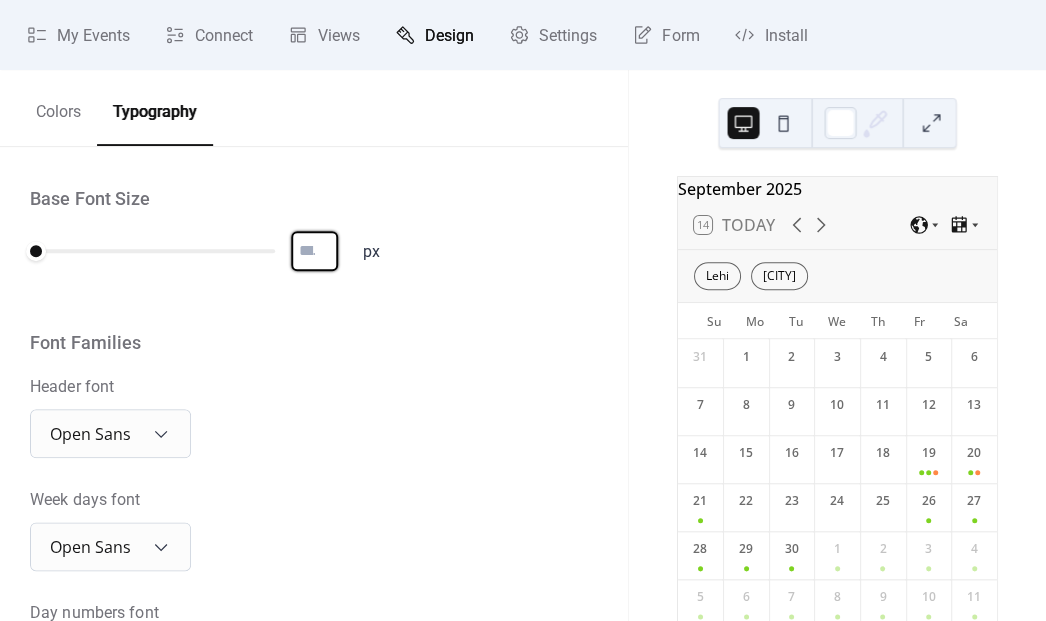 click on "*" at bounding box center (314, 251) 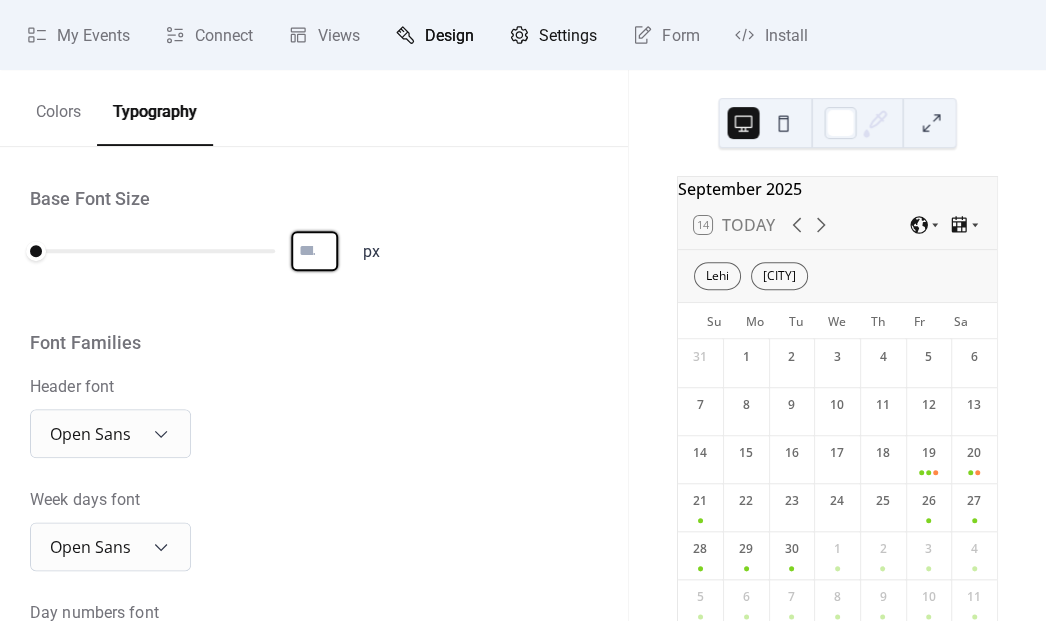 click 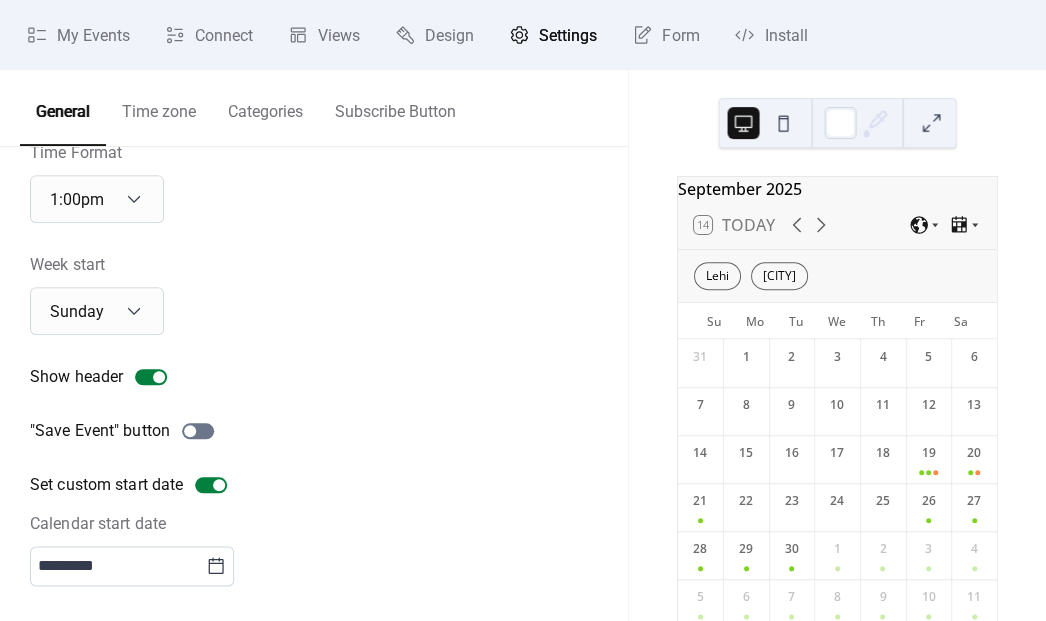 scroll, scrollTop: 157, scrollLeft: 0, axis: vertical 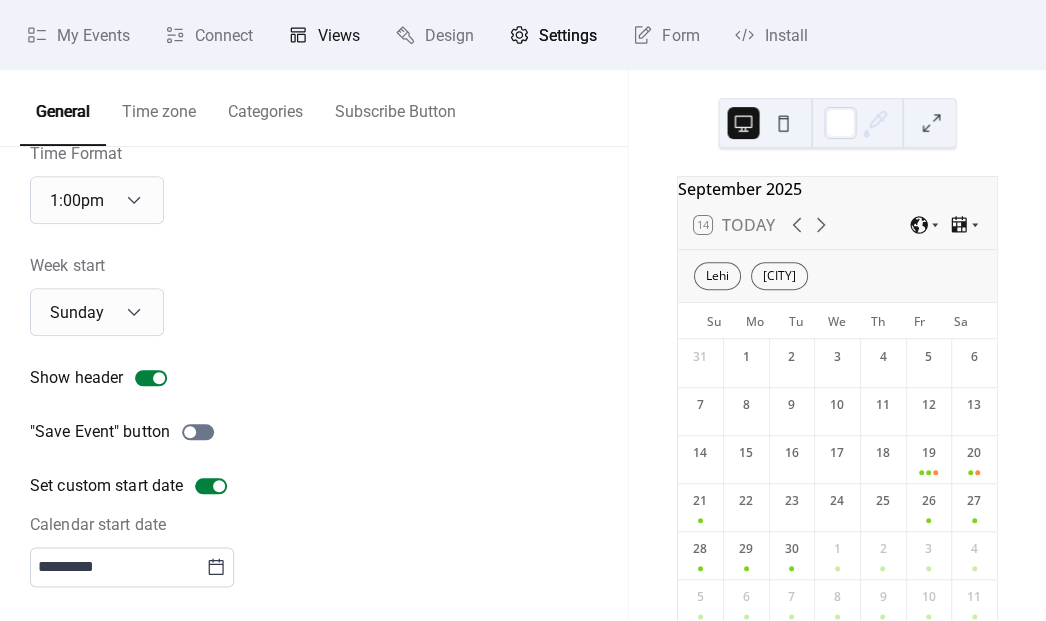 click on "Views" at bounding box center [339, 36] 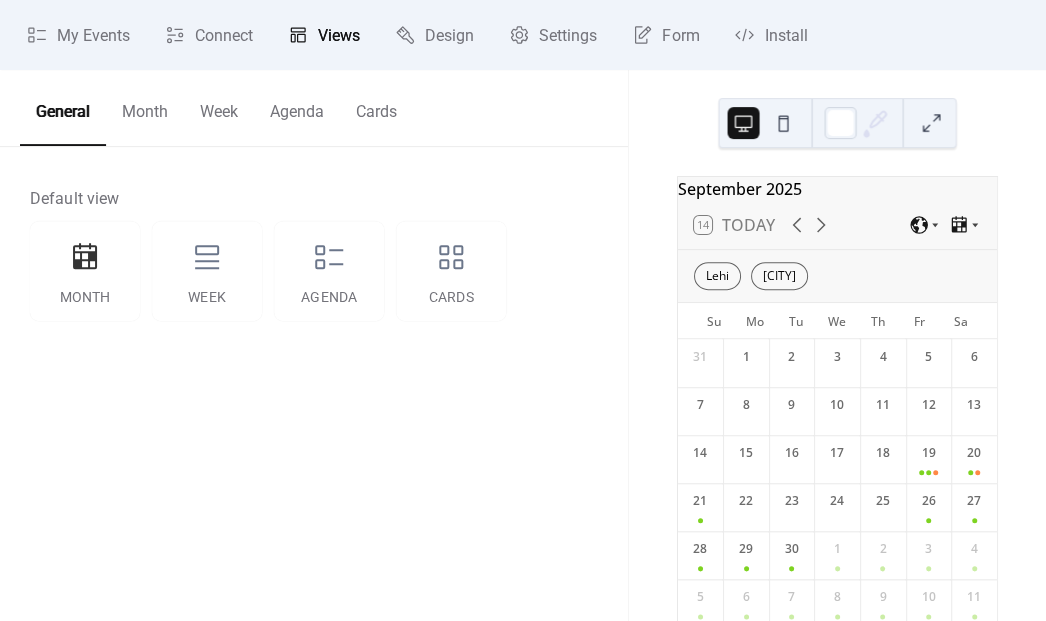 click on "Month" at bounding box center (145, 107) 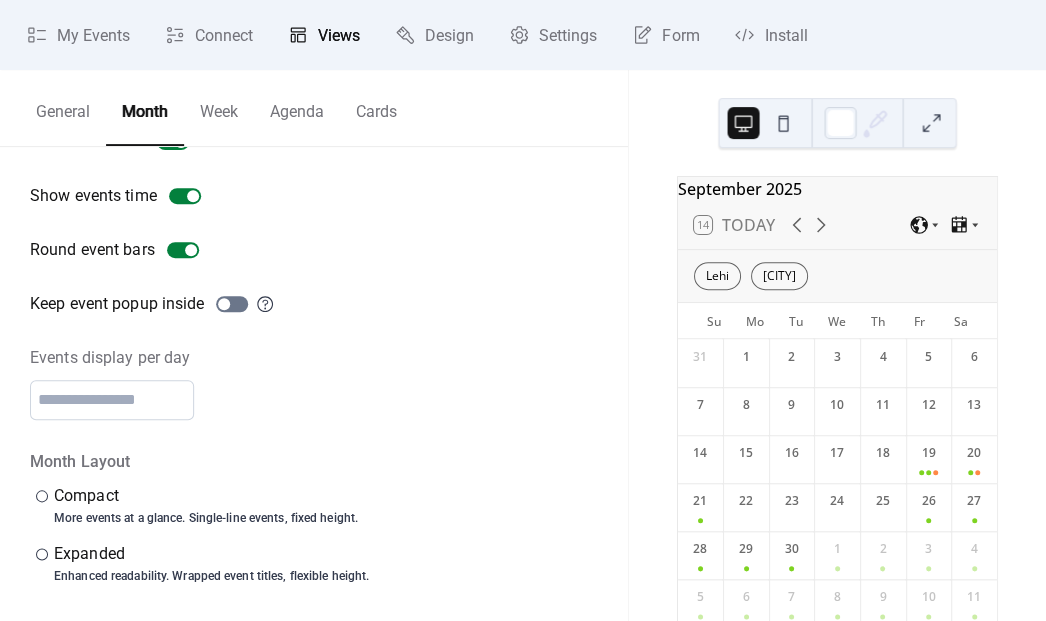 scroll, scrollTop: 129, scrollLeft: 0, axis: vertical 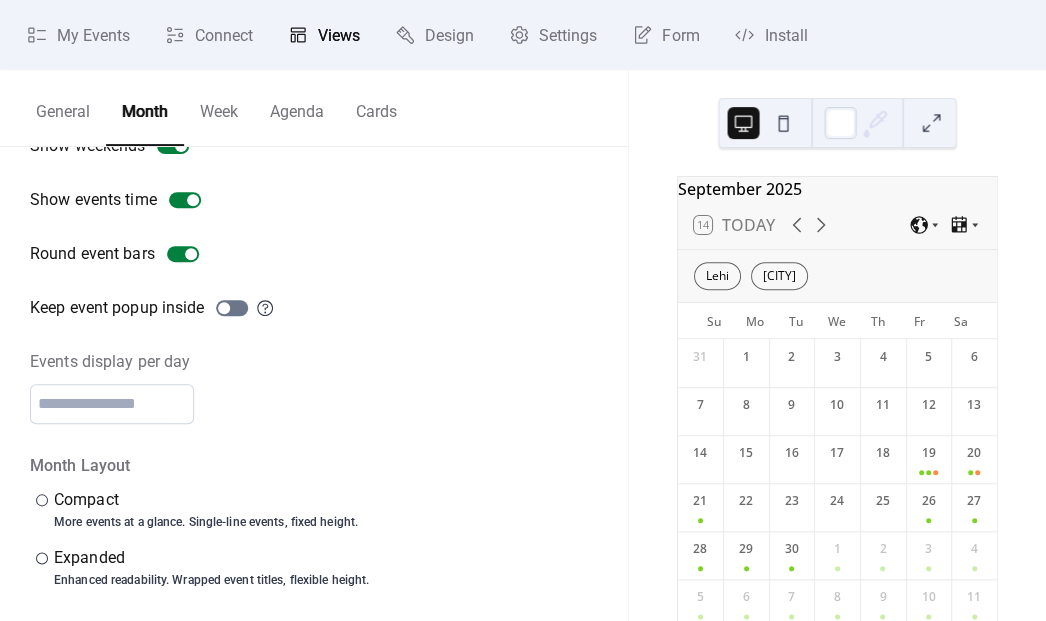click on "Week" at bounding box center (219, 107) 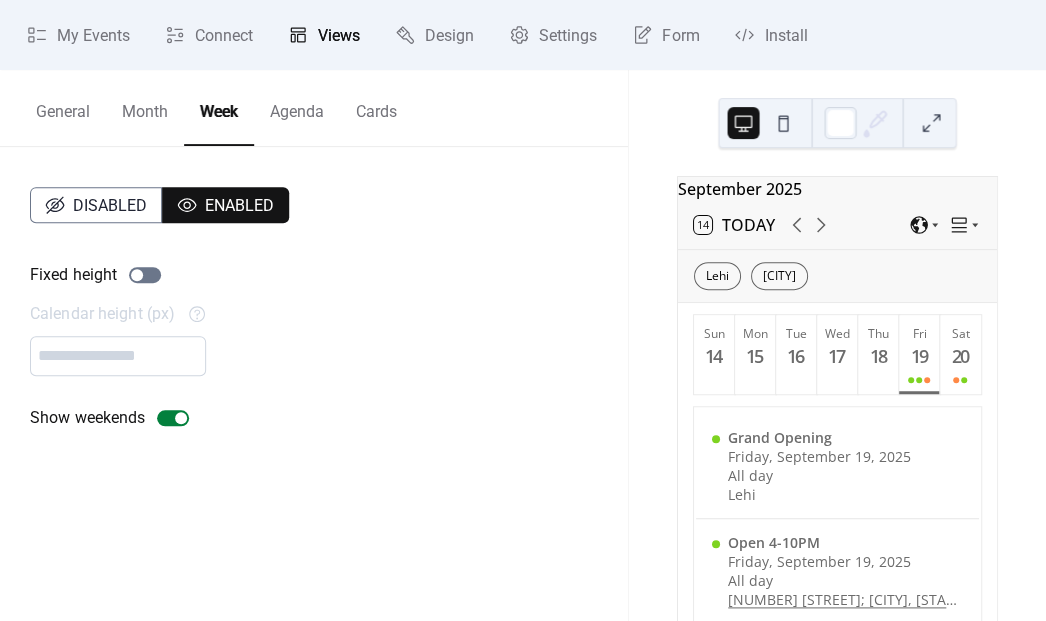 click on "Agenda" at bounding box center (297, 107) 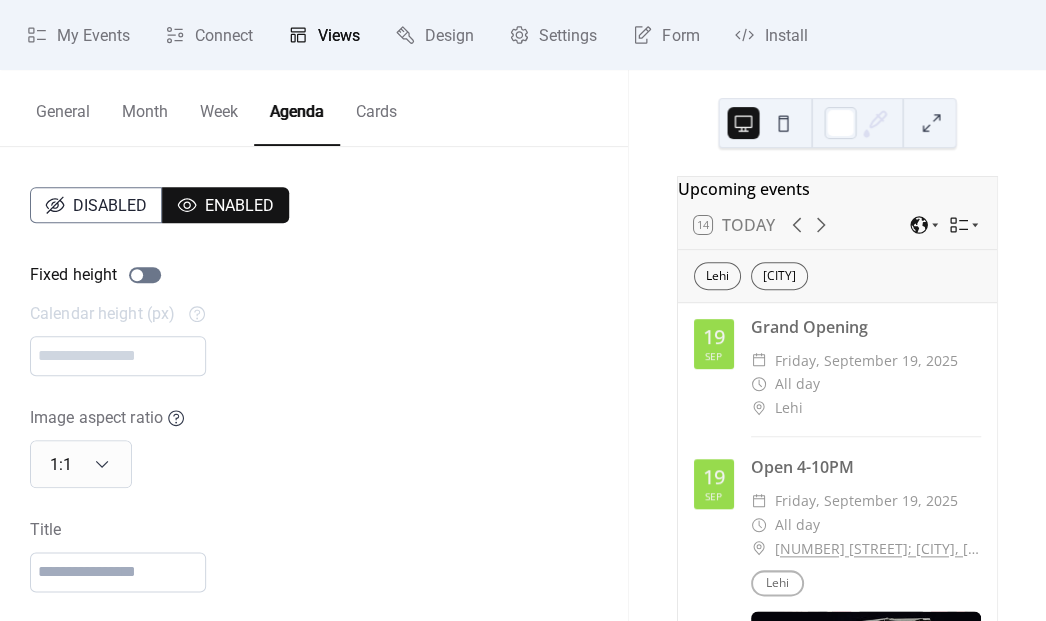 click on "Week" at bounding box center [219, 107] 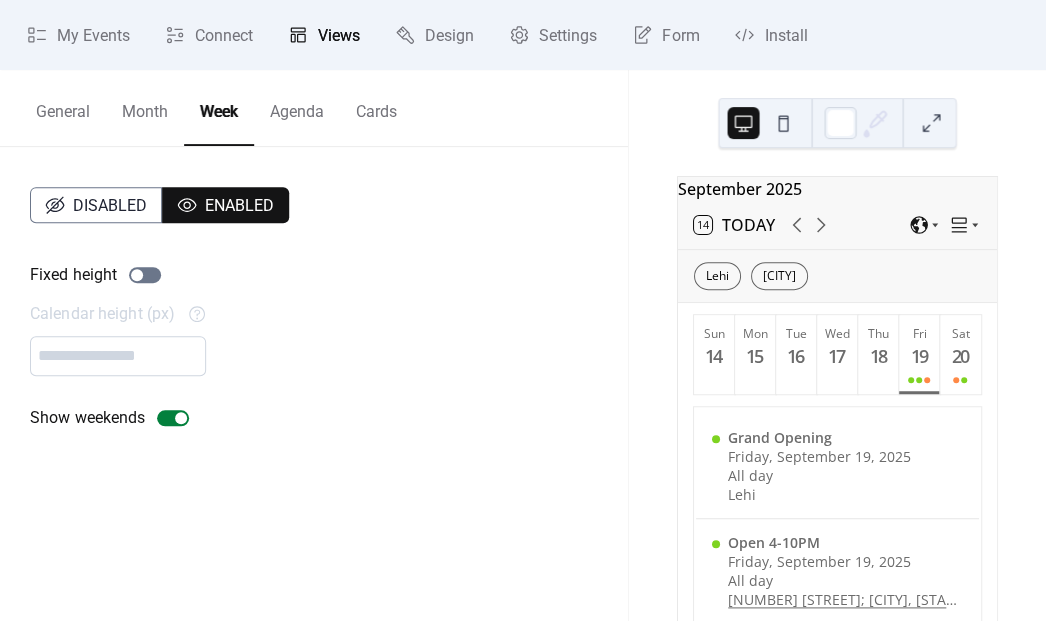 click on "Agenda" at bounding box center [297, 107] 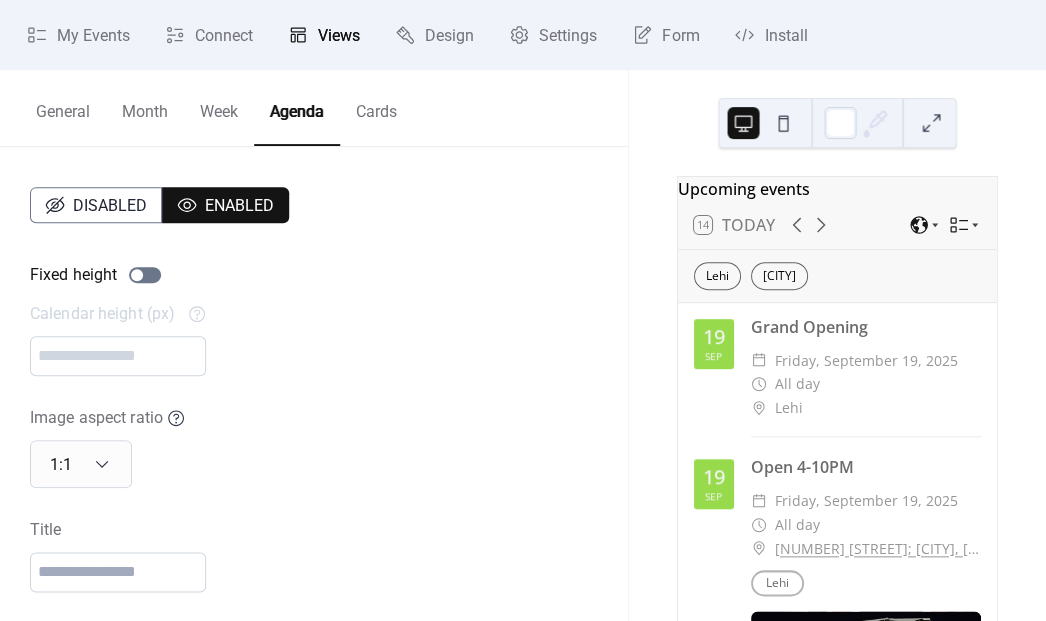 scroll, scrollTop: 0, scrollLeft: 0, axis: both 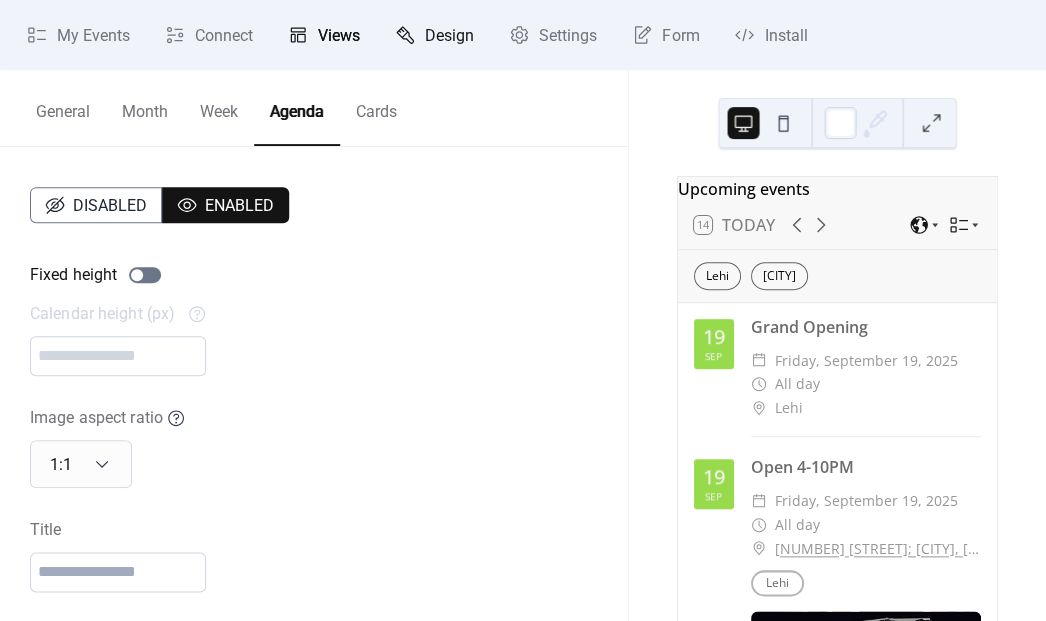 click on "Design" at bounding box center (449, 36) 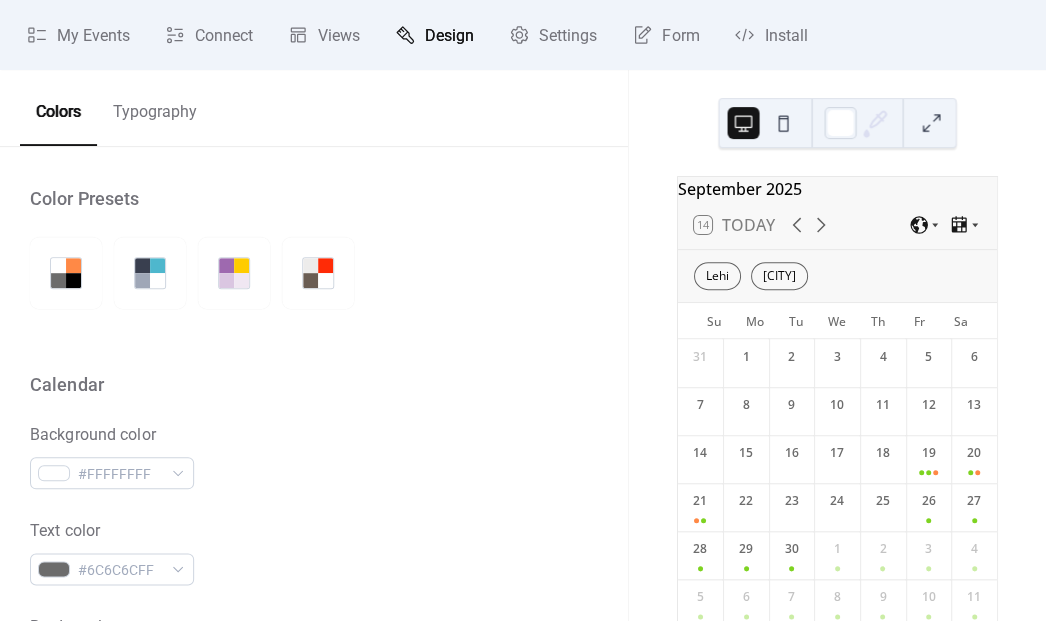 click on "Typography" at bounding box center (155, 107) 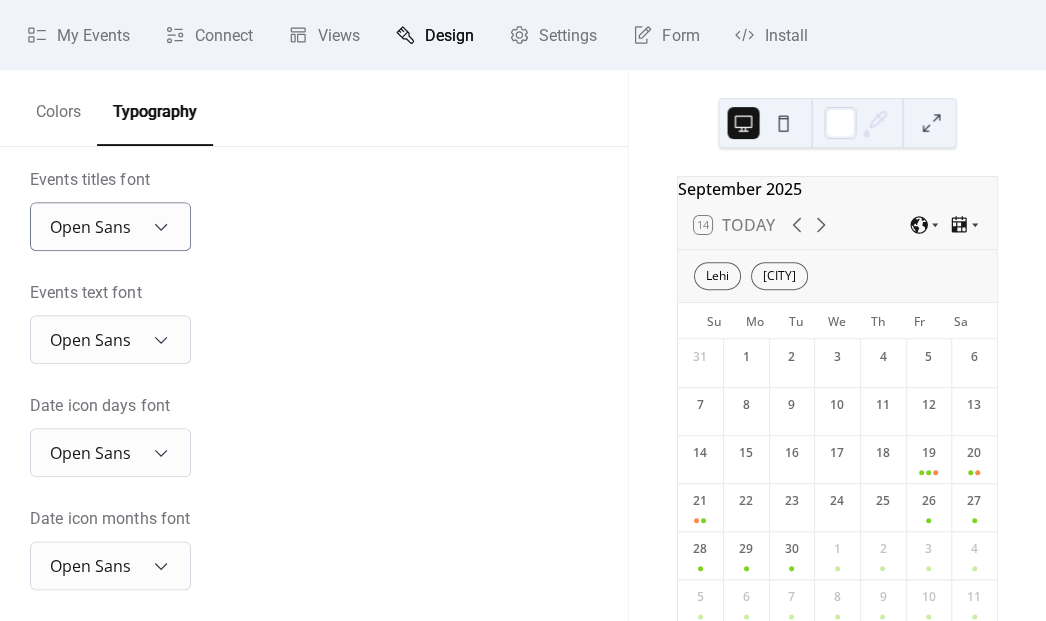 scroll, scrollTop: 545, scrollLeft: 0, axis: vertical 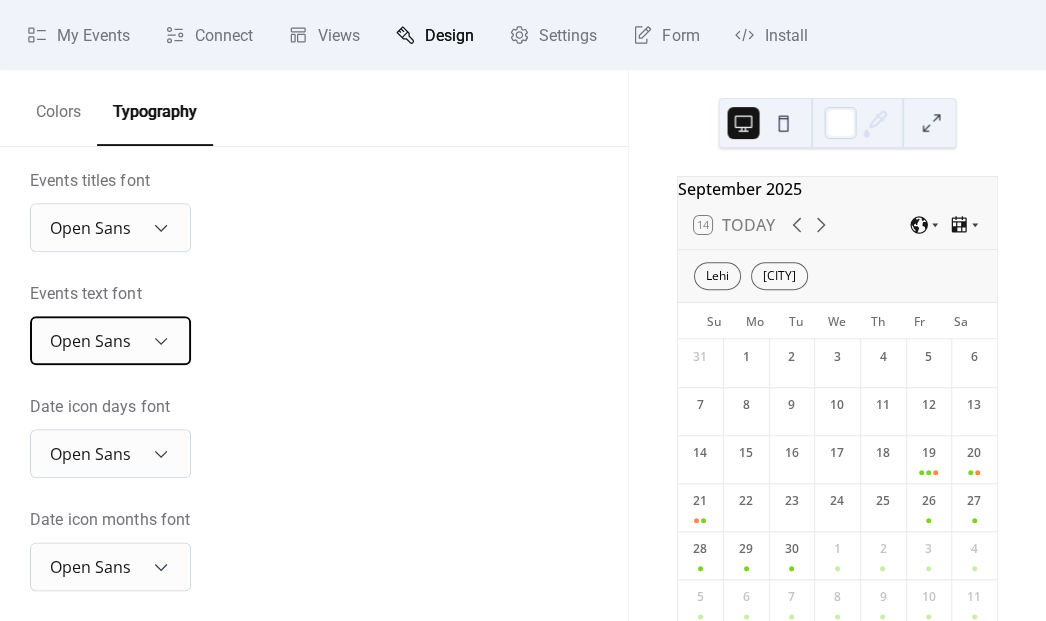 click on "Open Sans" at bounding box center (110, 340) 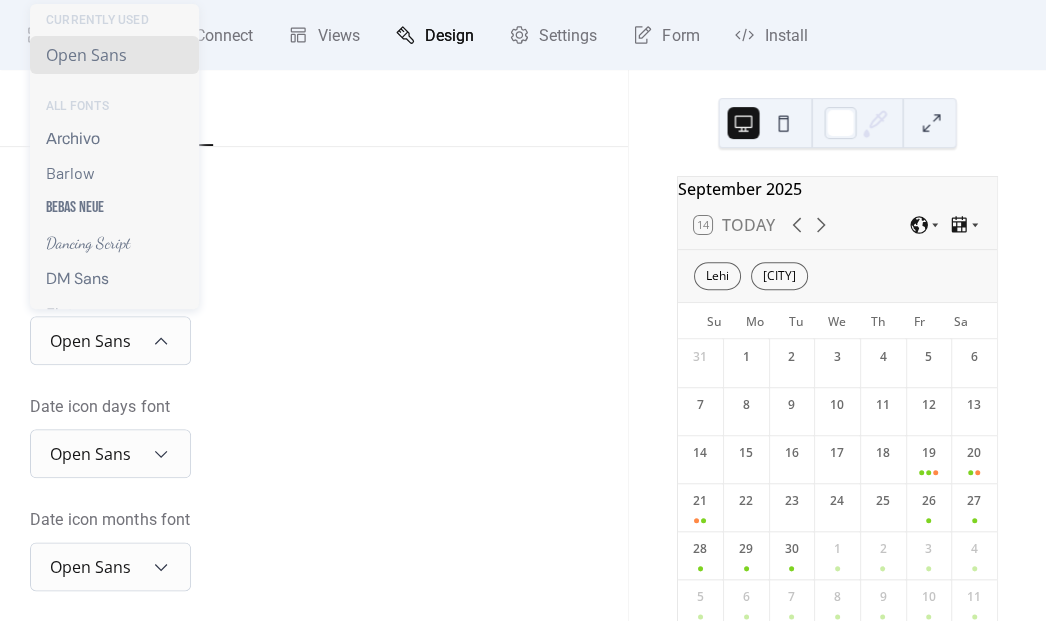 click on "Base Font Size * px Font Families Header font Open Sans Week days font Open Sans Day numbers font Open Sans Events titles font Open Sans Events text font Open Sans Date icon days font Open Sans Date icon months font Open Sans" at bounding box center [314, 116] 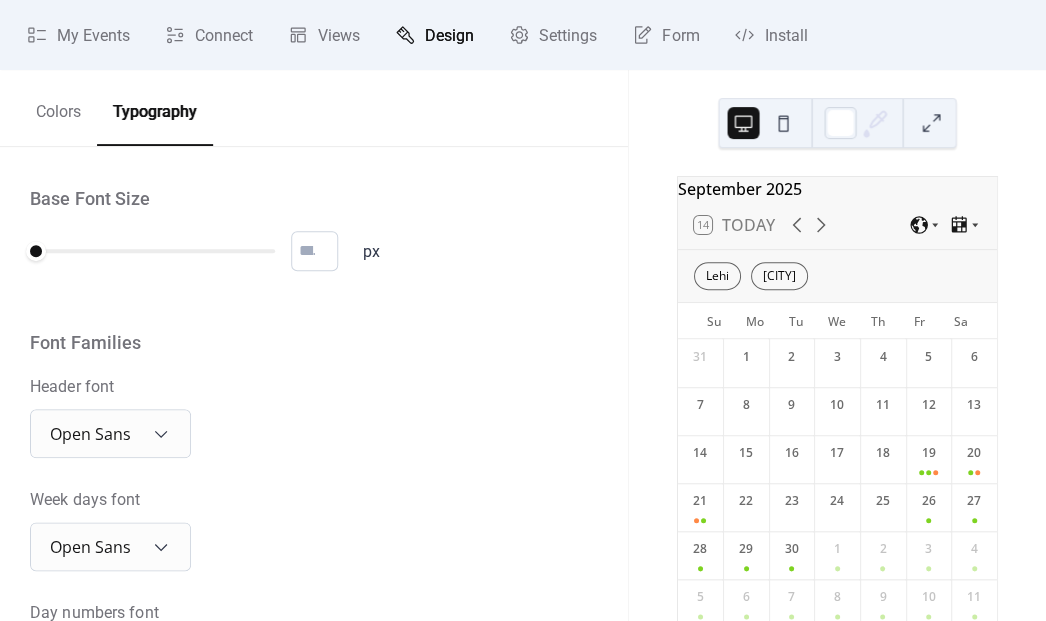 scroll, scrollTop: 0, scrollLeft: 0, axis: both 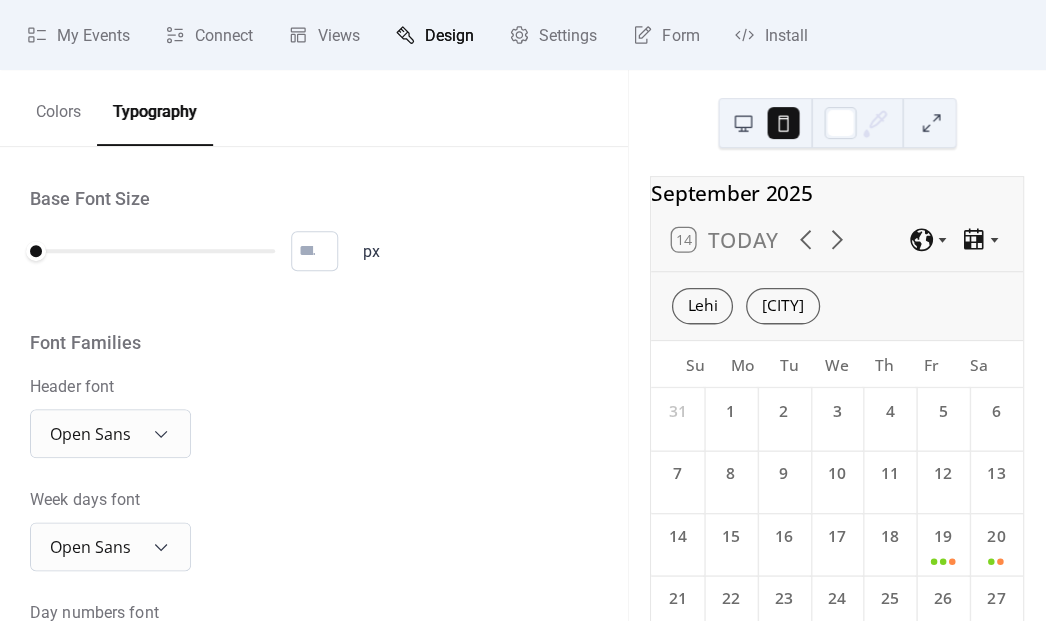 click at bounding box center [931, 123] 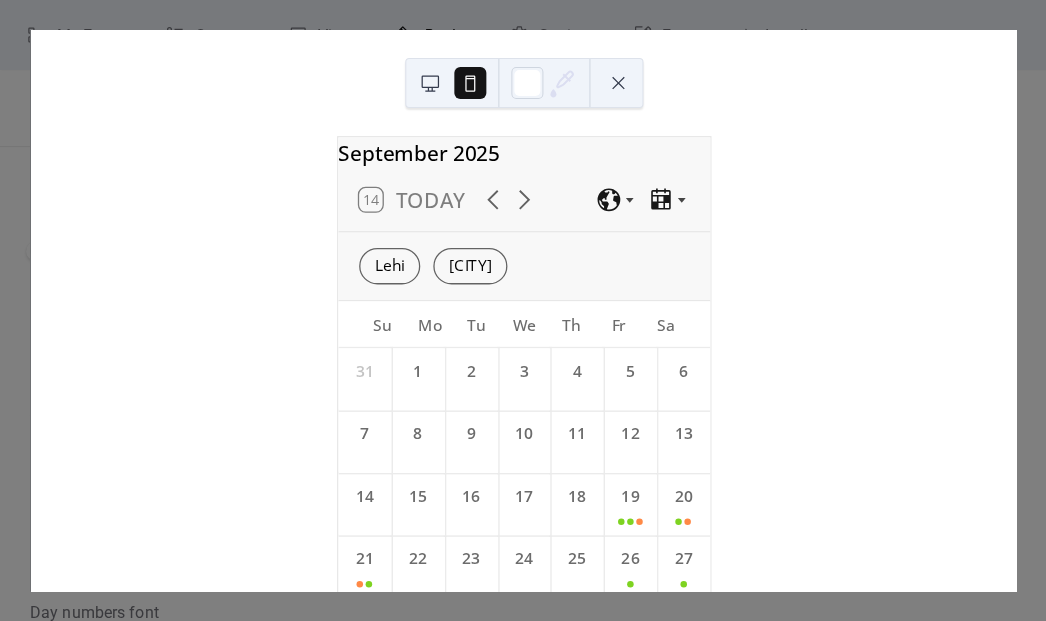 click at bounding box center [430, 83] 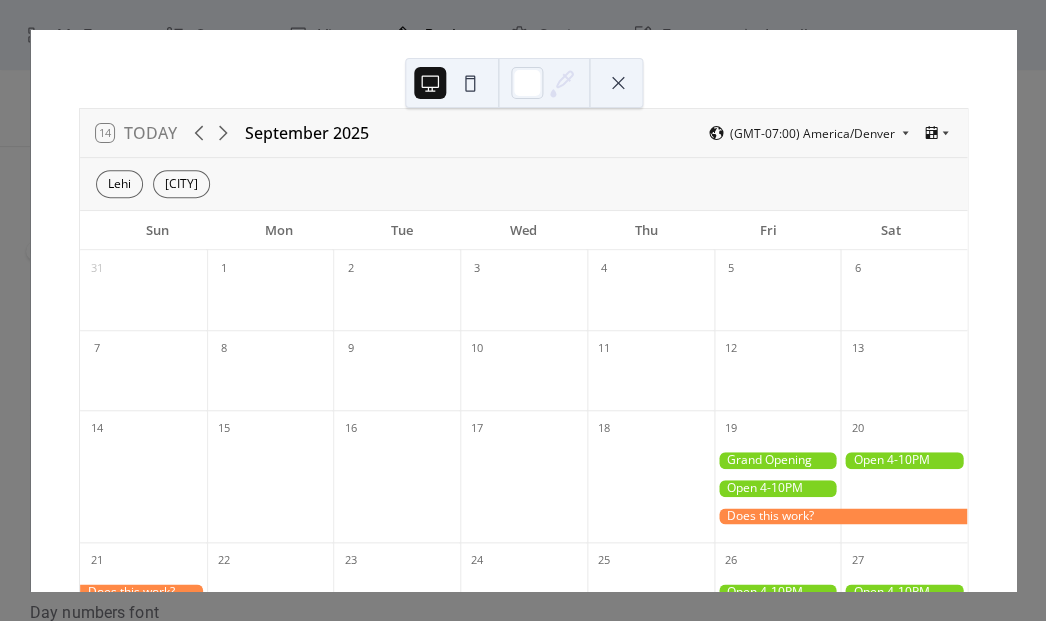 scroll, scrollTop: 16, scrollLeft: 0, axis: vertical 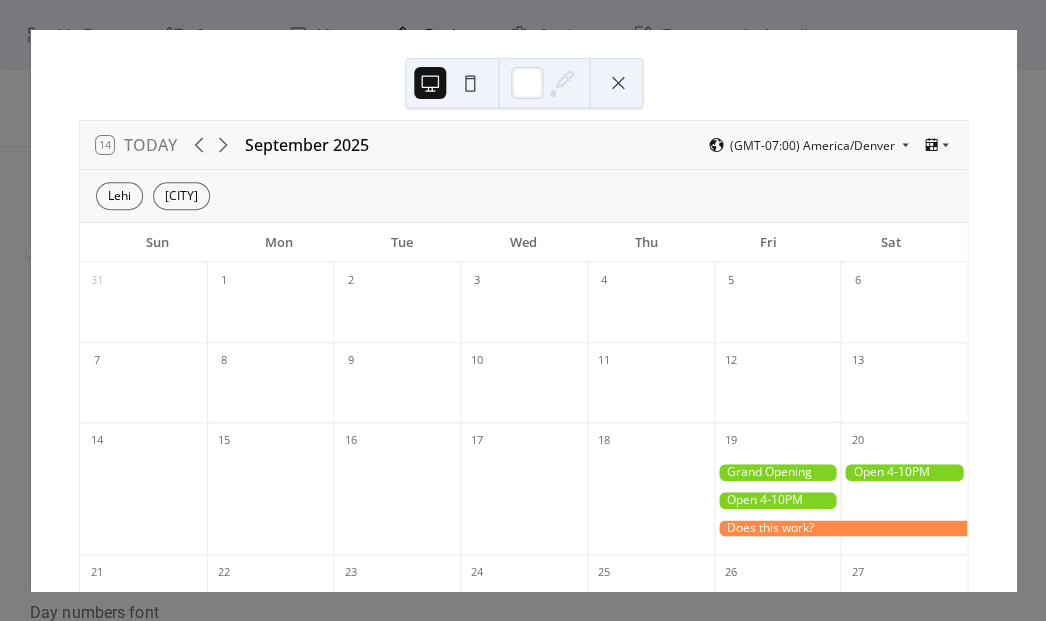 click 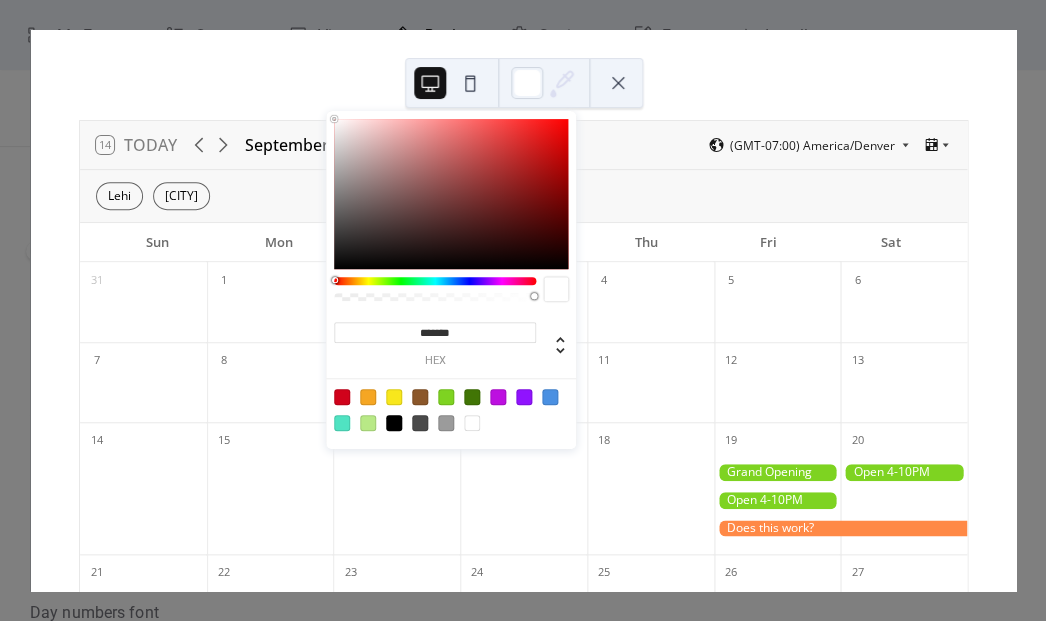 click at bounding box center [618, 83] 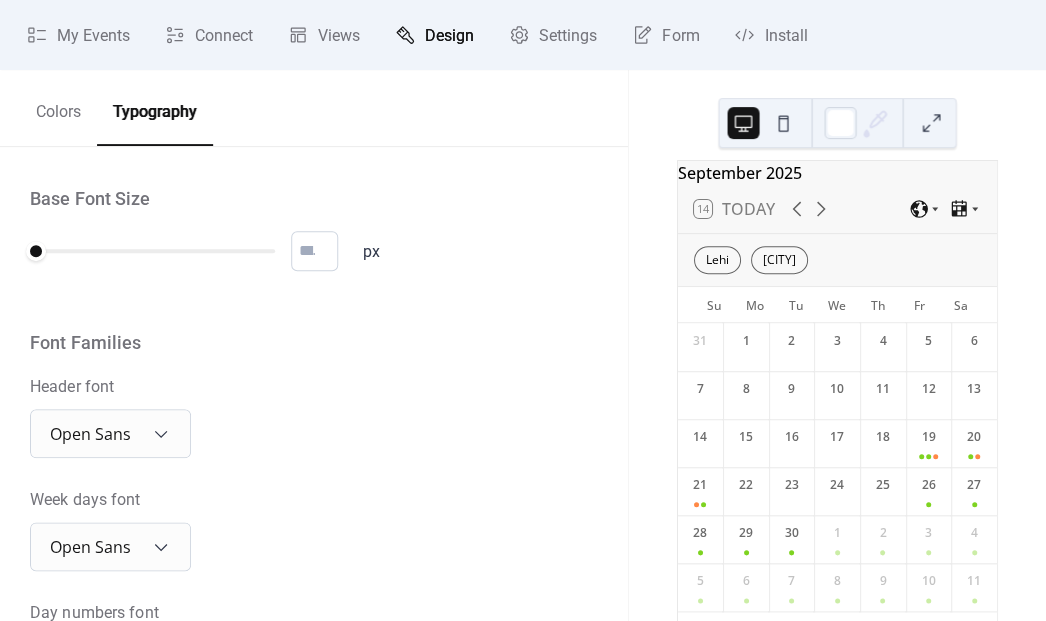 click on "Colors" at bounding box center [58, 107] 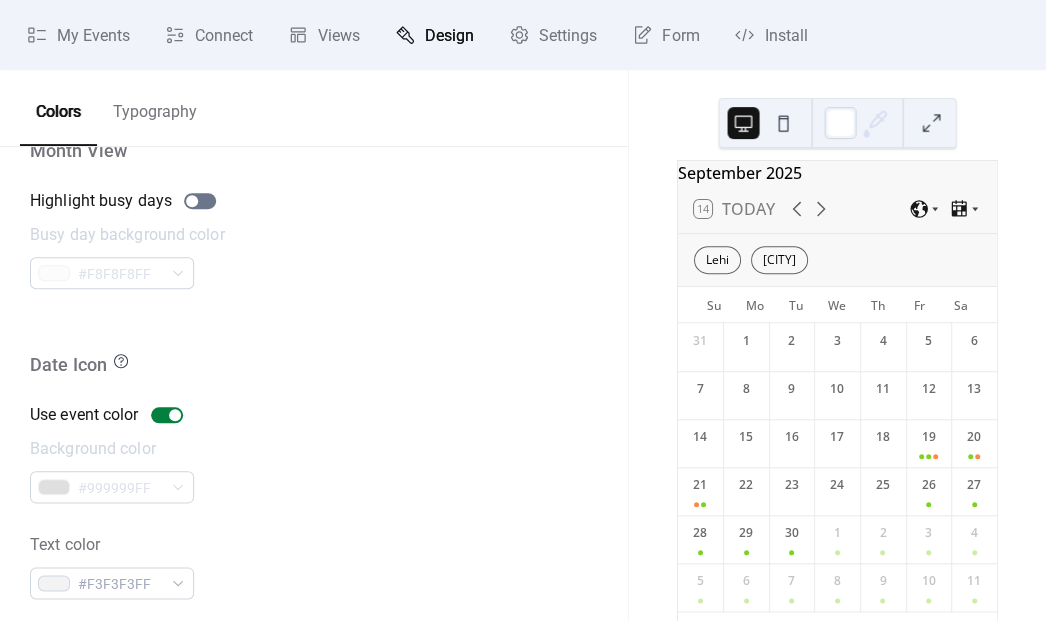 scroll, scrollTop: 1445, scrollLeft: 0, axis: vertical 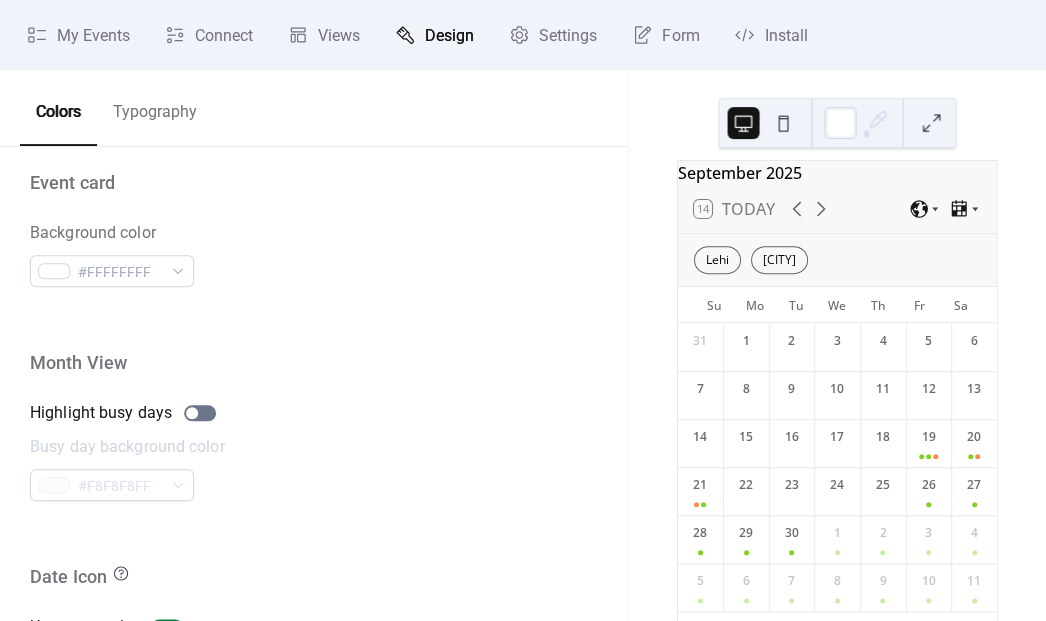 click on "Typography" at bounding box center [155, 107] 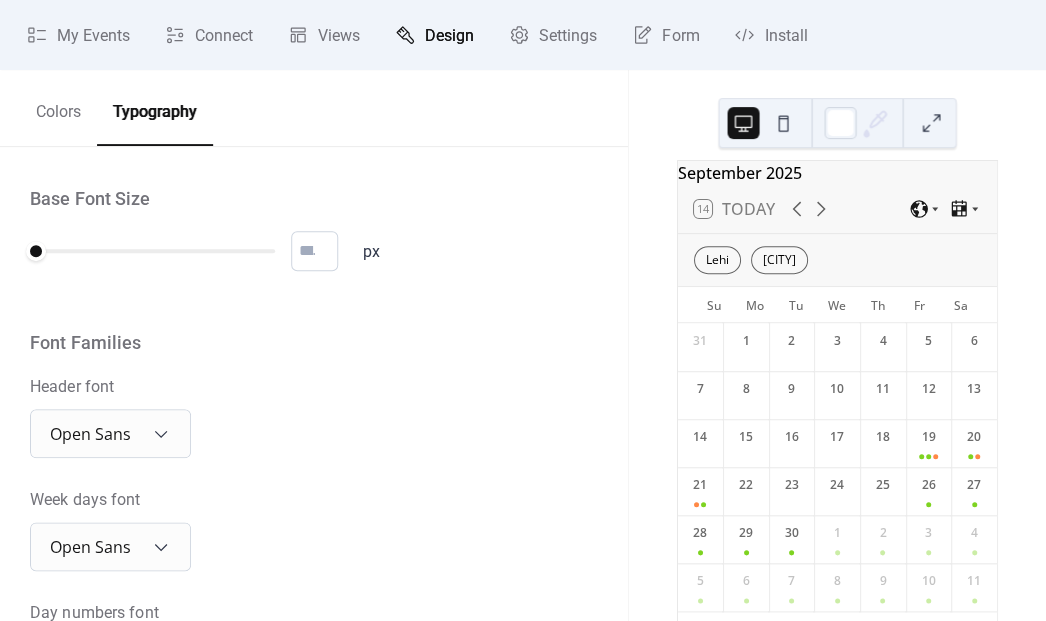 scroll, scrollTop: 0, scrollLeft: 0, axis: both 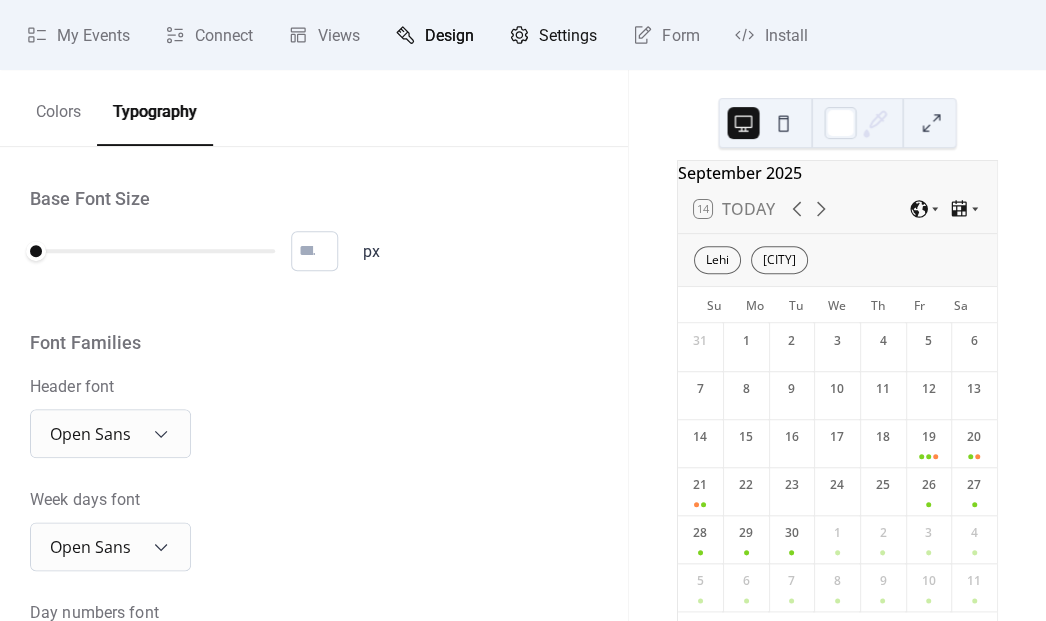 click on "Settings" at bounding box center [568, 36] 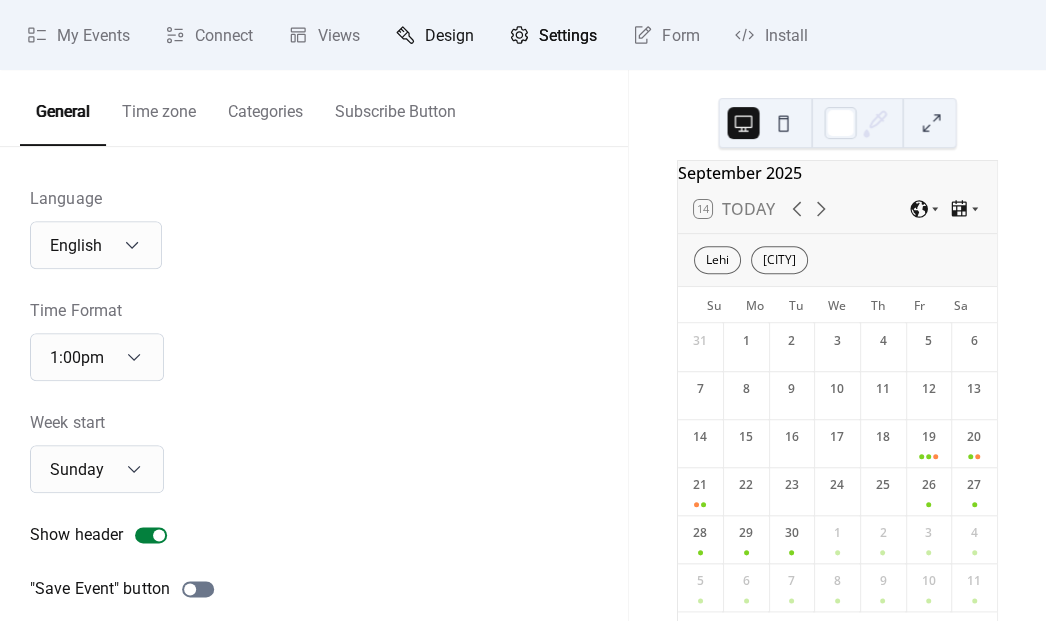 click on "Design" at bounding box center [449, 36] 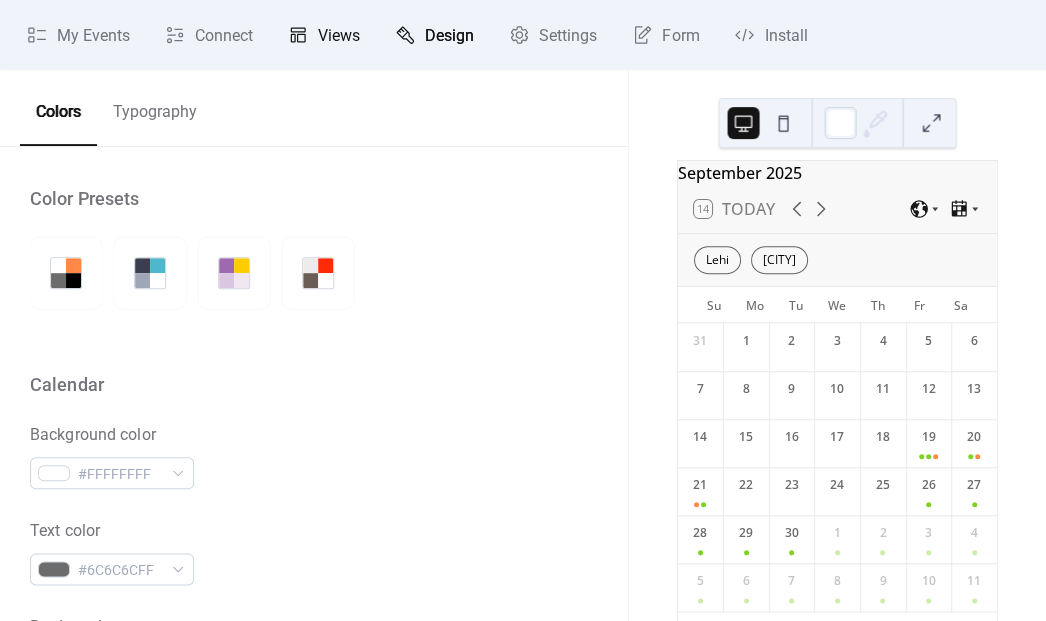 click on "Views" at bounding box center [324, 35] 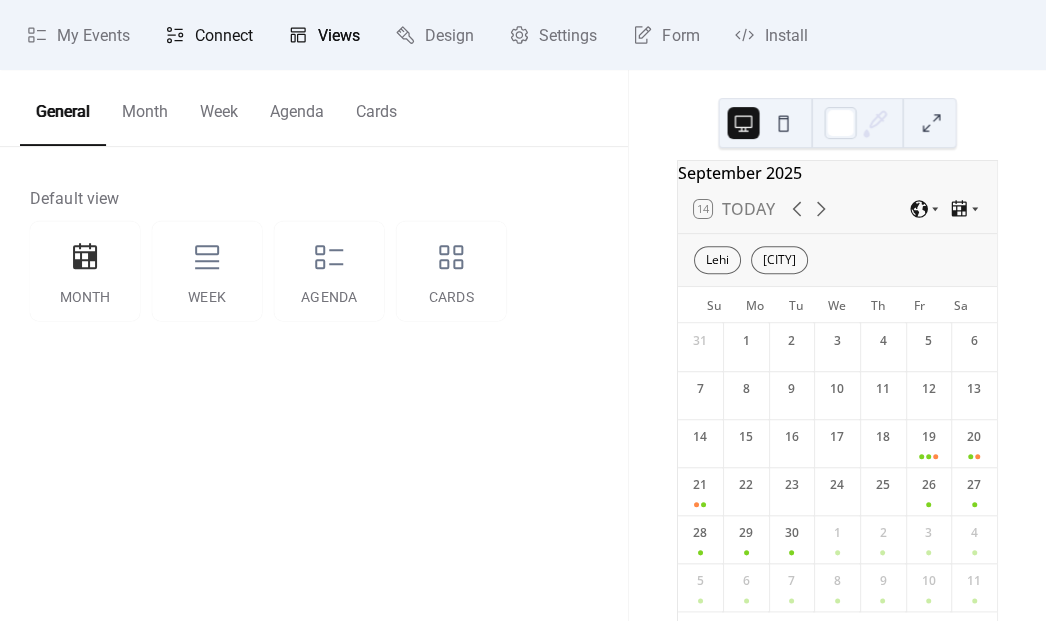 click on "Connect" at bounding box center (224, 36) 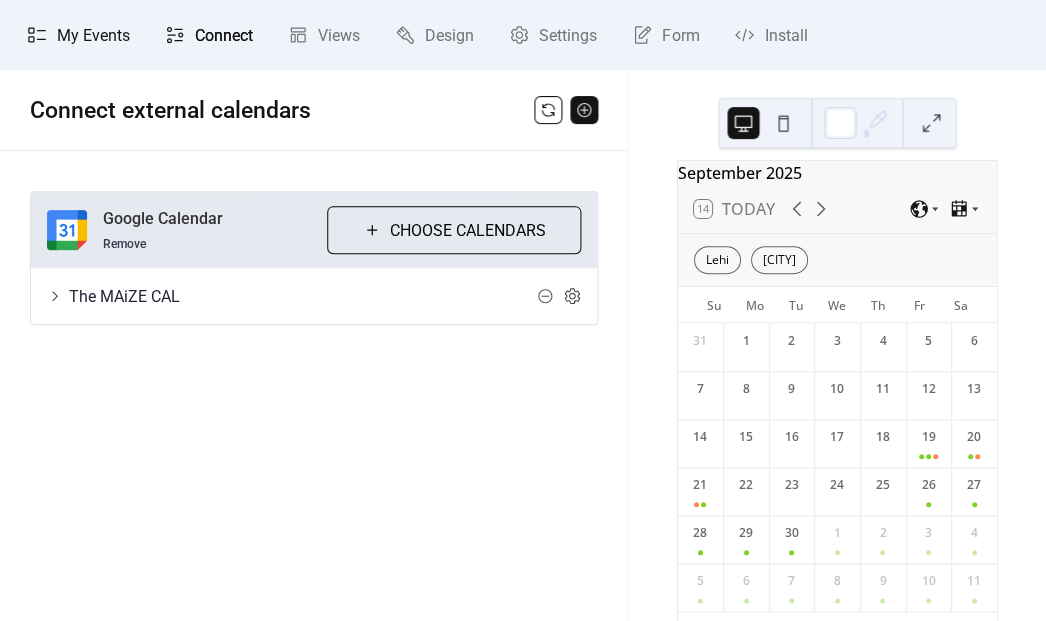click on "My Events" at bounding box center [93, 36] 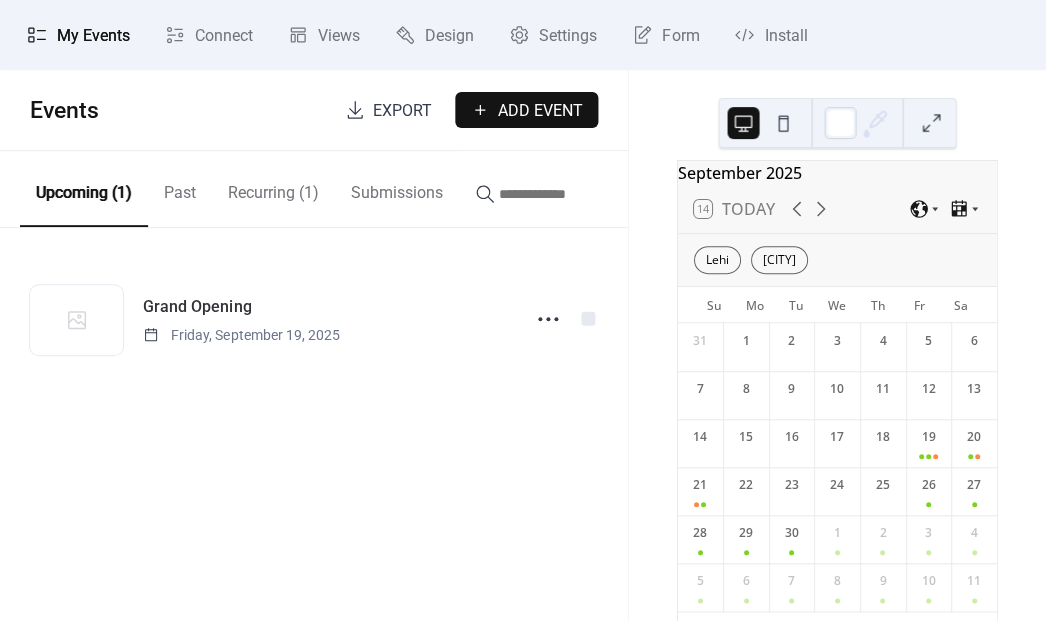 click at bounding box center [559, 194] 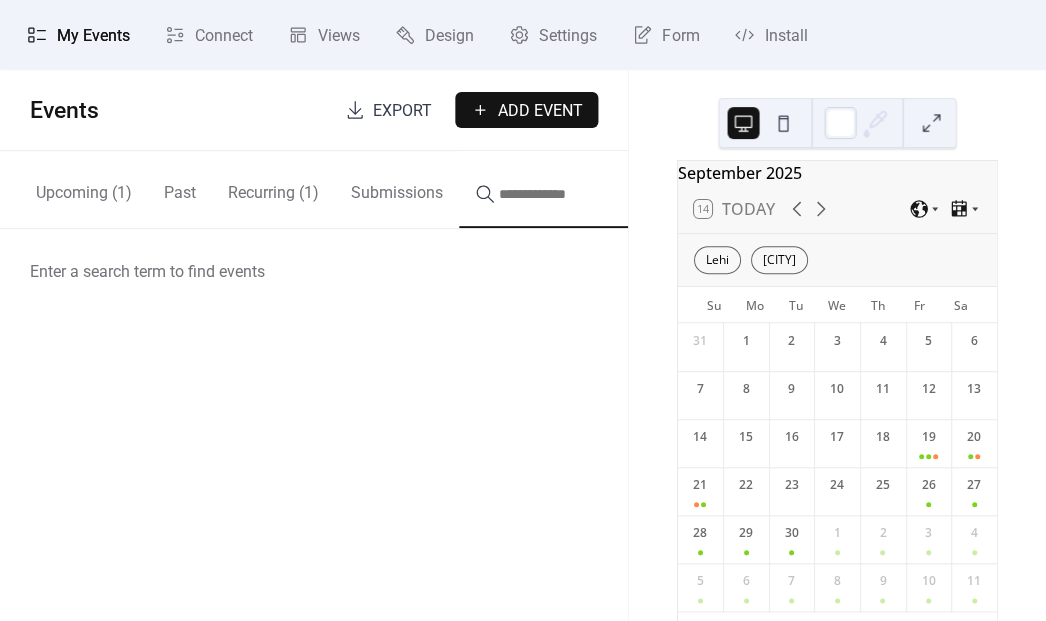 click on "Upcoming (1)" at bounding box center [84, 188] 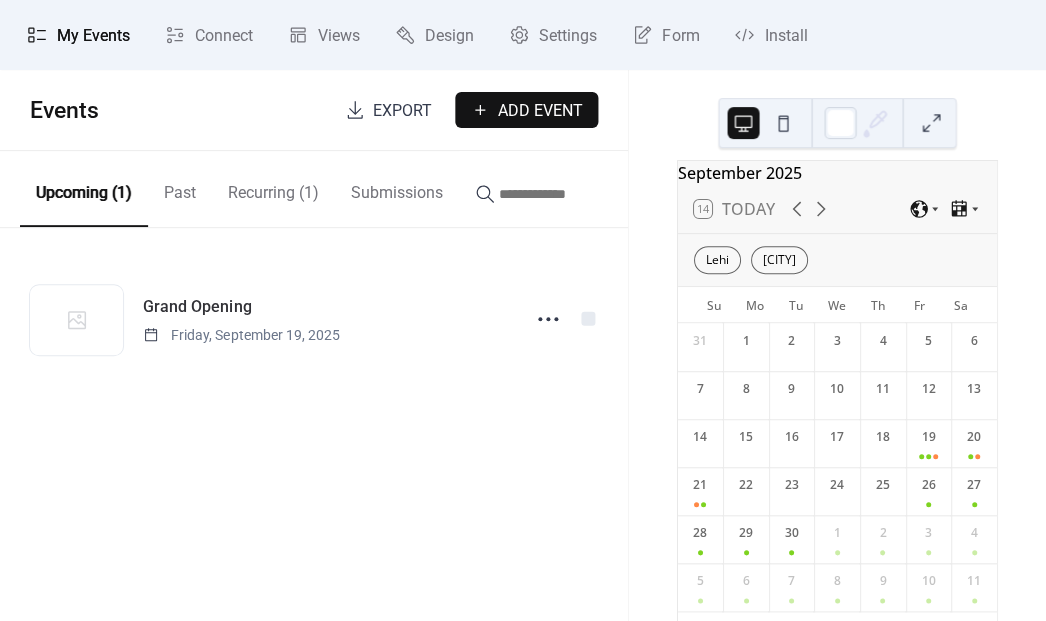 click on "Recurring (1)" at bounding box center [273, 188] 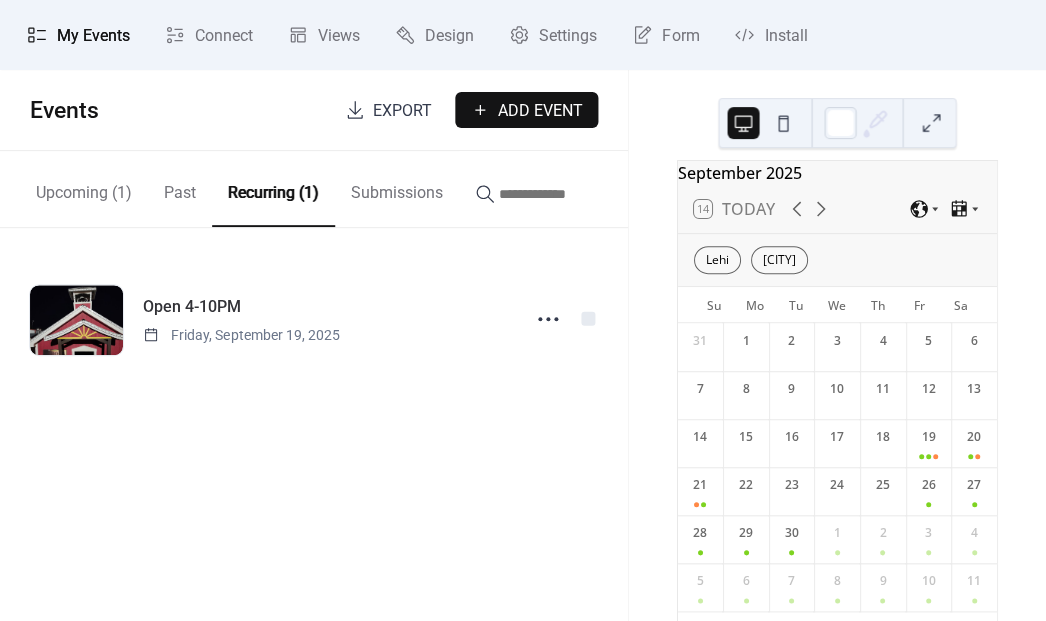 type 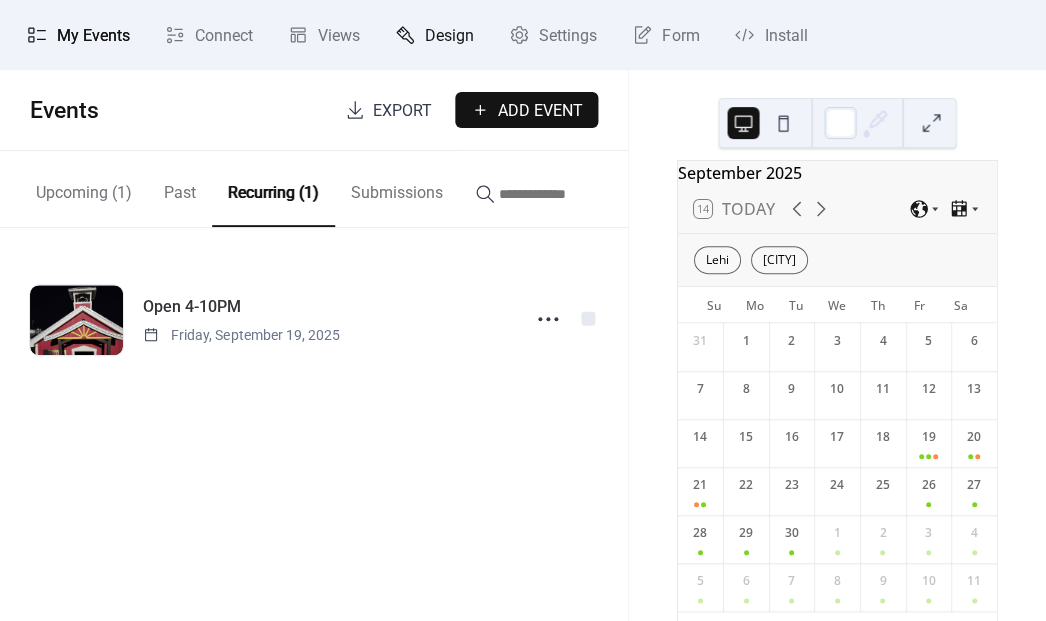 click on "Design" at bounding box center (449, 36) 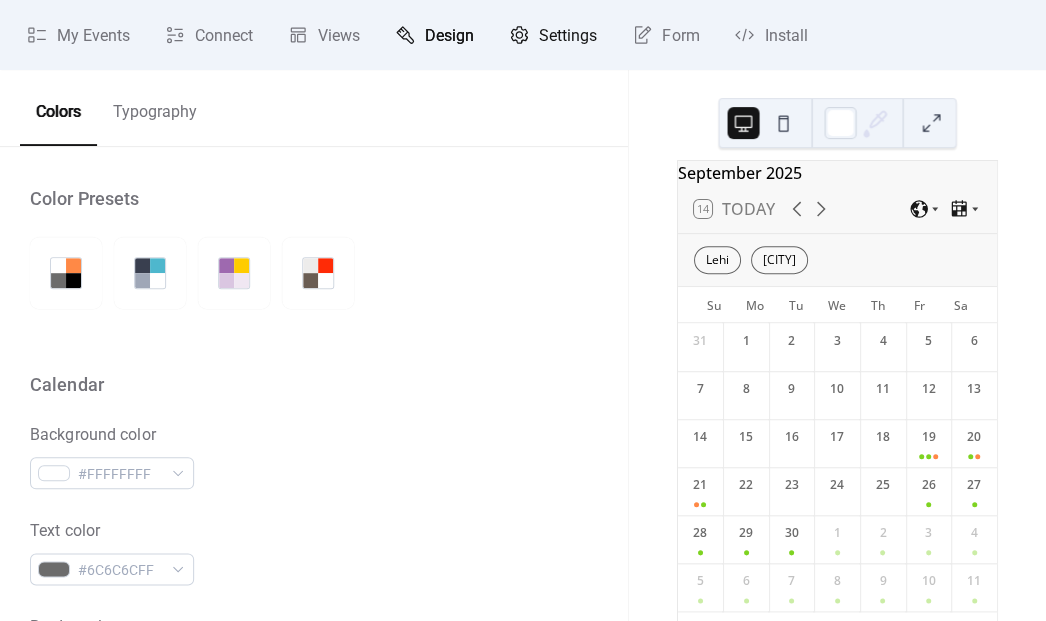 click on "Settings" at bounding box center (568, 36) 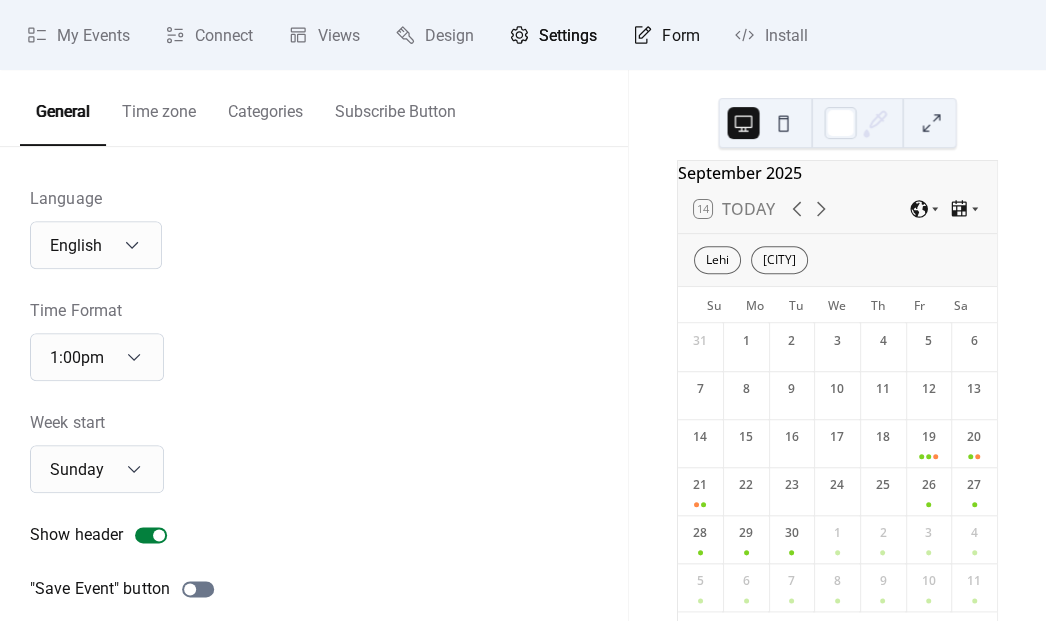 click on "Form" at bounding box center (680, 36) 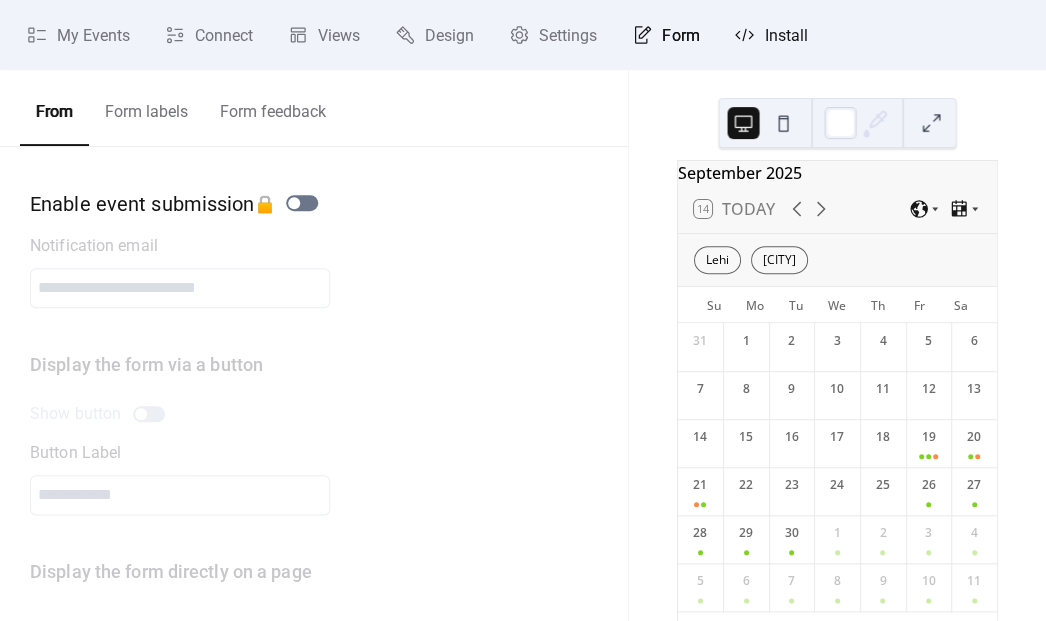 click on "Install" at bounding box center (785, 36) 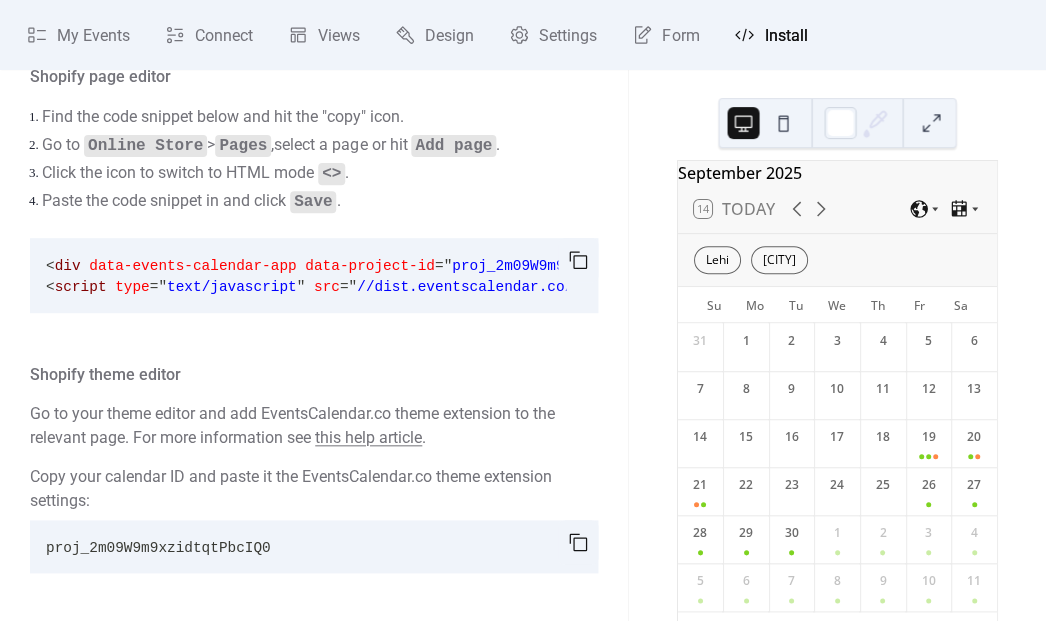 scroll, scrollTop: 138, scrollLeft: 0, axis: vertical 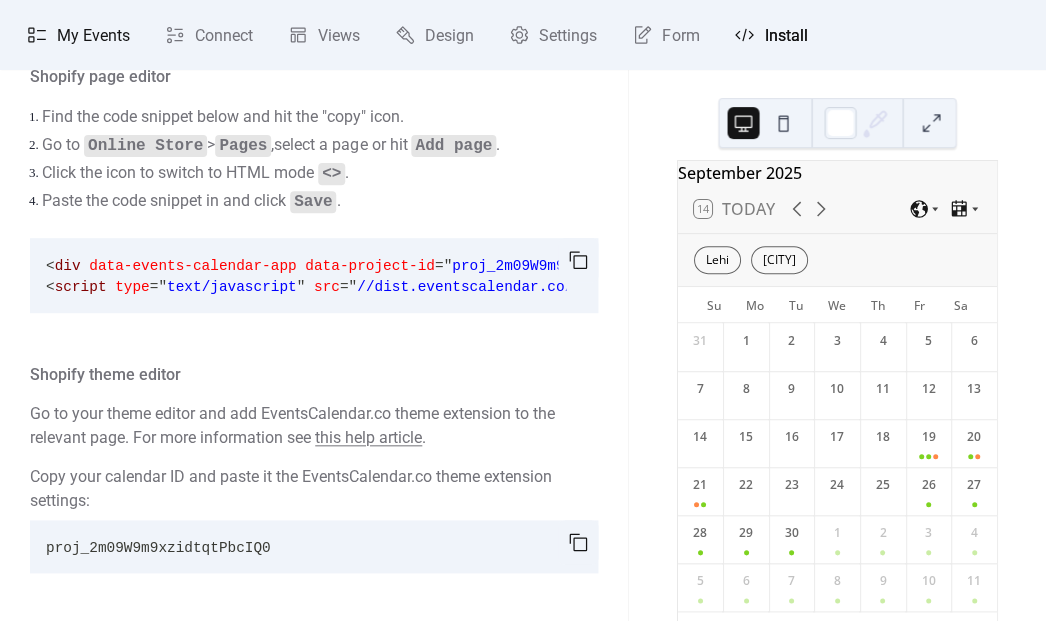 click on "My Events" at bounding box center [78, 35] 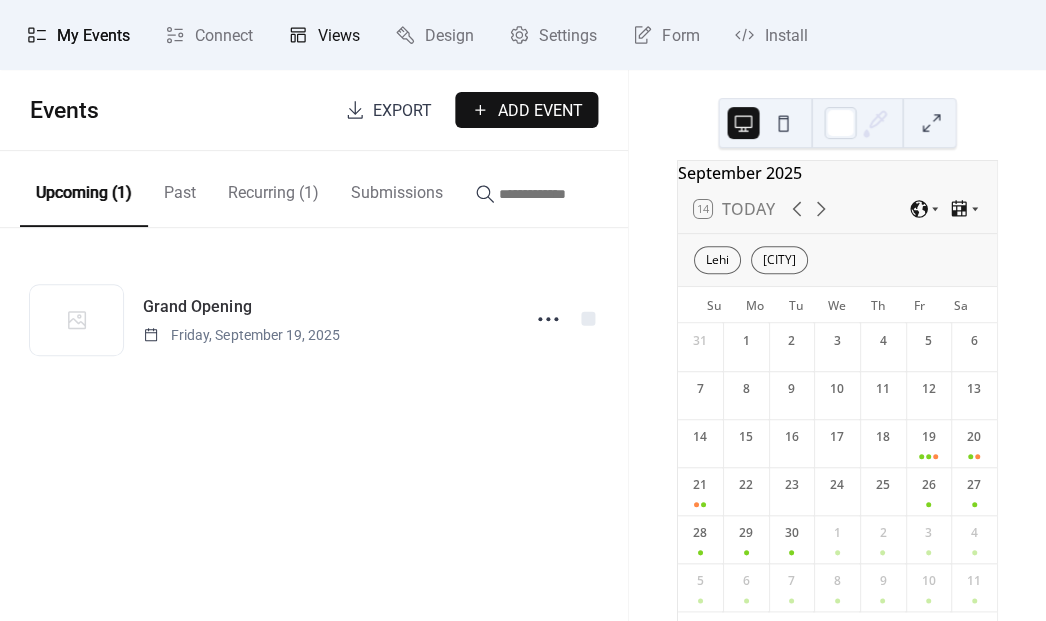 click on "Views" at bounding box center (324, 35) 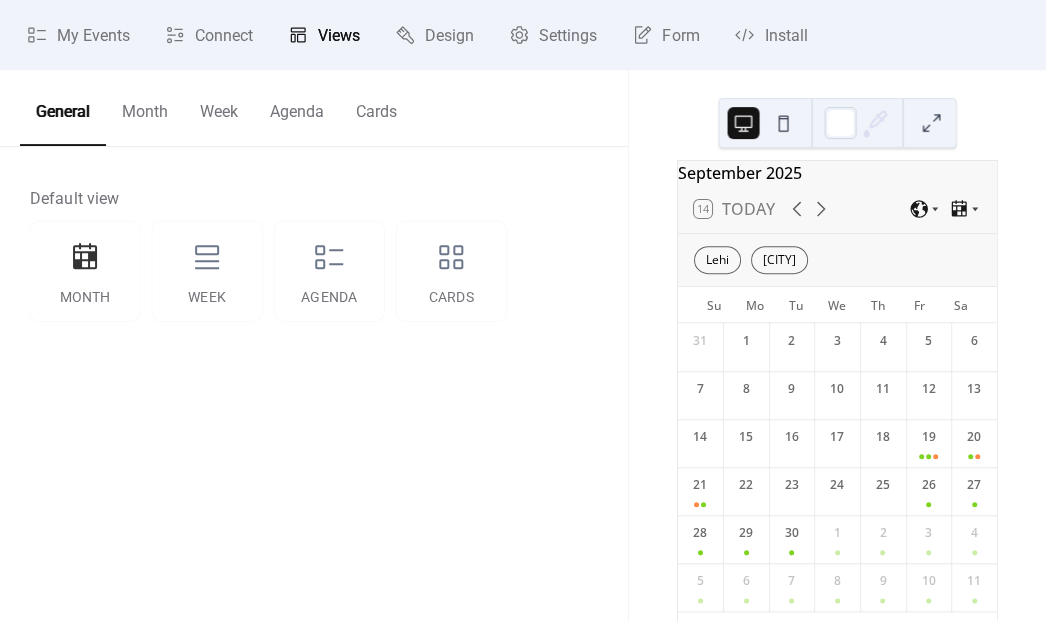 click on "Month" at bounding box center [145, 107] 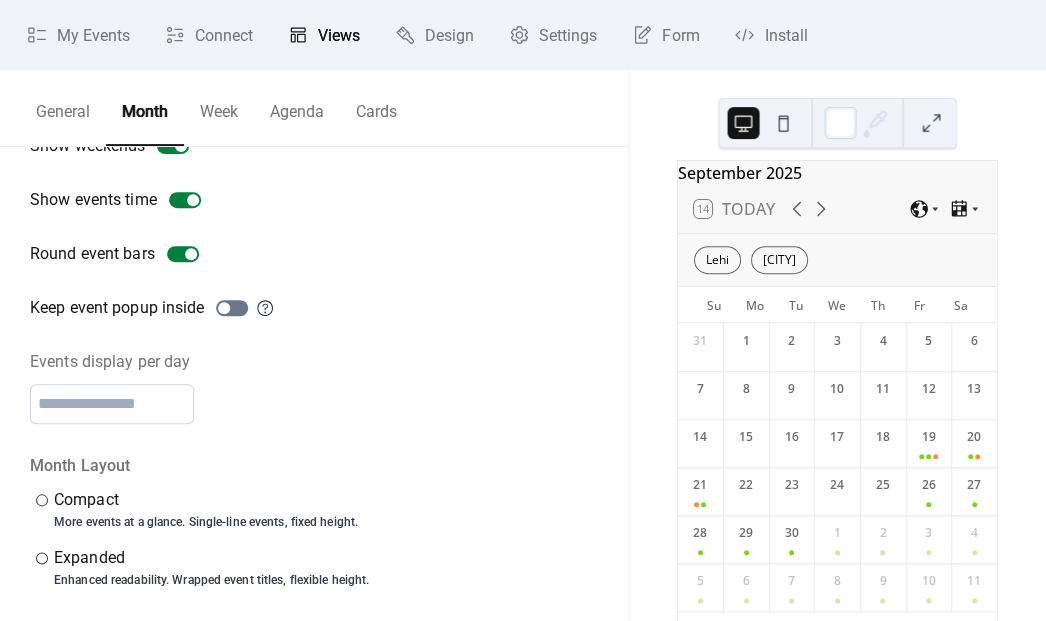 scroll, scrollTop: 123, scrollLeft: 0, axis: vertical 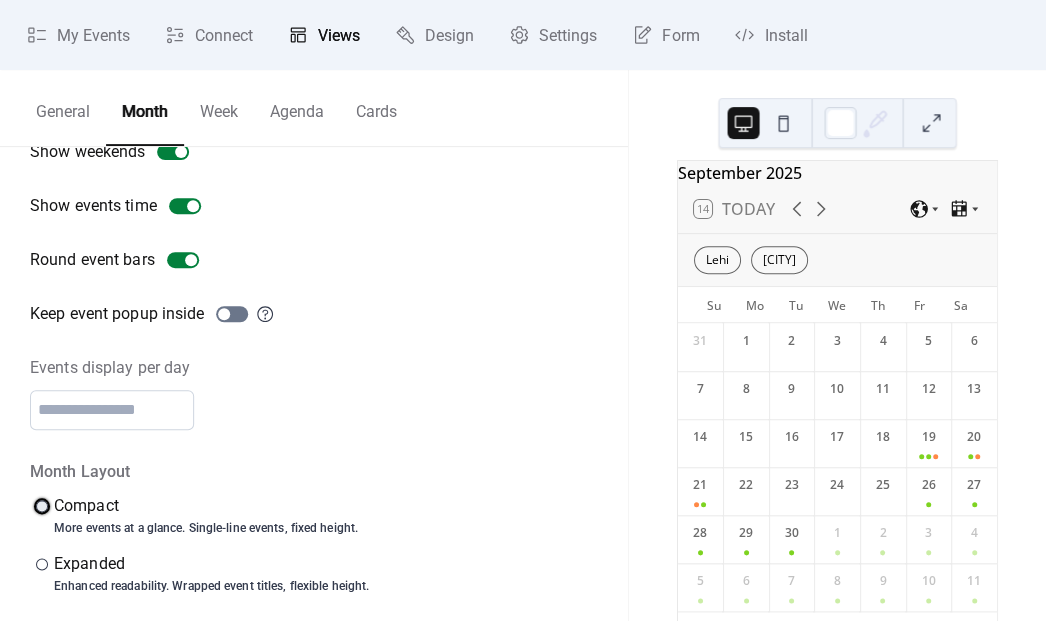 click at bounding box center [42, 506] 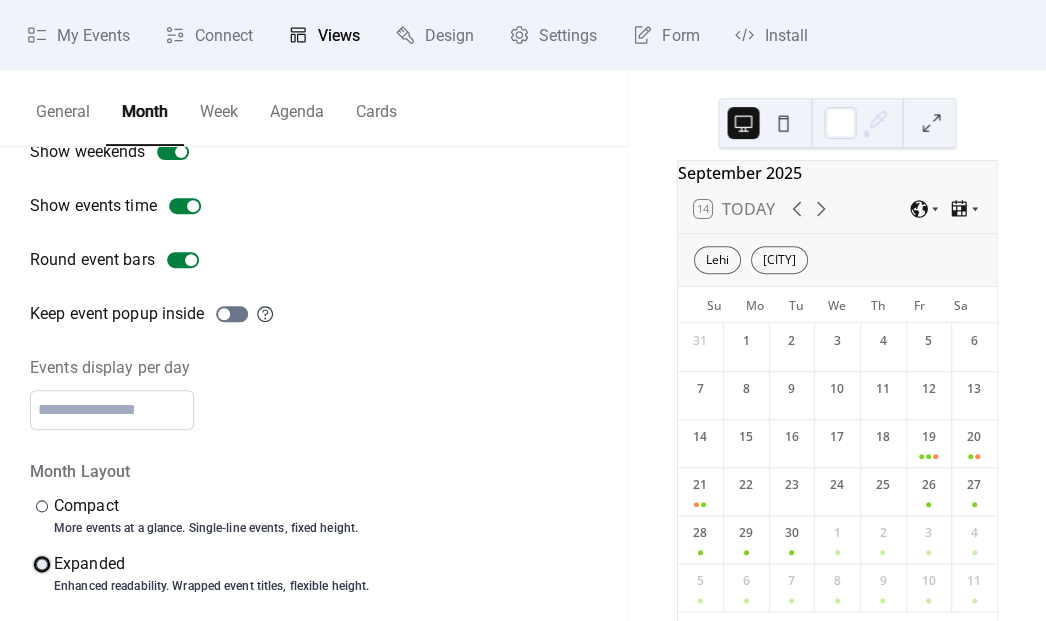 click at bounding box center (42, 564) 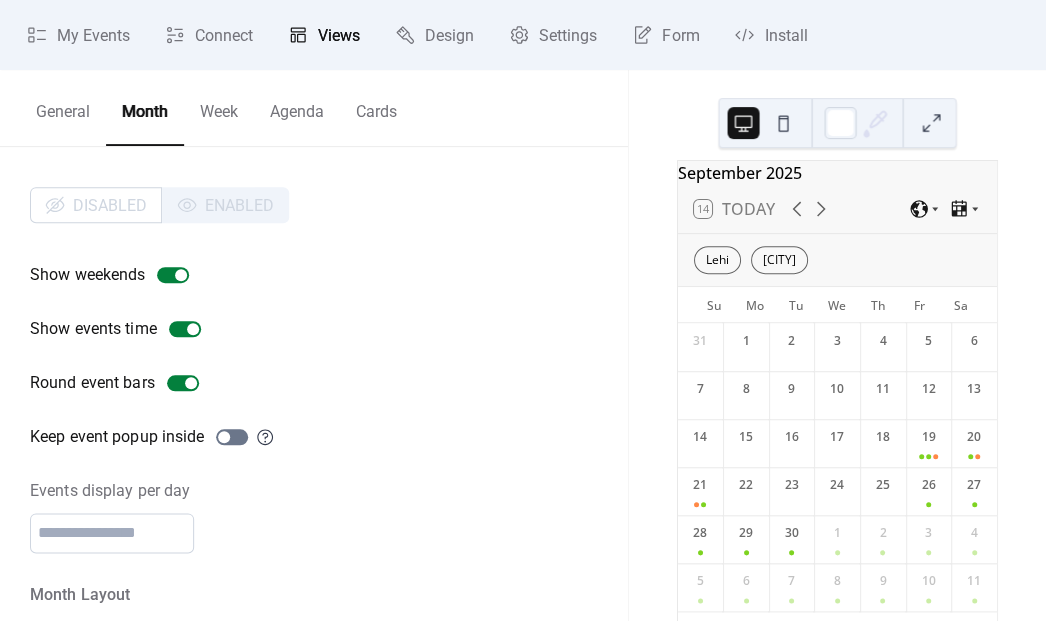 scroll, scrollTop: 0, scrollLeft: 0, axis: both 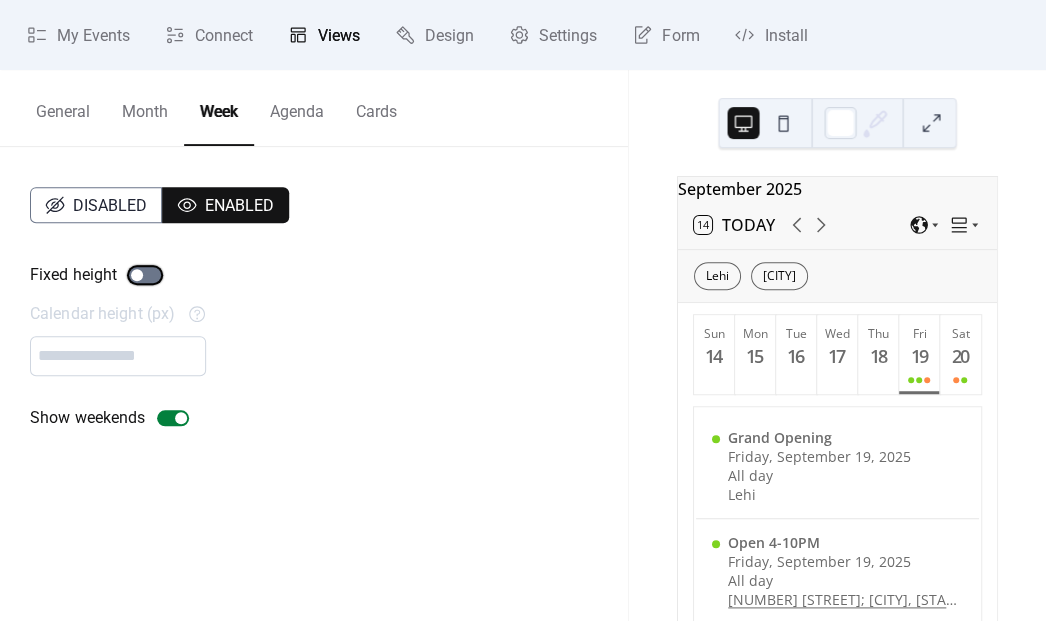 click at bounding box center (145, 275) 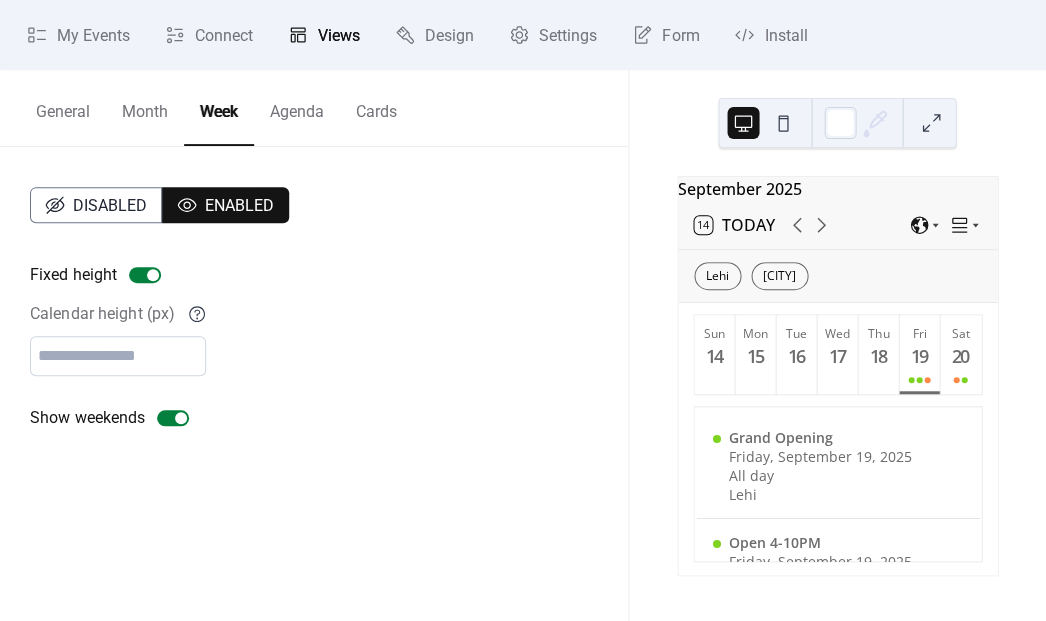 click on "Disabled Enabled Fixed height Calendar height (px) *** Show weekends" at bounding box center (314, 308) 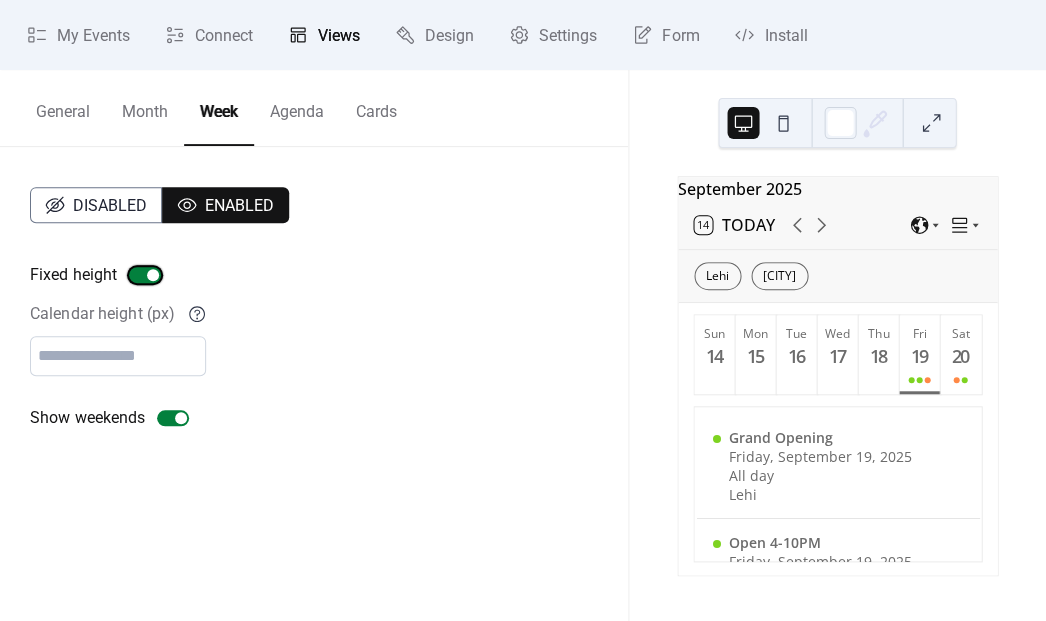 click at bounding box center (153, 275) 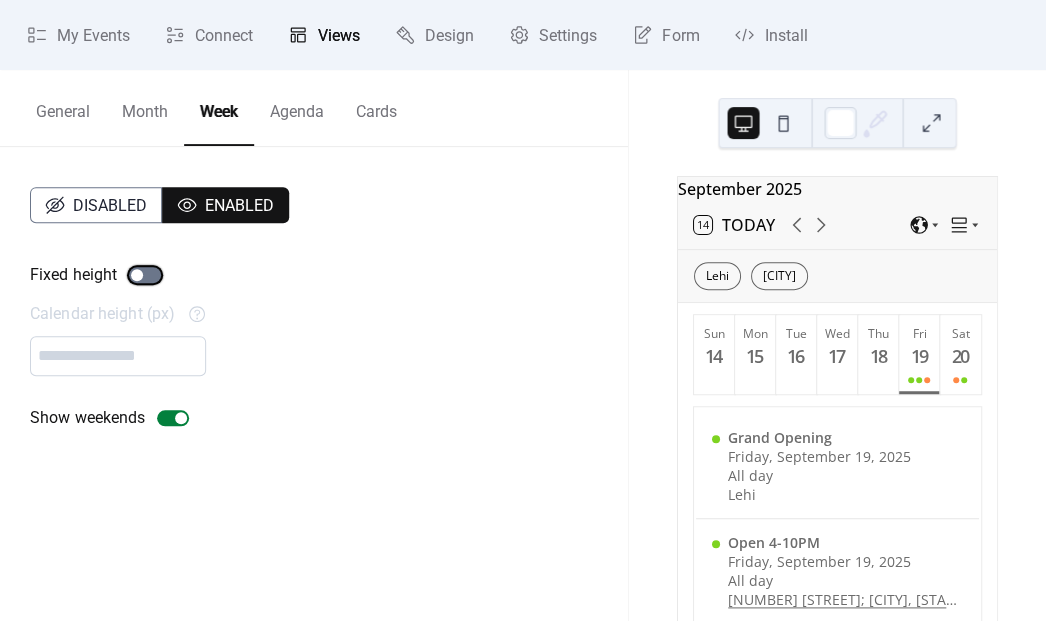 scroll, scrollTop: 0, scrollLeft: 0, axis: both 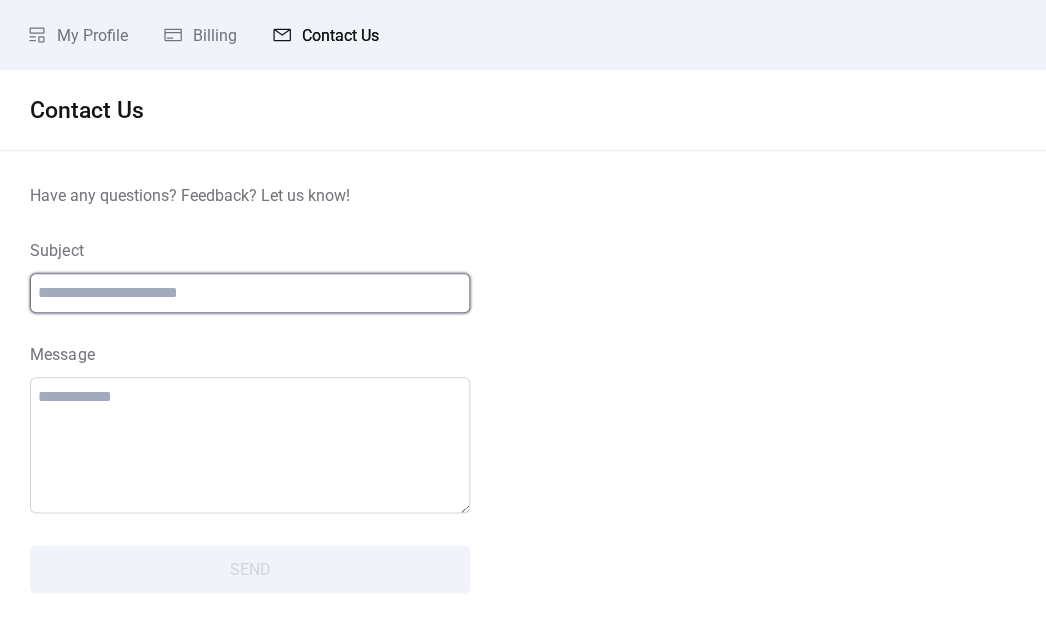 click at bounding box center [250, 293] 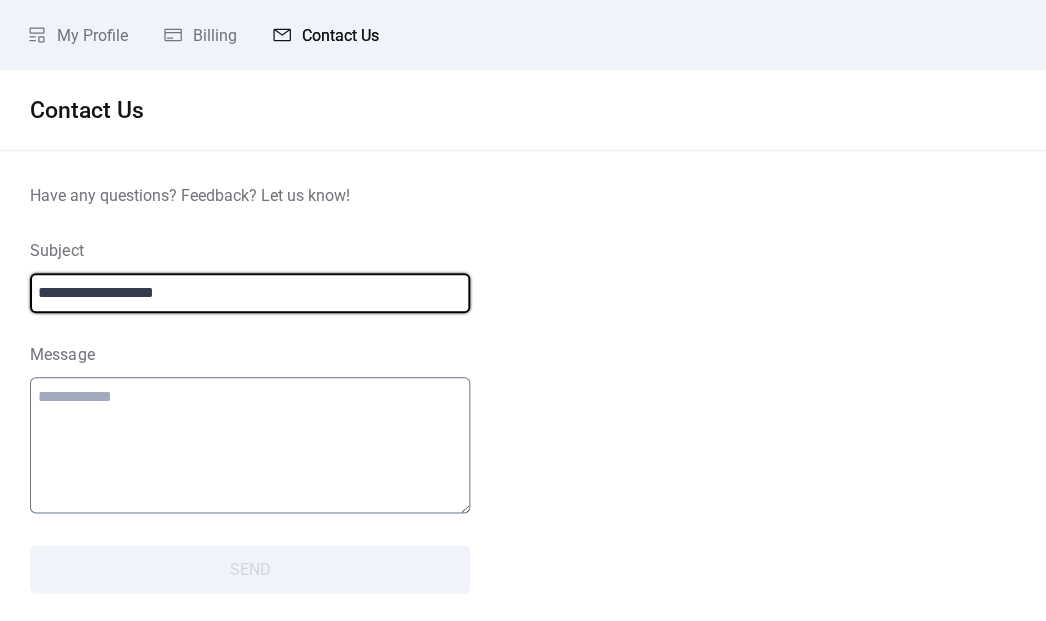 type on "**********" 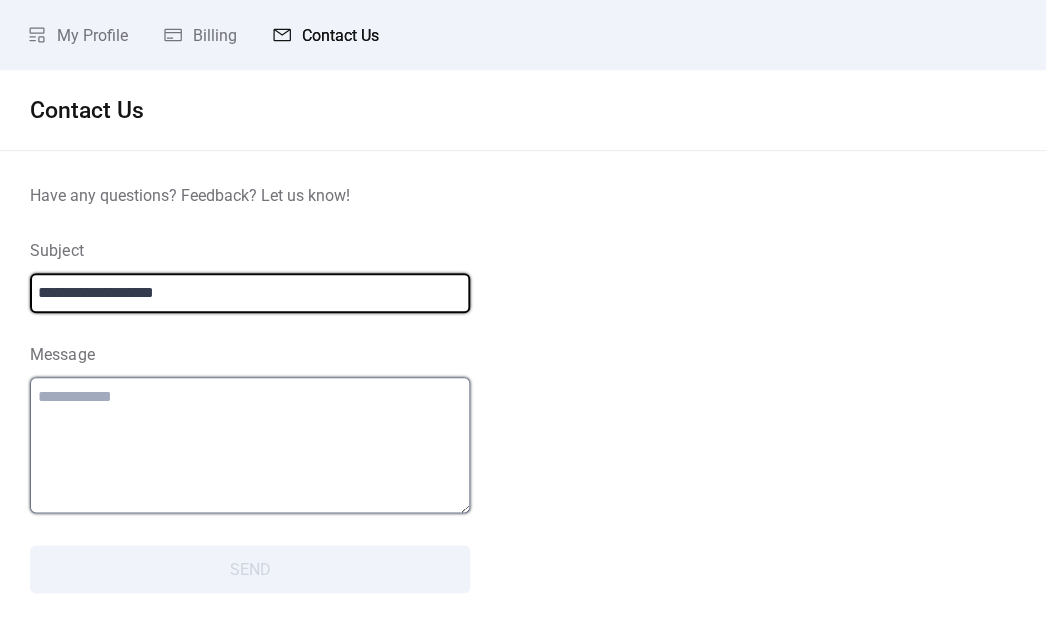 click at bounding box center (250, 445) 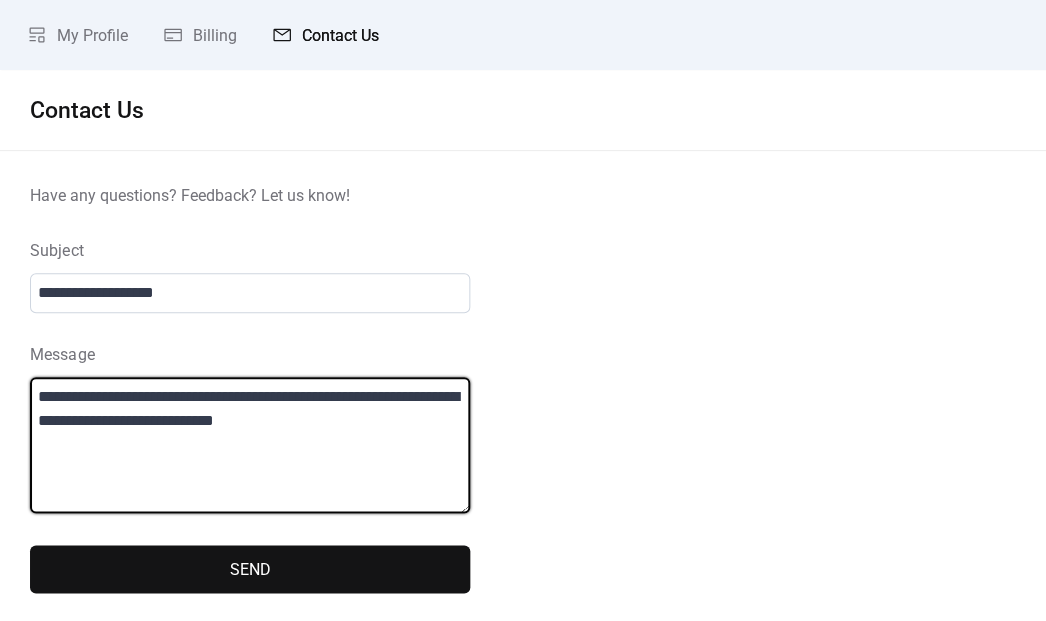 click on "**********" at bounding box center (250, 445) 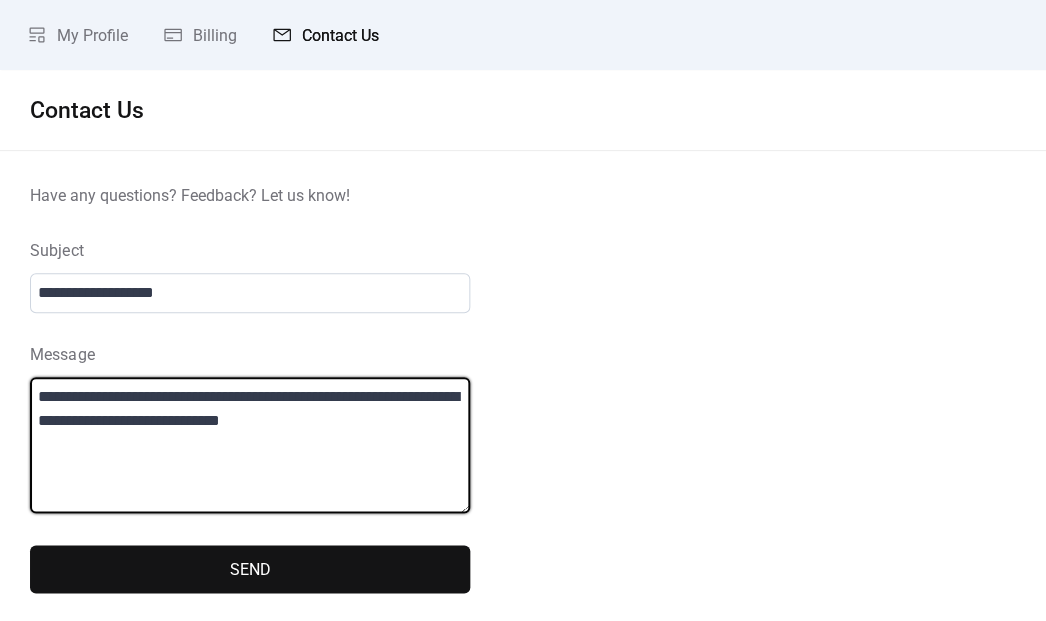 click on "**********" at bounding box center [250, 445] 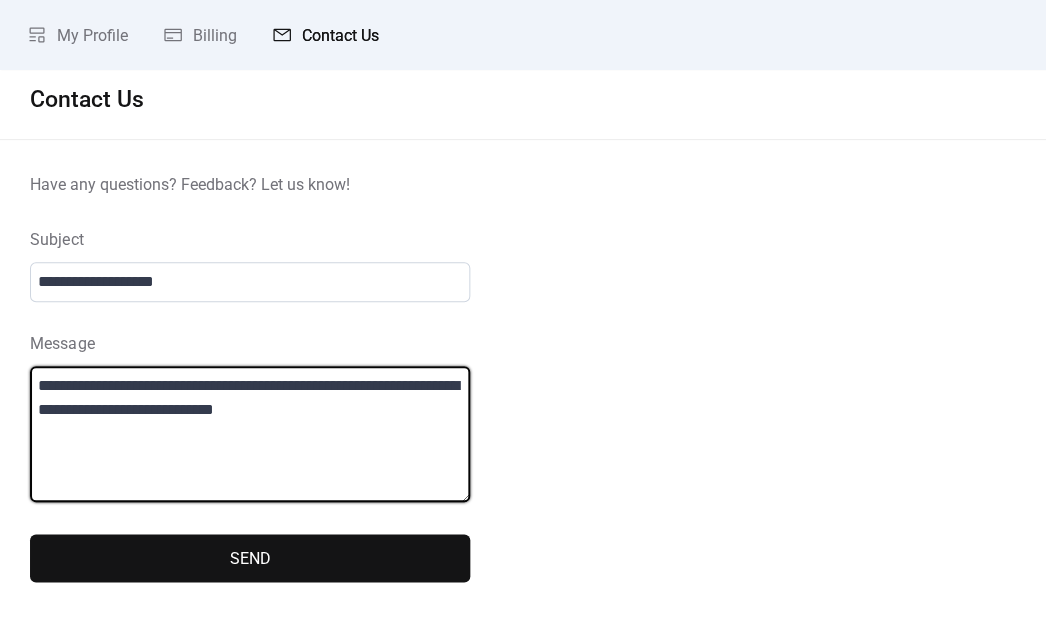 scroll, scrollTop: 10, scrollLeft: 0, axis: vertical 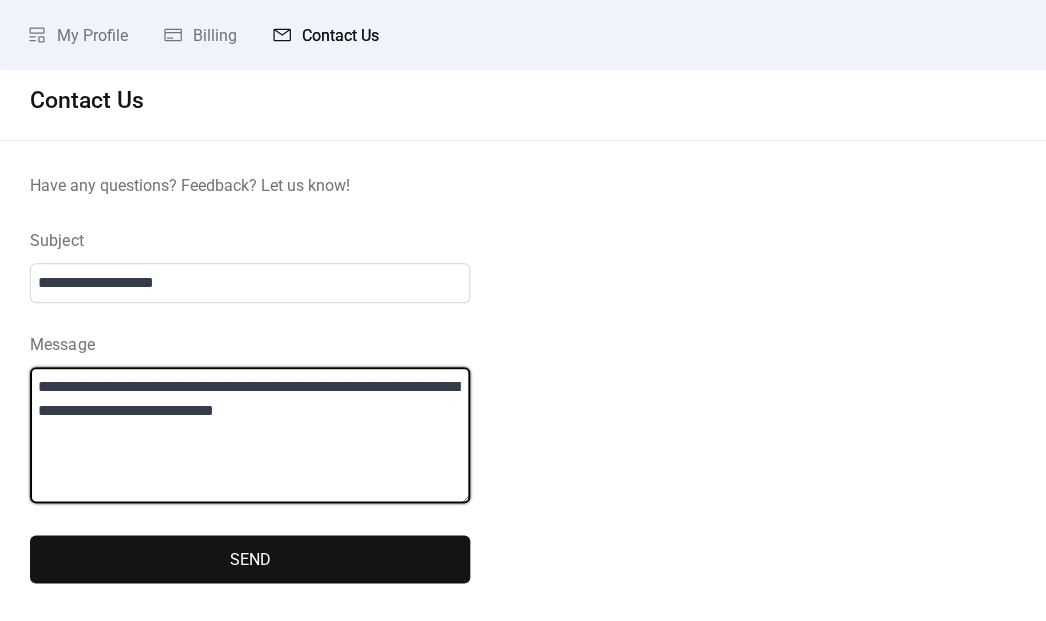 type on "**********" 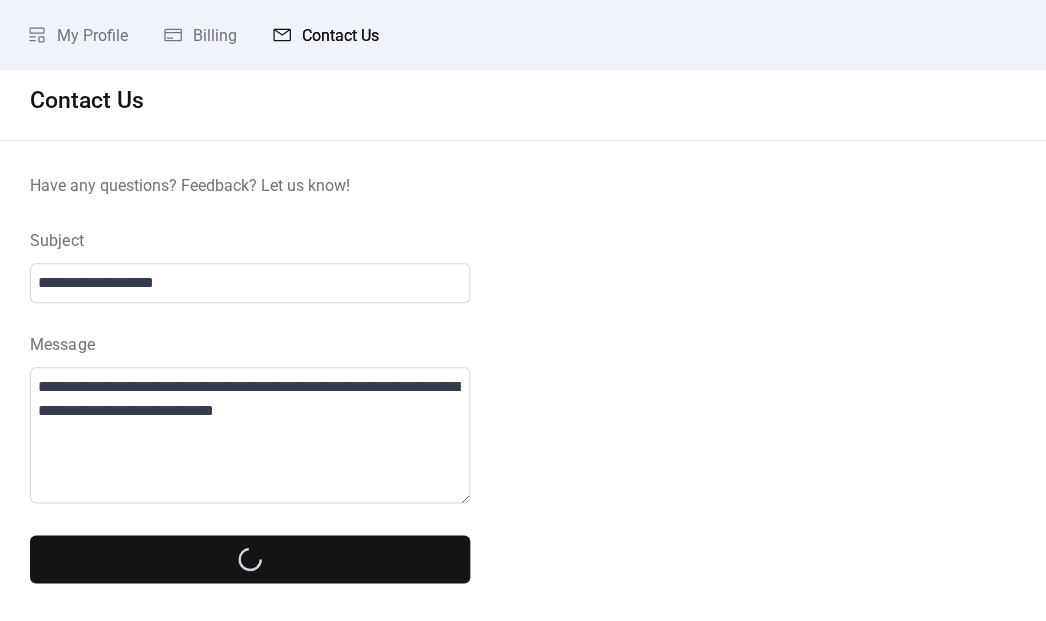 scroll, scrollTop: 0, scrollLeft: 0, axis: both 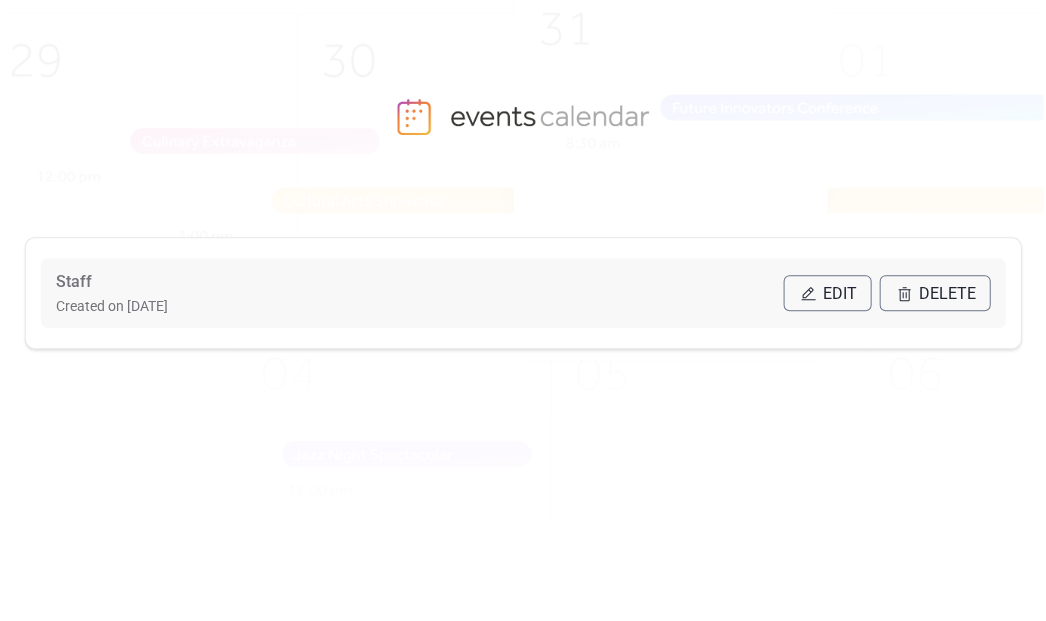 click on "Edit" at bounding box center (839, 294) 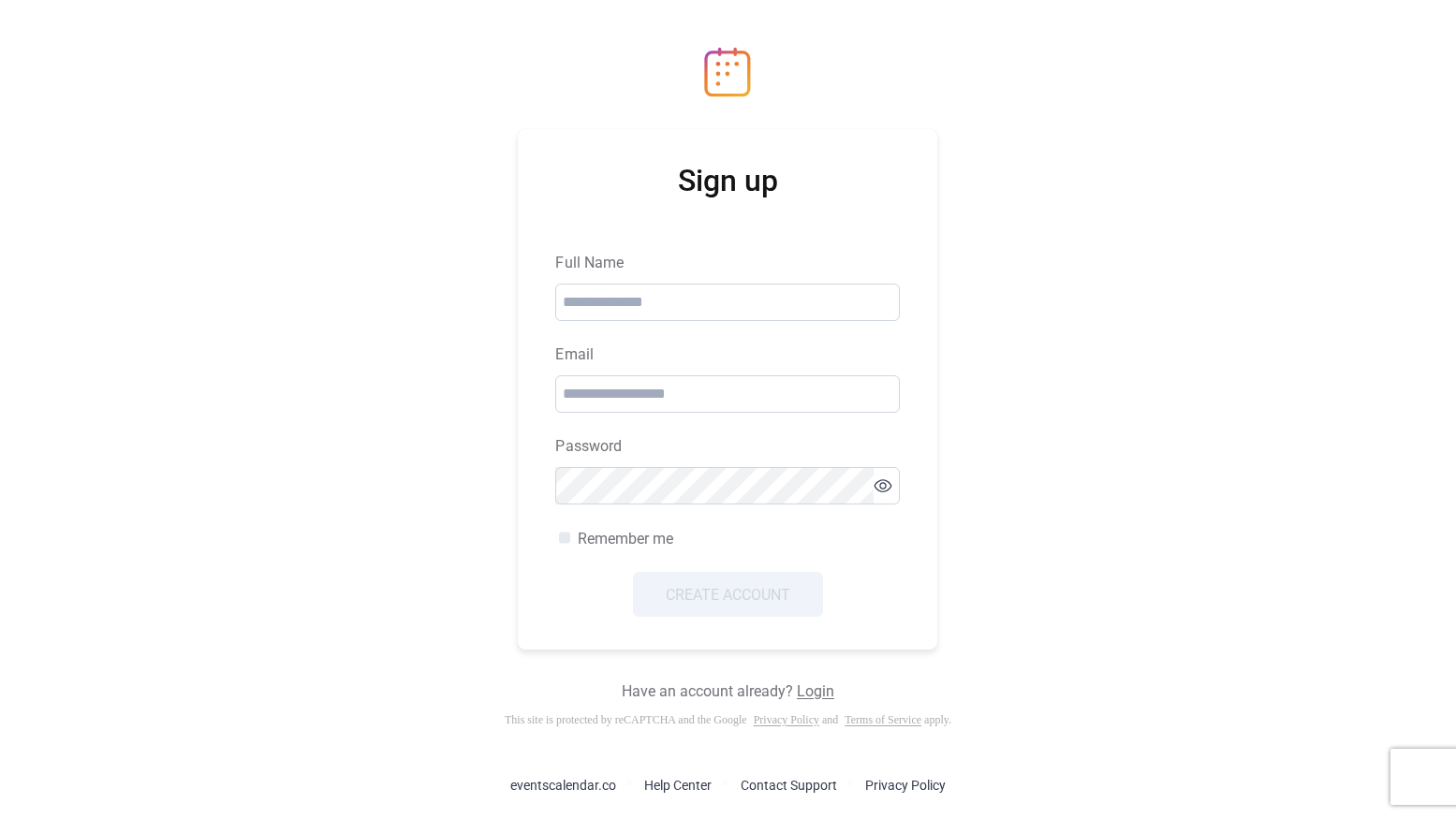 scroll, scrollTop: -1, scrollLeft: 0, axis: vertical 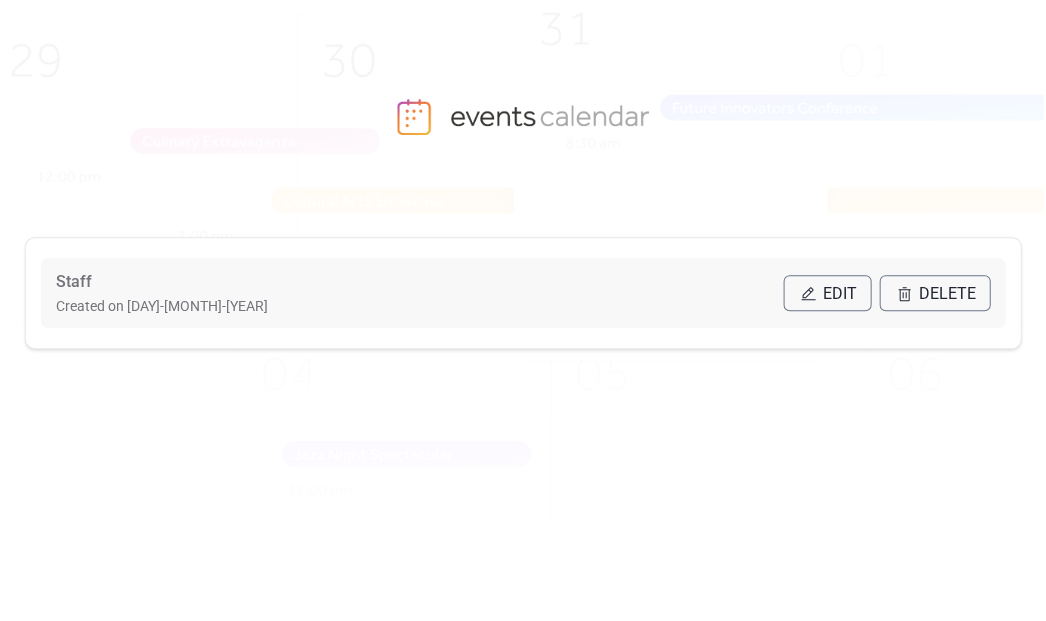 click on "Edit" at bounding box center [839, 294] 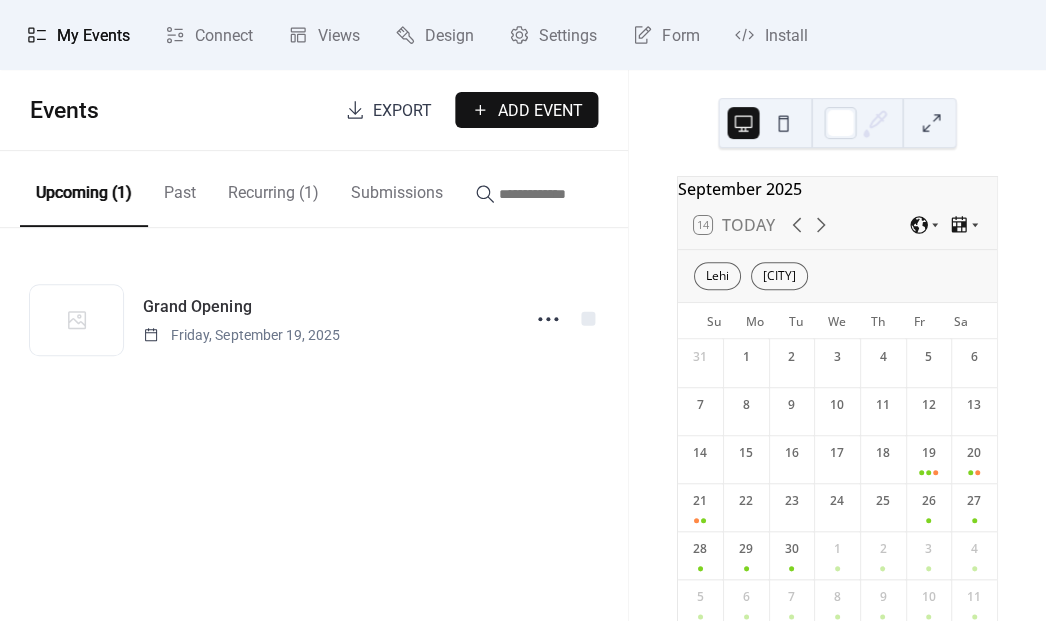 click on "My Events" at bounding box center (93, 36) 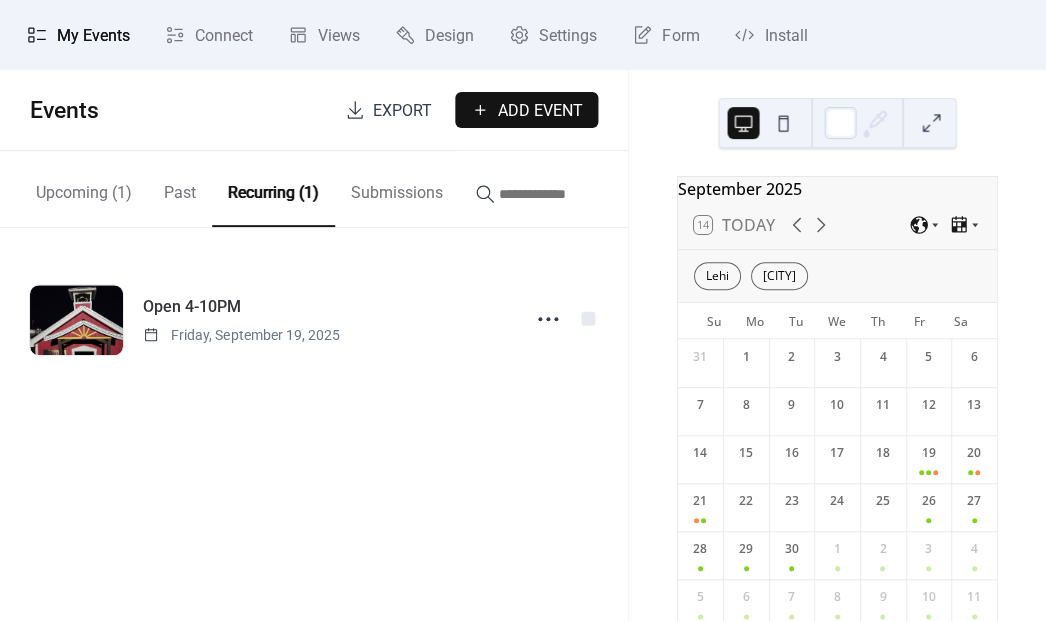 click on "Upcoming (1)" at bounding box center [84, 188] 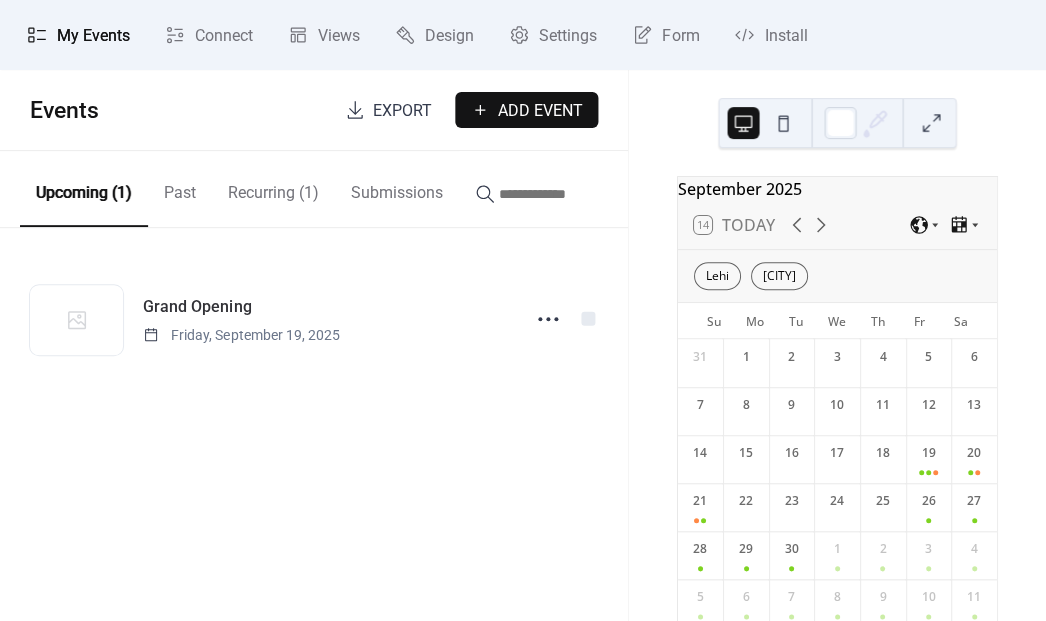 click on "Add Event" at bounding box center (540, 111) 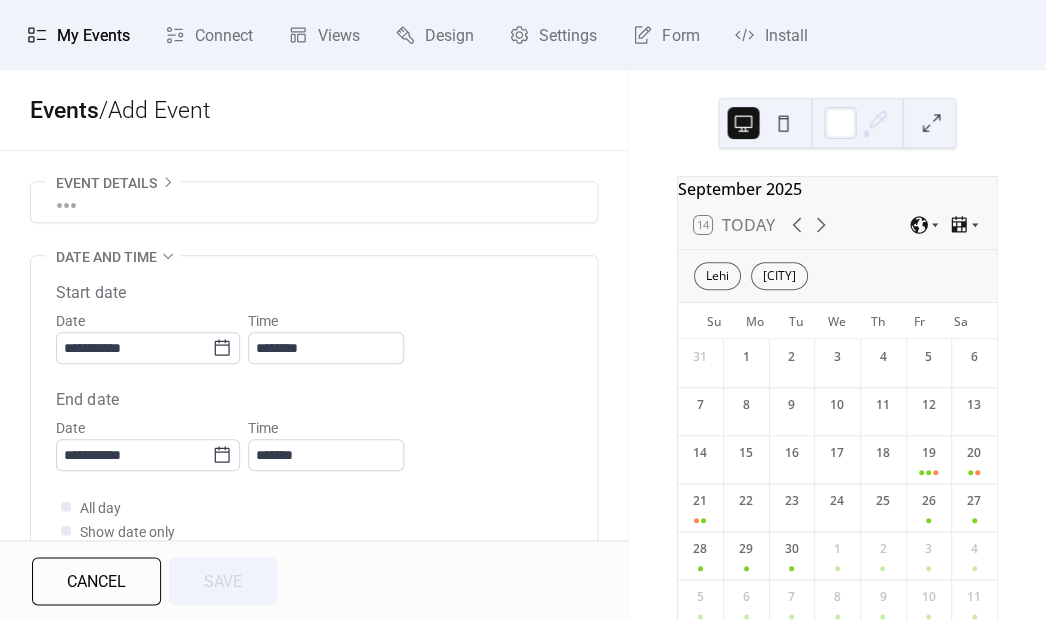 scroll, scrollTop: 68, scrollLeft: 0, axis: vertical 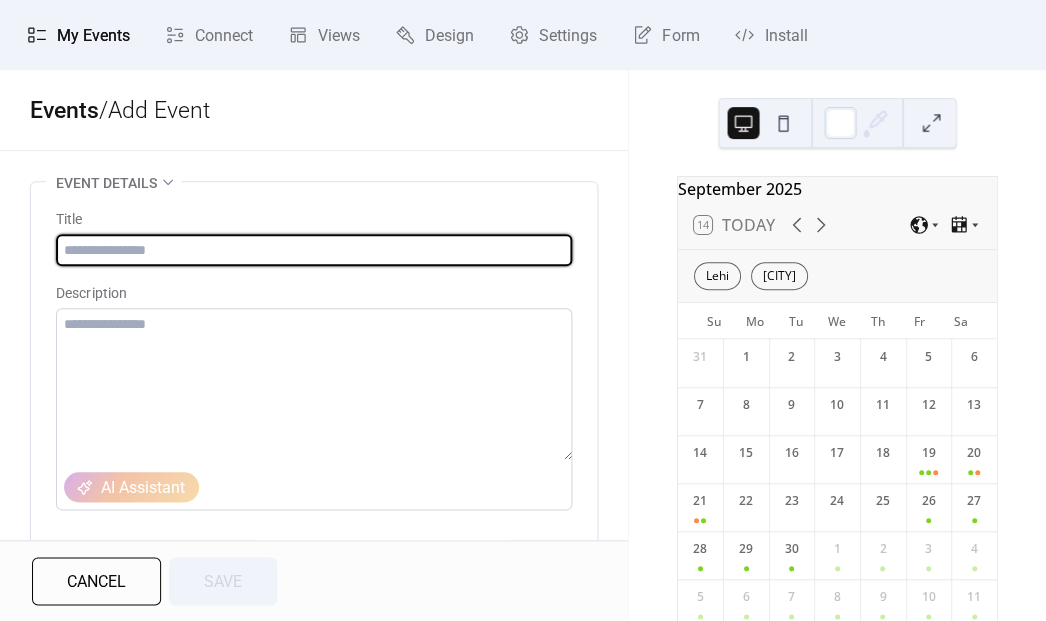 click at bounding box center [314, 250] 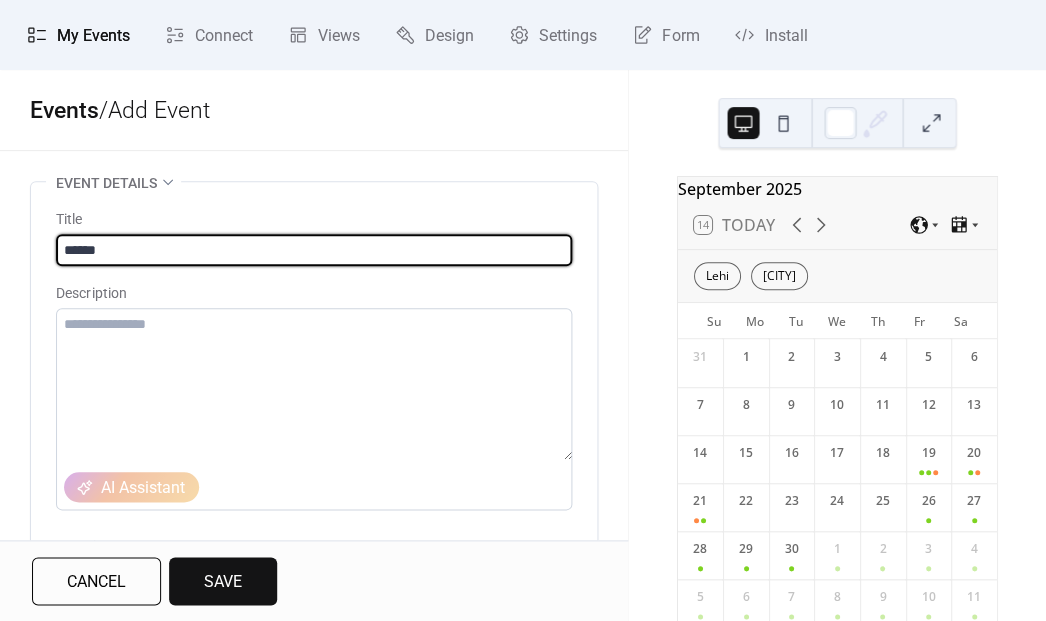 type on "******" 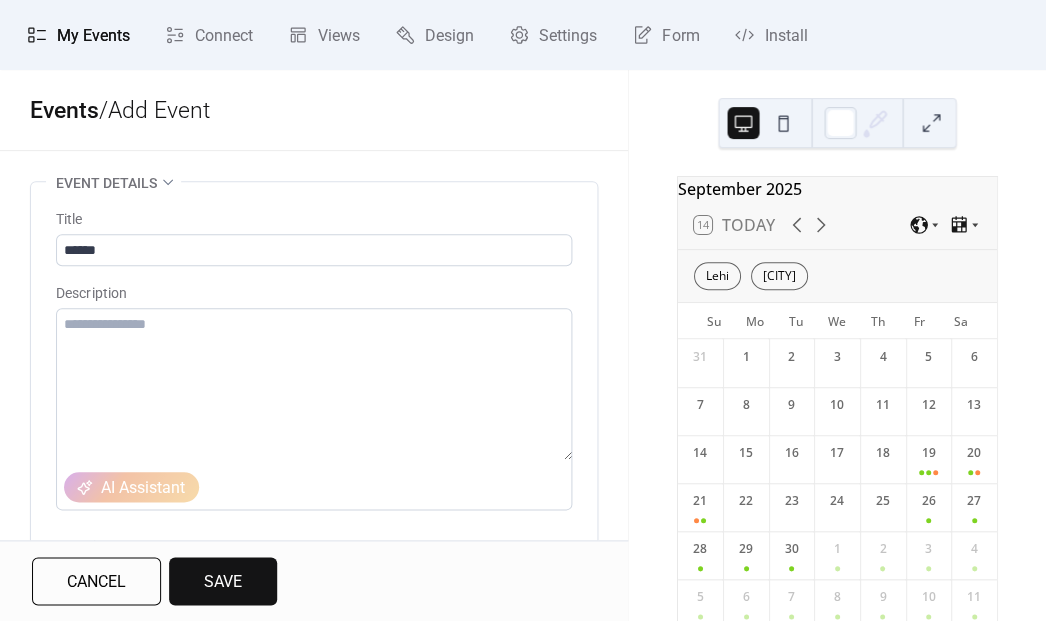 click on "Title ****** Description AI Assistant Location Link to Google Maps Event color" at bounding box center (314, 456) 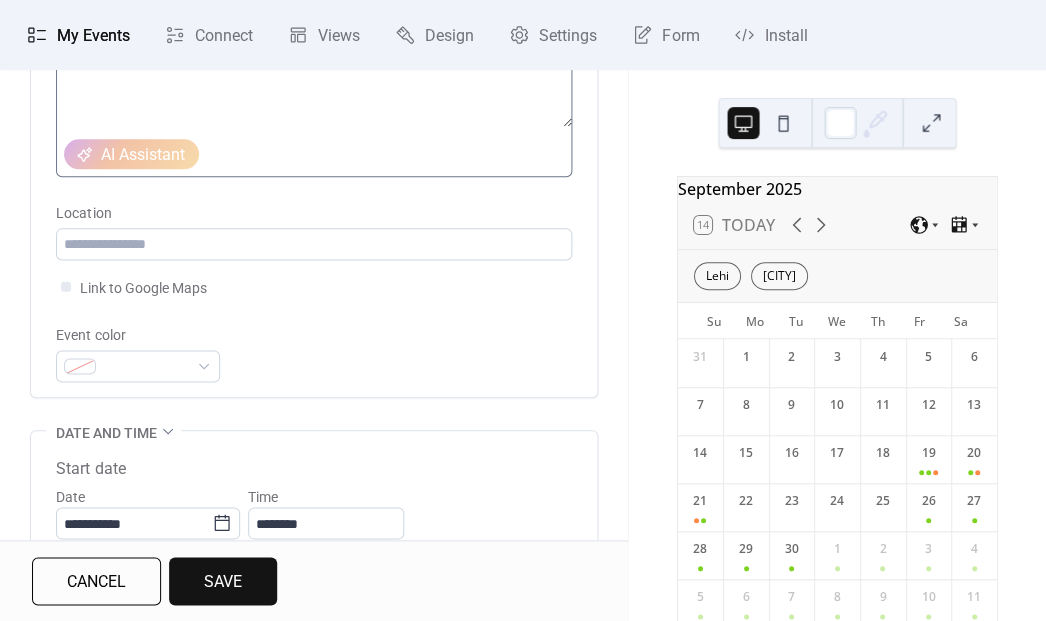 scroll, scrollTop: 344, scrollLeft: 0, axis: vertical 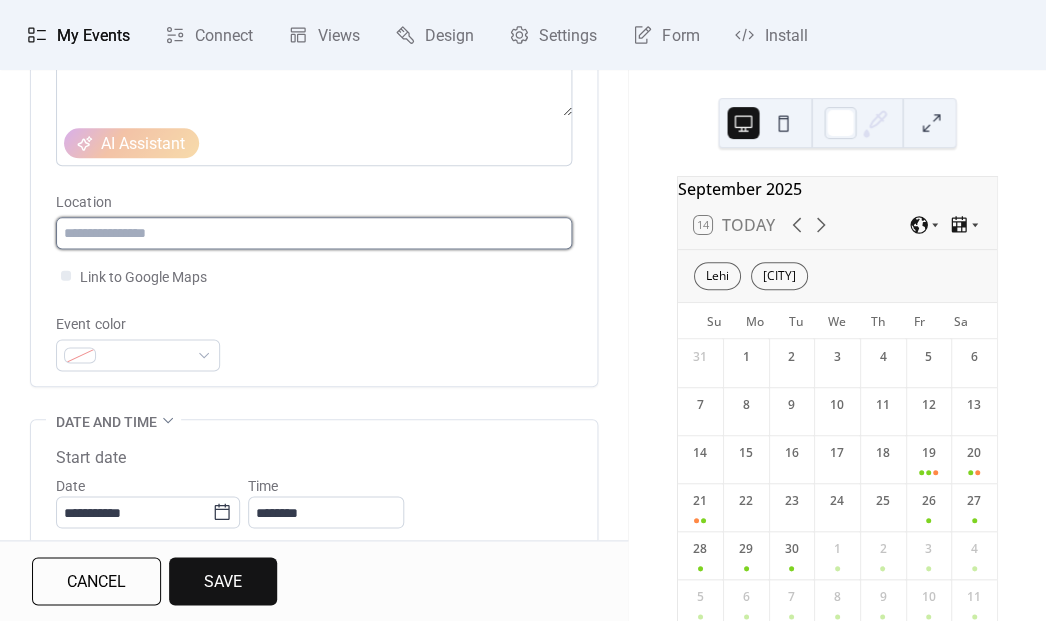 click at bounding box center (314, 233) 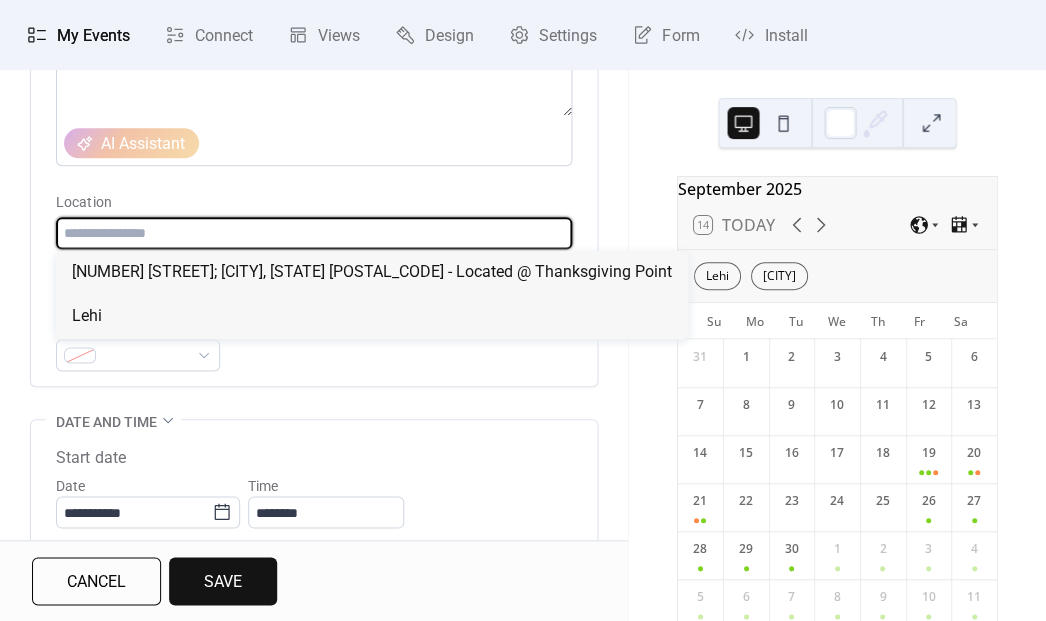 click on "Location" at bounding box center [312, 202] 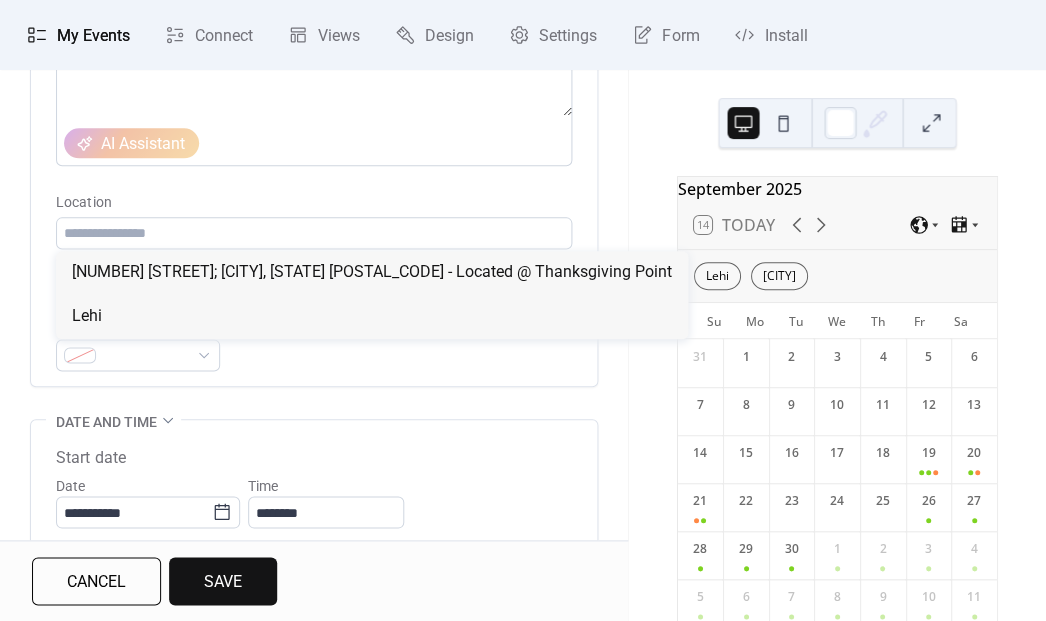 click on "Event color" at bounding box center (314, 341) 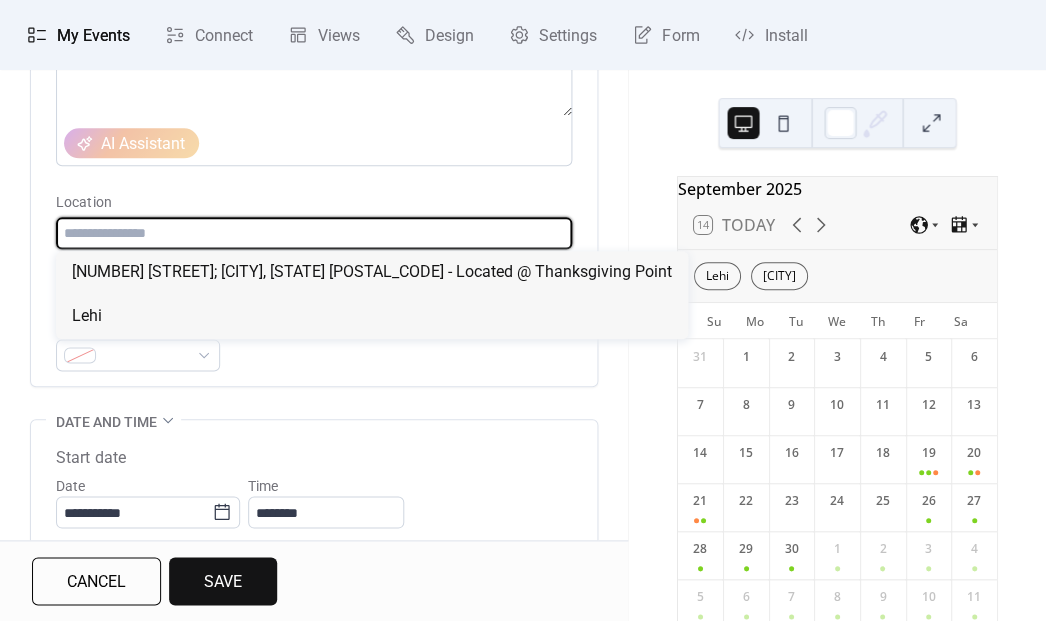 click at bounding box center [314, 233] 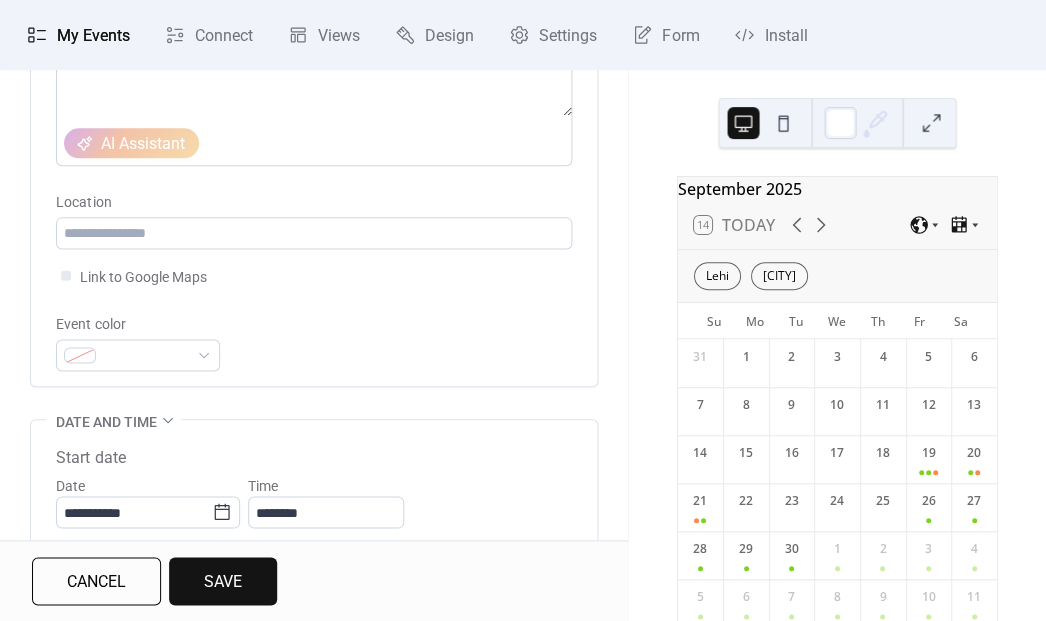 click on "Event color" at bounding box center (314, 341) 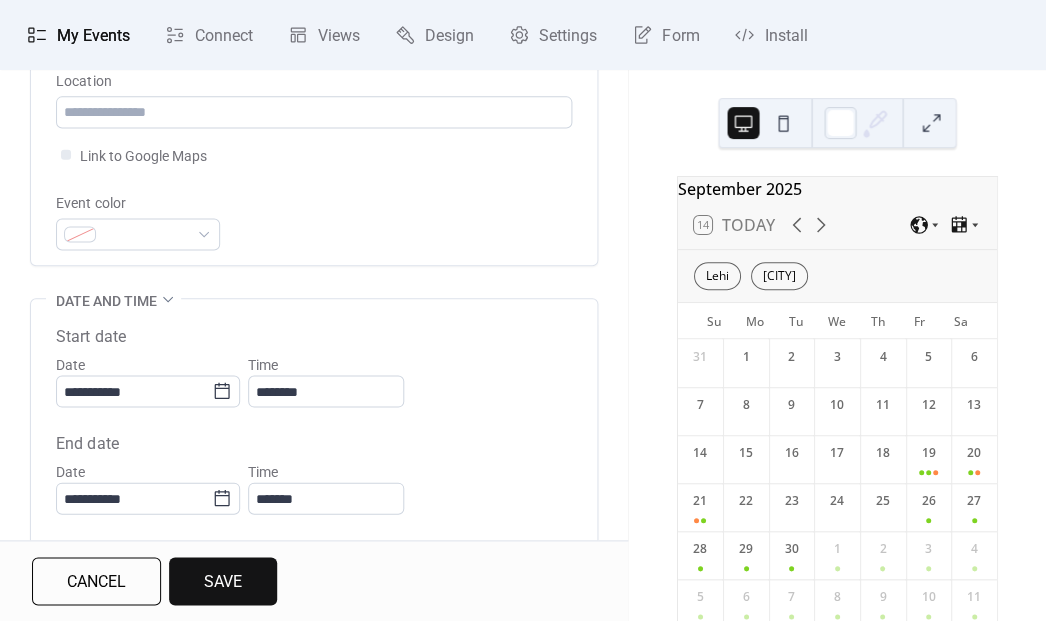 scroll, scrollTop: 495, scrollLeft: 0, axis: vertical 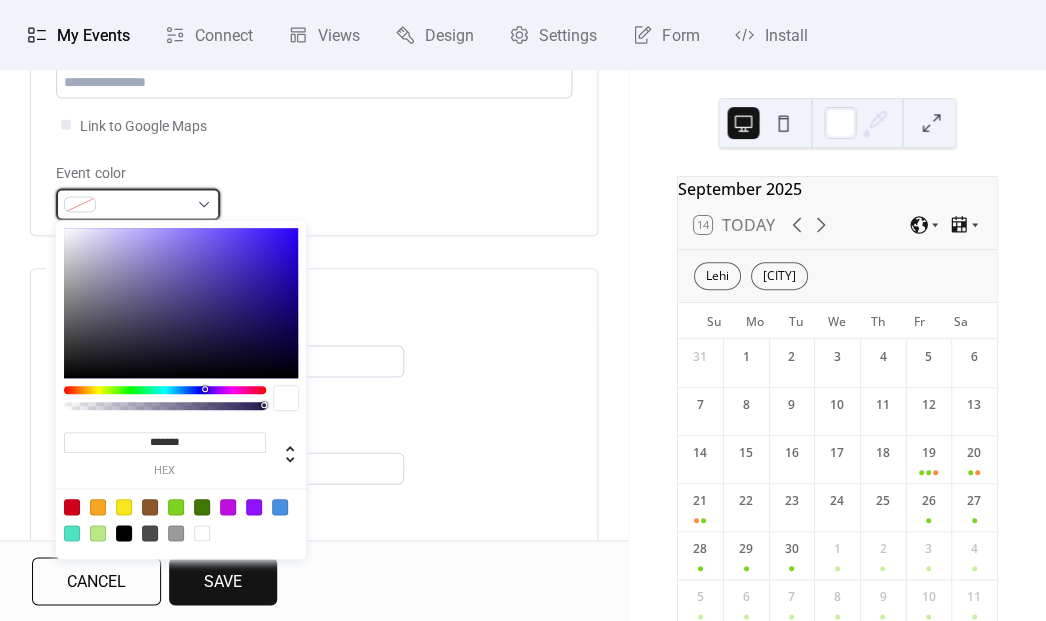 click at bounding box center (146, 205) 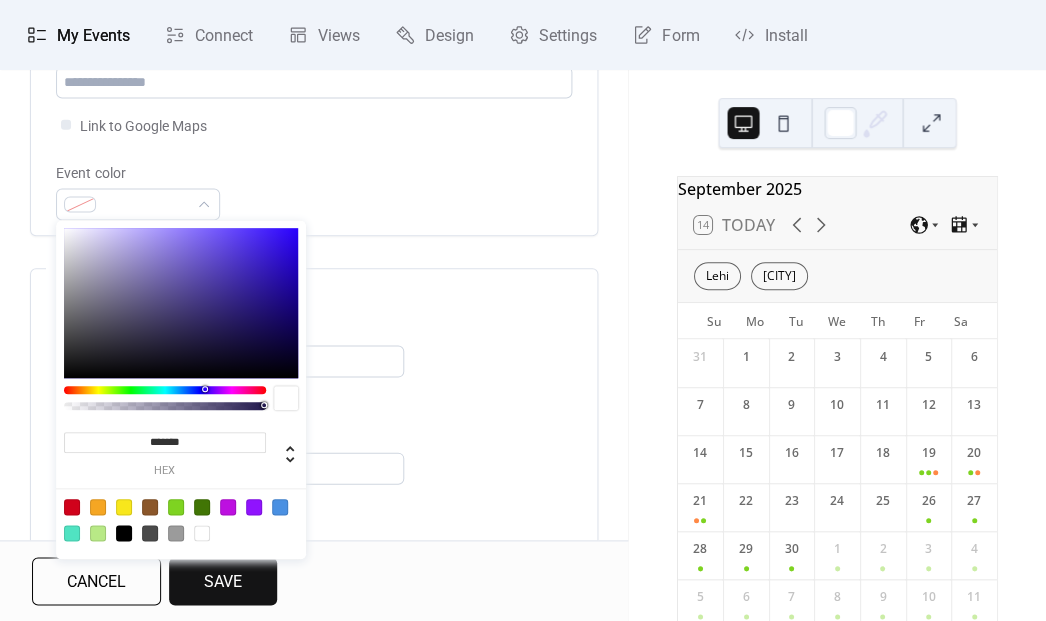 click at bounding box center [176, 533] 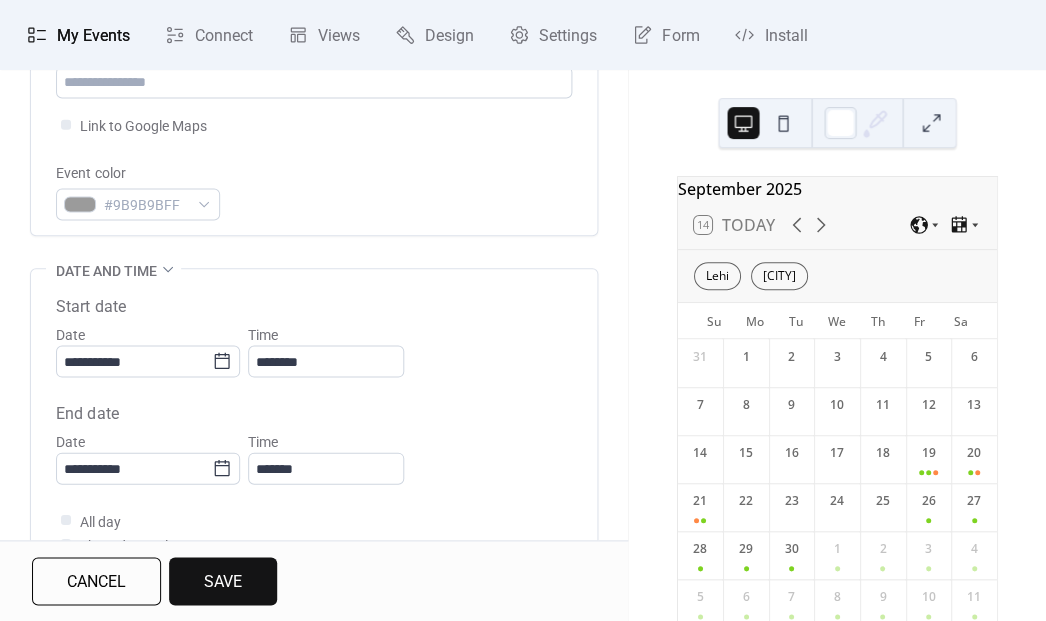 click on "Event color #9B9B9BFF" at bounding box center (314, 190) 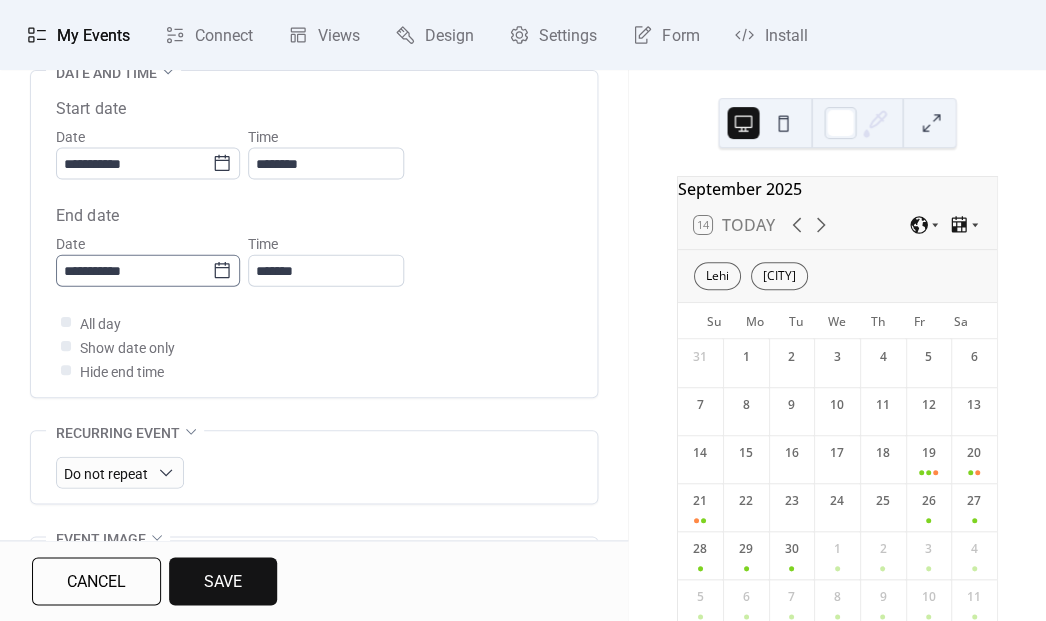 scroll, scrollTop: 706, scrollLeft: 0, axis: vertical 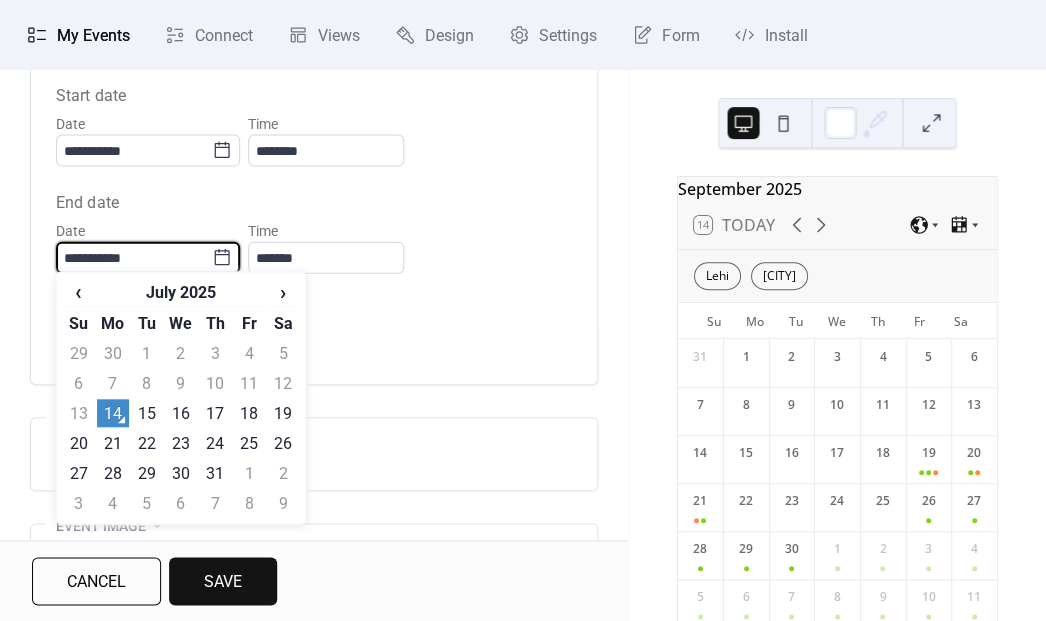 click on "**********" at bounding box center (134, 257) 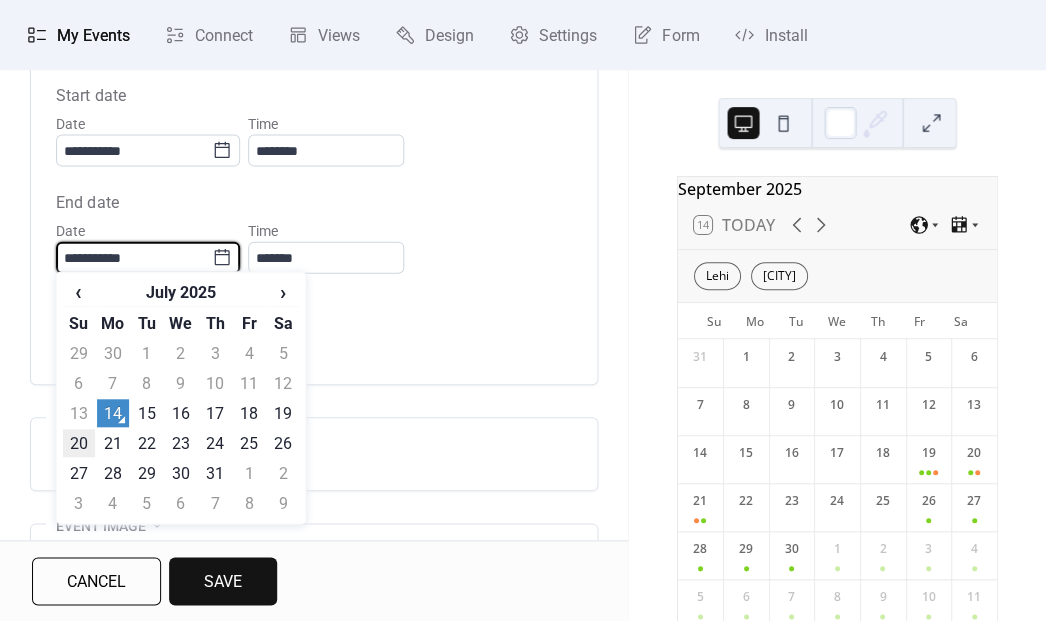 click on "20" at bounding box center (79, 443) 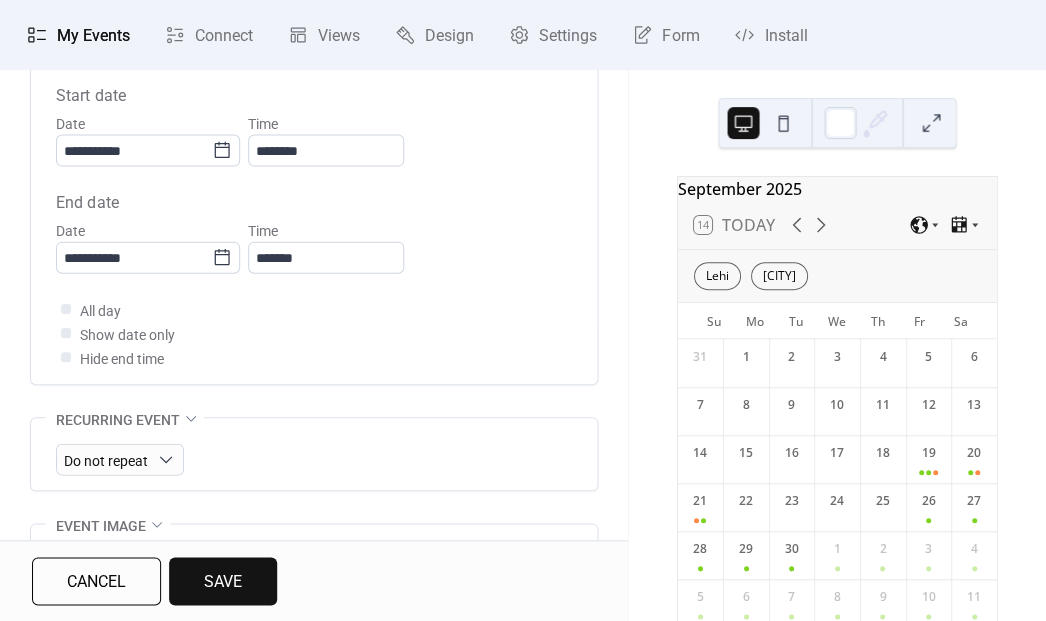 type on "**********" 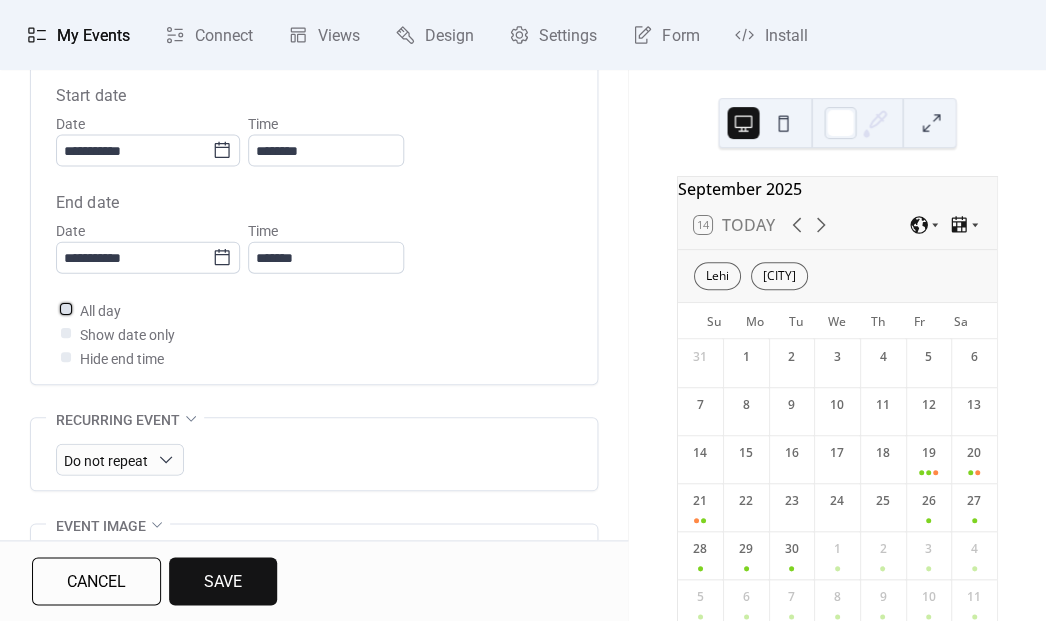 click at bounding box center (66, 308) 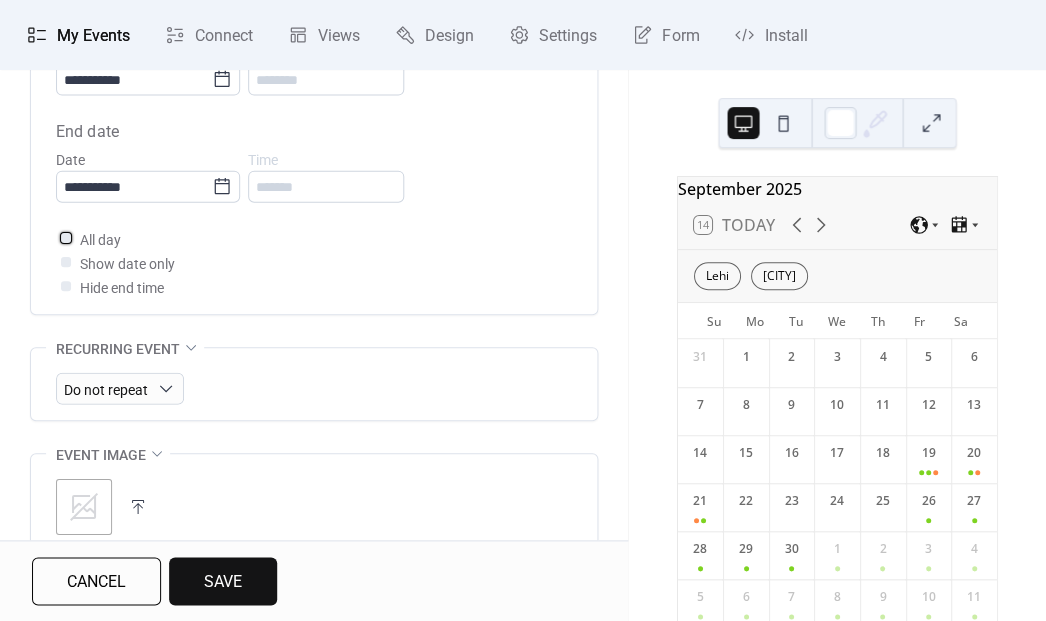 scroll, scrollTop: 846, scrollLeft: 0, axis: vertical 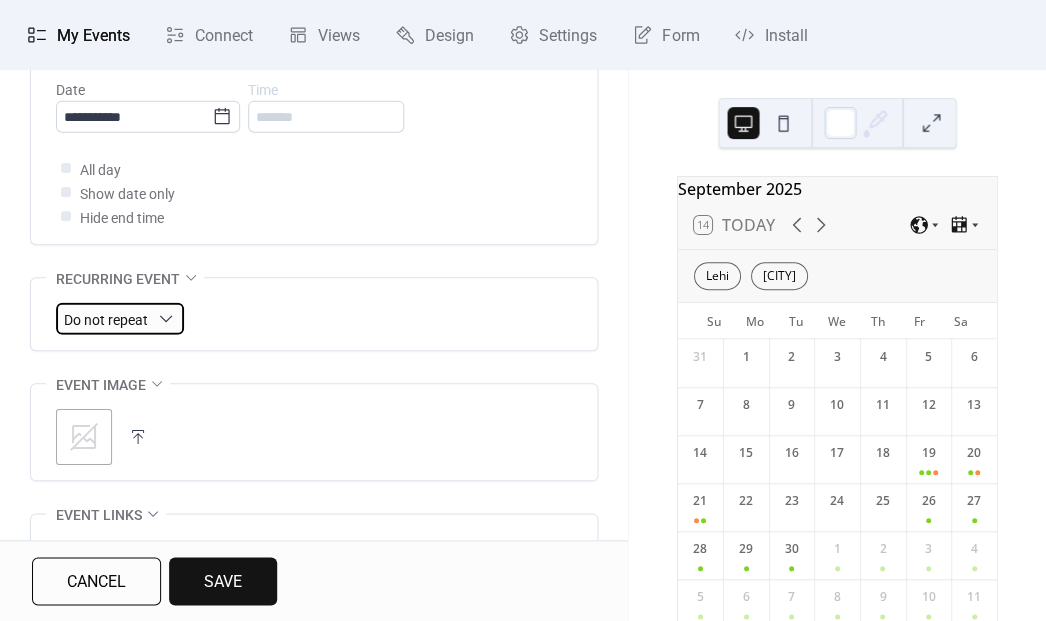 click on "Do not repeat" at bounding box center [106, 320] 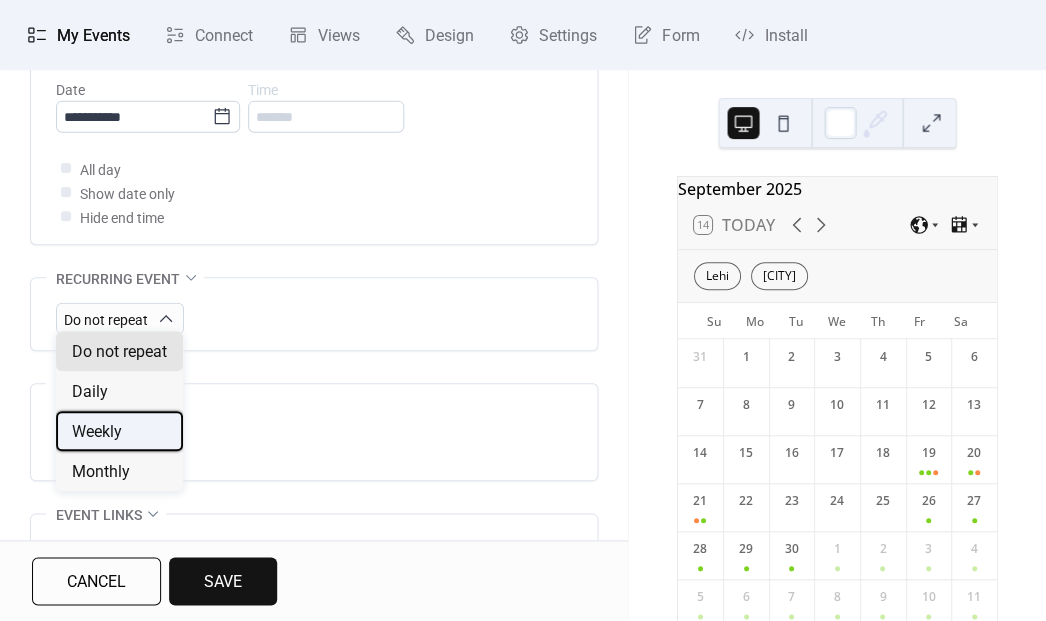 click on "Weekly" at bounding box center [97, 432] 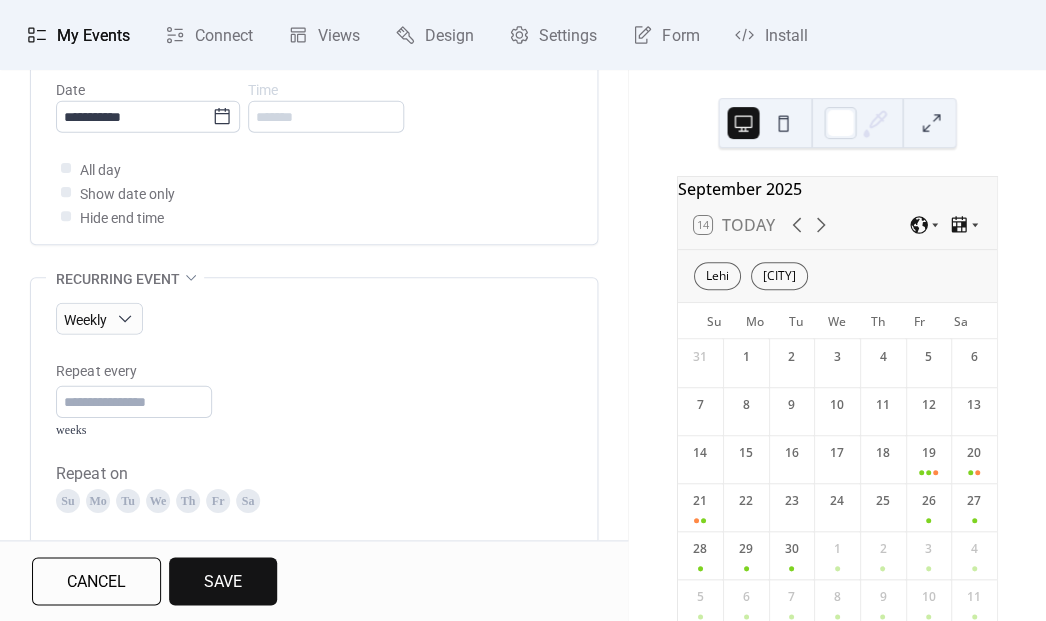 click on "Su" at bounding box center [68, 501] 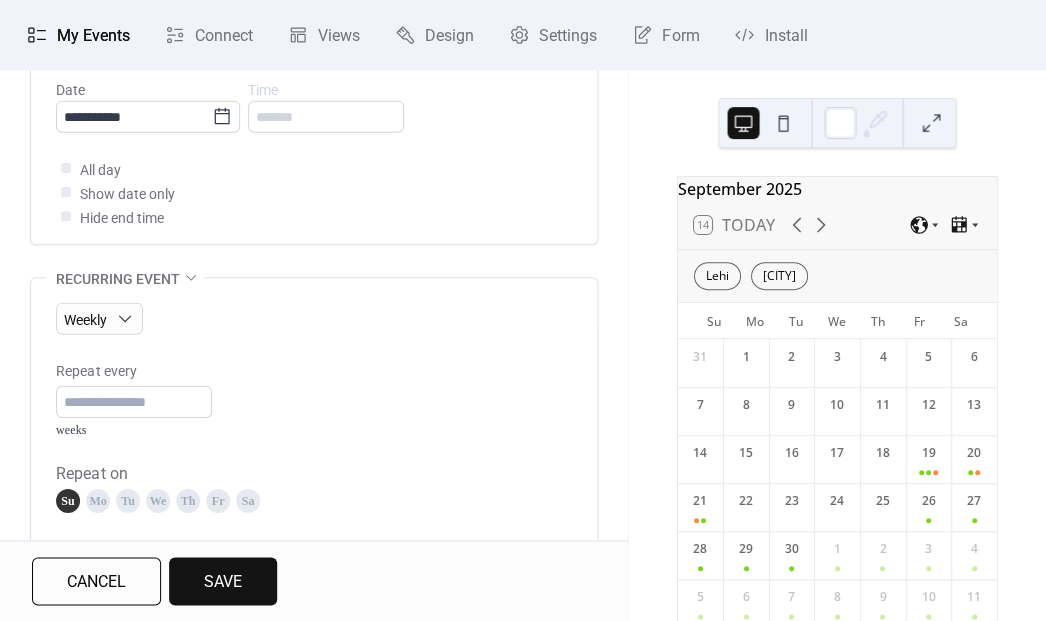 click on "Save" at bounding box center (223, 582) 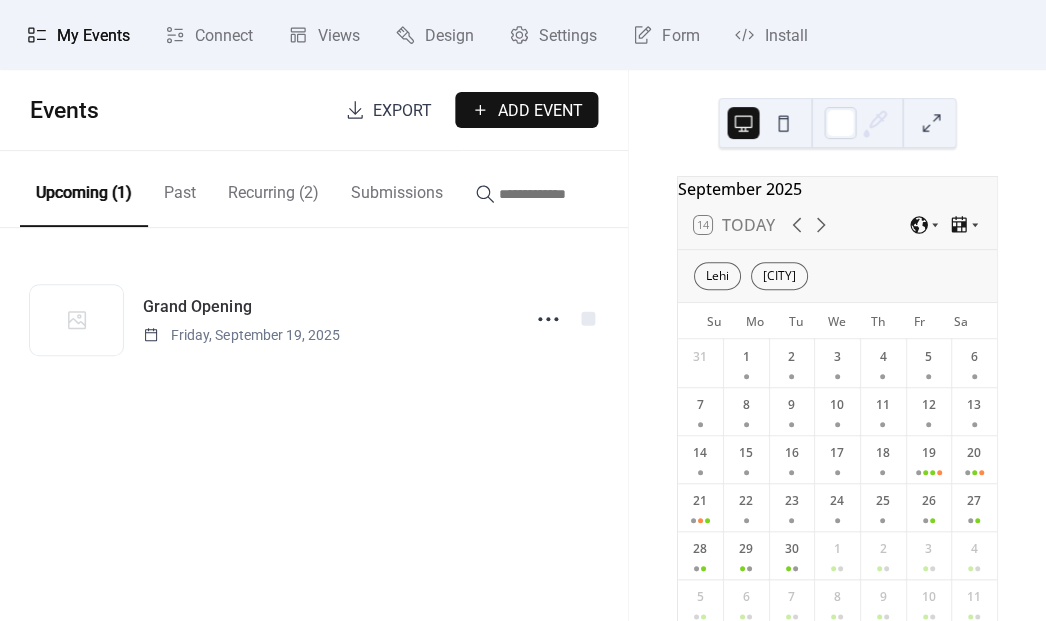 click on "Recurring (2)" at bounding box center [273, 188] 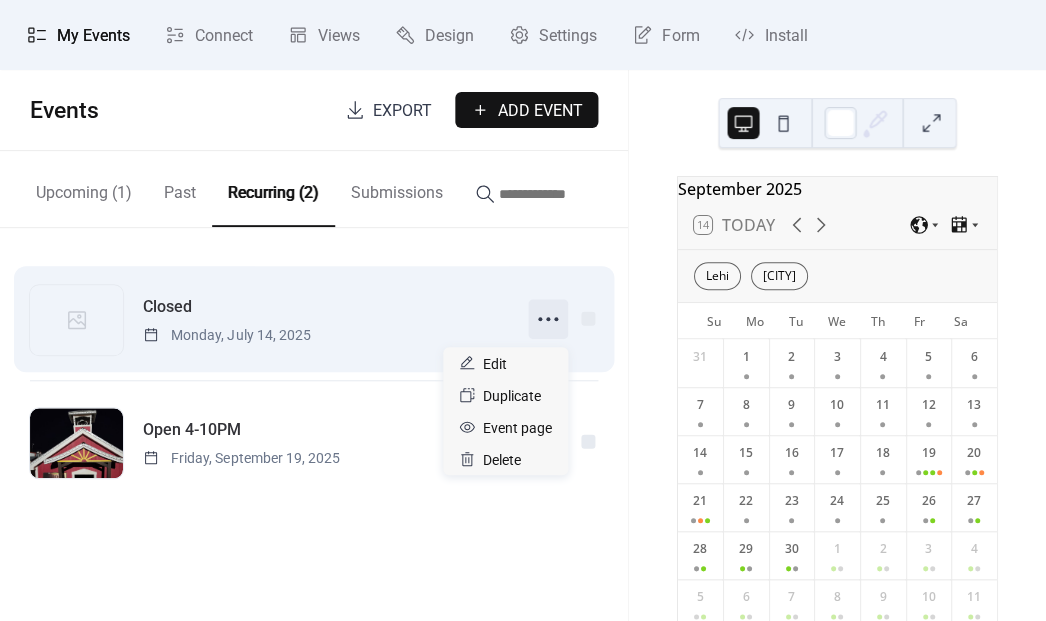 click 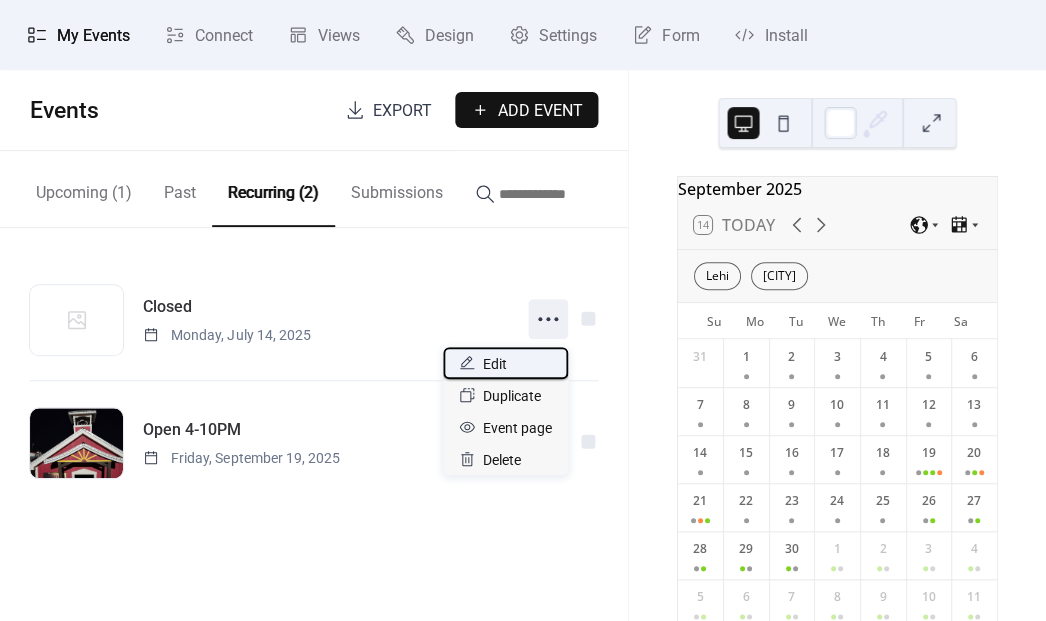 click on "Edit" at bounding box center (505, 363) 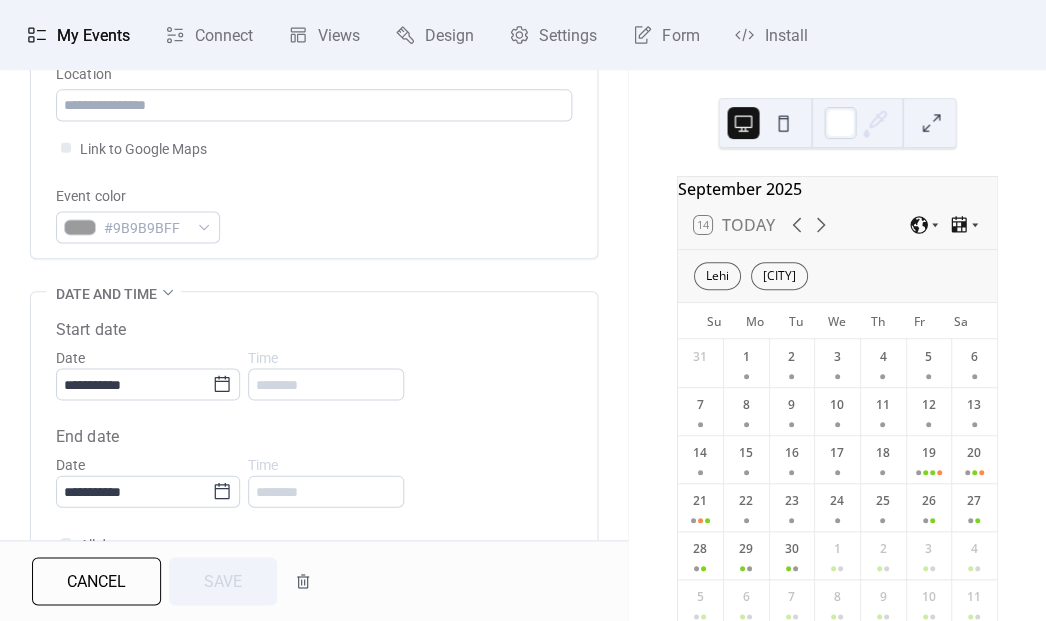 scroll, scrollTop: 657, scrollLeft: 0, axis: vertical 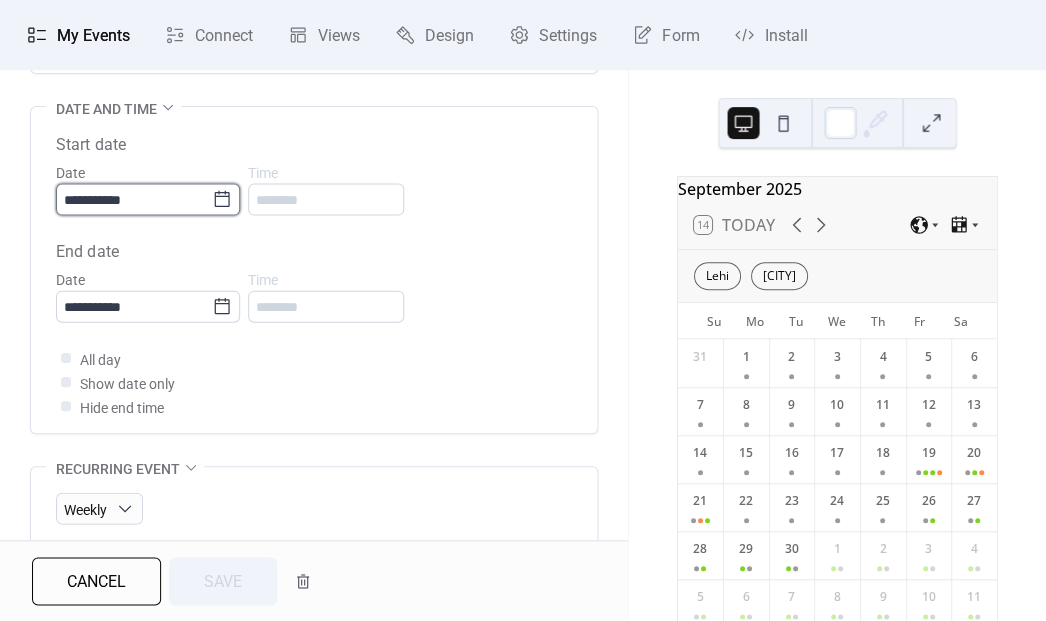 click on "**********" at bounding box center (134, 199) 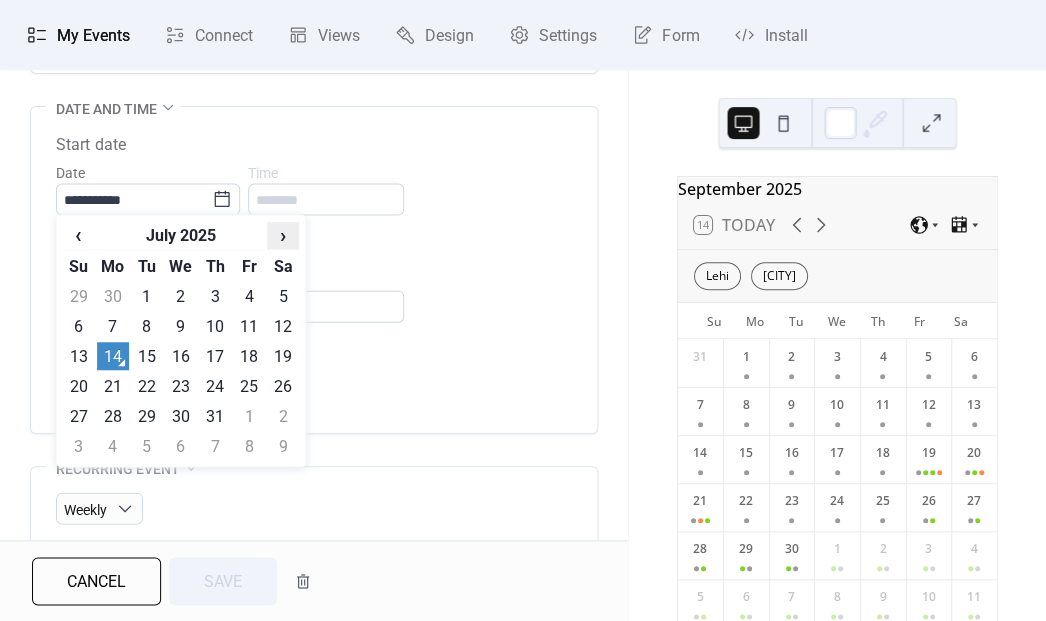 click on "›" at bounding box center [283, 235] 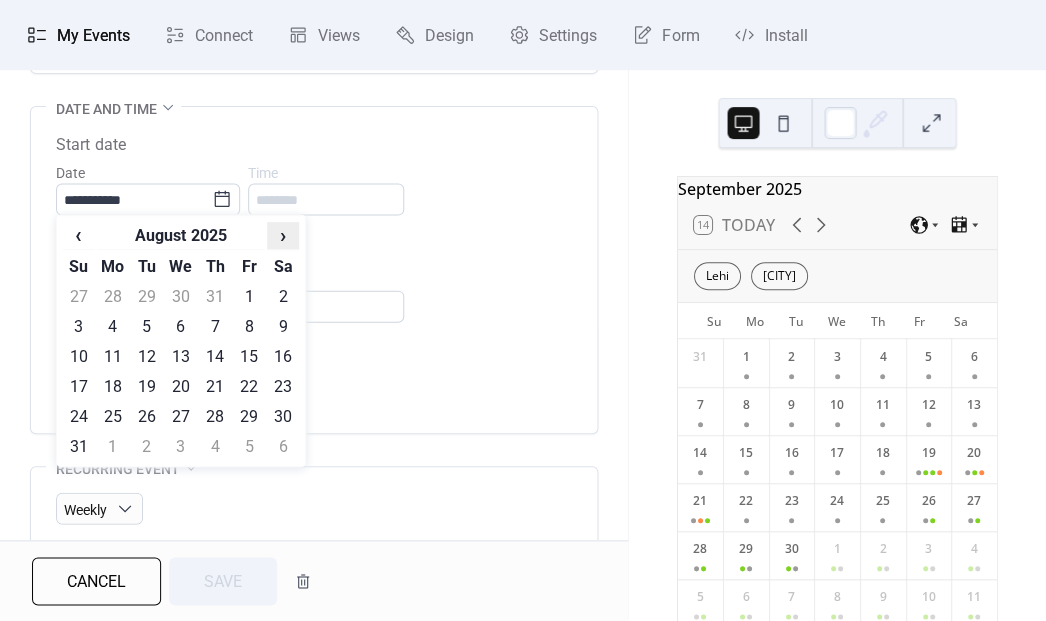 click on "›" at bounding box center (283, 235) 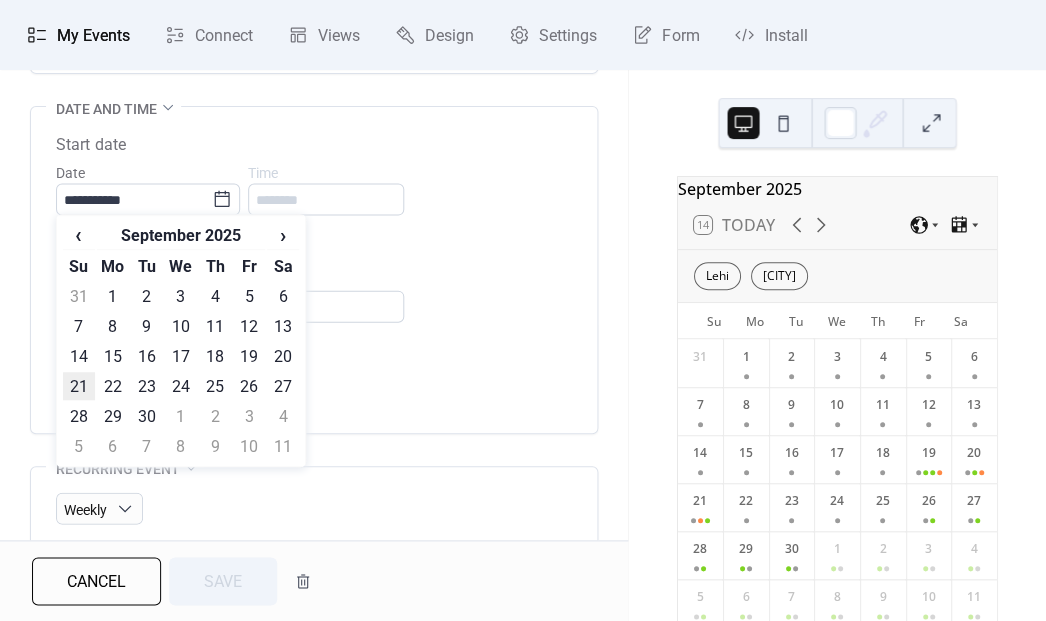 click on "21" at bounding box center (79, 386) 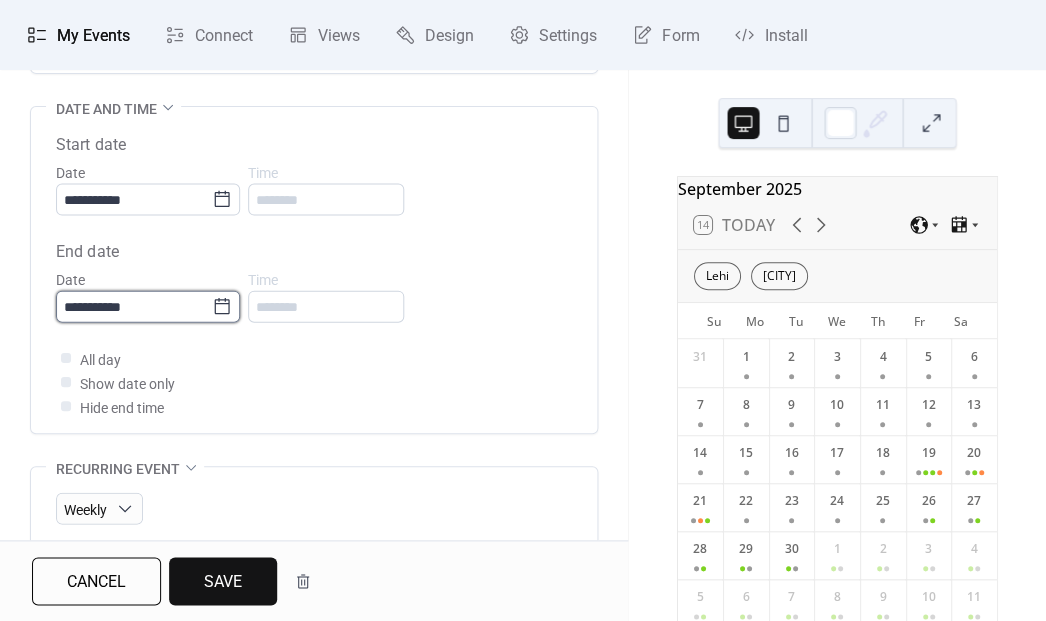 click on "**********" at bounding box center [134, 306] 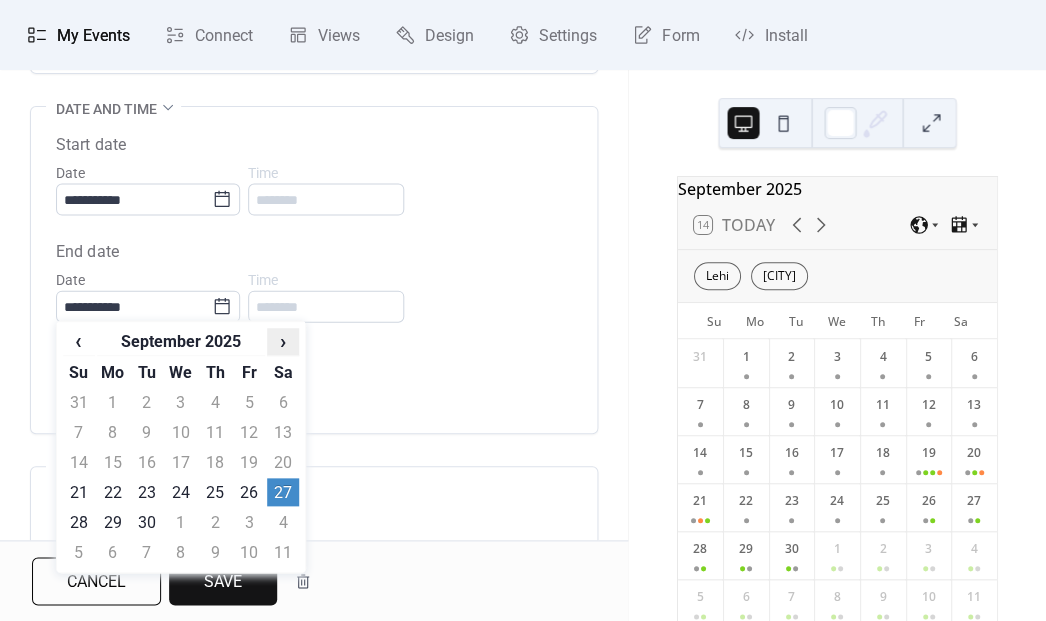 click on "›" at bounding box center (283, 341) 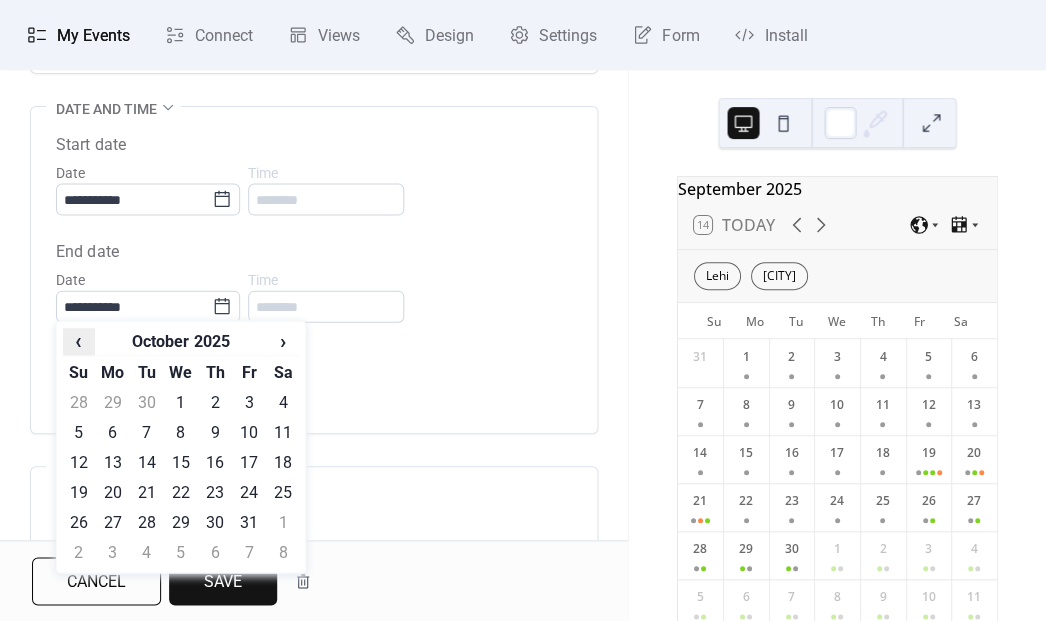 click on "‹" at bounding box center (79, 341) 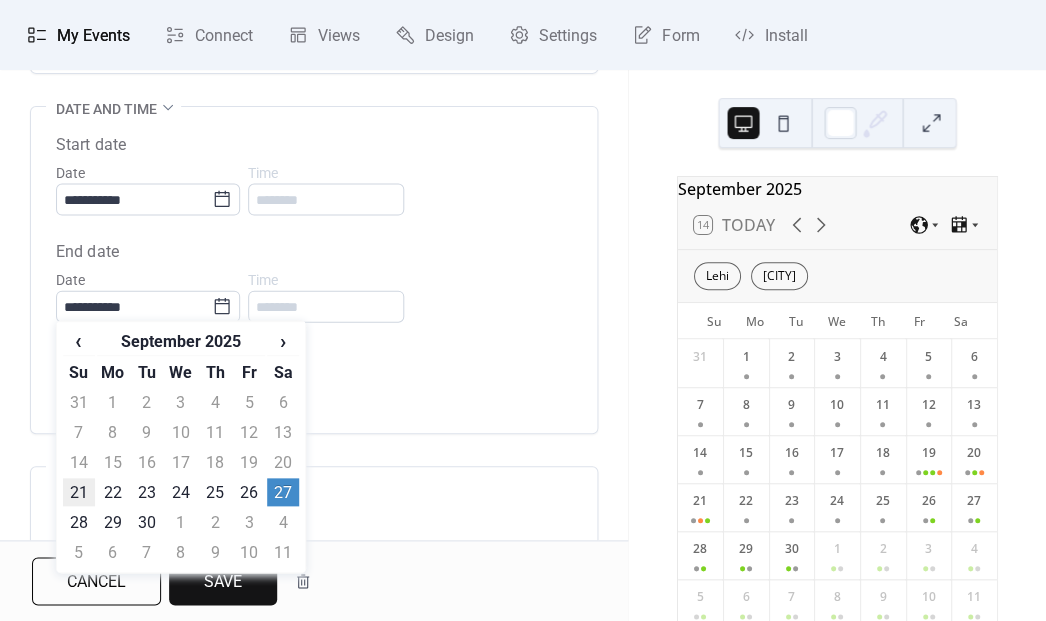 click on "21" at bounding box center [79, 492] 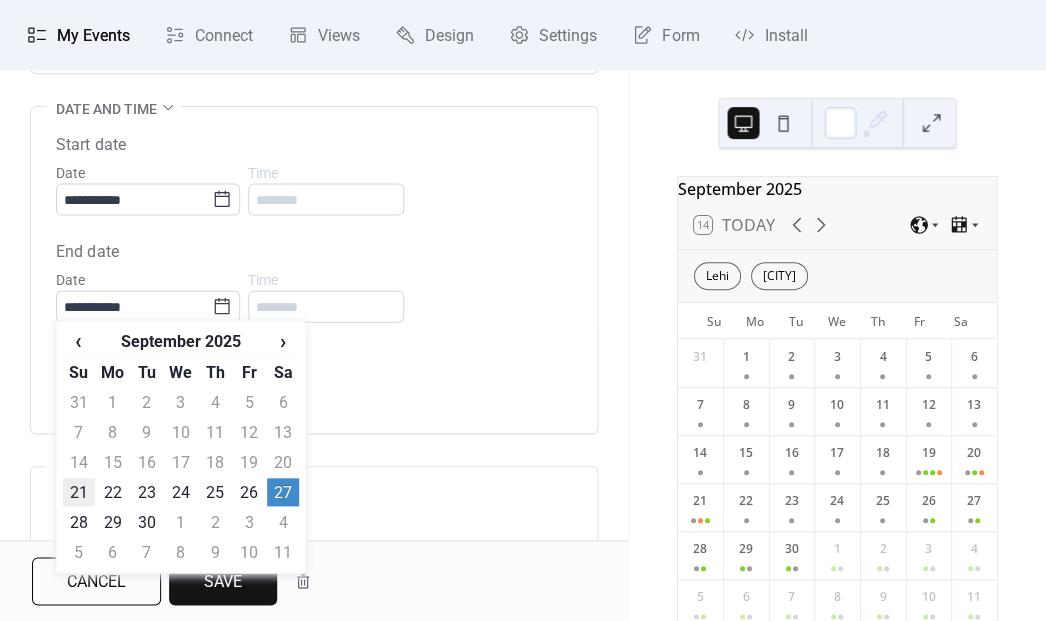 type on "**********" 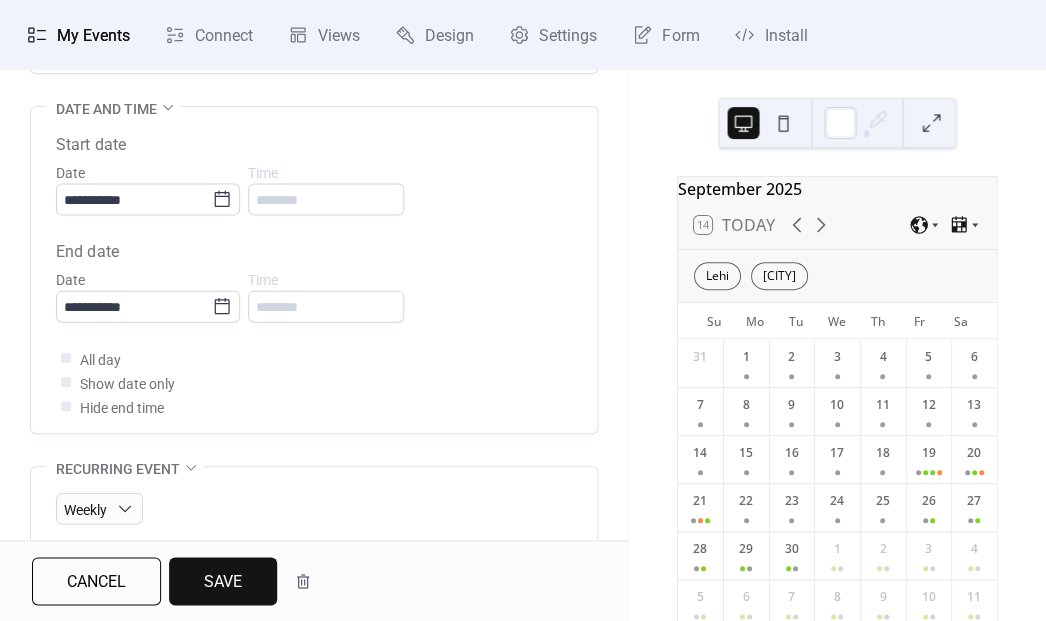 click on "**********" at bounding box center (314, 275) 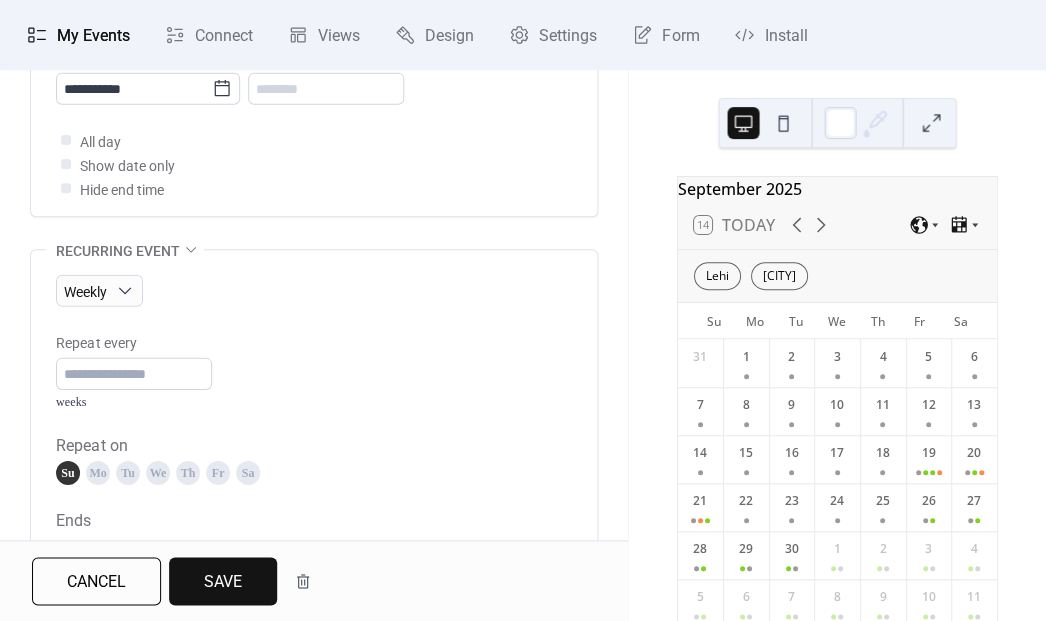 scroll, scrollTop: 899, scrollLeft: 0, axis: vertical 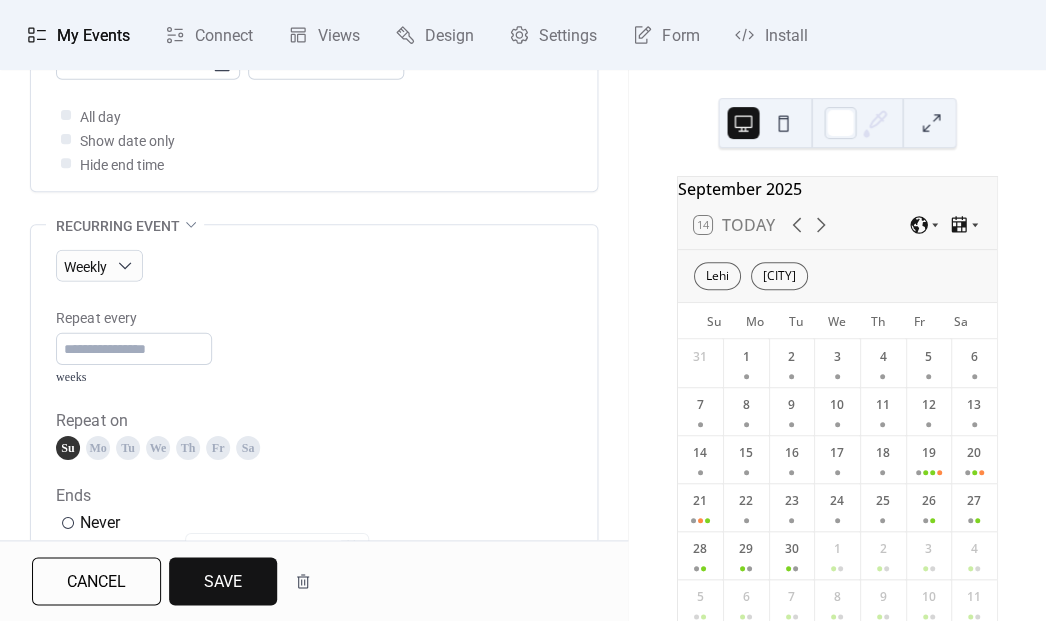 click on "Save" at bounding box center (223, 582) 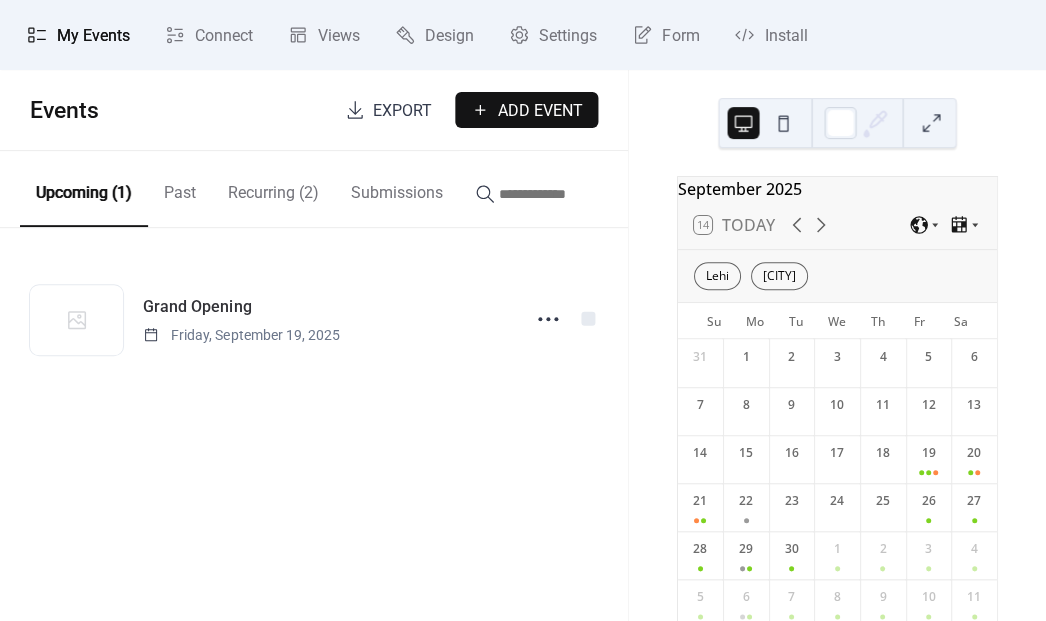 click on "Recurring (2)" at bounding box center (273, 188) 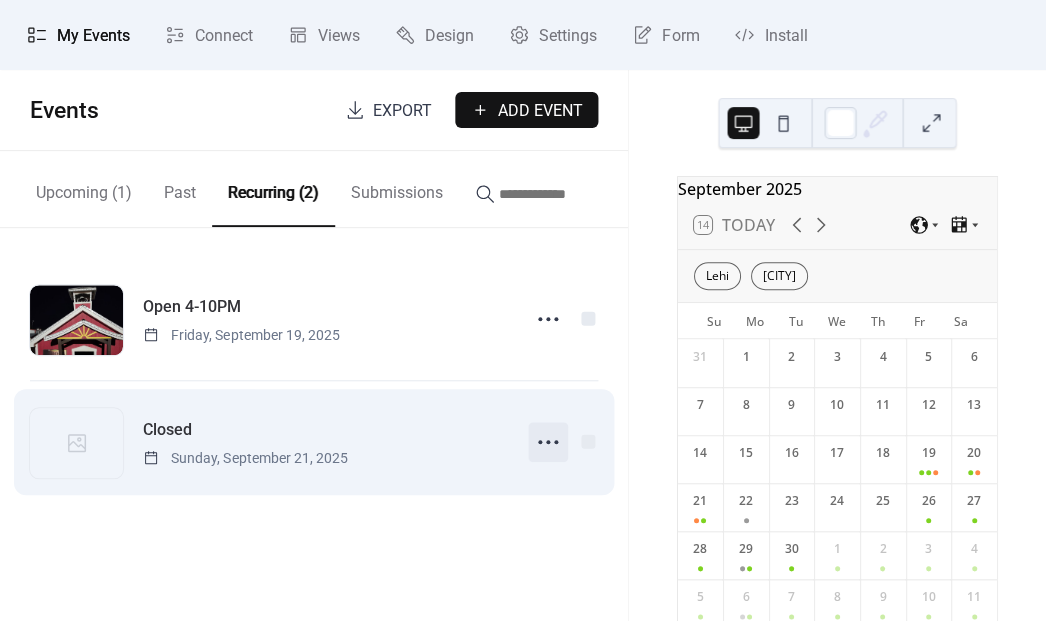 click 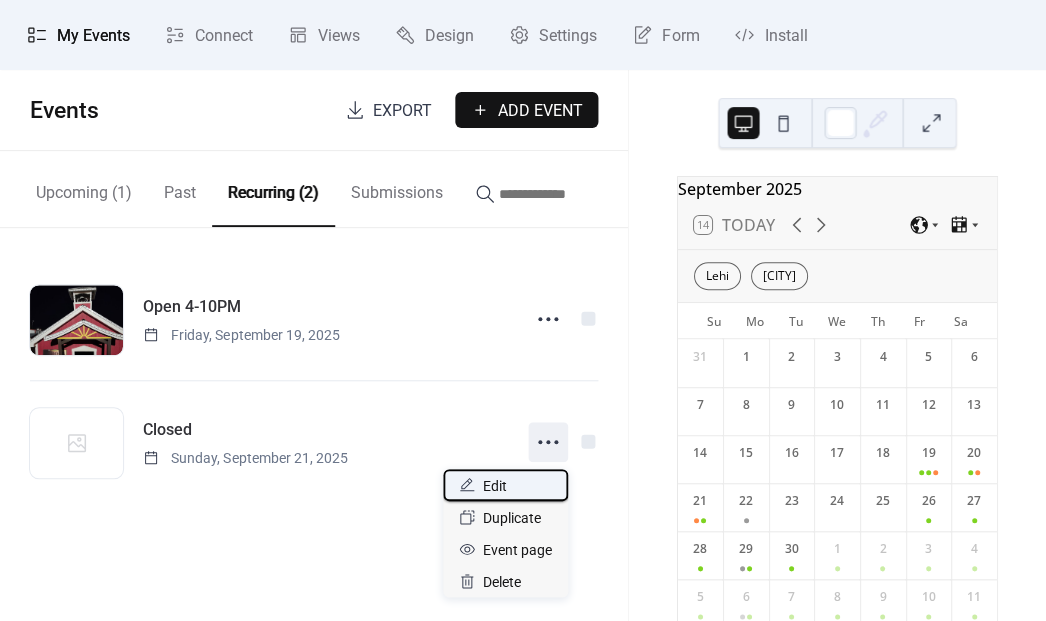 click on "Edit" at bounding box center [495, 486] 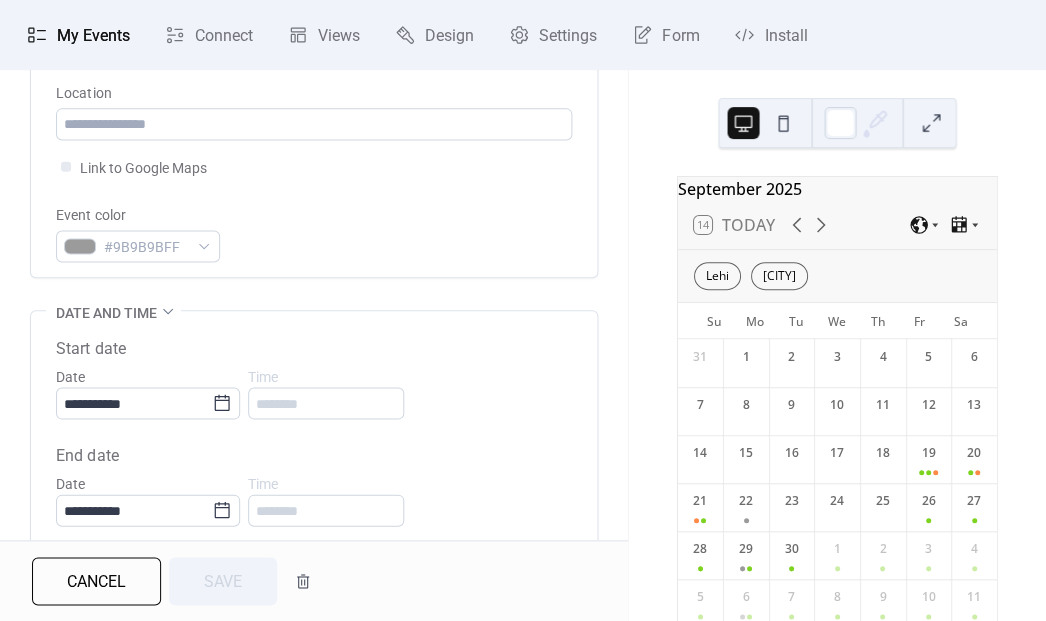 scroll, scrollTop: 520, scrollLeft: 0, axis: vertical 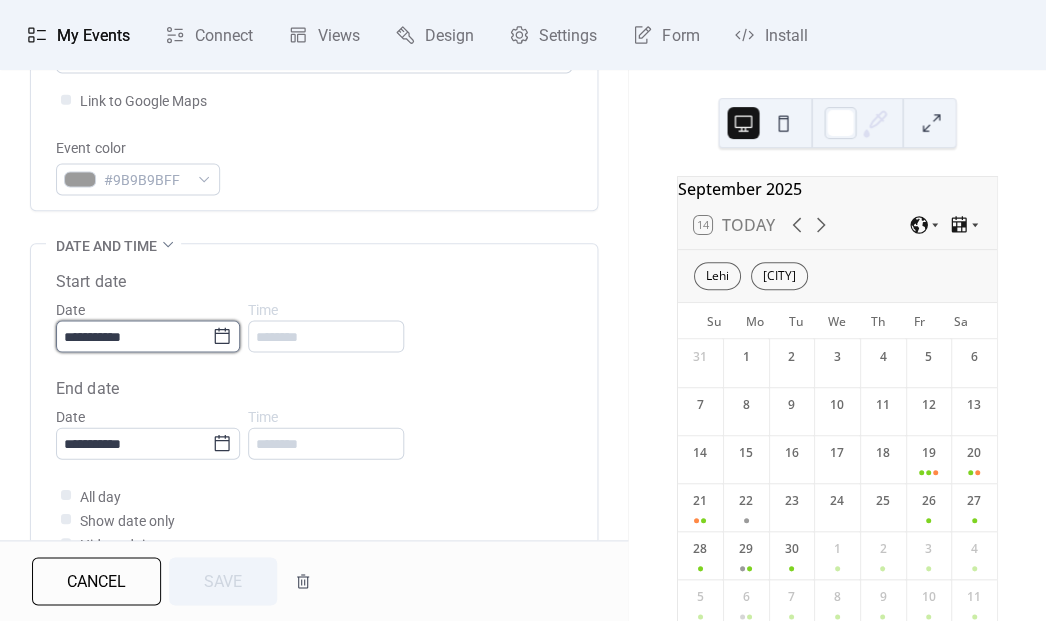 click on "**********" at bounding box center [134, 336] 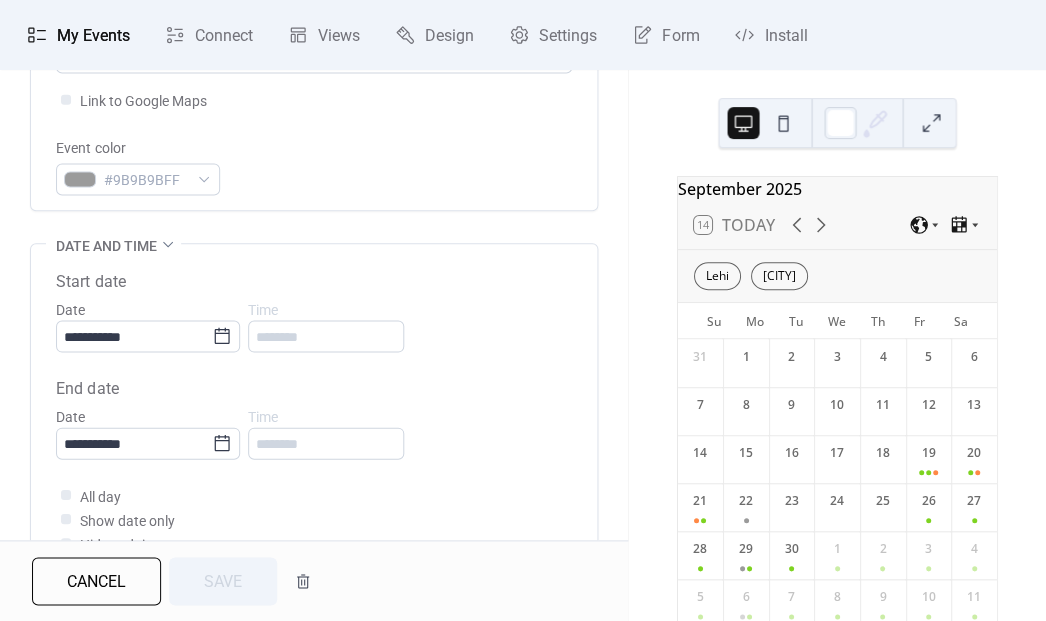 click on "**********" at bounding box center [314, 407] 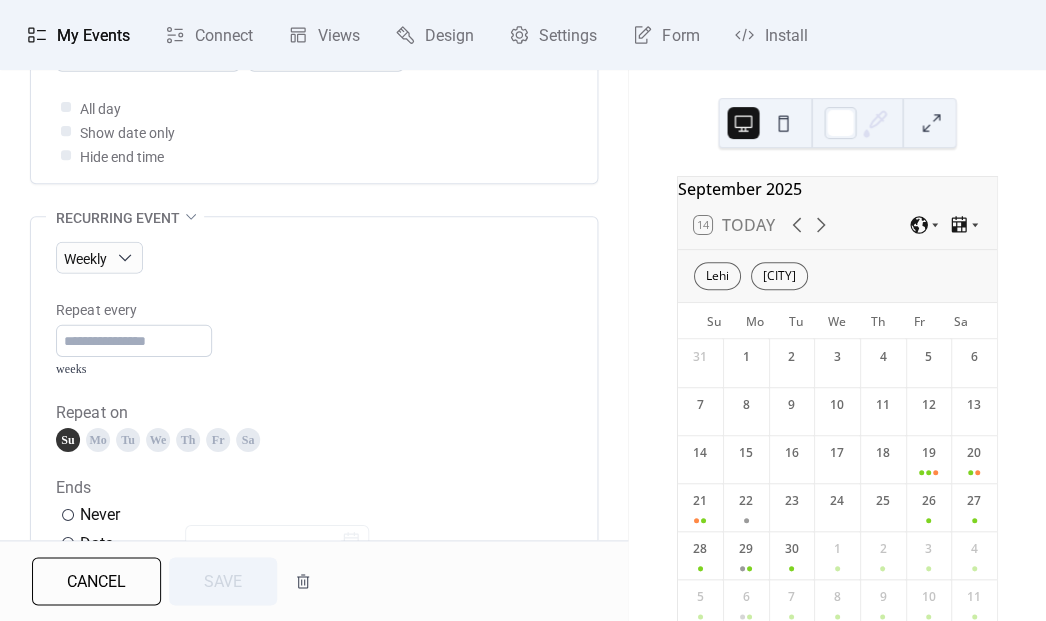 scroll, scrollTop: 994, scrollLeft: 0, axis: vertical 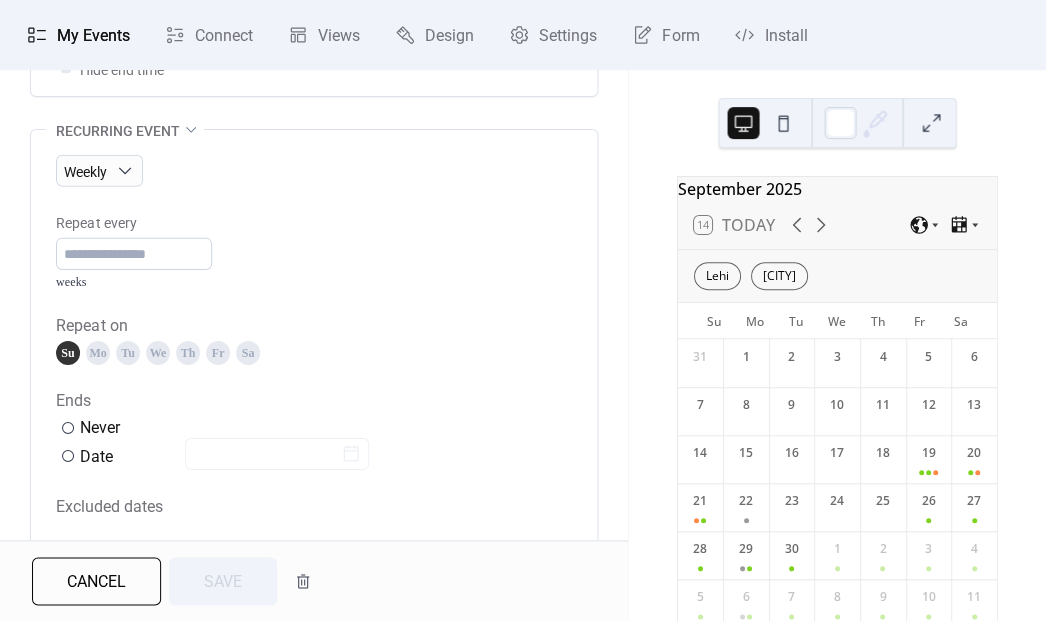 click on "Su" at bounding box center (68, 353) 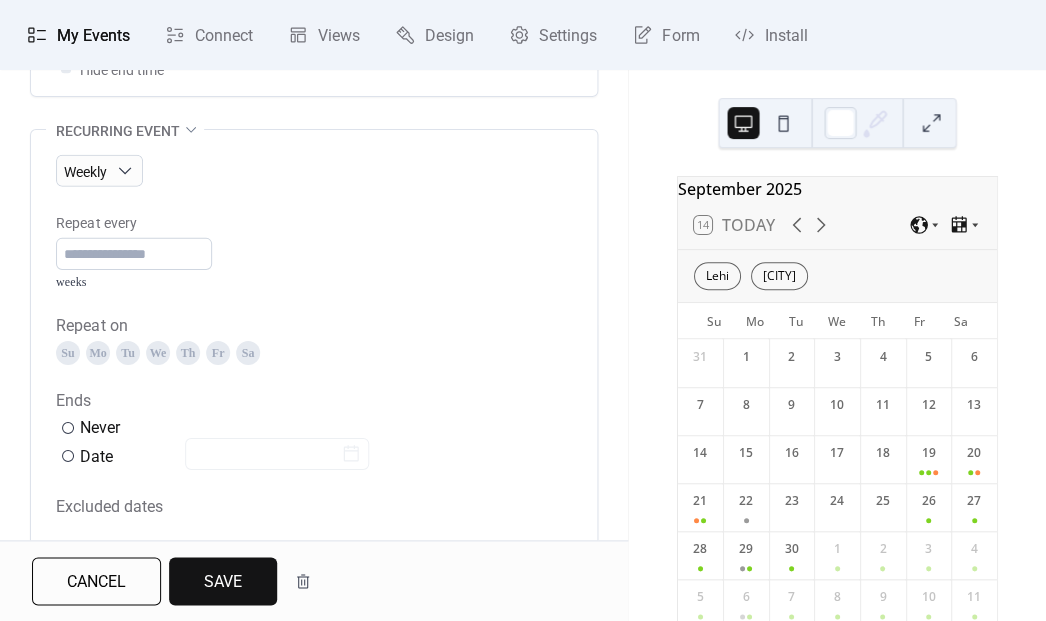 click on "Su" at bounding box center (68, 353) 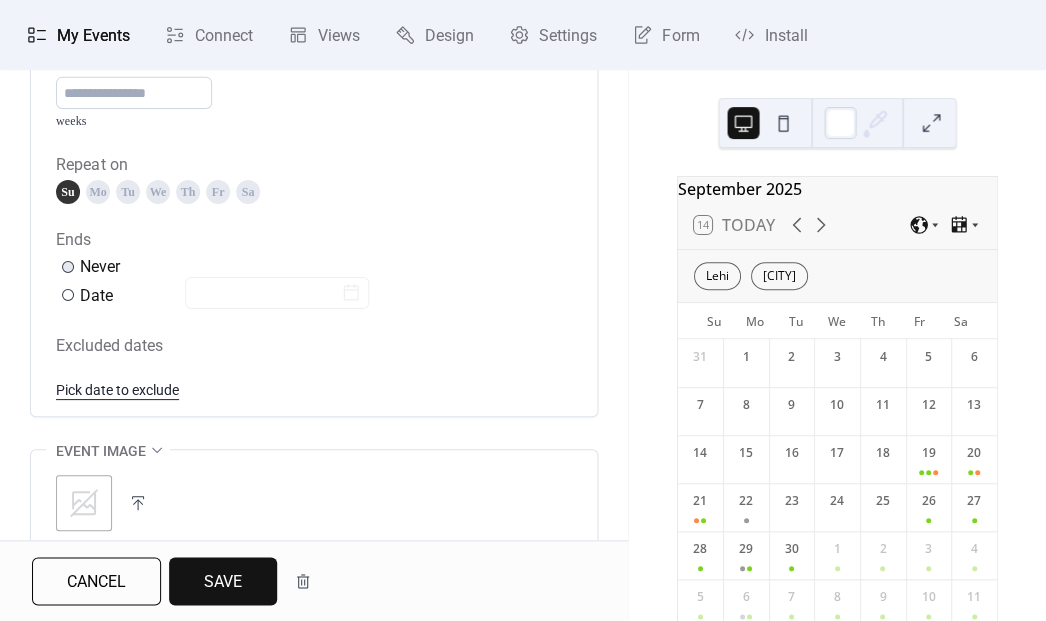 scroll, scrollTop: 1183, scrollLeft: 0, axis: vertical 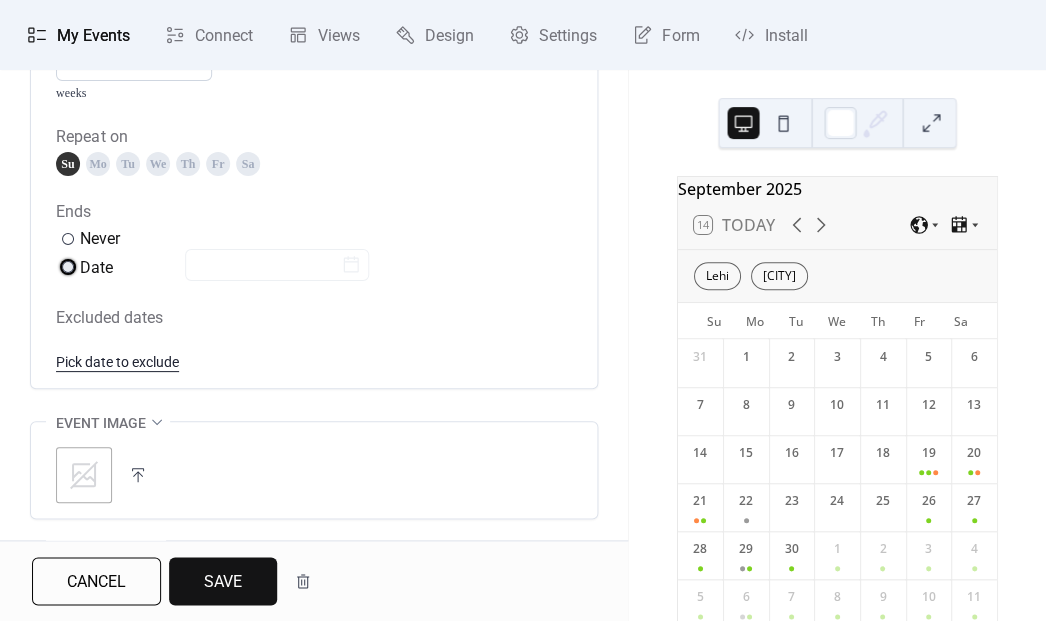 click at bounding box center (68, 267) 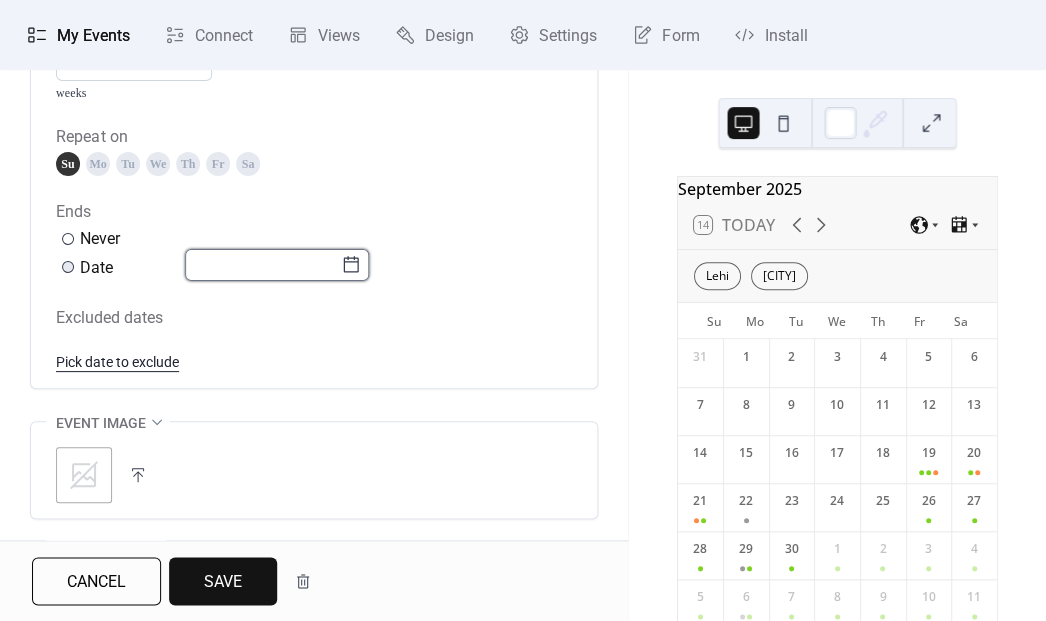 click at bounding box center [263, 265] 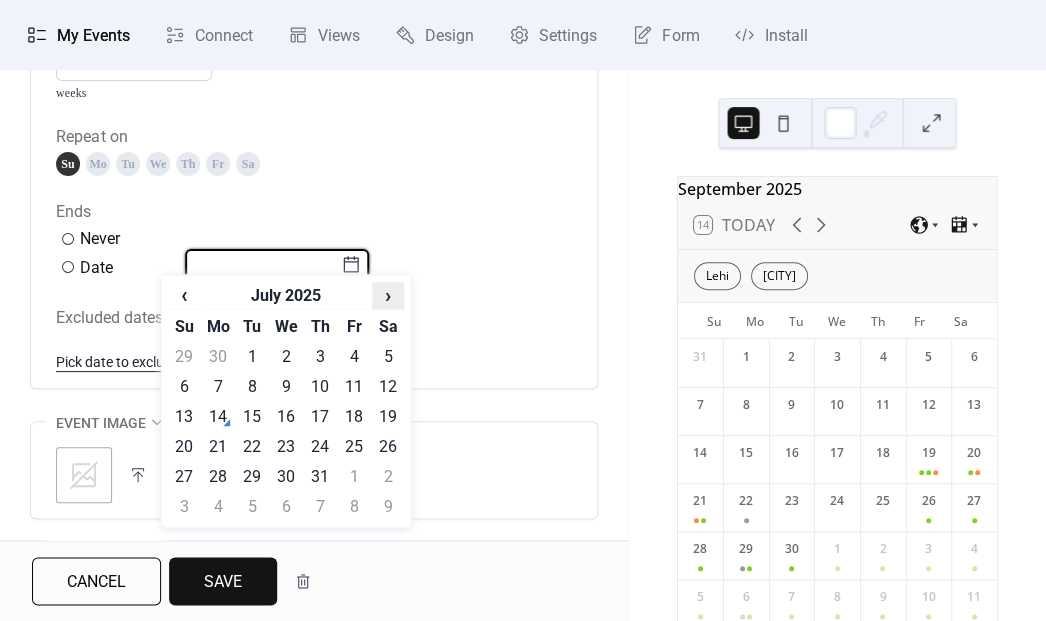 click on "›" at bounding box center (388, 295) 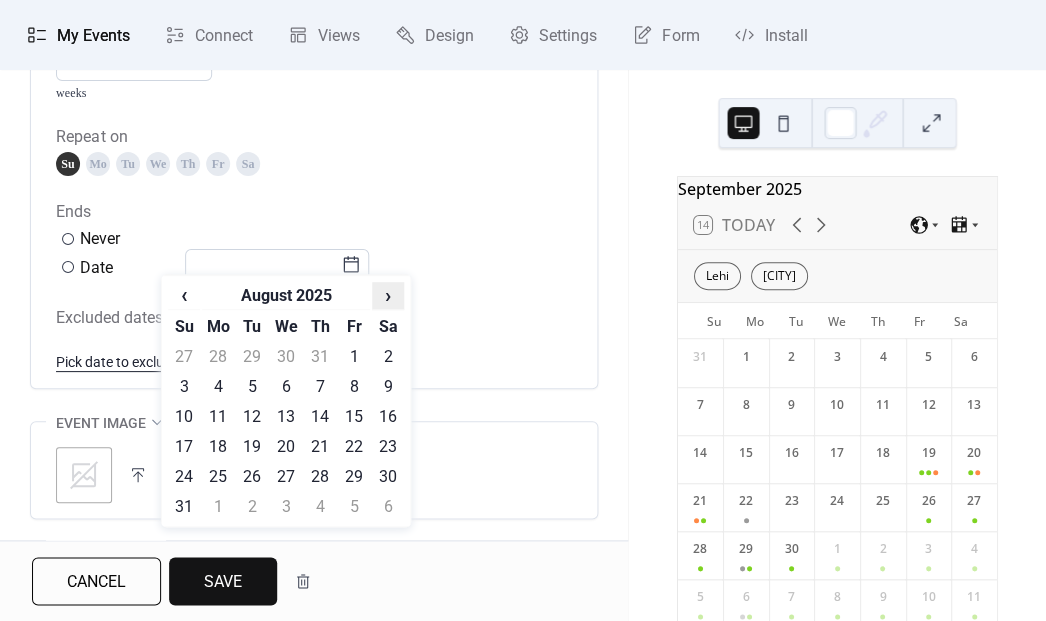 click on "›" at bounding box center (388, 295) 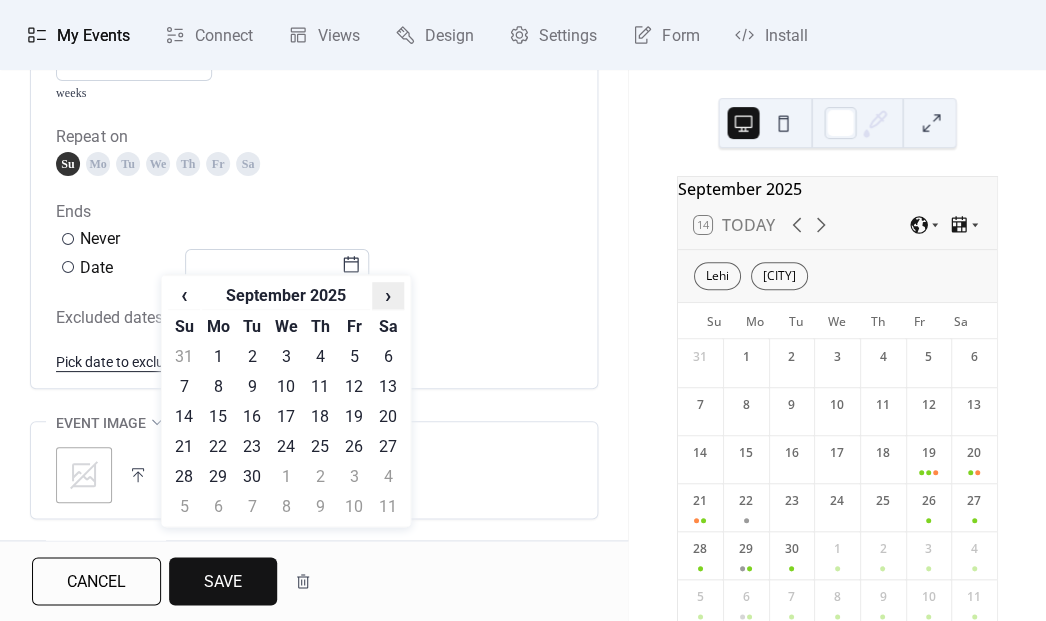 click on "›" at bounding box center [388, 295] 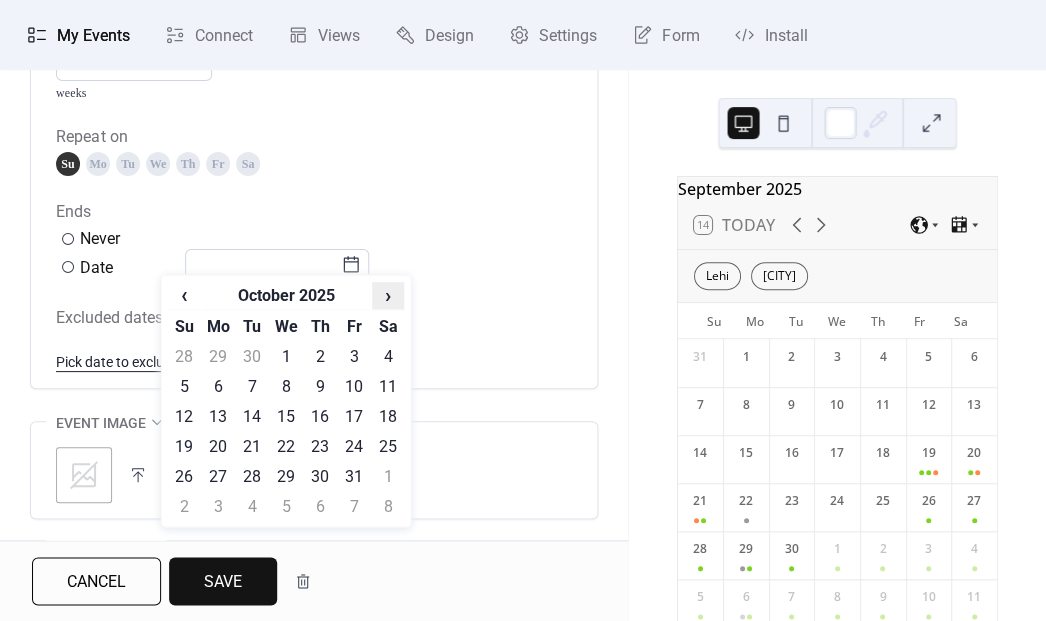 click on "›" at bounding box center [388, 295] 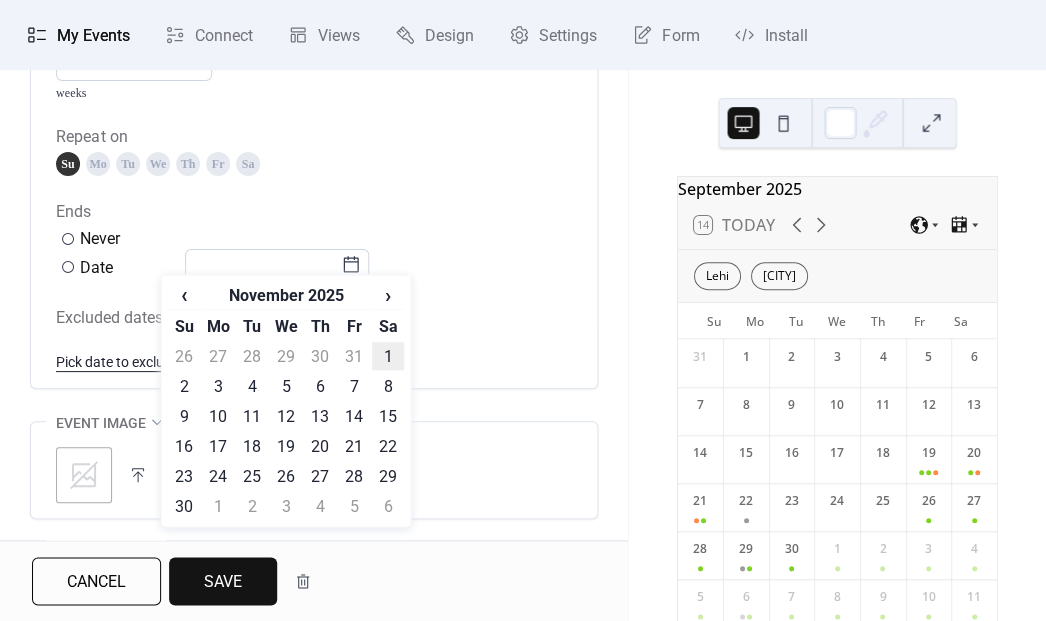 click on "1" at bounding box center [388, 356] 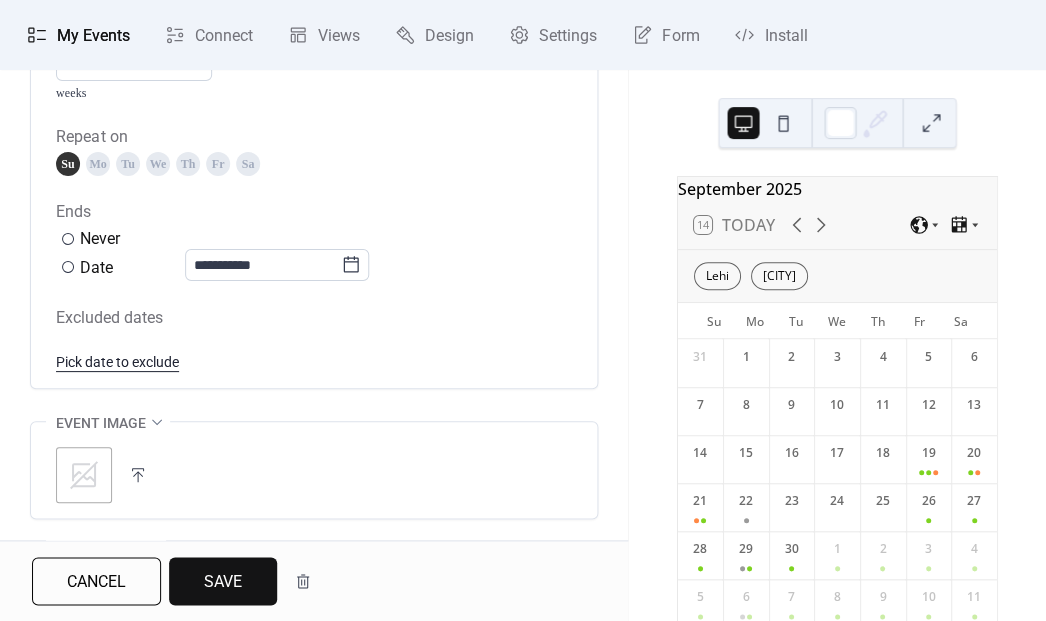 click on "Save" at bounding box center (223, 581) 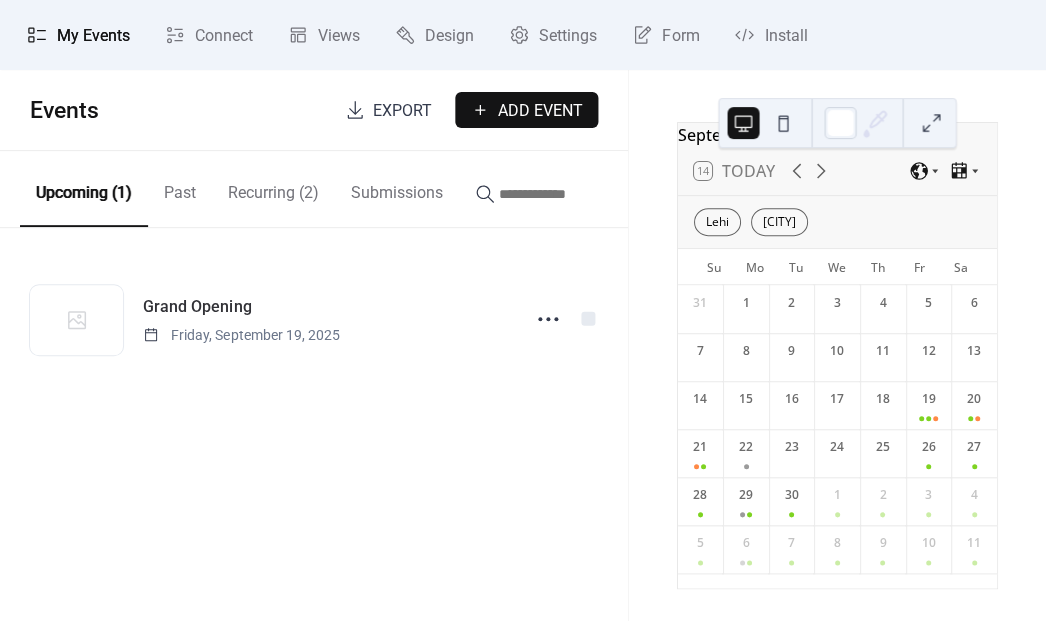 scroll, scrollTop: 63, scrollLeft: 0, axis: vertical 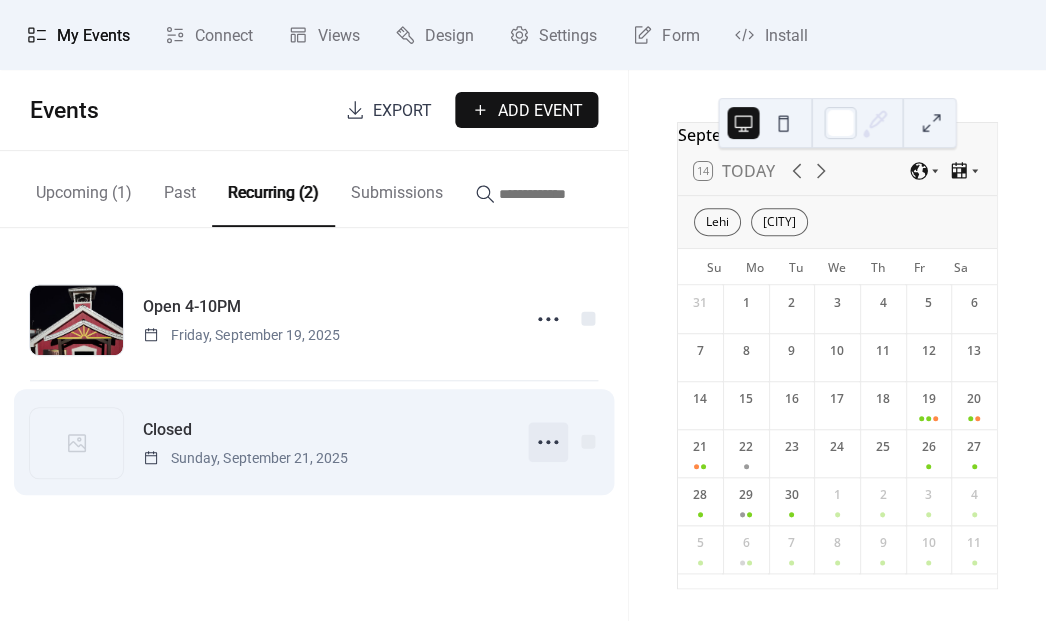 click 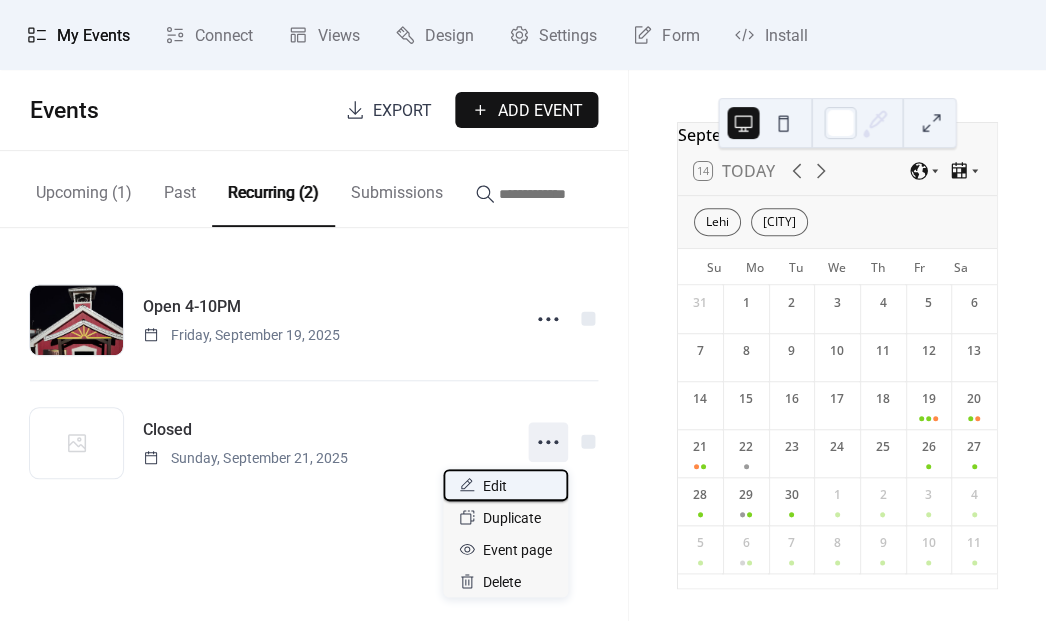 click on "Edit" at bounding box center (505, 485) 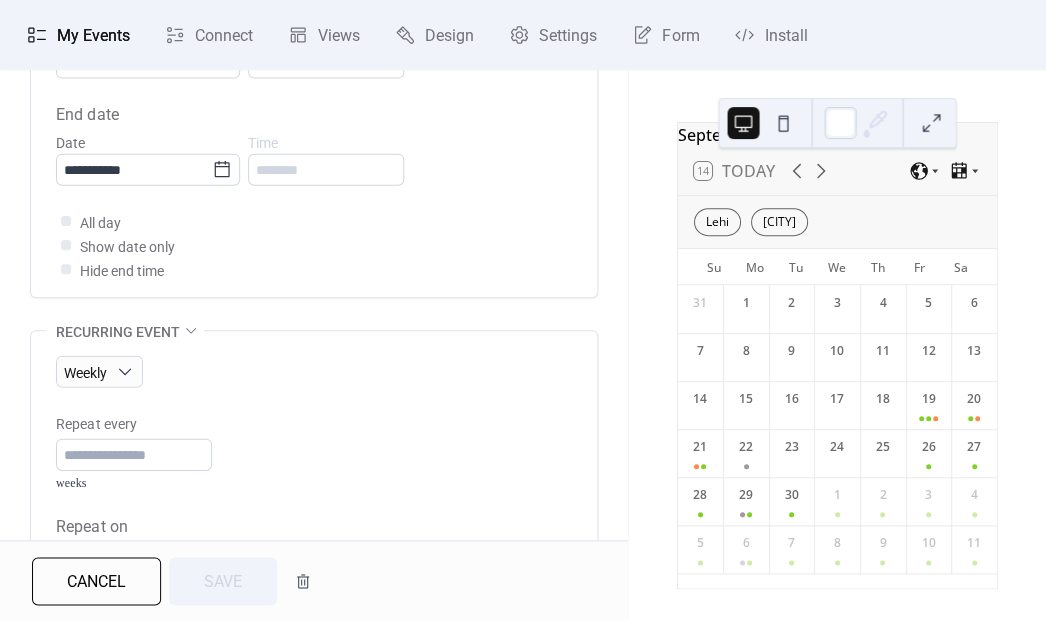 scroll, scrollTop: 819, scrollLeft: 0, axis: vertical 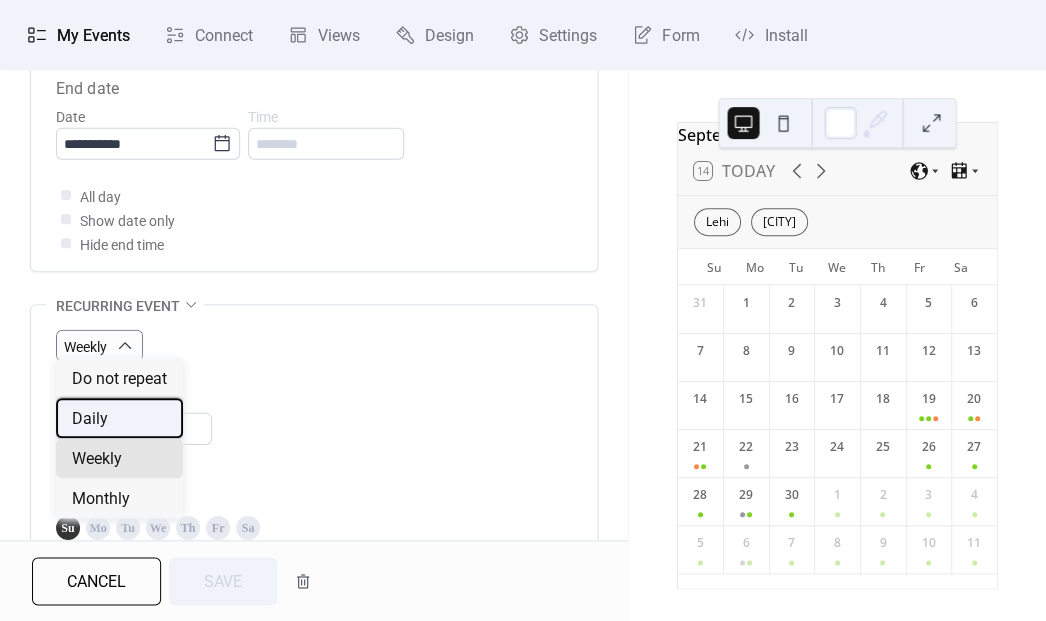 click on "Daily" at bounding box center (119, 418) 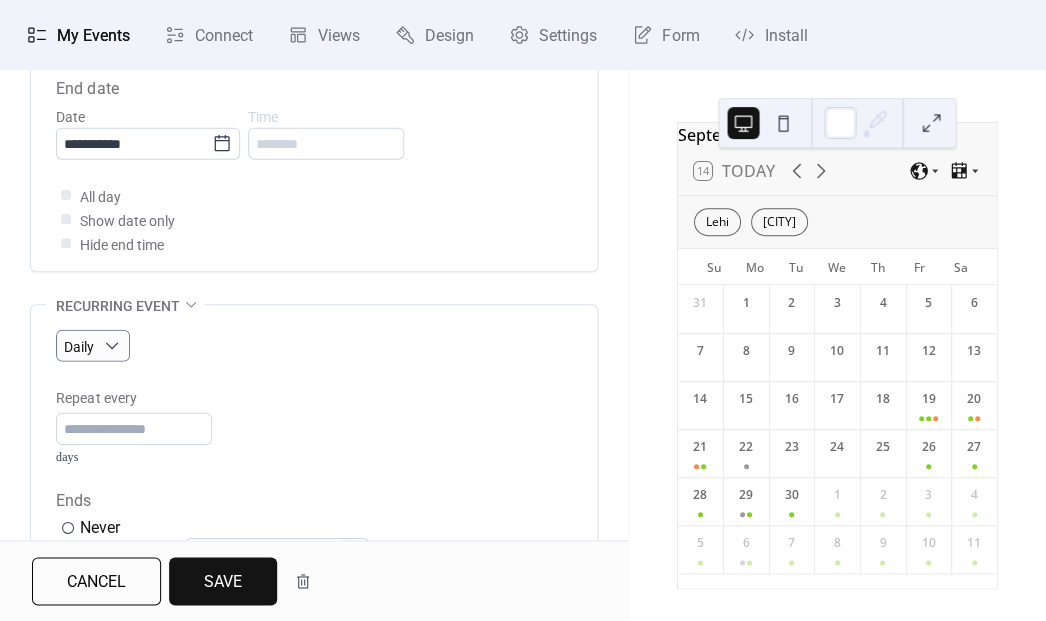 click on "Save" at bounding box center [223, 582] 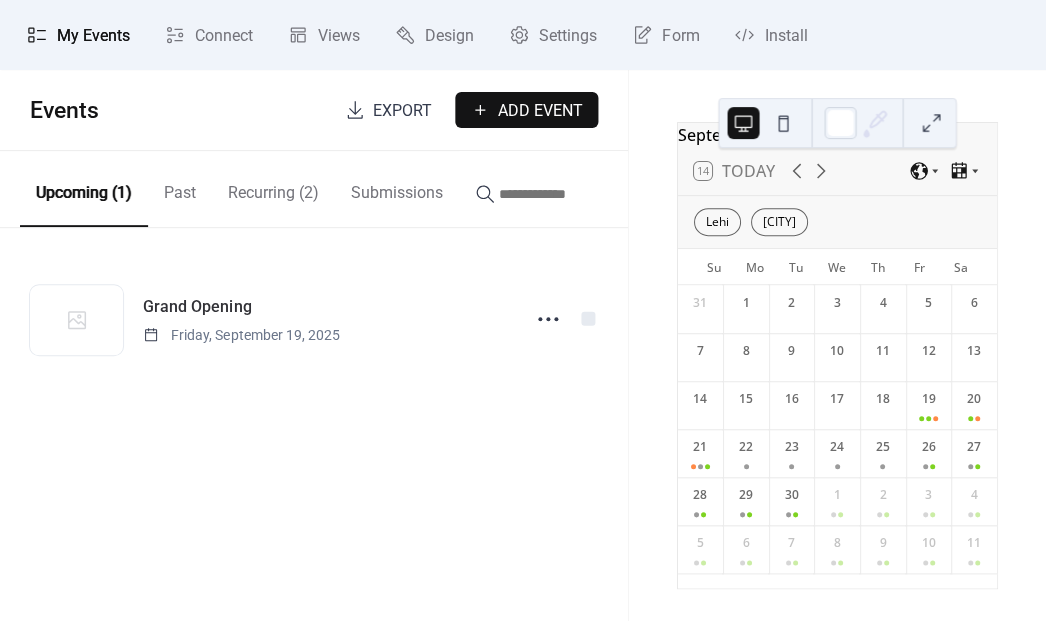 click on "Recurring (2)" at bounding box center [273, 188] 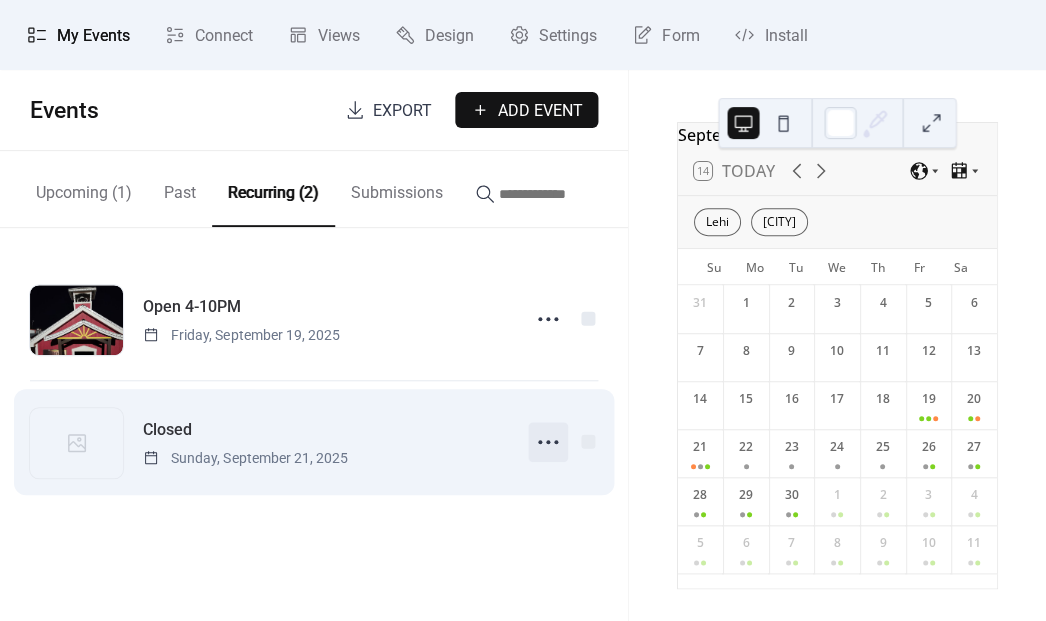 click 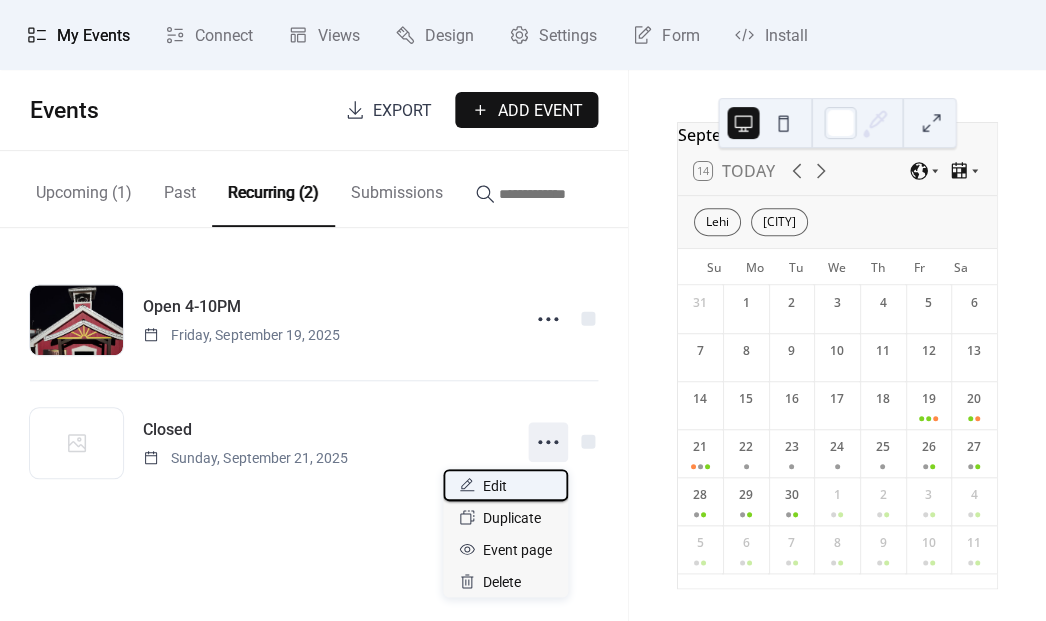 click on "Edit" at bounding box center [505, 485] 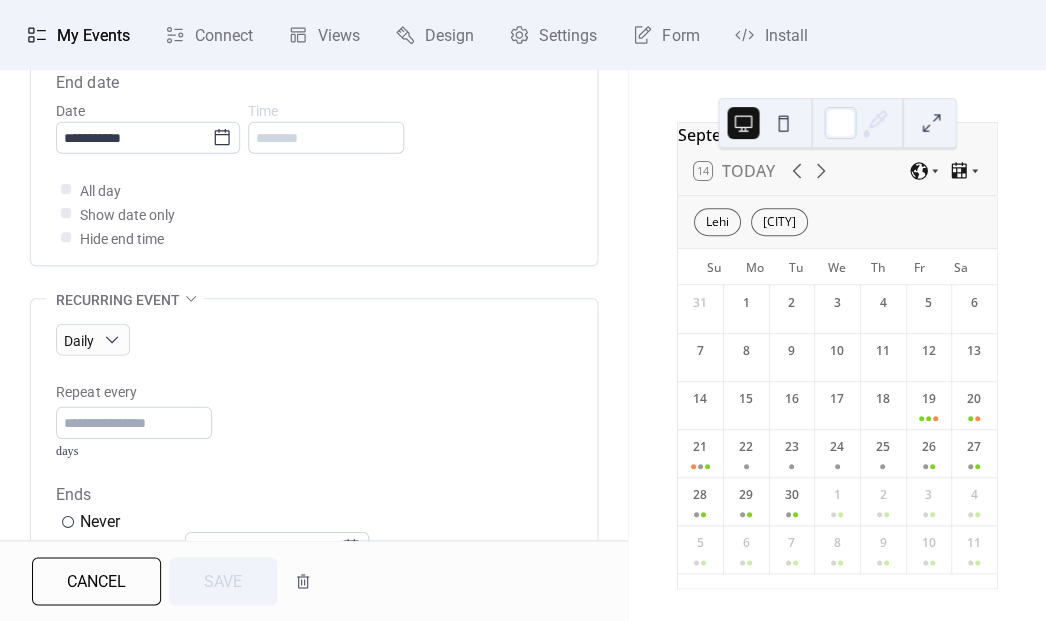 scroll, scrollTop: 853, scrollLeft: 0, axis: vertical 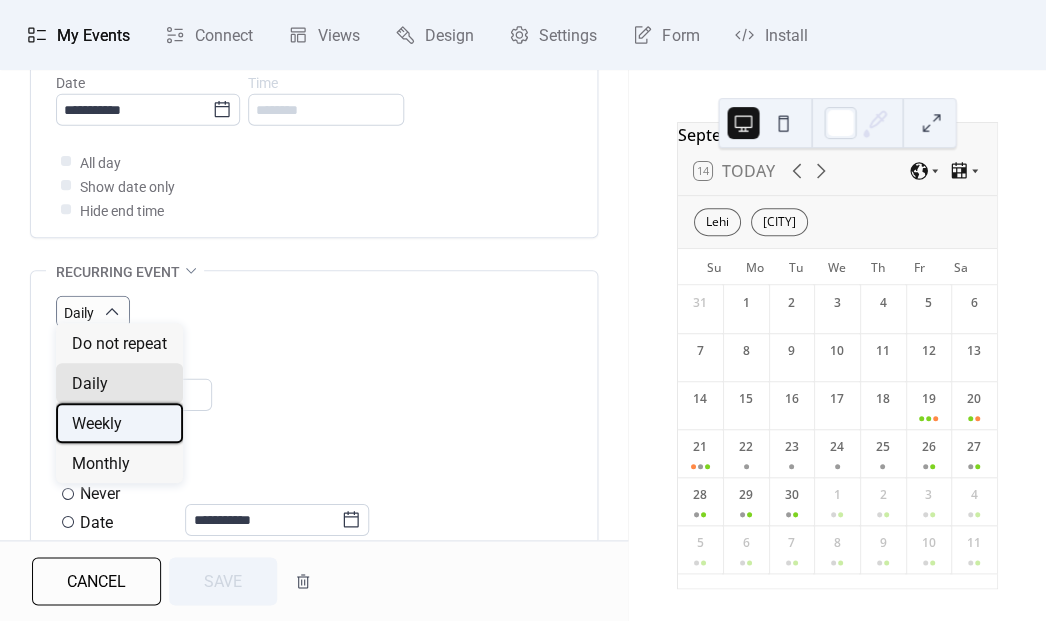 click on "Weekly" at bounding box center (97, 424) 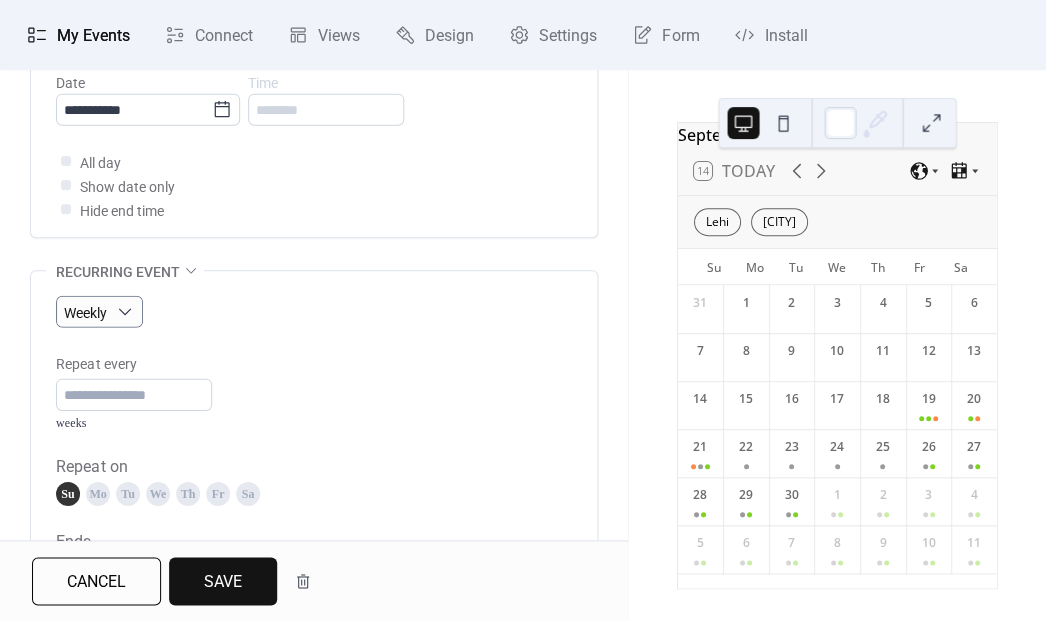 click on "Save" at bounding box center [223, 582] 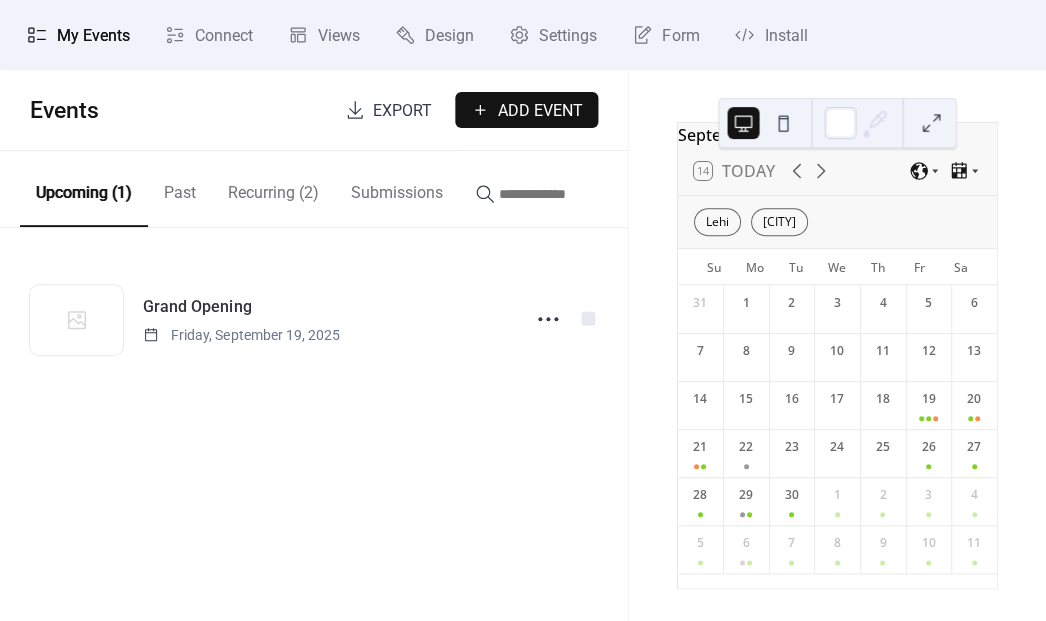 click on "Recurring (2)" at bounding box center [273, 188] 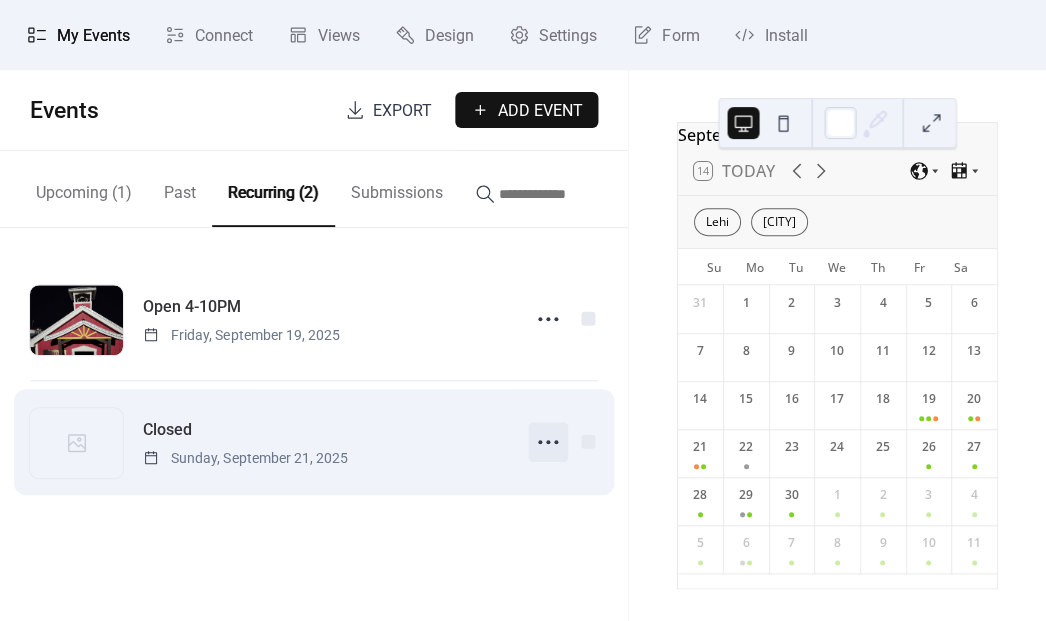 click 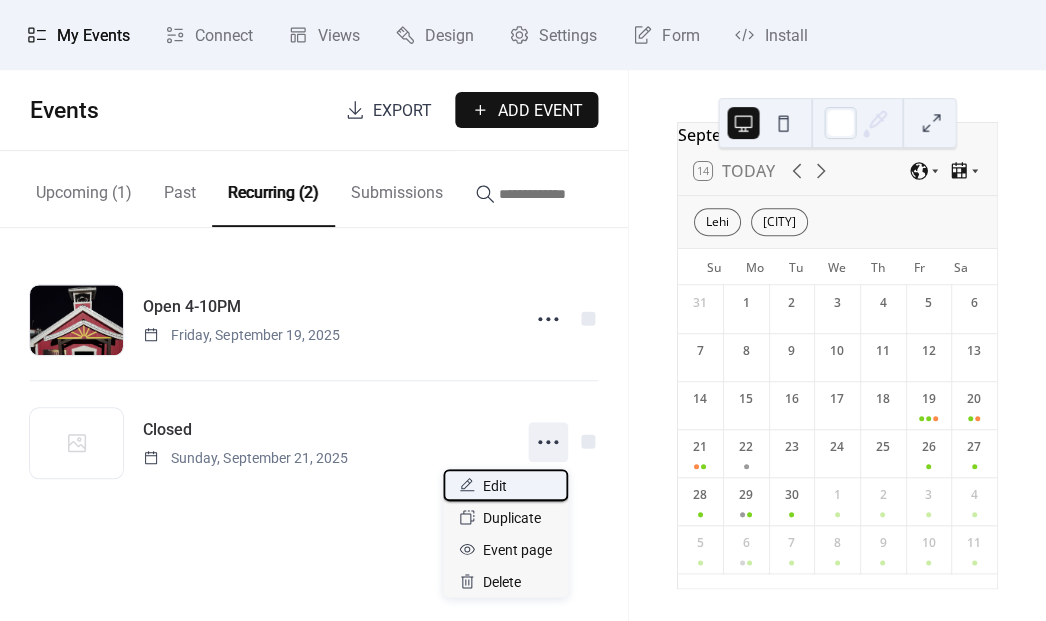 click on "Edit" at bounding box center [505, 485] 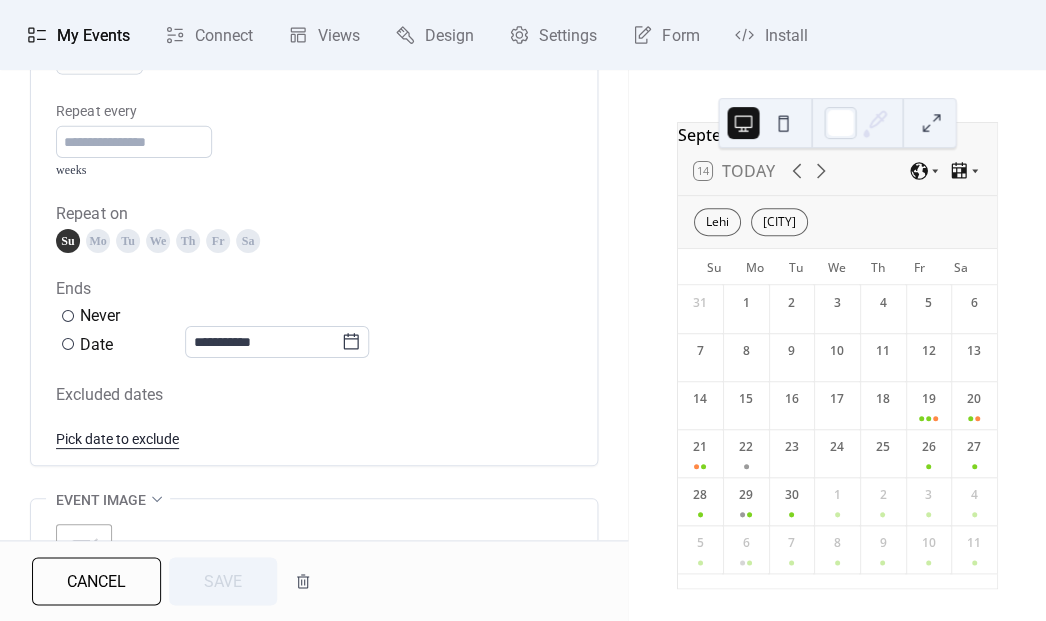 scroll, scrollTop: 1117, scrollLeft: 0, axis: vertical 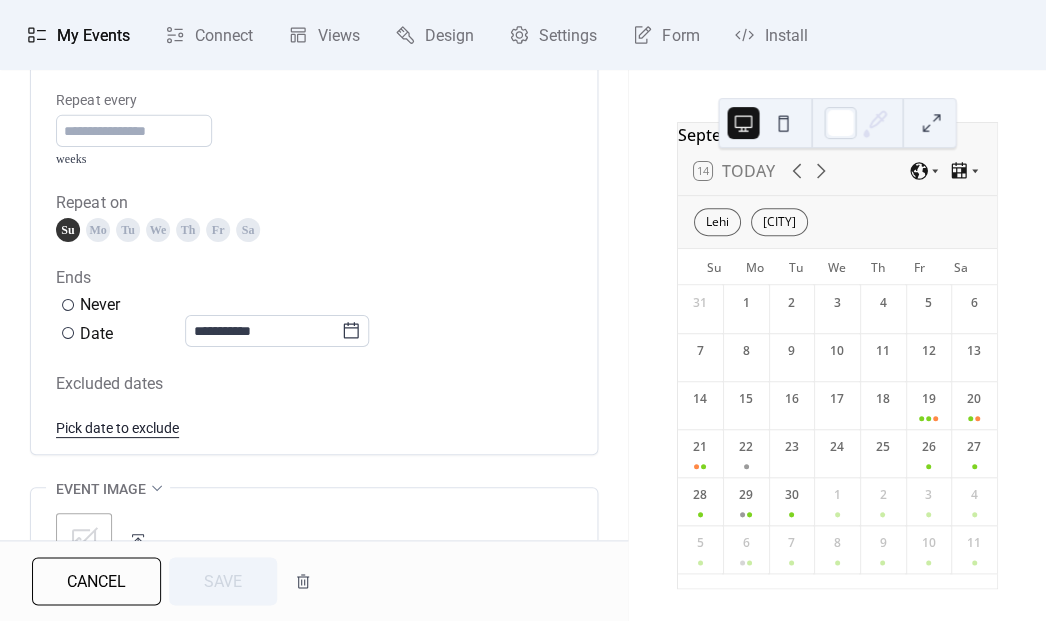 click on "Su" at bounding box center (68, 230) 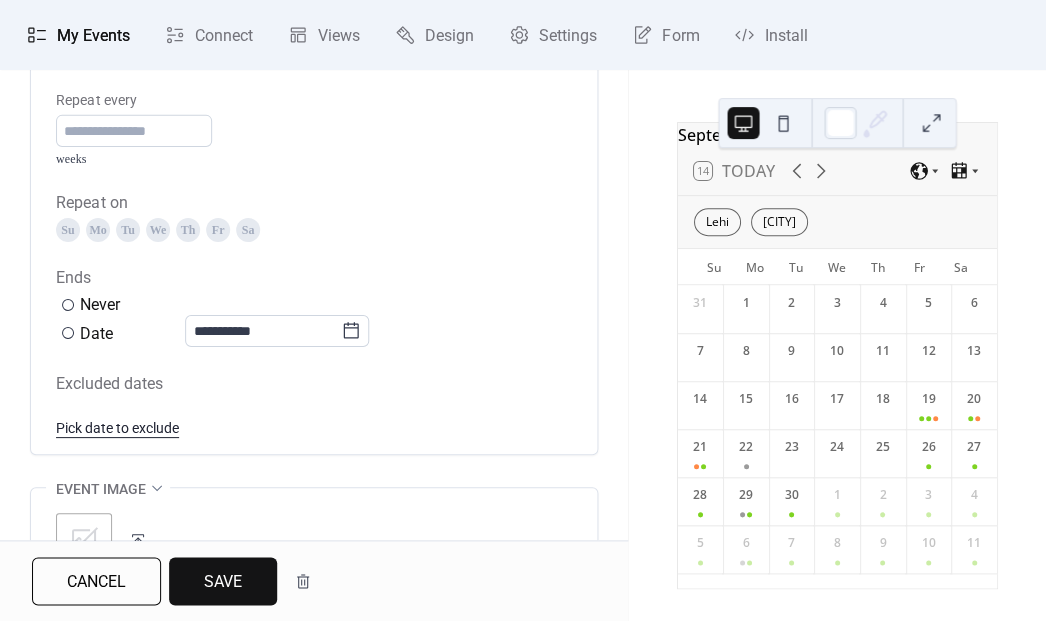 click on "Mo" at bounding box center (98, 230) 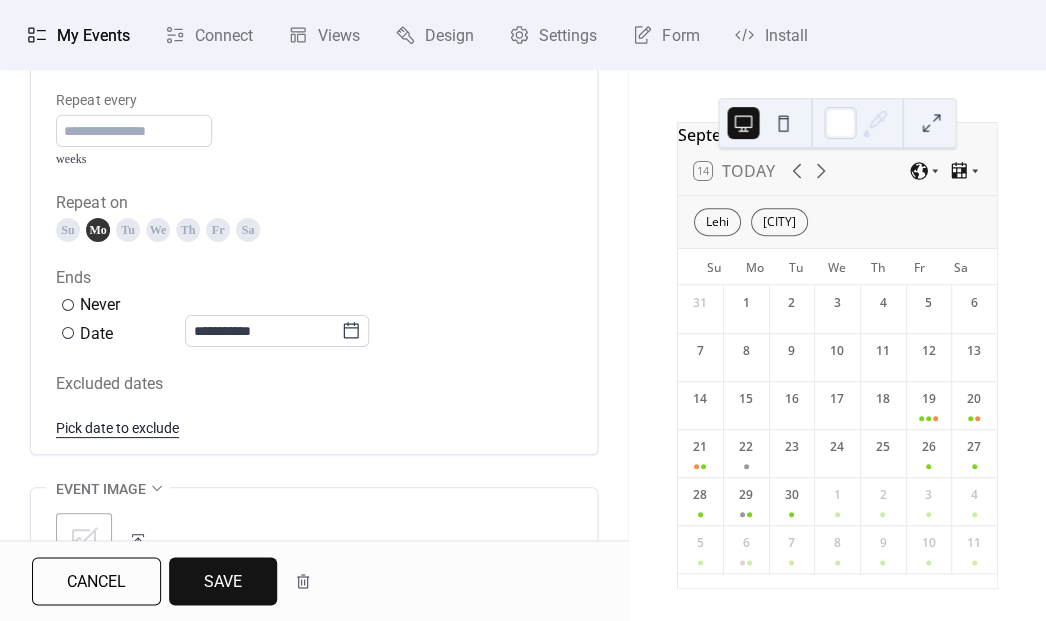 click on "Mo" at bounding box center (98, 230) 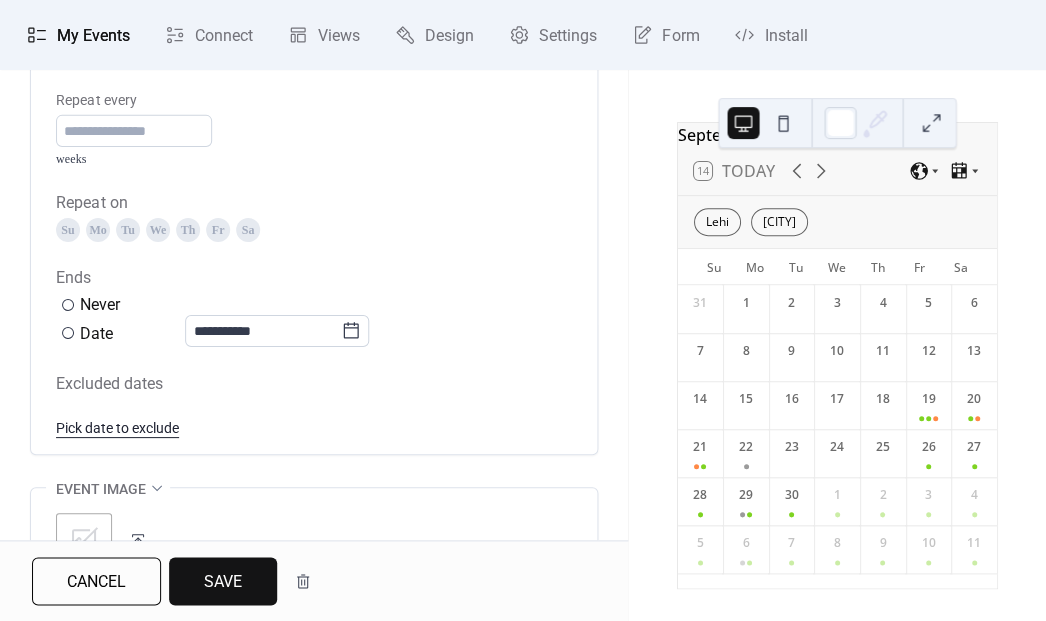 click on "Save" at bounding box center [223, 582] 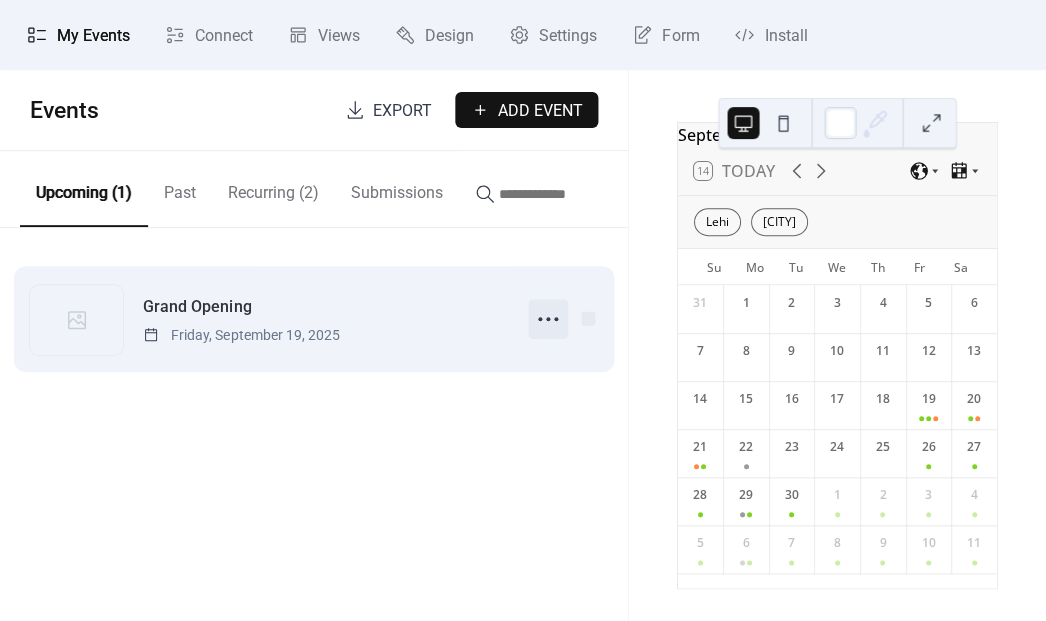 click 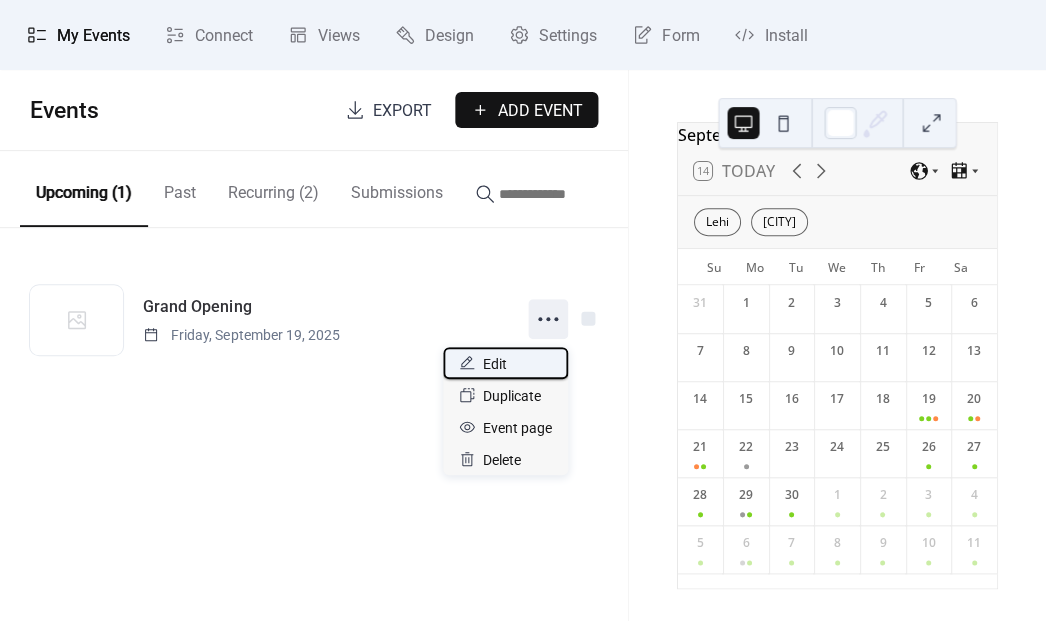 click on "Edit" at bounding box center (505, 363) 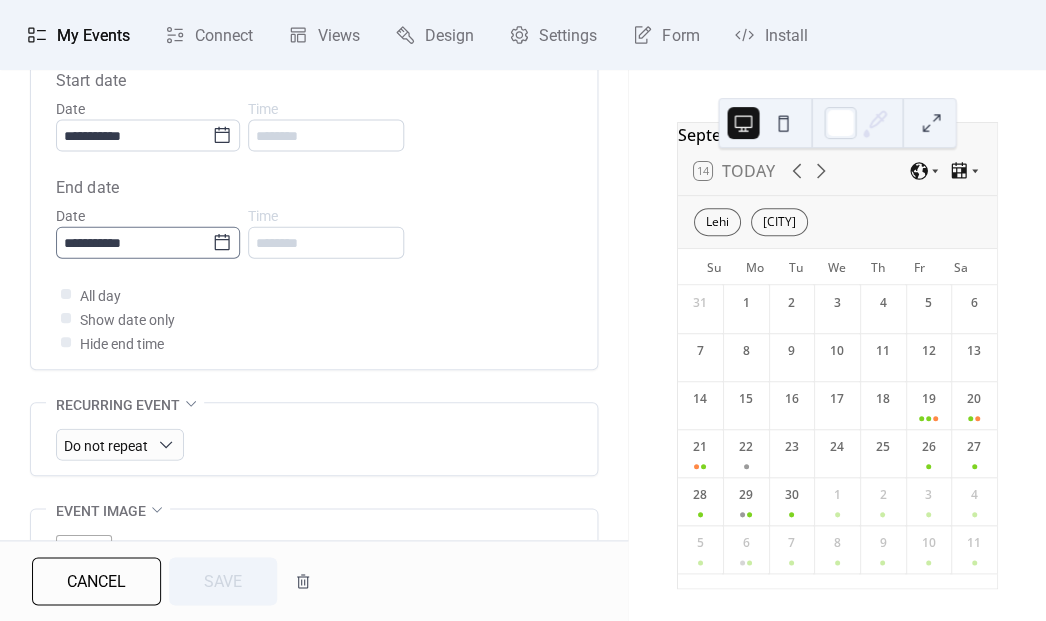 scroll, scrollTop: 747, scrollLeft: 0, axis: vertical 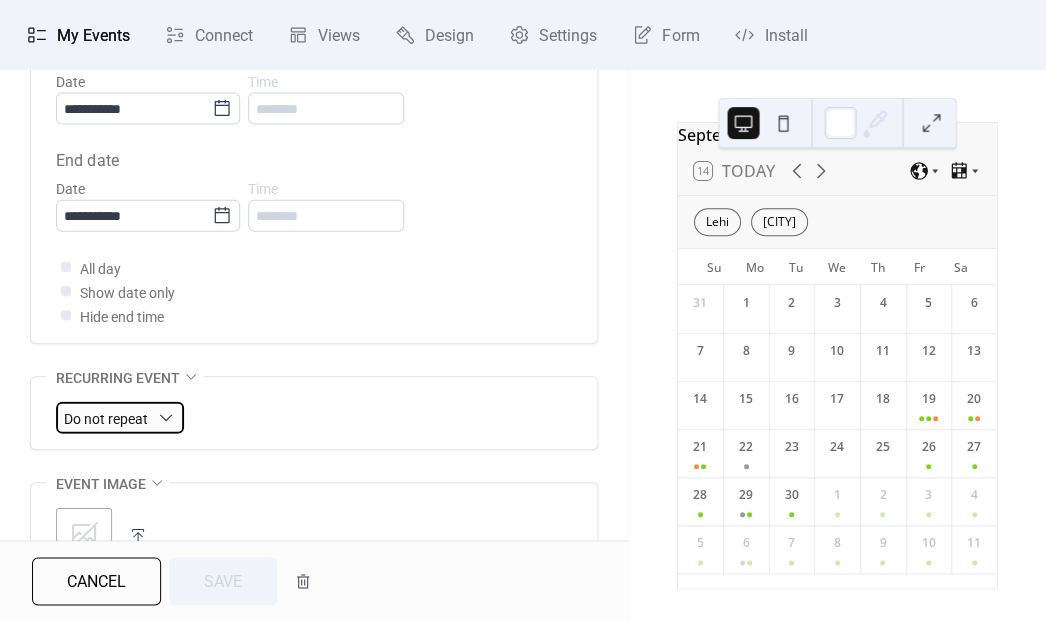 click on "Do not repeat" at bounding box center [106, 419] 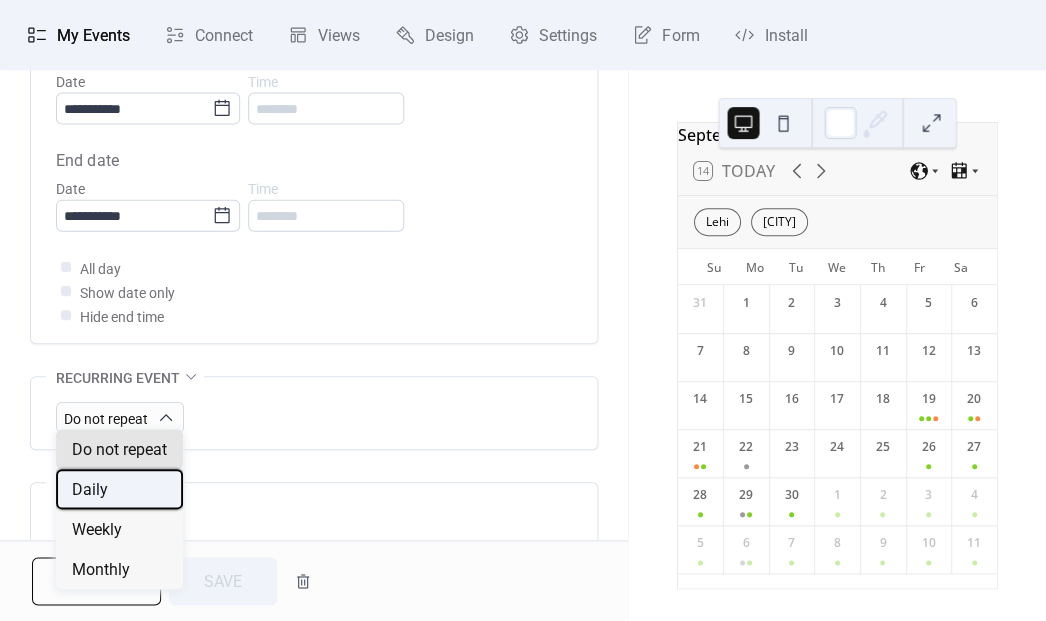 click on "Daily" at bounding box center (90, 490) 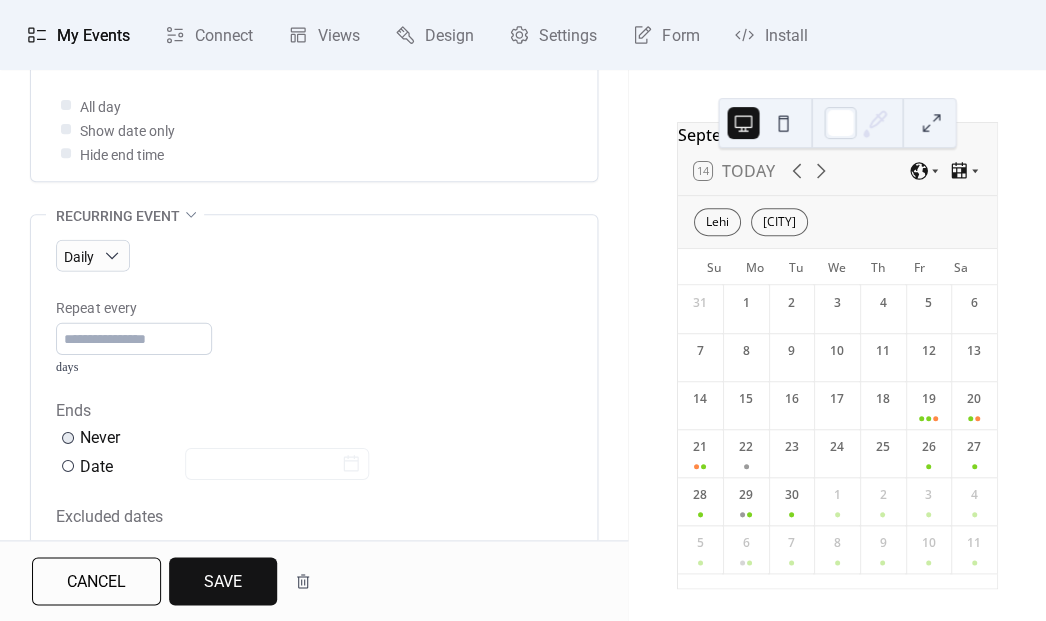 scroll, scrollTop: 925, scrollLeft: 0, axis: vertical 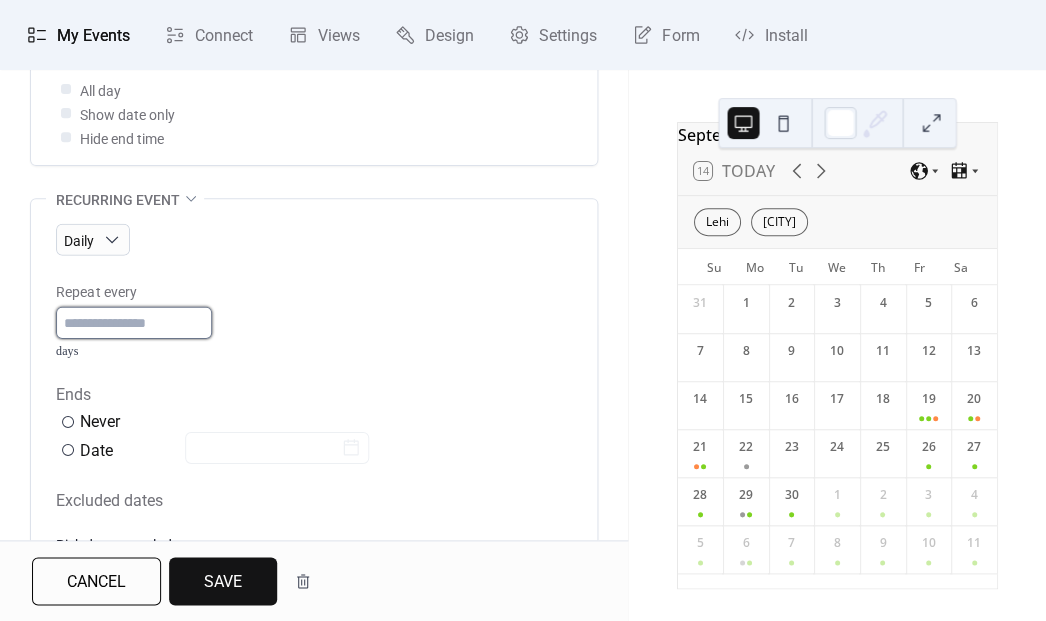 click on "*" at bounding box center [134, 323] 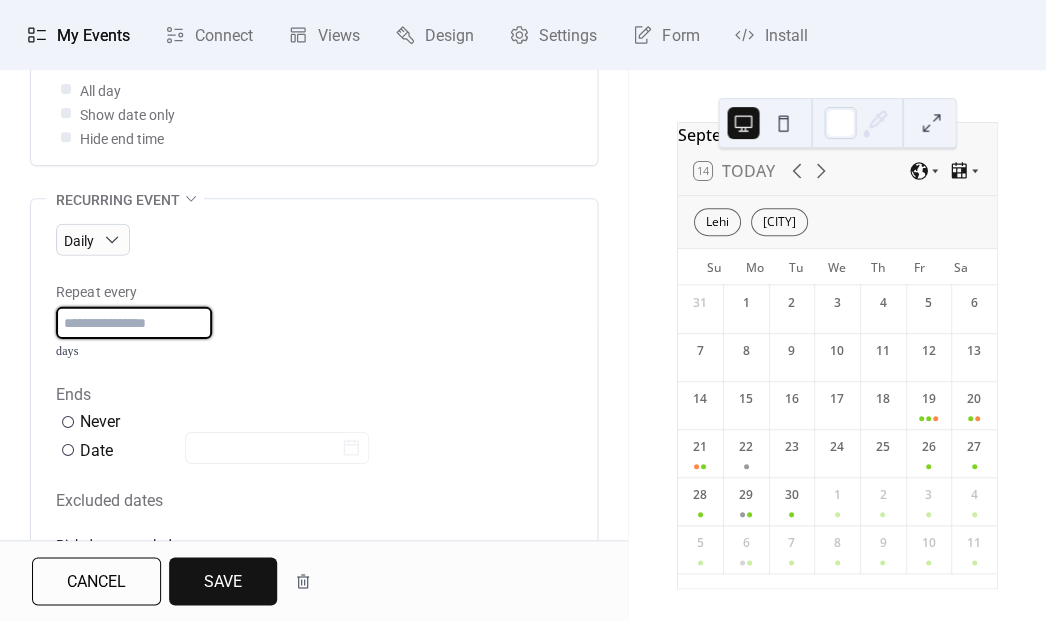 click on "*" at bounding box center (134, 323) 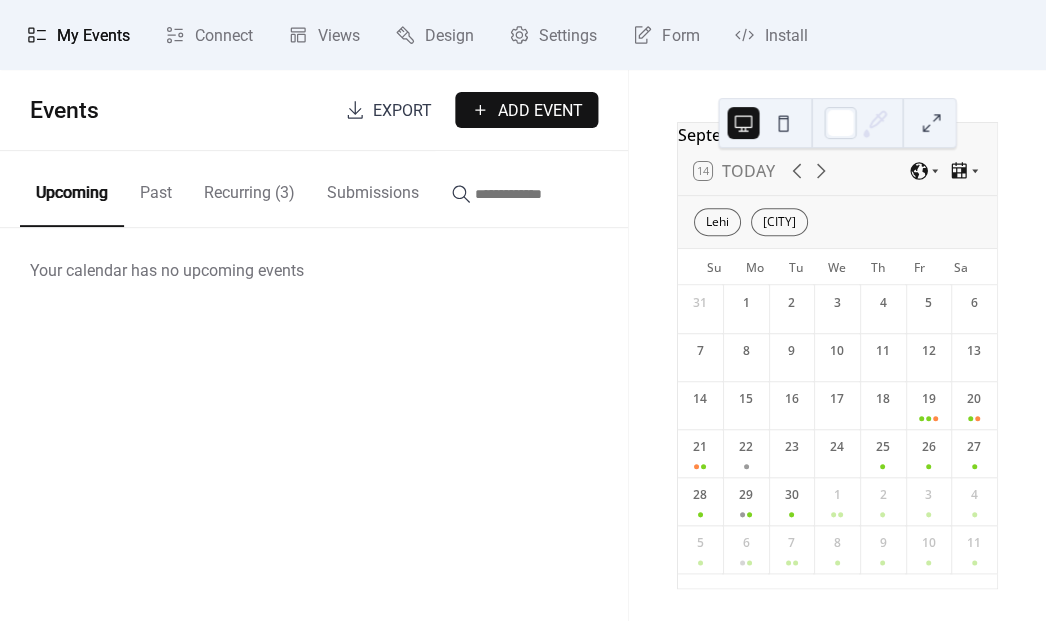 click on "Recurring (3)" at bounding box center (249, 188) 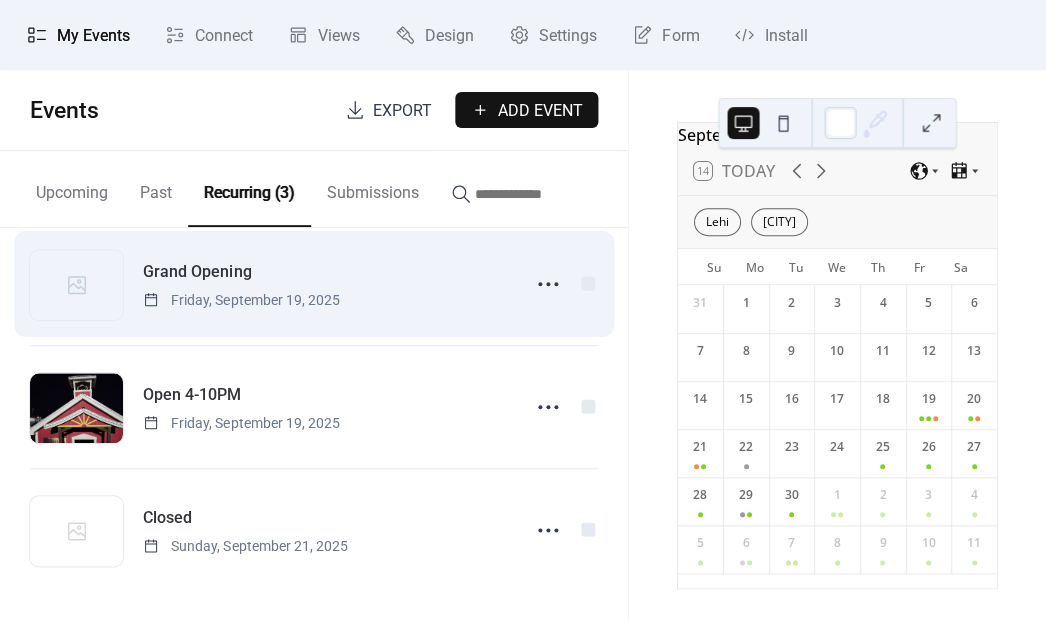 scroll, scrollTop: 39, scrollLeft: 0, axis: vertical 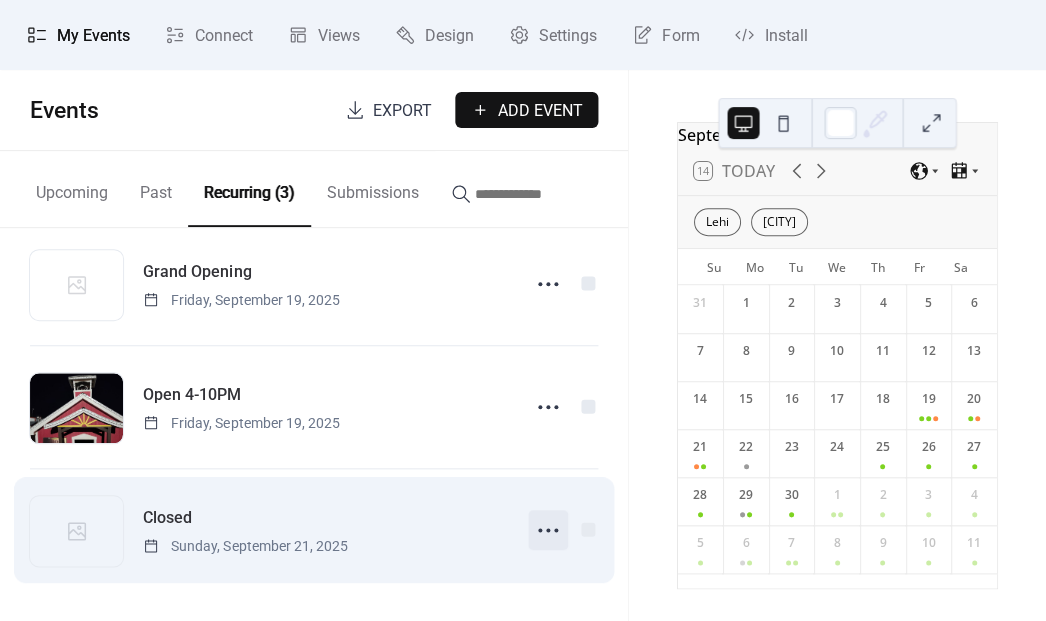 click 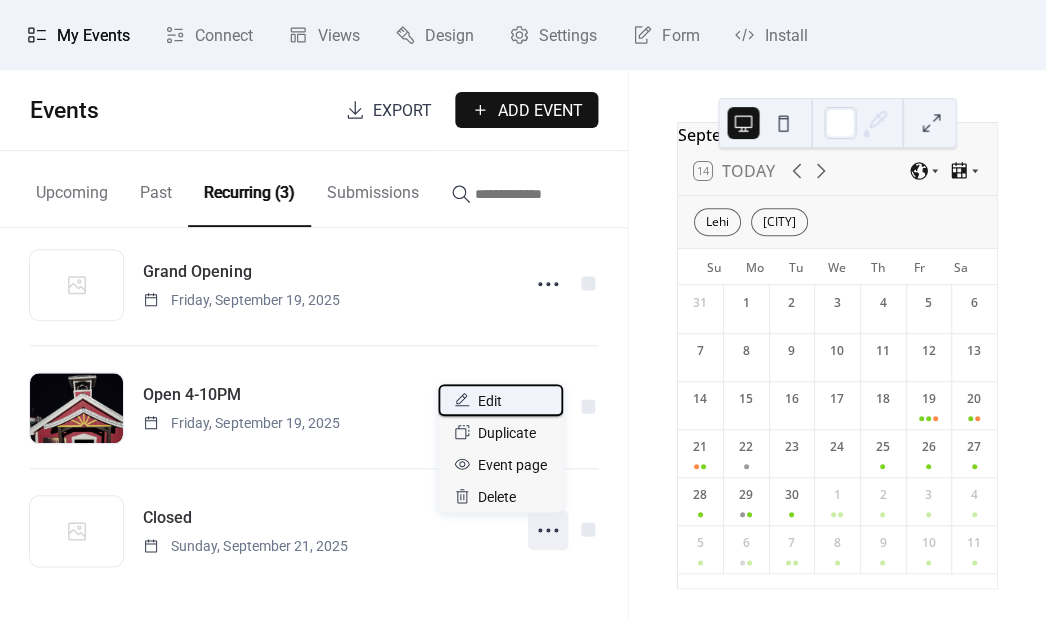 click on "Edit" at bounding box center (490, 401) 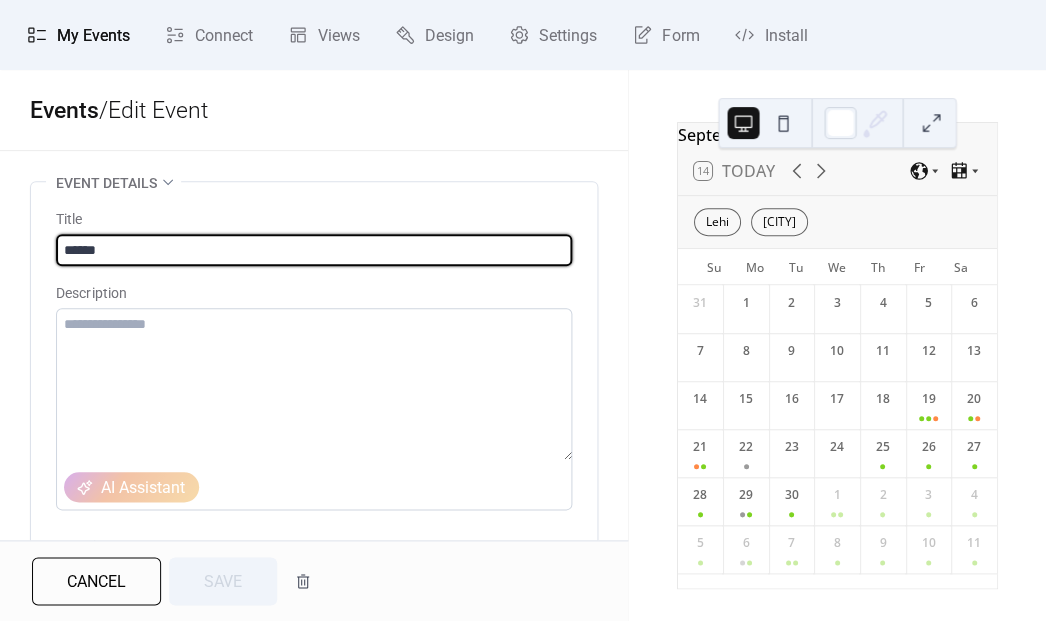 type on "**********" 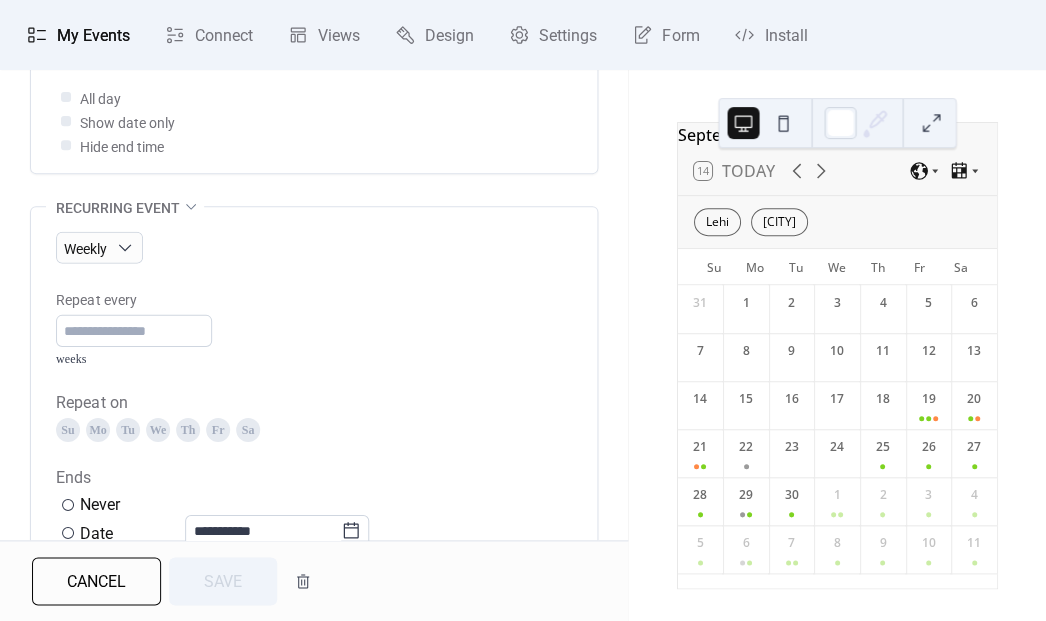 scroll, scrollTop: 918, scrollLeft: 0, axis: vertical 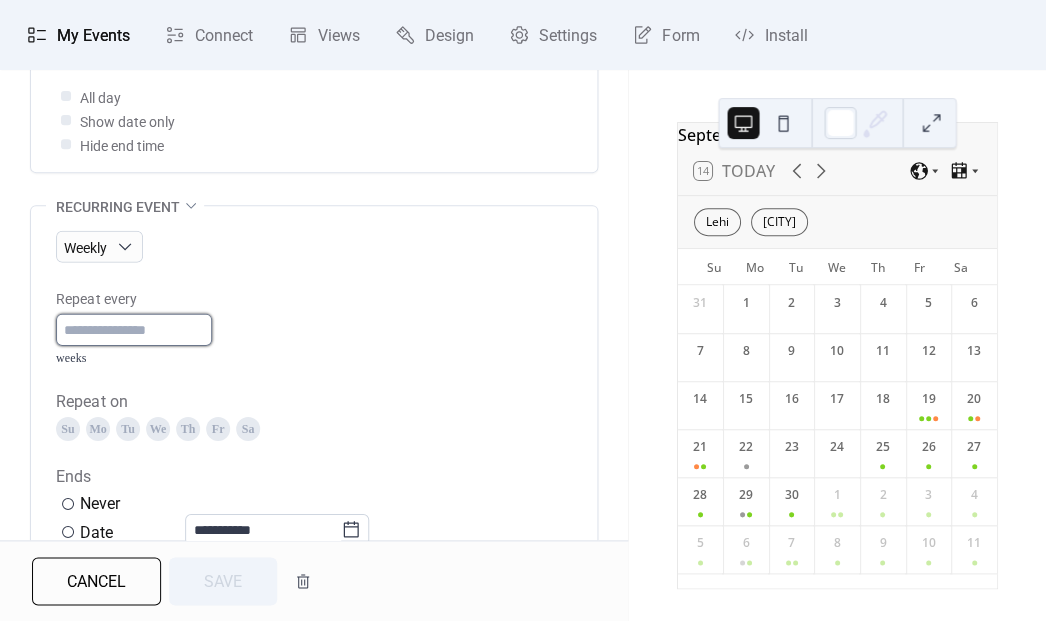 click on "*" at bounding box center (134, 330) 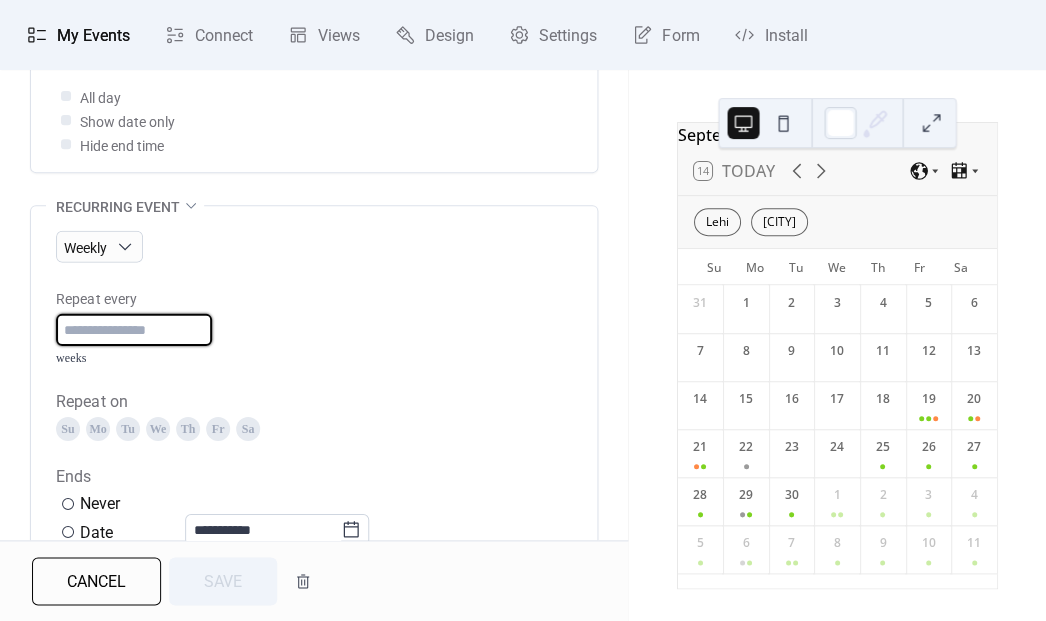 click on "*" at bounding box center (134, 330) 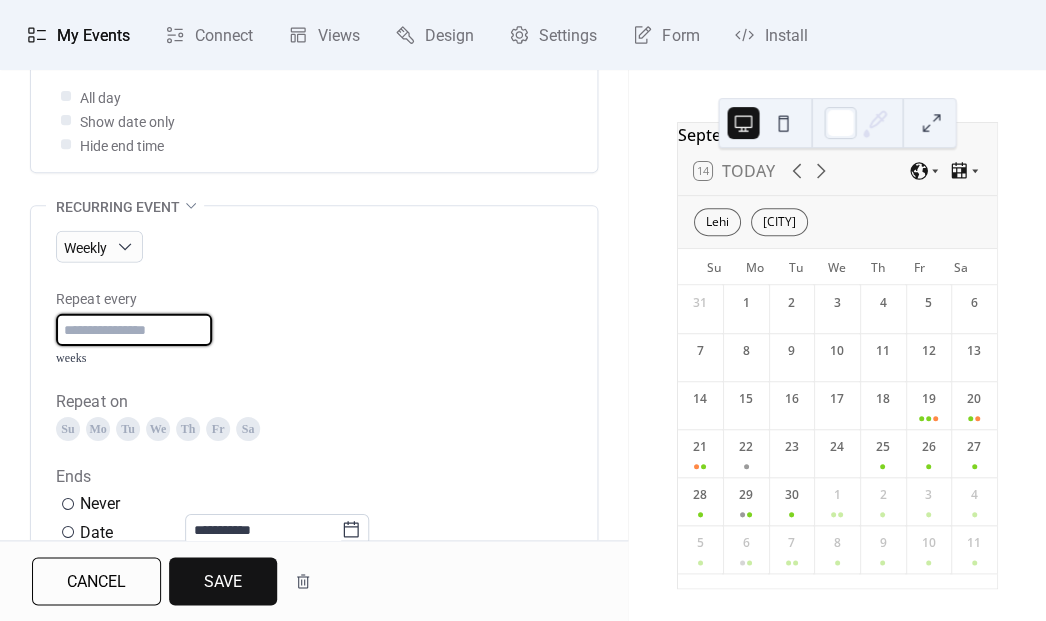 click on "*" at bounding box center [134, 330] 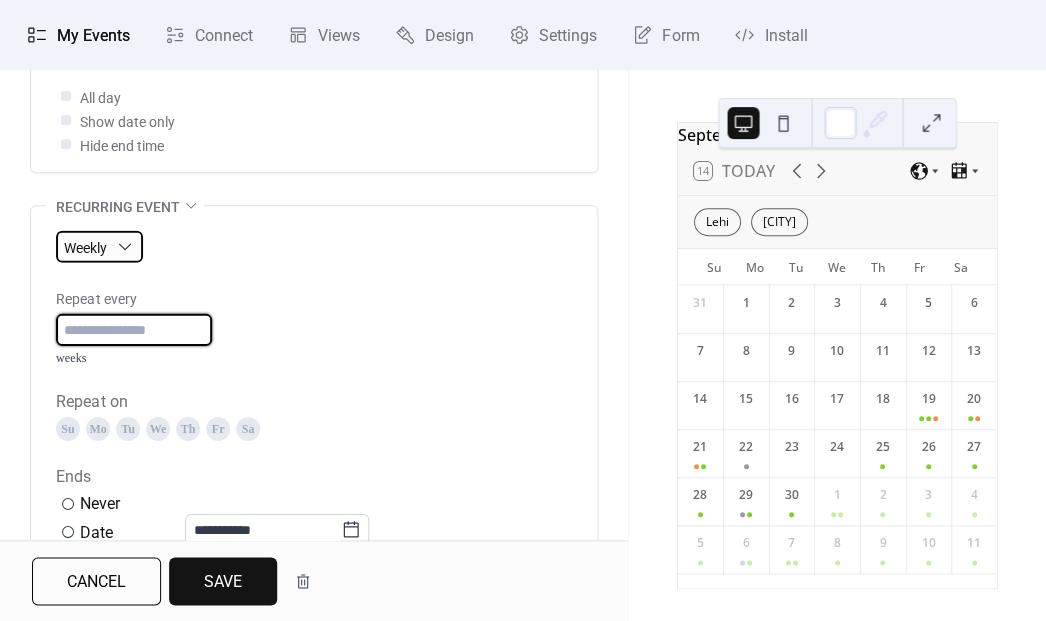 click on "Weekly" at bounding box center (99, 247) 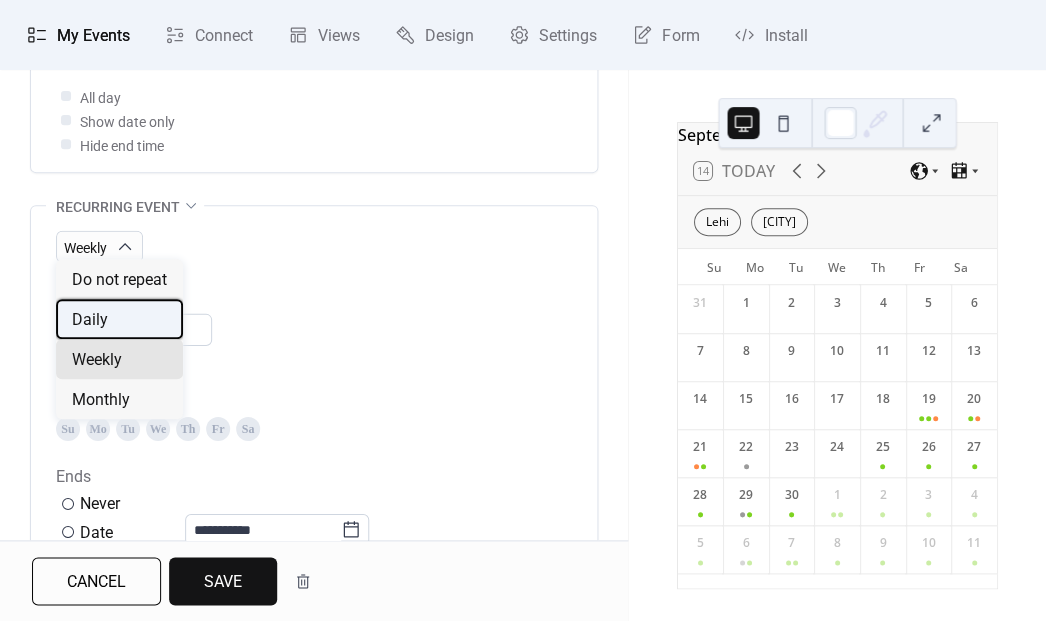 click on "Daily" at bounding box center [90, 320] 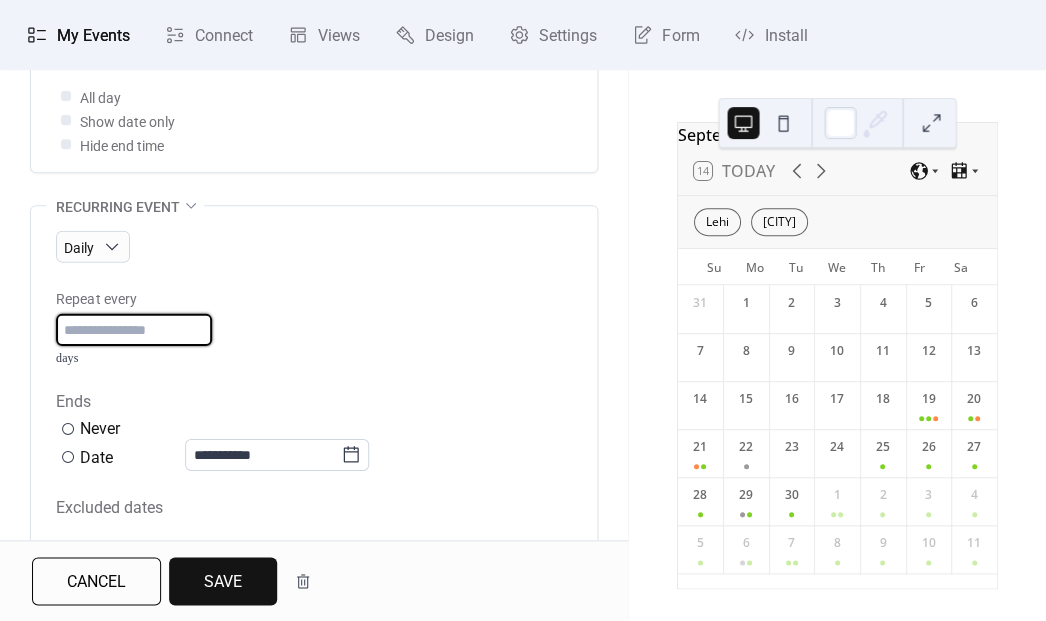 click on "*" at bounding box center (134, 330) 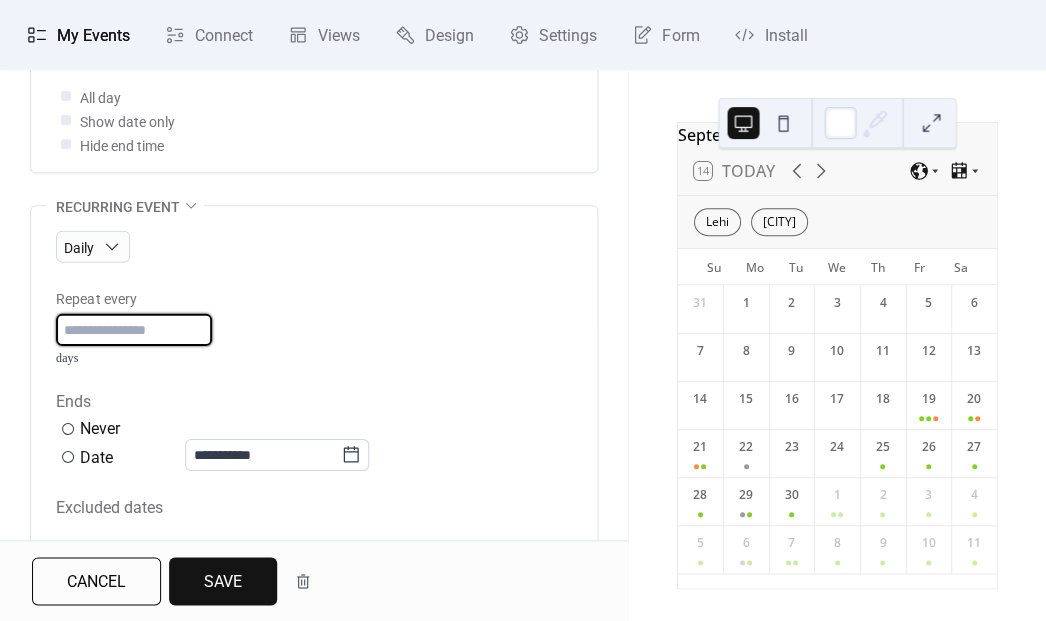 click on "*" at bounding box center [134, 330] 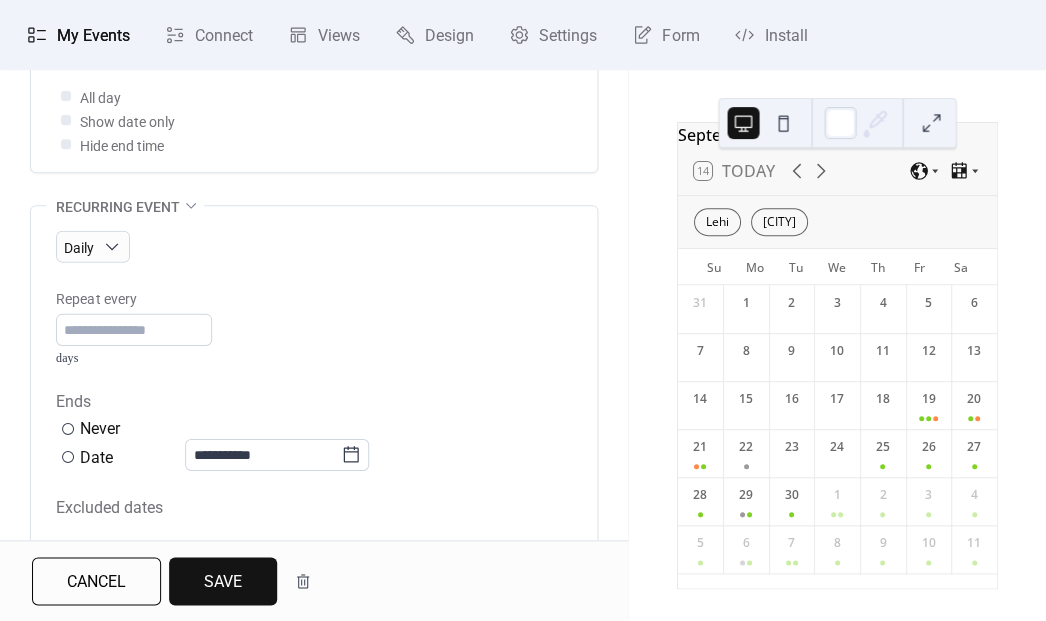 click on "Save" at bounding box center (223, 582) 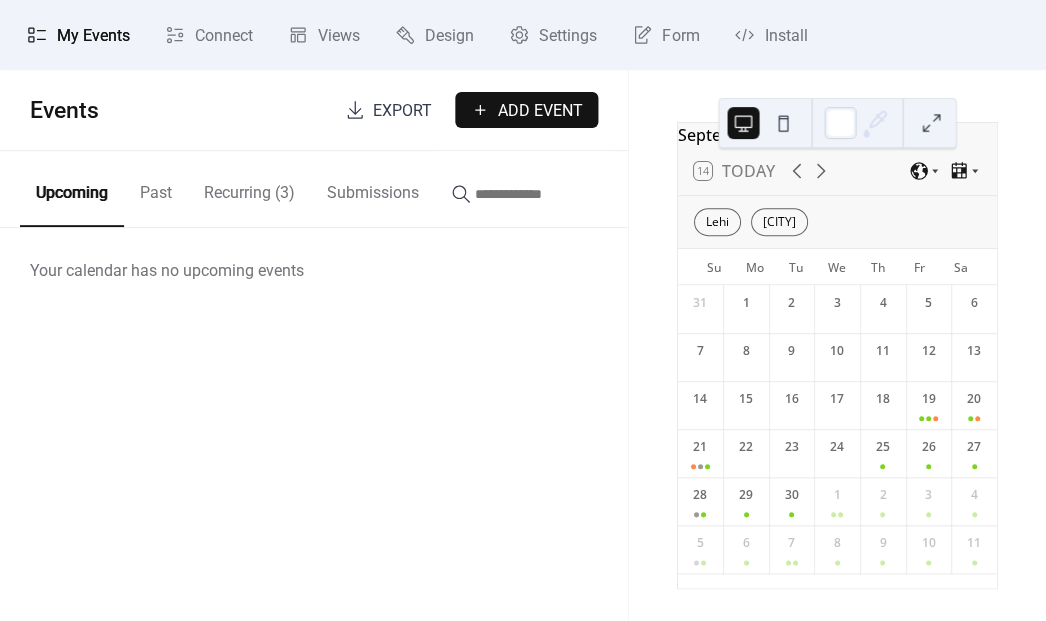 click on "Recurring (3)" at bounding box center (249, 188) 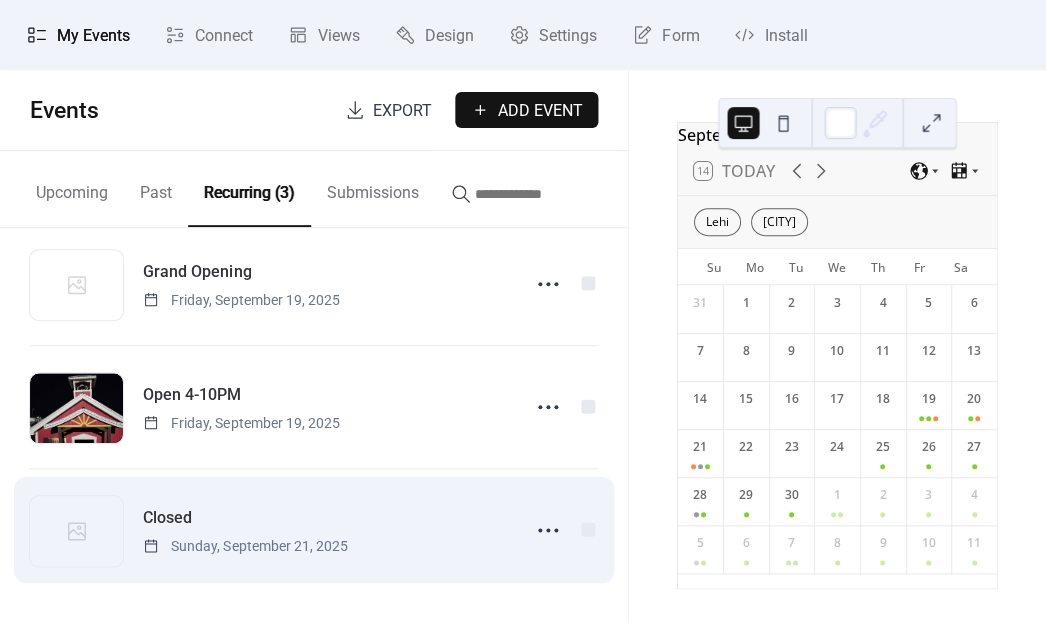 scroll, scrollTop: 39, scrollLeft: 0, axis: vertical 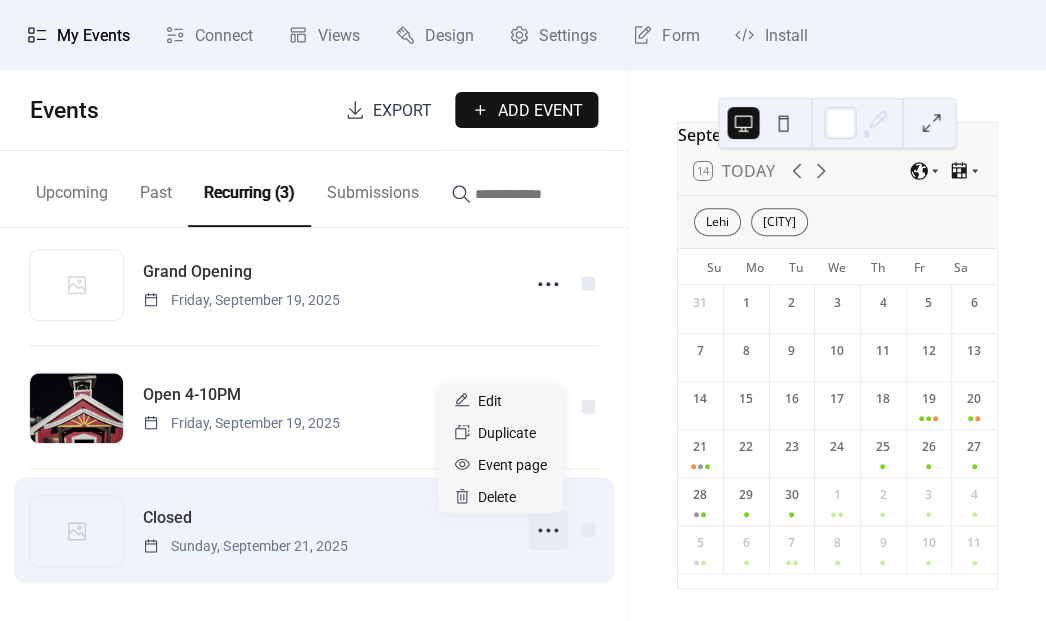 click 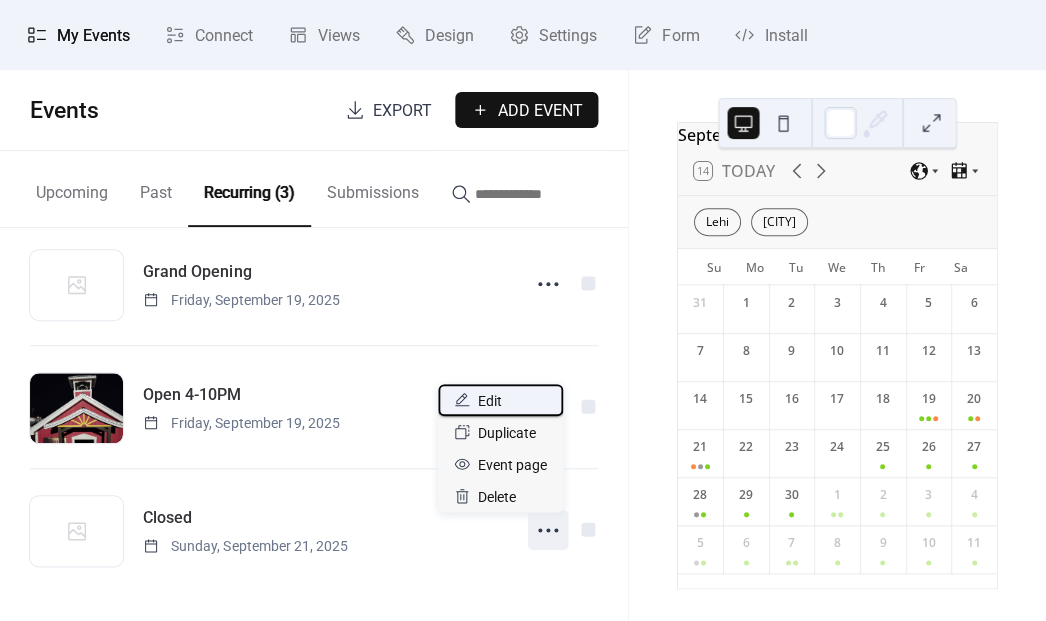 click on "Edit" at bounding box center (500, 400) 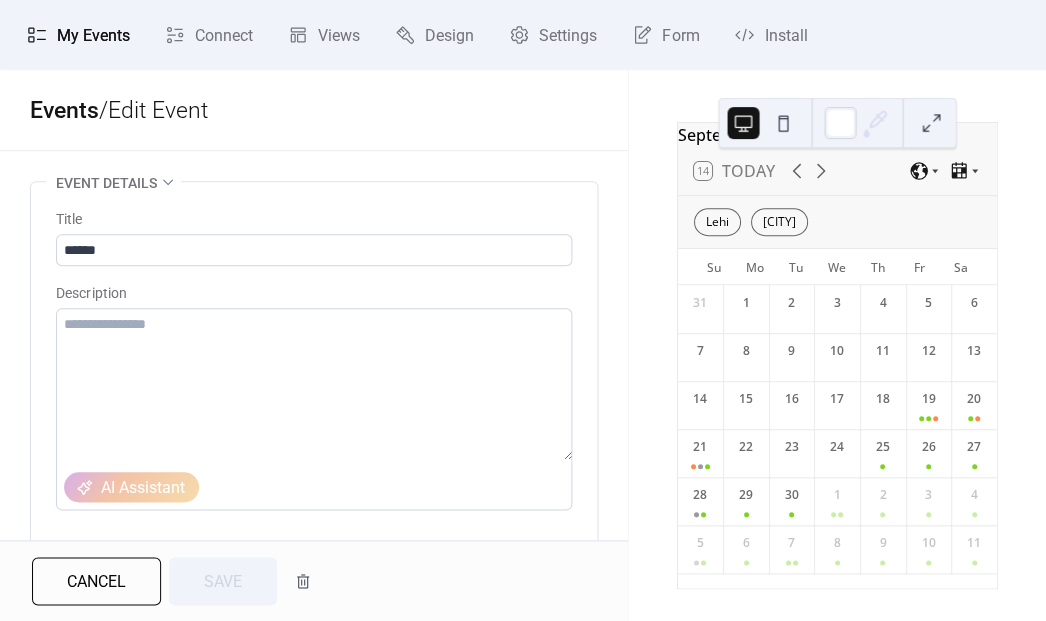 scroll, scrollTop: 0, scrollLeft: 0, axis: both 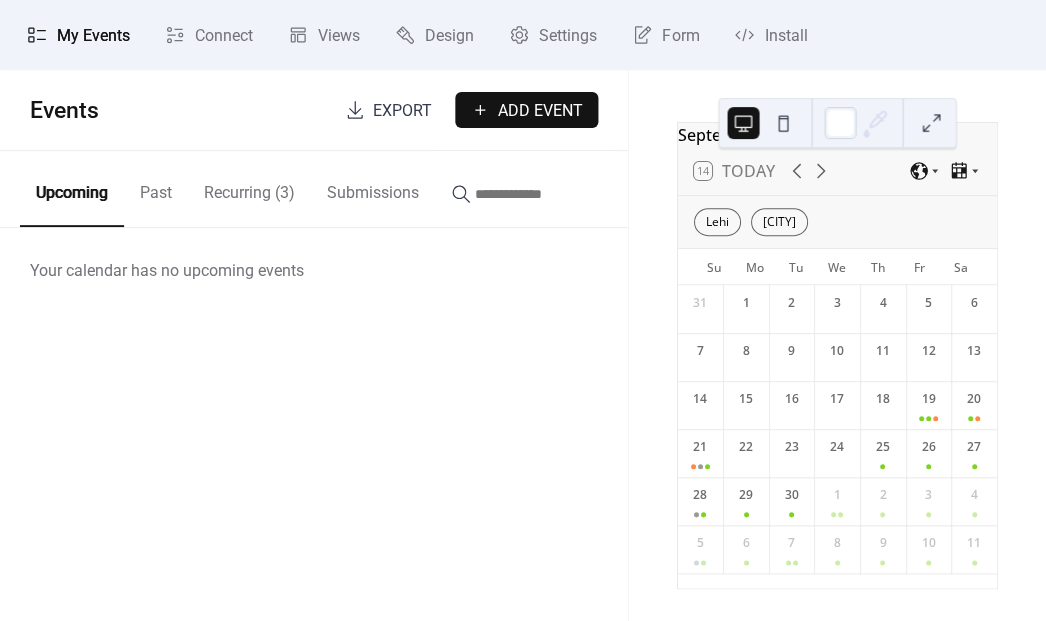 click on "Recurring (3)" at bounding box center (249, 188) 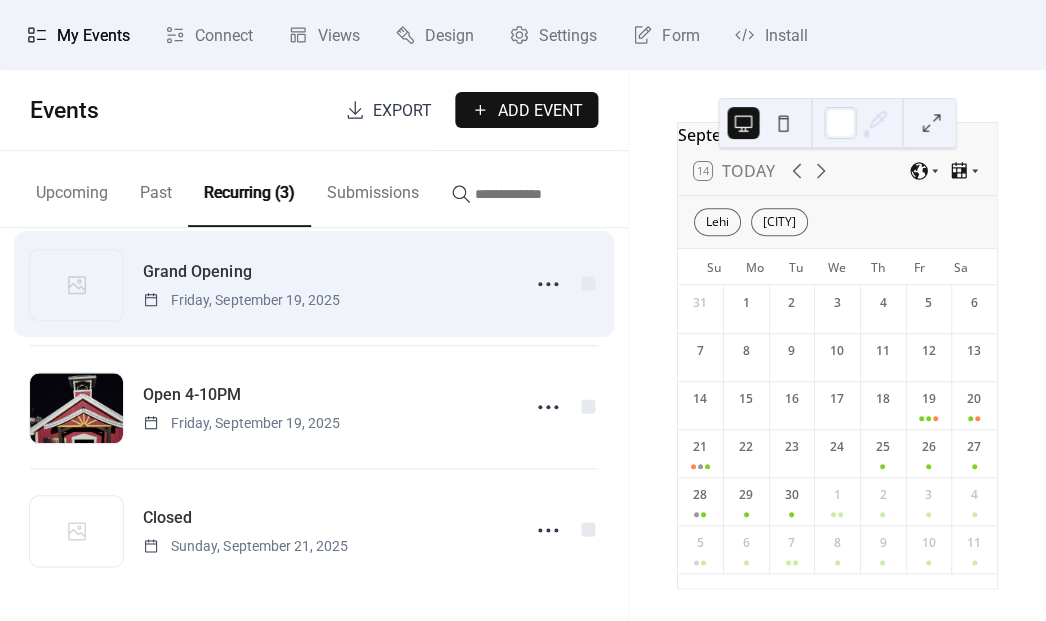 scroll, scrollTop: 39, scrollLeft: 0, axis: vertical 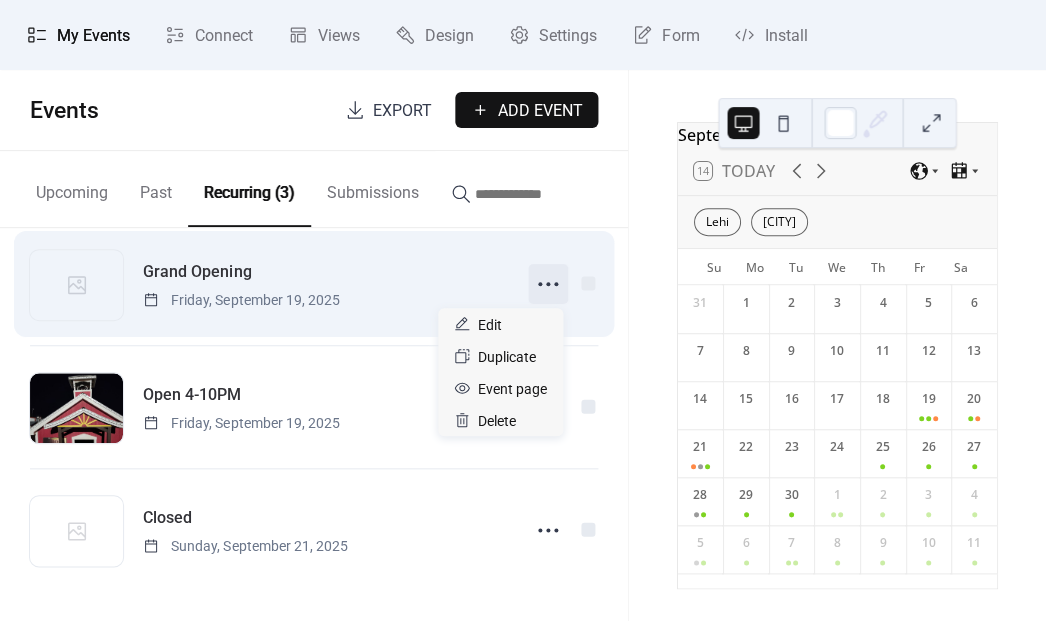 click 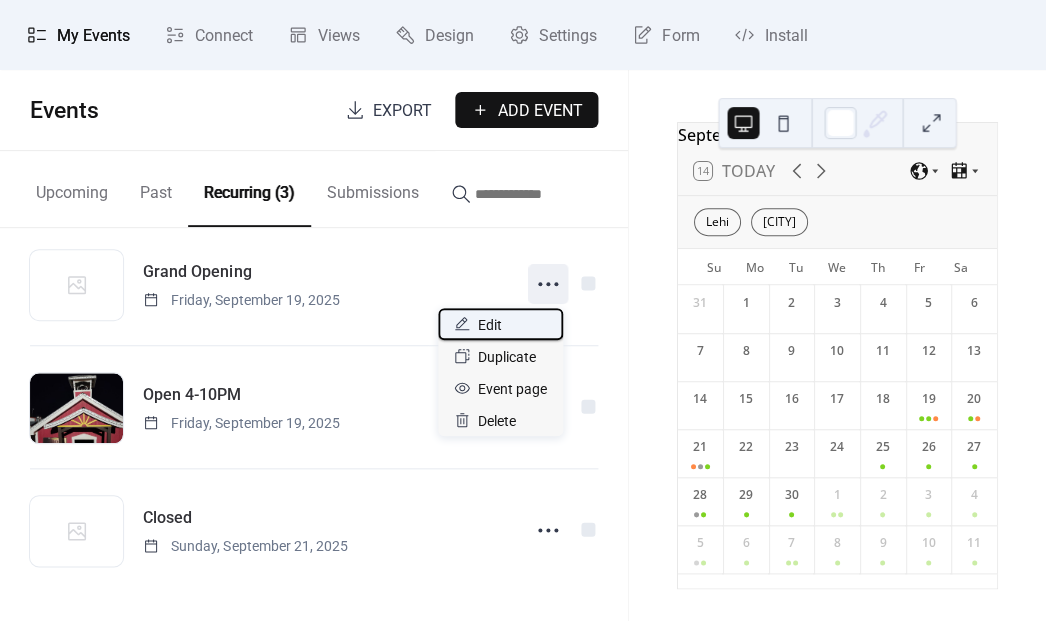 click on "Edit" at bounding box center [500, 324] 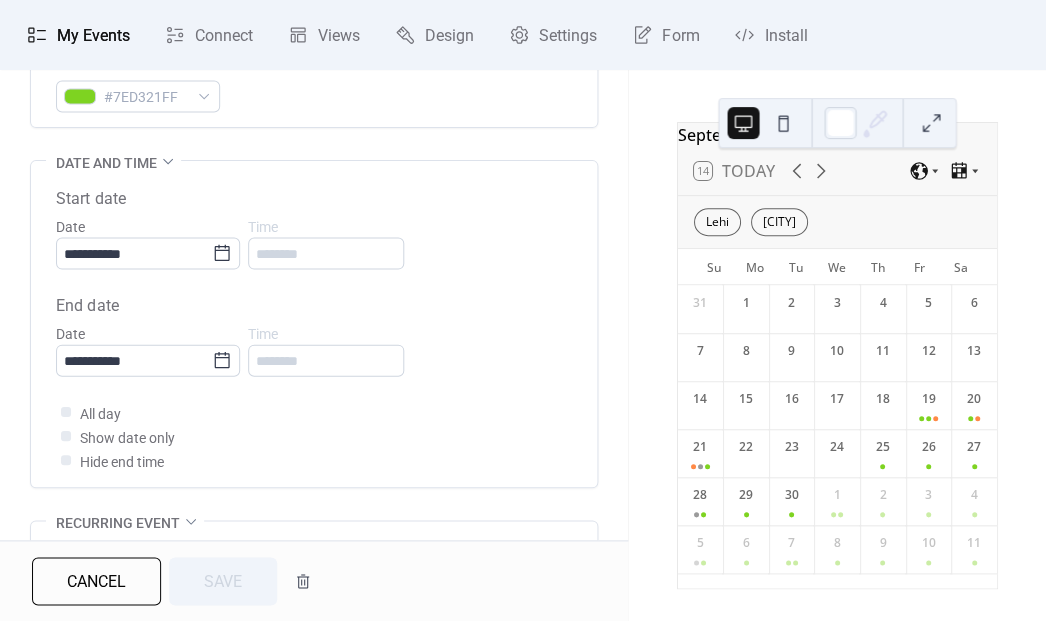scroll, scrollTop: 653, scrollLeft: 0, axis: vertical 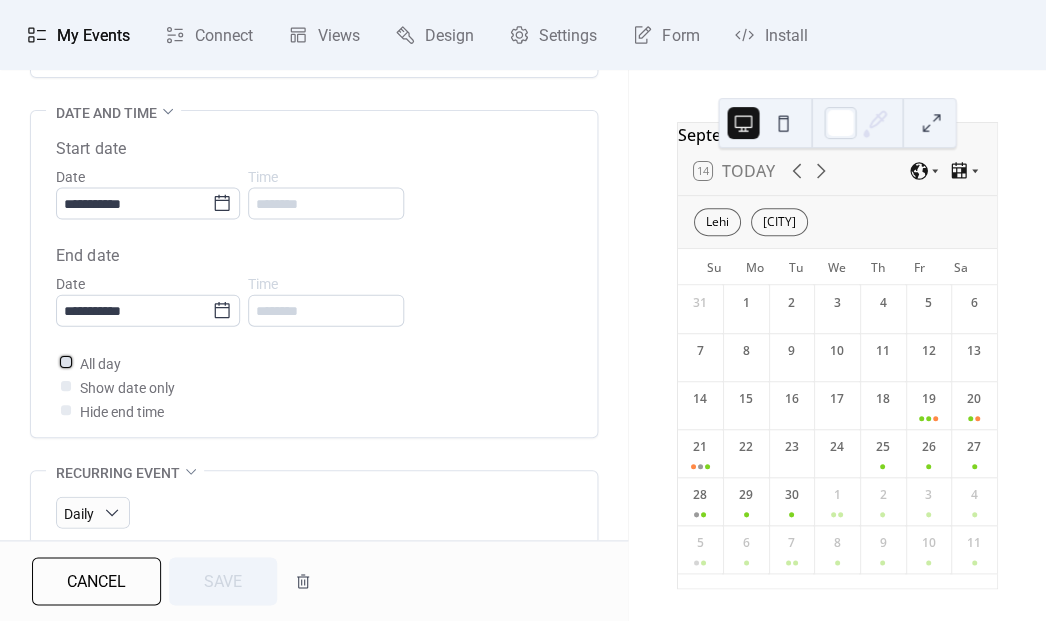click at bounding box center [66, 361] 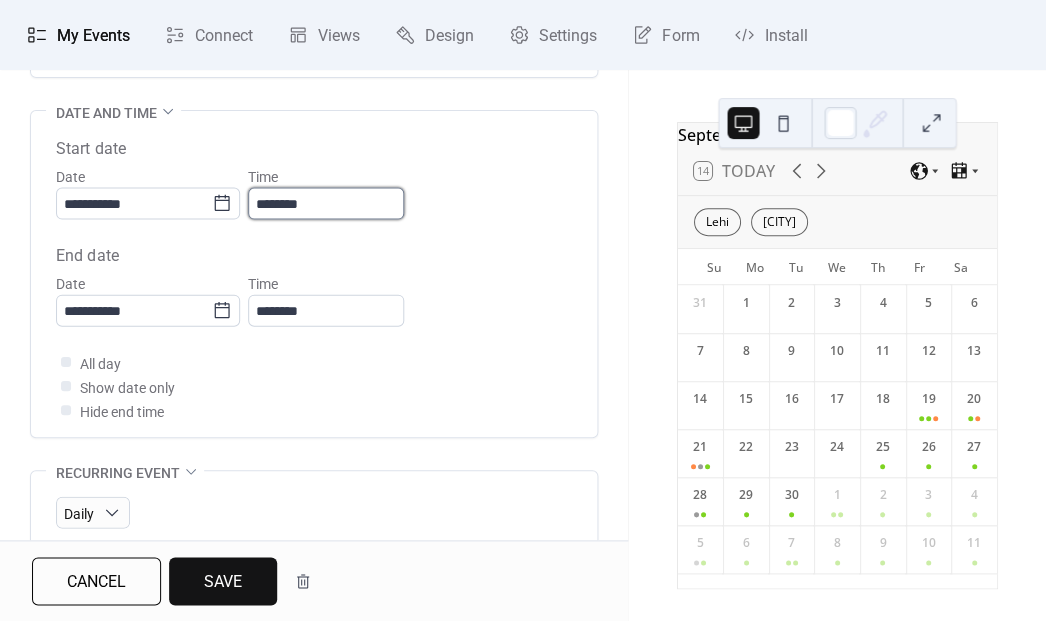 click on "********" at bounding box center (326, 203) 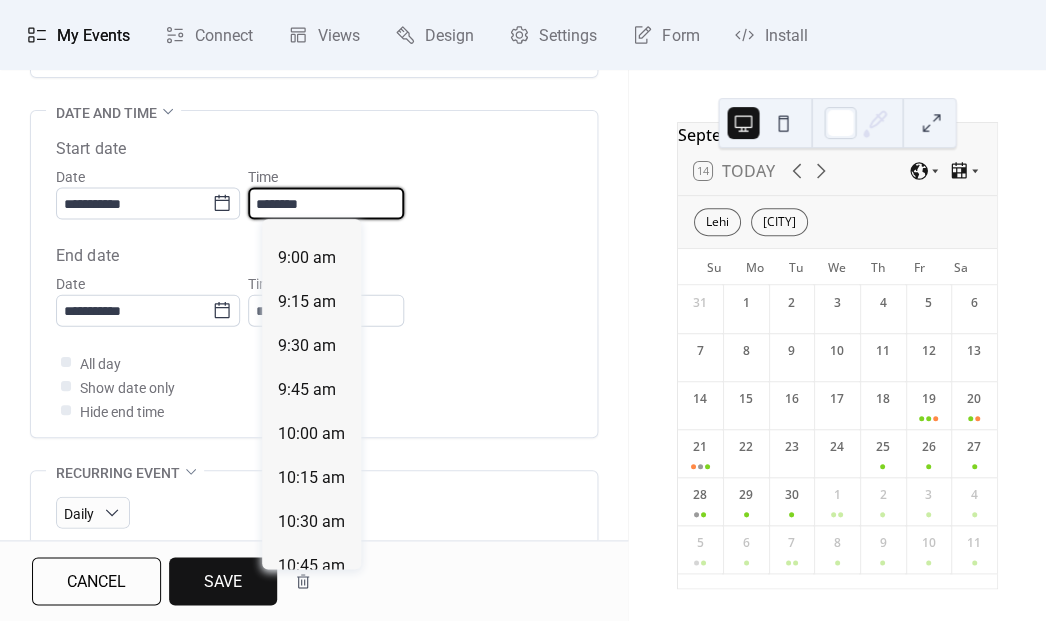 scroll, scrollTop: 1567, scrollLeft: 0, axis: vertical 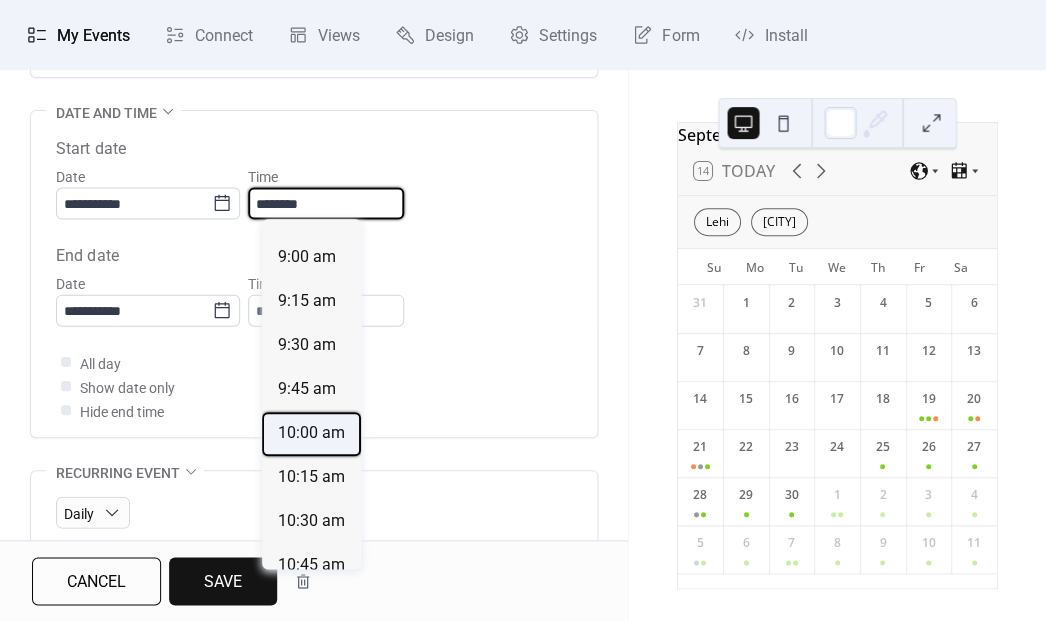 click on "10:00 am" at bounding box center (311, 433) 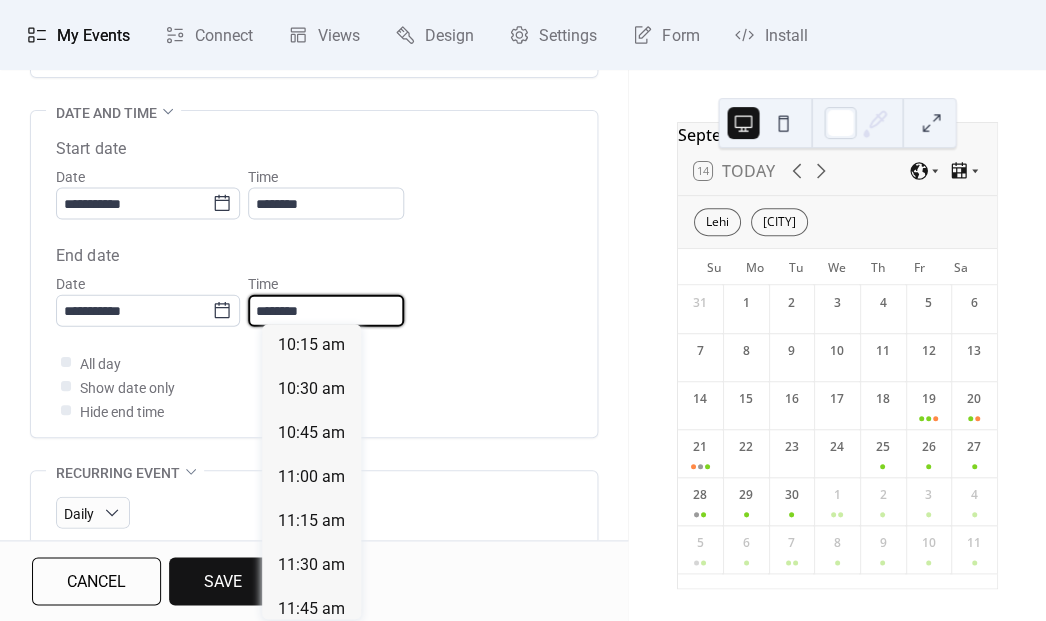 click on "********" at bounding box center [326, 310] 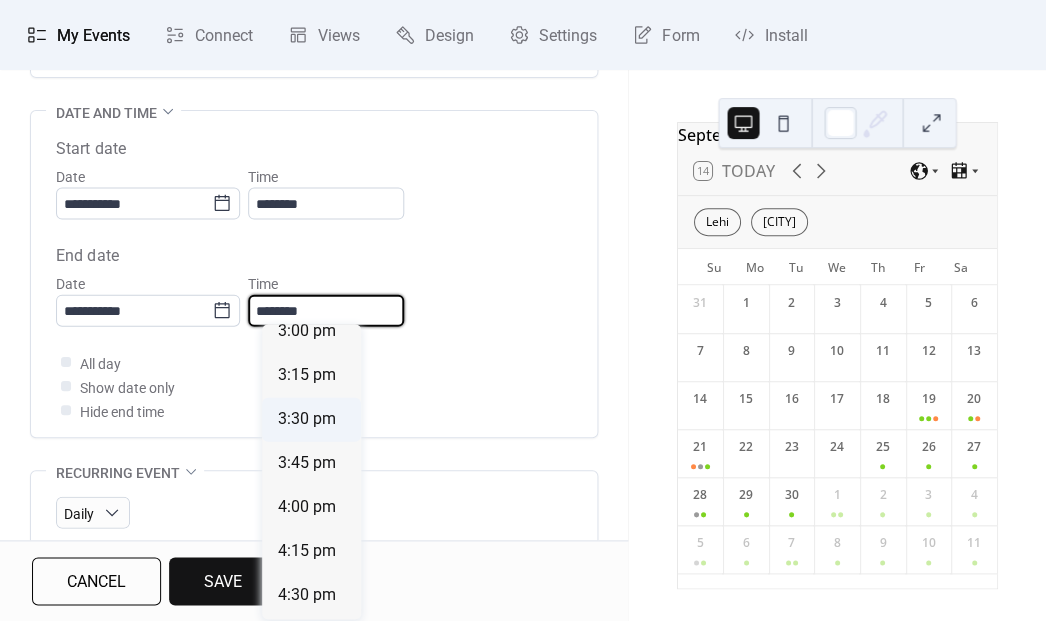 scroll, scrollTop: 853, scrollLeft: 0, axis: vertical 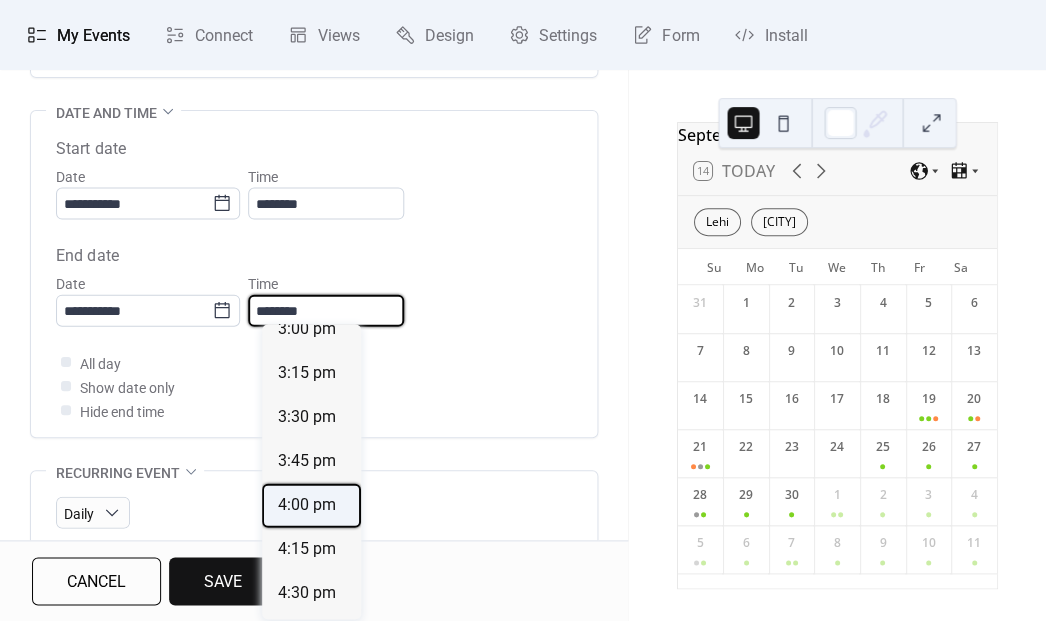 click on "4:00 pm" at bounding box center [307, 504] 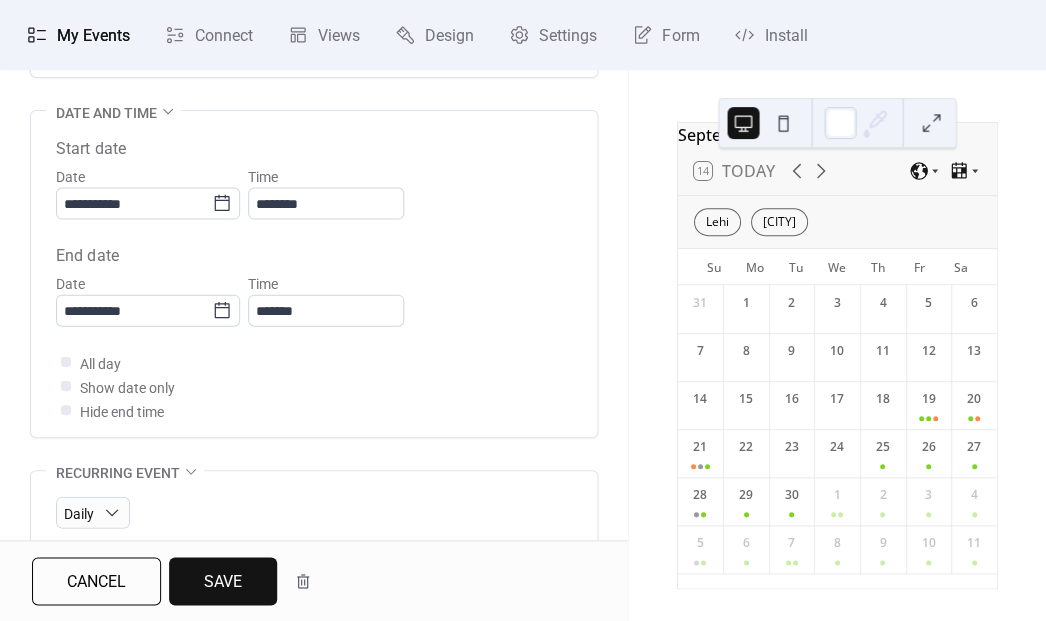 click on "Save" at bounding box center (223, 582) 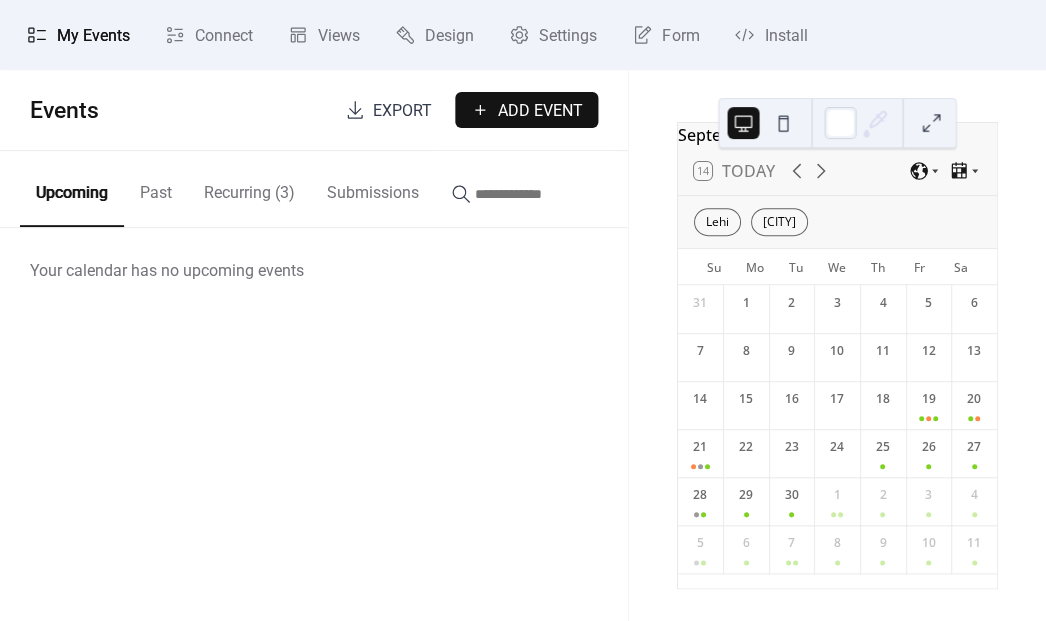 click on "Recurring (3)" at bounding box center (249, 188) 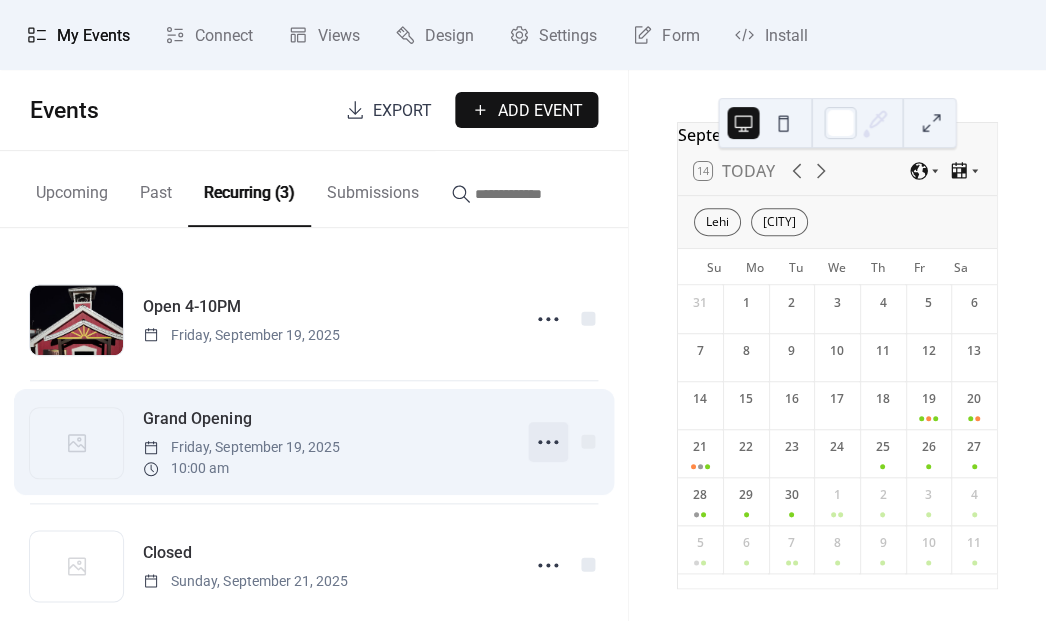 click 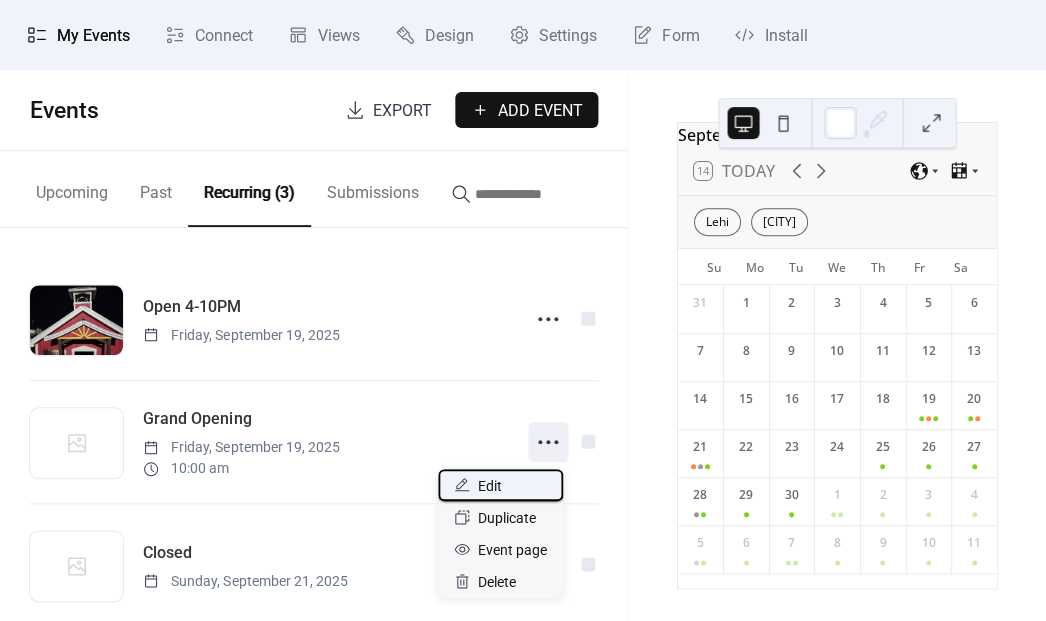 click on "Edit" at bounding box center [500, 485] 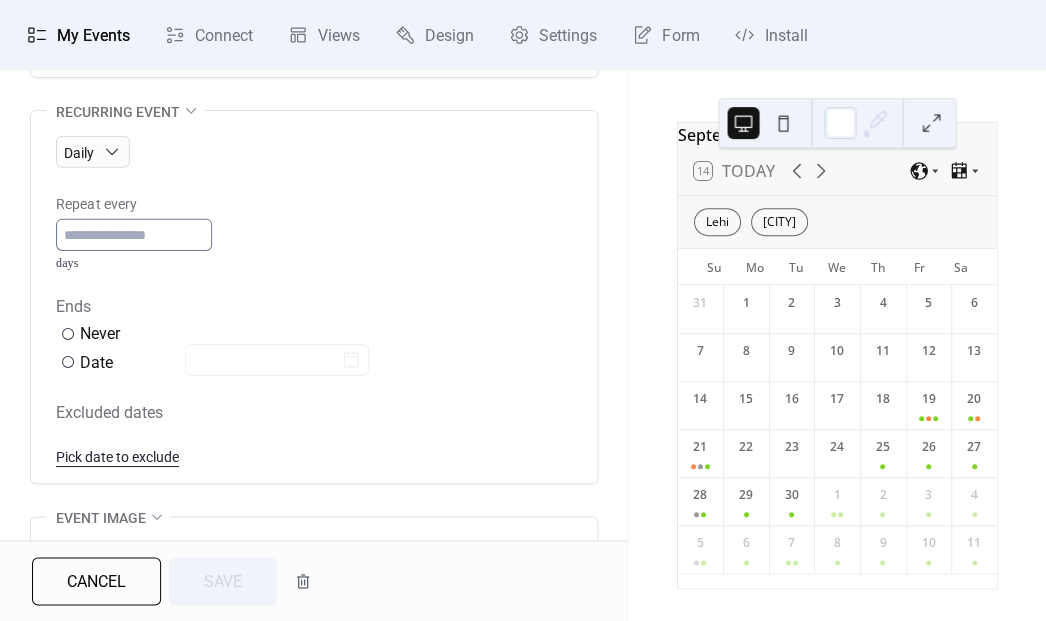 scroll, scrollTop: 954, scrollLeft: 0, axis: vertical 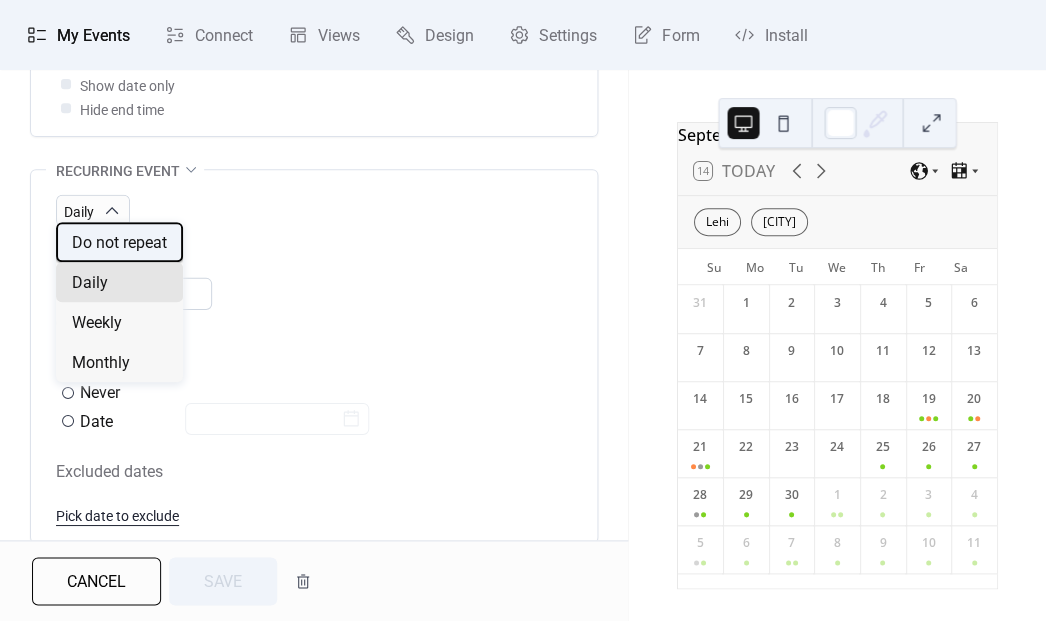click on "Do not repeat" at bounding box center [119, 243] 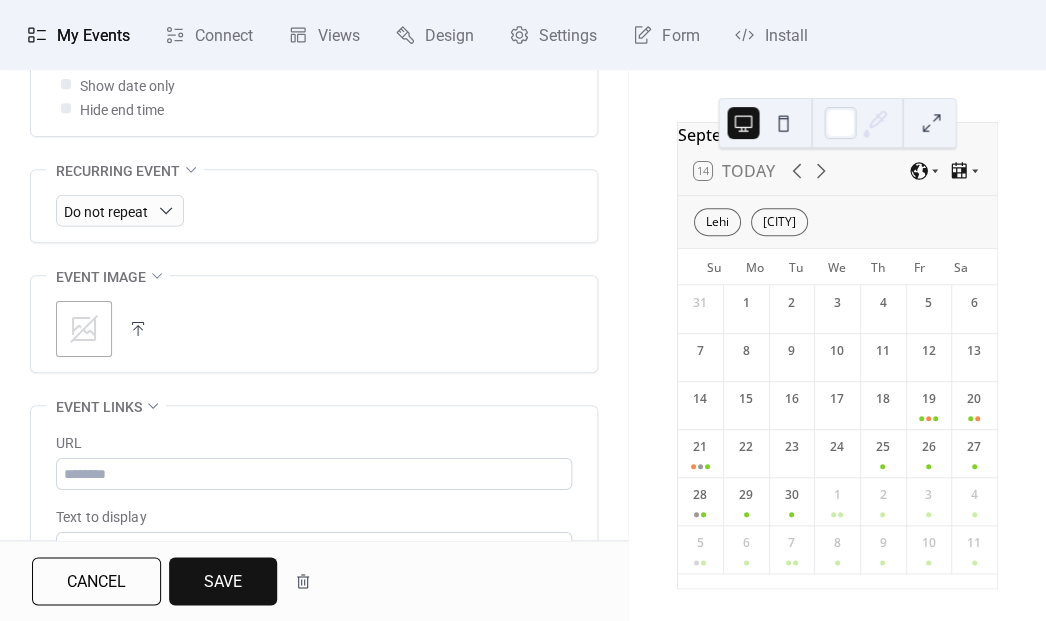 click on "Save" at bounding box center (223, 581) 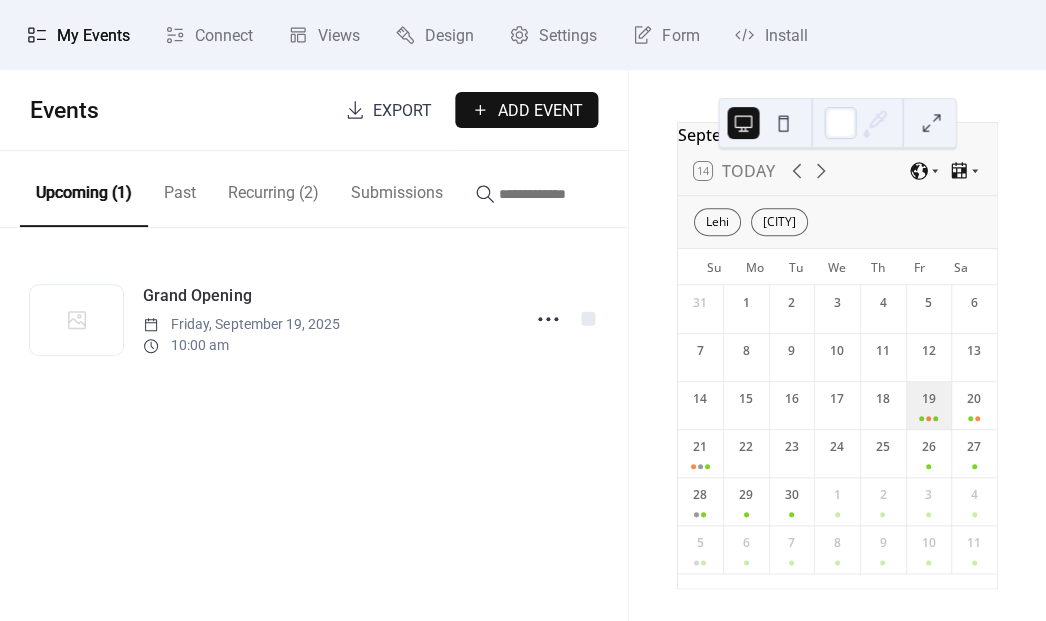 click on "19" at bounding box center (929, 405) 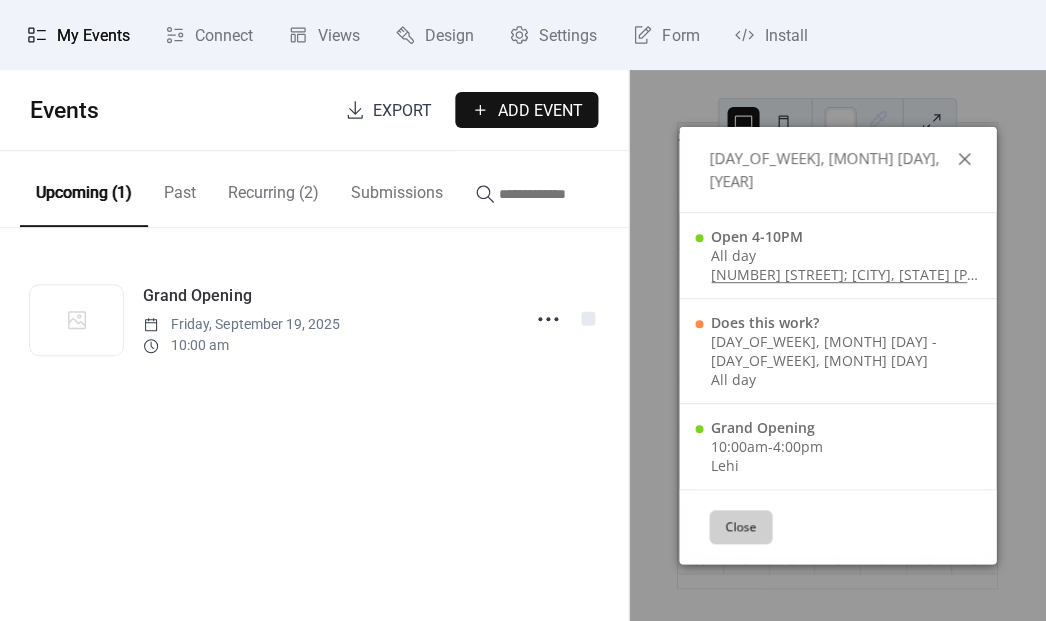 click 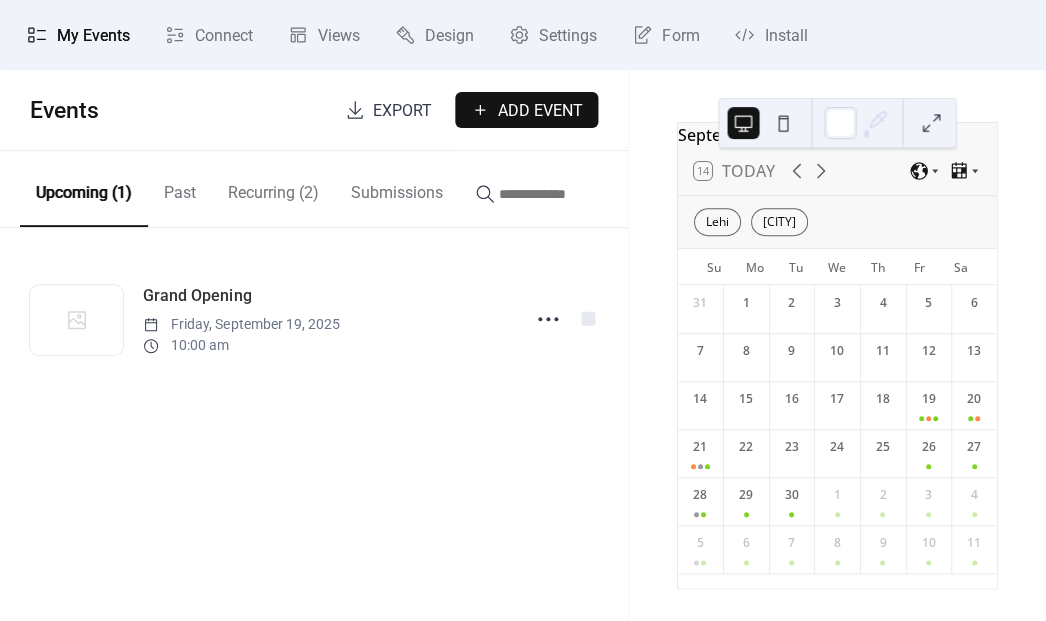 click at bounding box center (783, 123) 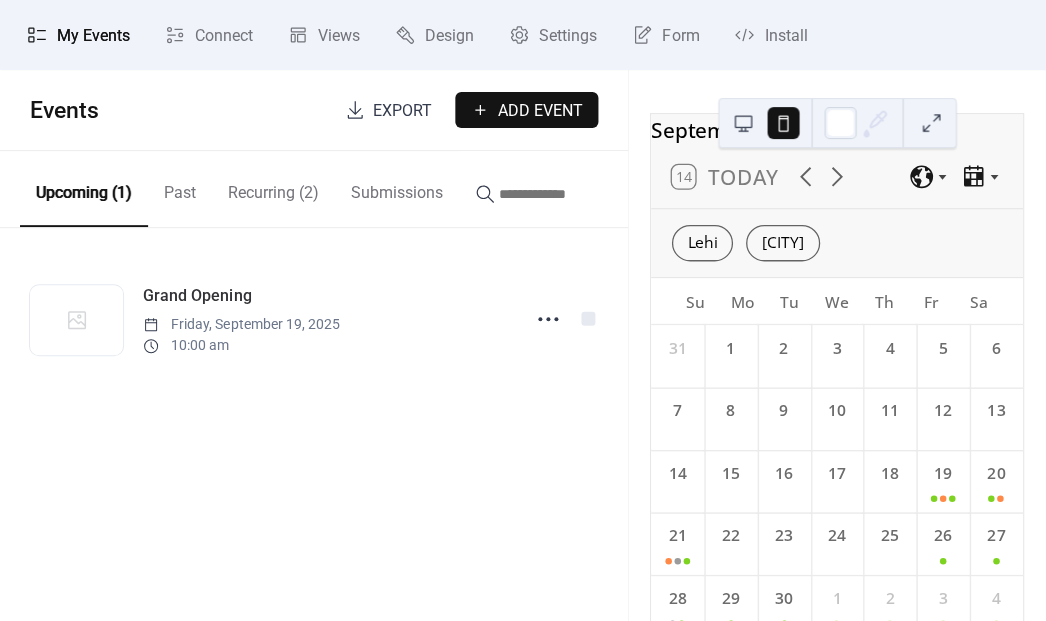 click at bounding box center [743, 123] 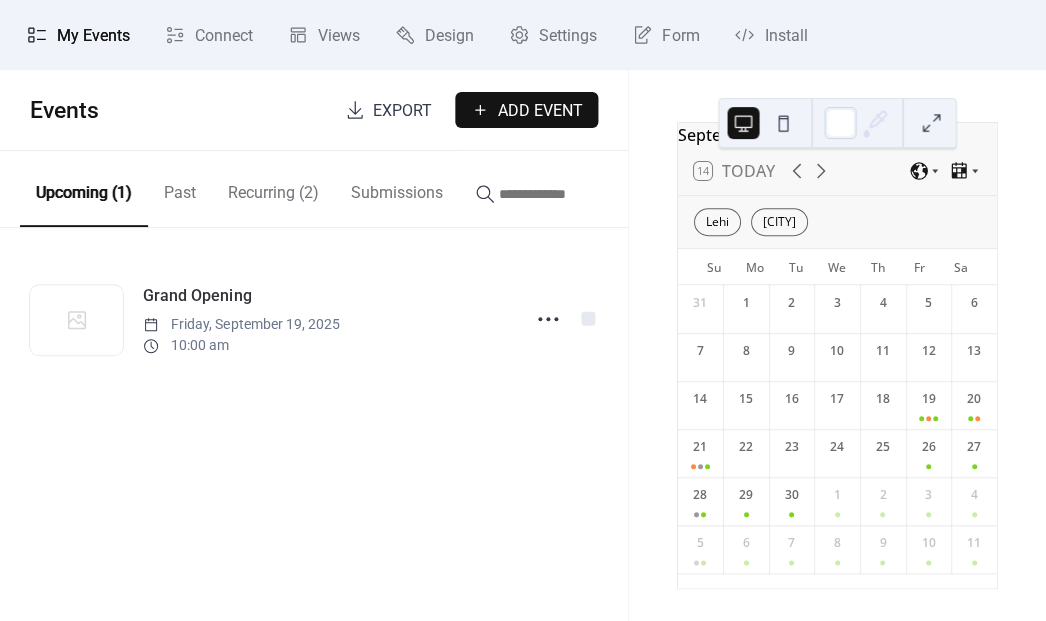 click at bounding box center [837, 123] 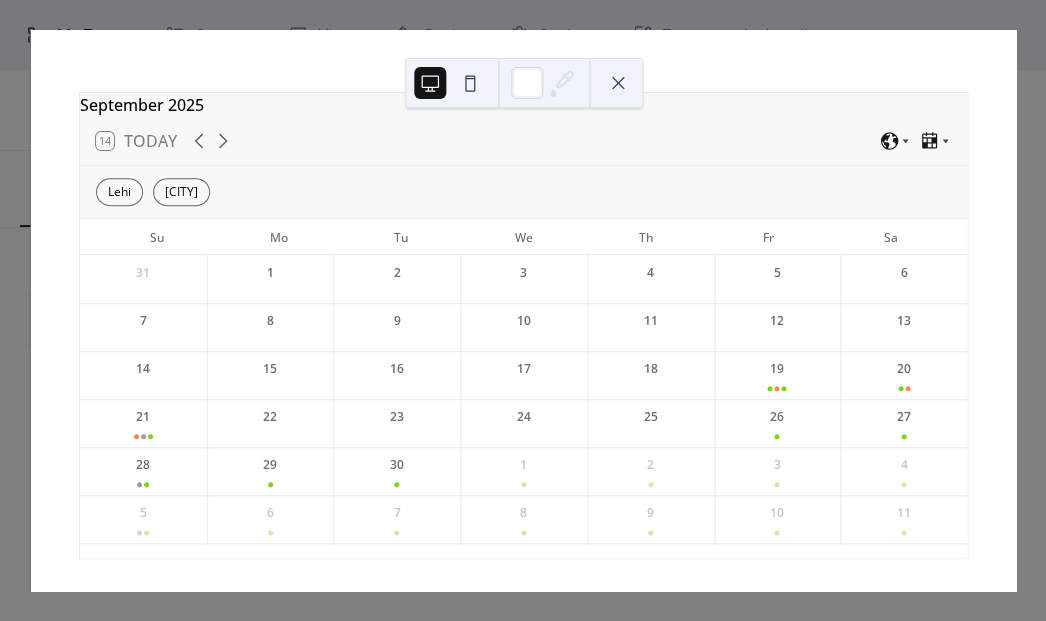 scroll, scrollTop: 41, scrollLeft: 0, axis: vertical 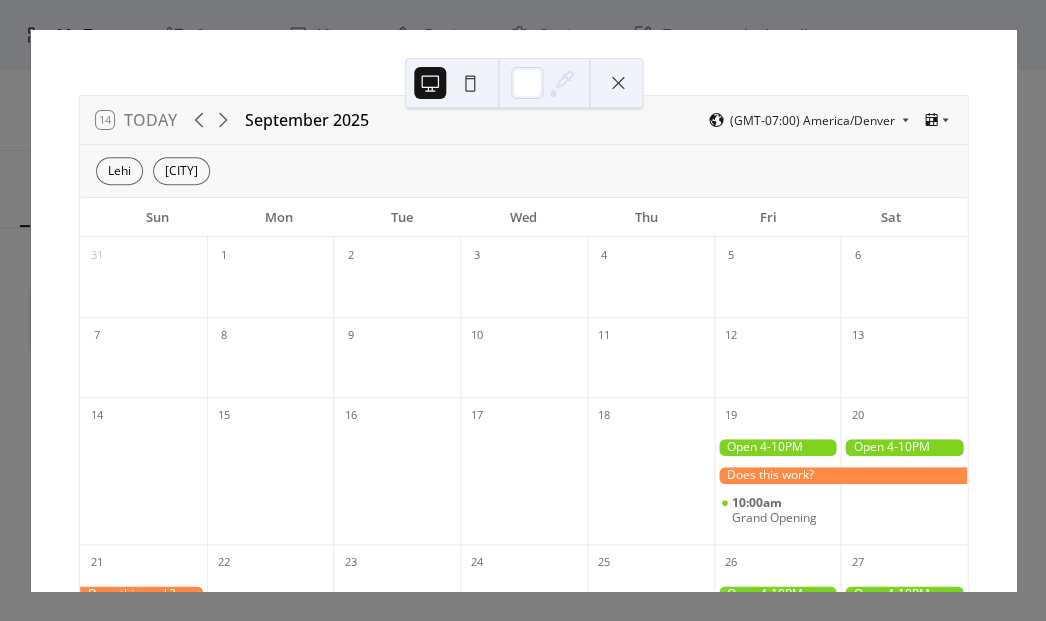 click at bounding box center (470, 83) 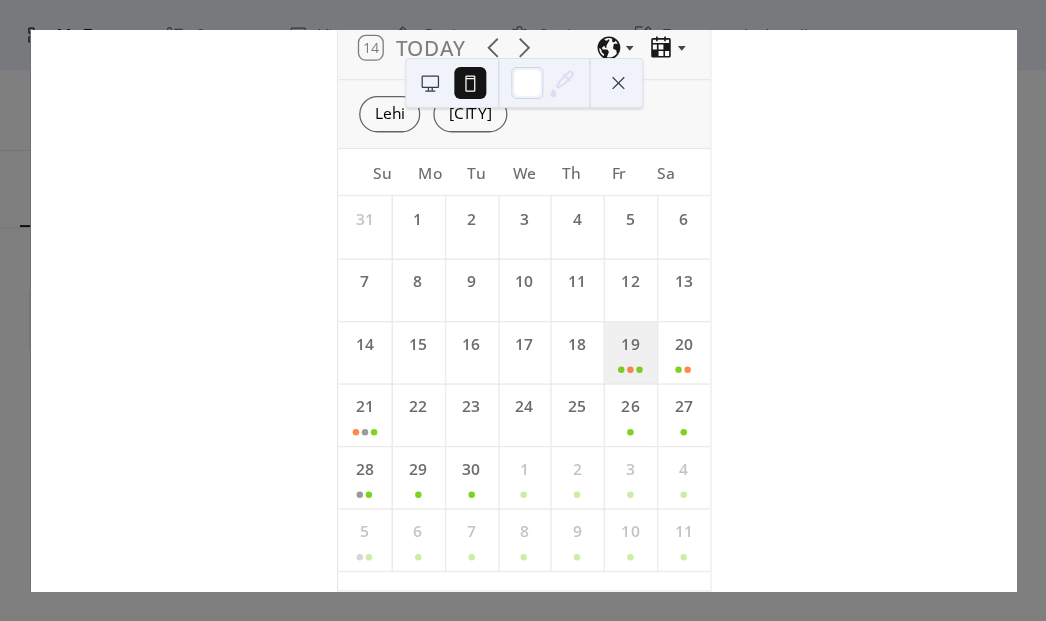scroll, scrollTop: 164, scrollLeft: 0, axis: vertical 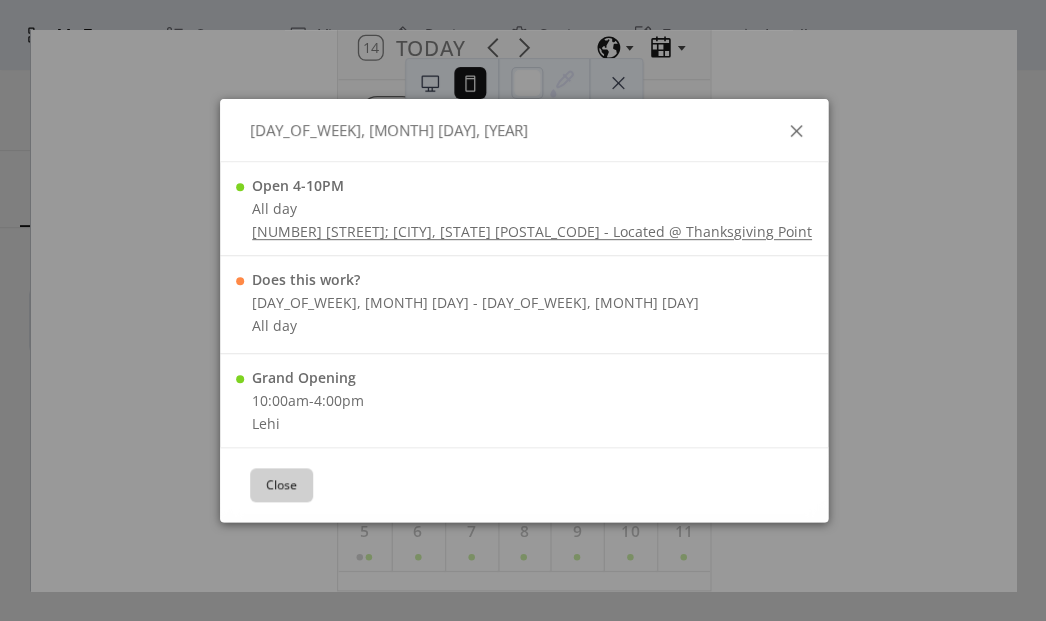 click 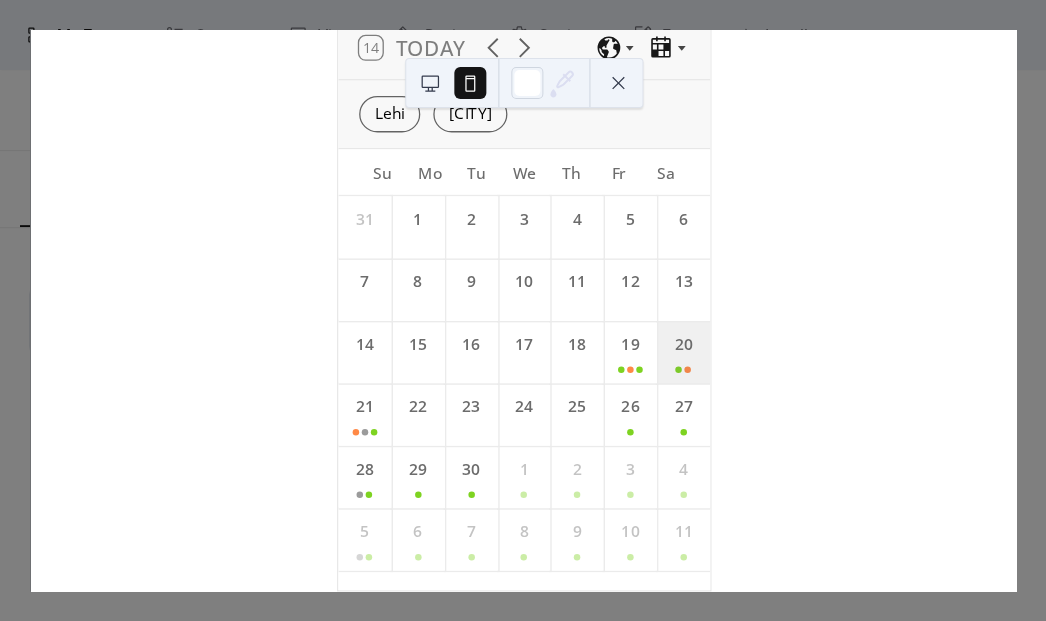 click on "20" at bounding box center (682, 351) 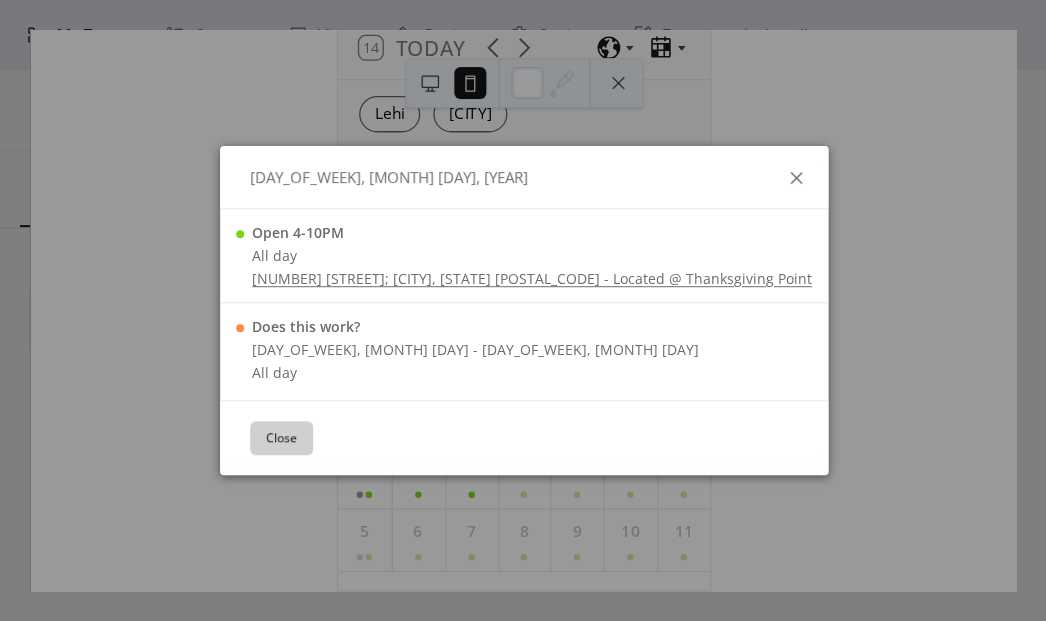 click 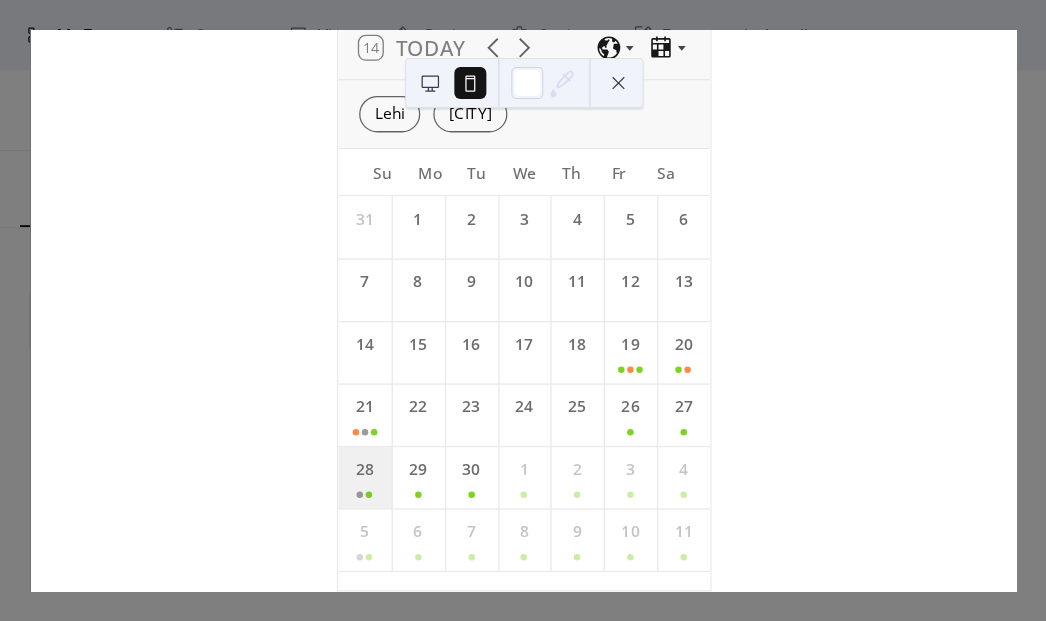 click on "28" at bounding box center (364, 476) 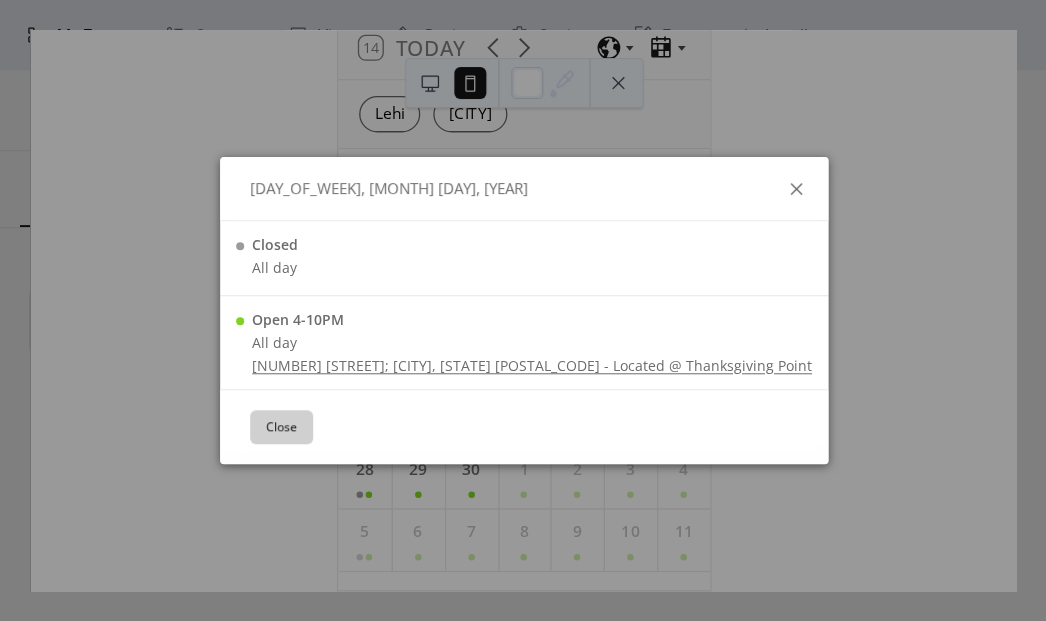 click 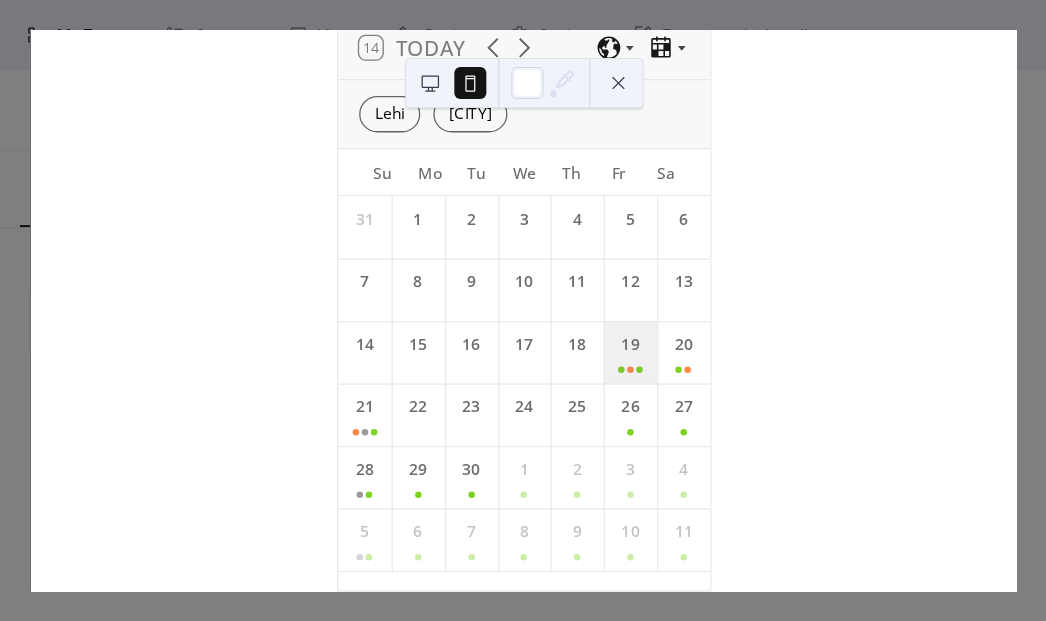 click on "19" at bounding box center (629, 351) 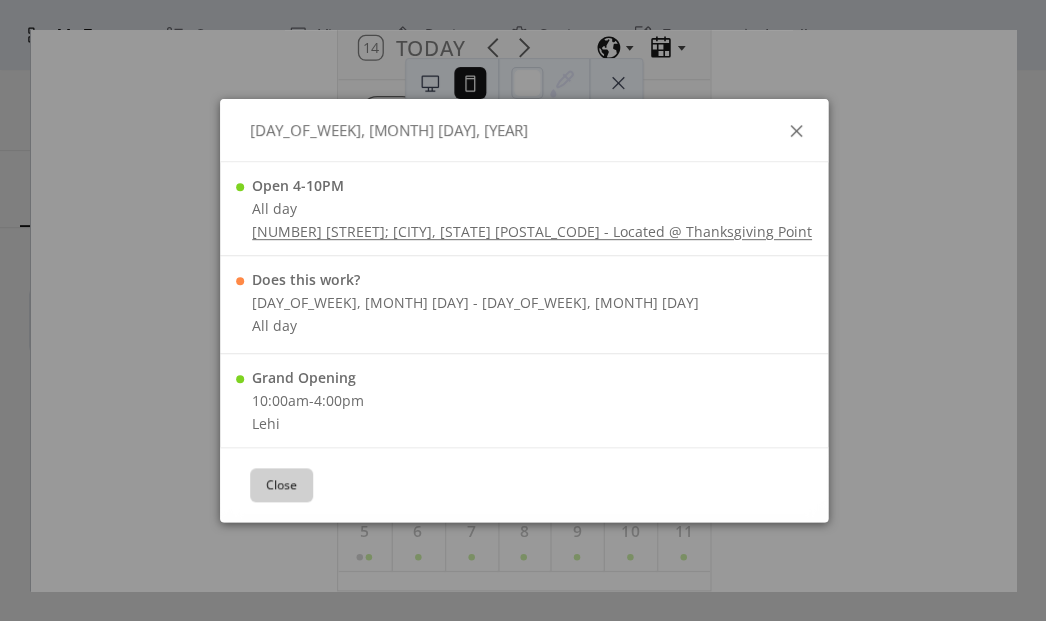 click 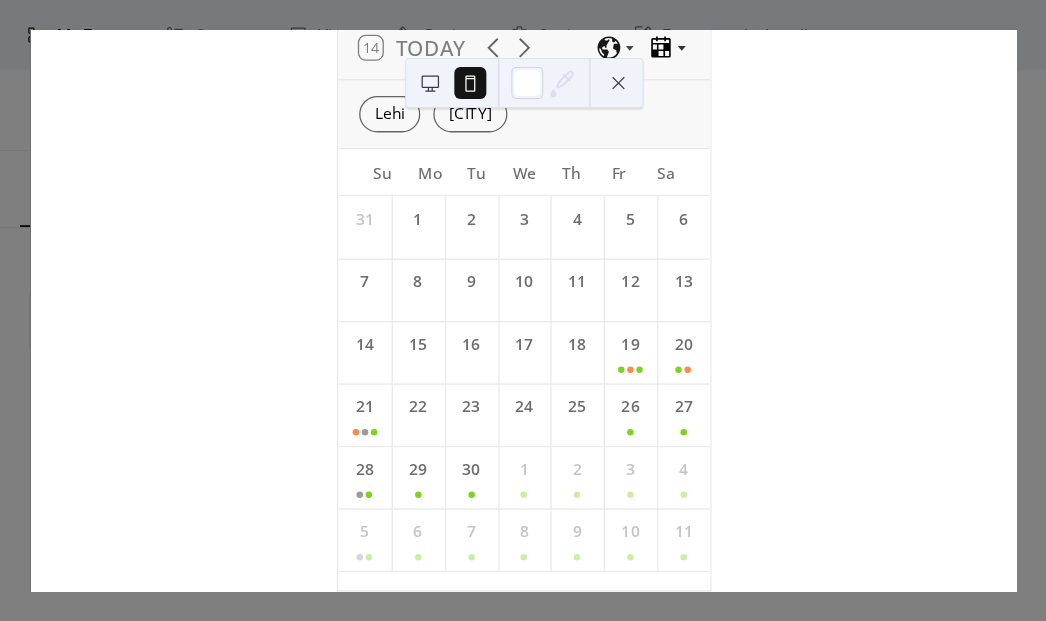 click 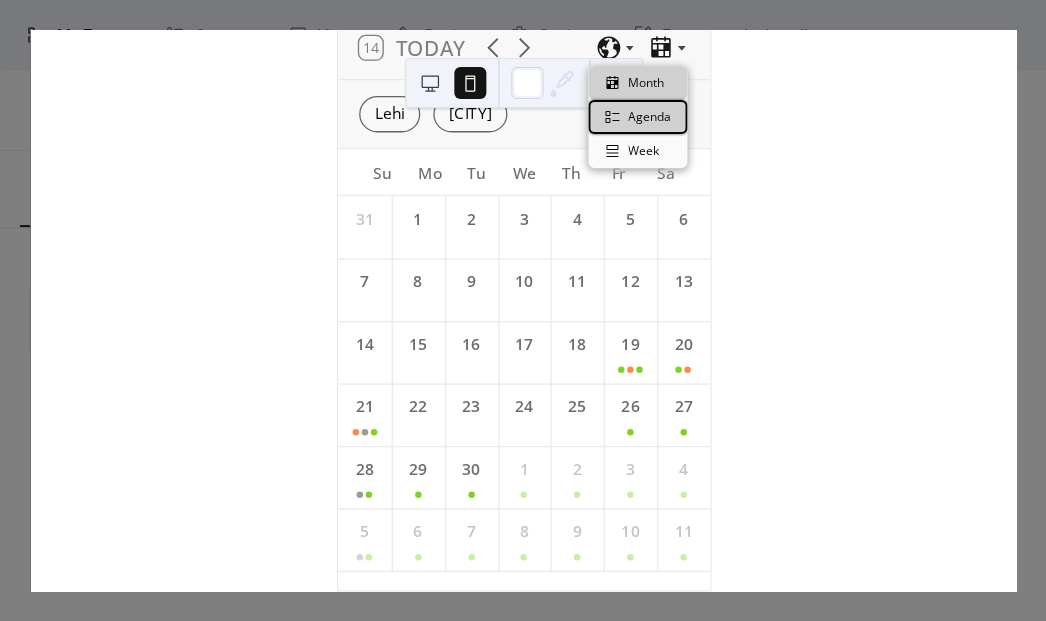click on "Agenda" at bounding box center (649, 117) 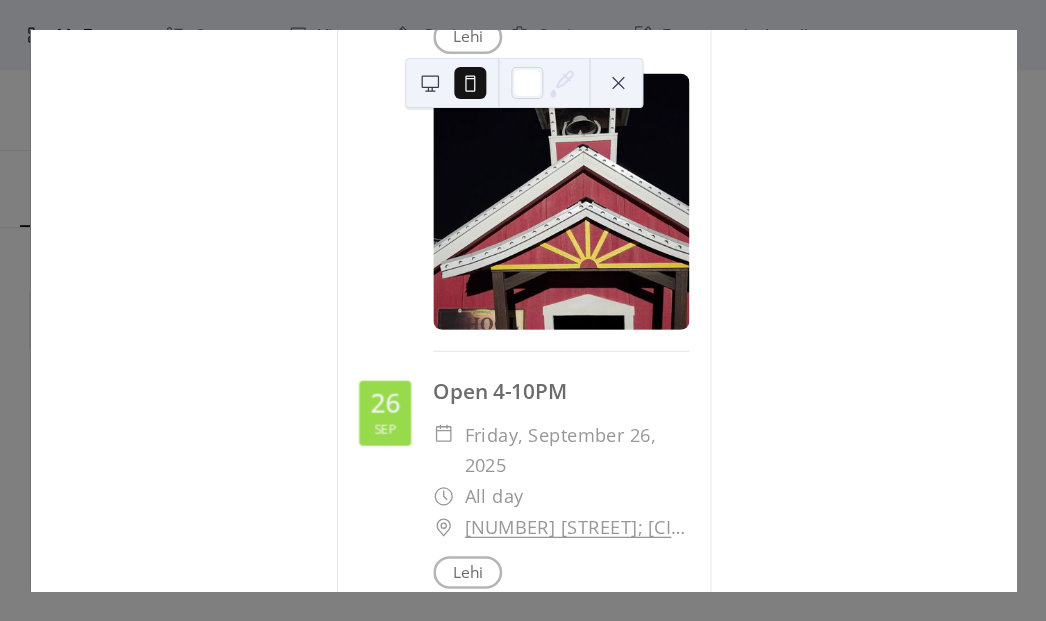 scroll, scrollTop: 2586, scrollLeft: 0, axis: vertical 